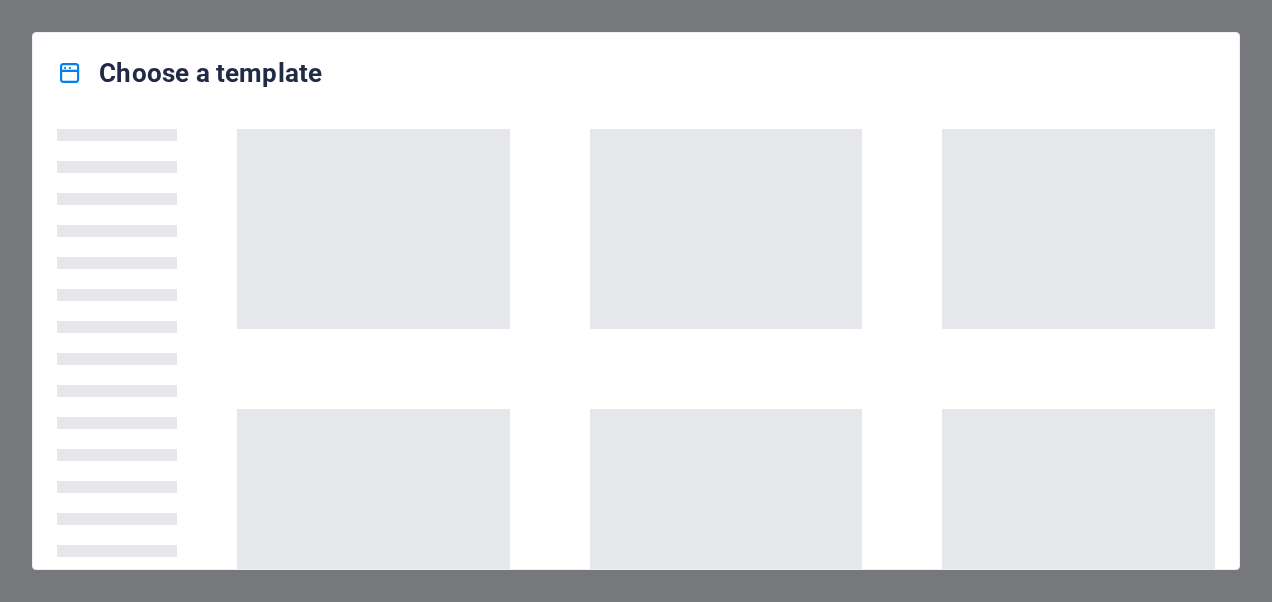scroll, scrollTop: 0, scrollLeft: 0, axis: both 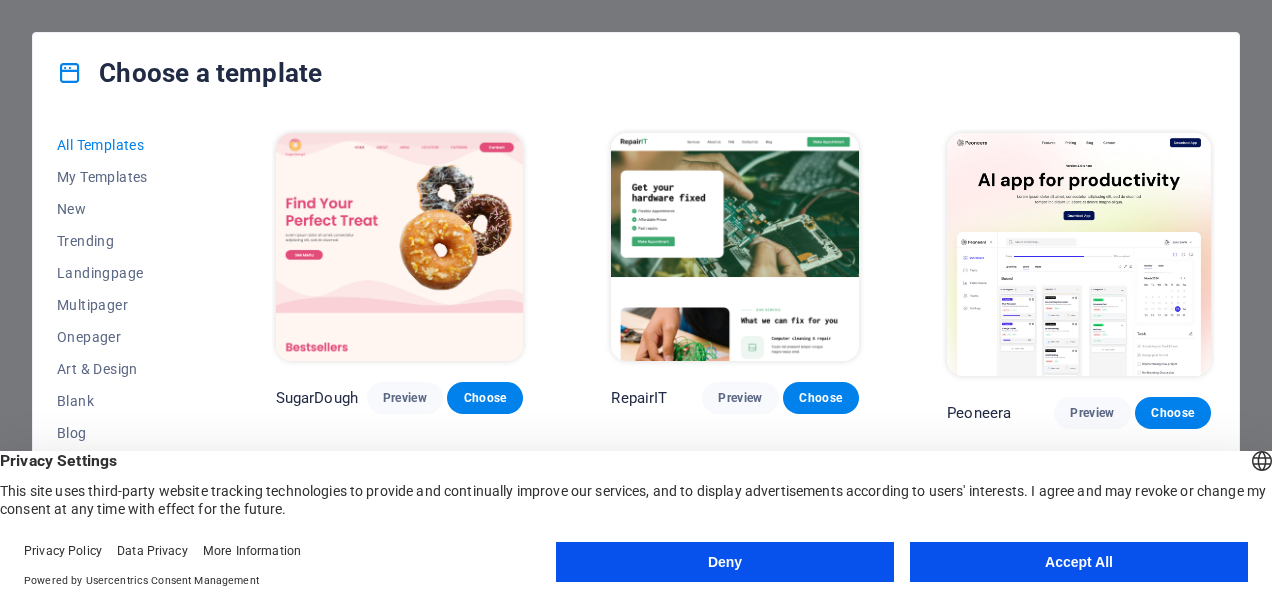click on "Accept All" at bounding box center (1079, 562) 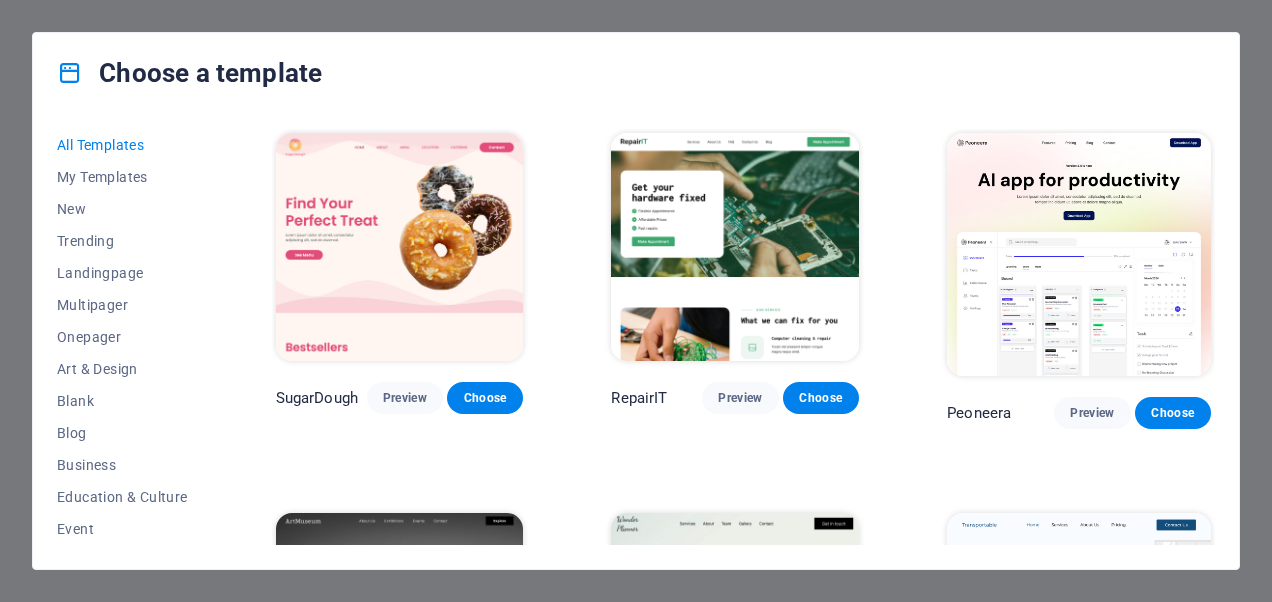 scroll, scrollTop: 533, scrollLeft: 0, axis: vertical 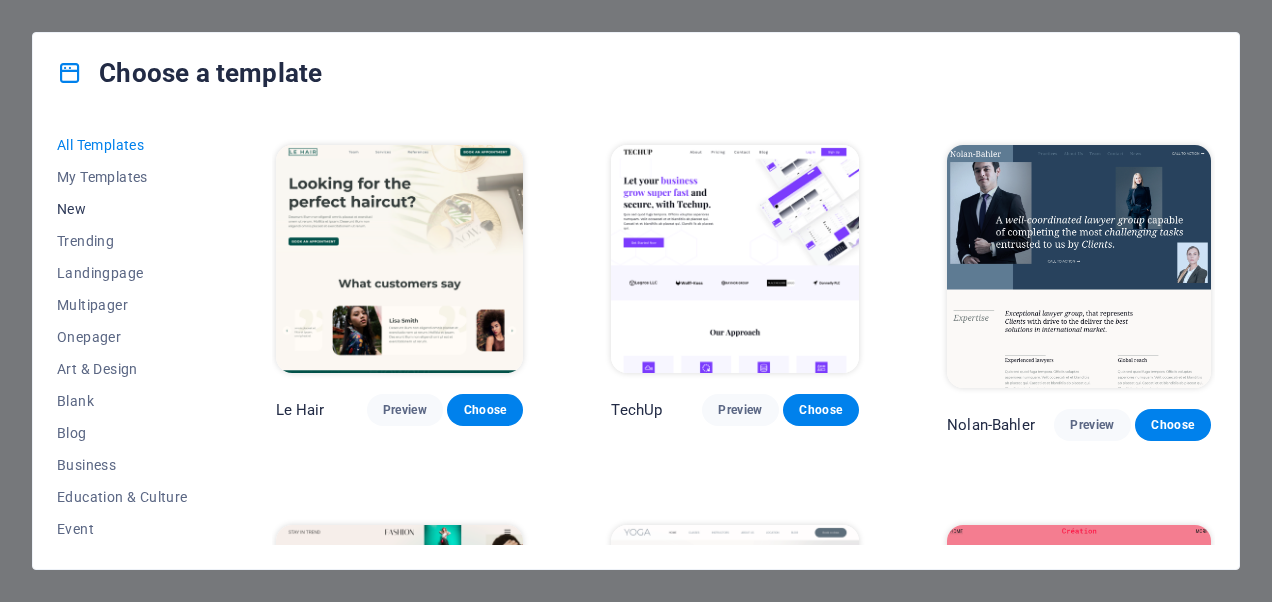 click on "New" at bounding box center (122, 209) 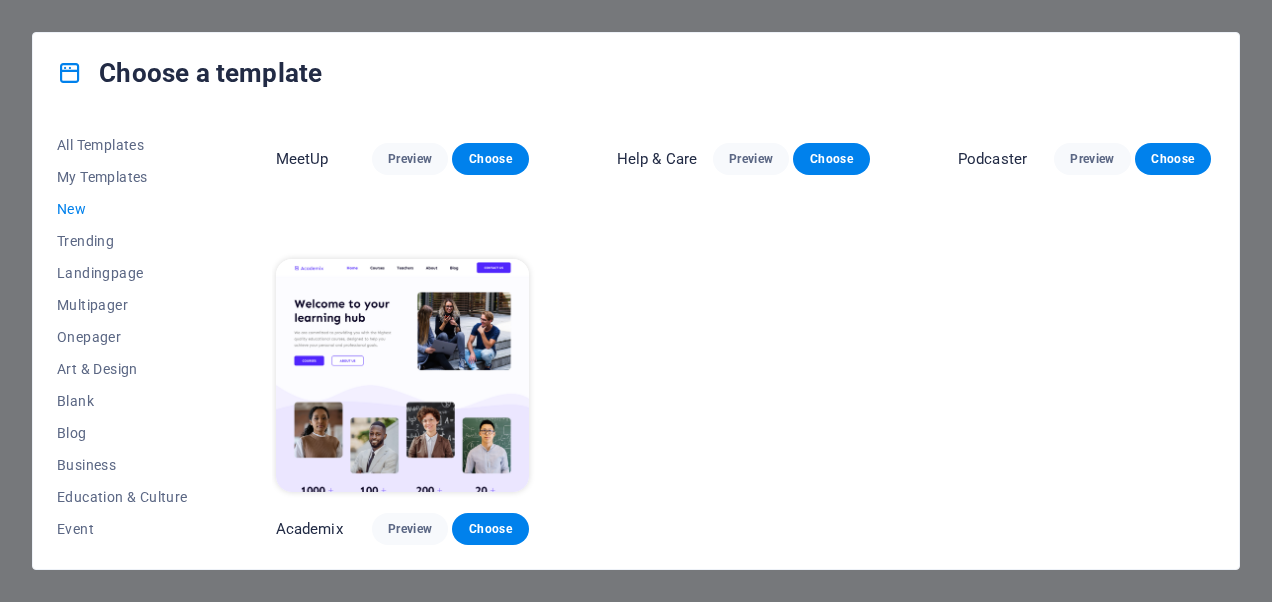 scroll, scrollTop: 1349, scrollLeft: 0, axis: vertical 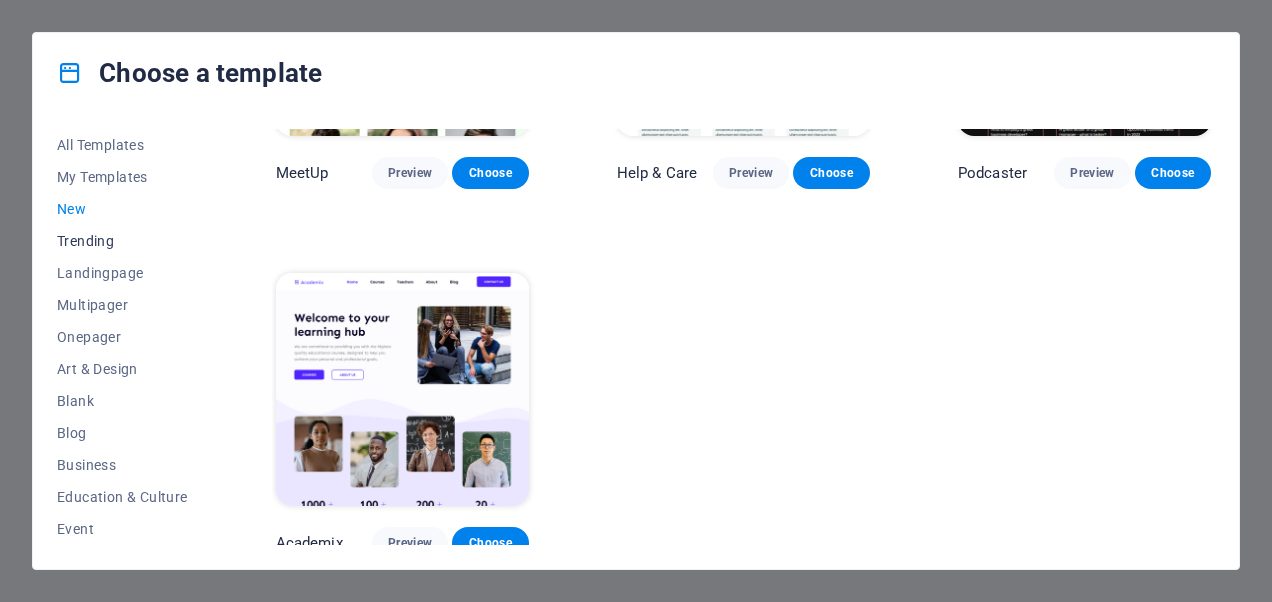 click on "Trending" at bounding box center [122, 241] 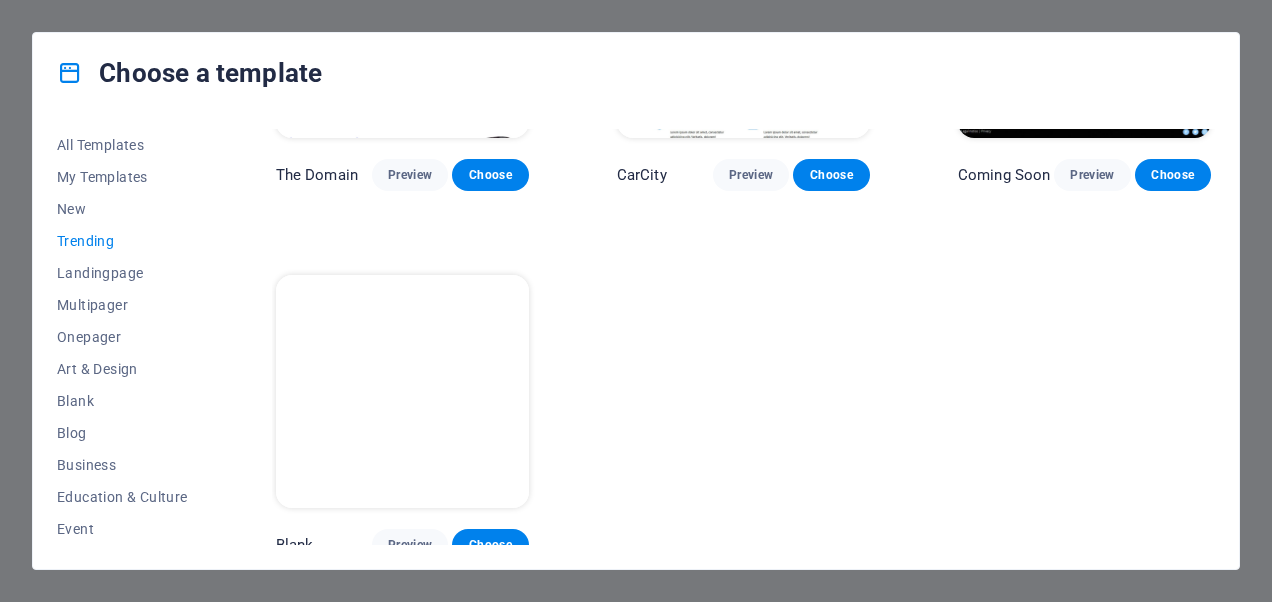 scroll, scrollTop: 1733, scrollLeft: 0, axis: vertical 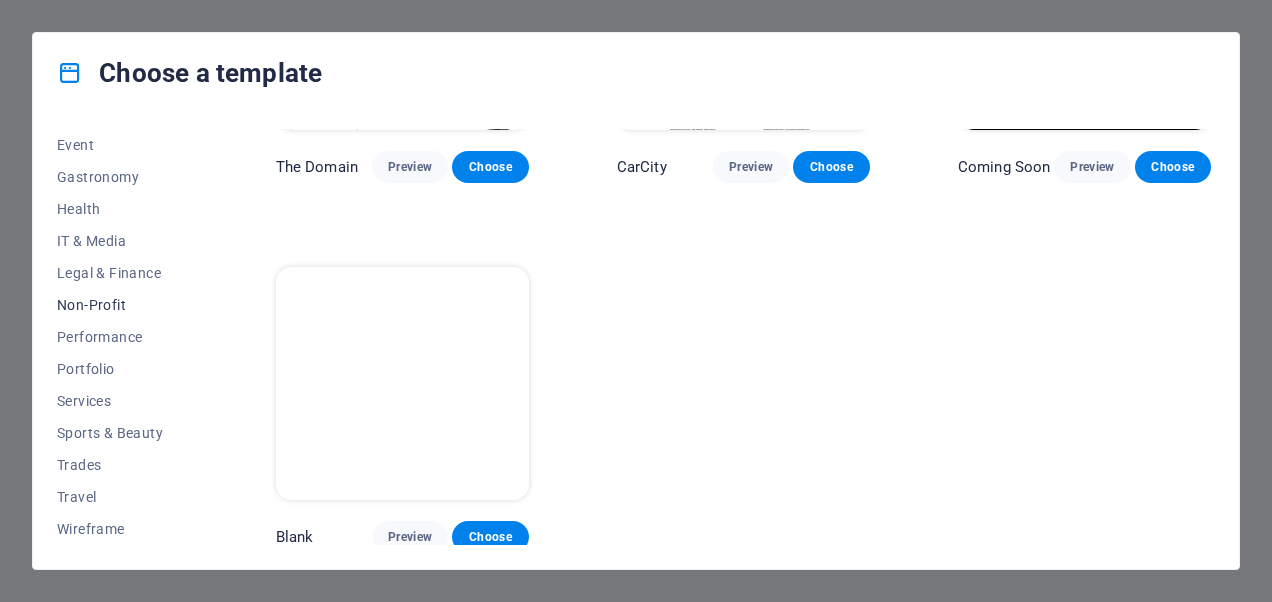 click on "Non-Profit" at bounding box center [122, 305] 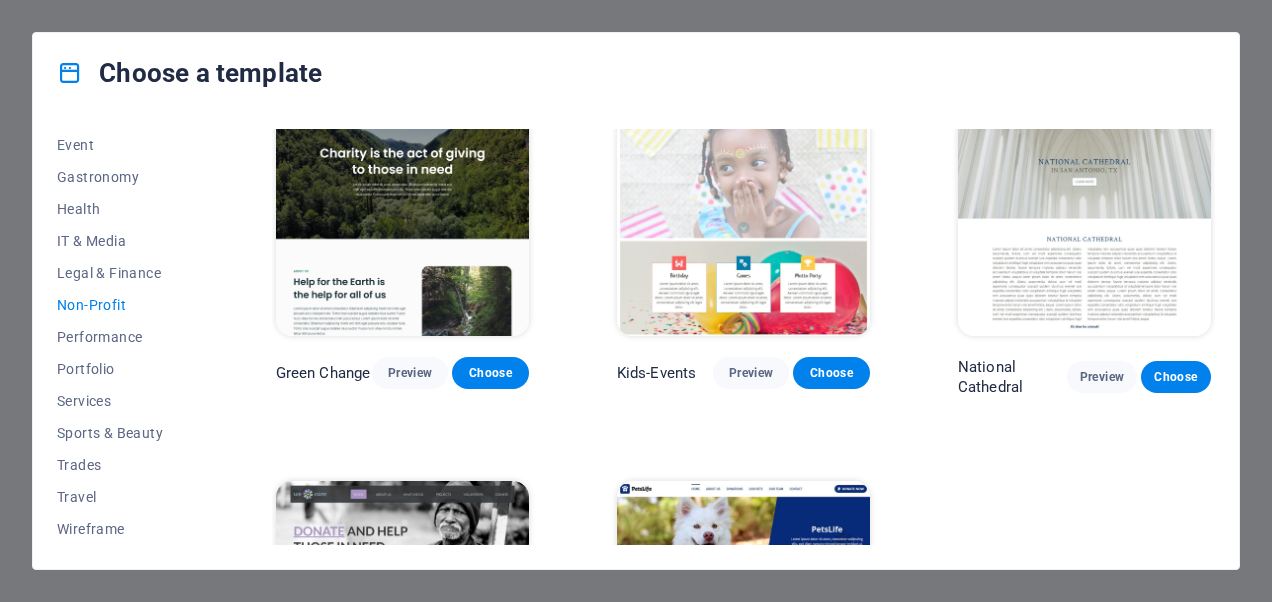 scroll, scrollTop: 247, scrollLeft: 0, axis: vertical 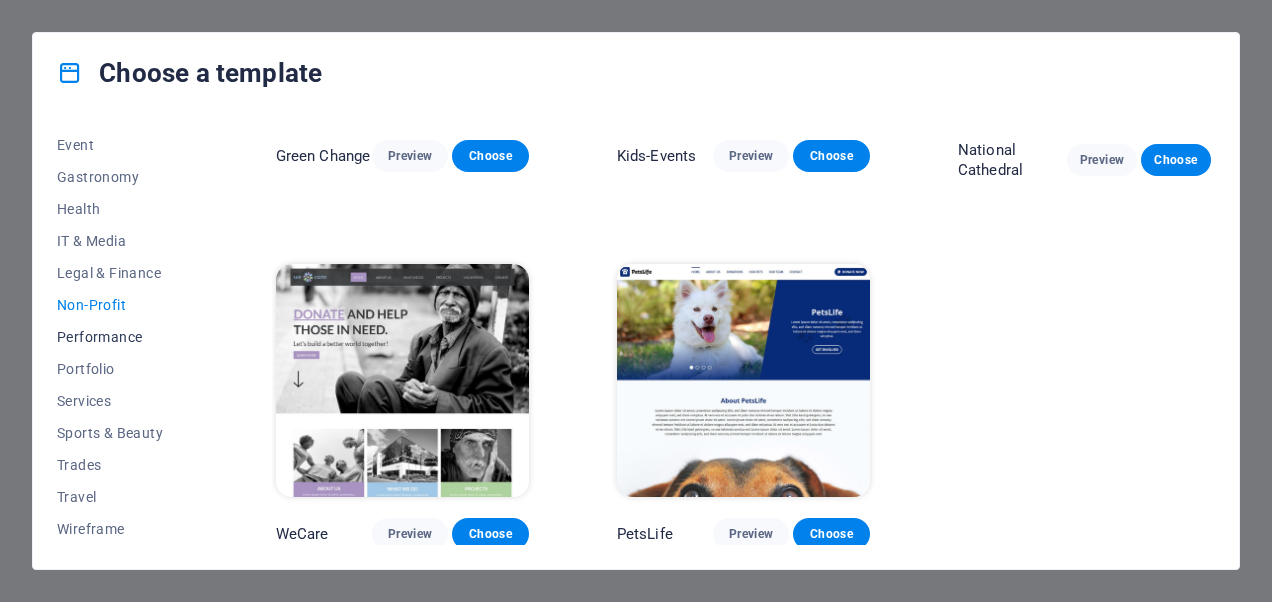 click on "Performance" at bounding box center (122, 337) 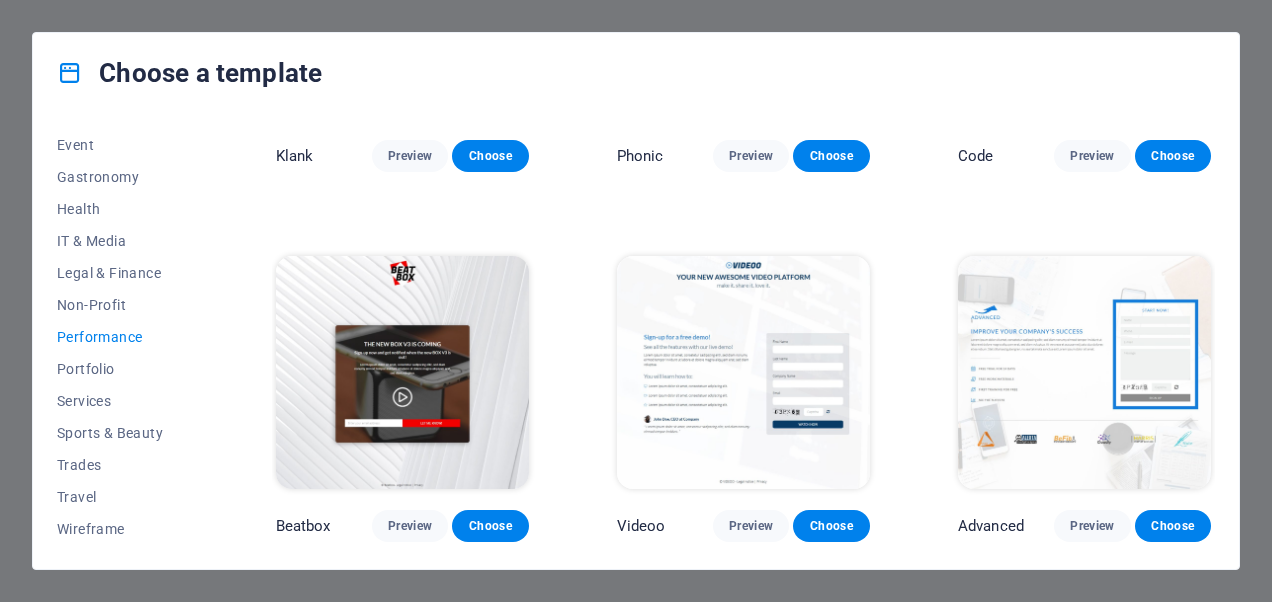 scroll, scrollTop: 1725, scrollLeft: 0, axis: vertical 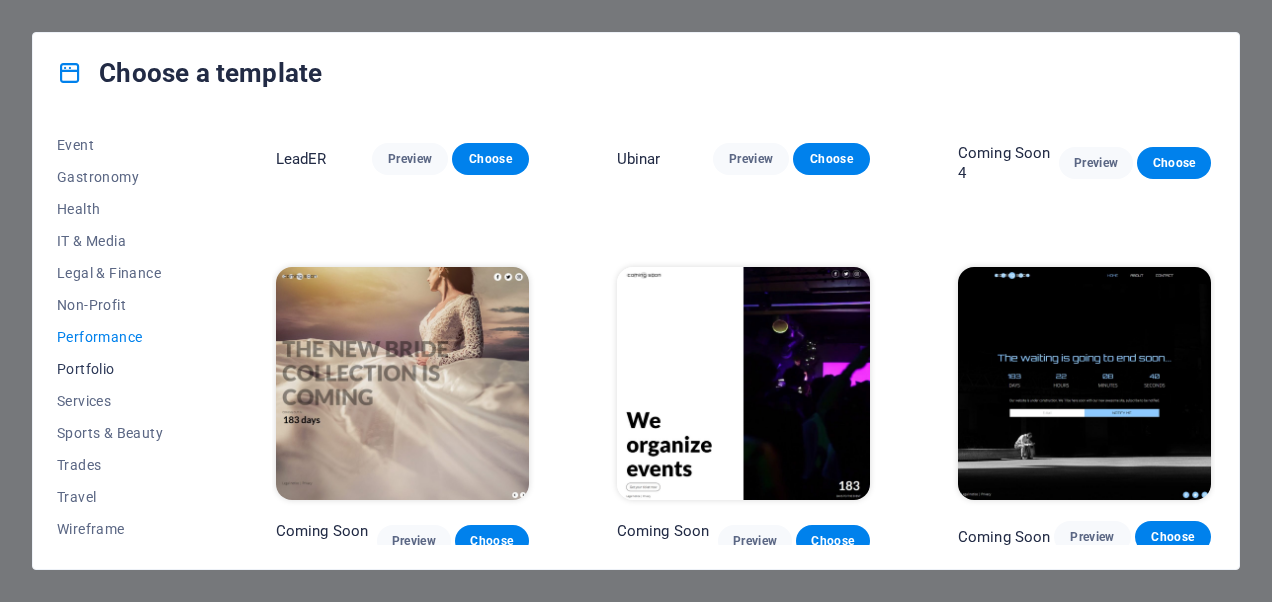 click on "Portfolio" at bounding box center (122, 369) 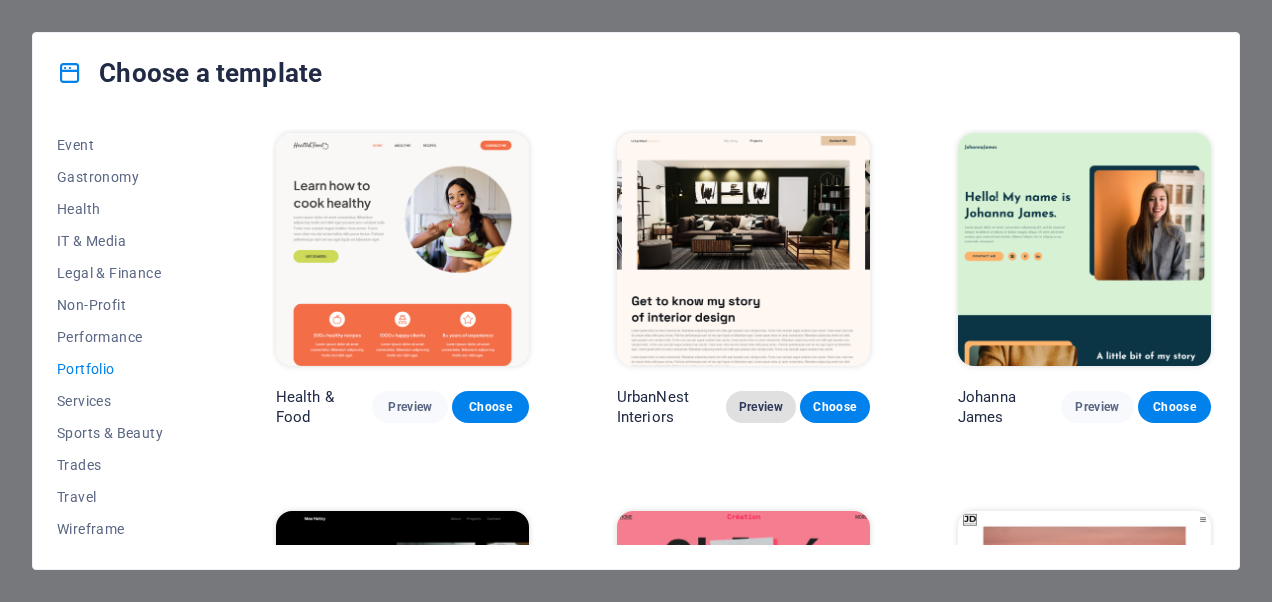 click on "Preview" at bounding box center [761, 407] 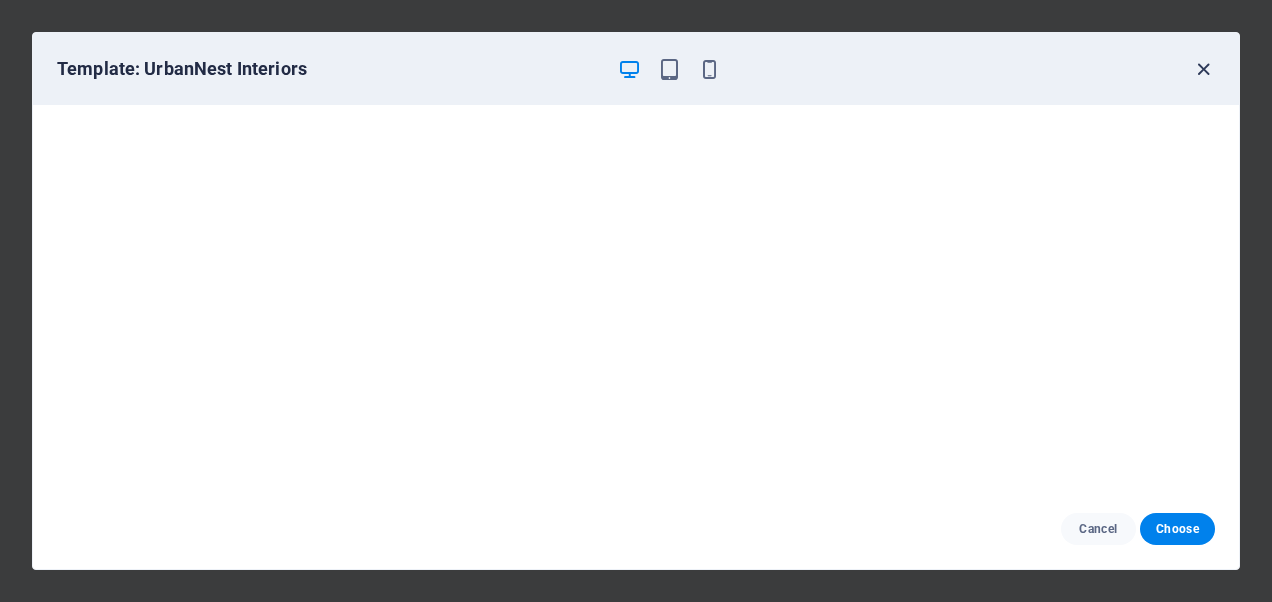 click at bounding box center (1203, 69) 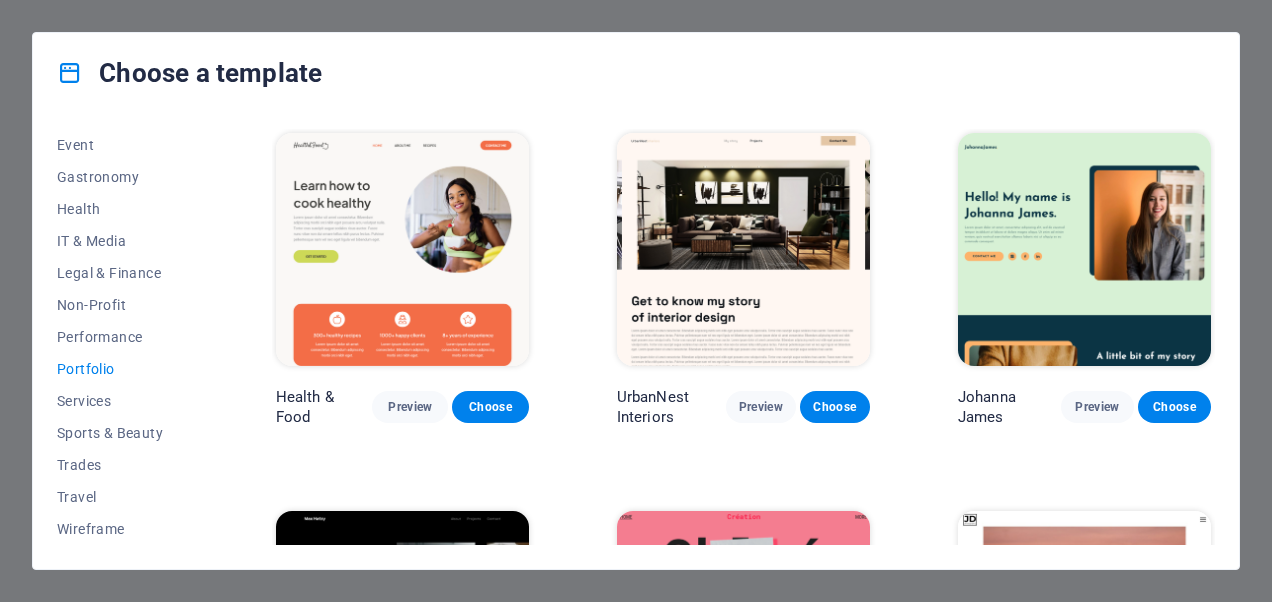 scroll, scrollTop: 533, scrollLeft: 0, axis: vertical 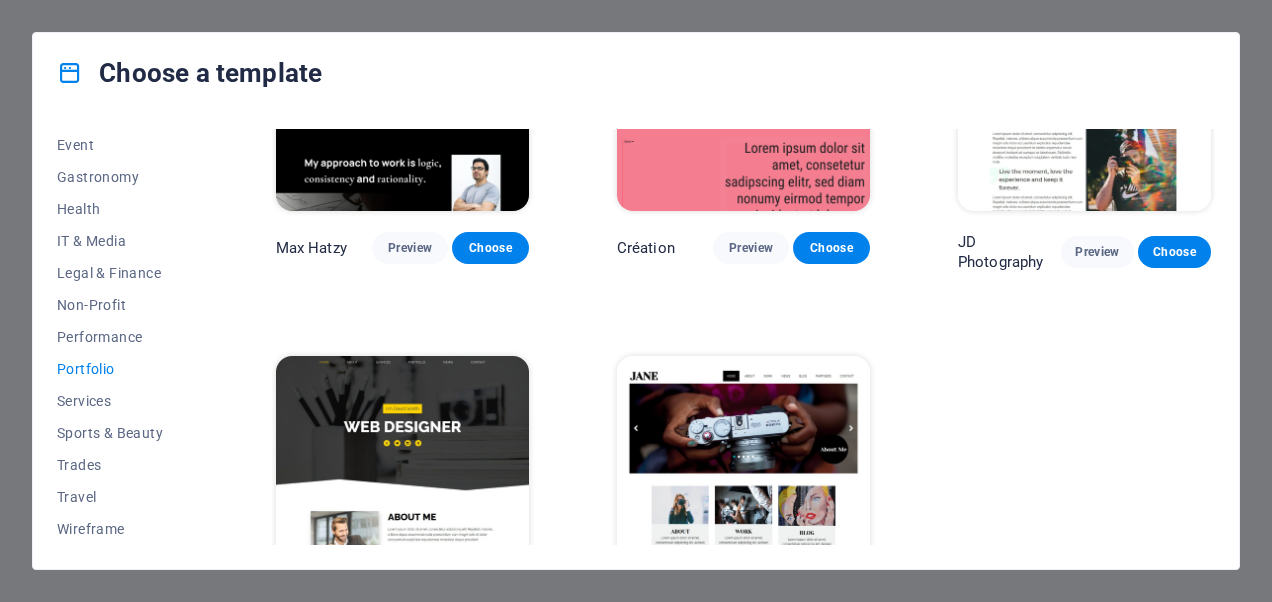 click at bounding box center (402, 472) 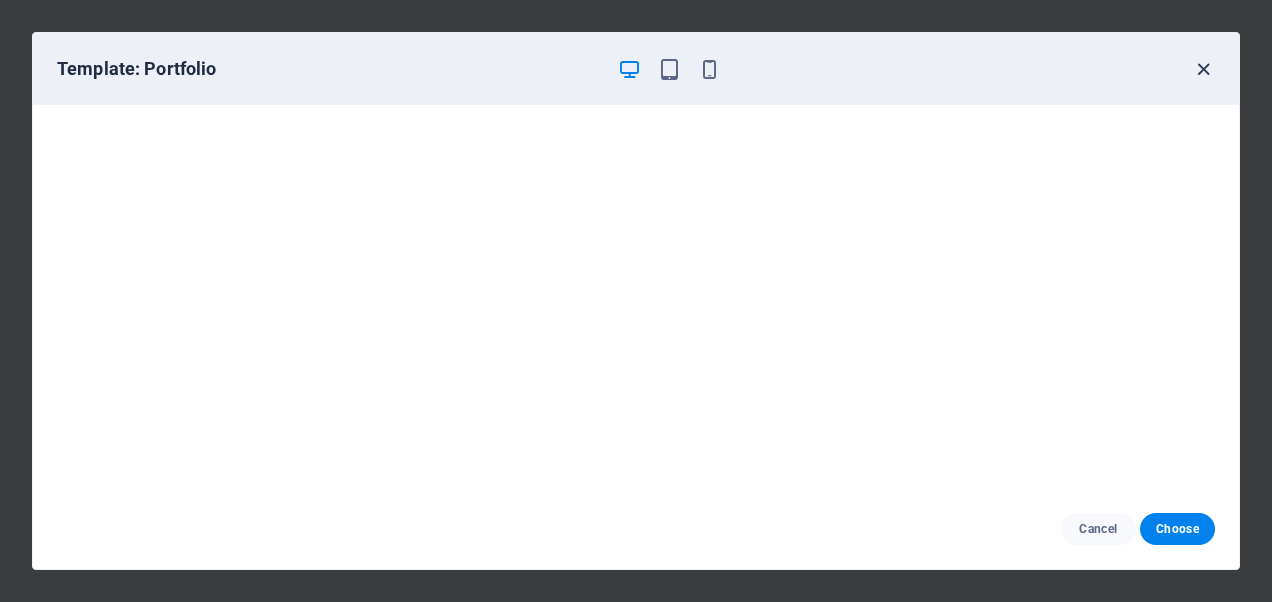 click at bounding box center (1203, 69) 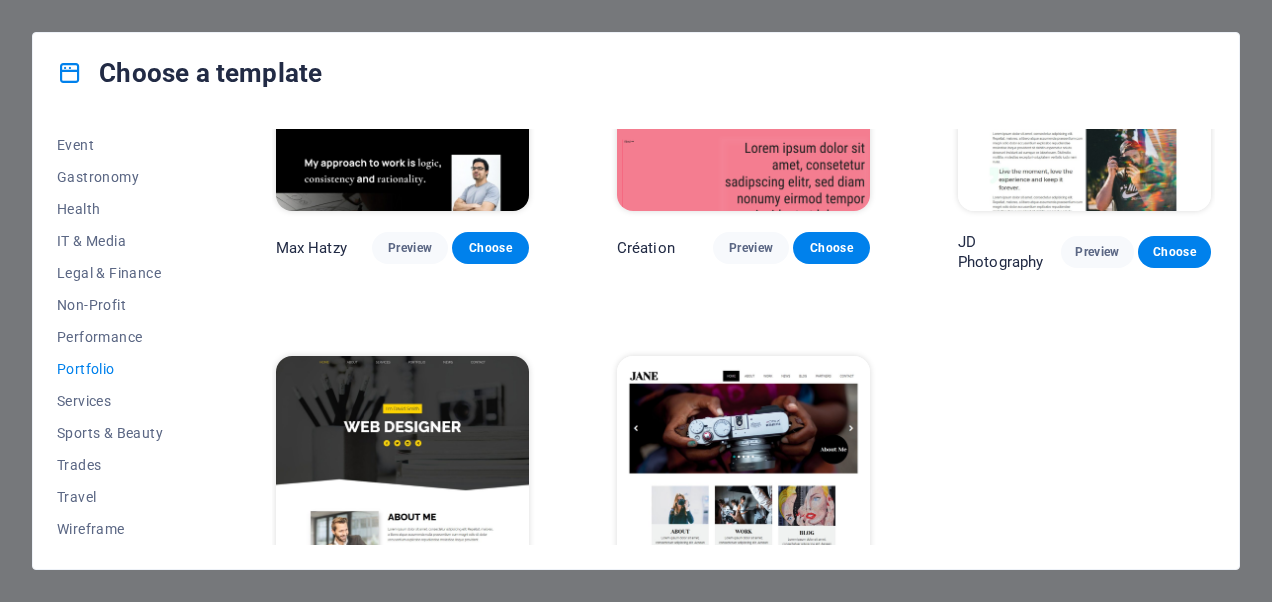 scroll, scrollTop: 622, scrollLeft: 0, axis: vertical 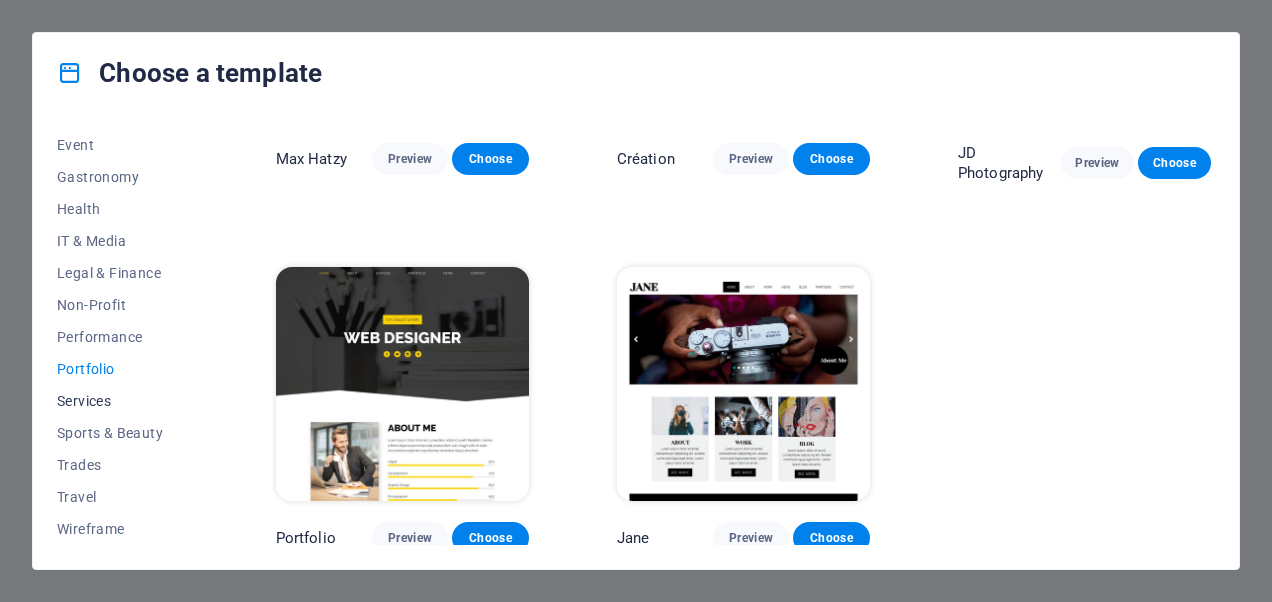 click on "Services" at bounding box center (122, 401) 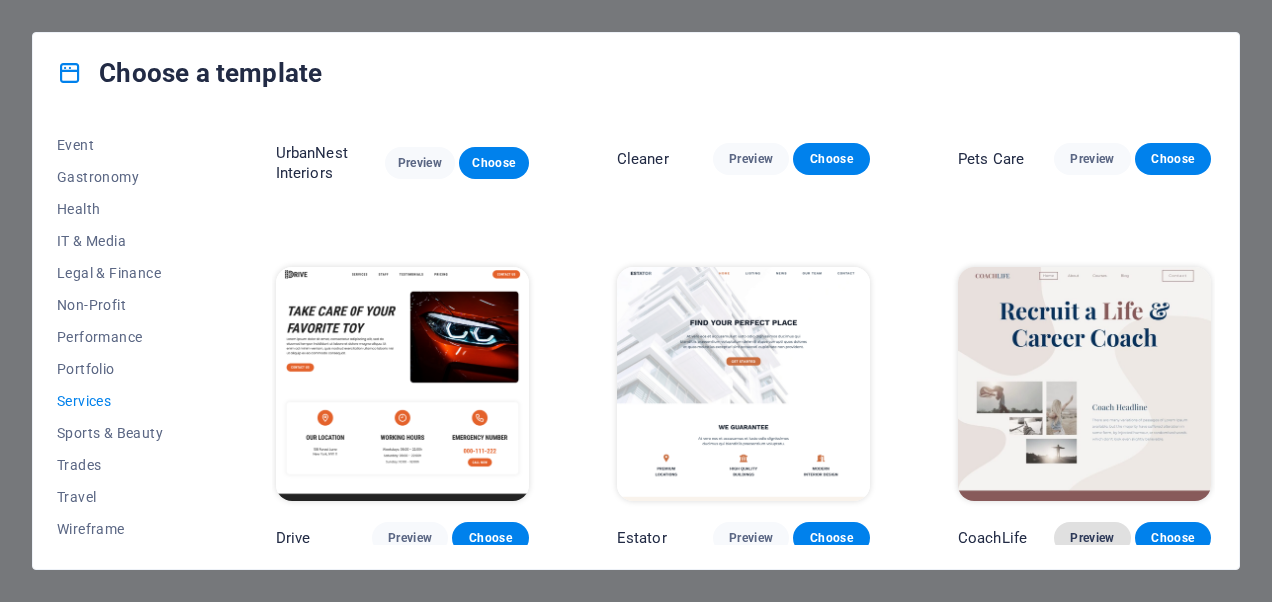 click on "Preview" at bounding box center (1092, 538) 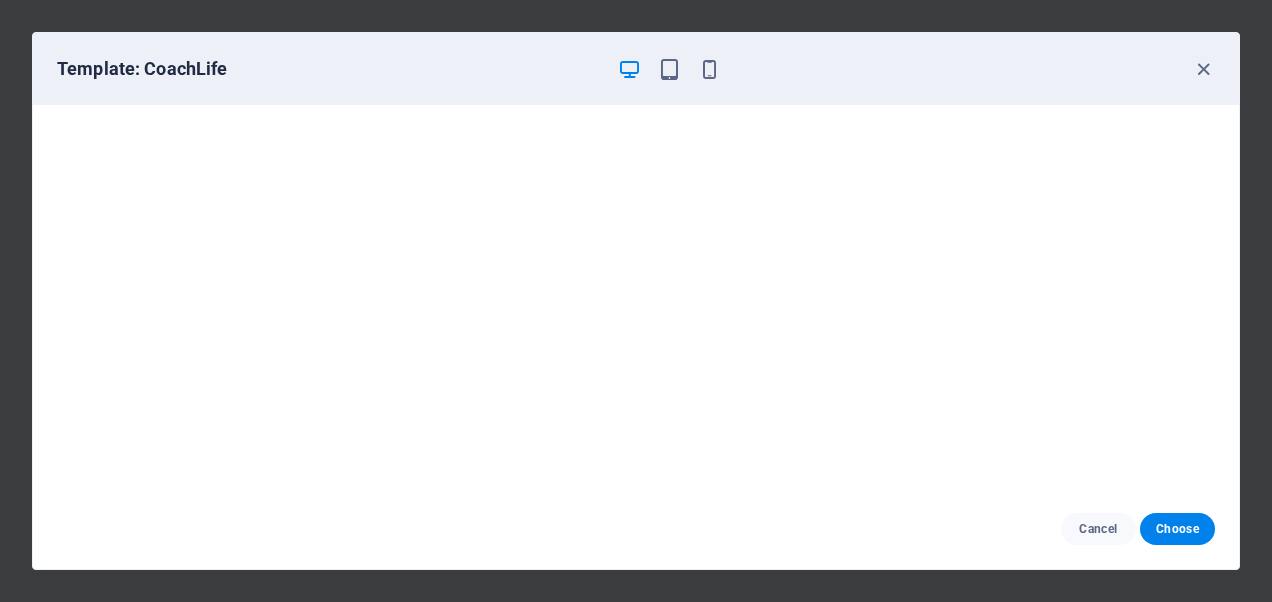 scroll, scrollTop: 4, scrollLeft: 0, axis: vertical 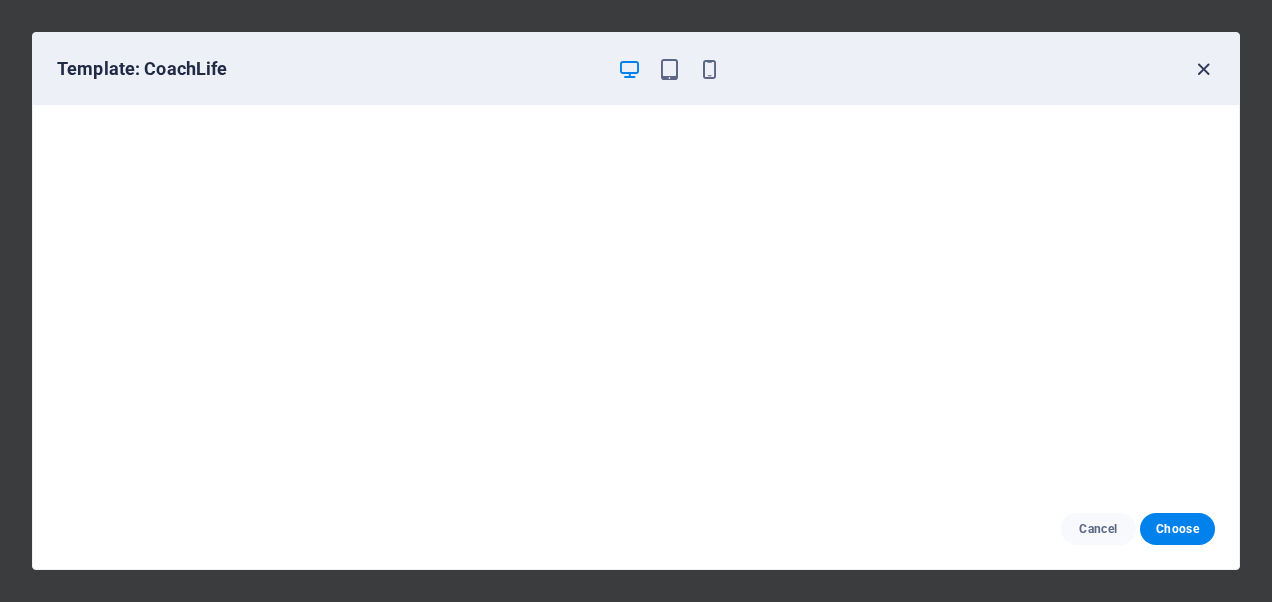 click at bounding box center [1203, 69] 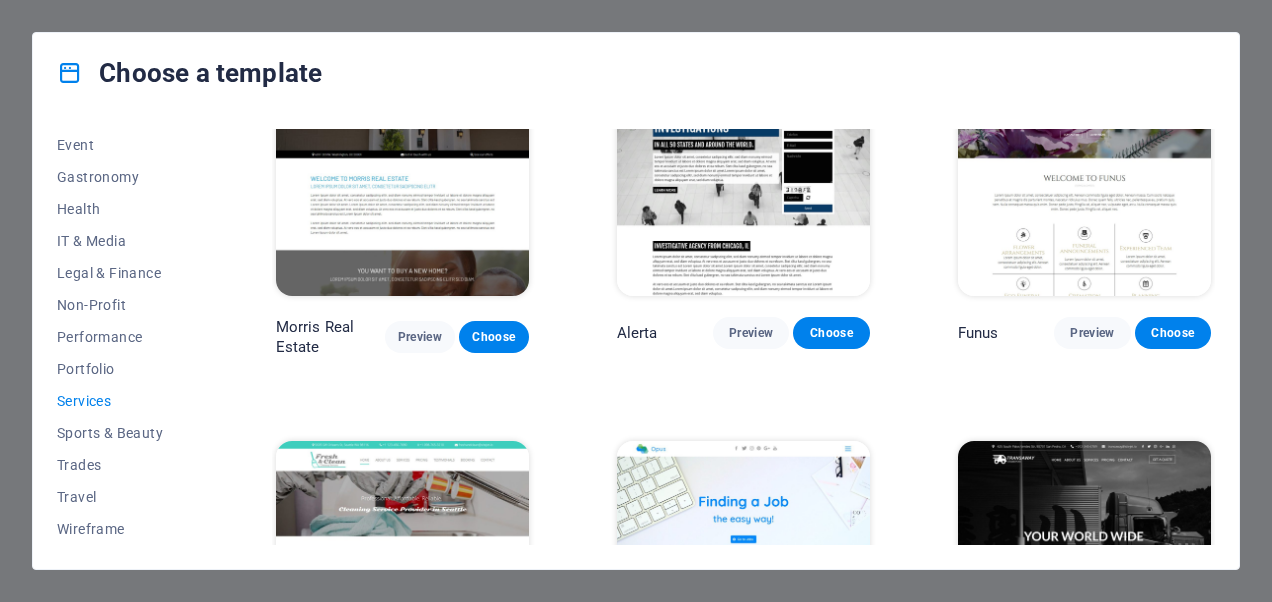 scroll, scrollTop: 2100, scrollLeft: 0, axis: vertical 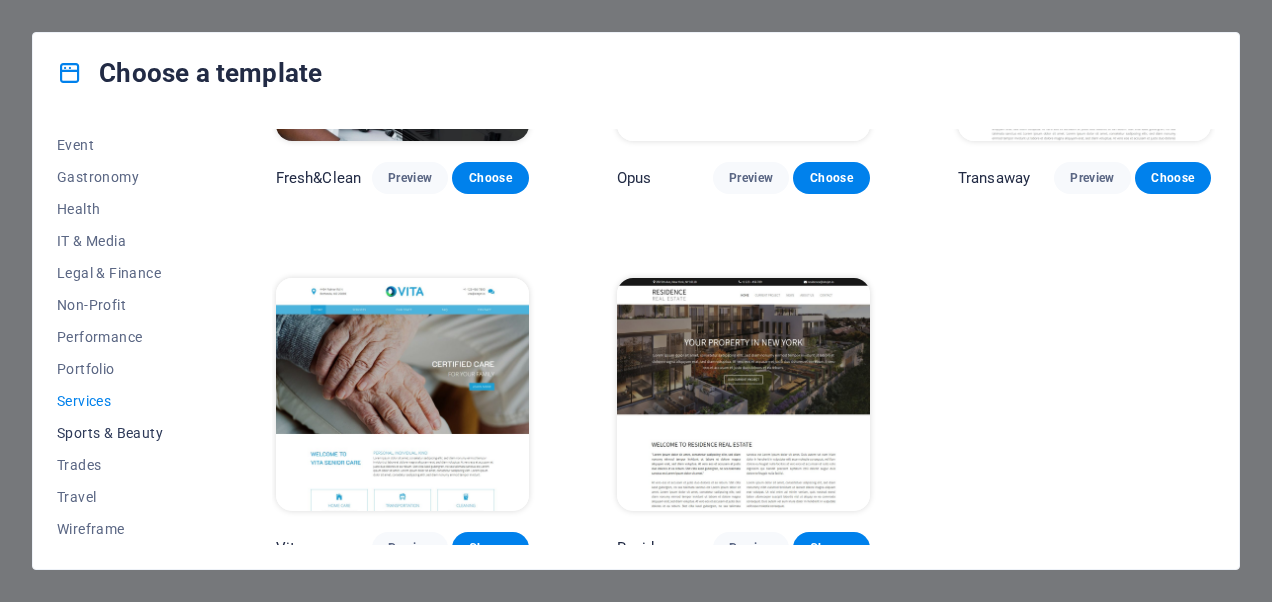 click on "Sports & Beauty" at bounding box center (122, 433) 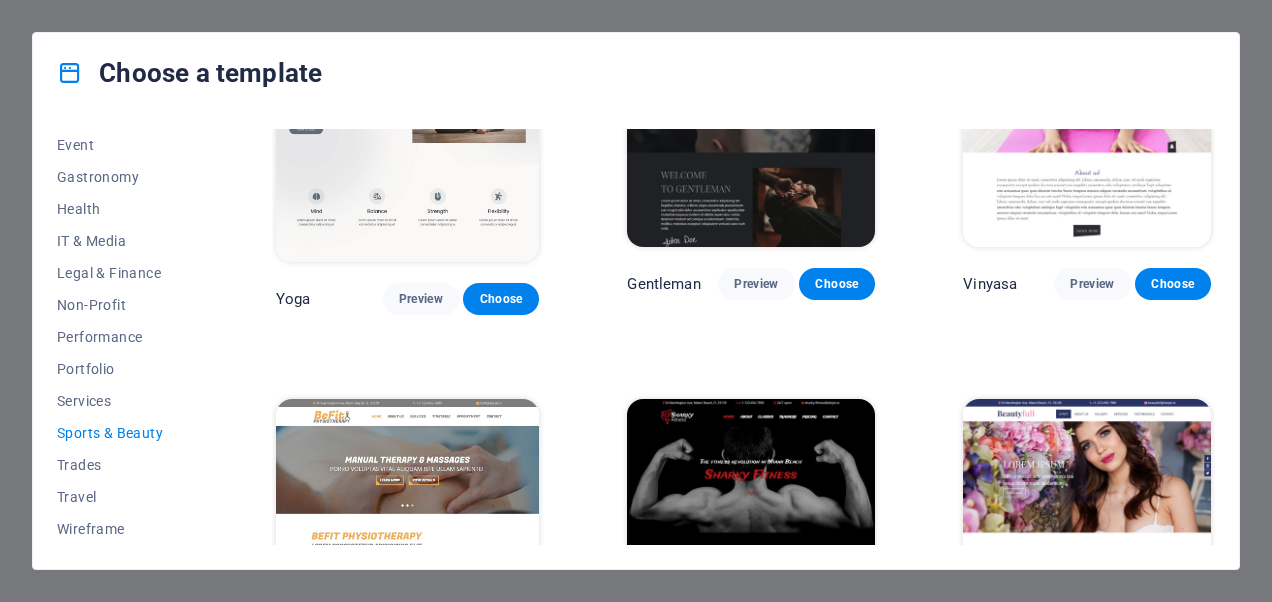 scroll, scrollTop: 349, scrollLeft: 0, axis: vertical 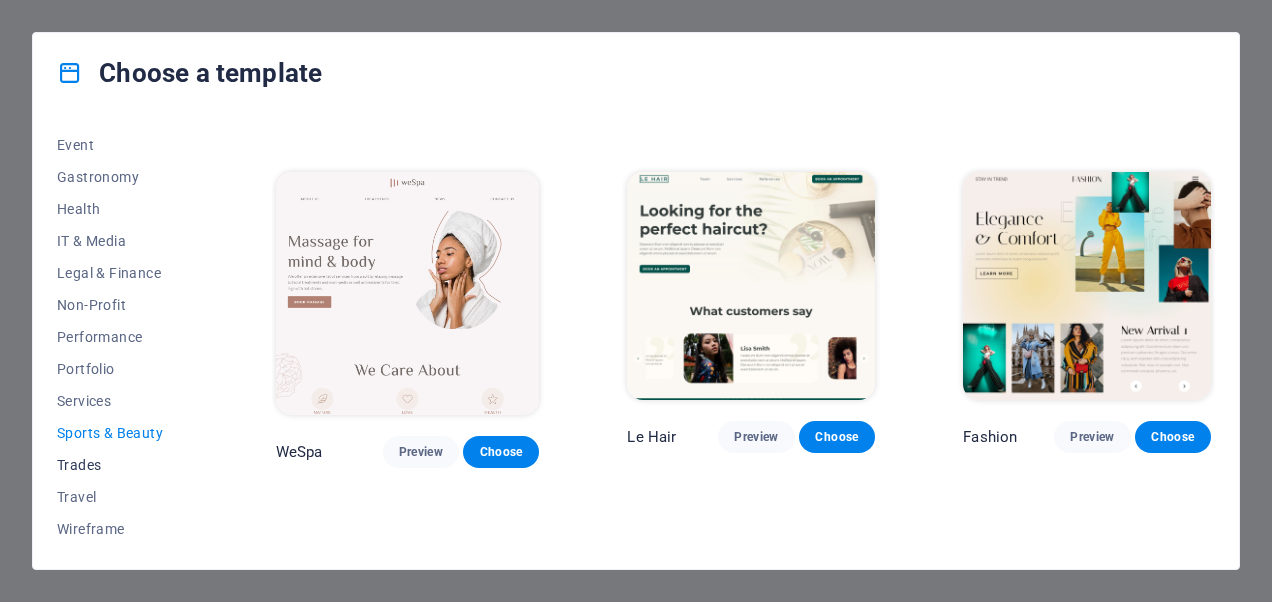 click on "Trades" at bounding box center (122, 465) 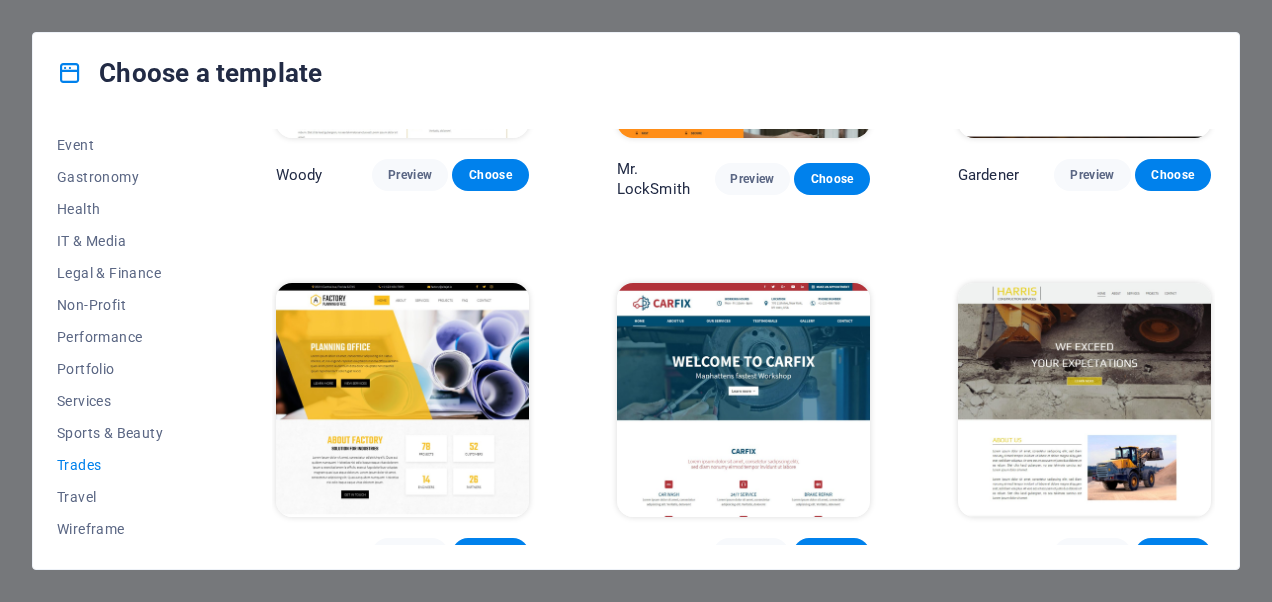 scroll, scrollTop: 614, scrollLeft: 0, axis: vertical 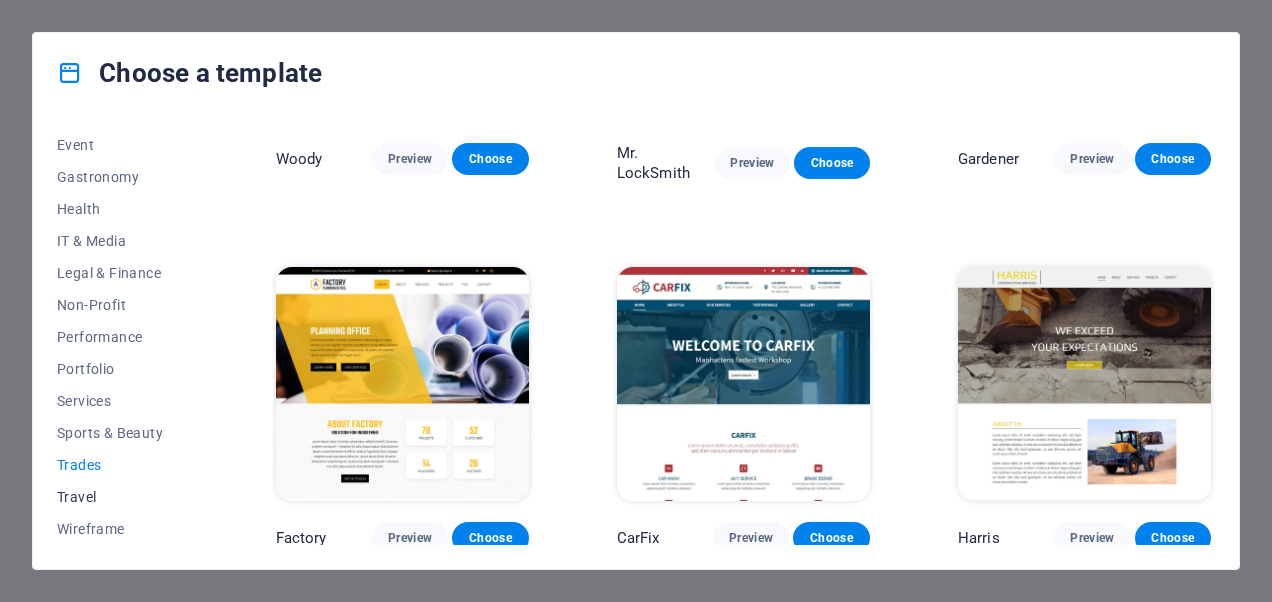 click on "Travel" at bounding box center (122, 497) 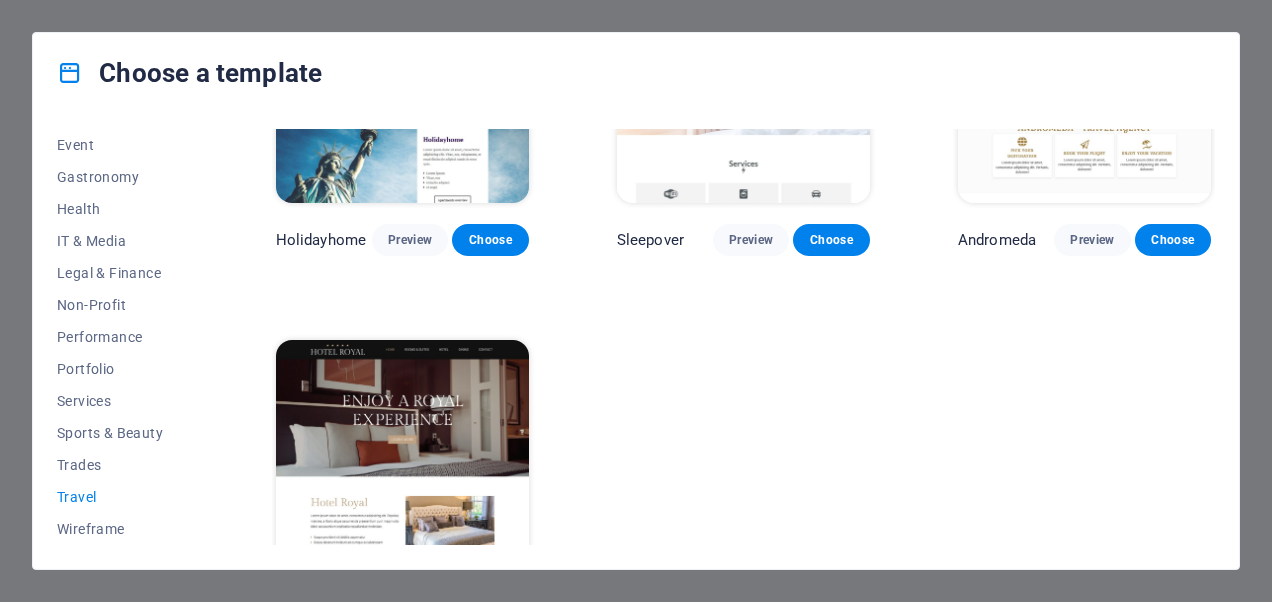 scroll, scrollTop: 0, scrollLeft: 0, axis: both 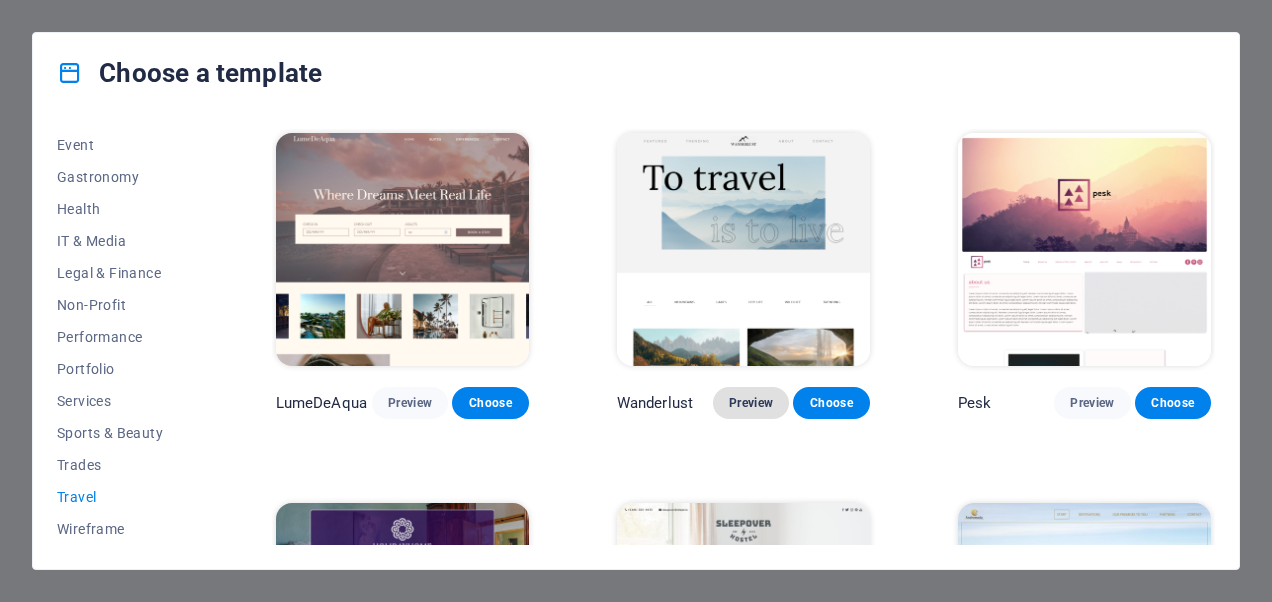 click on "Preview" at bounding box center [751, 403] 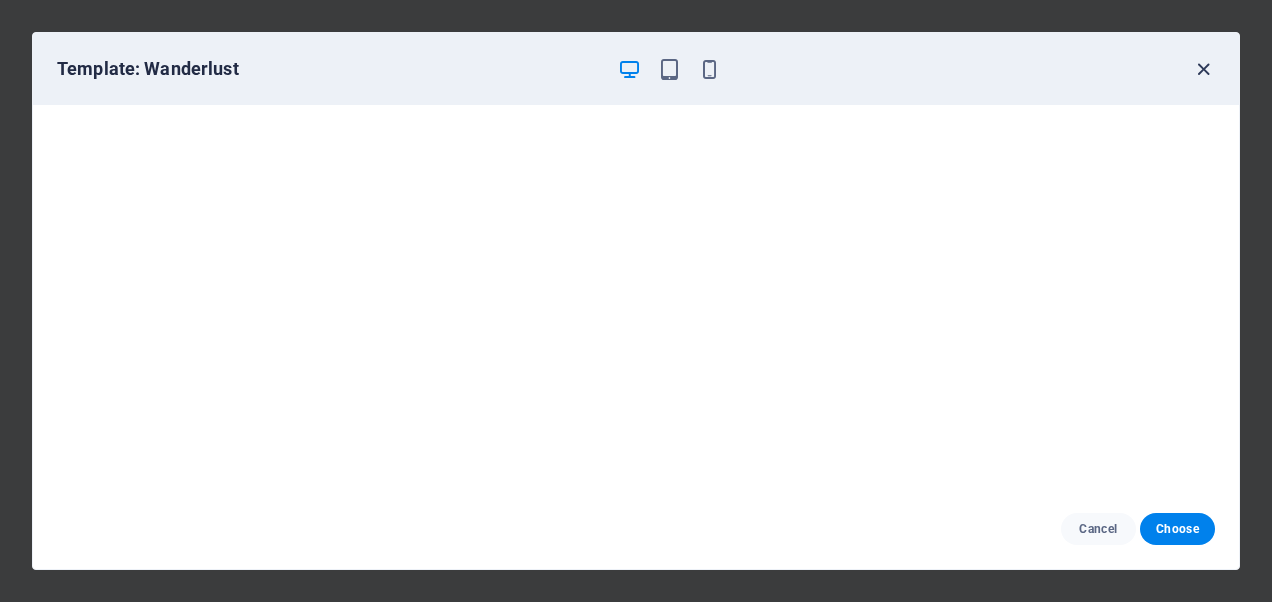 click at bounding box center (1203, 69) 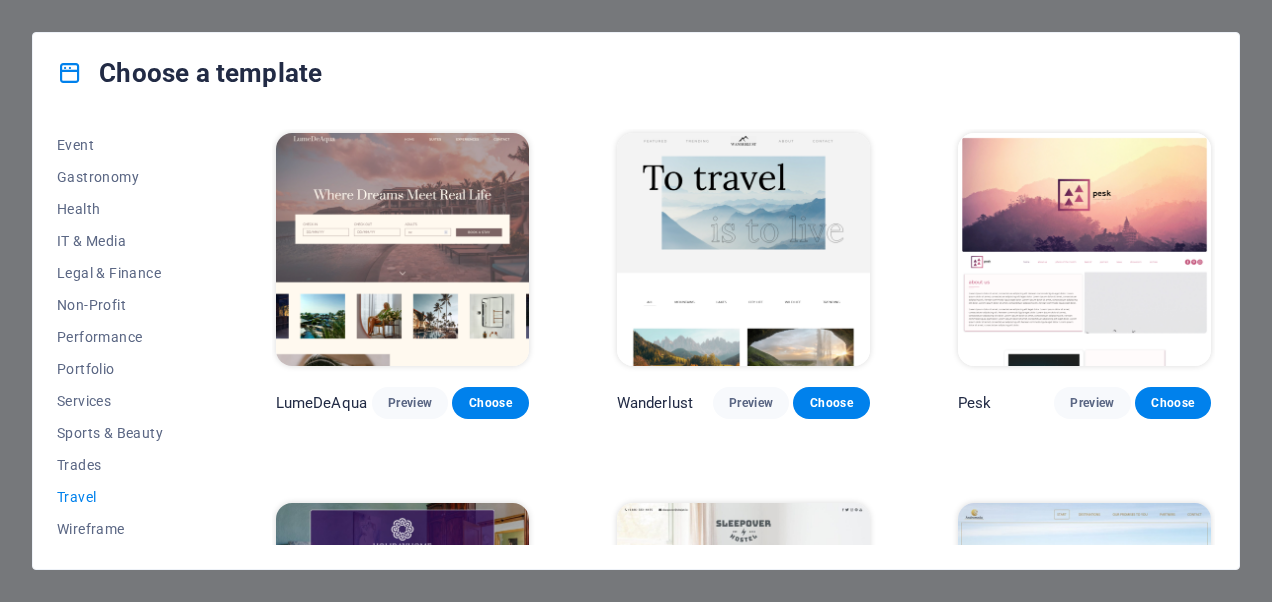click on "Choose a template All Templates My Templates New Trending Landingpage Multipager Onepager Art & Design Blank Blog Business Education & Culture Event Gastronomy Health IT & Media Legal & Finance Non-Profit Performance Portfolio Services Sports & Beauty Trades Travel Wireframe LumeDeAqua Preview Choose Wanderlust Preview Choose Pesk Preview Choose Holidayhome Preview Choose Sleepover Preview Choose Andromeda Preview Choose Hotel Royal Preview Choose" at bounding box center [636, 301] 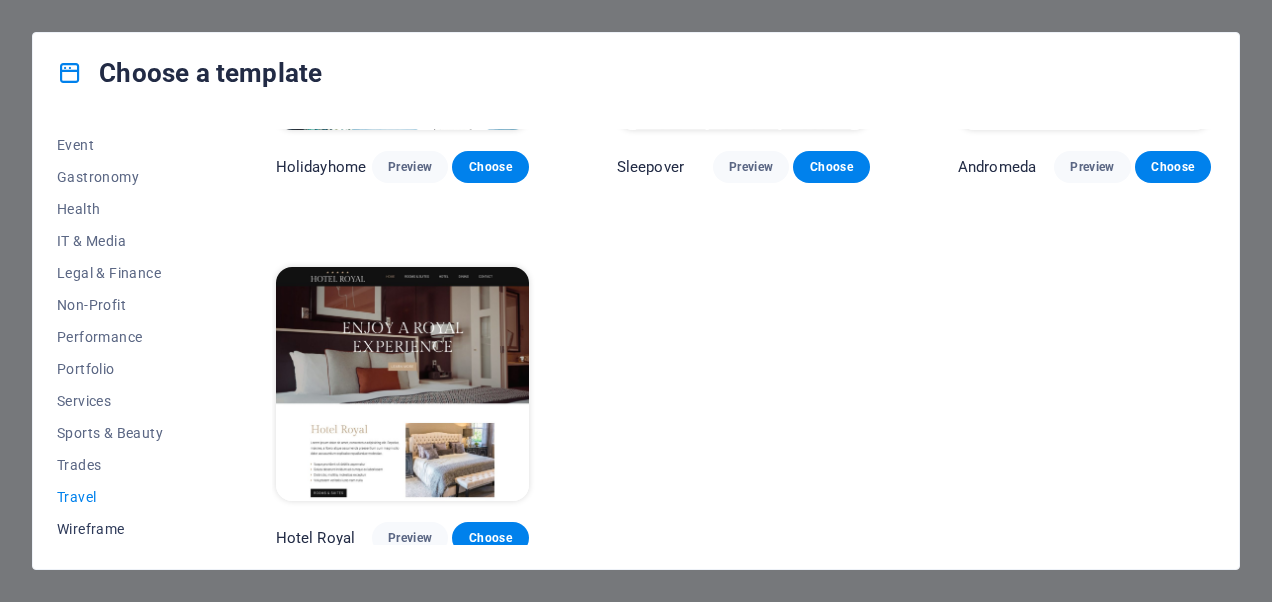 click on "Wireframe" at bounding box center (122, 529) 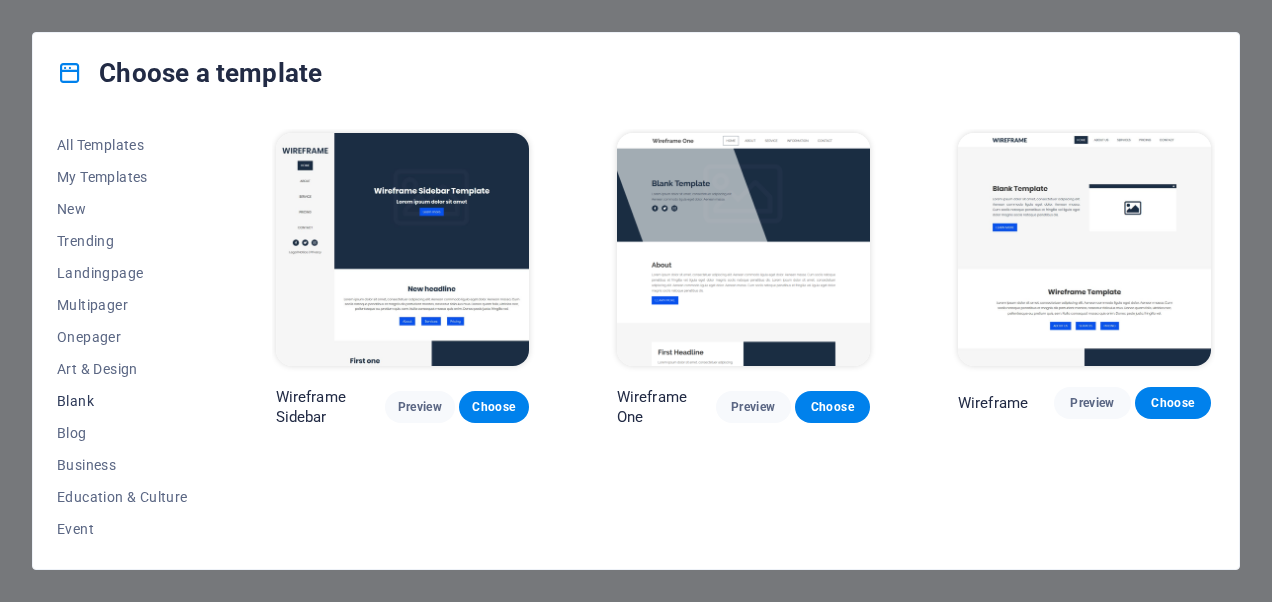scroll, scrollTop: 384, scrollLeft: 0, axis: vertical 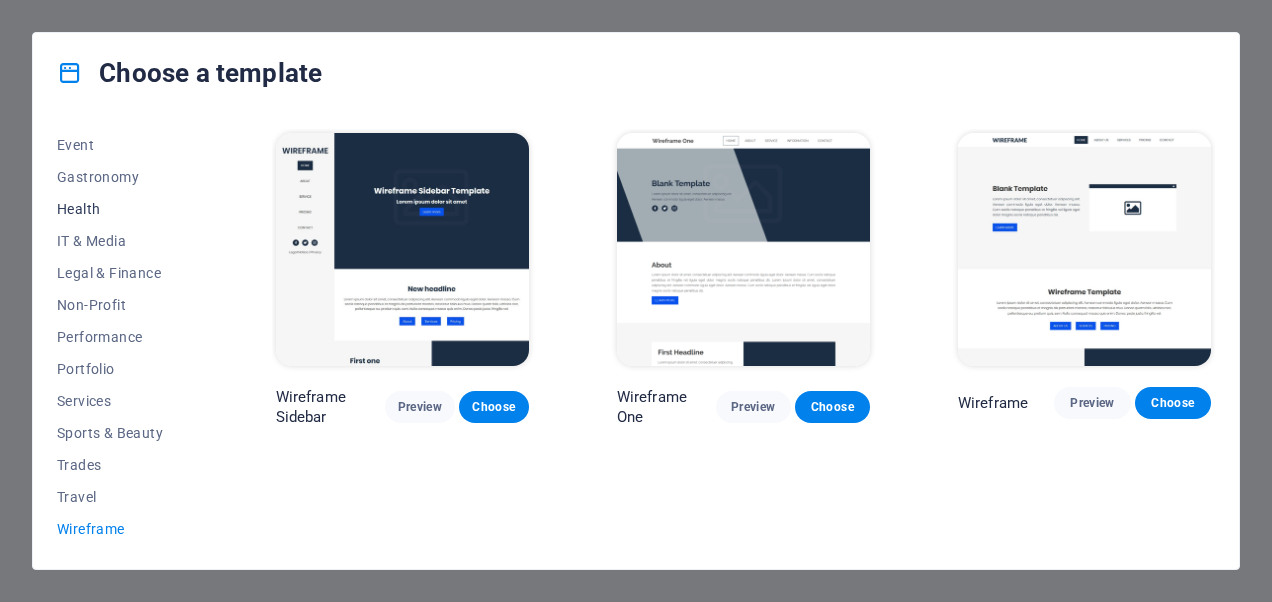click on "Health" at bounding box center [122, 209] 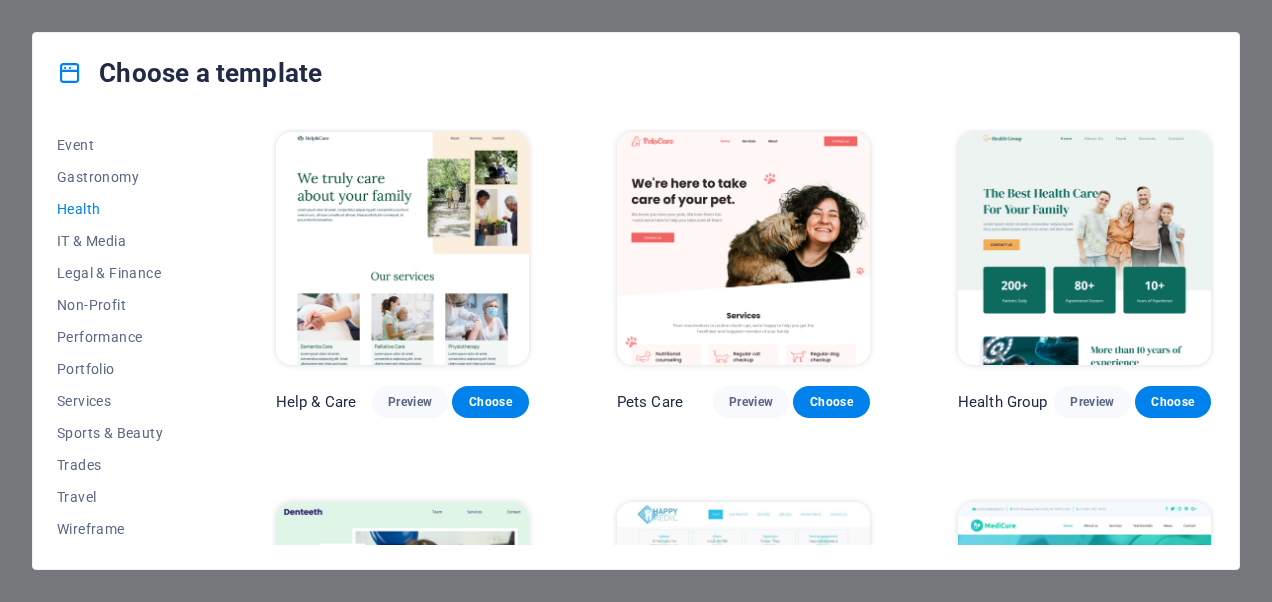 scroll, scrollTop: 0, scrollLeft: 0, axis: both 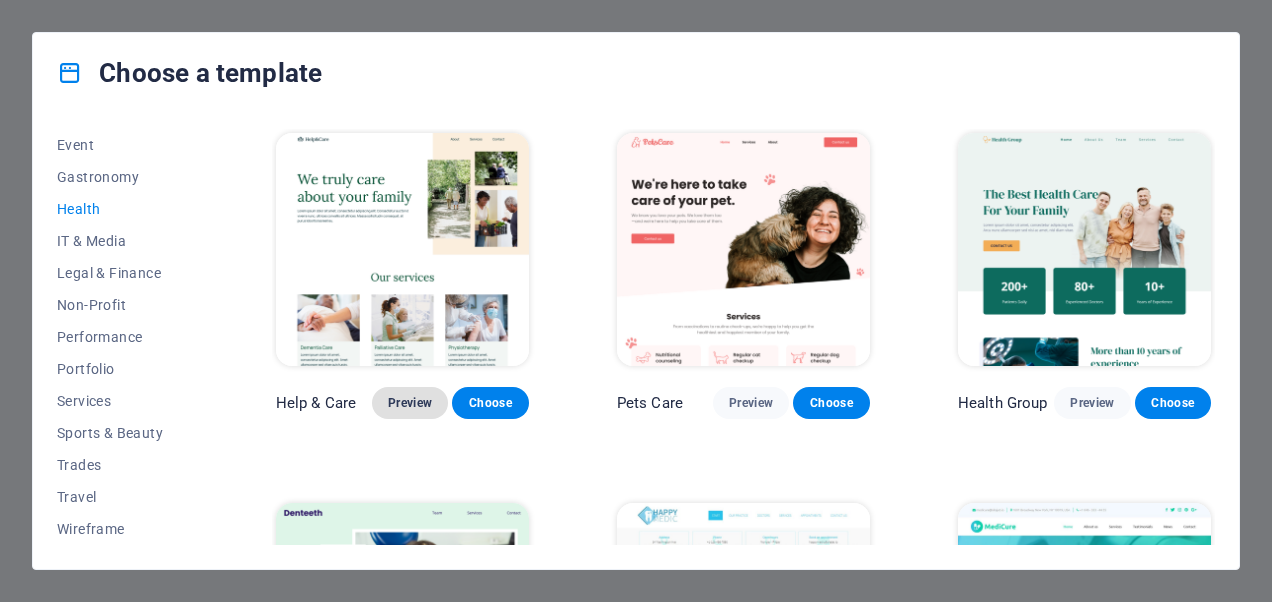 click on "Preview" at bounding box center [410, 403] 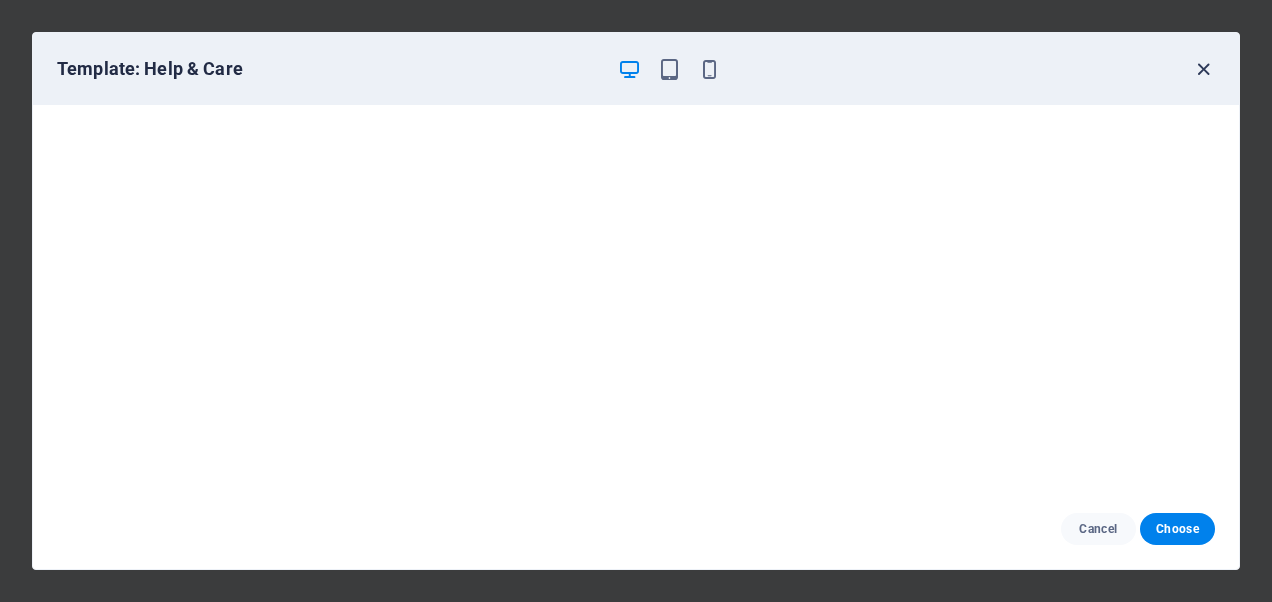 click at bounding box center (1203, 69) 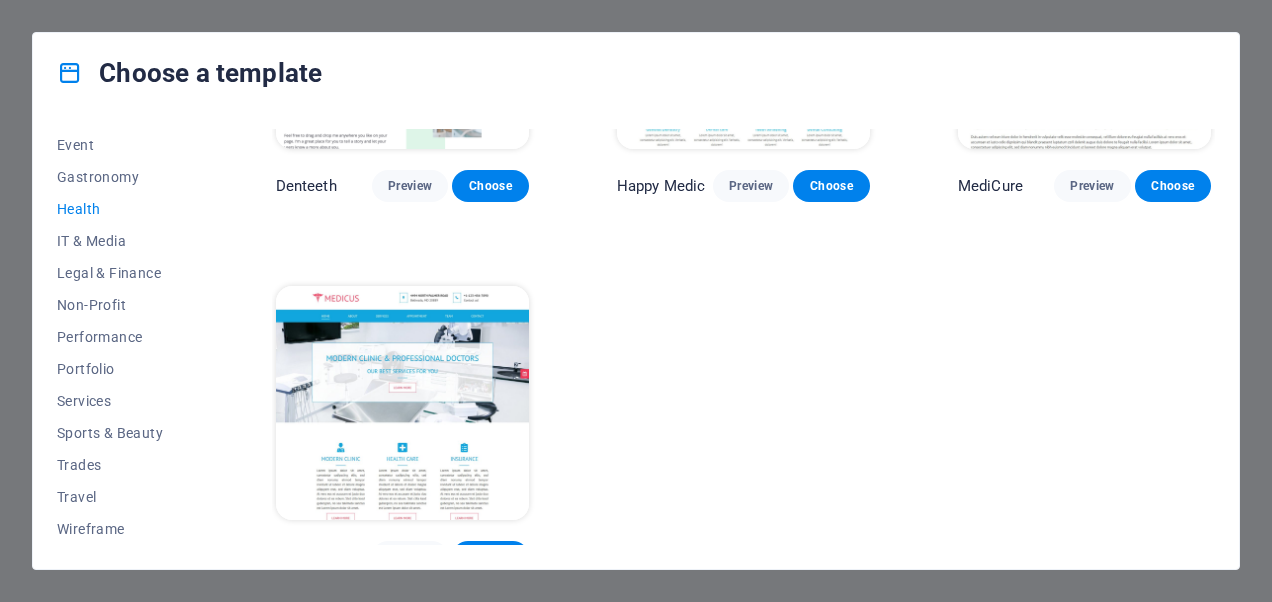 scroll, scrollTop: 606, scrollLeft: 0, axis: vertical 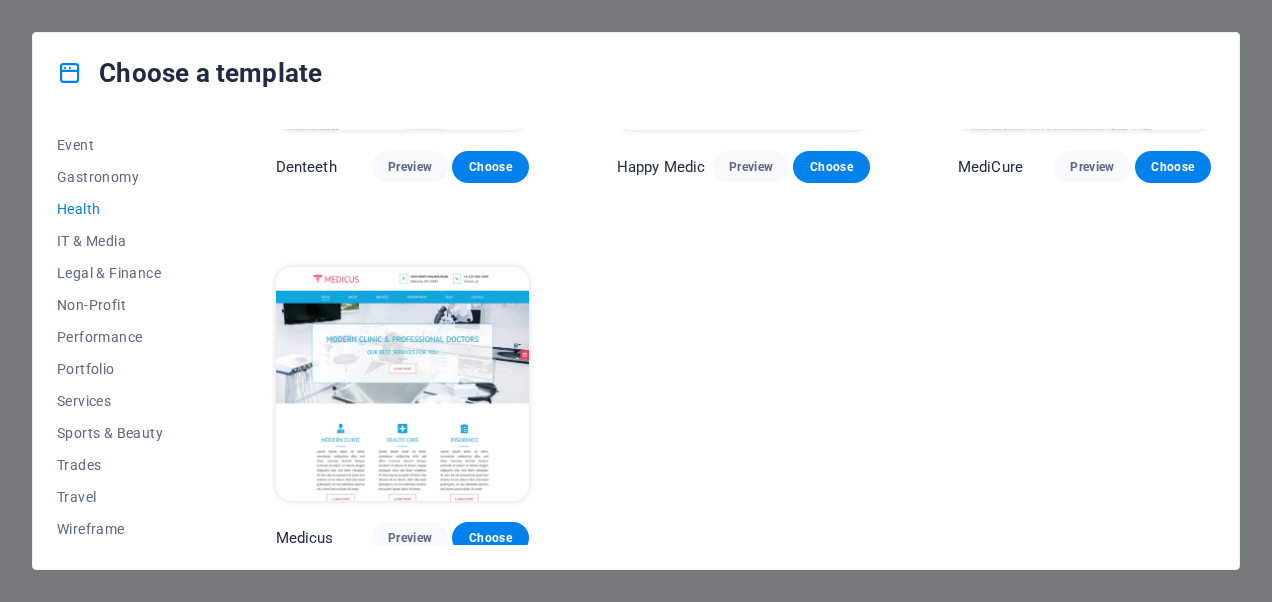 click on "Choose a template All Templates My Templates New Trending Landingpage Multipager Onepager Art & Design Blank Blog Business Education & Culture Event Gastronomy Health IT & Media Legal & Finance Non-Profit Performance Portfolio Services Sports & Beauty Trades Travel Wireframe Help & Care Preview Choose Pets Care Preview Choose Health Group Preview Choose Denteeth Preview Choose Happy Medic Preview Choose MediCure Preview Choose Medicus Preview Choose" at bounding box center (636, 301) 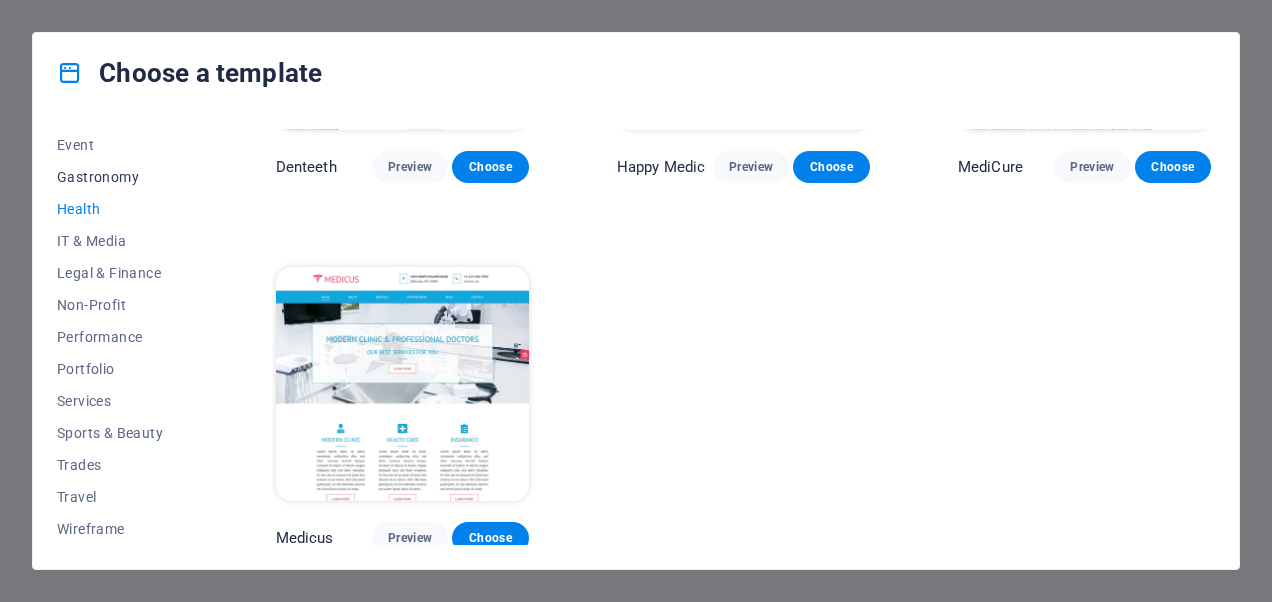 scroll, scrollTop: 0, scrollLeft: 0, axis: both 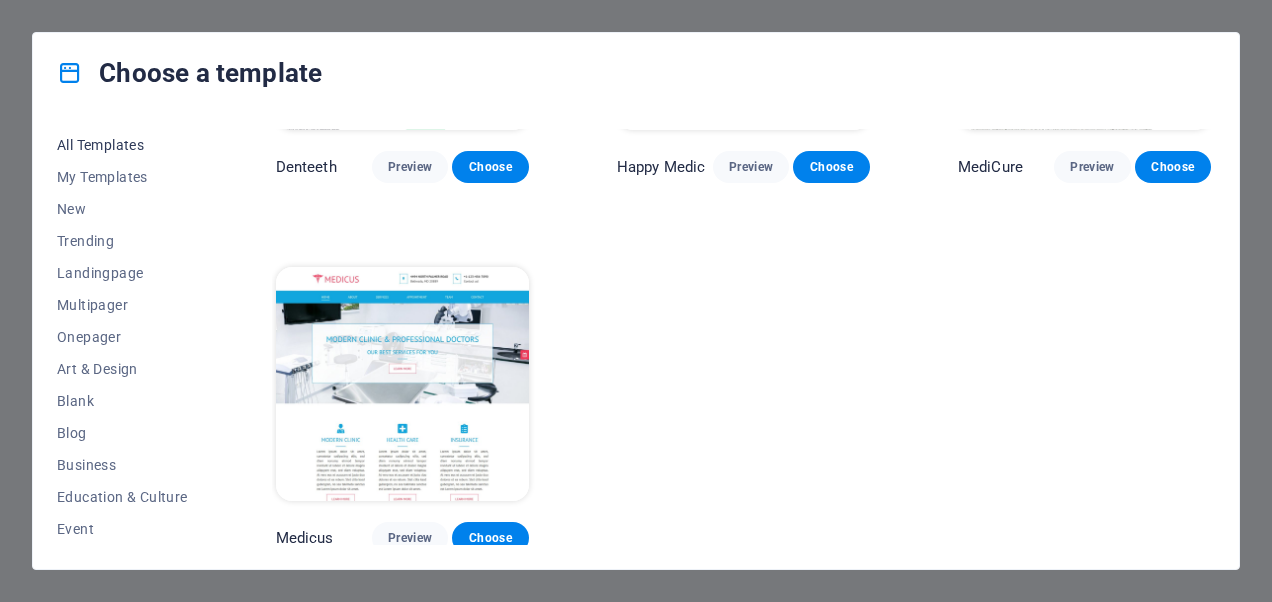 click on "All Templates" at bounding box center [122, 145] 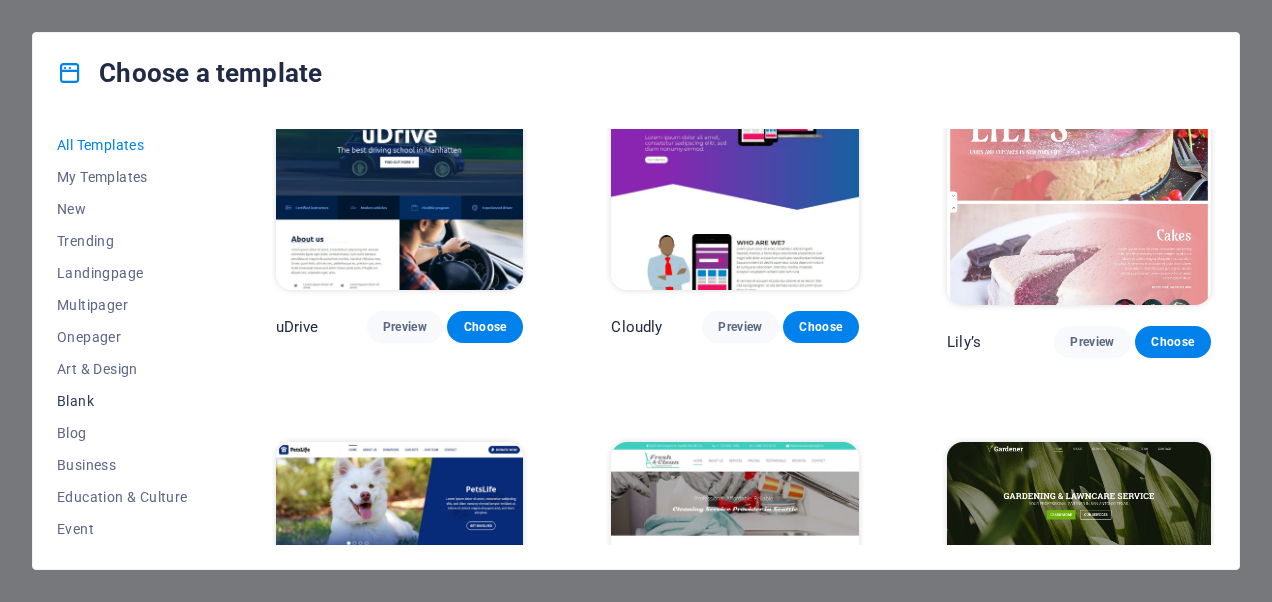 scroll, scrollTop: 12681, scrollLeft: 0, axis: vertical 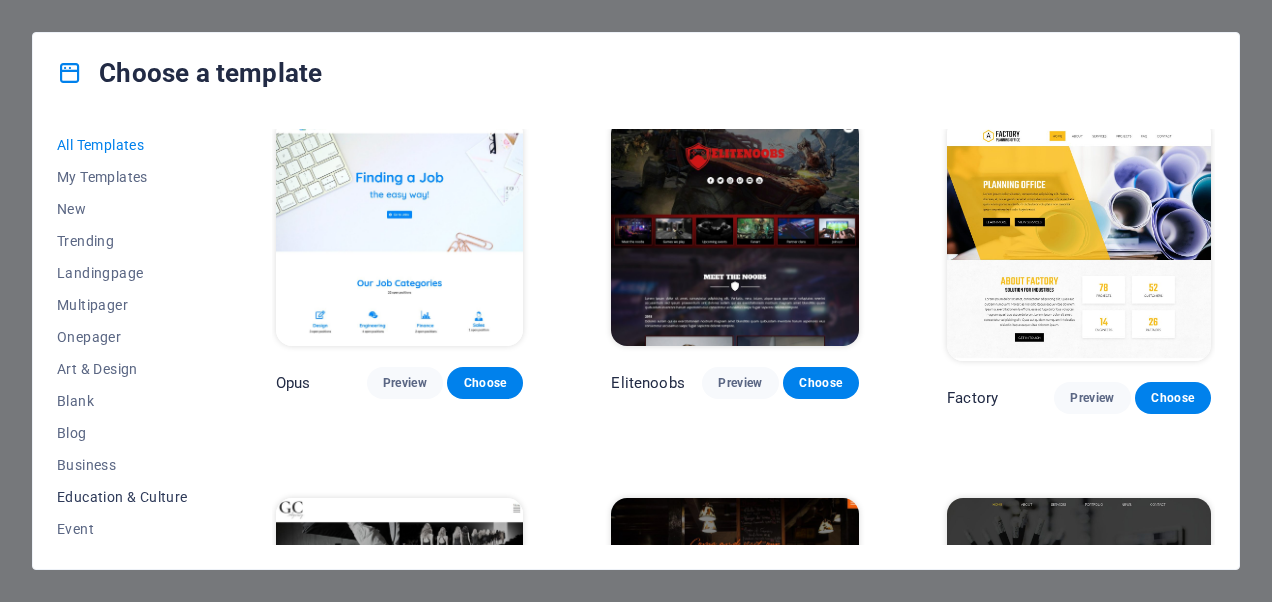 click on "Education & Culture" at bounding box center (122, 497) 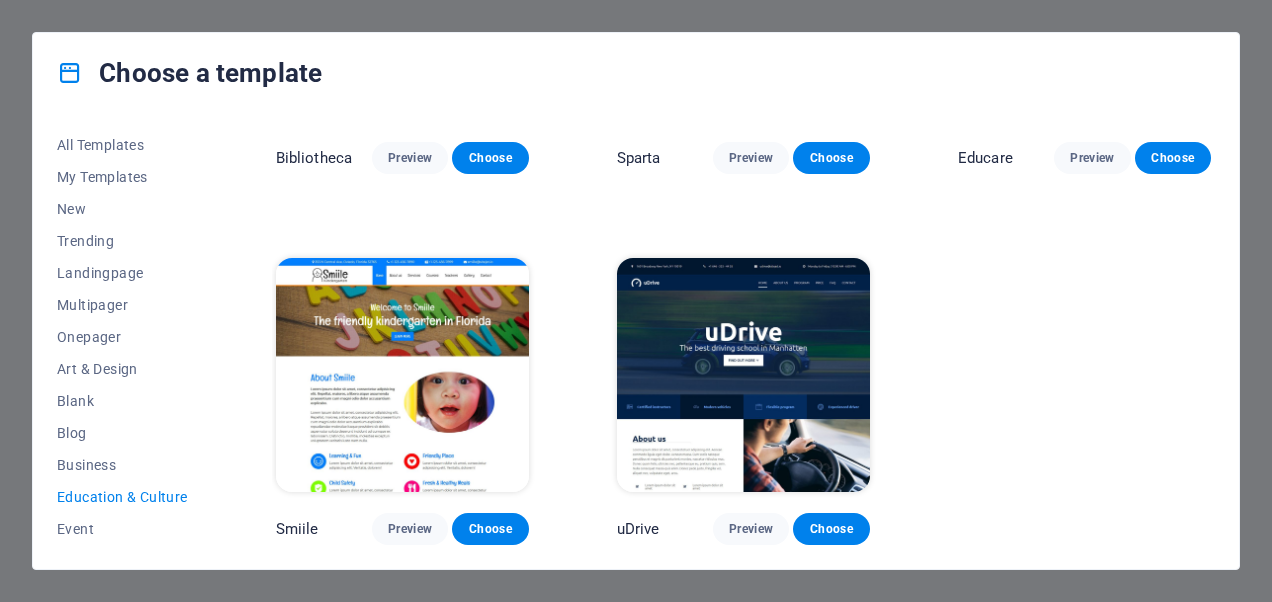 scroll, scrollTop: 606, scrollLeft: 0, axis: vertical 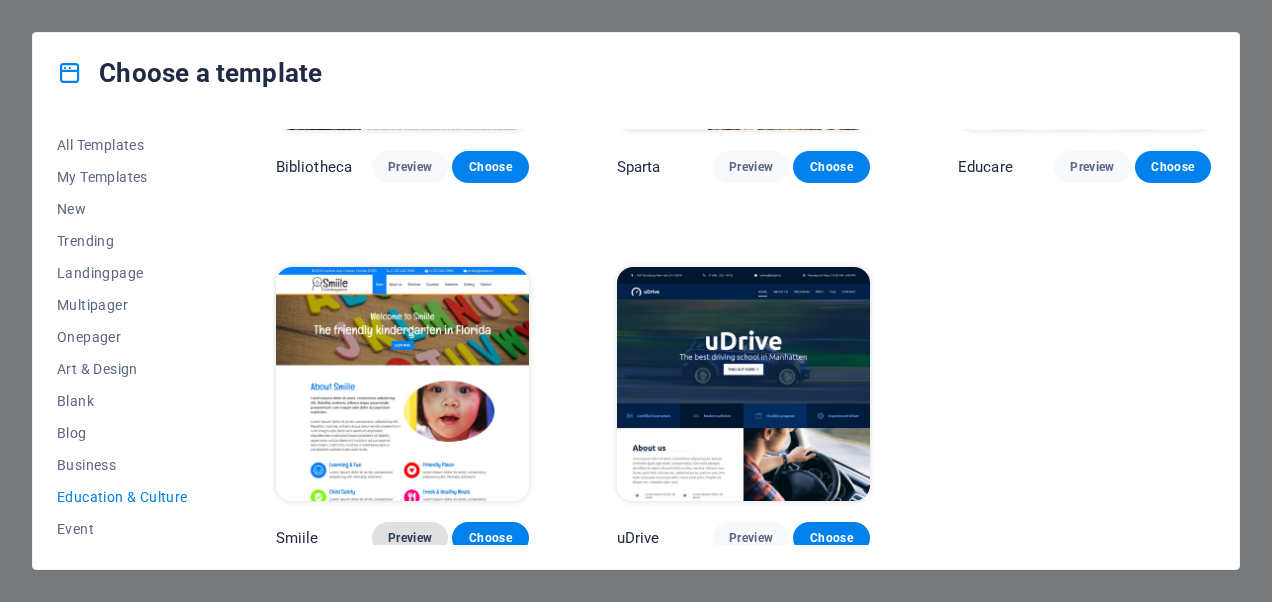 click on "Preview" at bounding box center (410, 538) 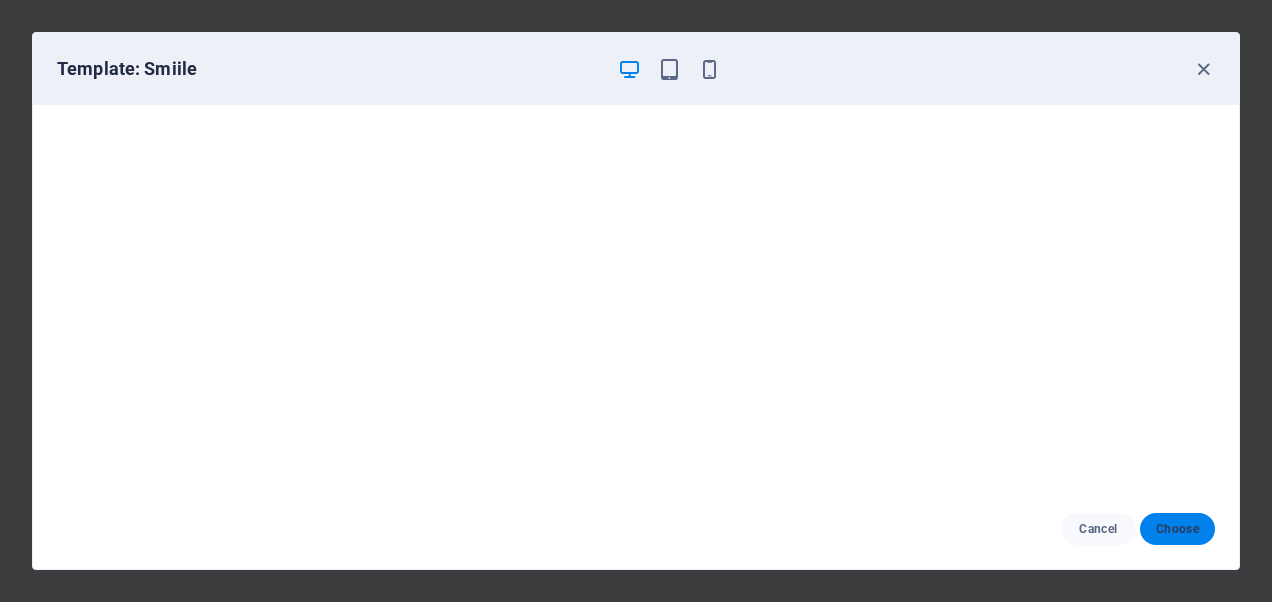 click on "Choose" at bounding box center (1177, 529) 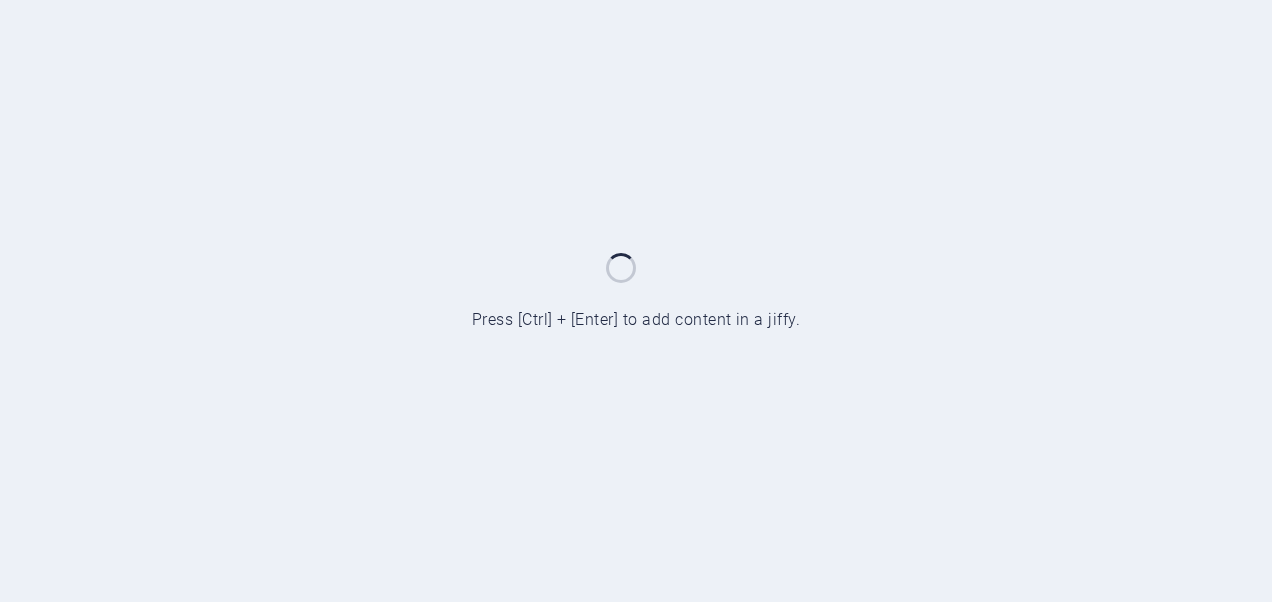 scroll, scrollTop: 0, scrollLeft: 0, axis: both 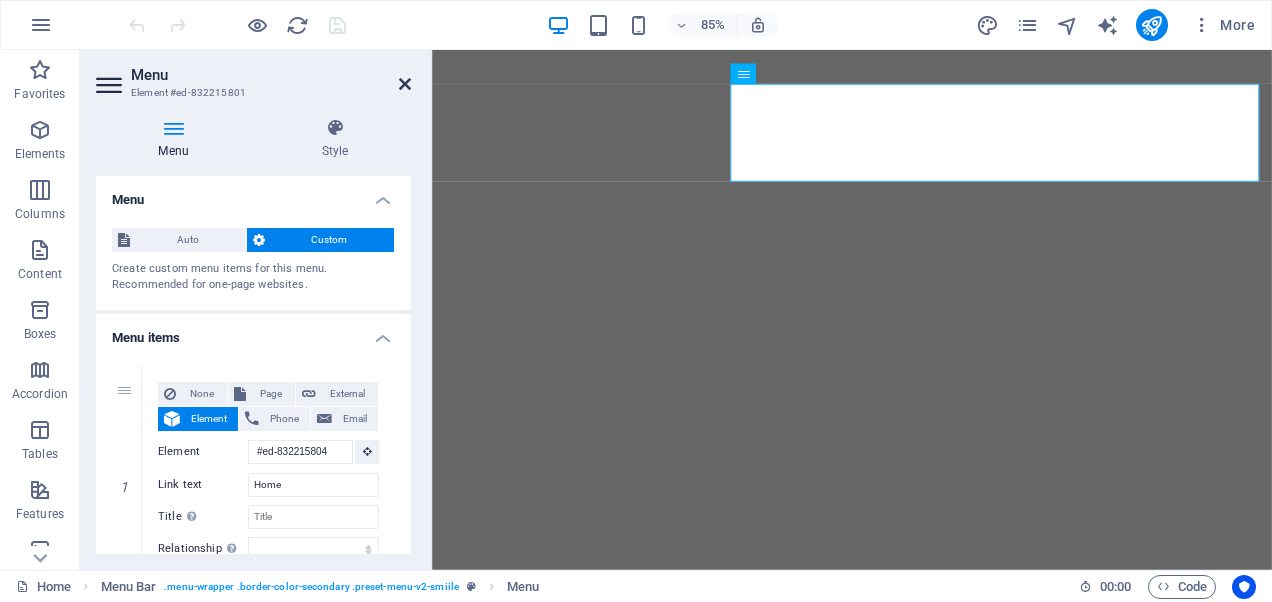 click at bounding box center [405, 84] 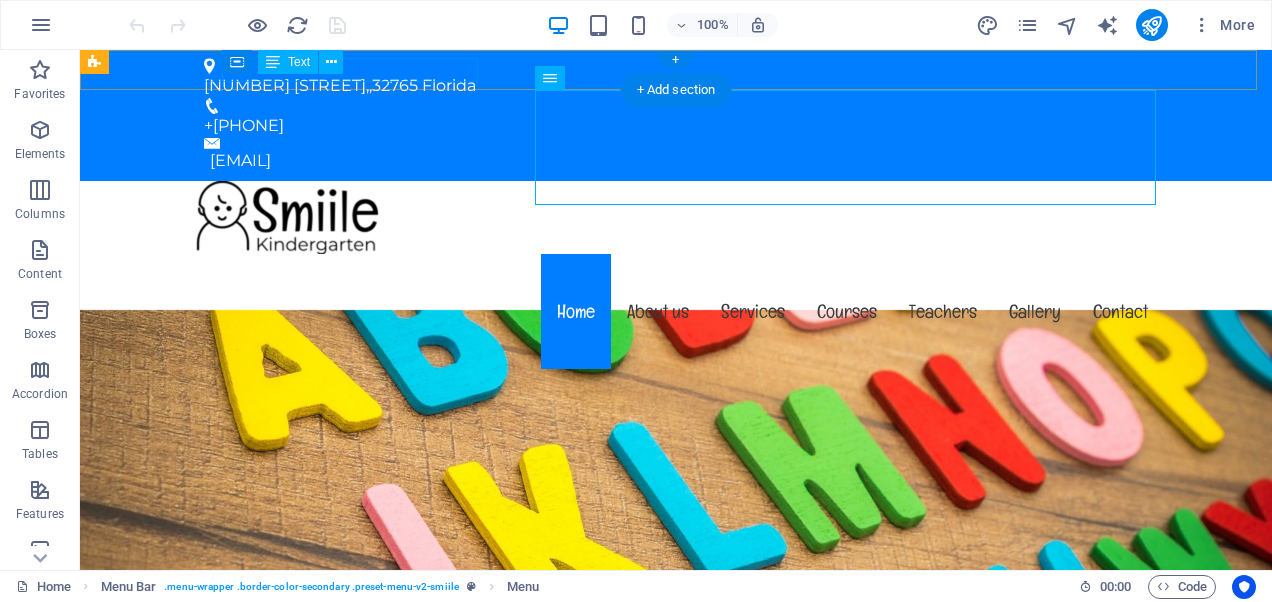 scroll, scrollTop: 0, scrollLeft: 0, axis: both 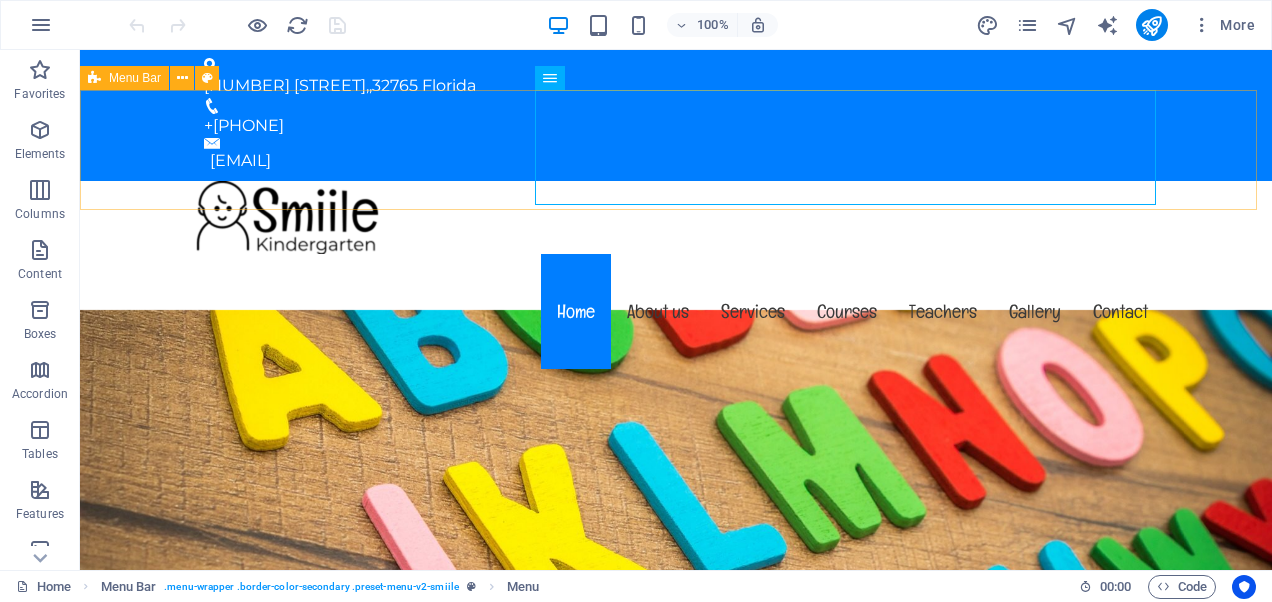 click on "Menu Bar" at bounding box center (124, 78) 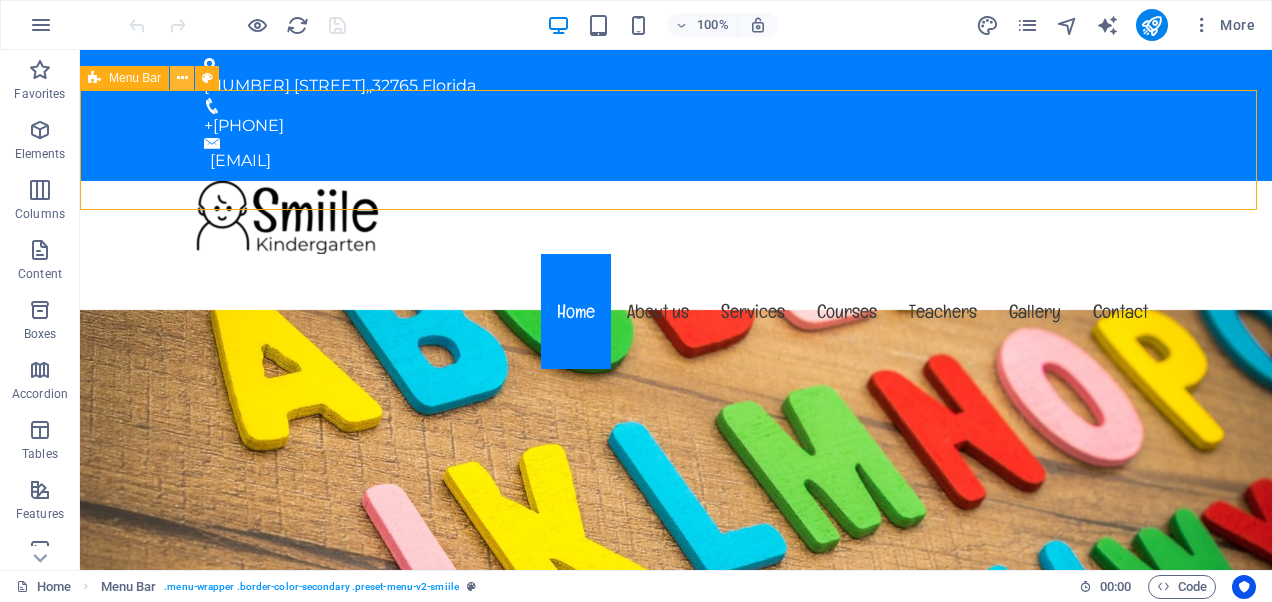 click at bounding box center [182, 78] 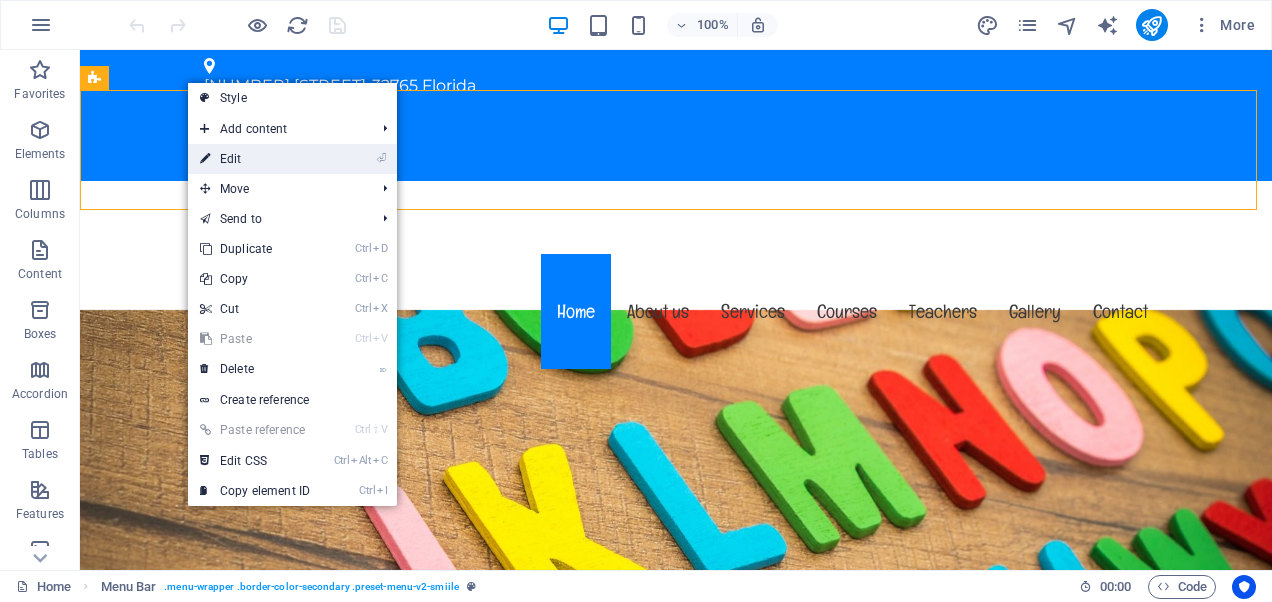 click on "⏎  Edit" at bounding box center (255, 159) 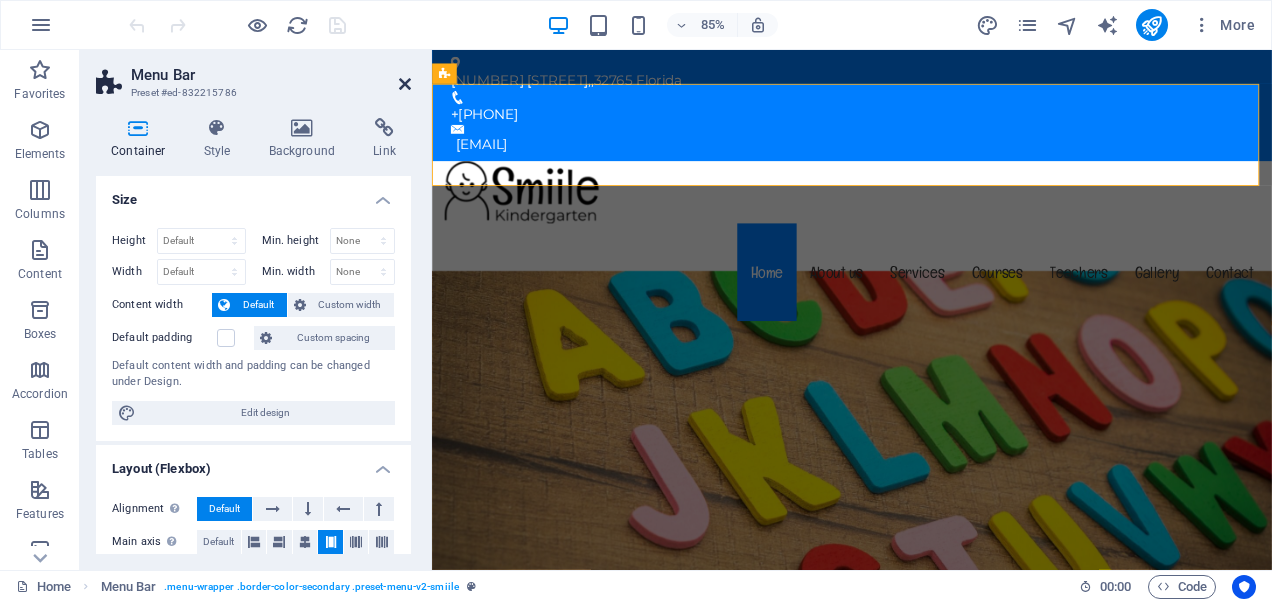 click on "Menu Bar Preset #ed-832215786" at bounding box center [253, 76] 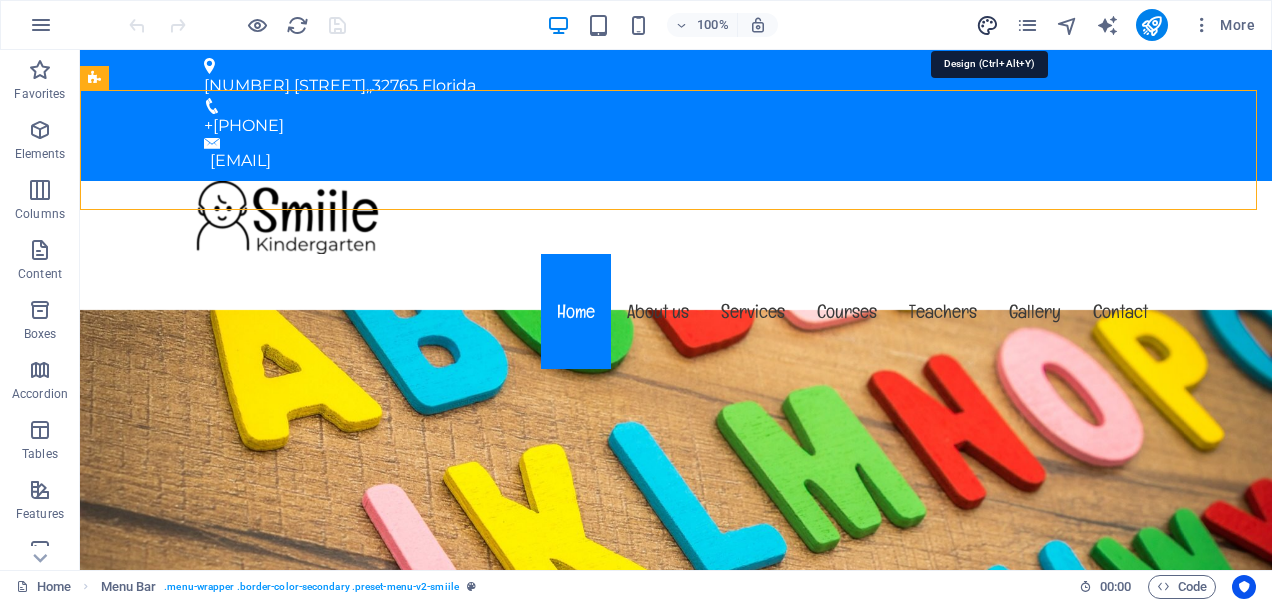 click at bounding box center (987, 25) 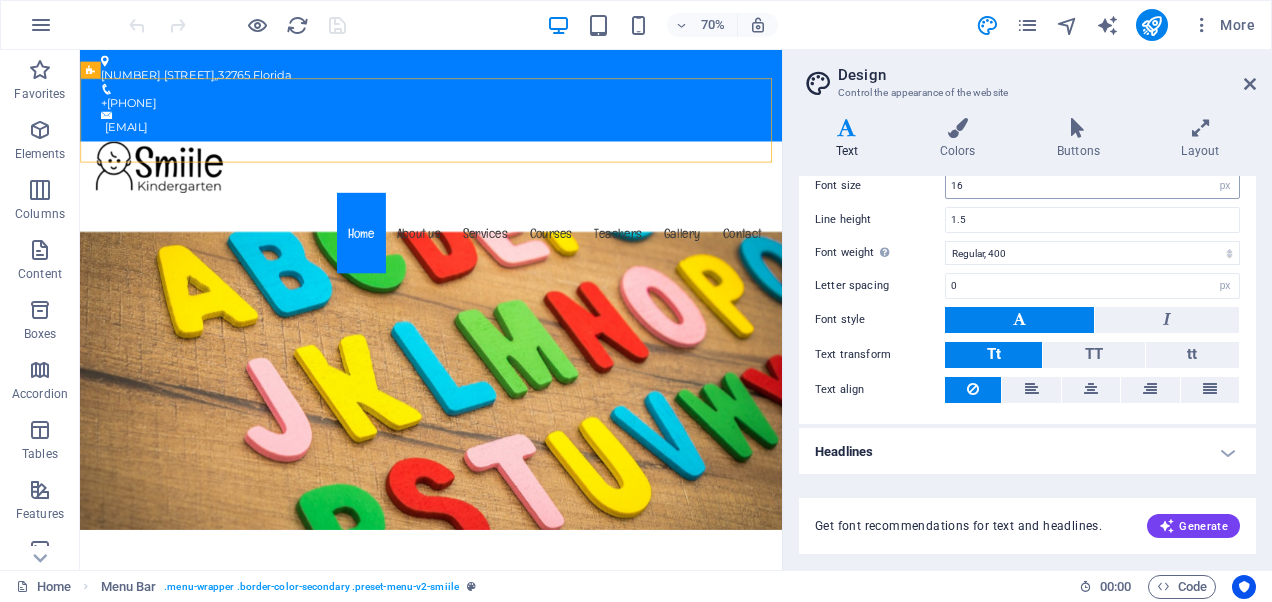 scroll, scrollTop: 0, scrollLeft: 0, axis: both 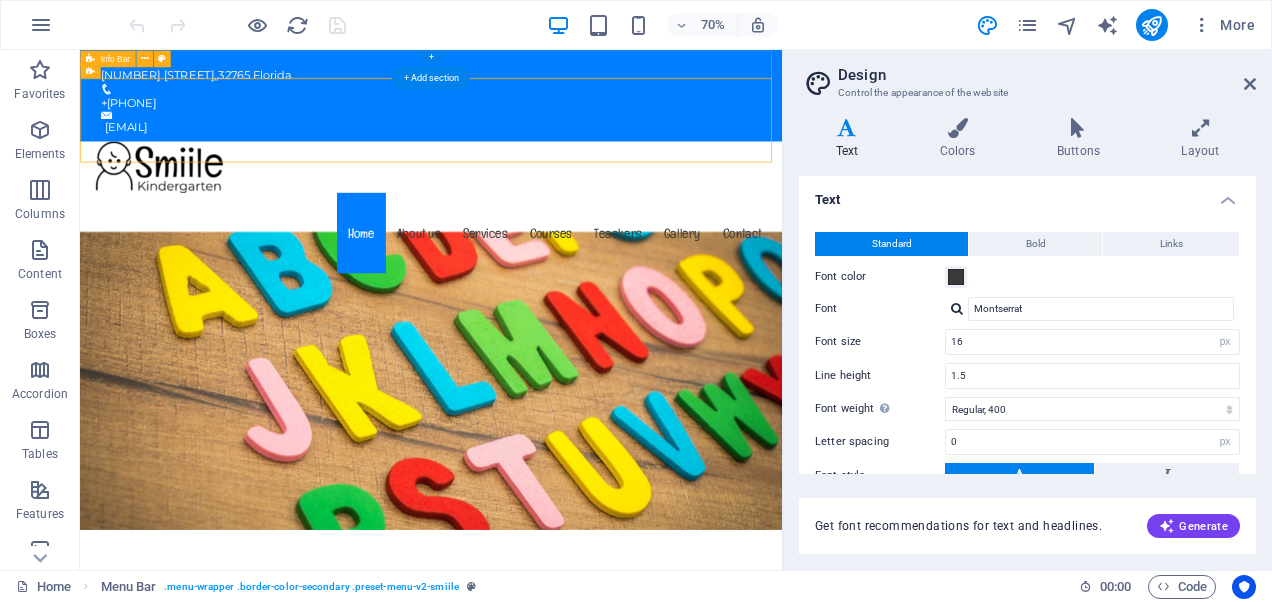 click on "353 N Central Ave, ,  32765   Florida +1-123-456-7890 318ff9b3b62c5cfa252f4e10da00a1@cpanel.local" at bounding box center (581, 115) 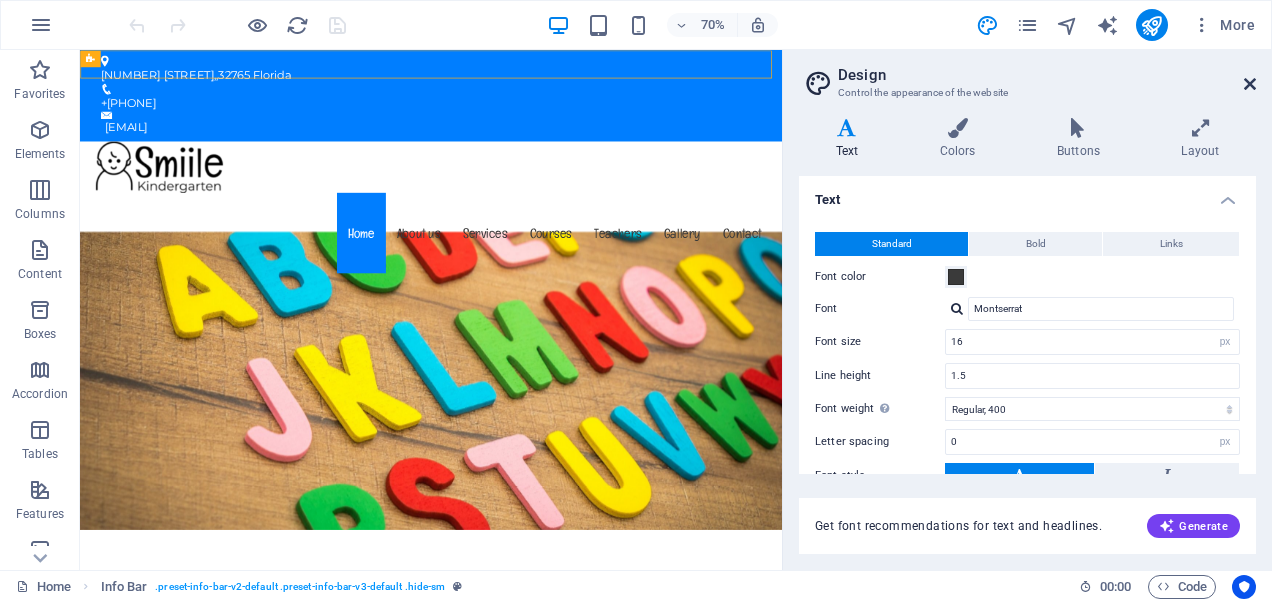 click at bounding box center (1250, 84) 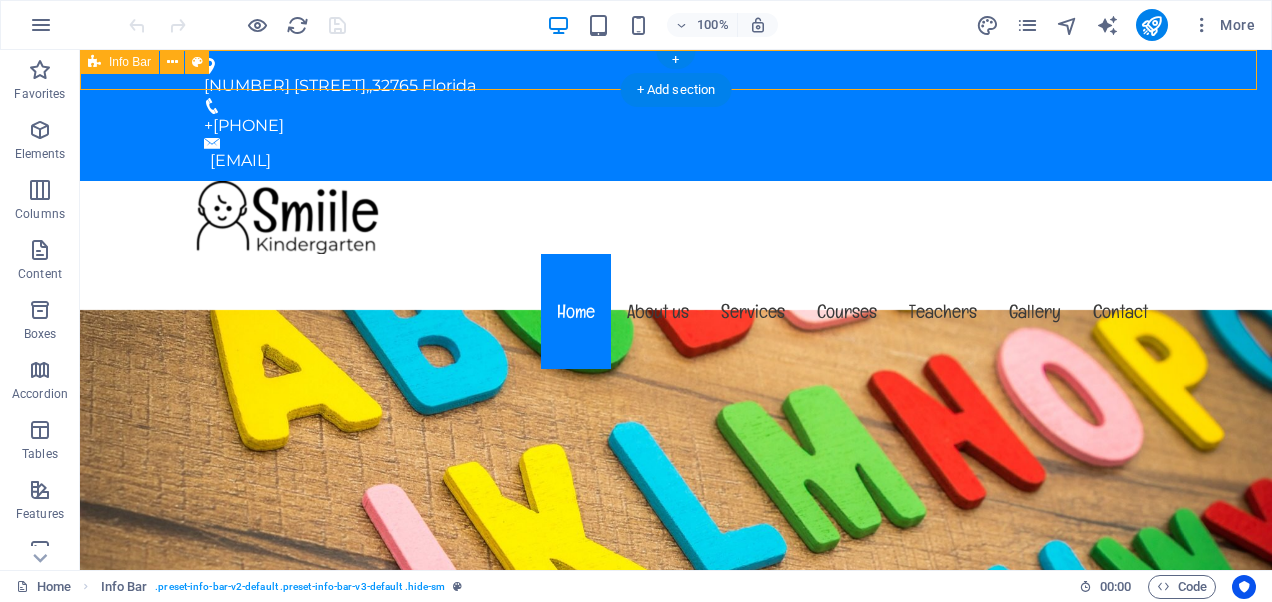 click on "353 N Central Ave, ,  32765   Florida +1-123-456-7890 318ff9b3b62c5cfa252f4e10da00a1@cpanel.local" at bounding box center [676, 115] 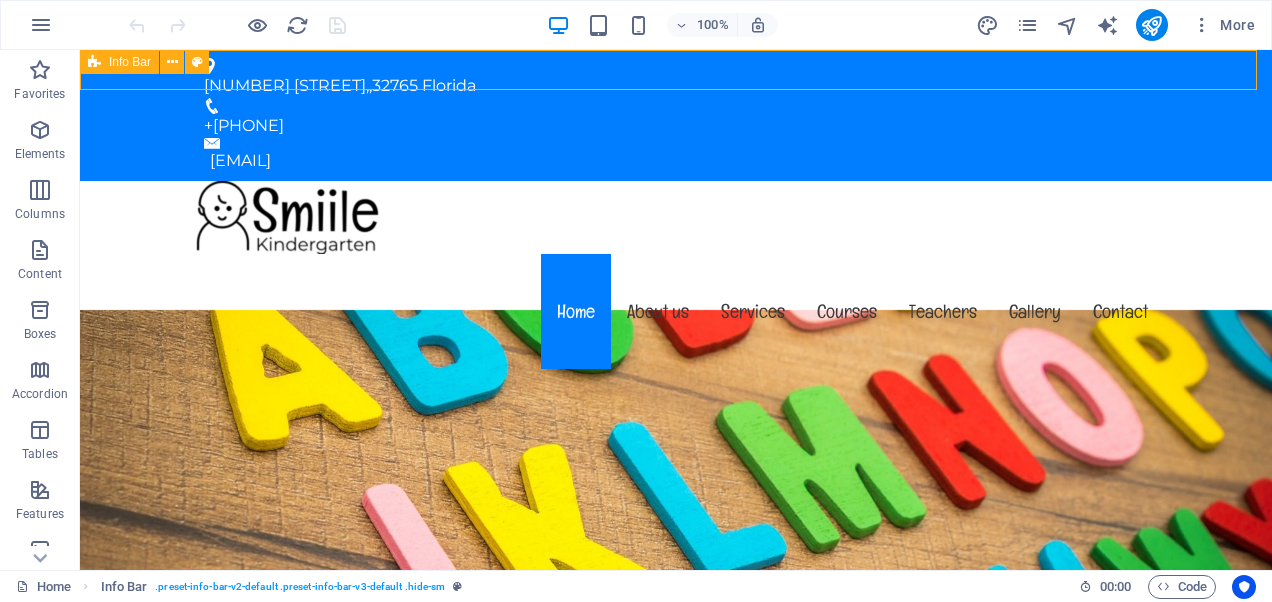 click on "Info Bar" at bounding box center [130, 62] 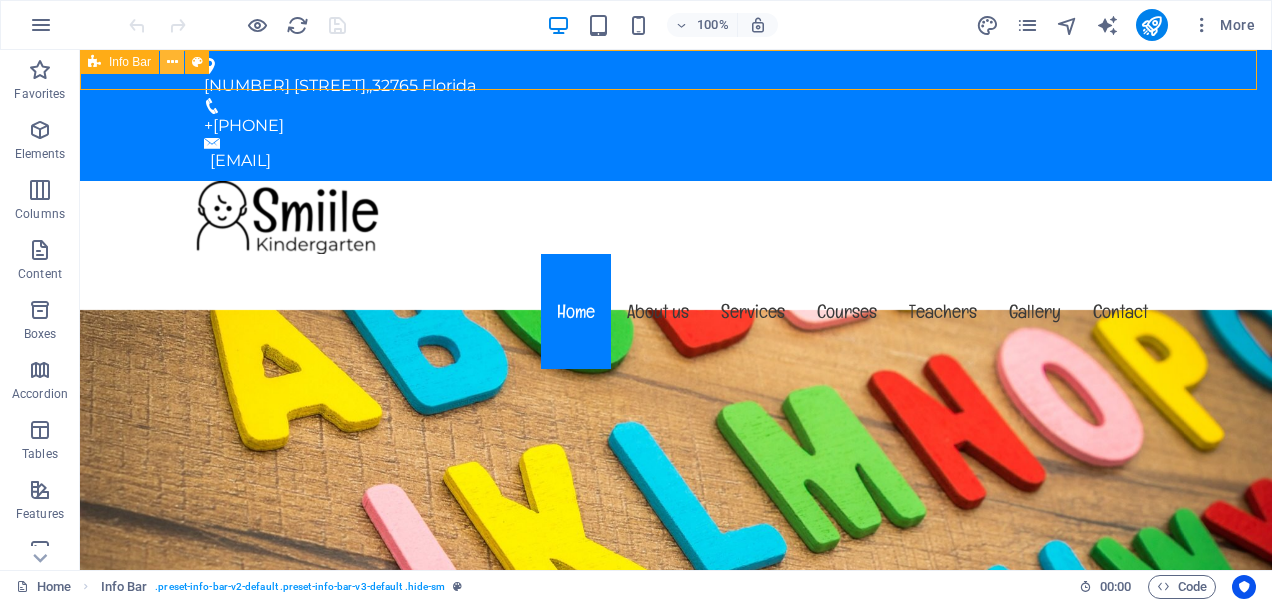 click at bounding box center [172, 62] 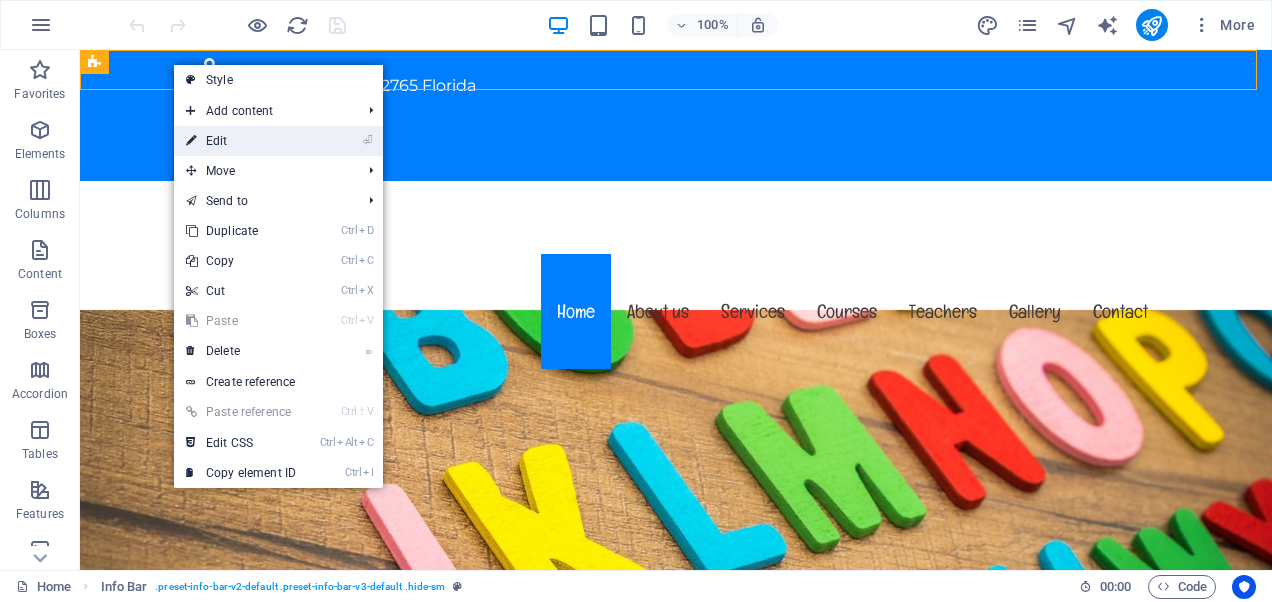 click on "⏎  Edit" at bounding box center (241, 141) 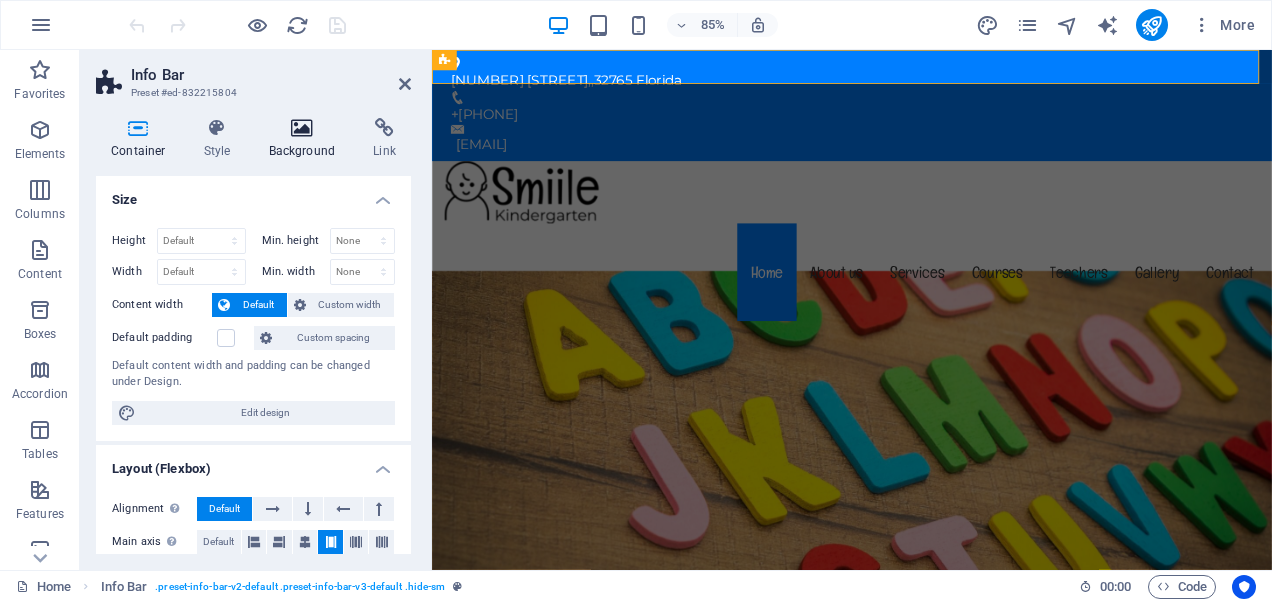 click at bounding box center [302, 128] 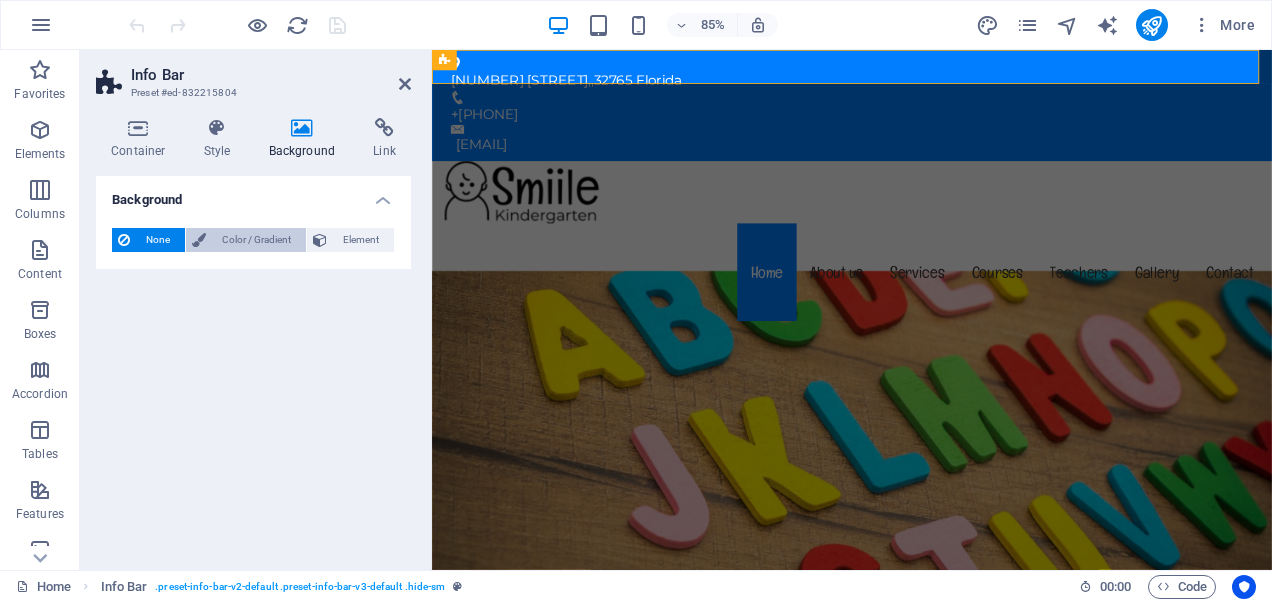 click on "Color / Gradient" at bounding box center (256, 240) 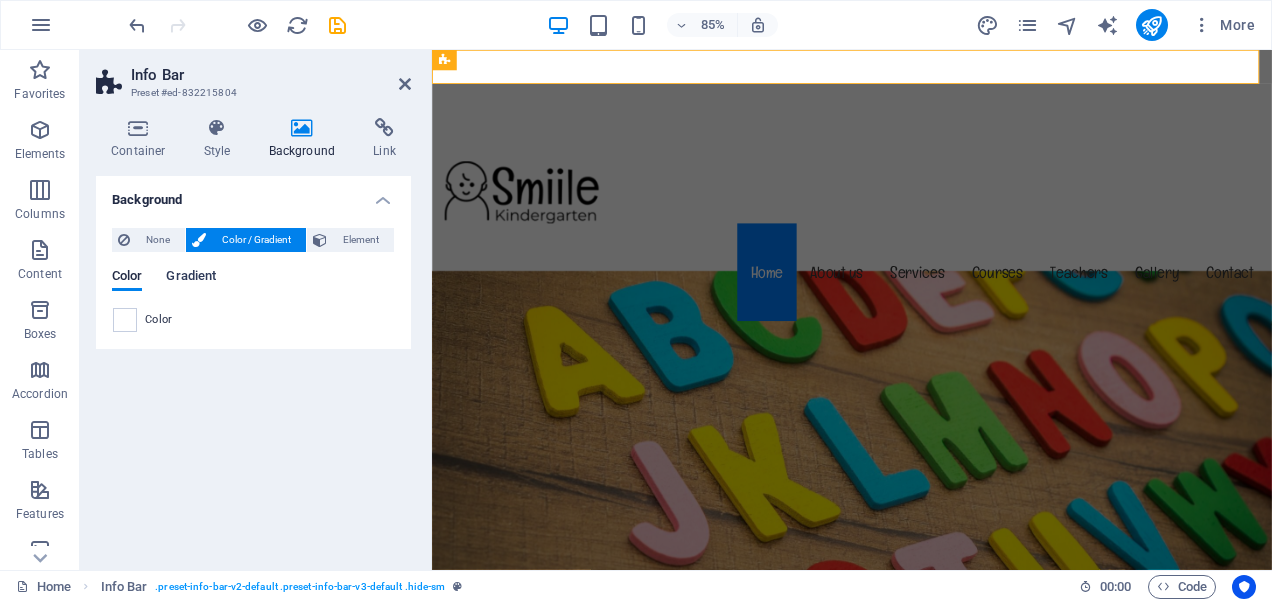 click on "Gradient" at bounding box center [191, 278] 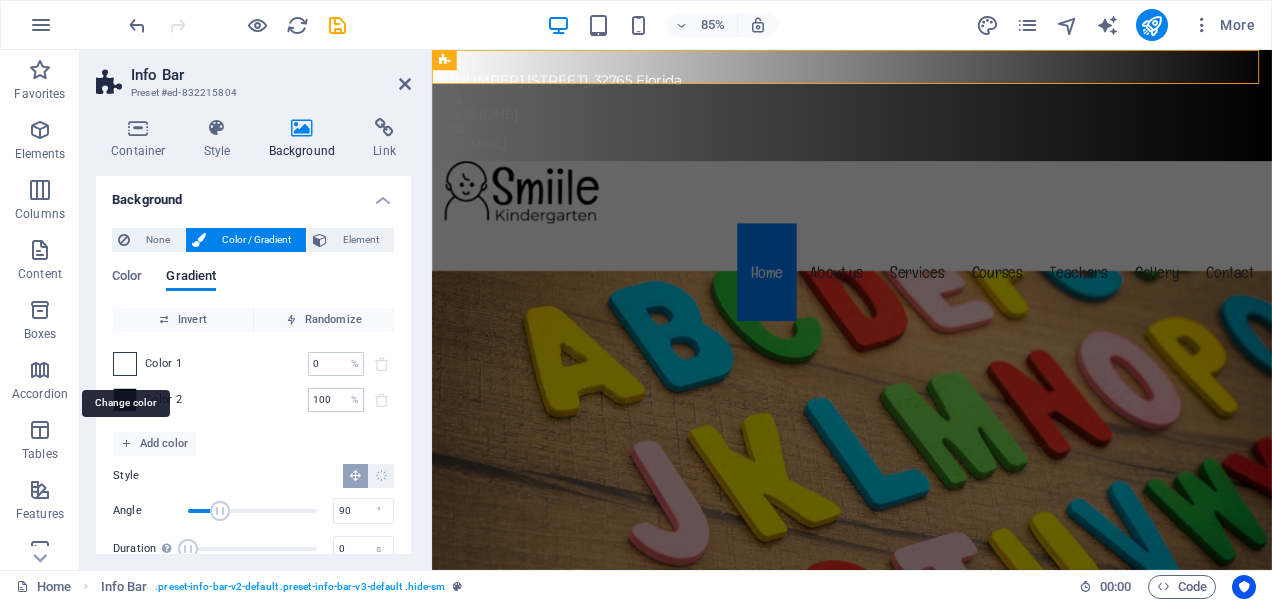 click at bounding box center (125, 364) 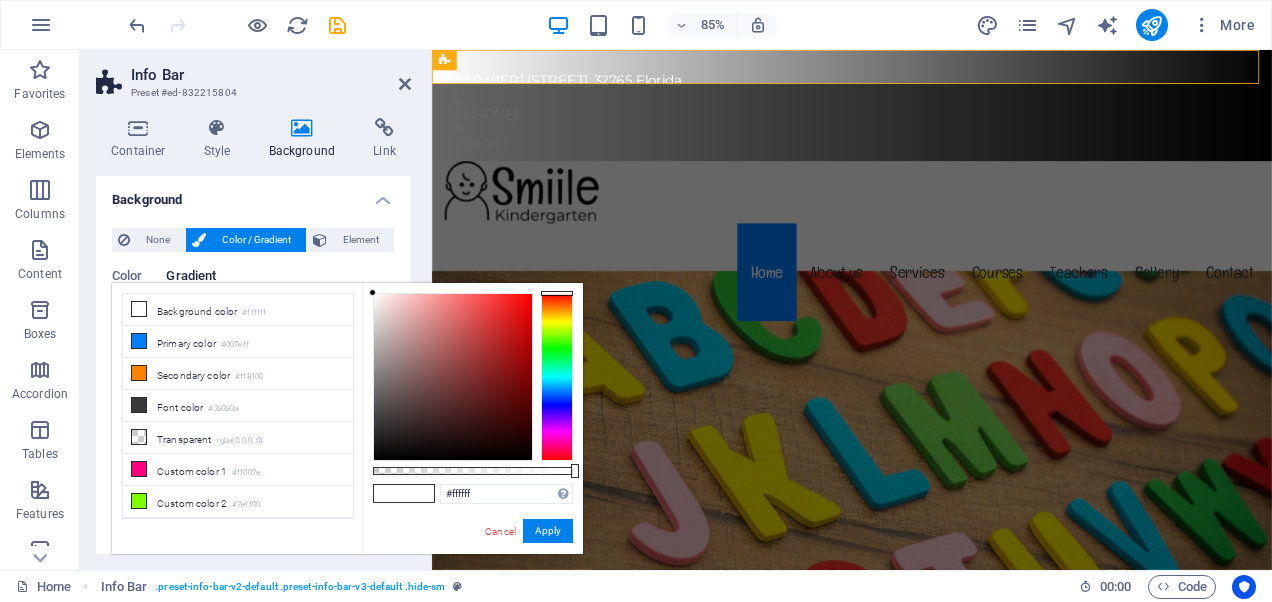 click at bounding box center (557, 377) 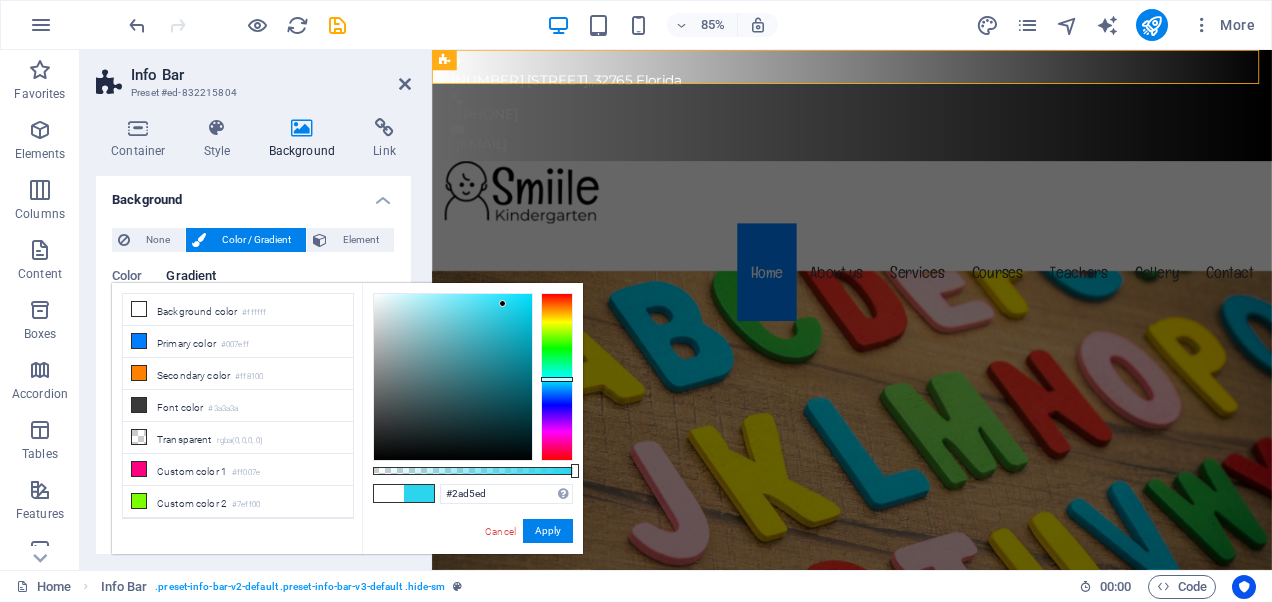click at bounding box center (453, 377) 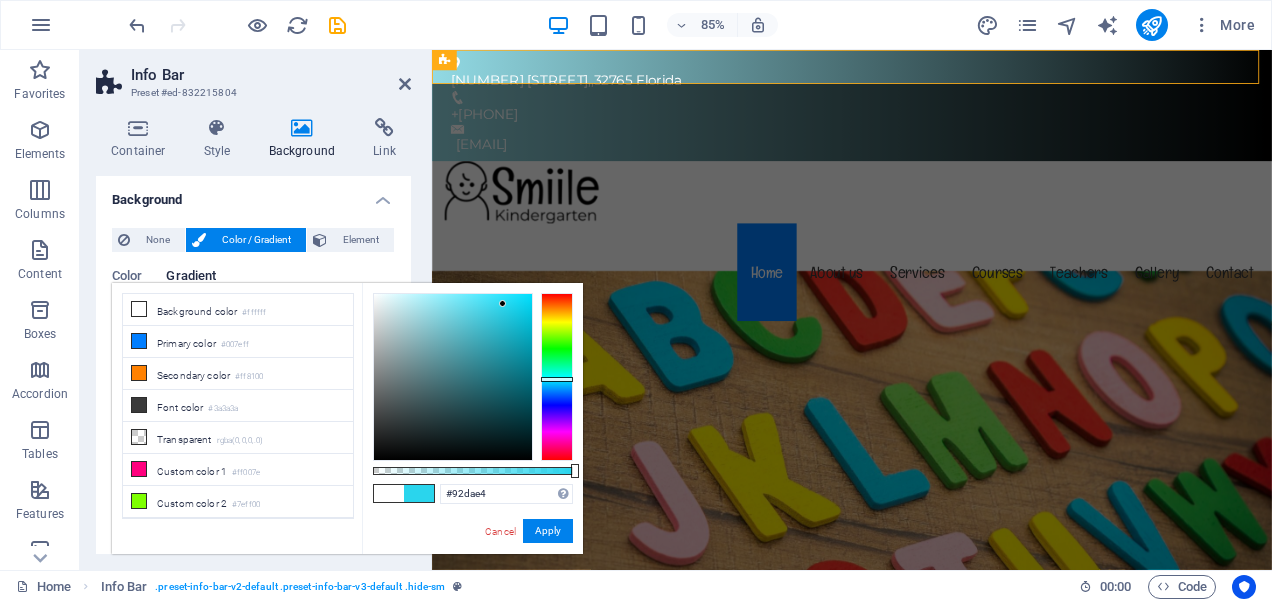 click at bounding box center [453, 377] 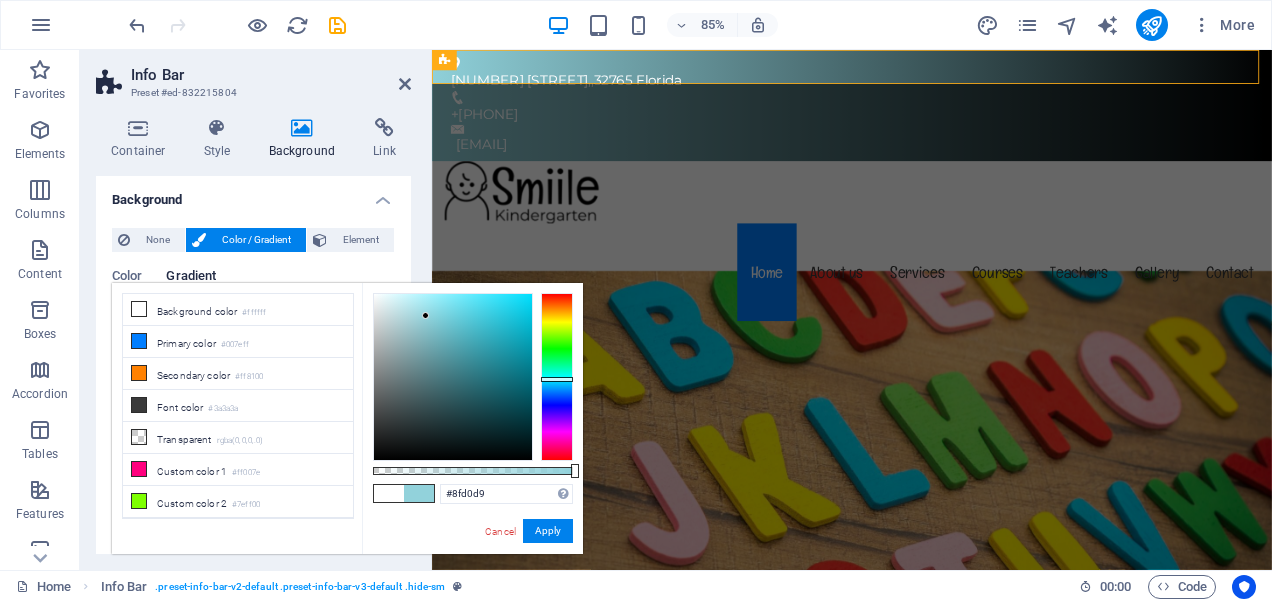 drag, startPoint x: 413, startPoint y: 312, endPoint x: 427, endPoint y: 317, distance: 14.866069 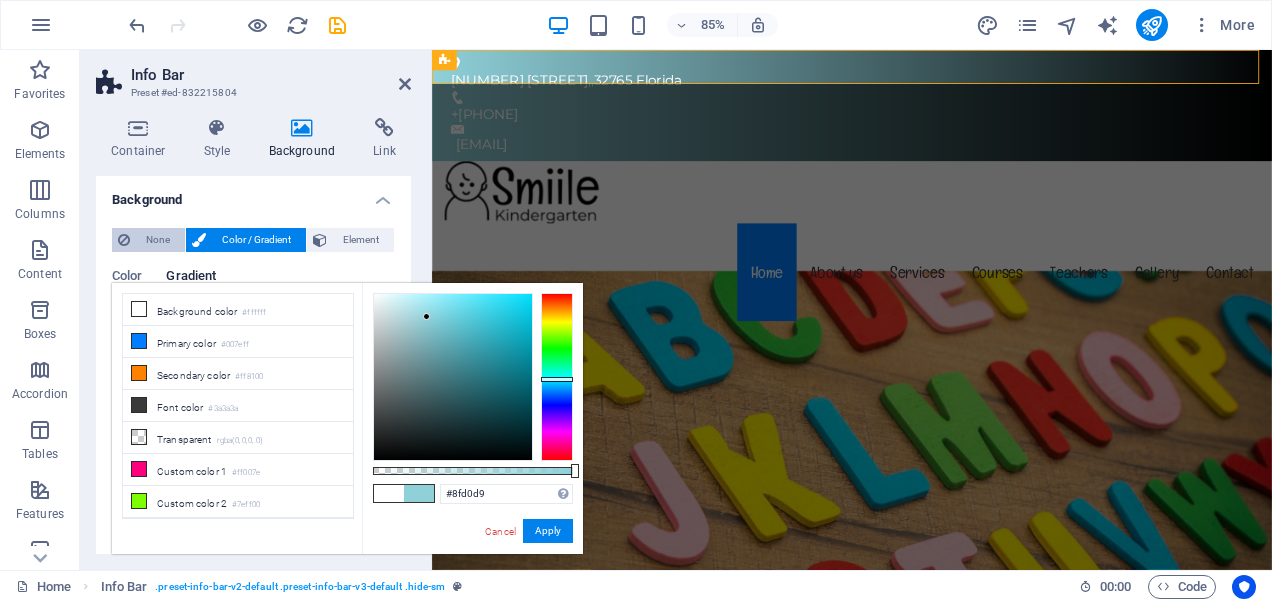click on "None" at bounding box center (157, 240) 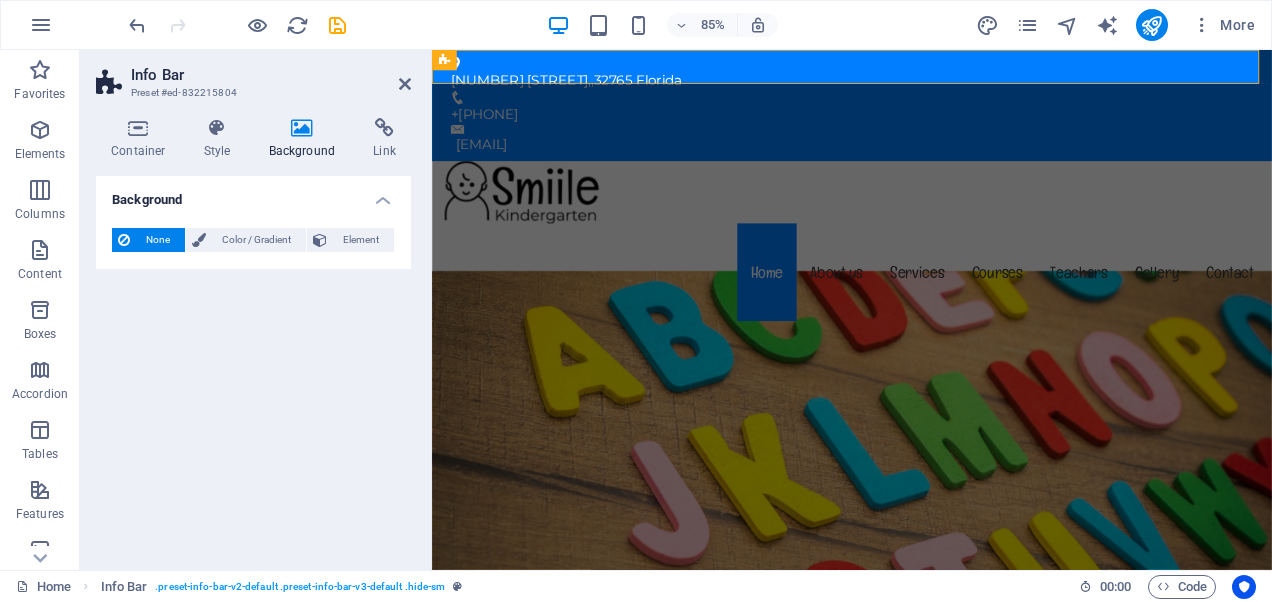 click on "None" at bounding box center (157, 240) 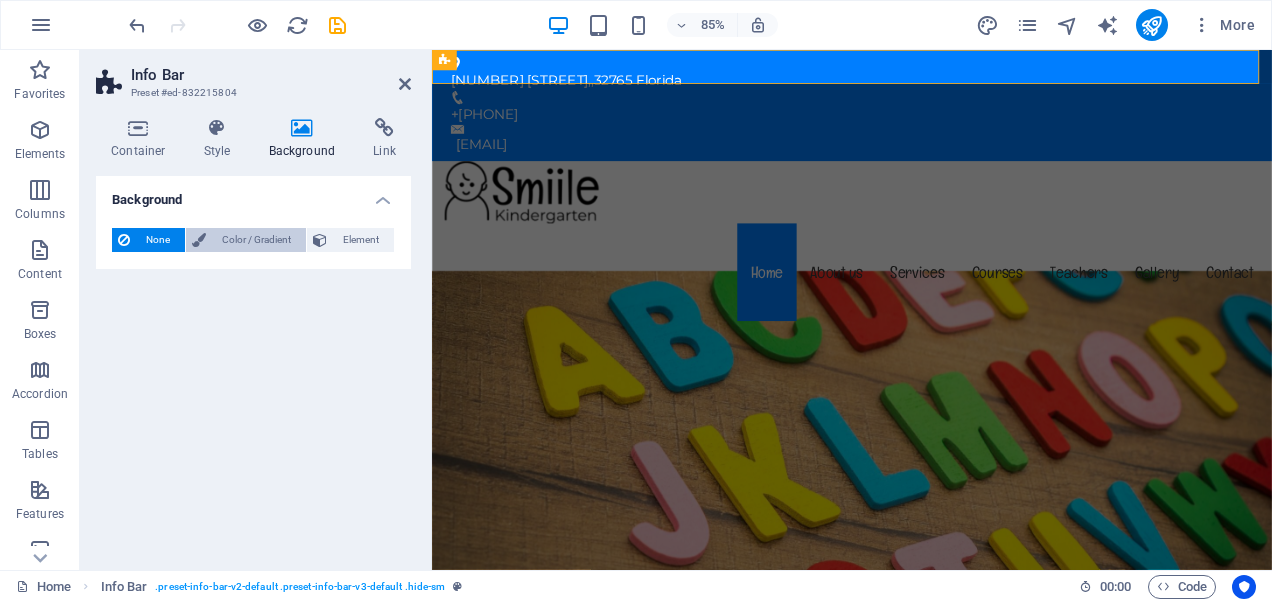 click on "Color / Gradient" at bounding box center (256, 240) 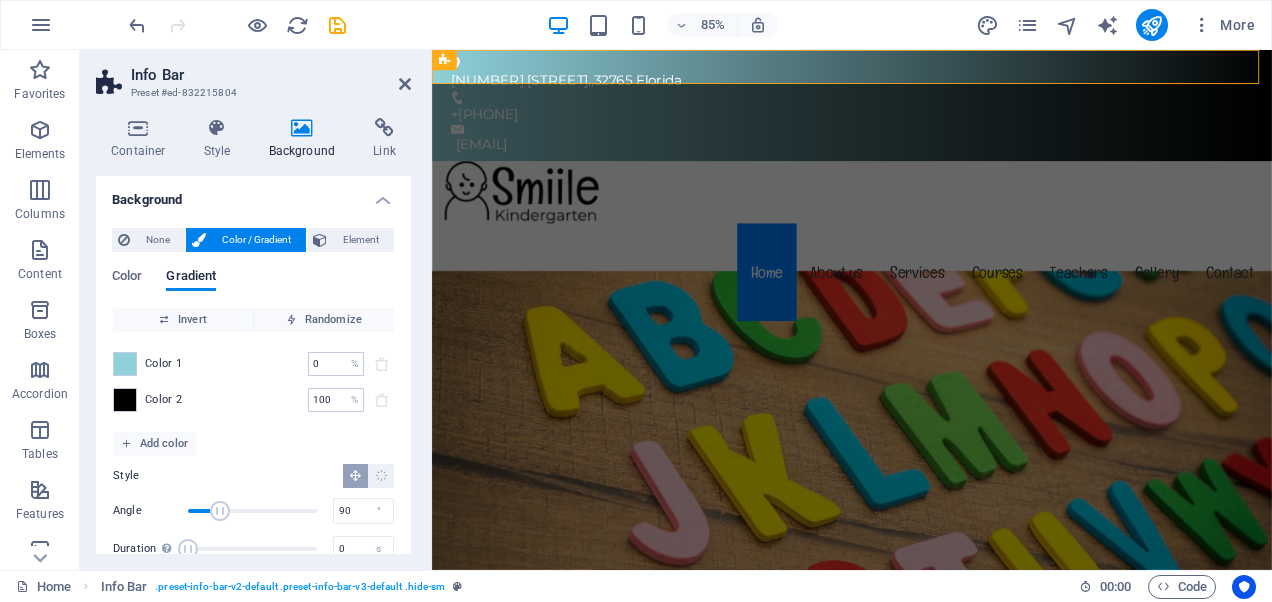 click on "Color / Gradient" at bounding box center (256, 240) 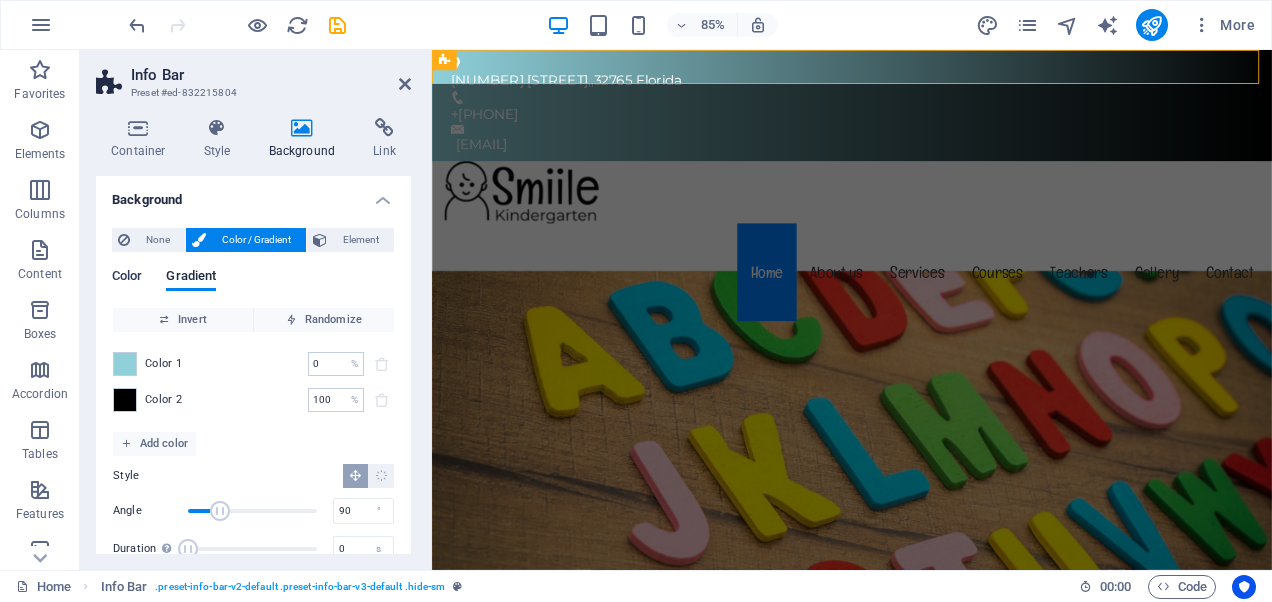 click on "Color" at bounding box center (127, 278) 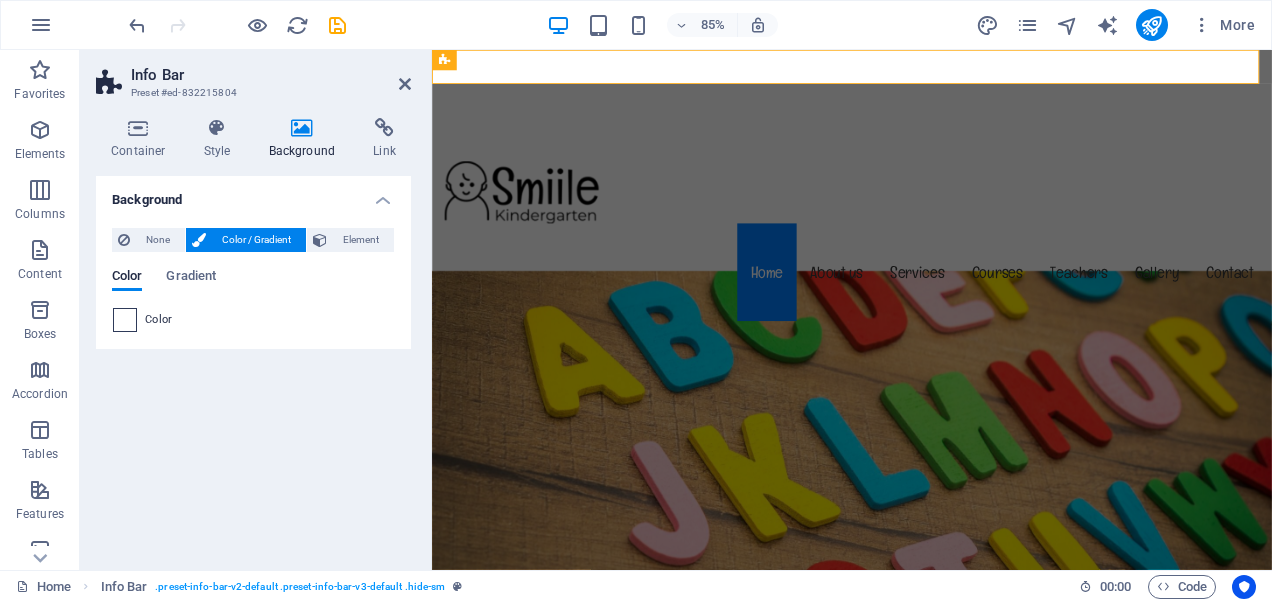 click at bounding box center (125, 320) 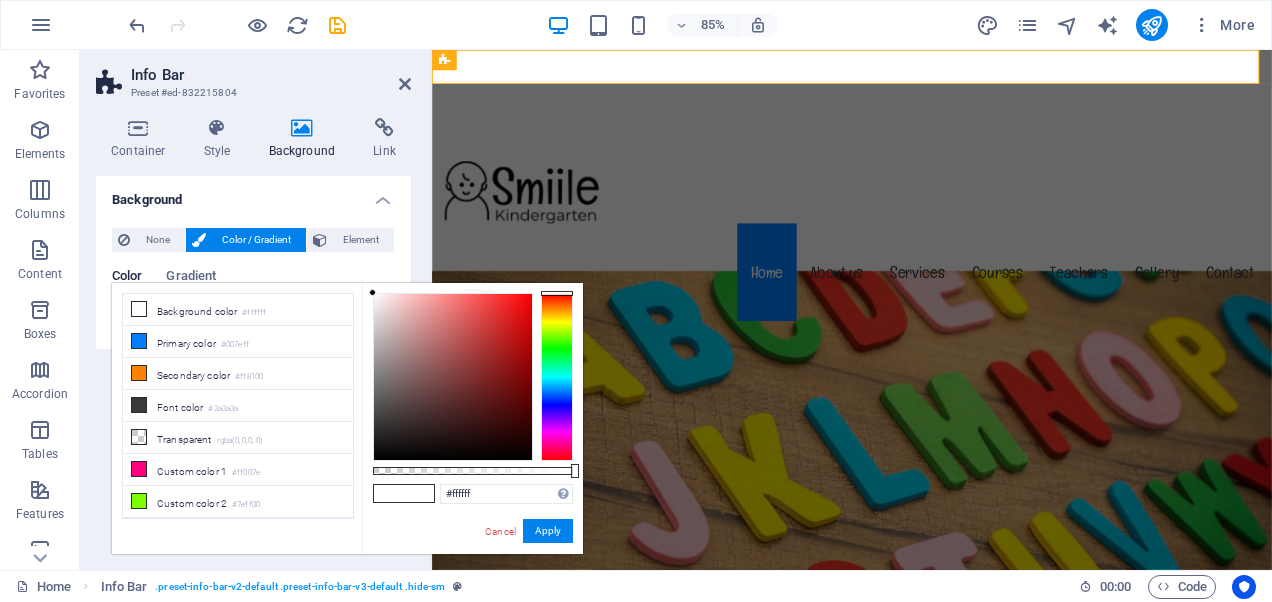 scroll, scrollTop: 28, scrollLeft: 0, axis: vertical 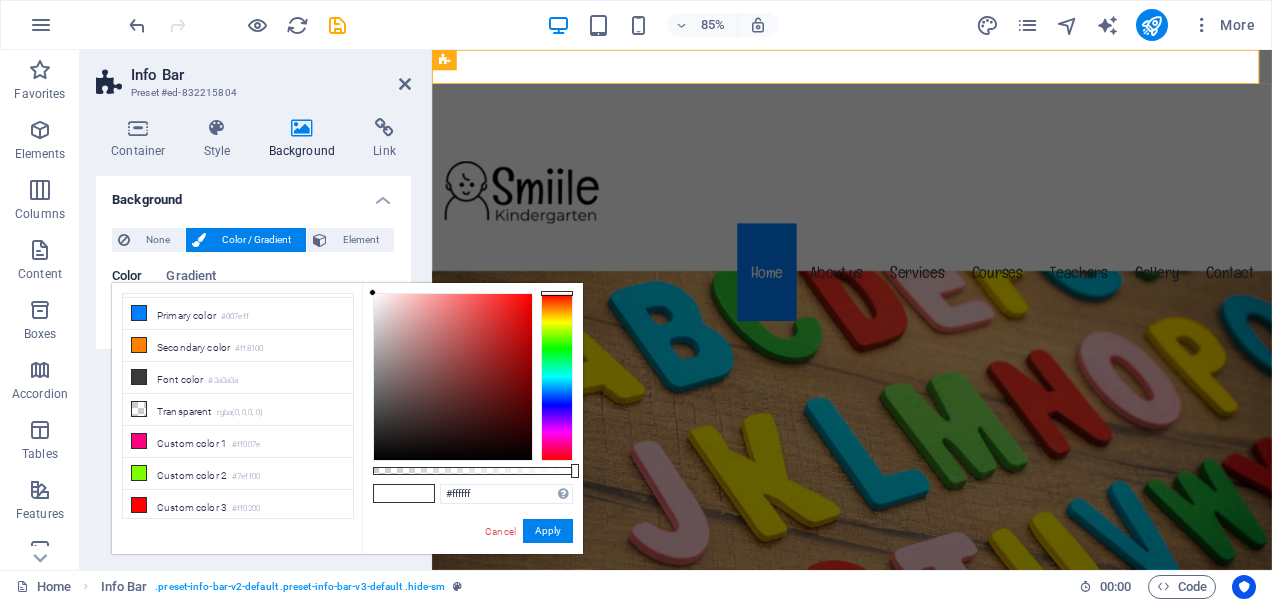 click at bounding box center (557, 377) 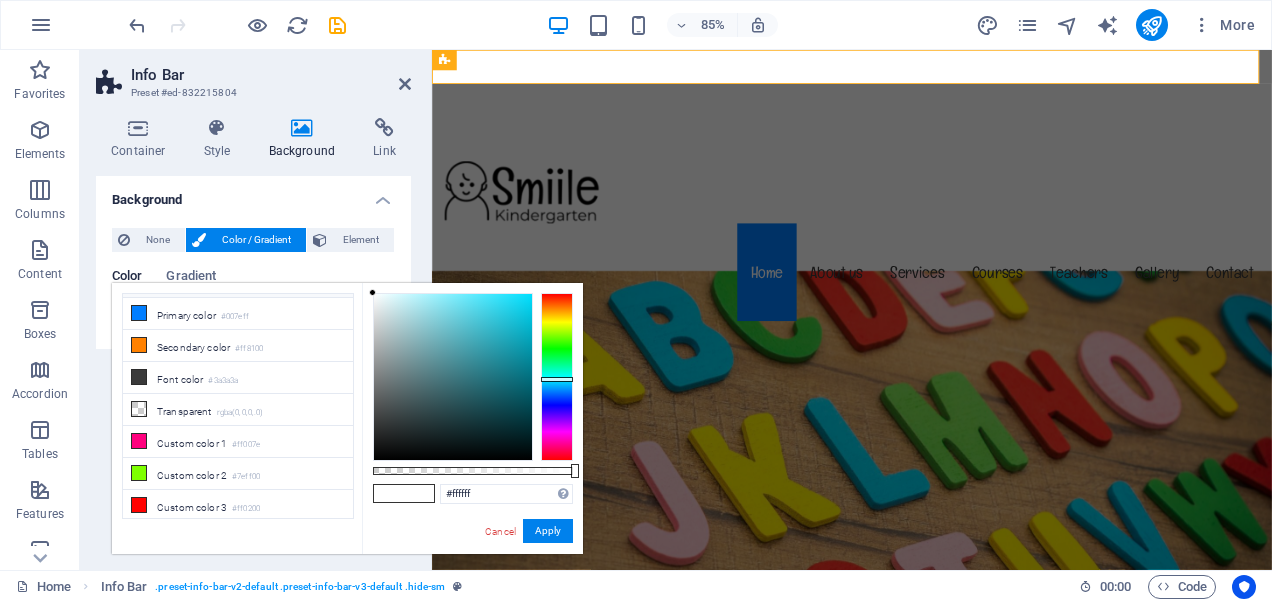 click at bounding box center (557, 377) 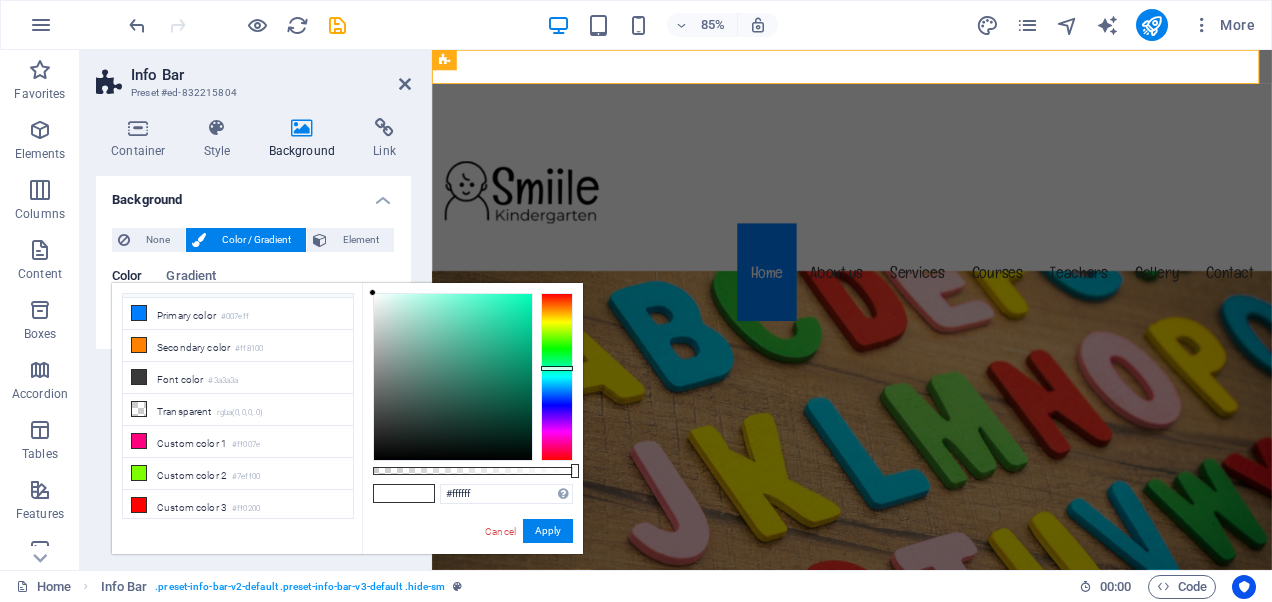 click at bounding box center (557, 377) 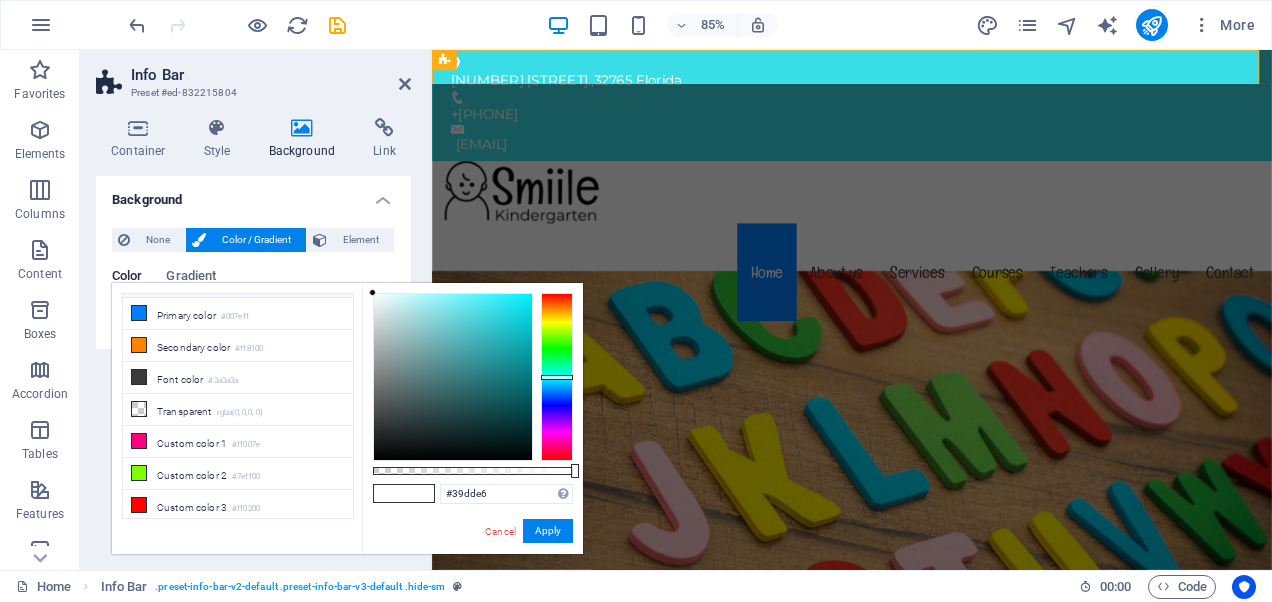click at bounding box center [453, 377] 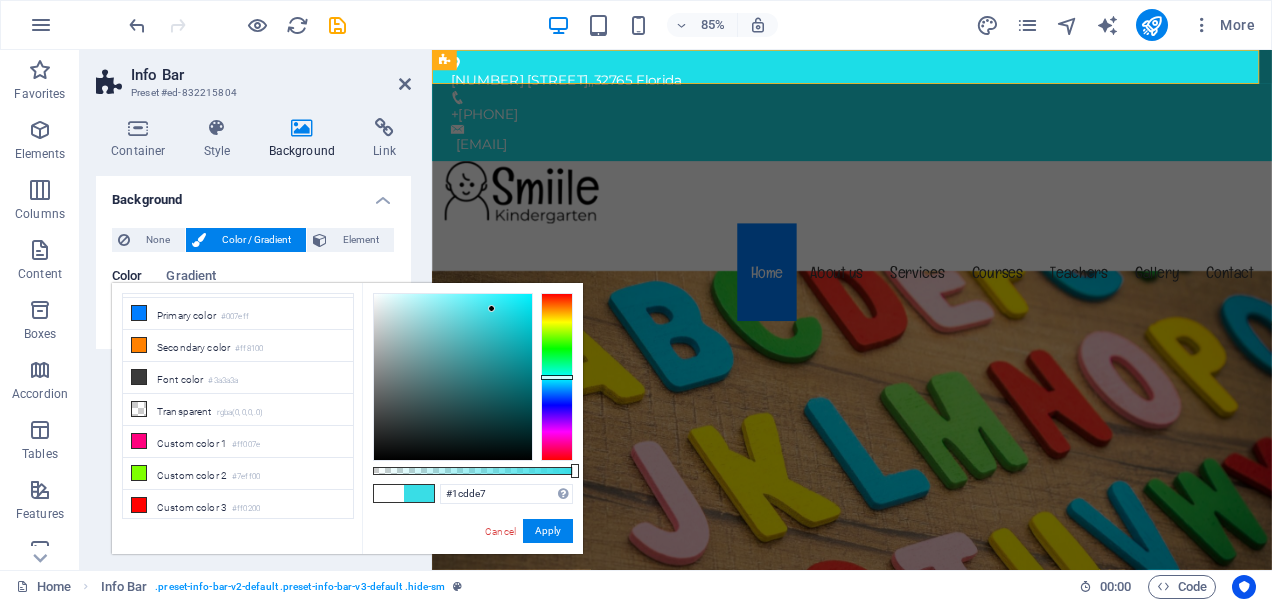click at bounding box center [453, 377] 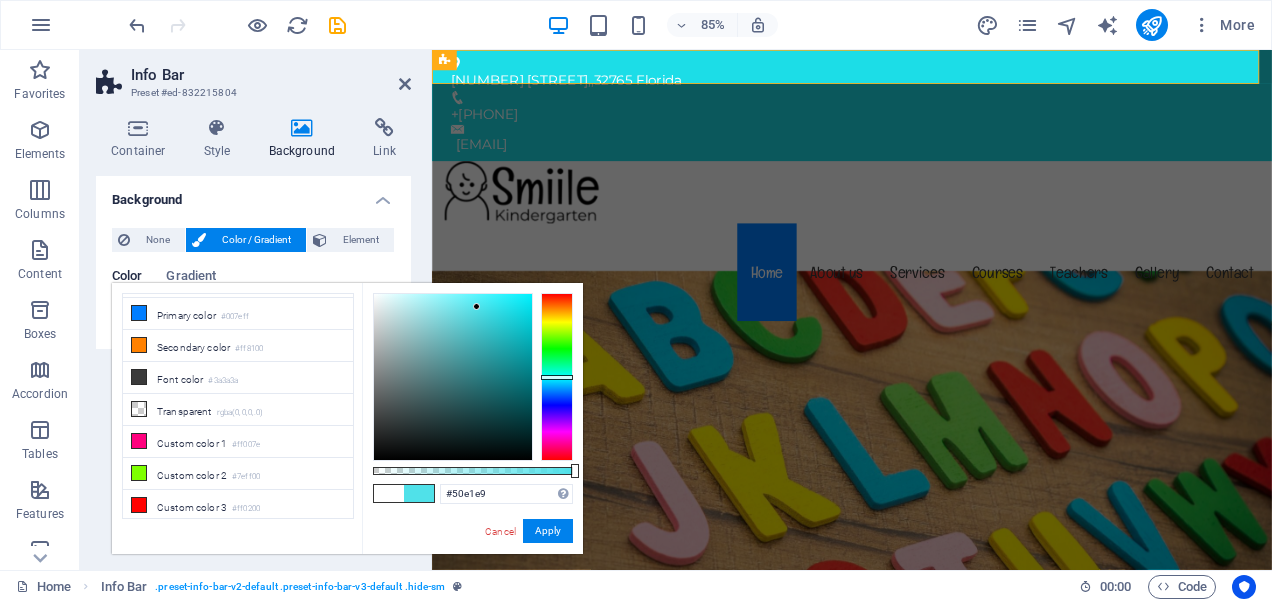 click at bounding box center [453, 377] 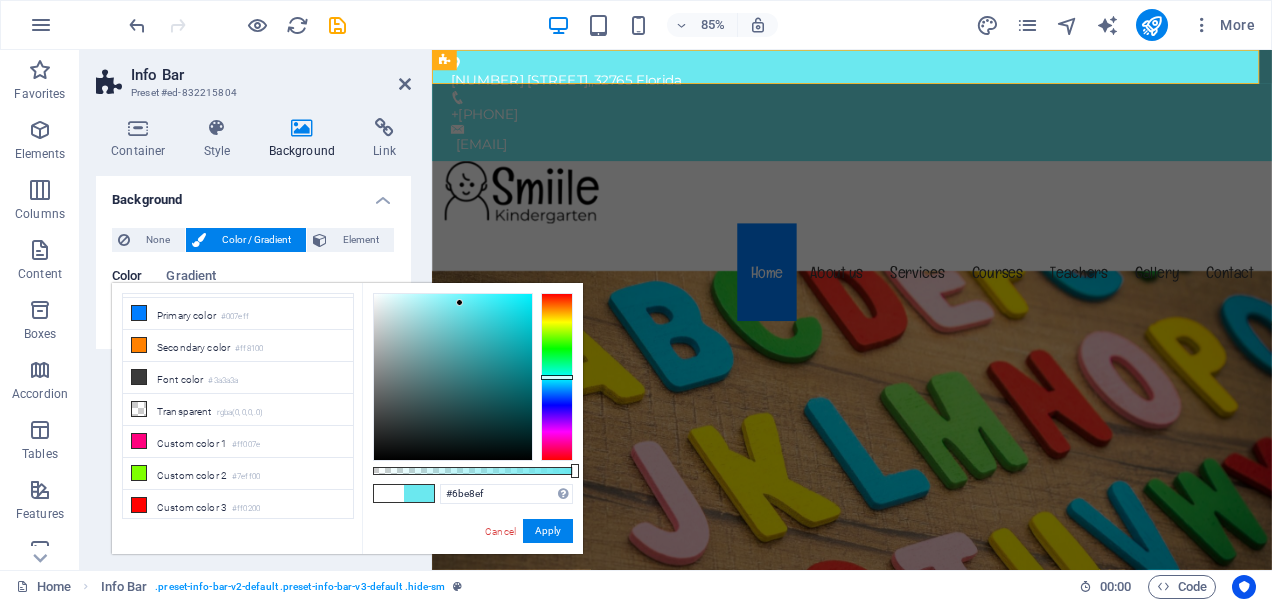 click at bounding box center [453, 377] 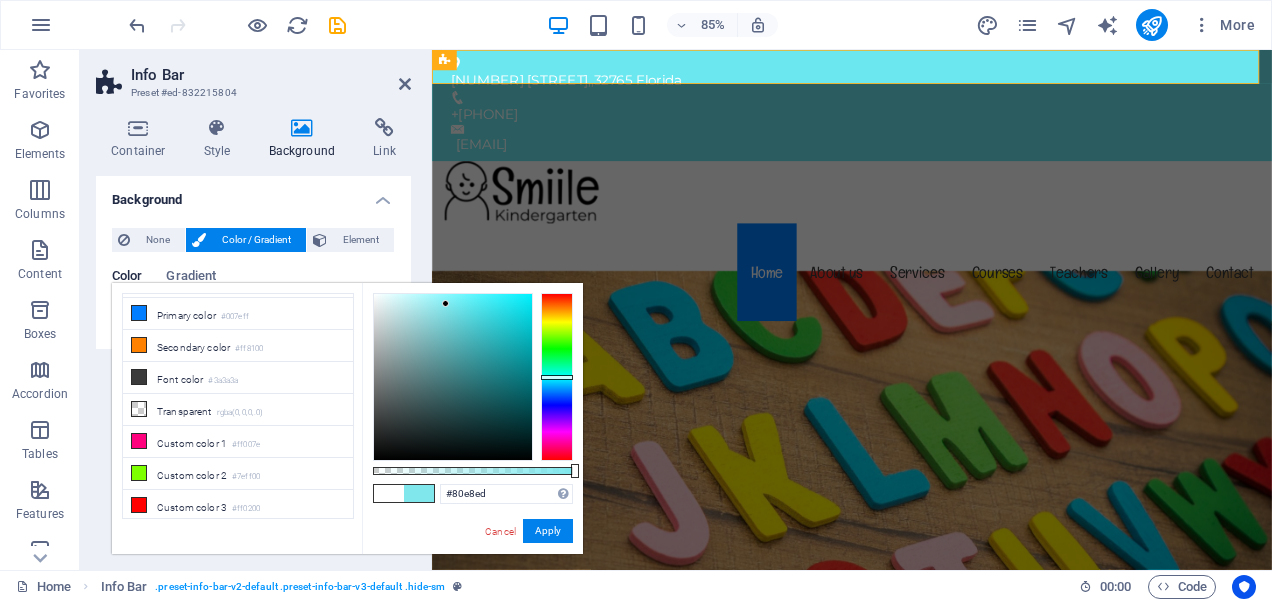 click at bounding box center [453, 377] 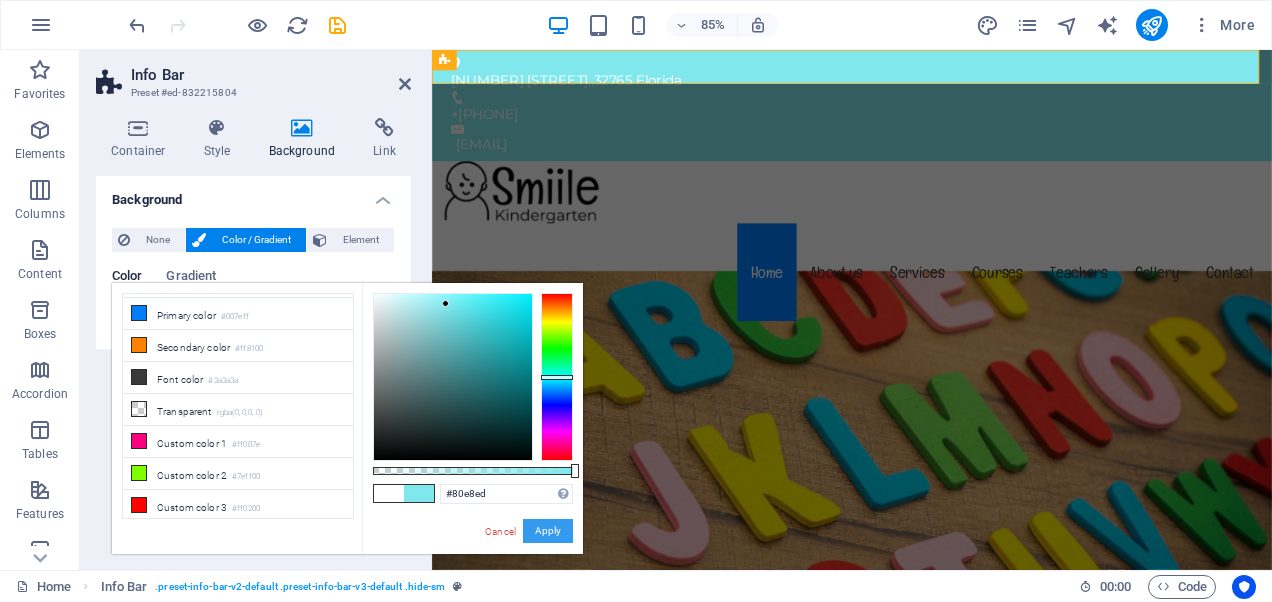 drag, startPoint x: 139, startPoint y: 559, endPoint x: 550, endPoint y: 525, distance: 412.40393 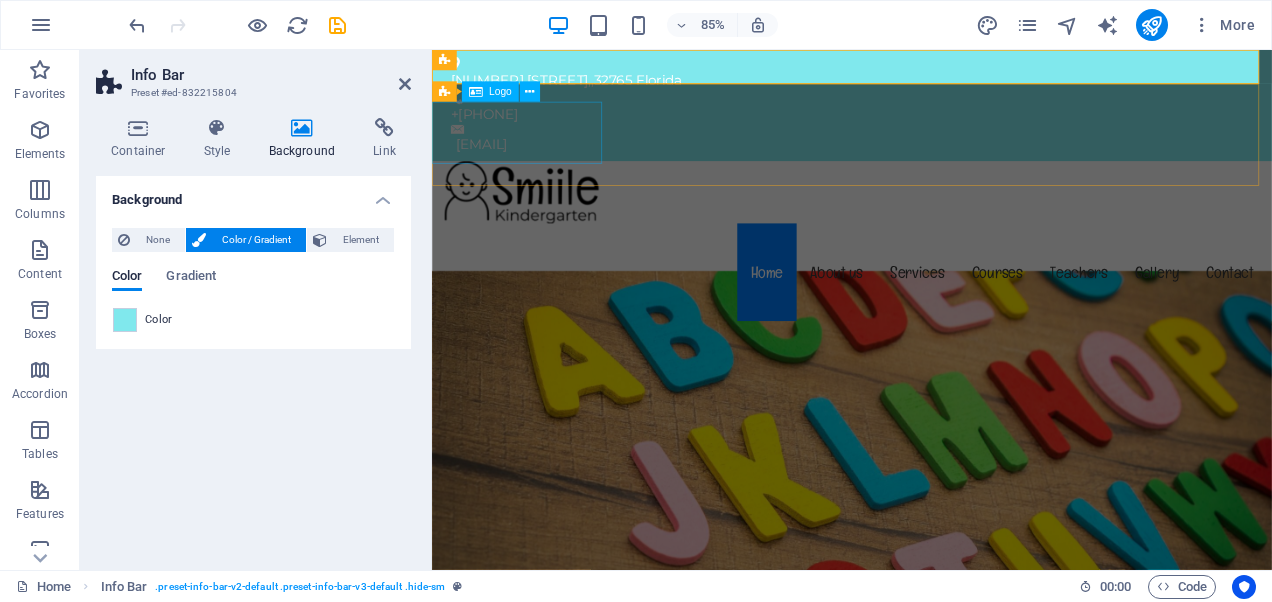 click at bounding box center [926, 217] 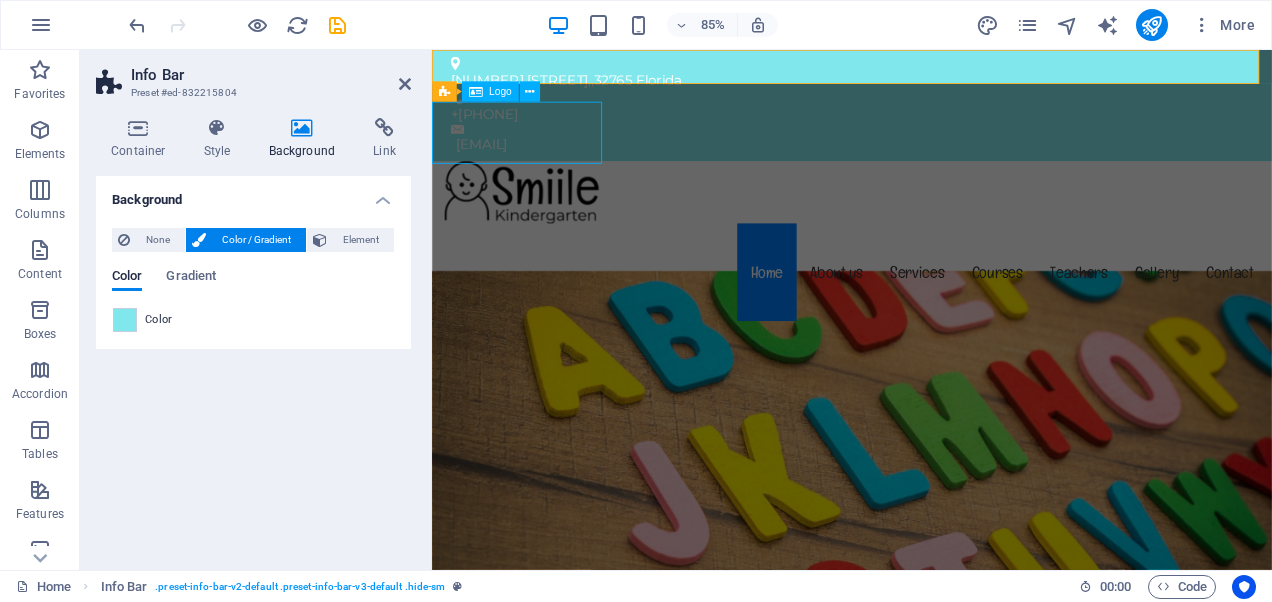 click at bounding box center [926, 217] 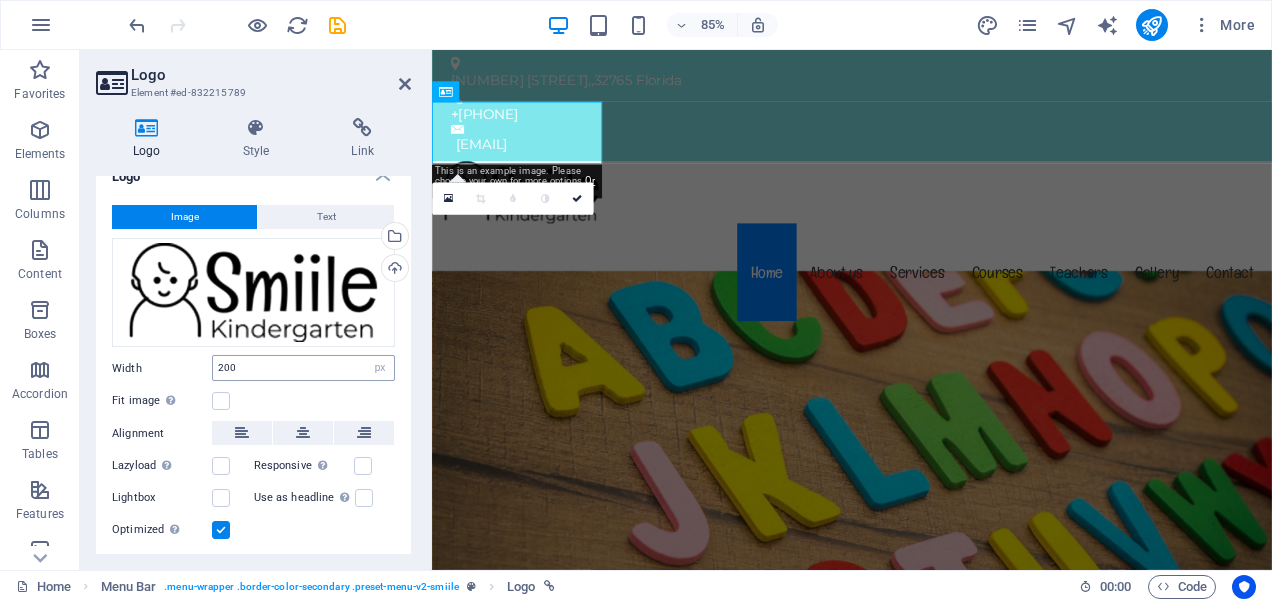 scroll, scrollTop: 0, scrollLeft: 0, axis: both 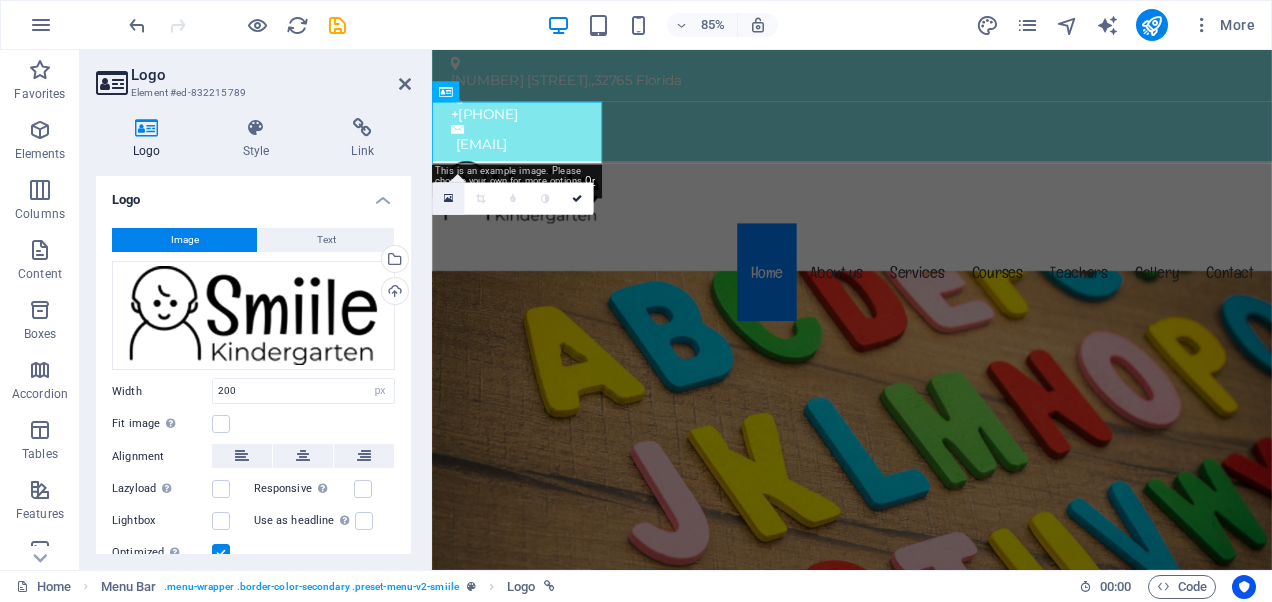 click at bounding box center (448, 199) 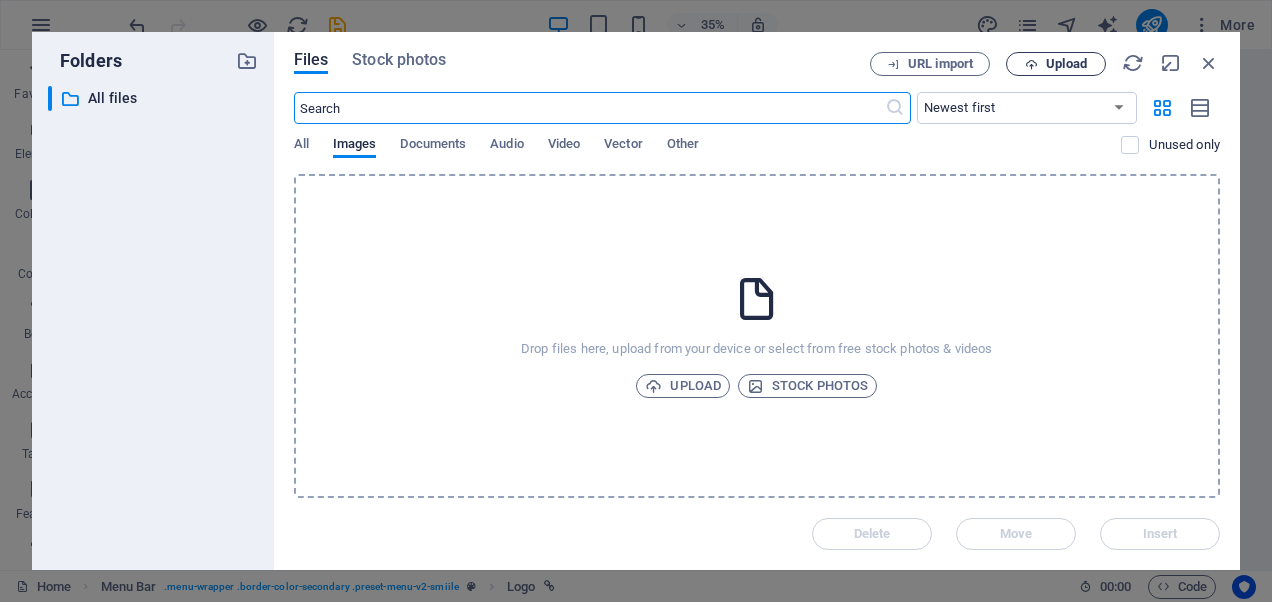 click on "Upload" at bounding box center [1066, 64] 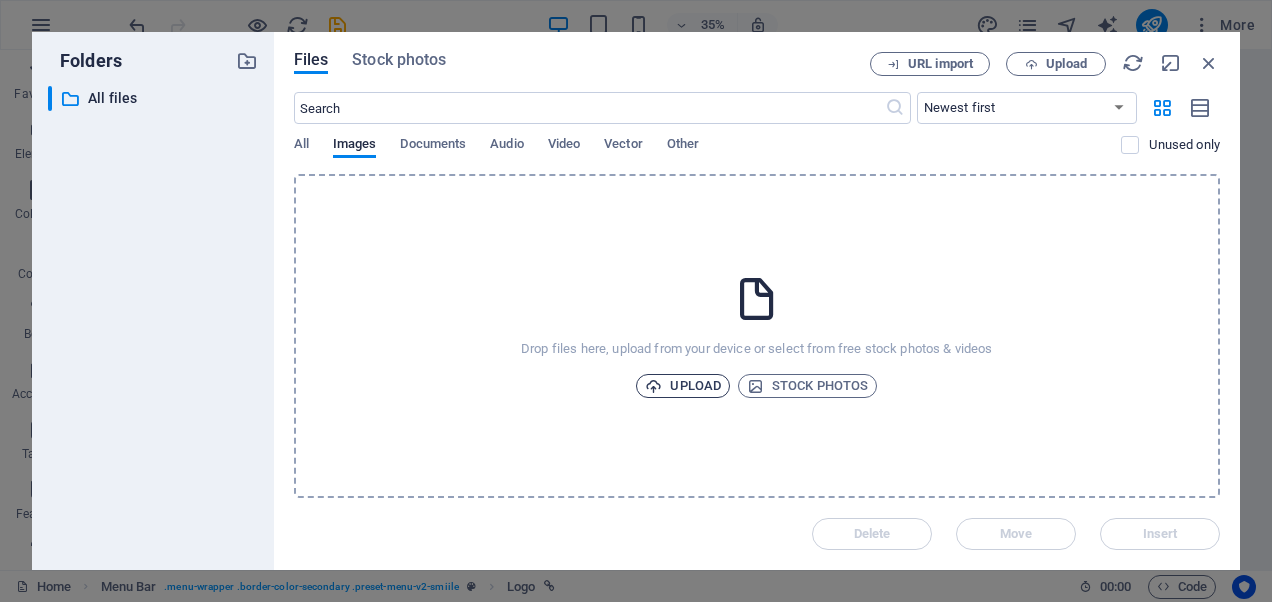 click on "Upload" at bounding box center (683, 386) 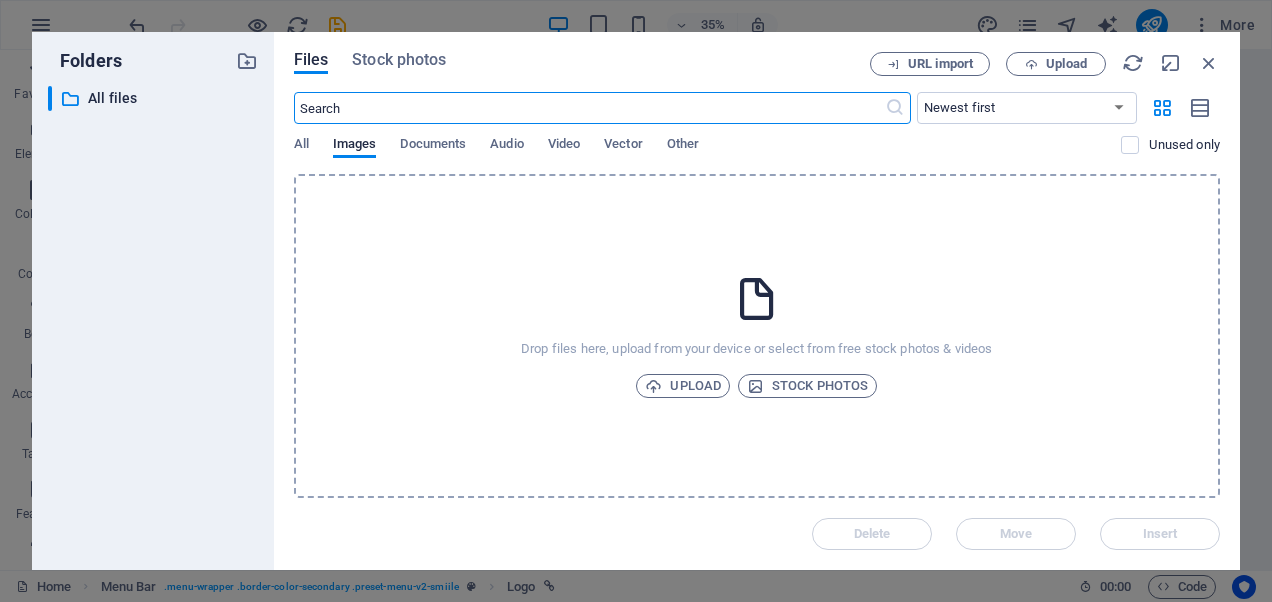 click at bounding box center [589, 108] 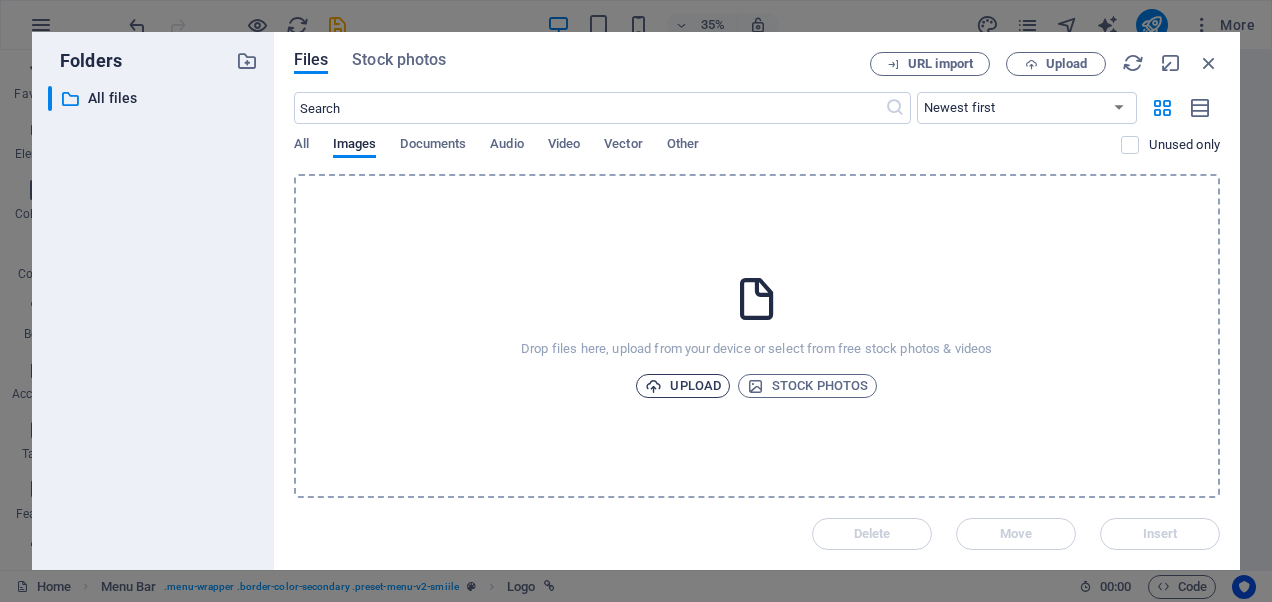 click on "Upload" at bounding box center (683, 386) 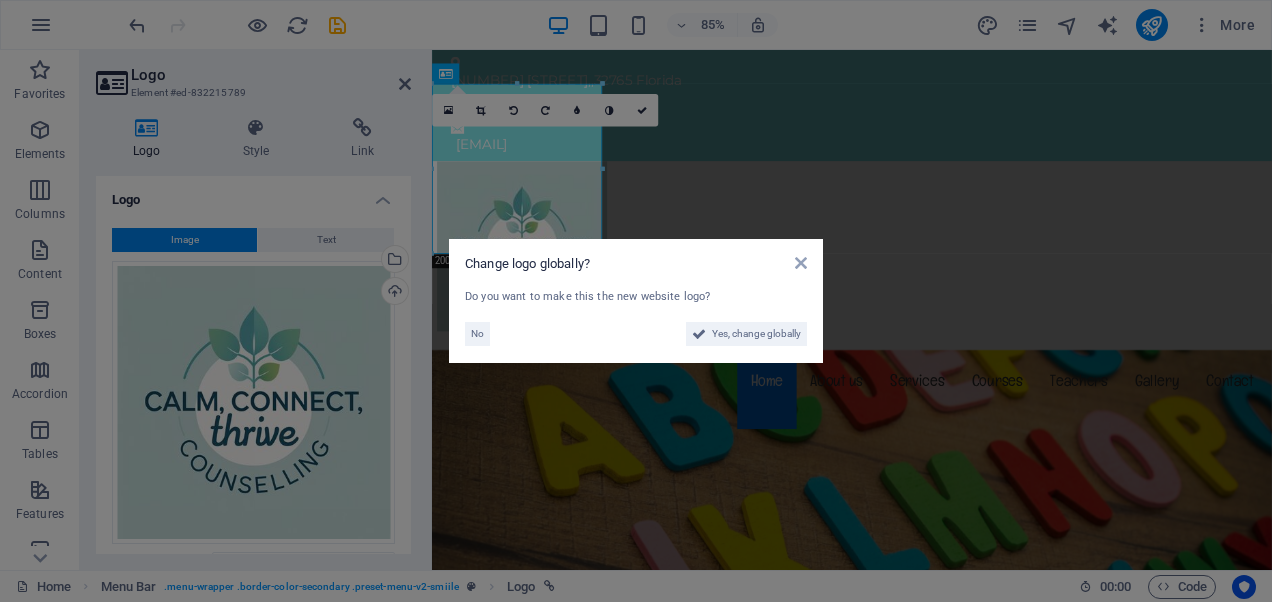 click on "Change logo globally? Do you want to make this the new website logo? No Yes, change globally" at bounding box center (636, 301) 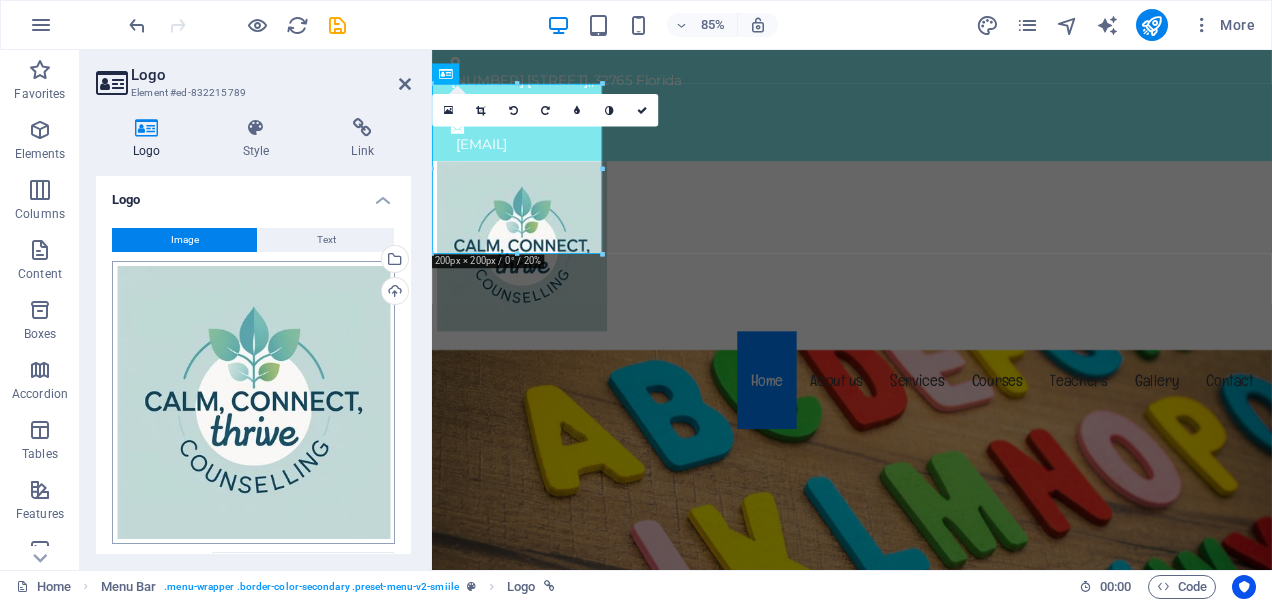 scroll, scrollTop: 244, scrollLeft: 0, axis: vertical 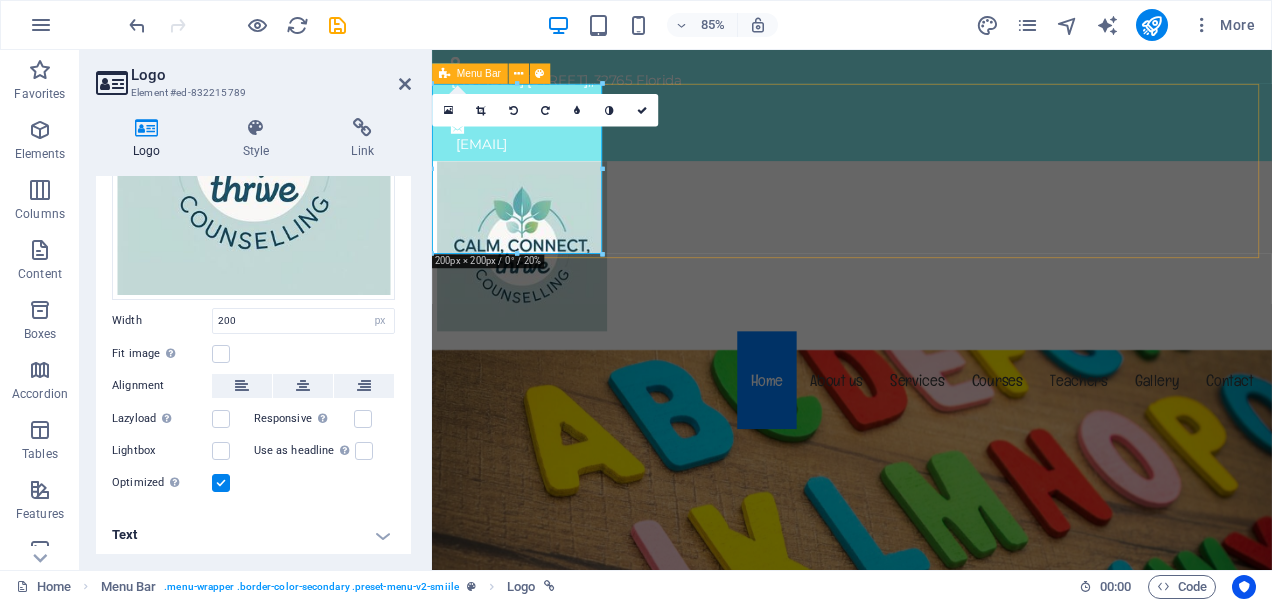 click on "Menu Home About us Services Courses Teachers Gallery Contact" at bounding box center (926, 341) 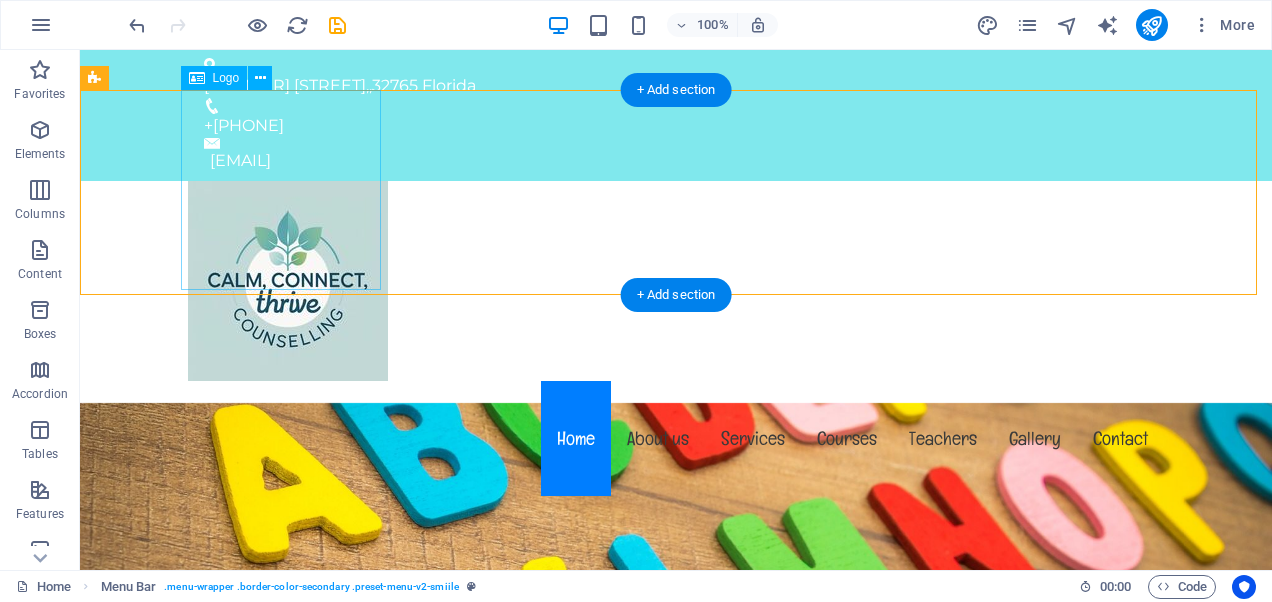 click at bounding box center (676, 281) 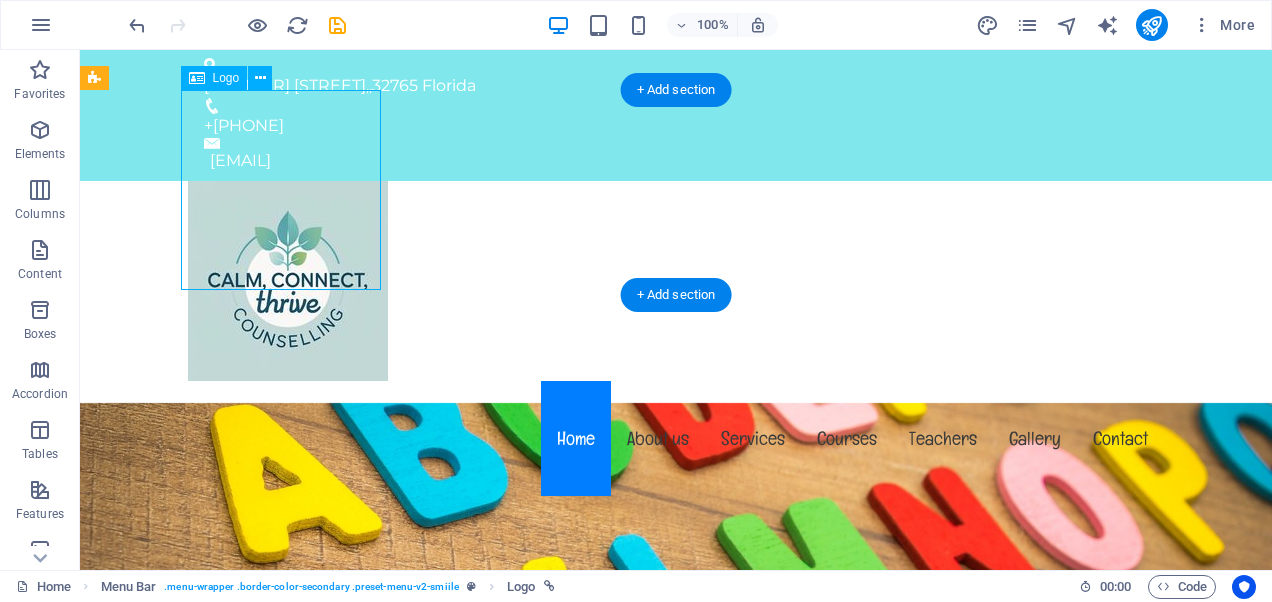 click at bounding box center (676, 281) 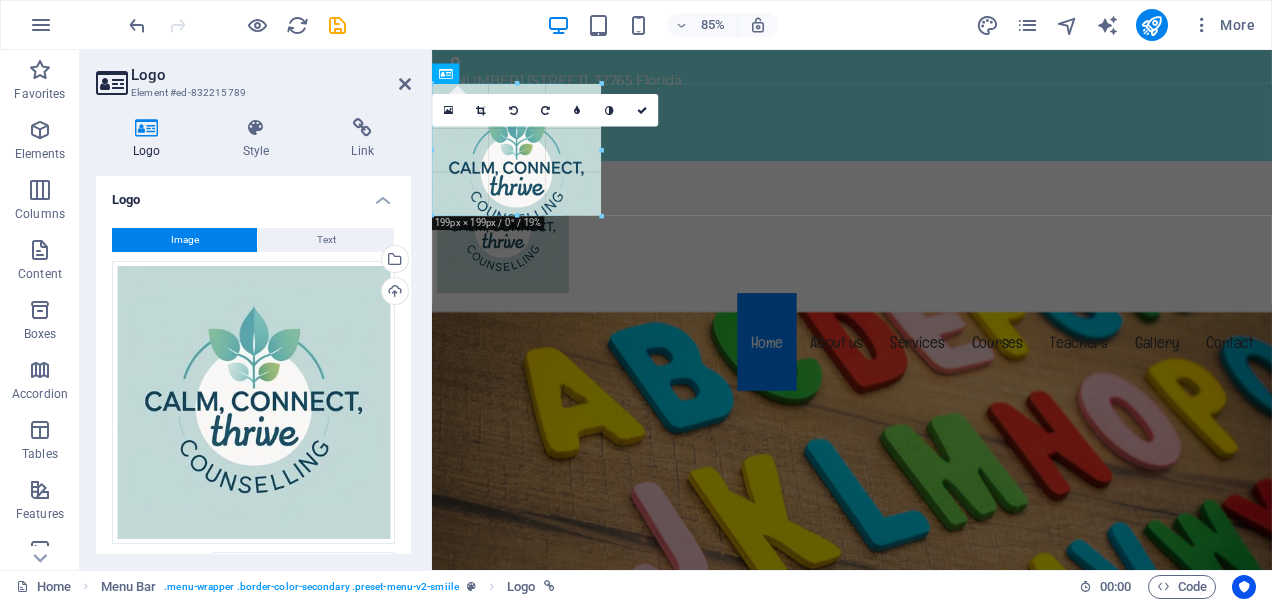 drag, startPoint x: 604, startPoint y: 254, endPoint x: 559, endPoint y: 191, distance: 77.42093 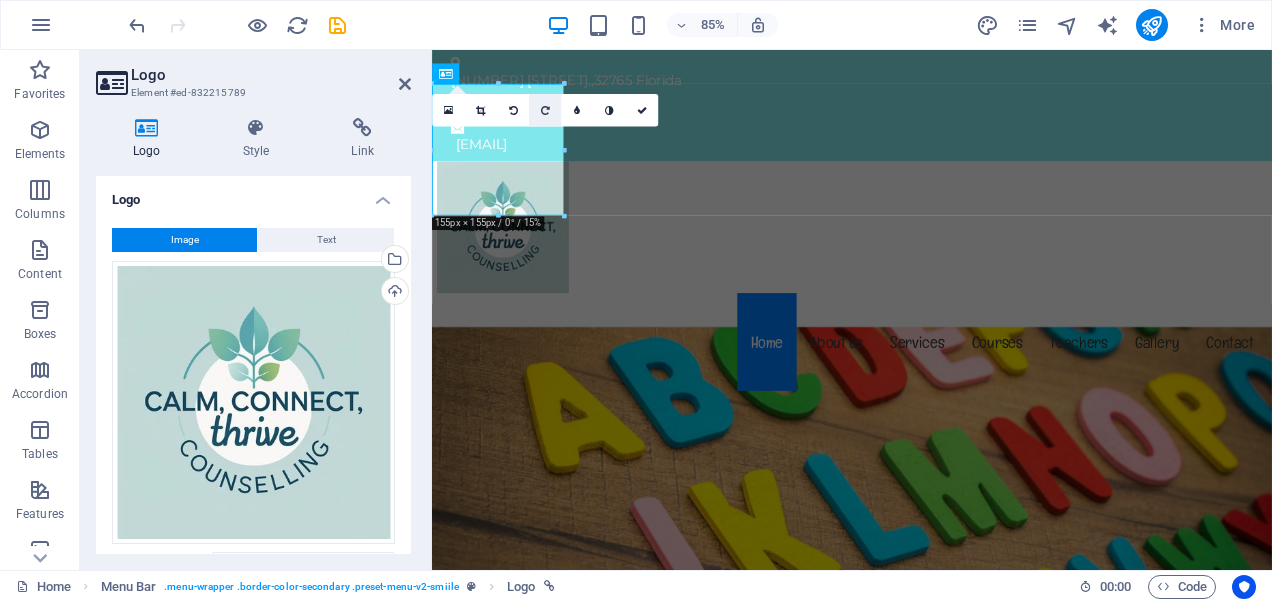 click at bounding box center [545, 110] 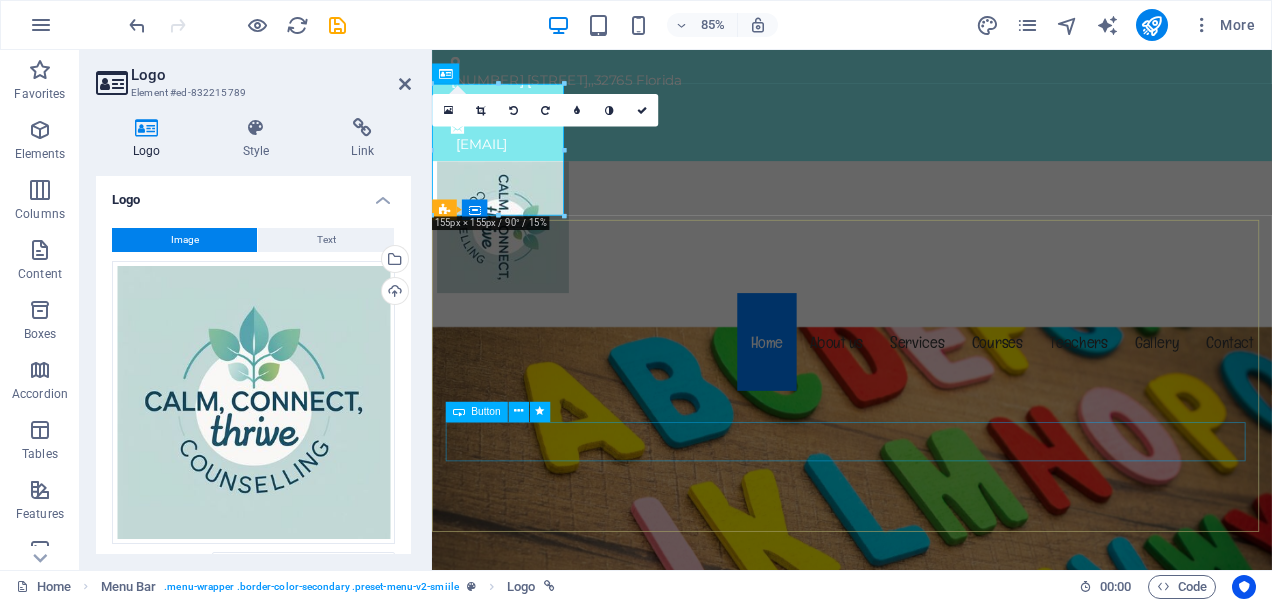 click on "Welcome to  calmconnectthrive.com.au The friendly kindergarten in Florida Learn more" at bounding box center [926, 1102] 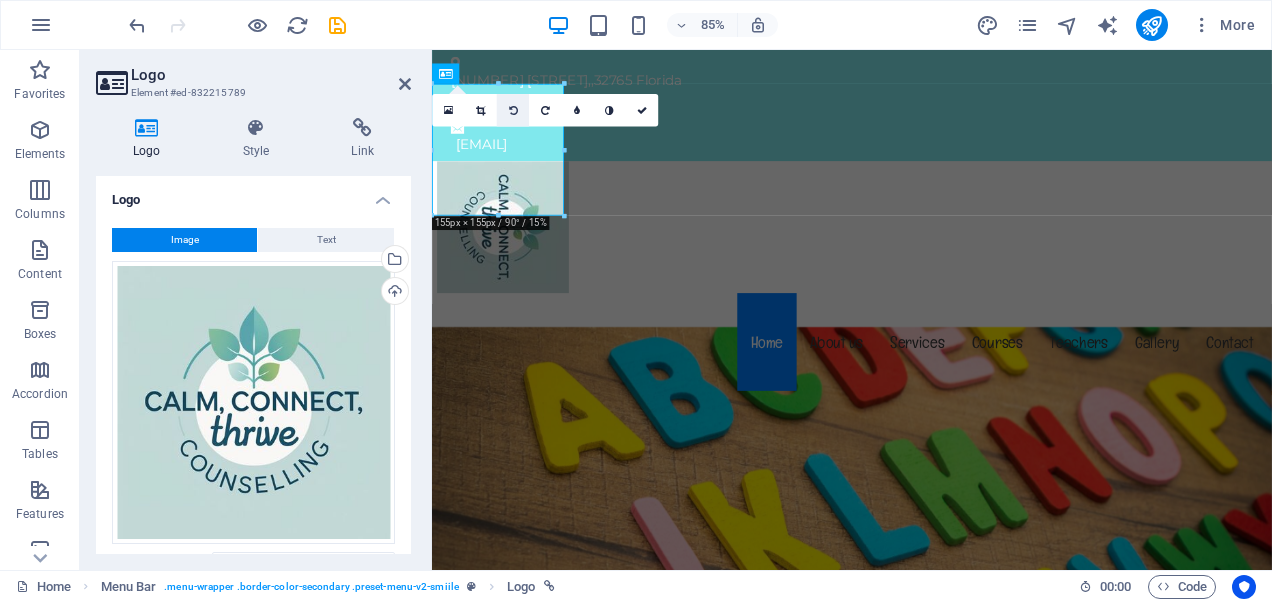 click at bounding box center [513, 110] 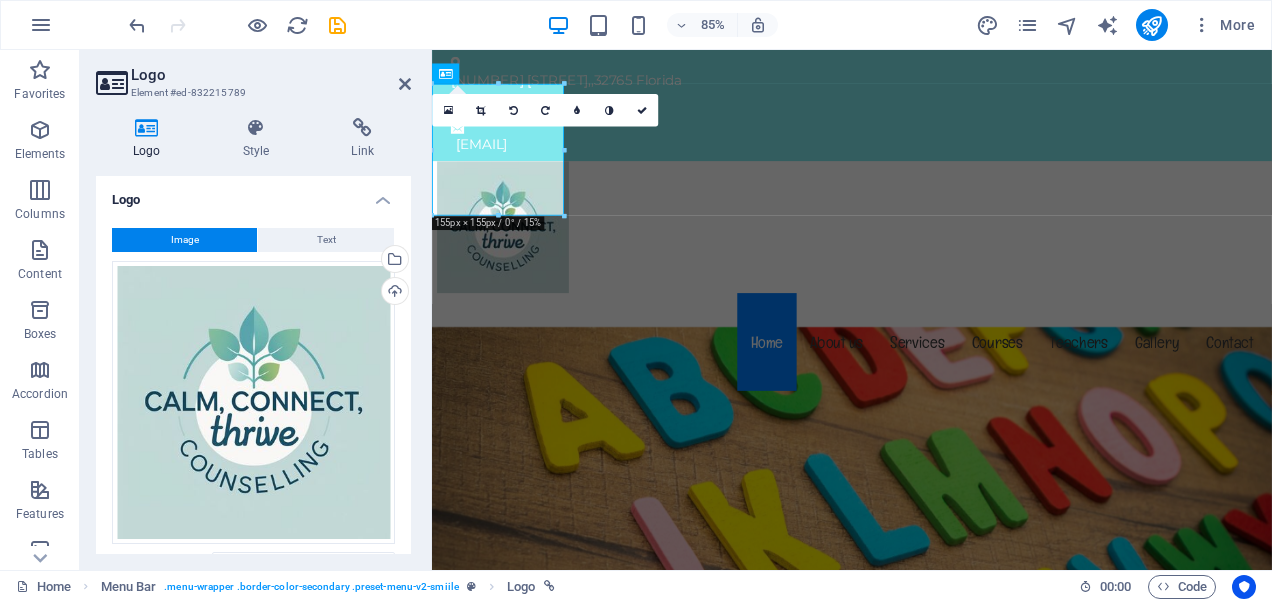 click at bounding box center [513, 110] 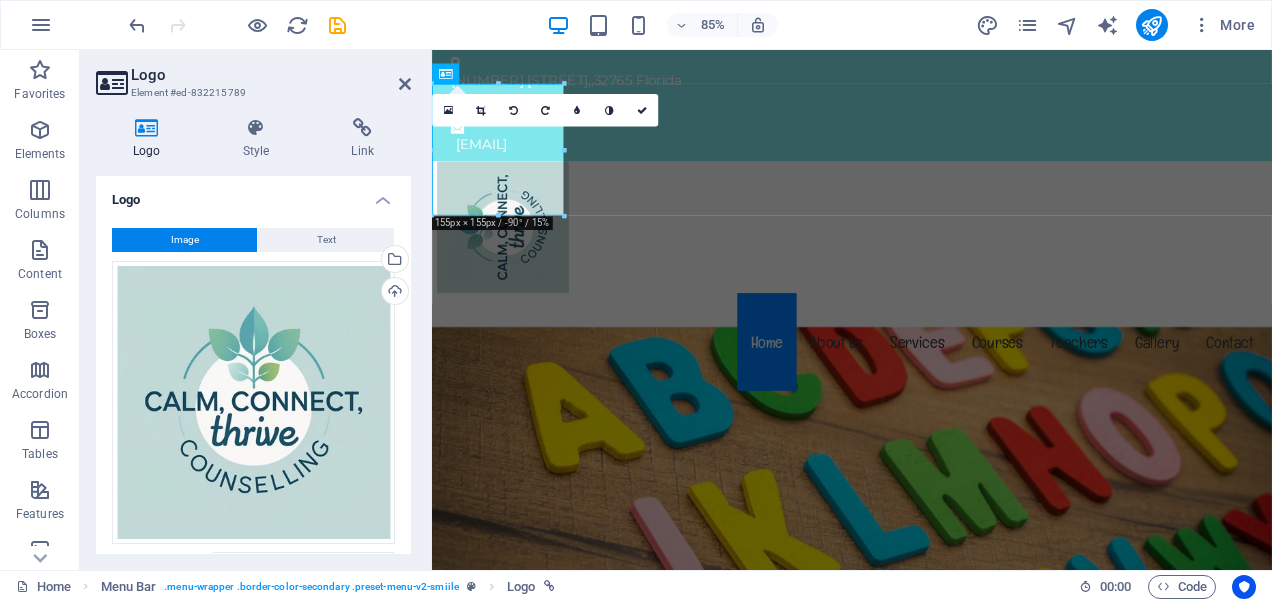 click at bounding box center [513, 110] 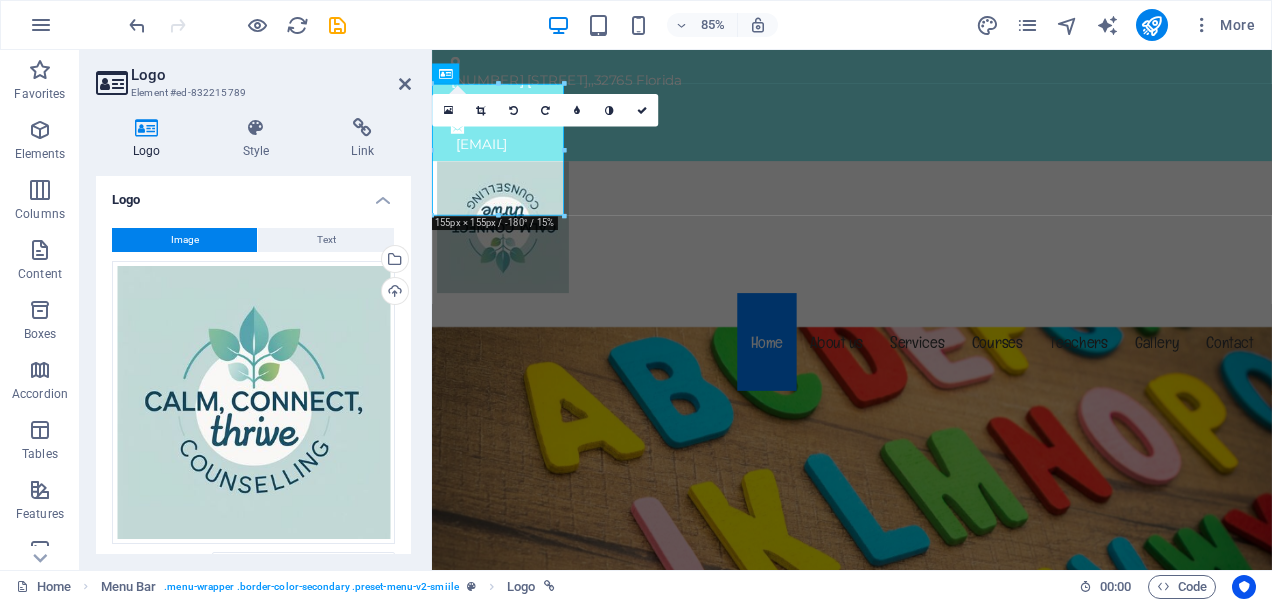 click at bounding box center (513, 110) 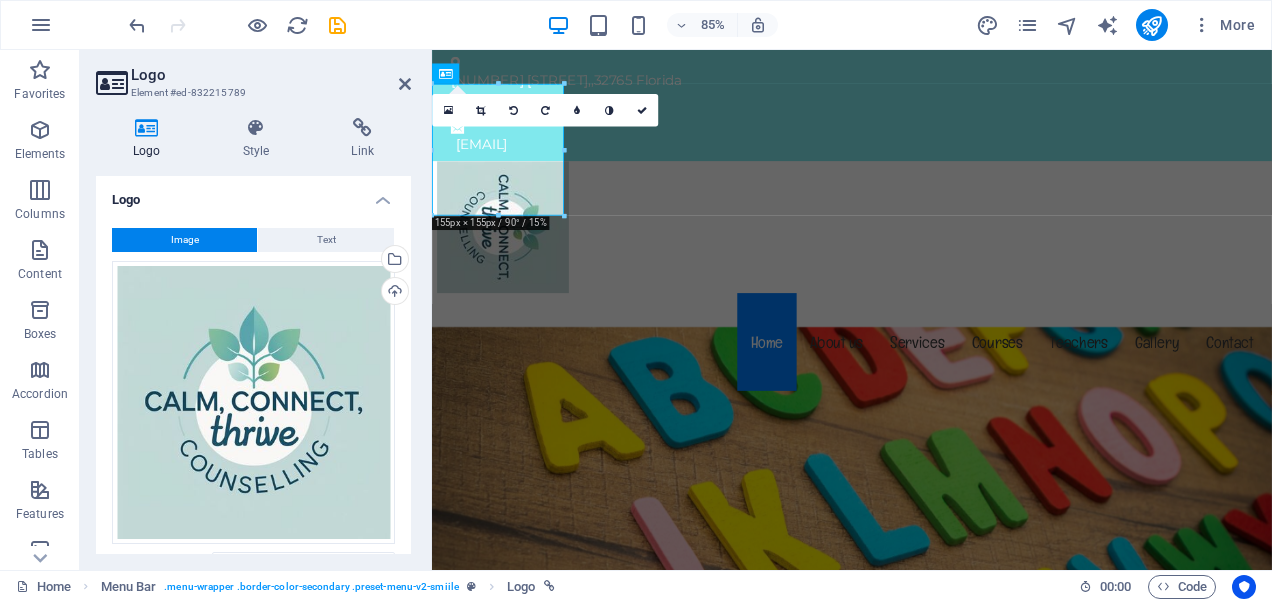 click at bounding box center [513, 110] 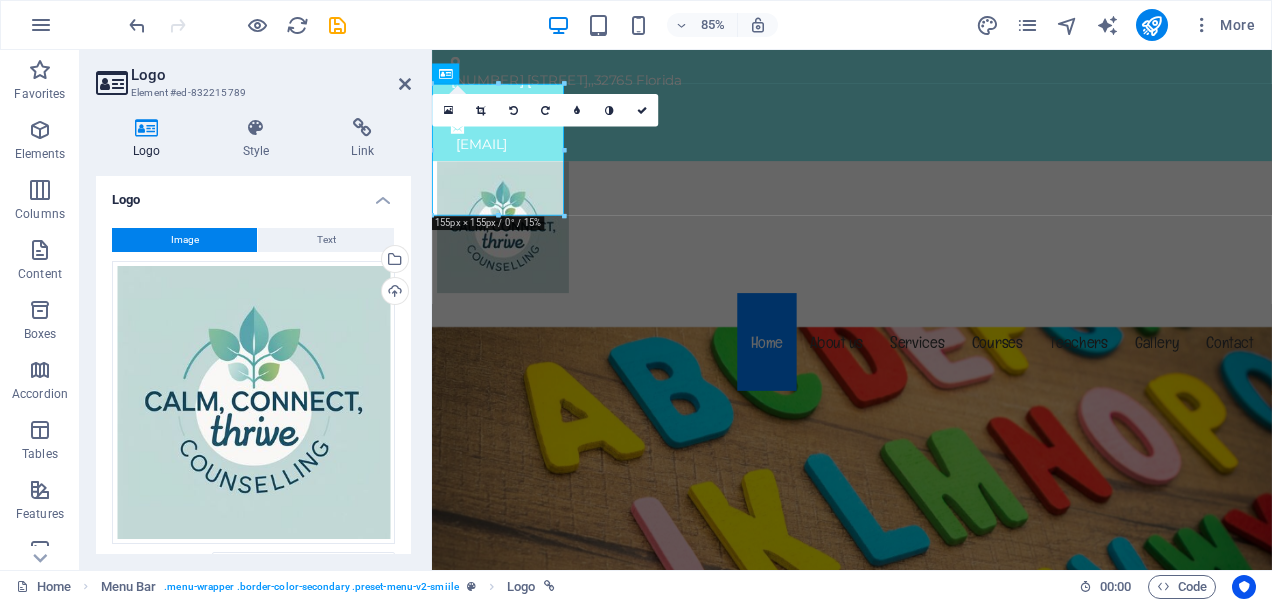 click at bounding box center (513, 110) 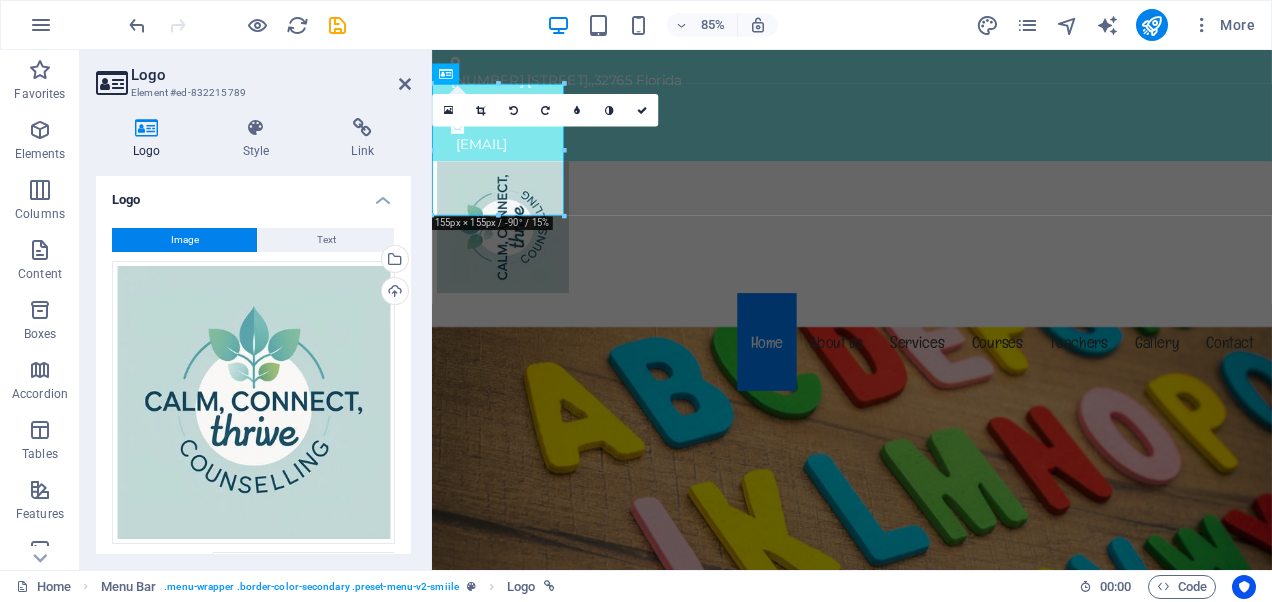 click at bounding box center [513, 110] 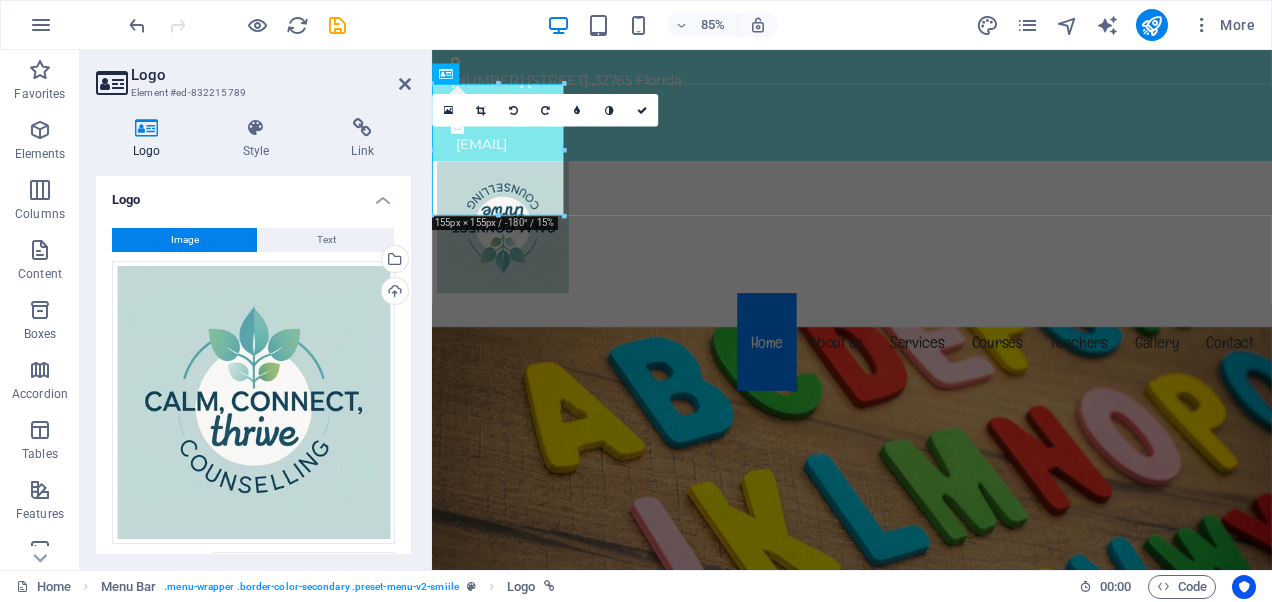 click at bounding box center (513, 110) 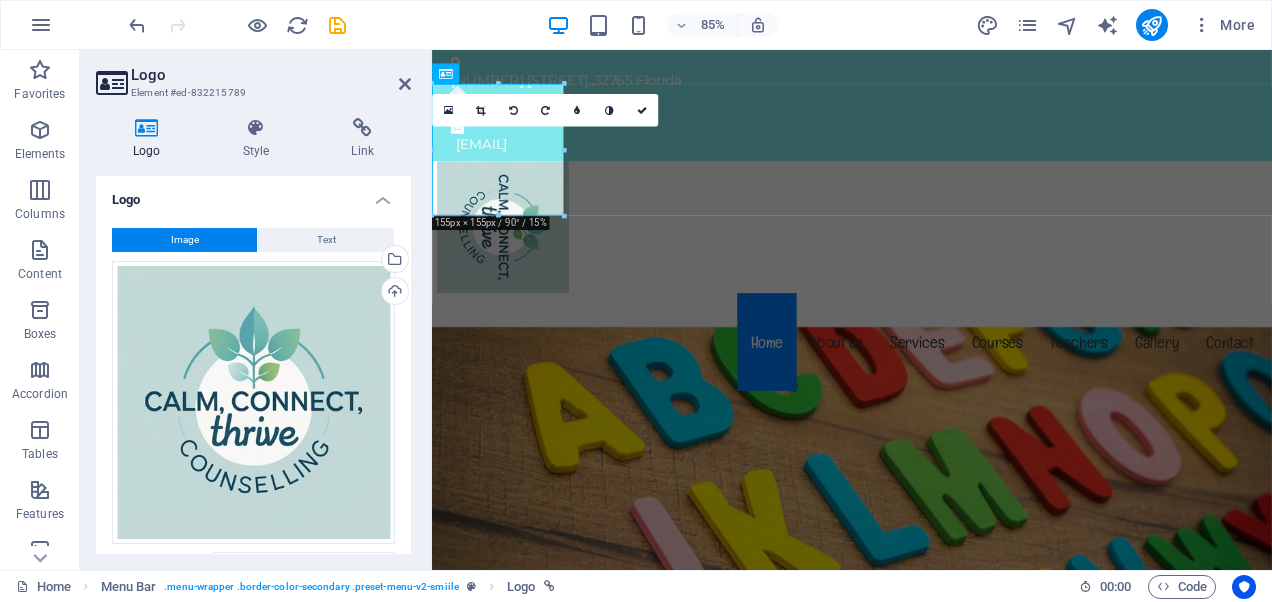 click at bounding box center [513, 110] 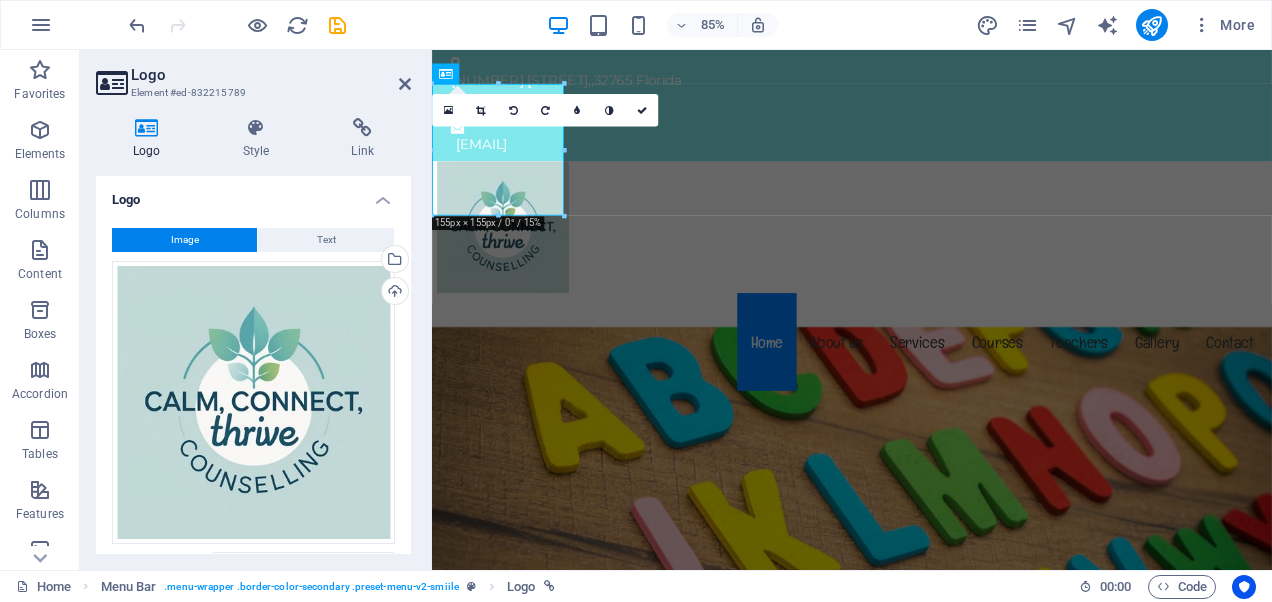 click at bounding box center (513, 110) 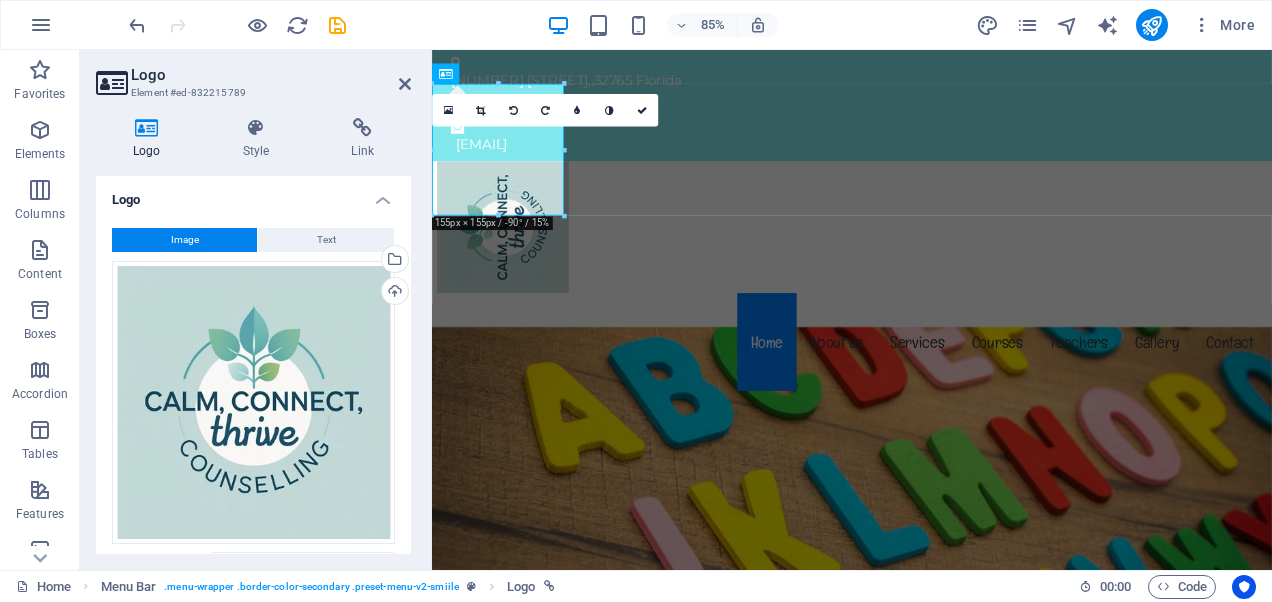 click at bounding box center (513, 110) 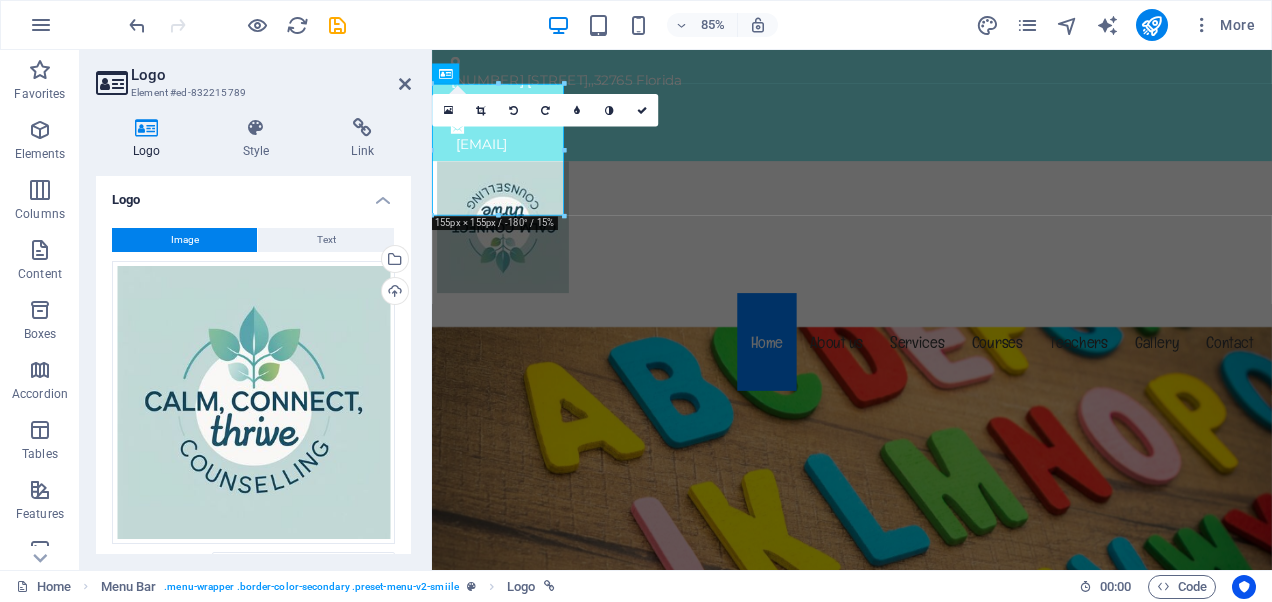 click at bounding box center [513, 110] 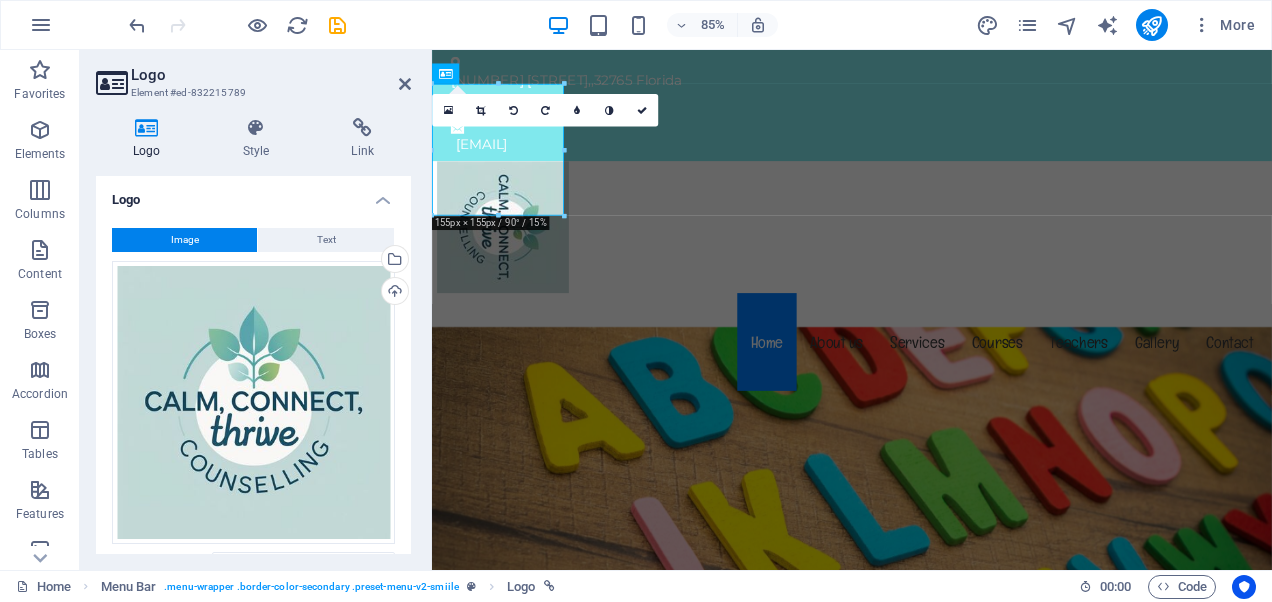 click at bounding box center [513, 110] 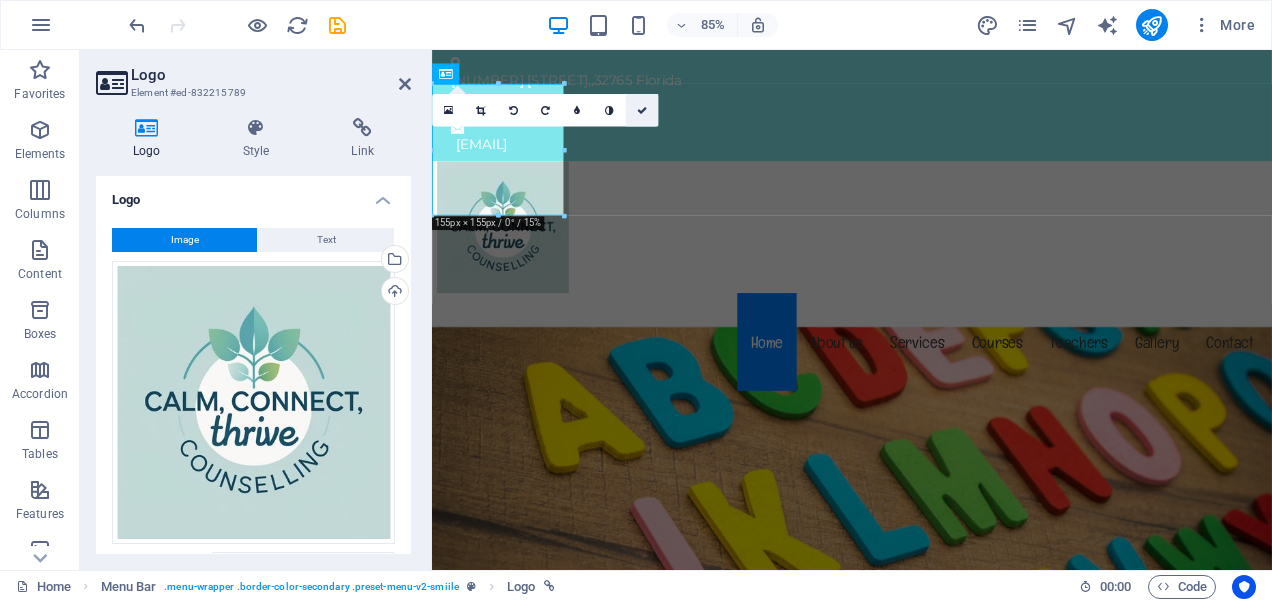drag, startPoint x: 645, startPoint y: 110, endPoint x: 564, endPoint y: 82, distance: 85.70297 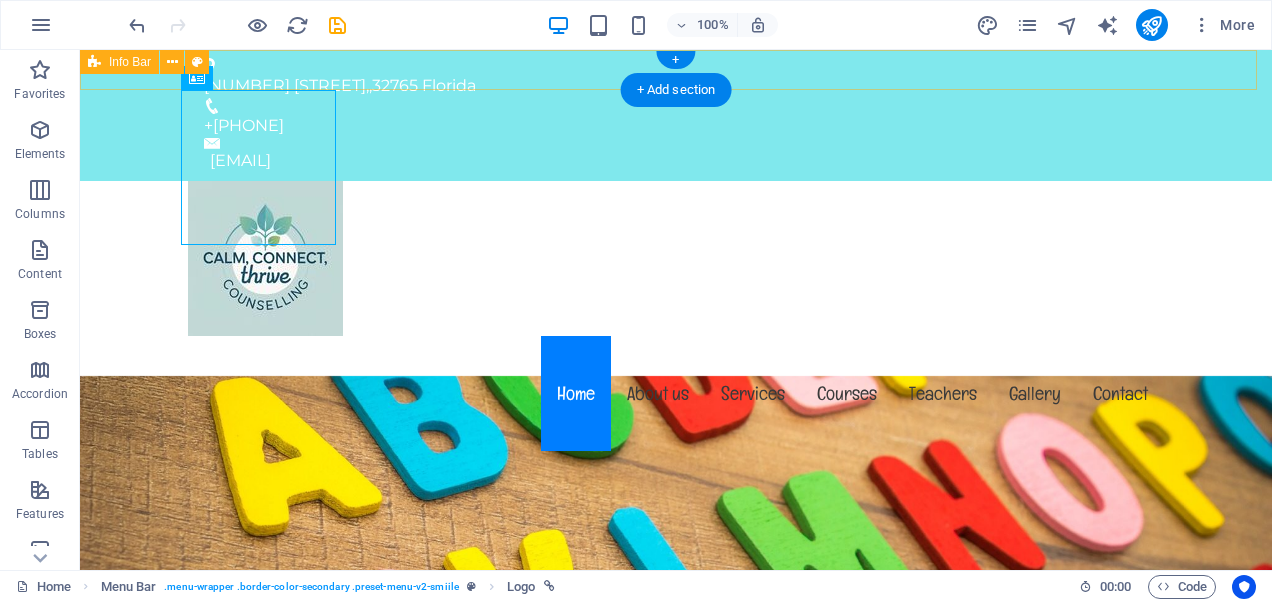 click on "353 N Central Ave, ,  32765   Florida +1-123-456-7890 318ff9b3b62c5cfa252f4e10da00a1@cpanel.local" at bounding box center (676, 115) 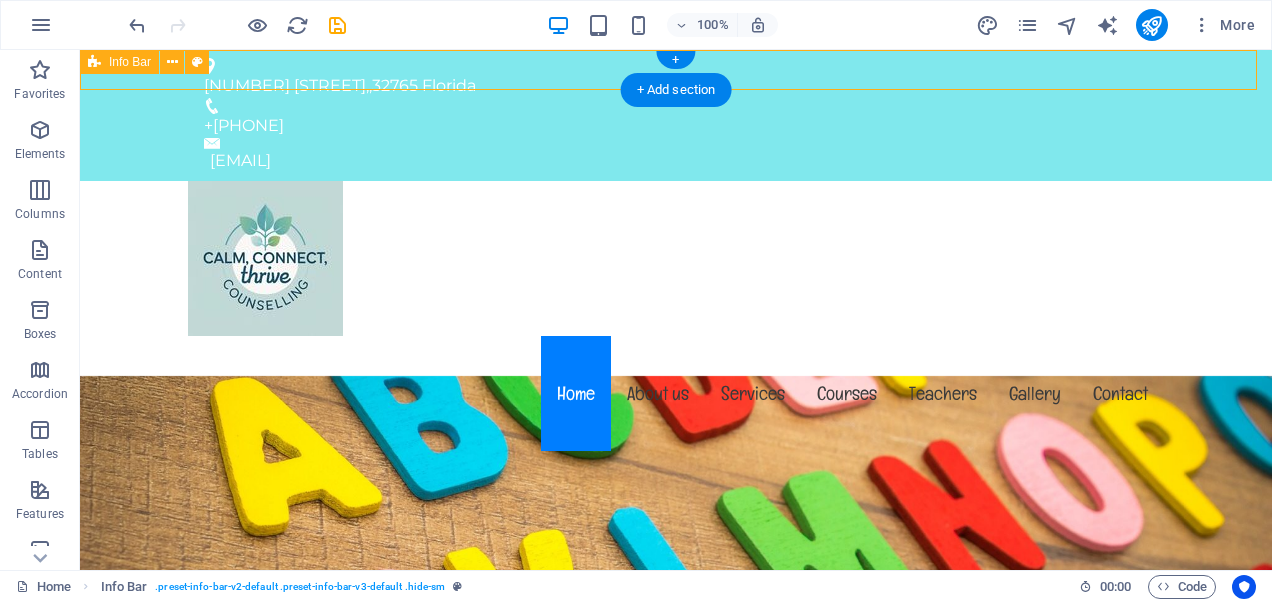 click on "353 N Central Ave, ,  32765   Florida +1-123-456-7890 318ff9b3b62c5cfa252f4e10da00a1@cpanel.local" at bounding box center [676, 115] 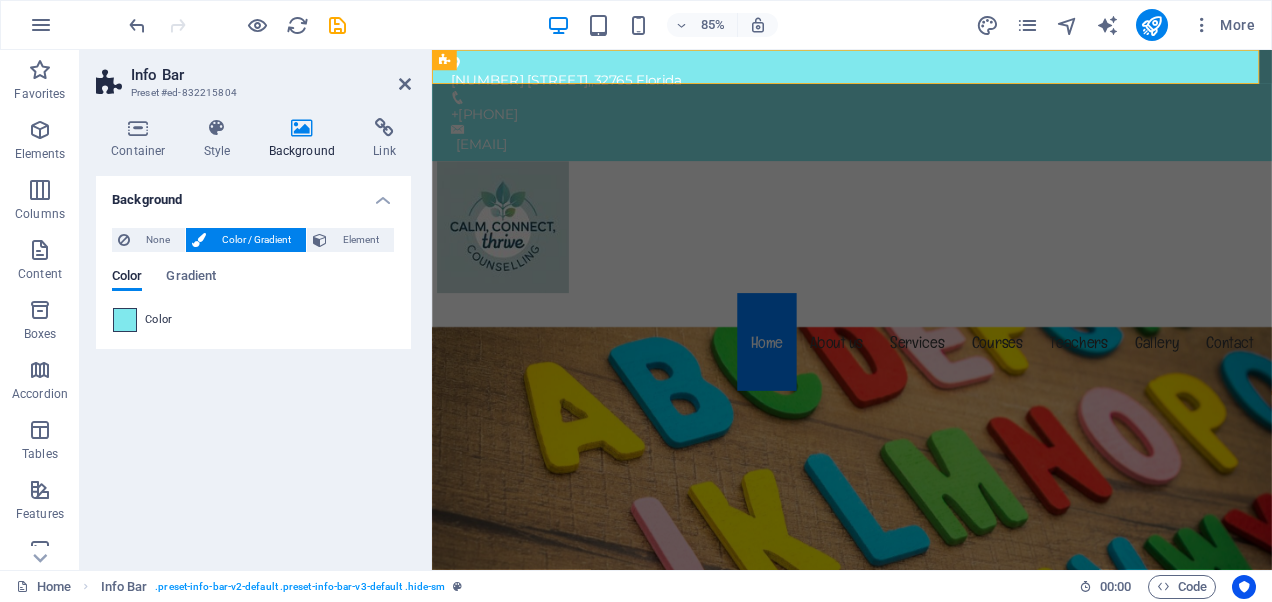 click at bounding box center (125, 320) 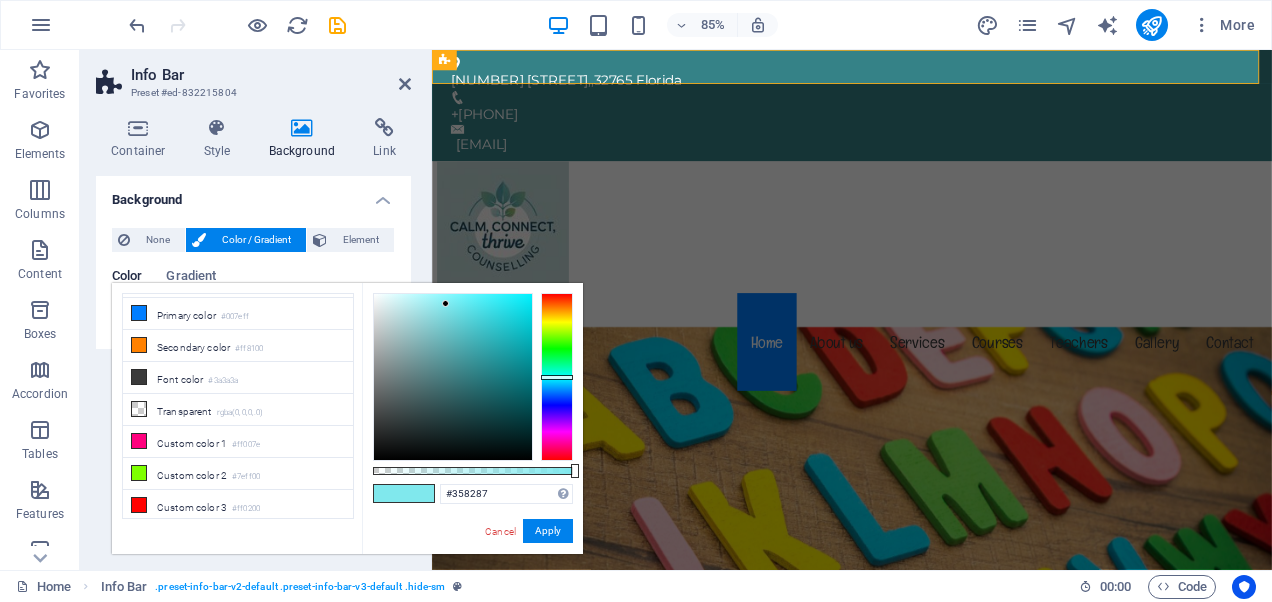 click at bounding box center (453, 377) 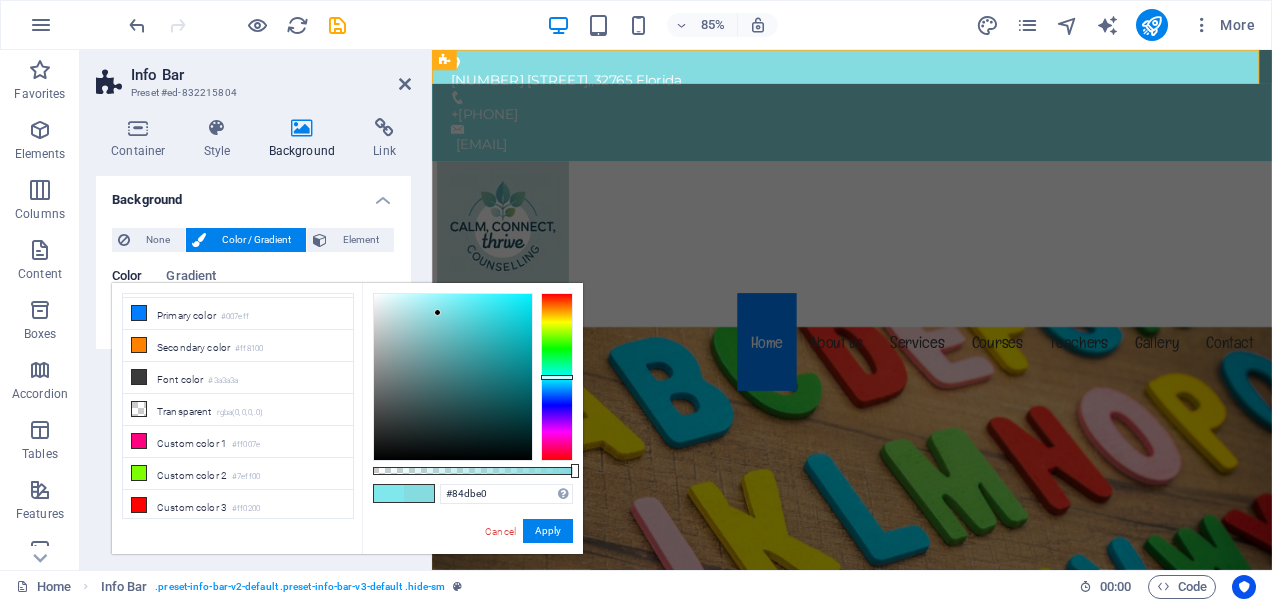drag, startPoint x: 464, startPoint y: 361, endPoint x: 438, endPoint y: 313, distance: 54.589375 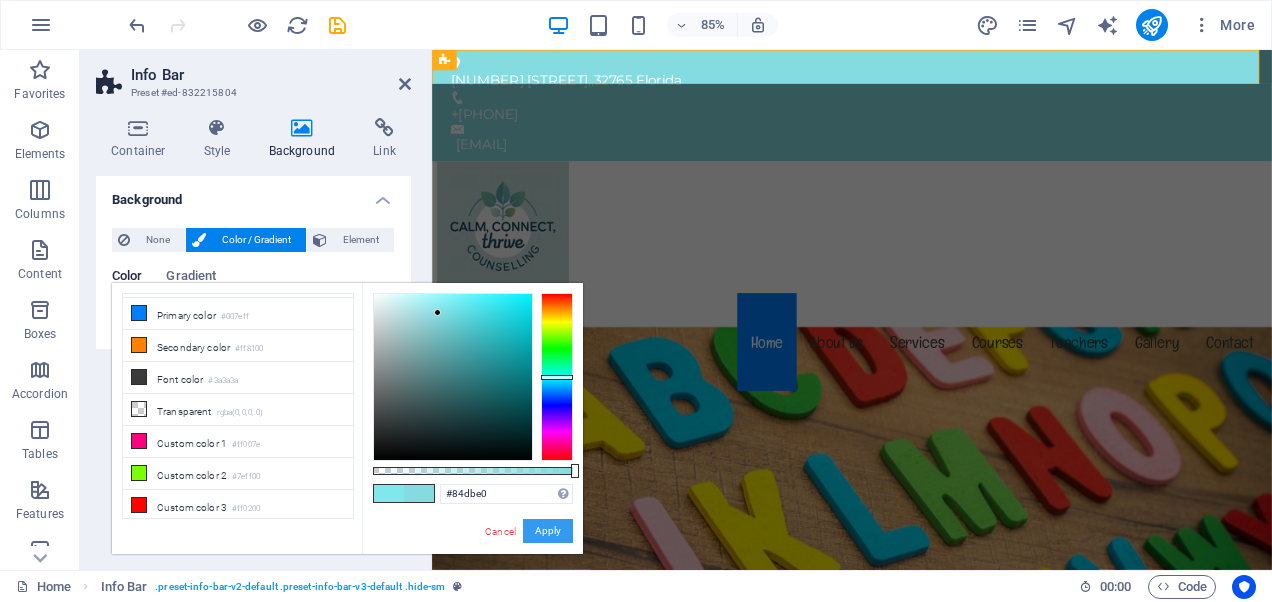 click on "Apply" at bounding box center (548, 531) 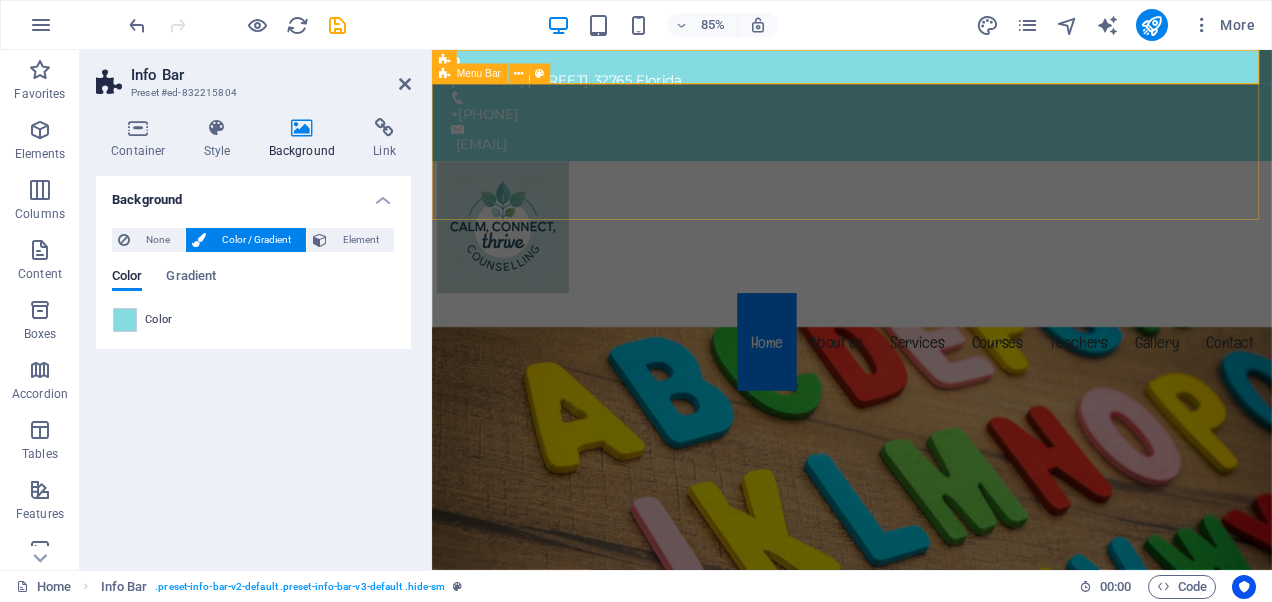 click on "Menu Home About us Services Courses Teachers Gallery Contact" at bounding box center (926, 318) 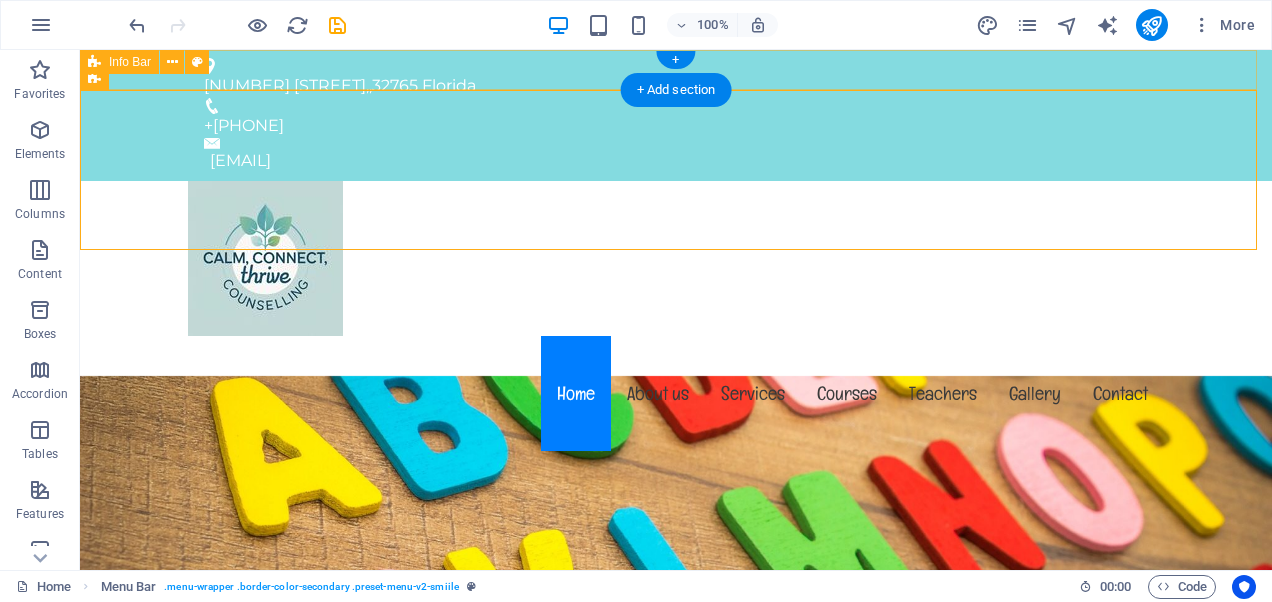 click on "353 N Central Ave, ,  32765   Florida +1-123-456-7890 318ff9b3b62c5cfa252f4e10da00a1@cpanel.local" at bounding box center [676, 115] 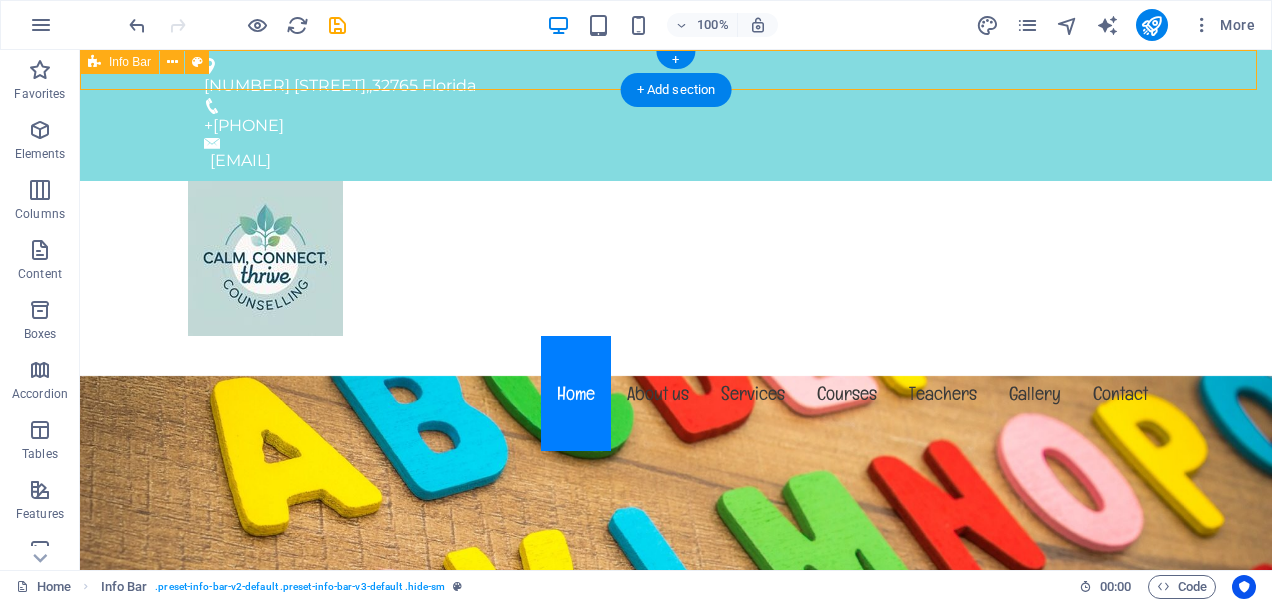 click on "353 N Central Ave, ,  32765   Florida +1-123-456-7890 318ff9b3b62c5cfa252f4e10da00a1@cpanel.local" at bounding box center (676, 115) 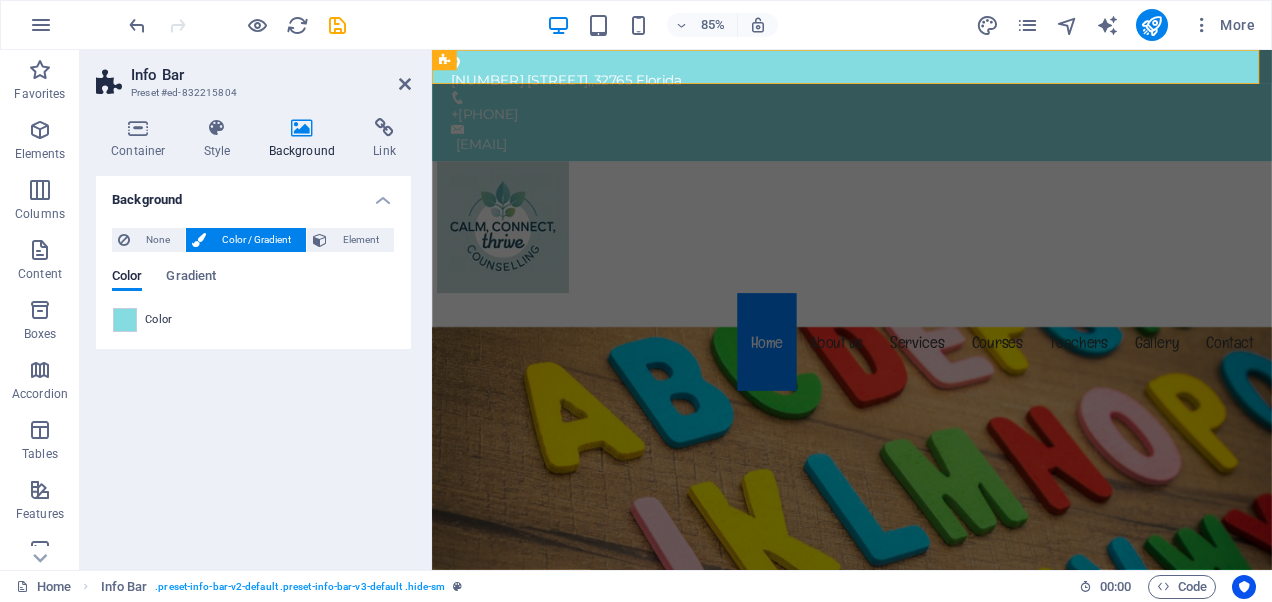 click on "Color" at bounding box center (159, 320) 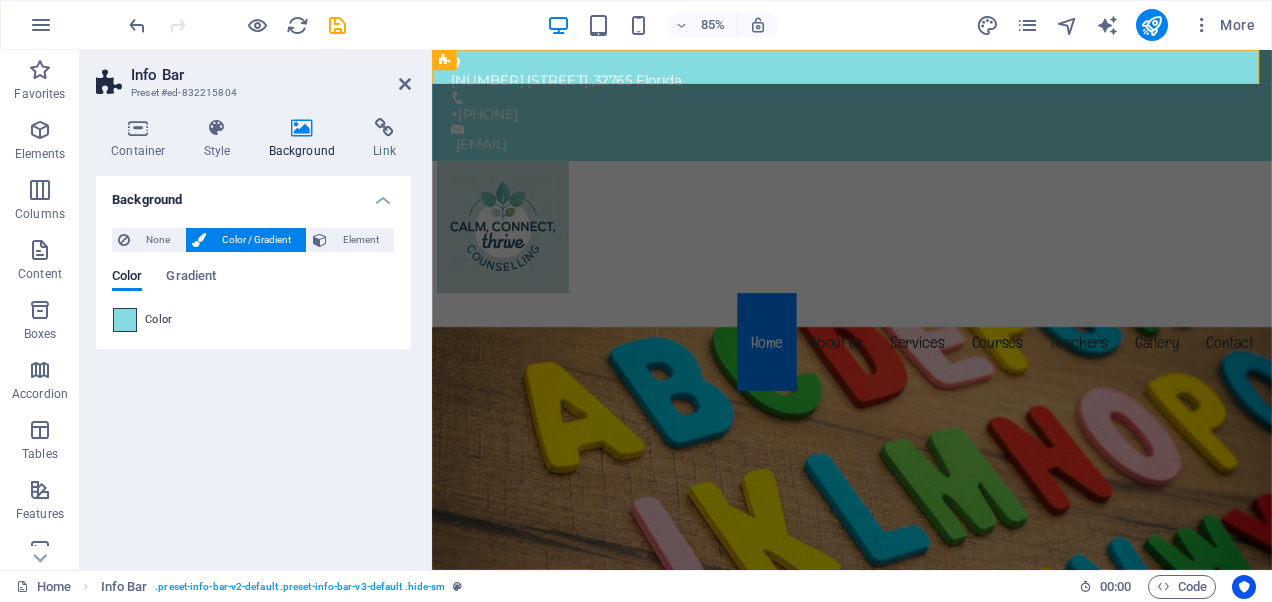 click at bounding box center (125, 320) 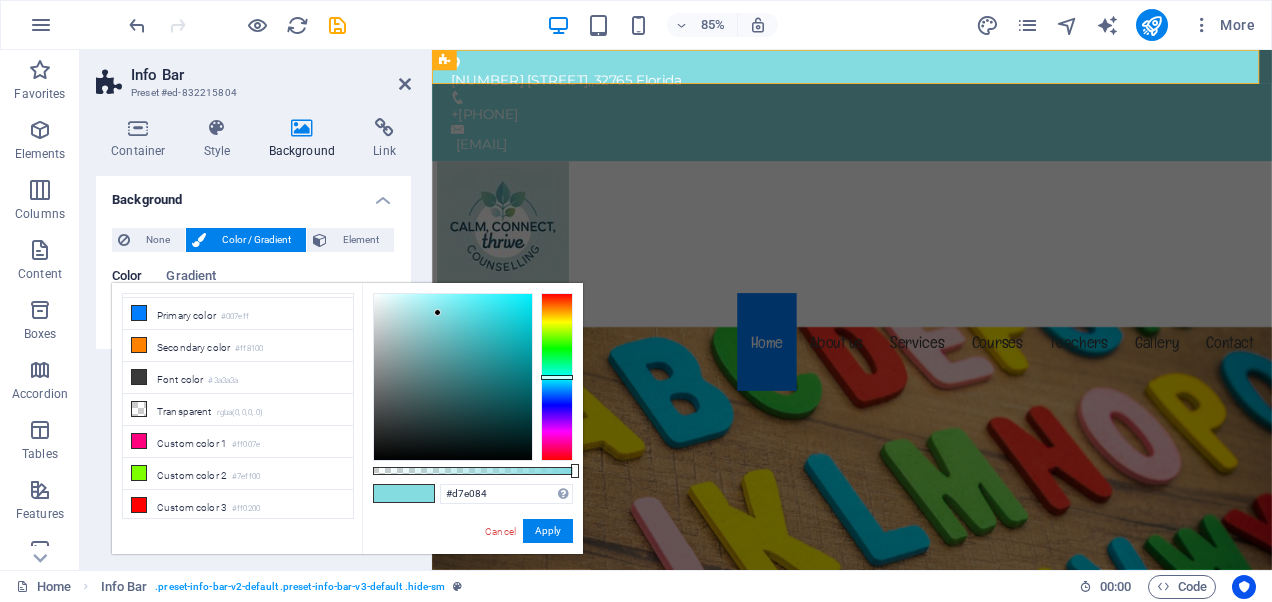 click at bounding box center [557, 377] 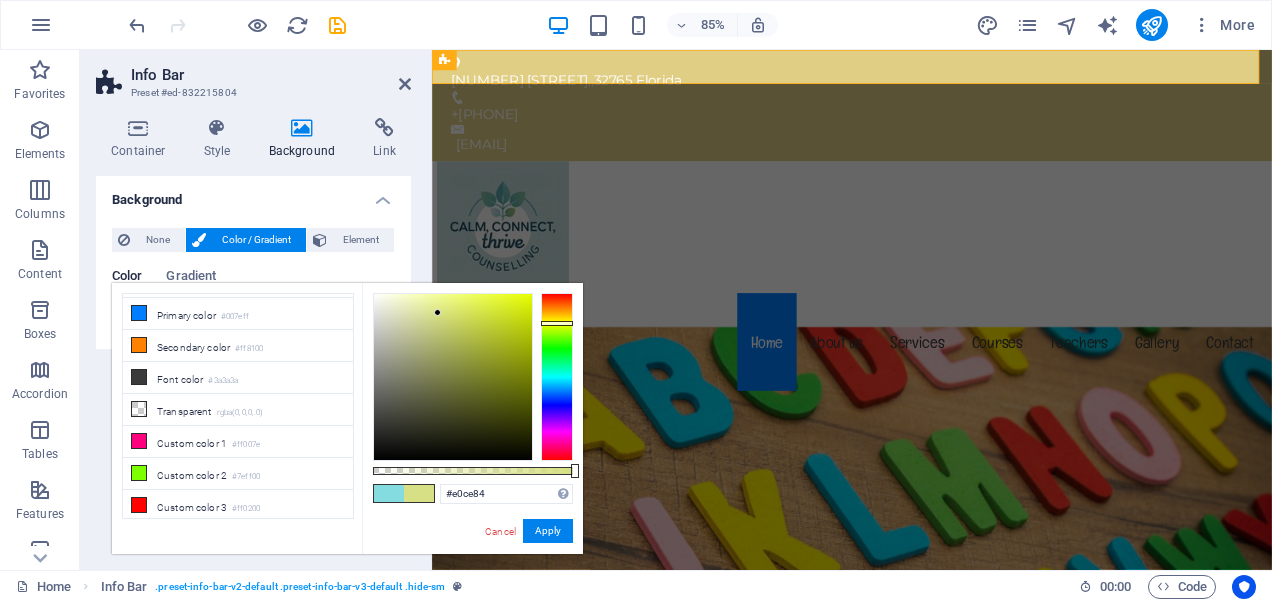 click at bounding box center [557, 377] 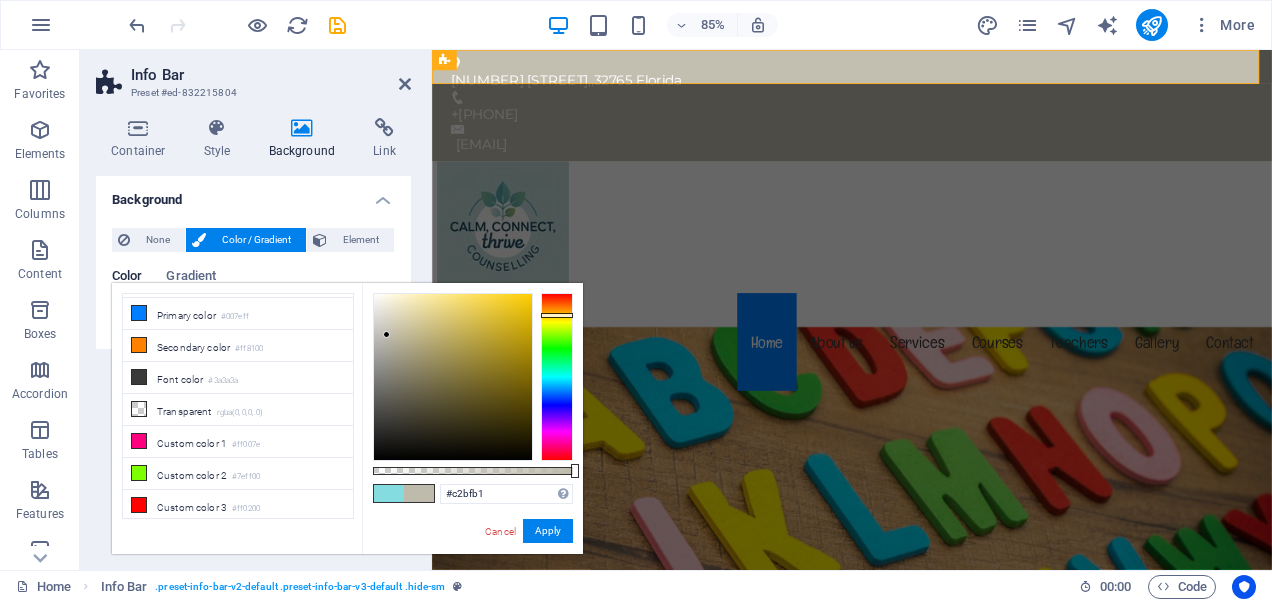 drag, startPoint x: 432, startPoint y: 332, endPoint x: 387, endPoint y: 332, distance: 45 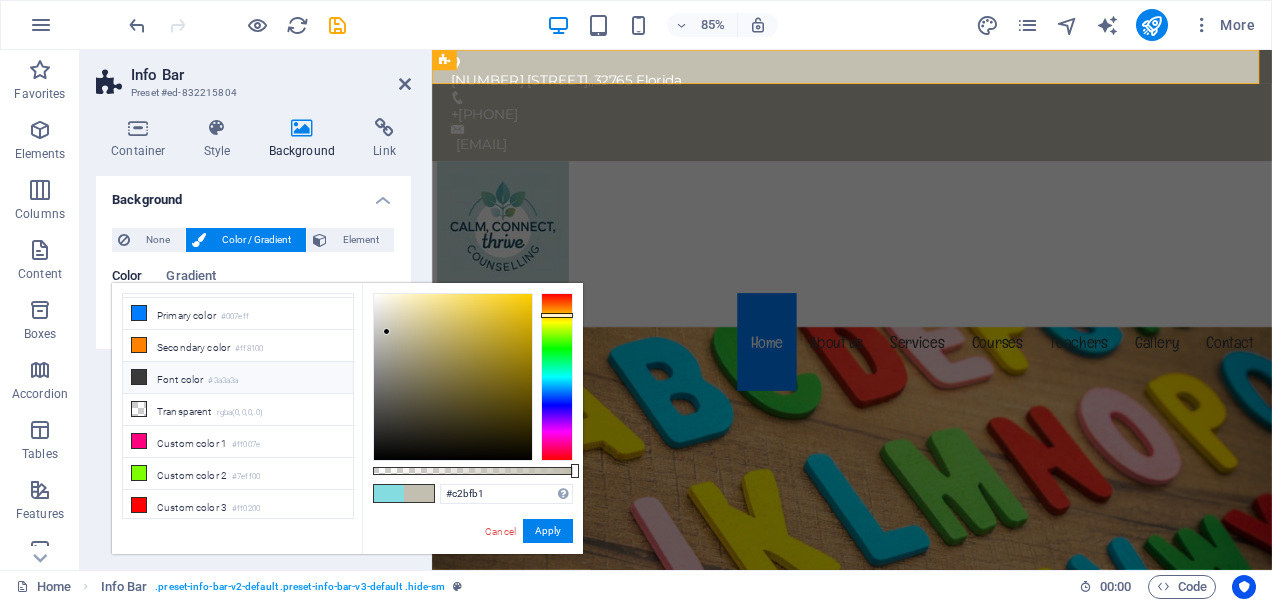 click on "#3a3a3a" at bounding box center [223, 381] 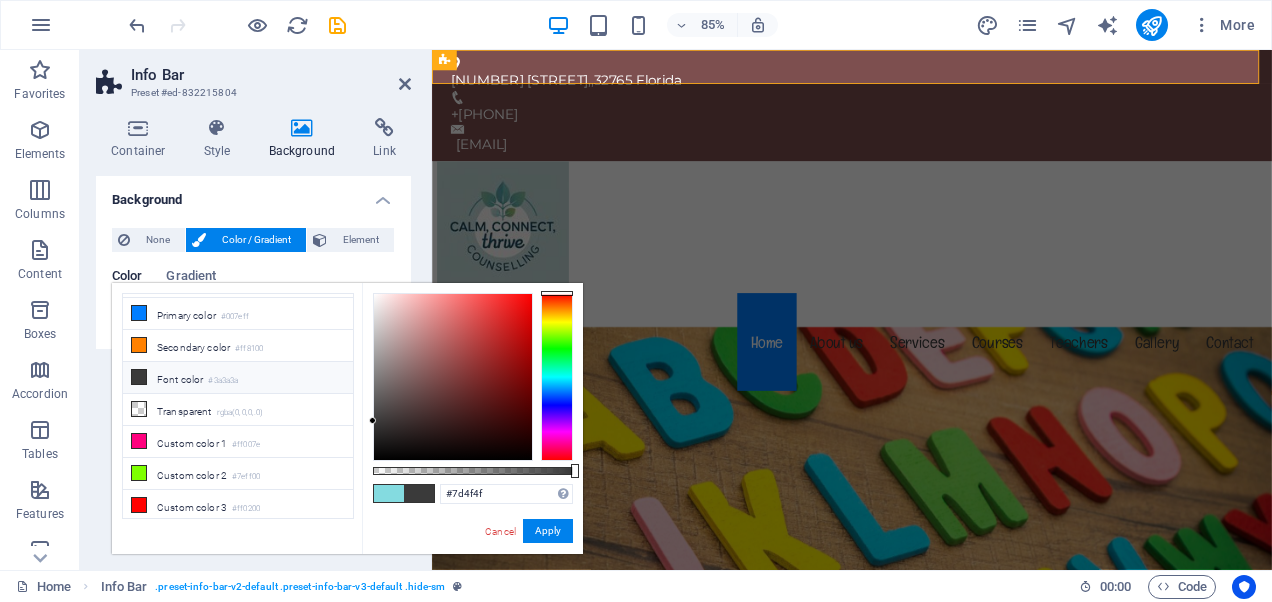 click at bounding box center [453, 377] 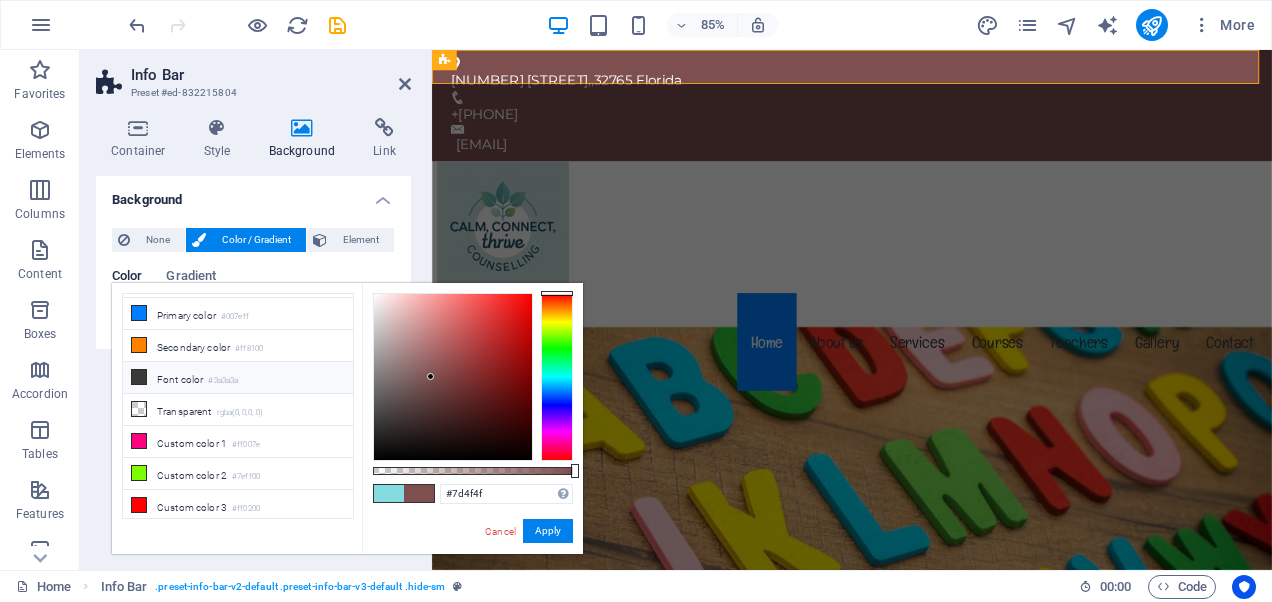 click on "Font color
#3a3a3a" at bounding box center (238, 378) 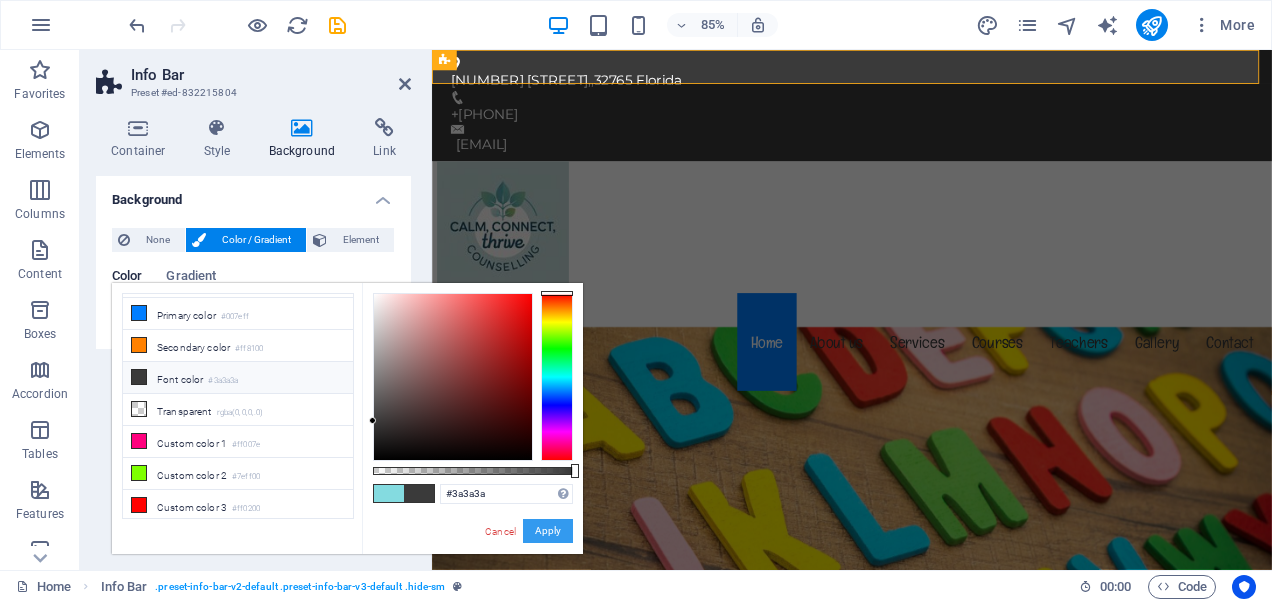 click on "Apply" at bounding box center (548, 531) 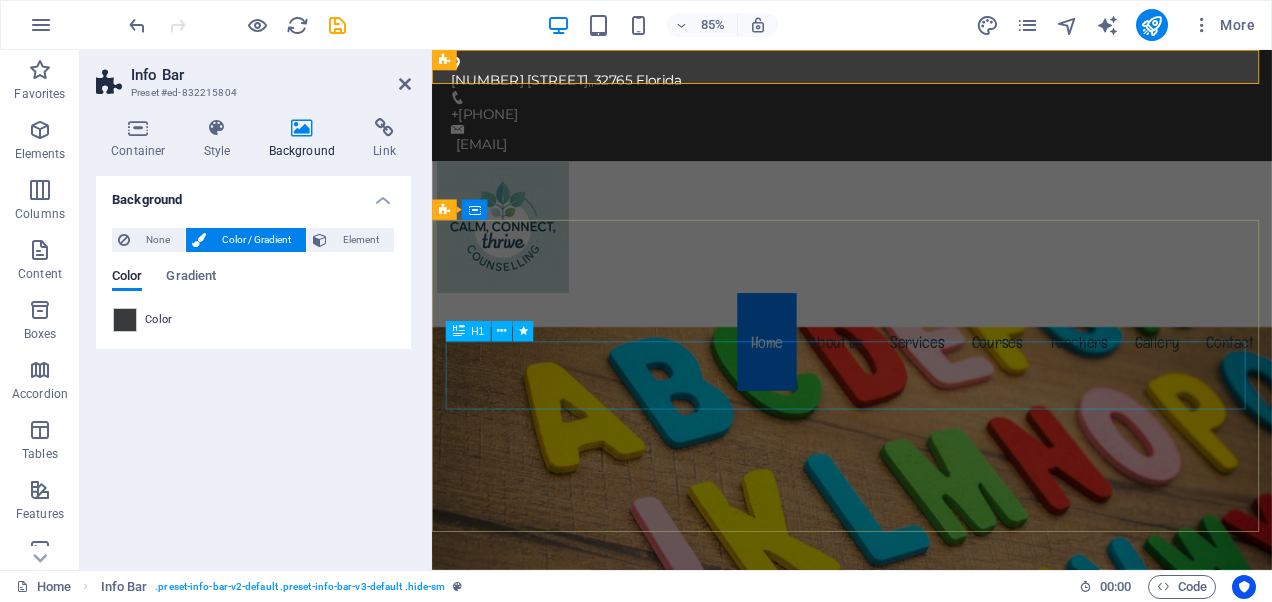 click on "The friendly kindergarten in Florida" at bounding box center [926, 1101] 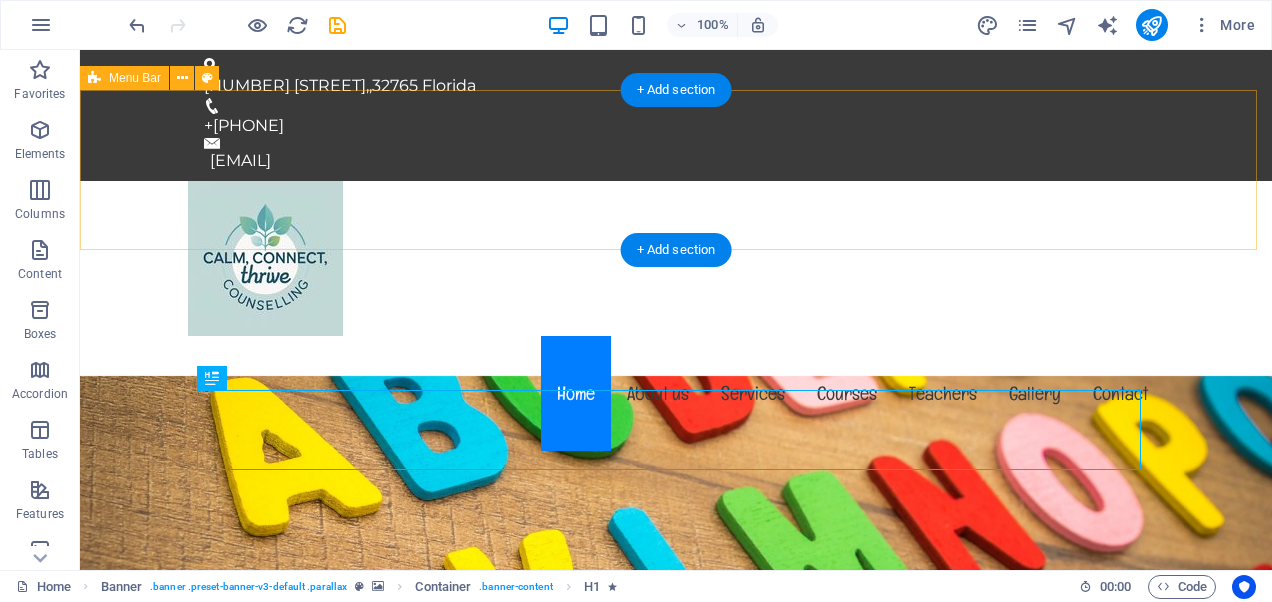 click on "Menu Home About us Services Courses Teachers Gallery Contact" at bounding box center [676, 318] 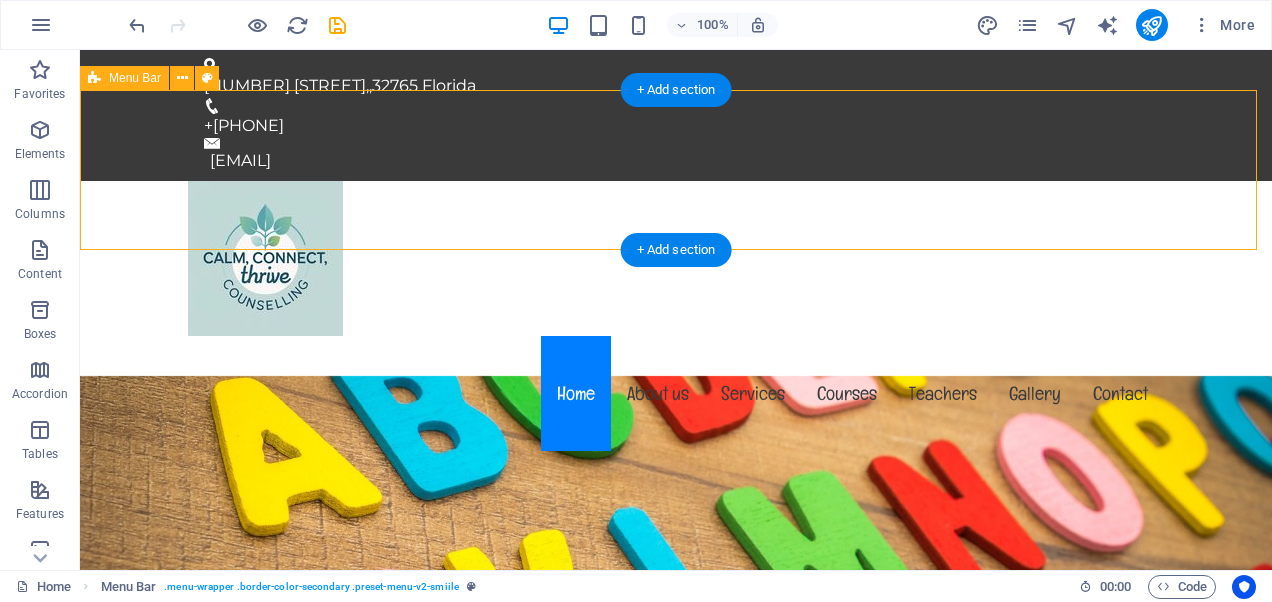 click on "Menu Home About us Services Courses Teachers Gallery Contact" at bounding box center (676, 318) 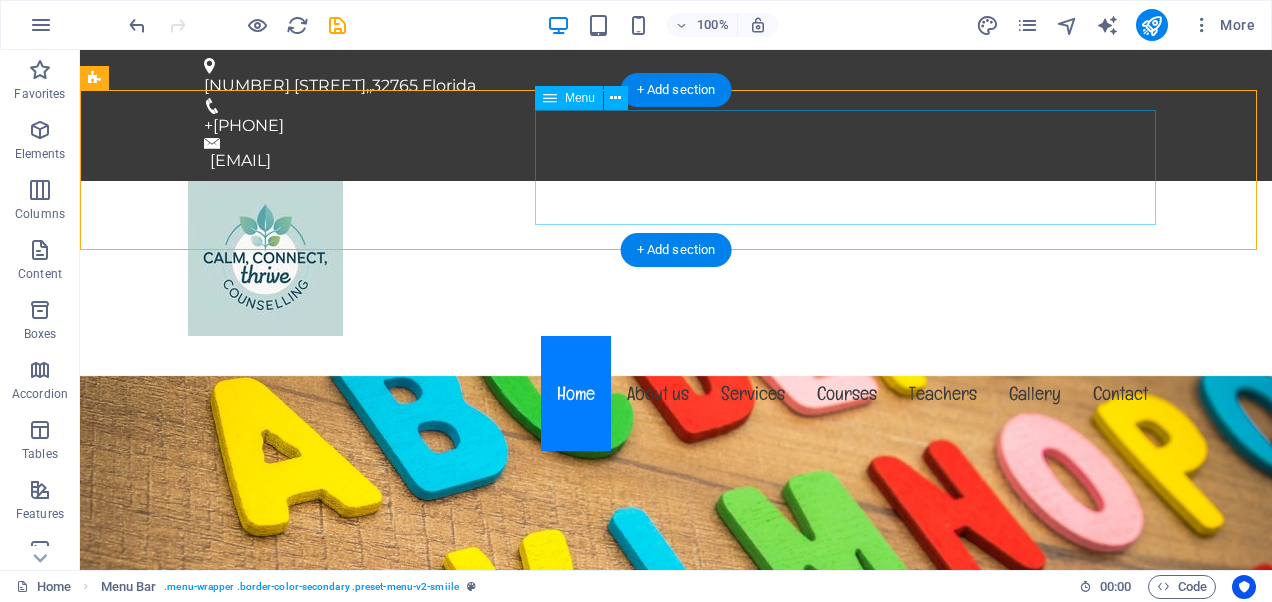 click on "Home About us Services Courses Teachers Gallery Contact" at bounding box center [676, 393] 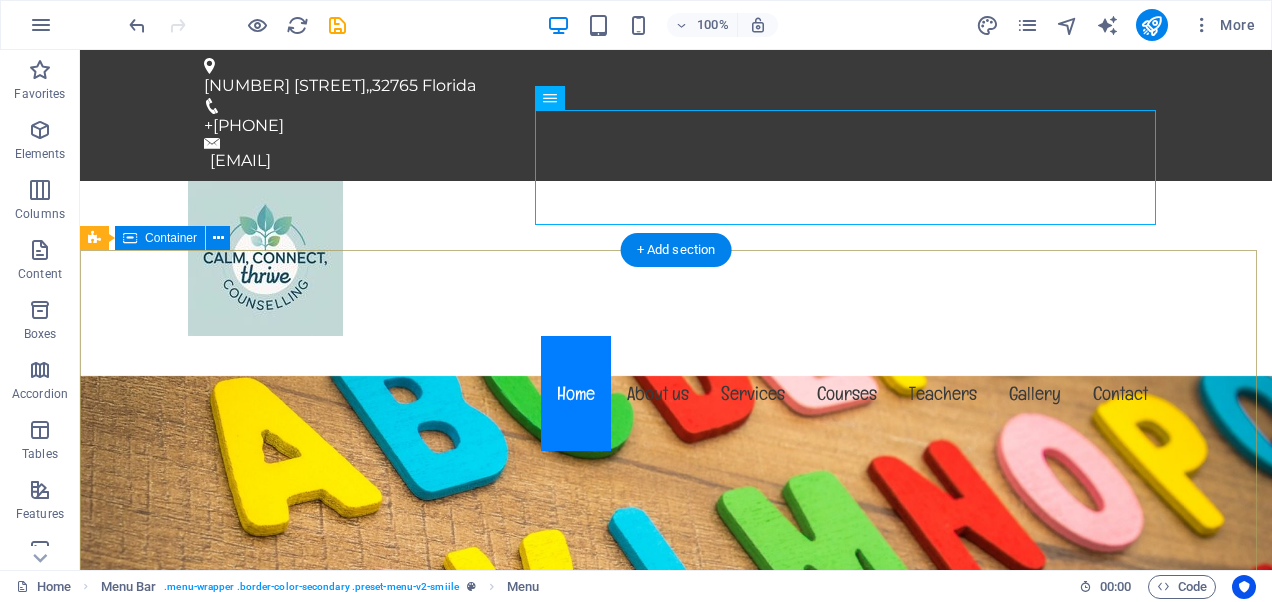 click on "Welcome to  calmconnectthrive.com.au The friendly kindergarten in Florida Learn more" at bounding box center (676, 1102) 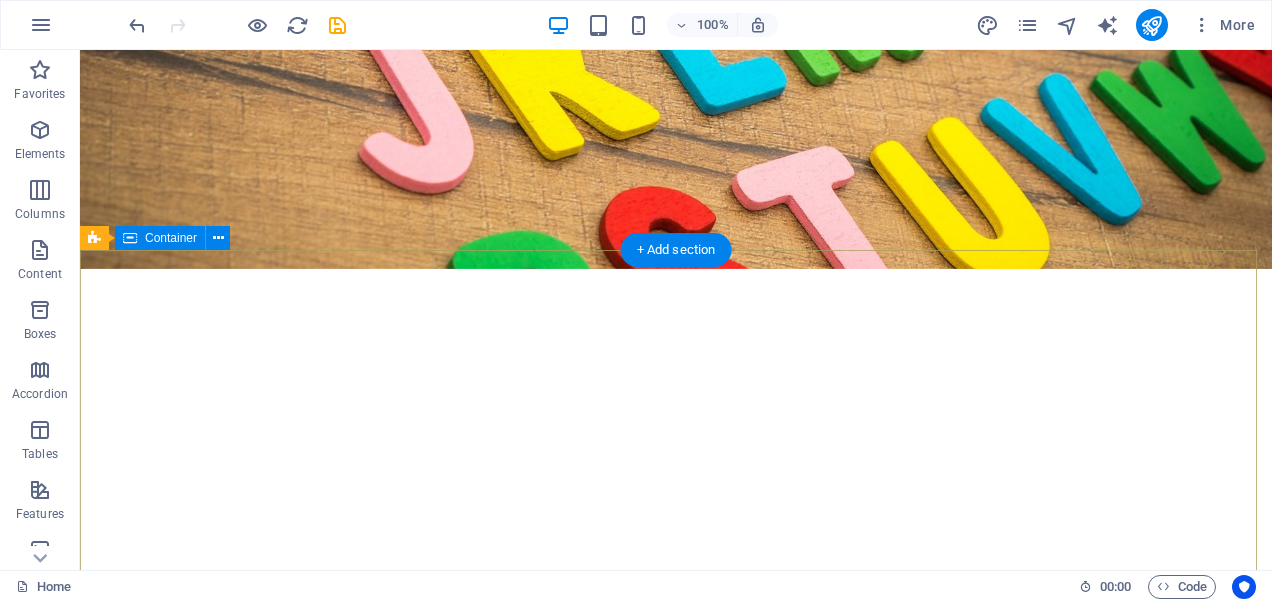 scroll, scrollTop: 0, scrollLeft: 0, axis: both 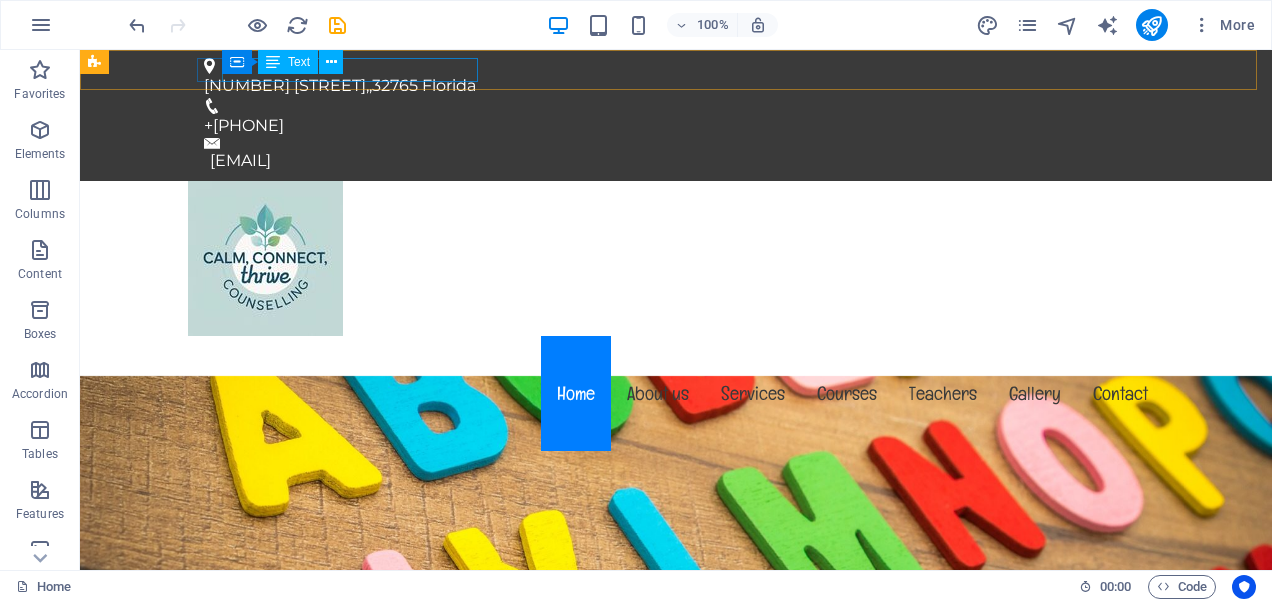 click on "Container   Text" at bounding box center (289, 62) 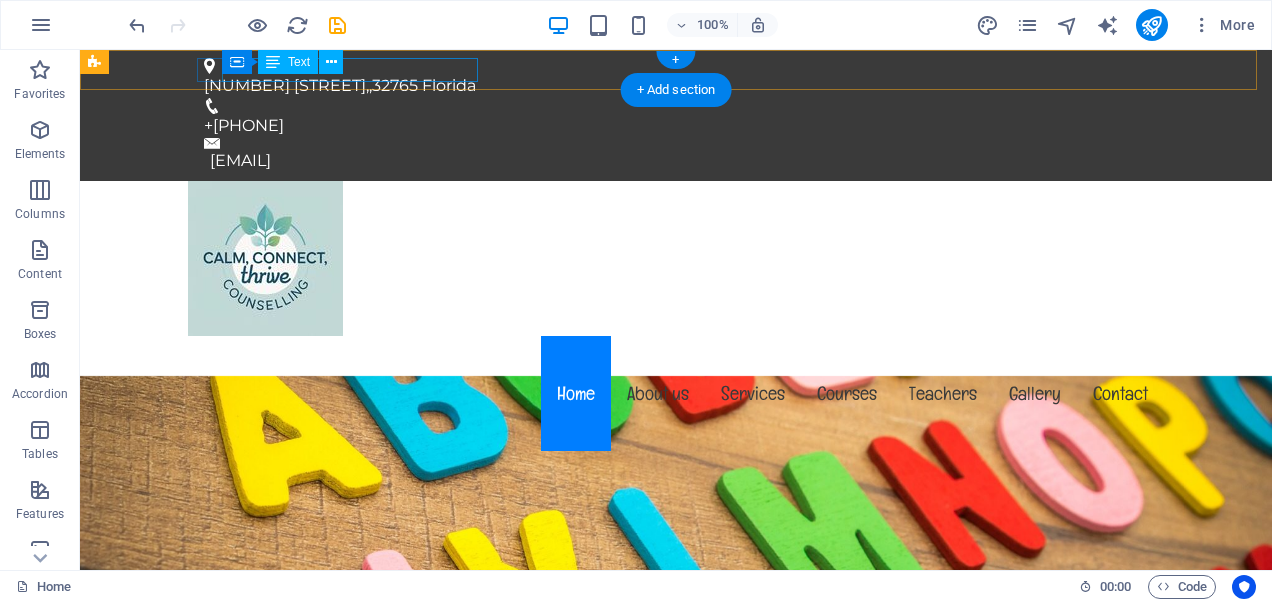 click on "353 N Central Ave, ,  32765   Florida" at bounding box center (668, 86) 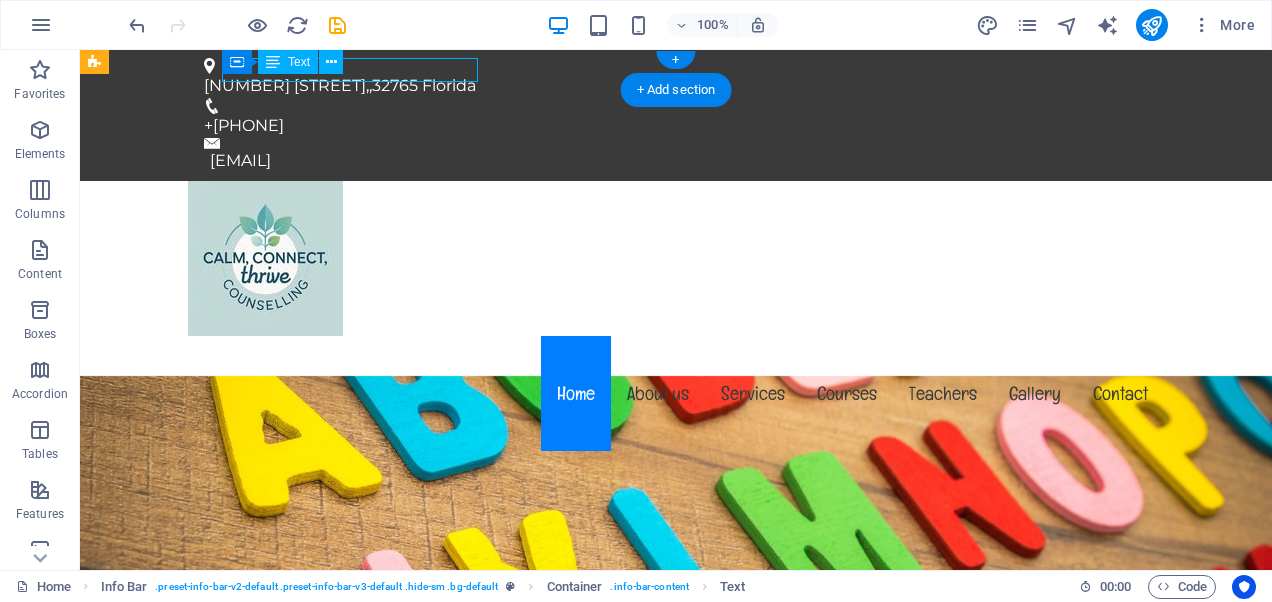click on "353 N Central Ave, ,  32765   Florida" at bounding box center (668, 86) 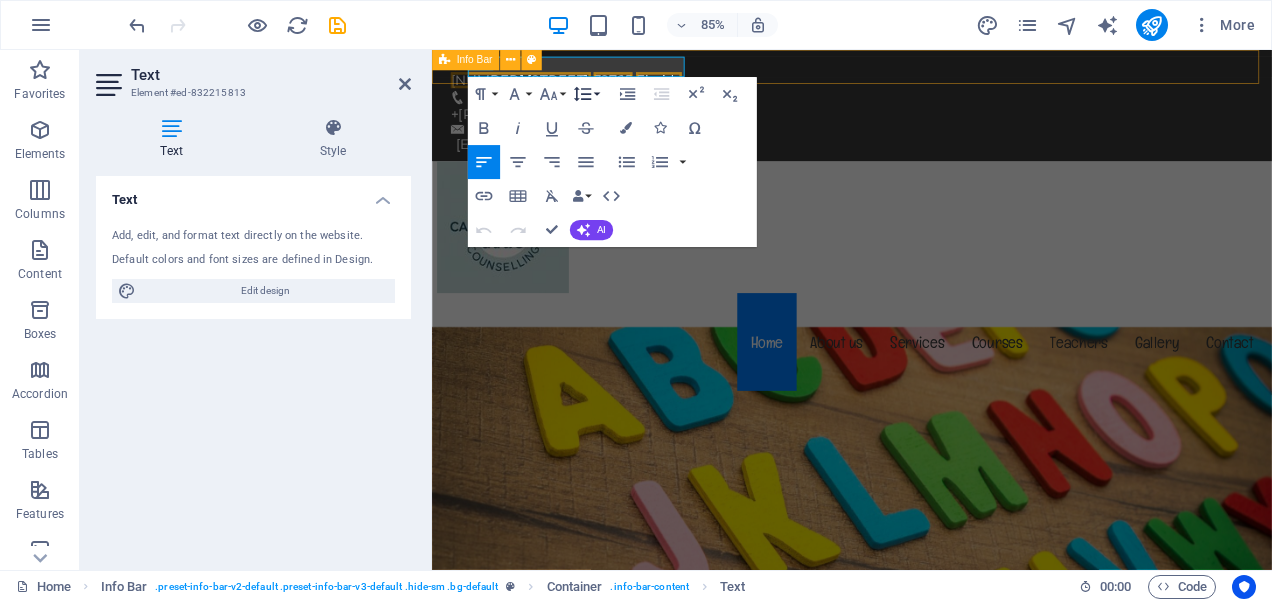 type 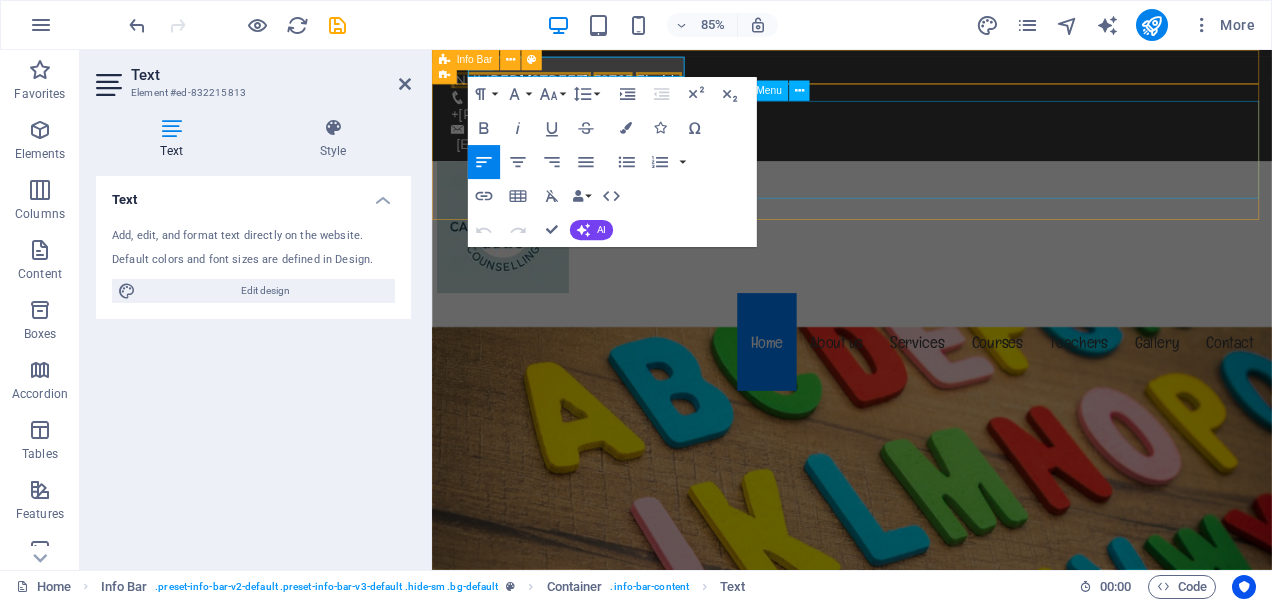 click on "Home About us Services Courses Teachers Gallery Contact" at bounding box center (926, 393) 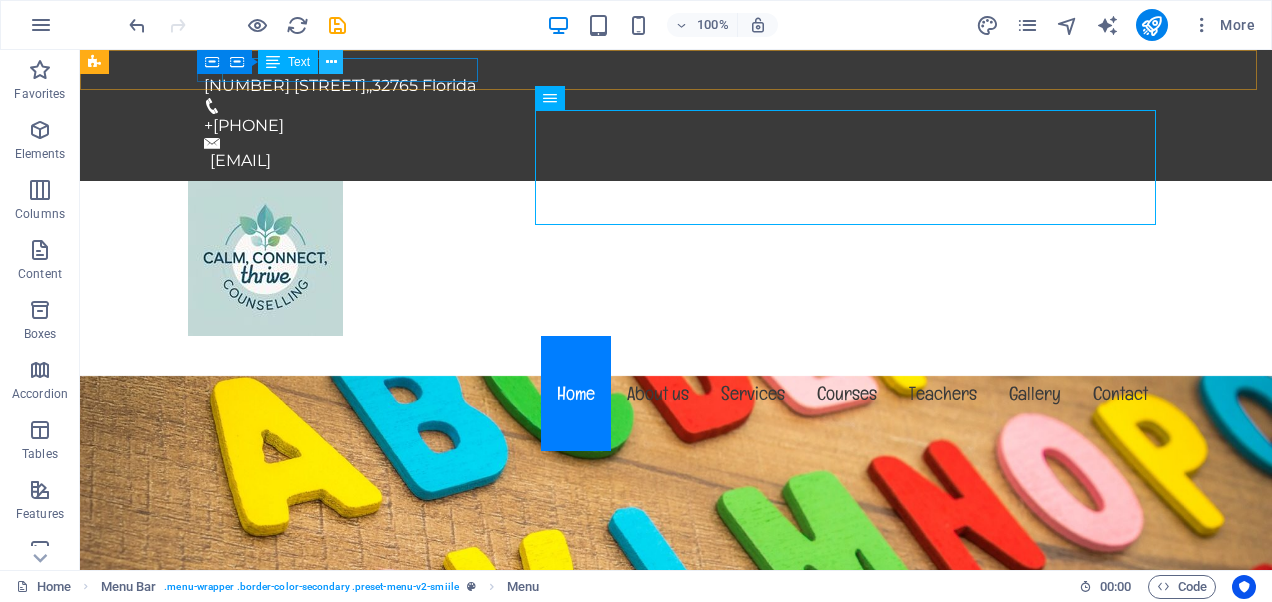 click at bounding box center [331, 62] 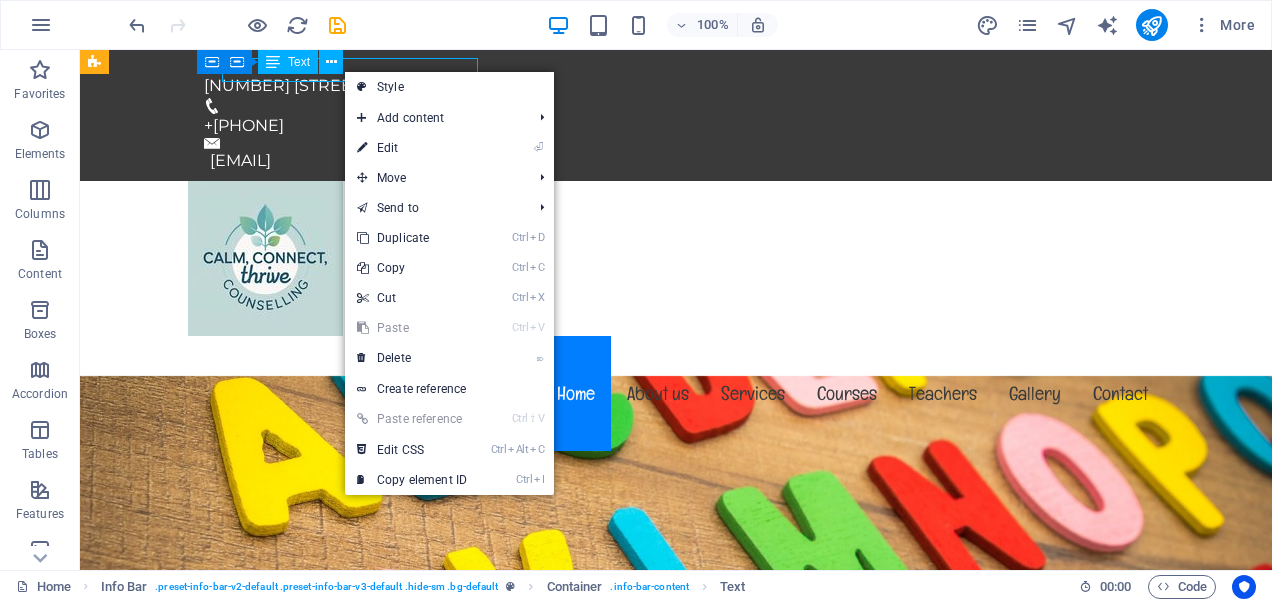 click on "Text" at bounding box center [288, 62] 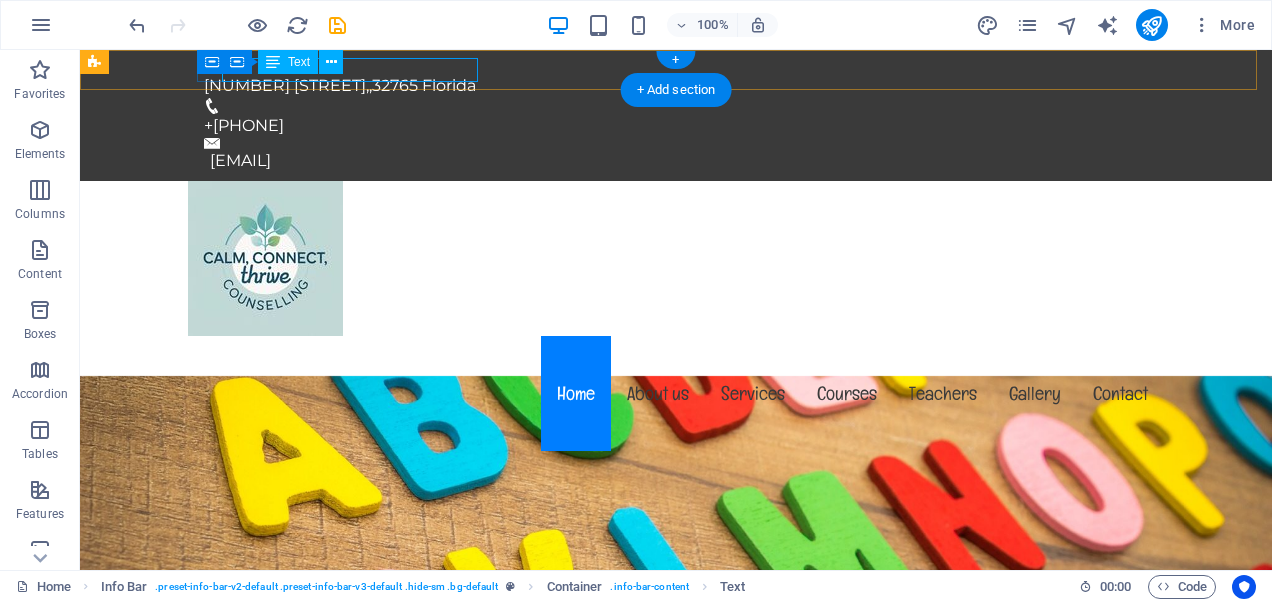 click on "353 N Central Ave, ,  32765   Florida" at bounding box center (668, 86) 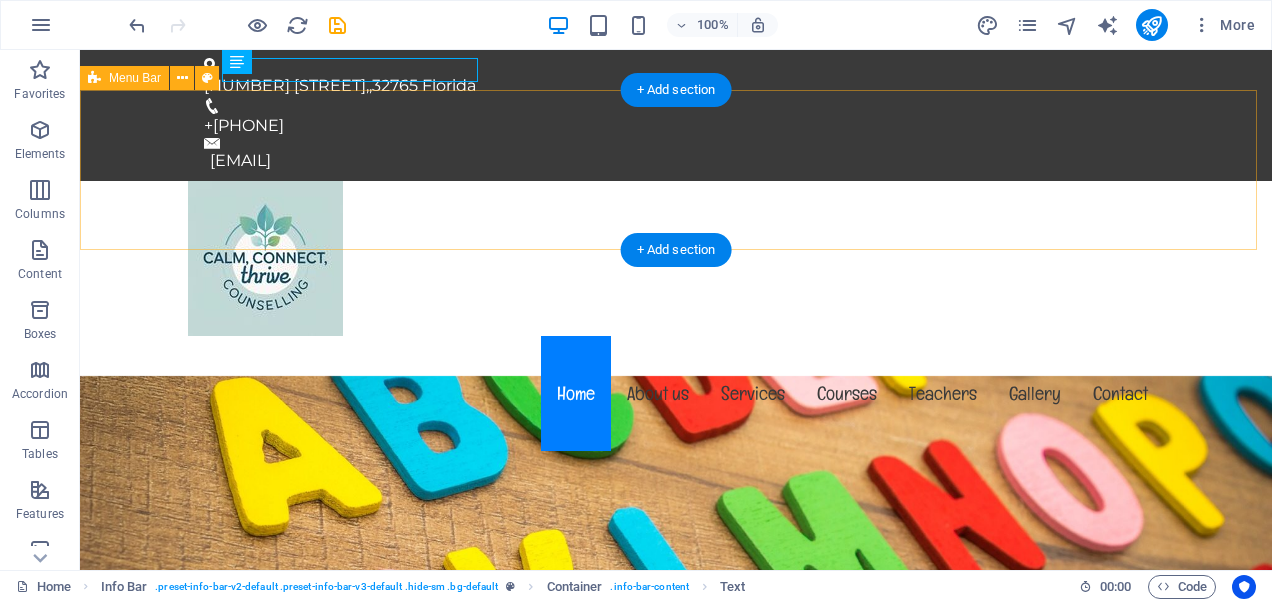 click on "Menu Home About us Services Courses Teachers Gallery Contact" at bounding box center [676, 318] 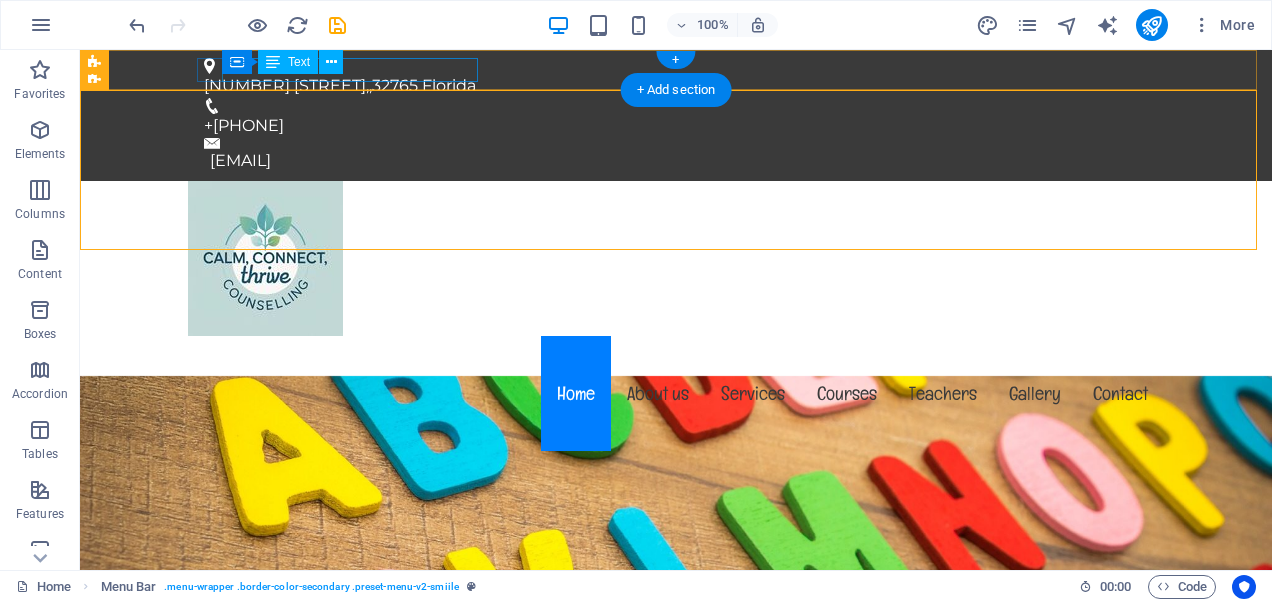 click on "353 N Central Ave, ,  32765   Florida" at bounding box center [668, 86] 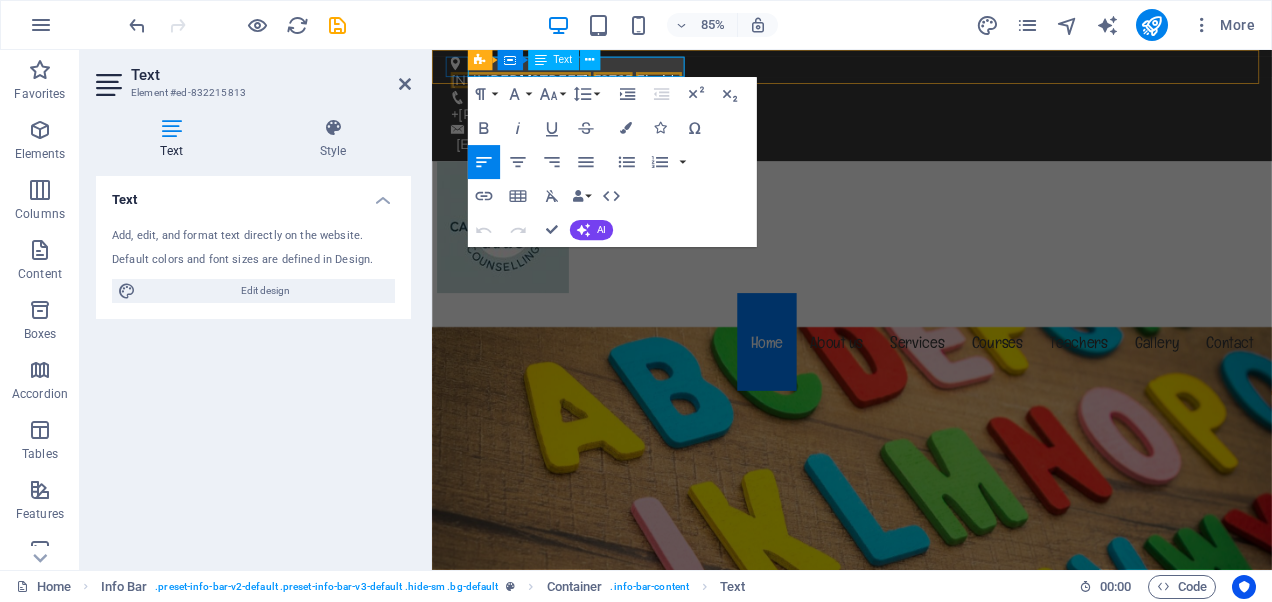type 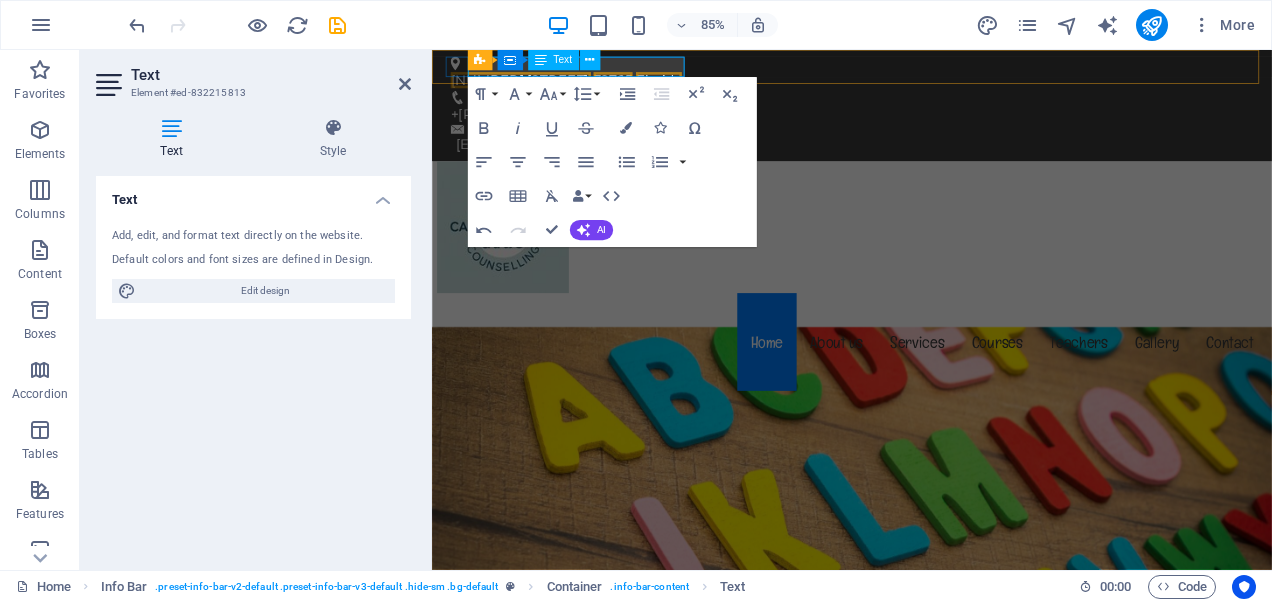 drag, startPoint x: 1015, startPoint y: 119, endPoint x: 489, endPoint y: 77, distance: 527.67413 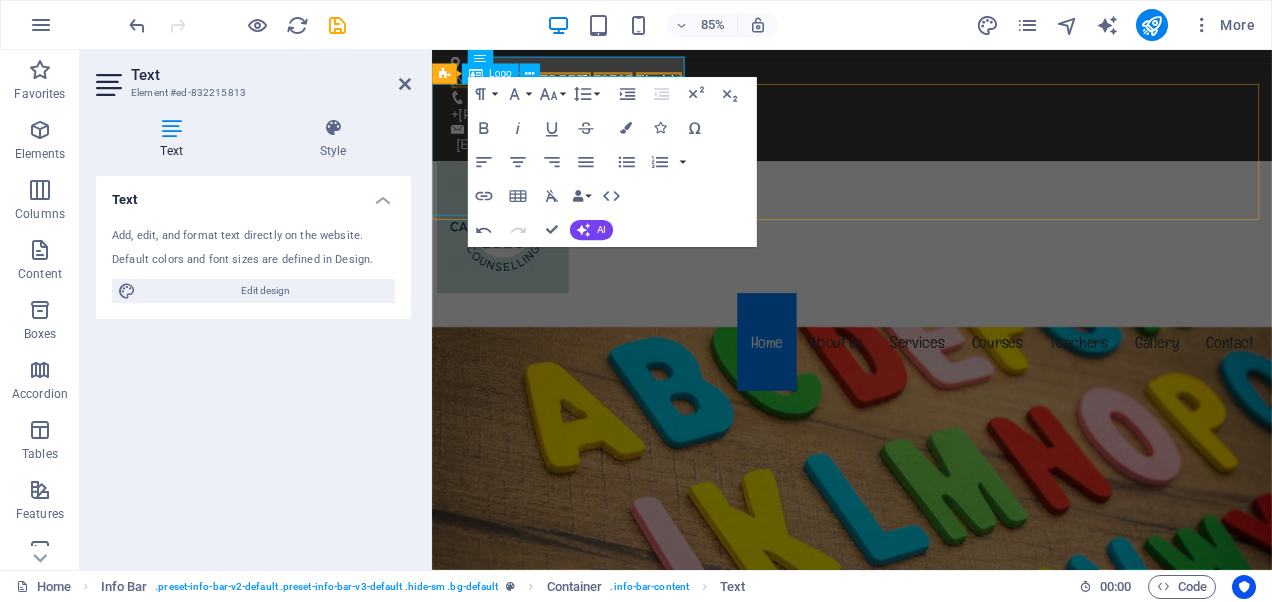 click at bounding box center (926, 258) 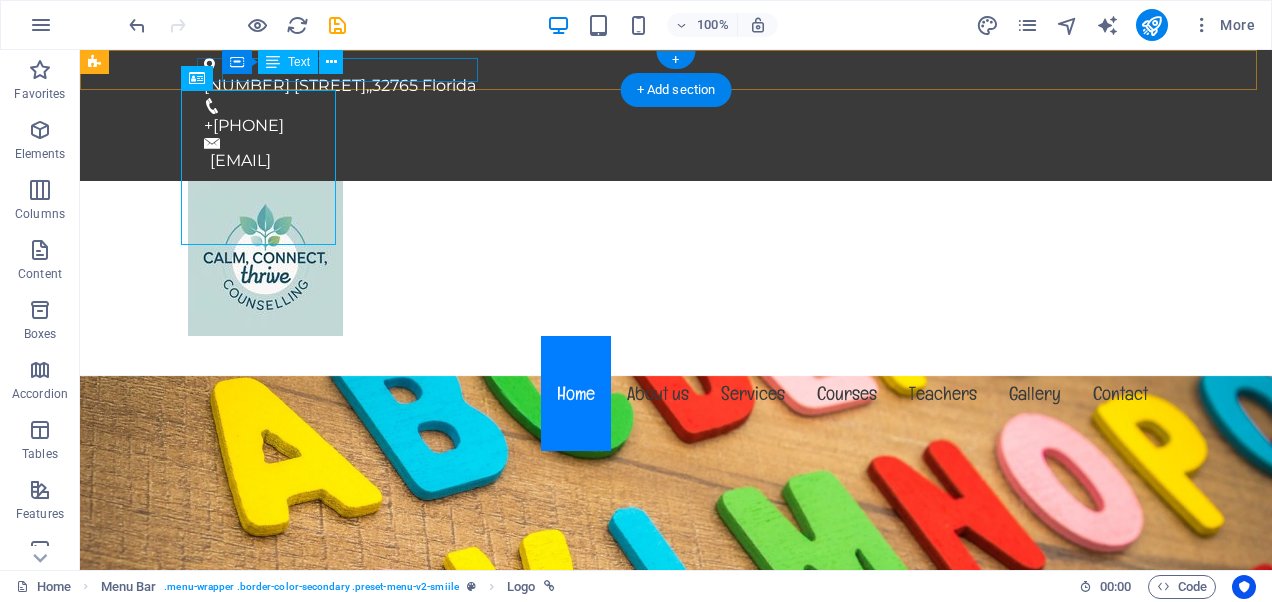 click on "353 N Central Ave, ,  32765   Florida" at bounding box center (668, 86) 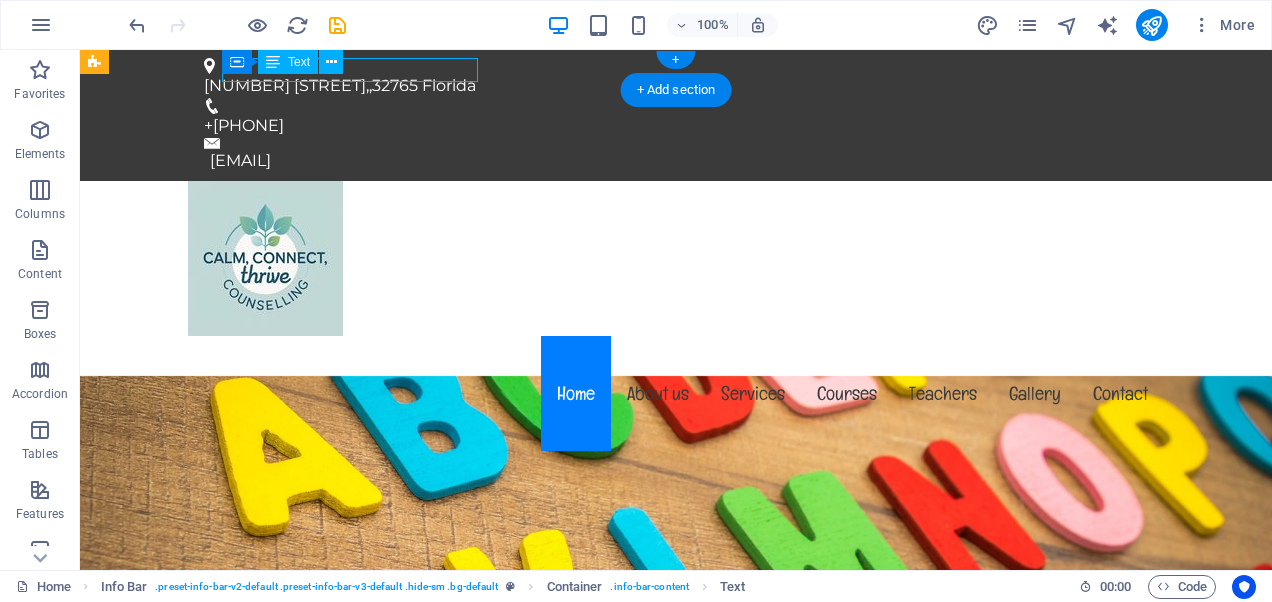 click on "353 N Central Ave, ,  32765   Florida" at bounding box center (668, 86) 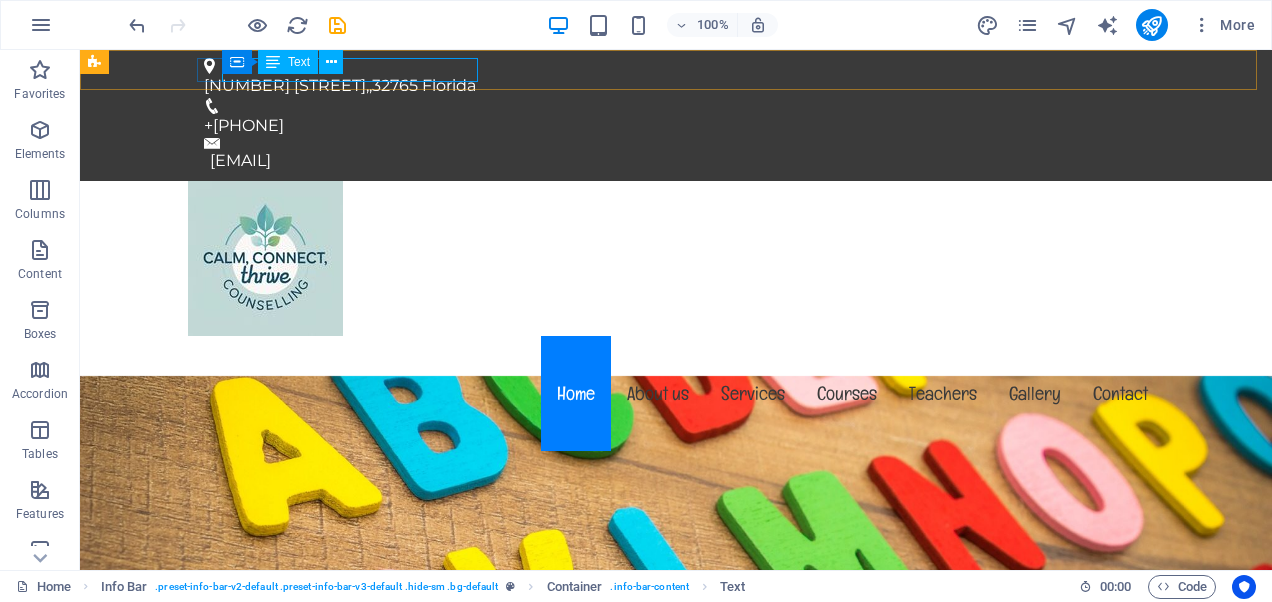 click on "Text" at bounding box center [299, 62] 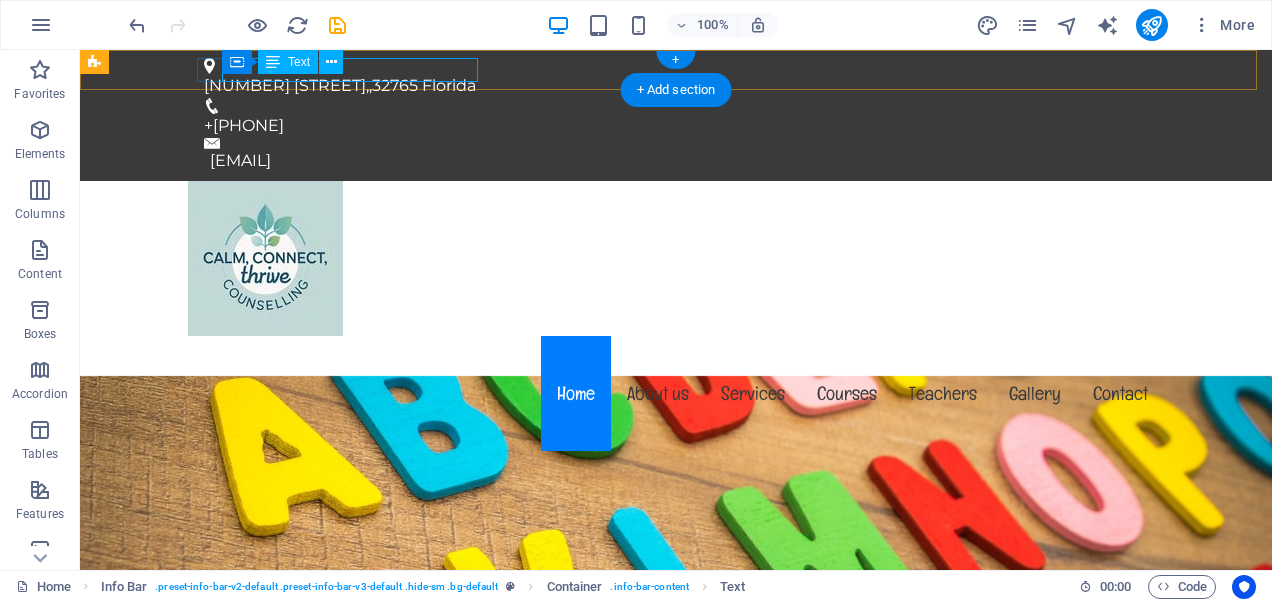 click on "353 N Central Ave, ,  32765   Florida" at bounding box center [668, 86] 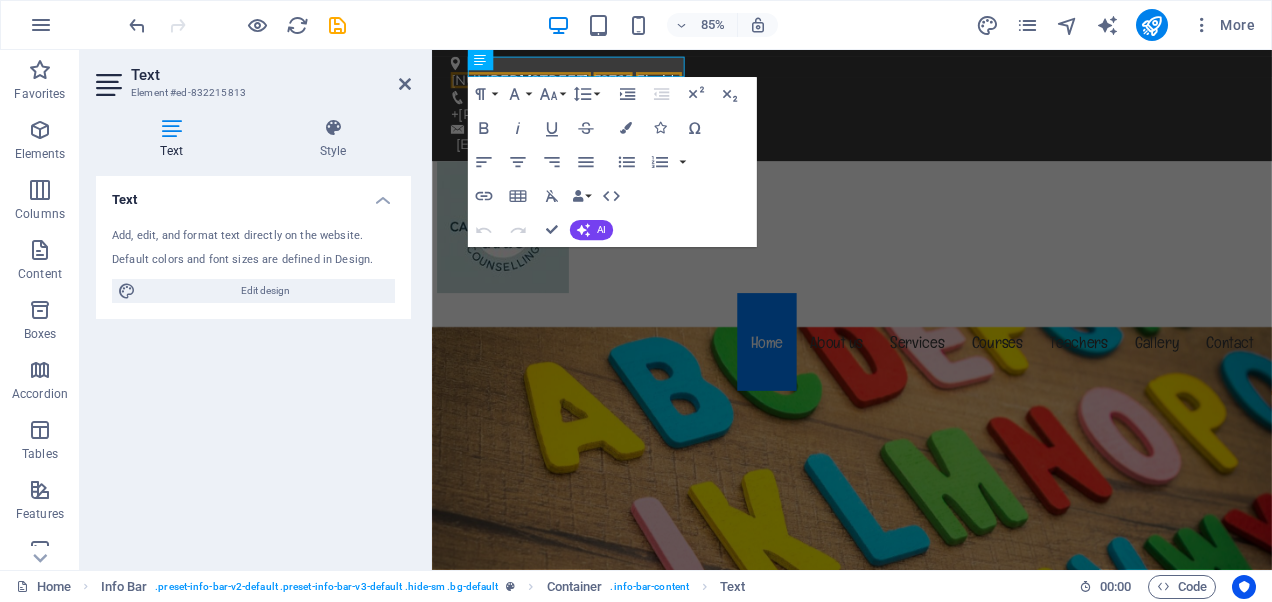 click at bounding box center (171, 128) 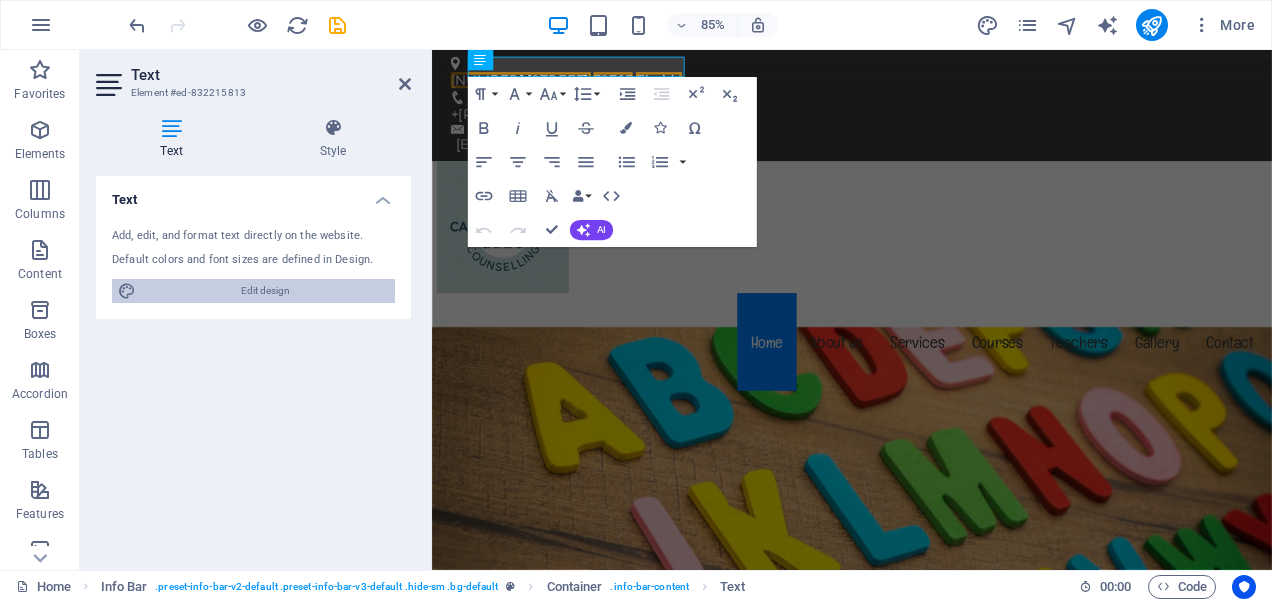 click on "Edit design" at bounding box center (265, 291) 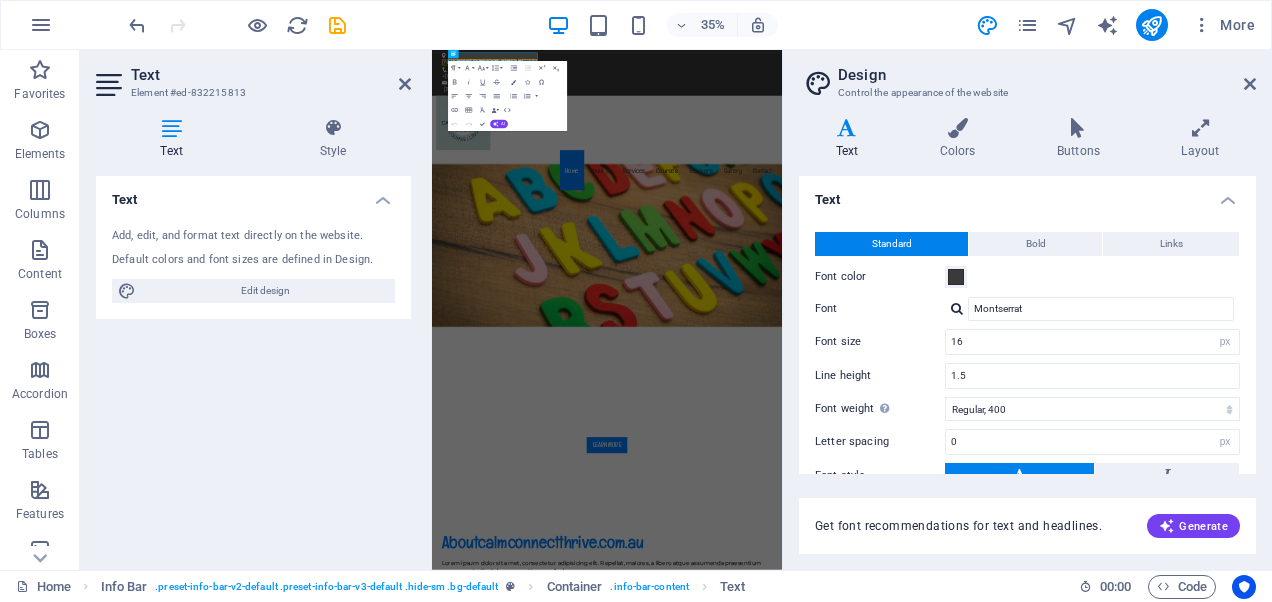 click on "Default colors and font sizes are defined in Design." at bounding box center (253, 260) 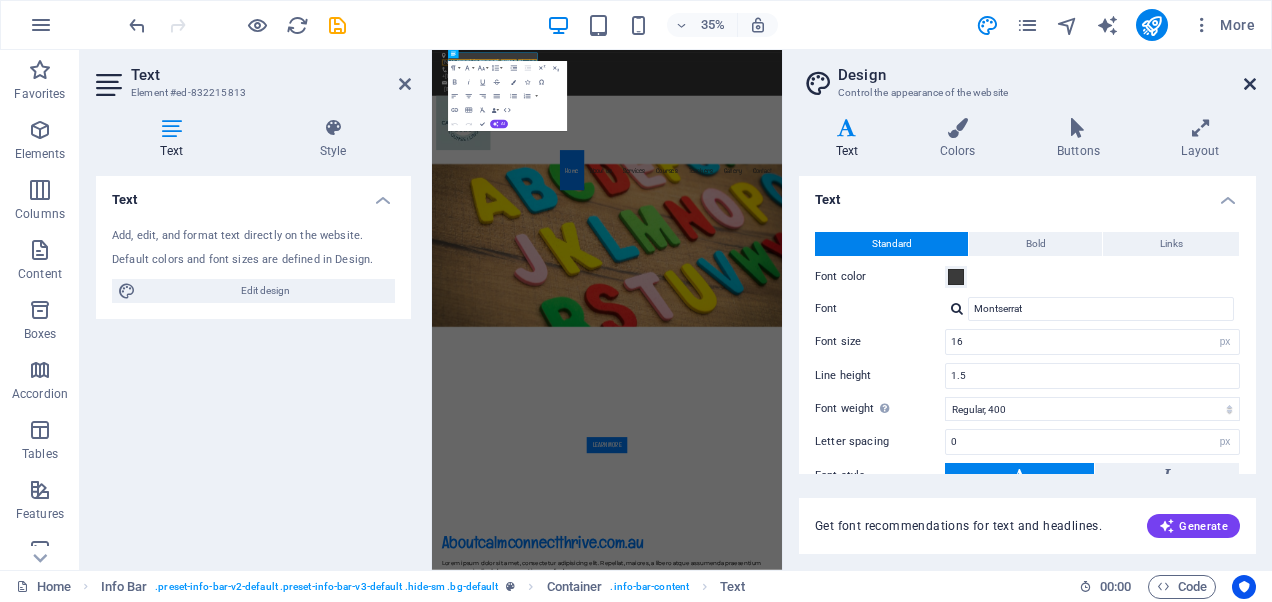 click at bounding box center (1250, 84) 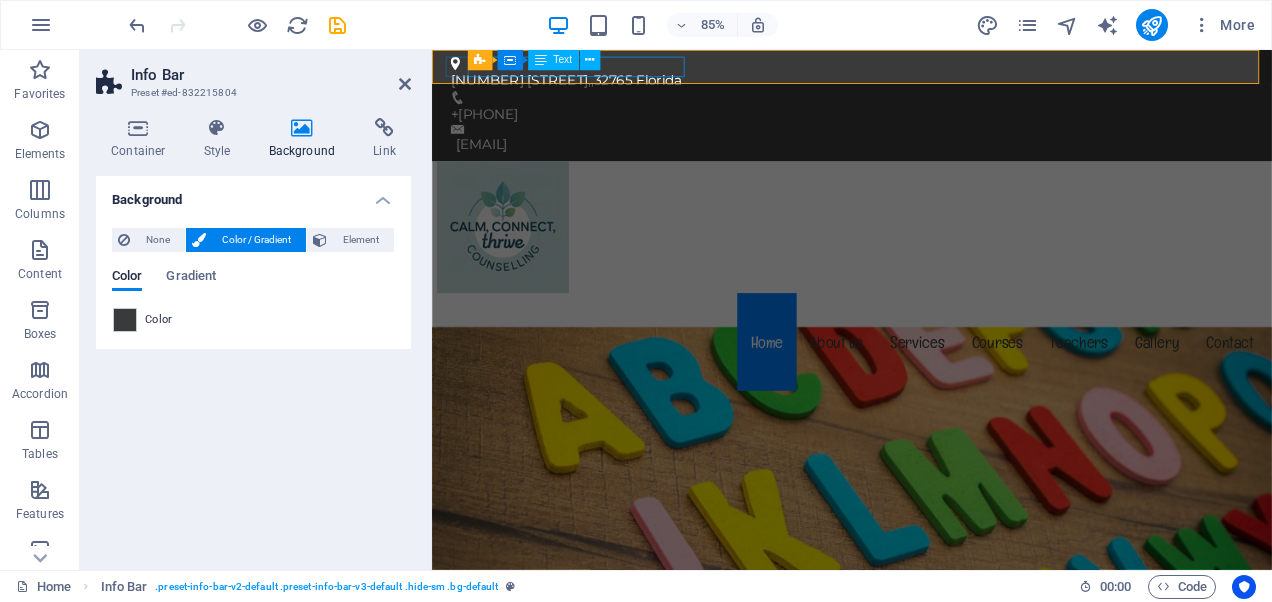 click on "353 N Central Ave, ,  32765   Florida" at bounding box center (918, 86) 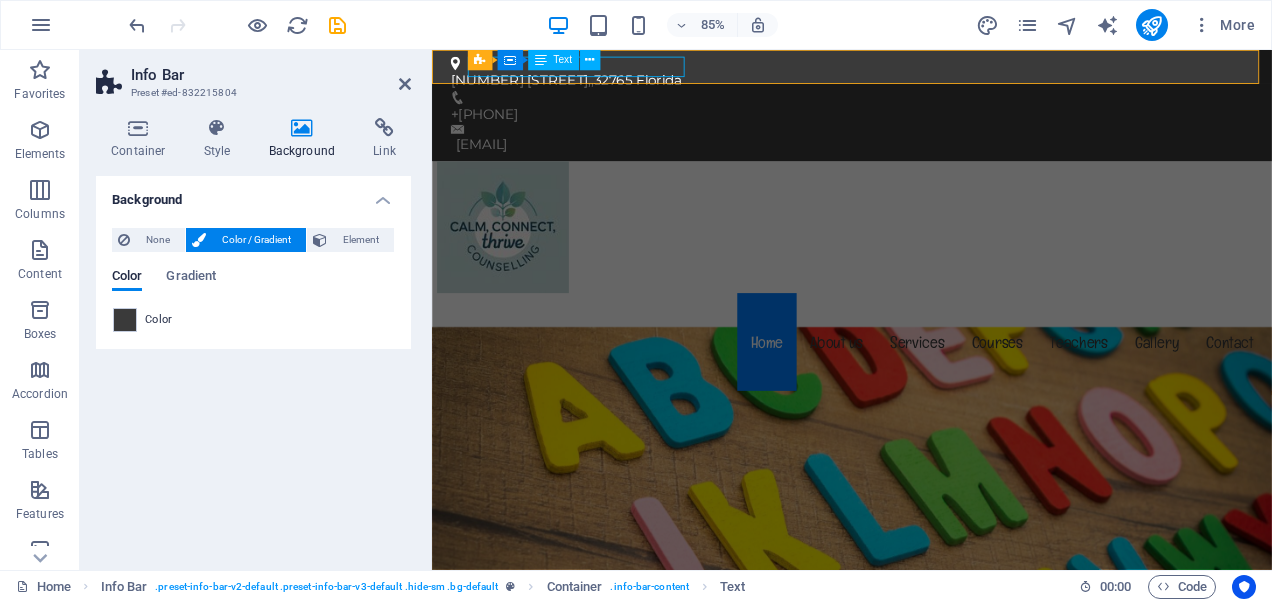 click on "353 N Central Ave, ,  32765   Florida" at bounding box center [918, 86] 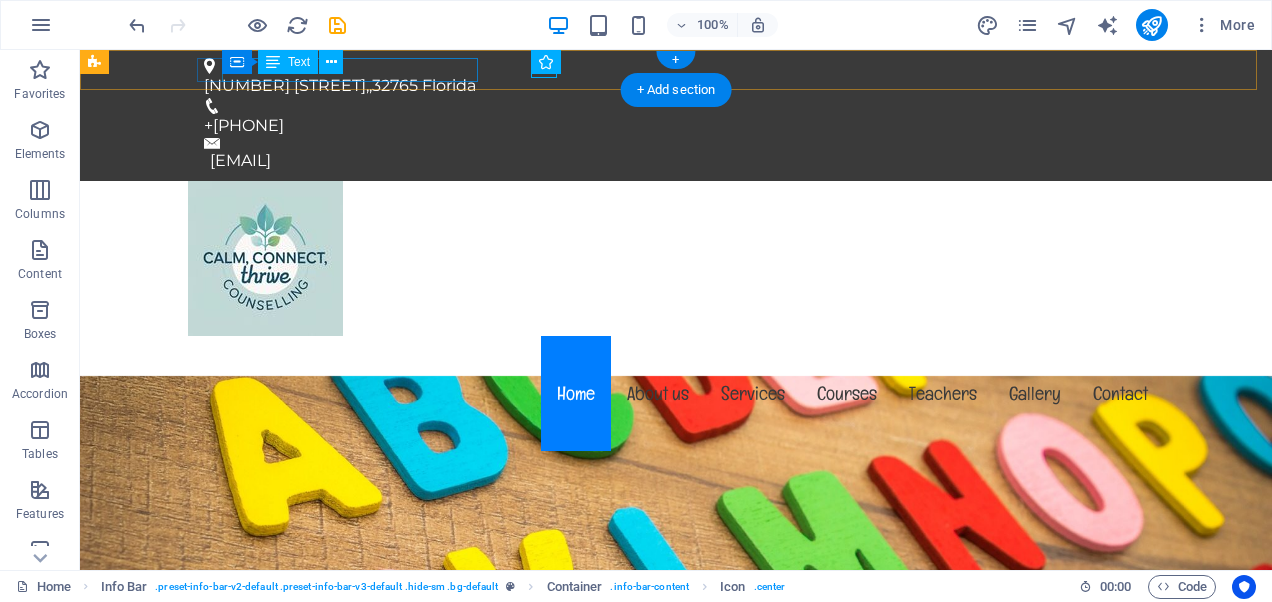 click on "353 N Central Ave, ,  32765   Florida" at bounding box center [668, 86] 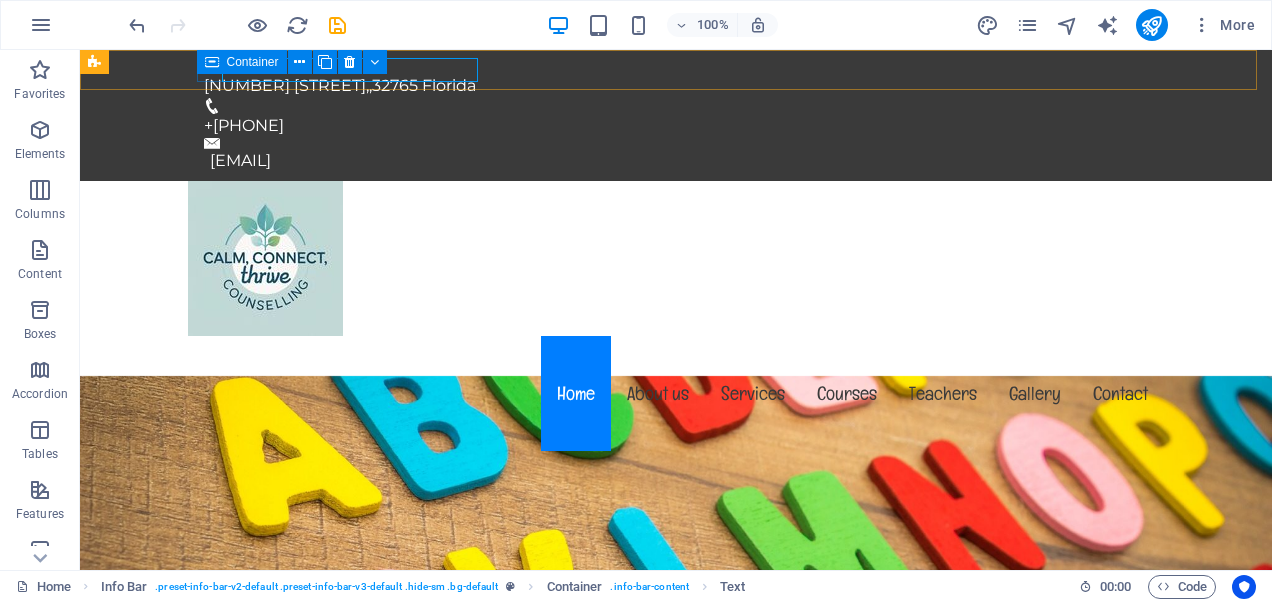 click on "Container" at bounding box center [253, 62] 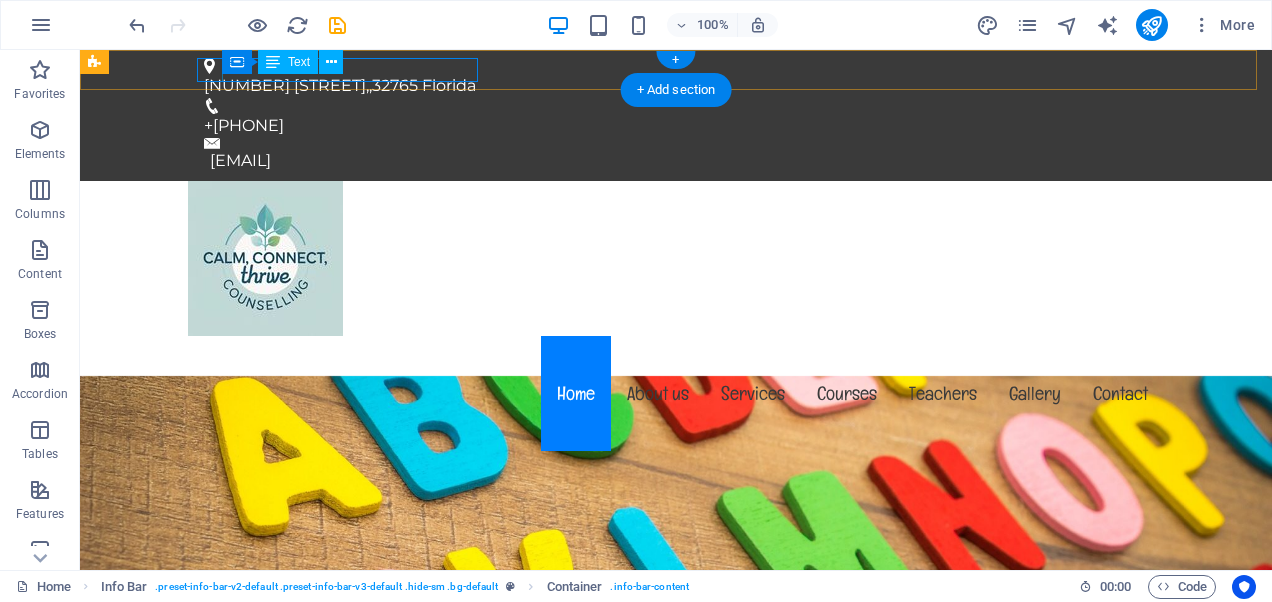 click on "353 N Central Ave, ,  32765   Florida" at bounding box center [668, 86] 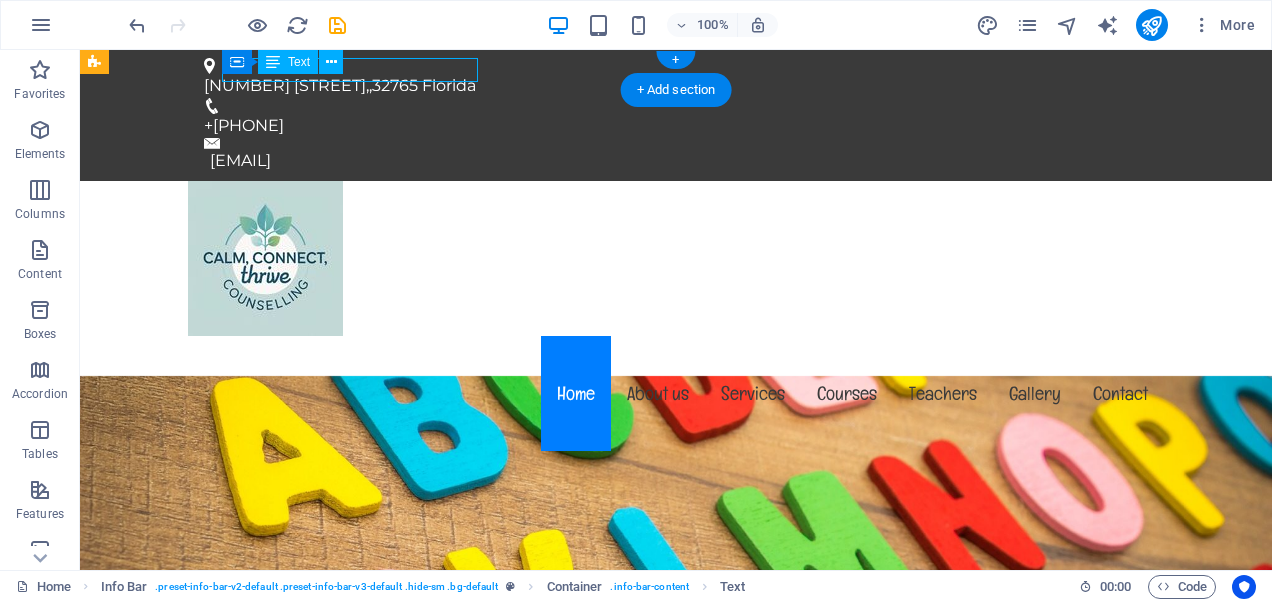 click on "353 N Central Ave, ,  32765   Florida" at bounding box center (668, 86) 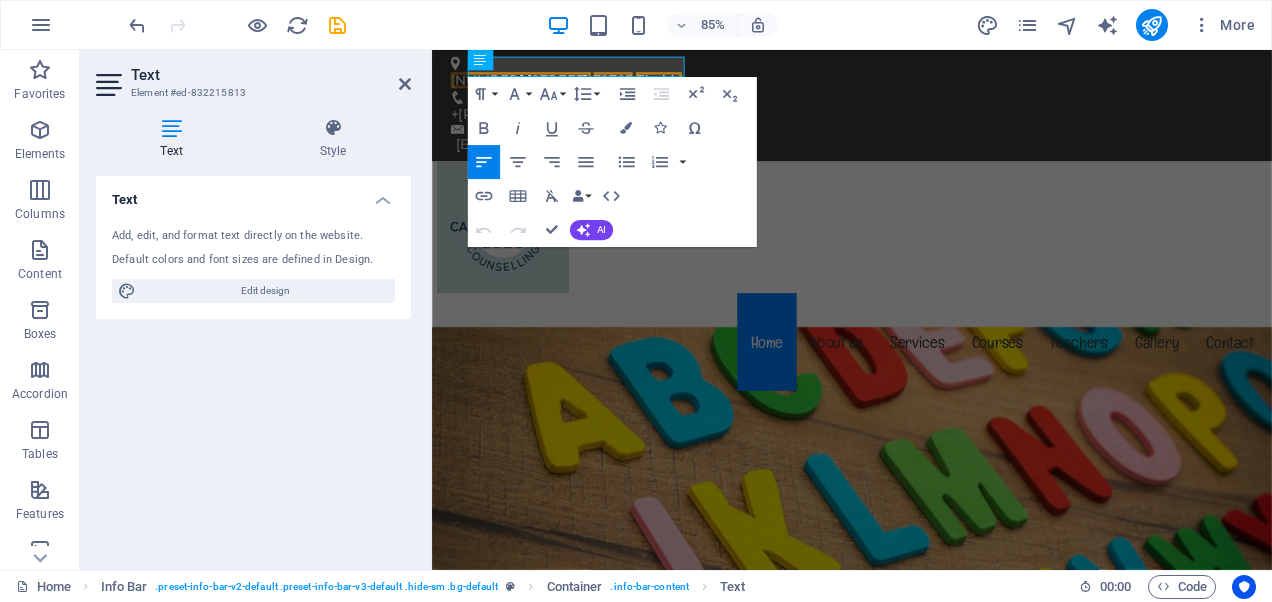 click on "Text Element #ed-832215813" at bounding box center [253, 76] 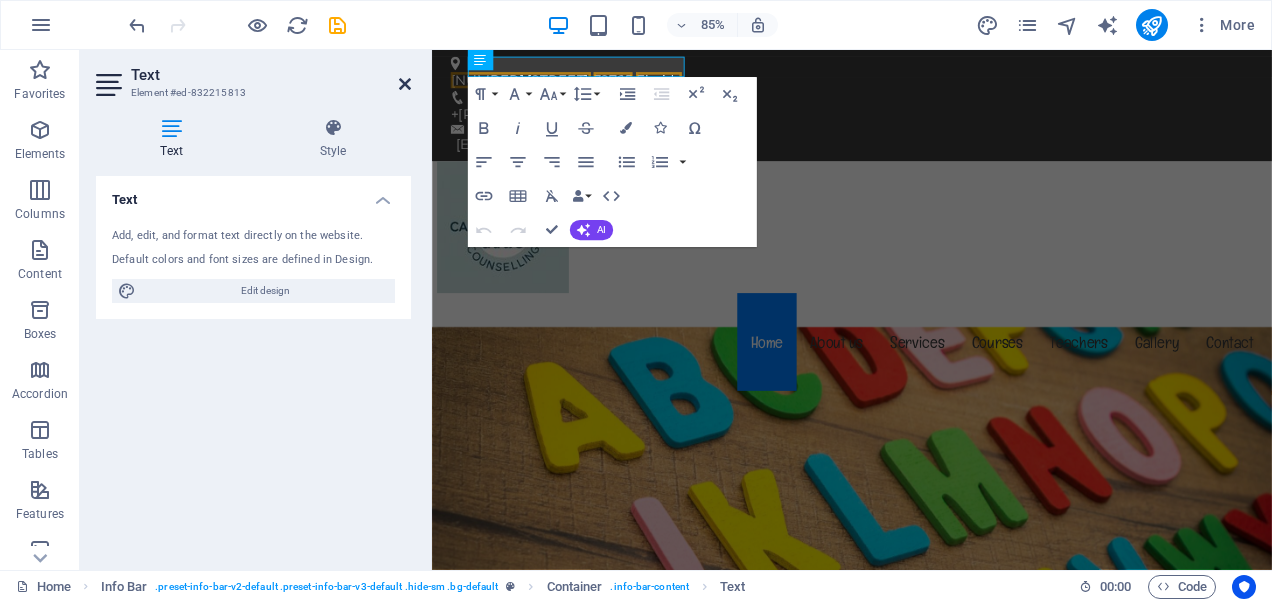 click at bounding box center (405, 84) 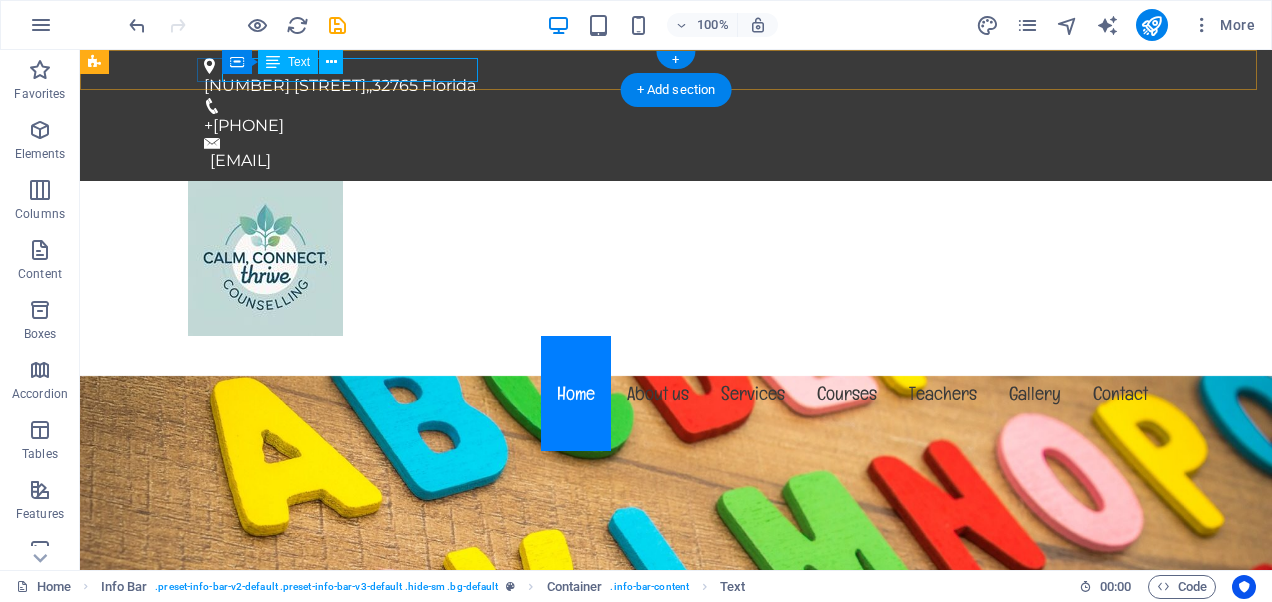 click on "353 N Central Ave, ,  32765   Florida" at bounding box center (668, 86) 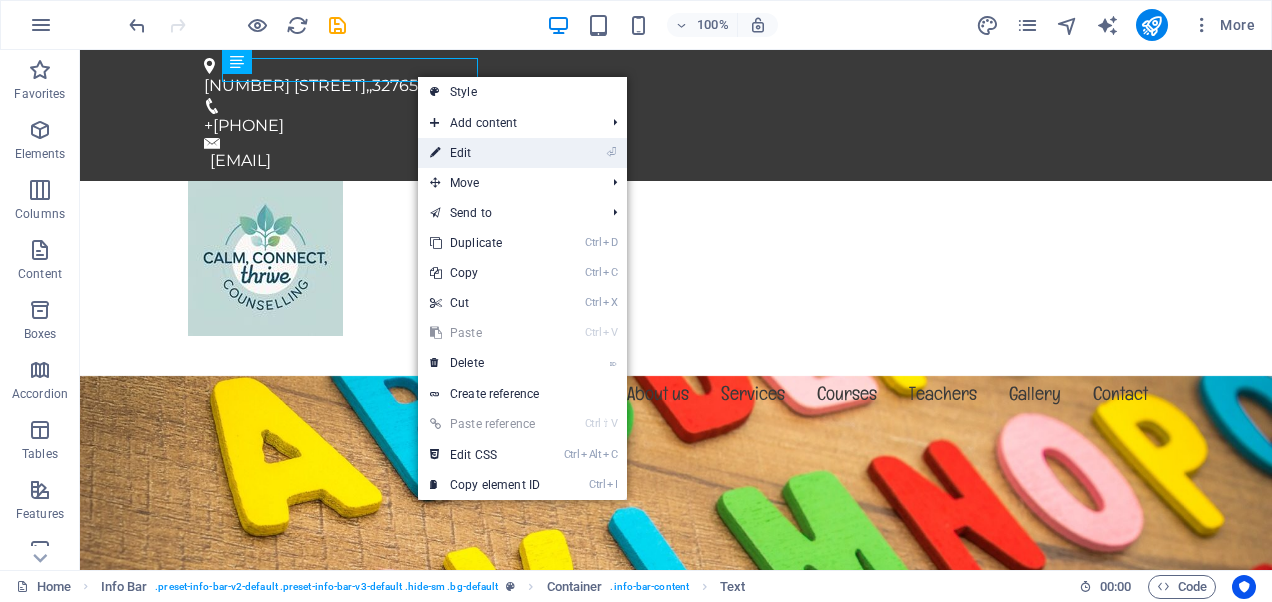 click on "⏎  Edit" at bounding box center (485, 153) 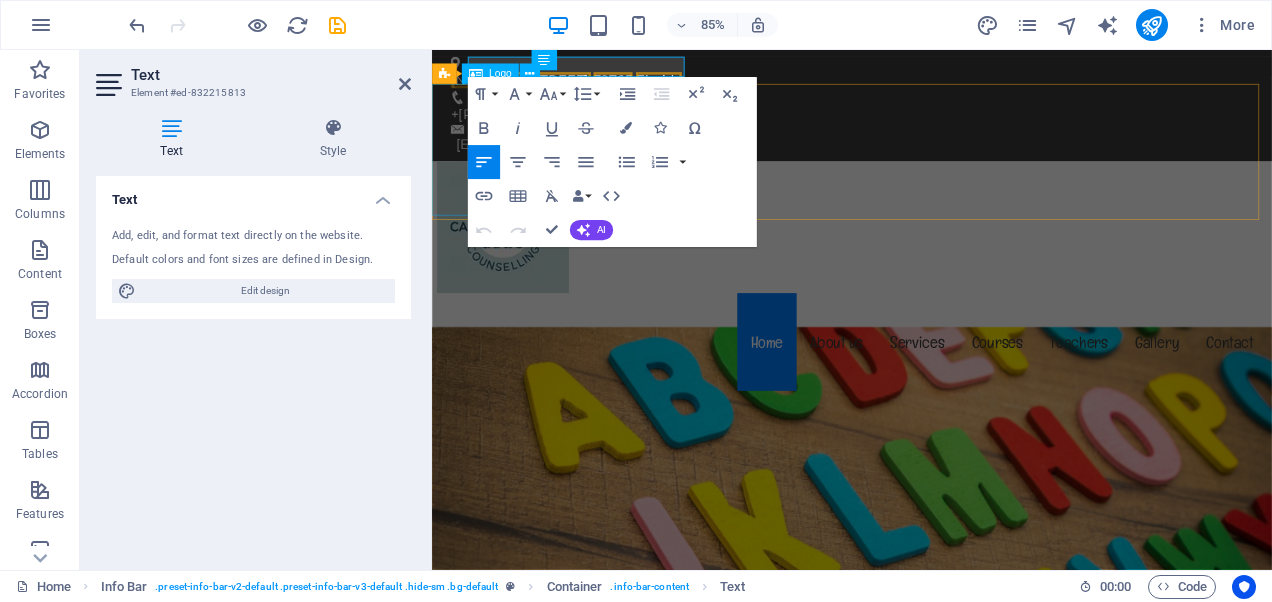 type 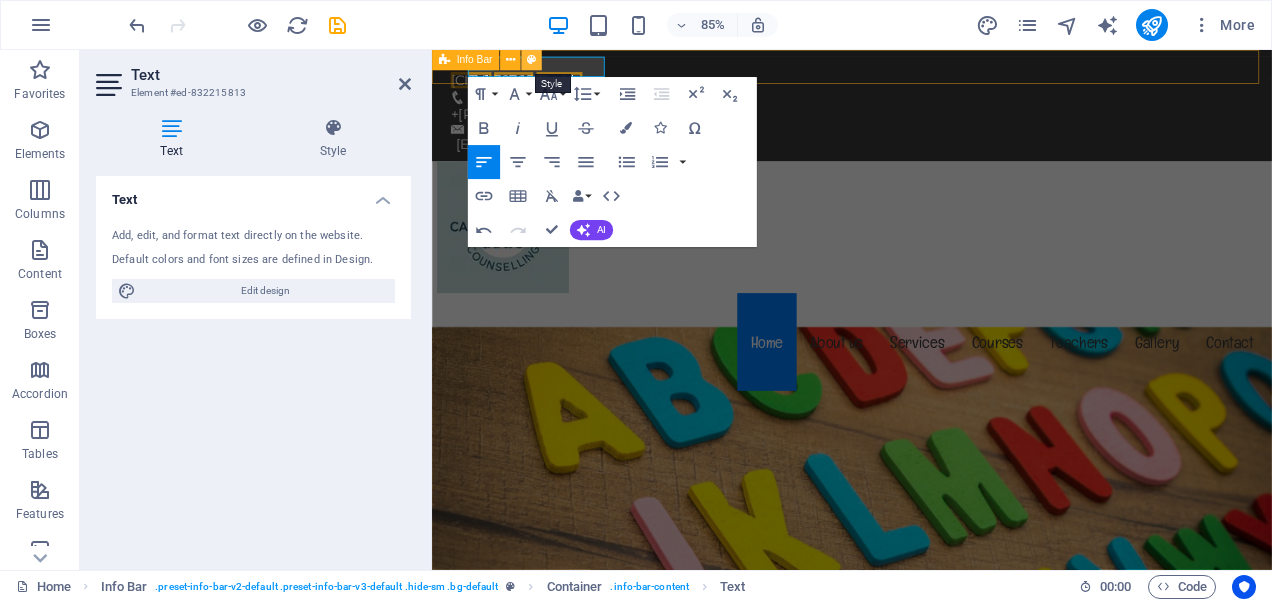 click at bounding box center (531, 60) 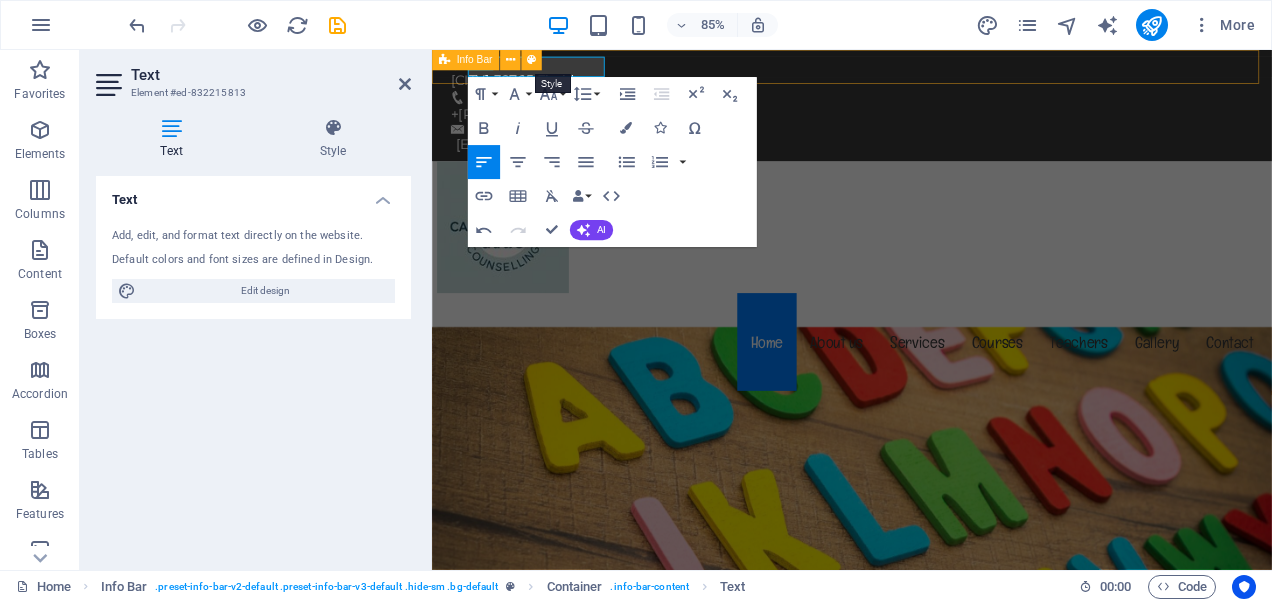 select on "rem" 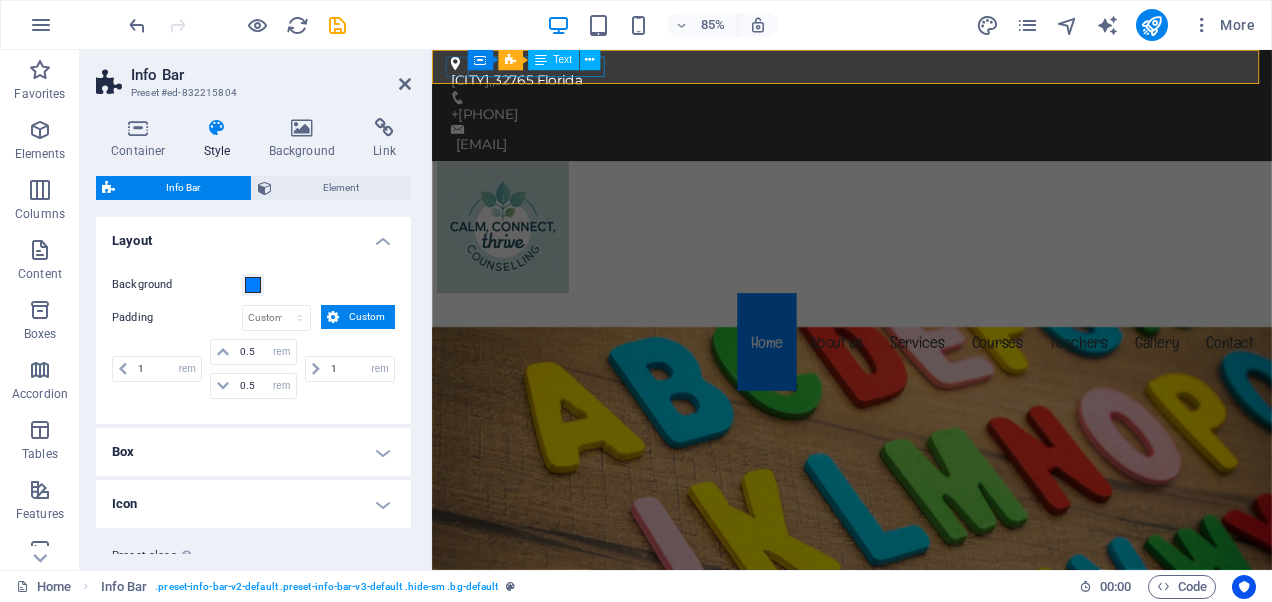 click on "Perth, ,  32765   Florida" at bounding box center (918, 86) 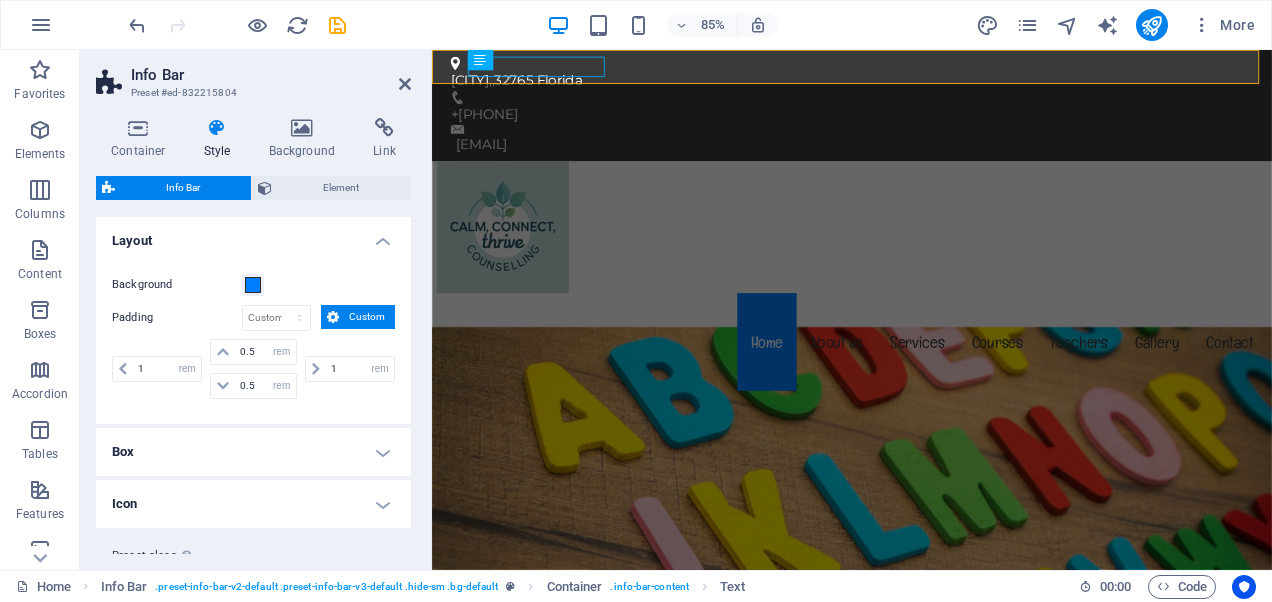 click on "Info Bar Preset #ed-832215804
Container Style Background Link Size Height Default px rem % vh vw Min. height None px rem % vh vw Width Default px rem % em vh vw Min. width None px rem % vh vw Content width Default Custom width Width Default px rem % em vh vw Min. width None px rem % vh vw Default padding Custom spacing Default content width and padding can be changed under Design. Edit design Layout (Flexbox) Alignment Determines the flex direction. Default Main axis Determine how elements should behave along the main axis inside this container (justify content). Default Side axis Control the vertical direction of the element inside of the container (align items). Default Wrap Default On Off Fill Controls the distances and direction of elements on the y-axis across several lines (align content). Default Accessibility ARIA helps assistive technologies (like screen readers) to understand the role, state, and behavior of web elements Role The ARIA role defines the purpose of an element.  None %" at bounding box center [256, 310] 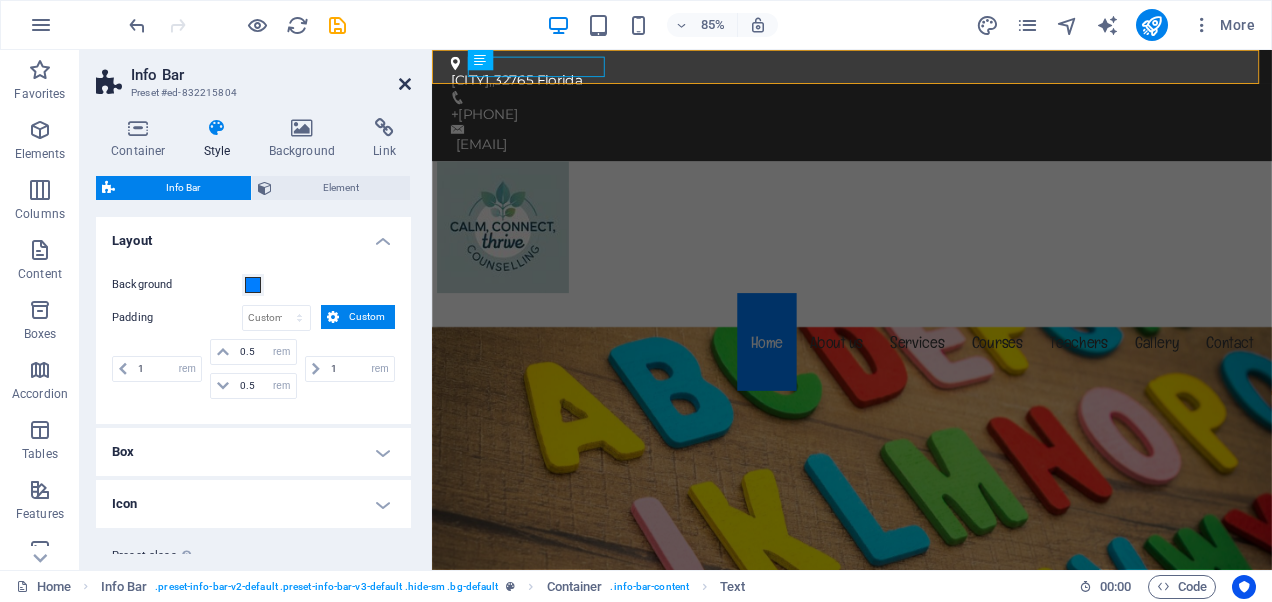 click at bounding box center [405, 84] 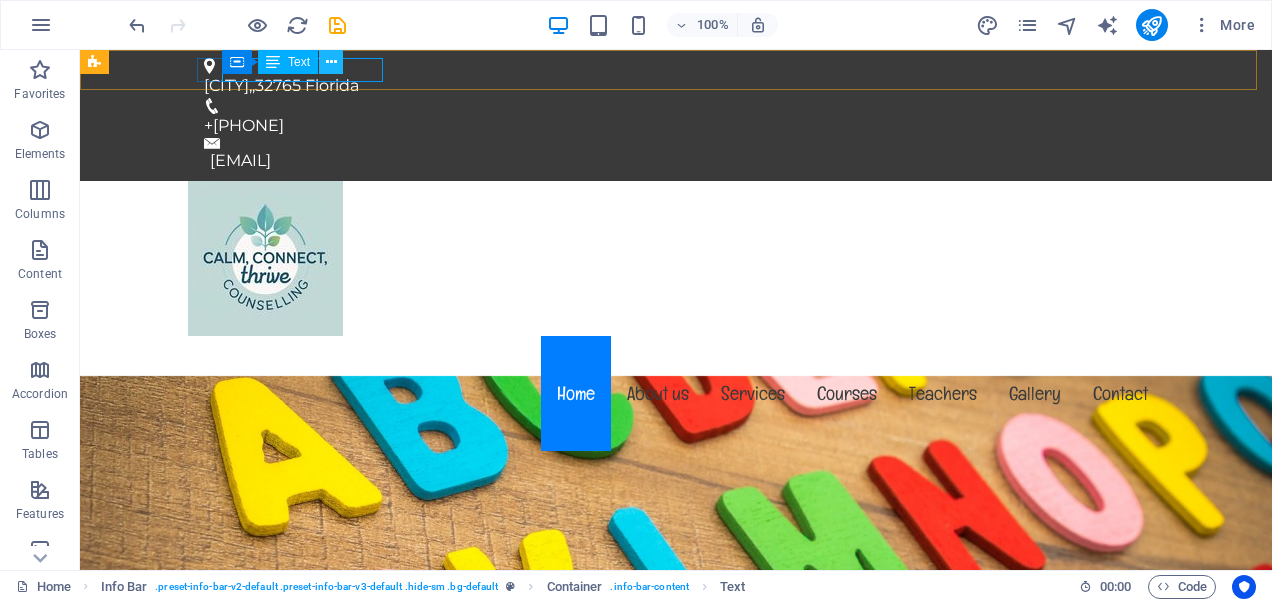 click at bounding box center [331, 62] 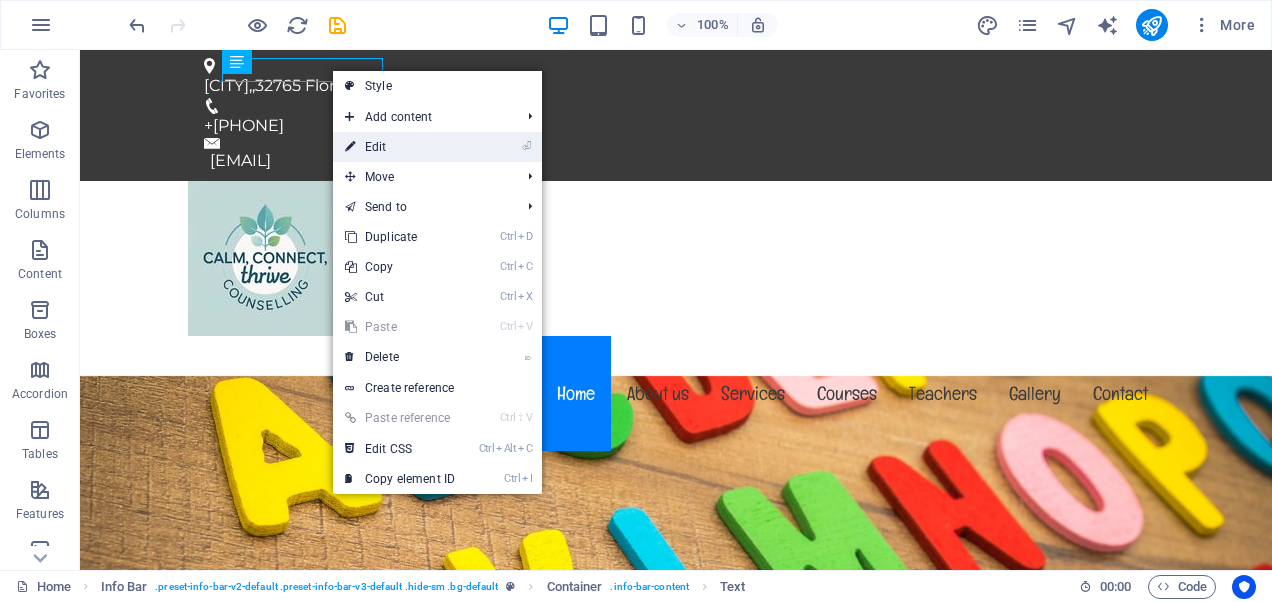 click at bounding box center (350, 147) 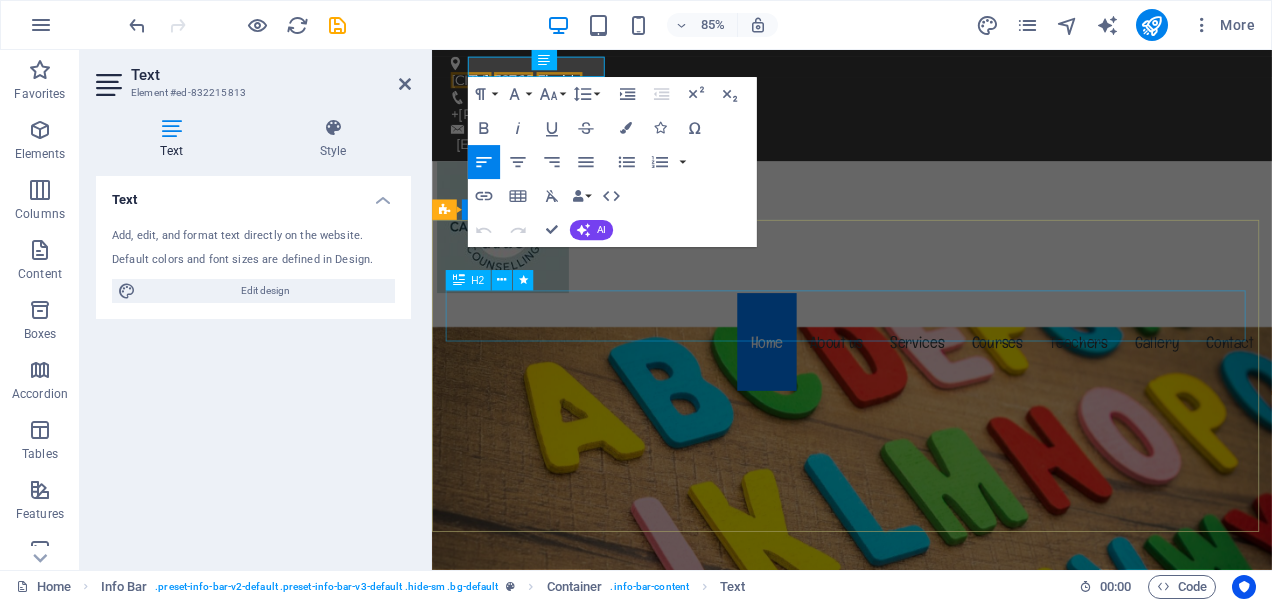 drag, startPoint x: 777, startPoint y: 315, endPoint x: 806, endPoint y: 418, distance: 107.00467 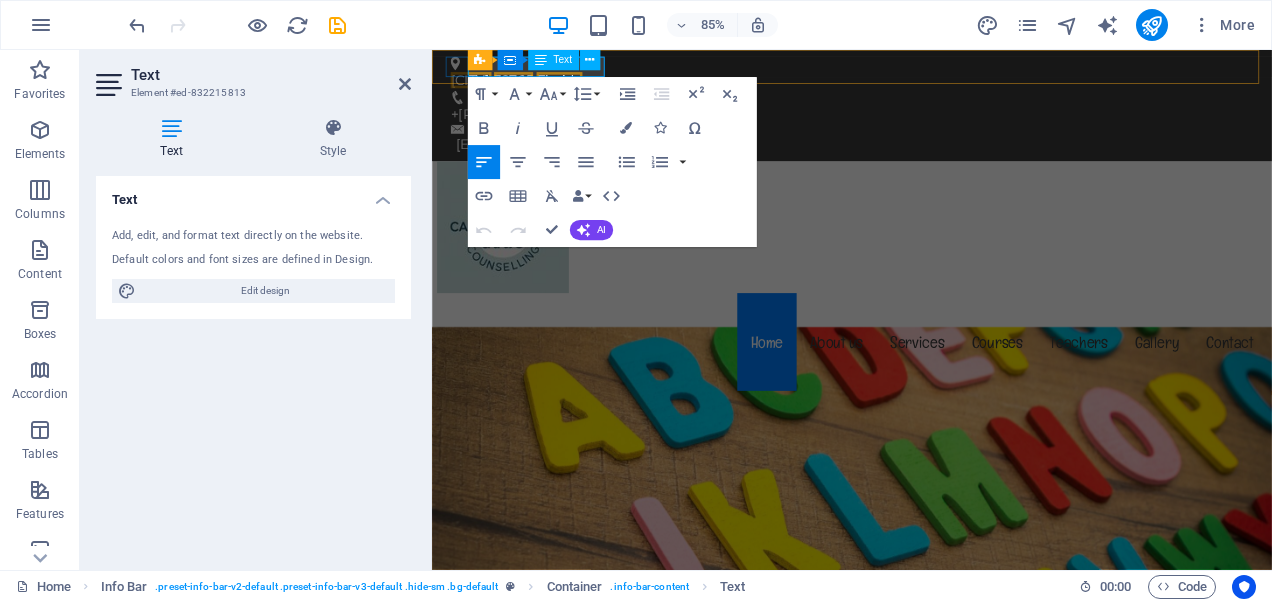 click on "Perth," at bounding box center (478, 85) 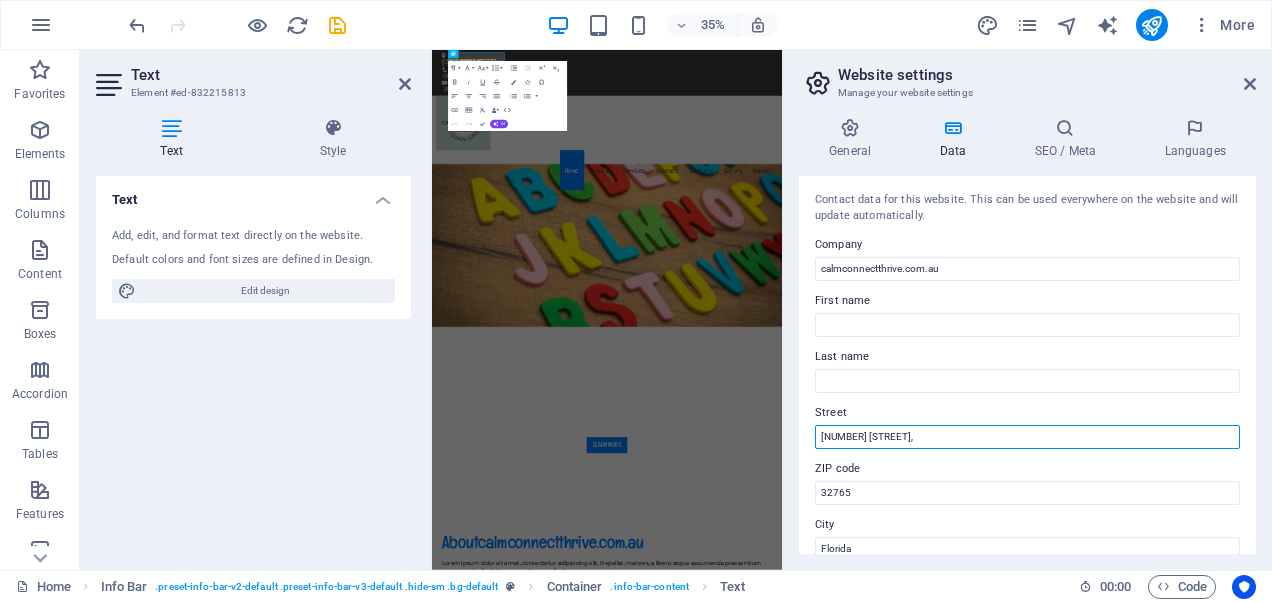 drag, startPoint x: 1355, startPoint y: 489, endPoint x: 1352, endPoint y: 1211, distance: 722.0062 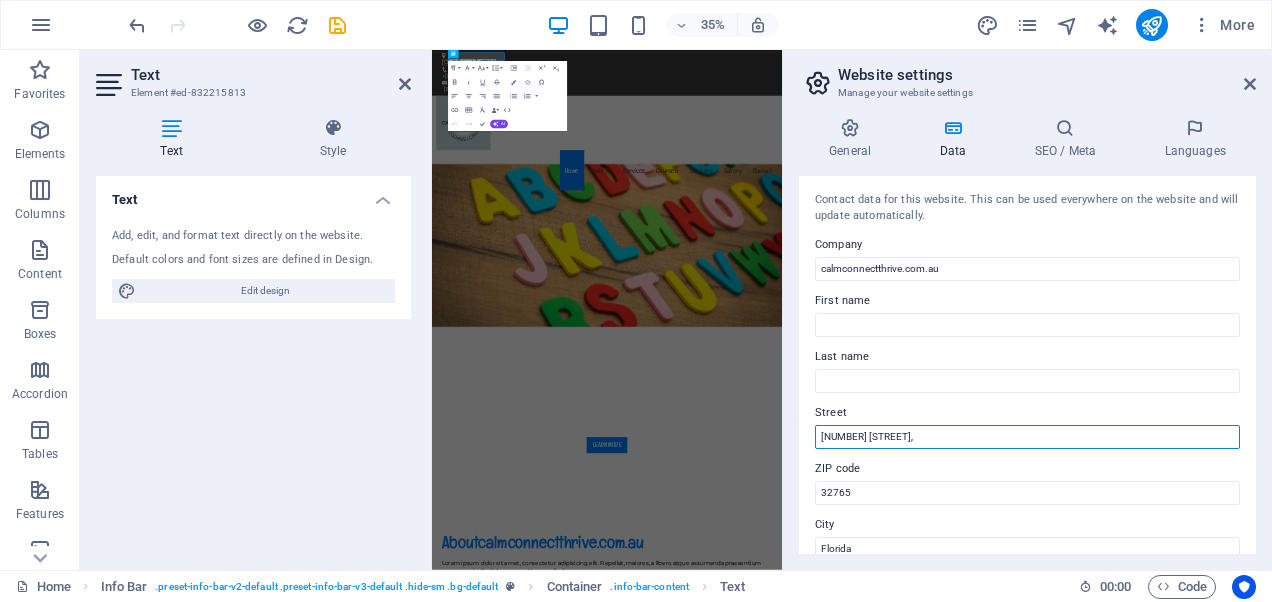 drag, startPoint x: 949, startPoint y: 445, endPoint x: 810, endPoint y: 445, distance: 139 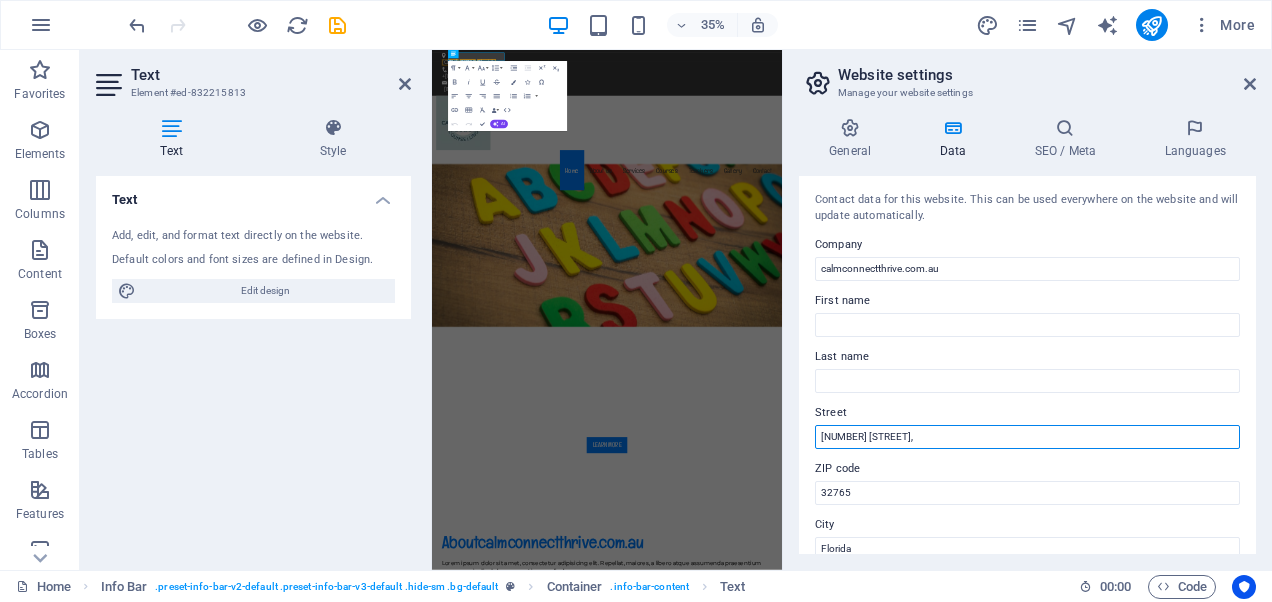 click on "Contact data for this website. This can be used everywhere on the website and will update automatically. Company calmconnectthrive.com.au First name Last name Street 353 N Central Ave, ZIP code 32765 City Florida Email 318ff9b3b62c5cfa252f4e10da00a1@cpanel.local Phone +1-123-456-7890 Mobile Fax Custom field 1 Custom field 2 Custom field 3 Custom field 4 Custom field 5 Custom field 6" at bounding box center (1027, 365) 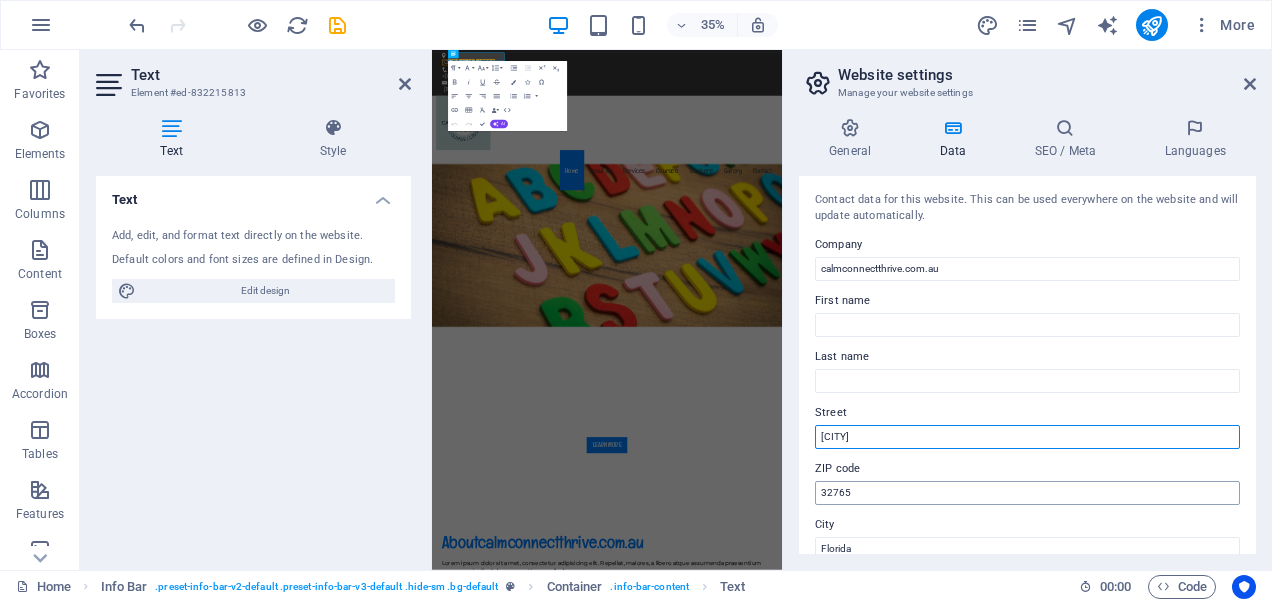 type on "Perth" 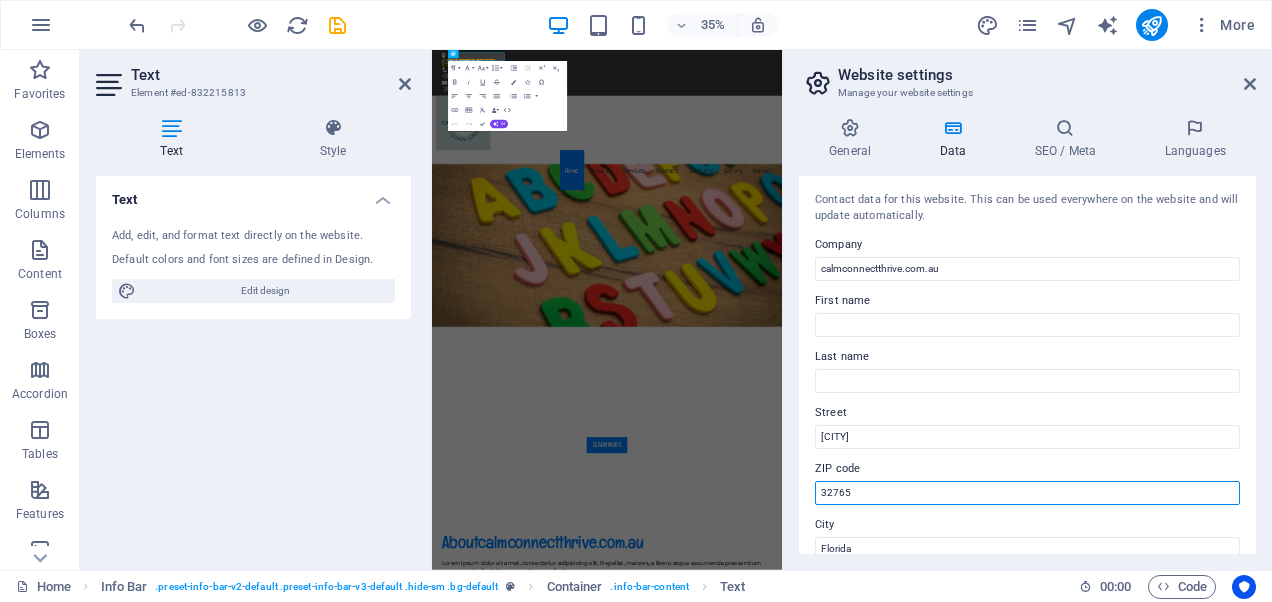 drag, startPoint x: 851, startPoint y: 497, endPoint x: 803, endPoint y: 499, distance: 48.04165 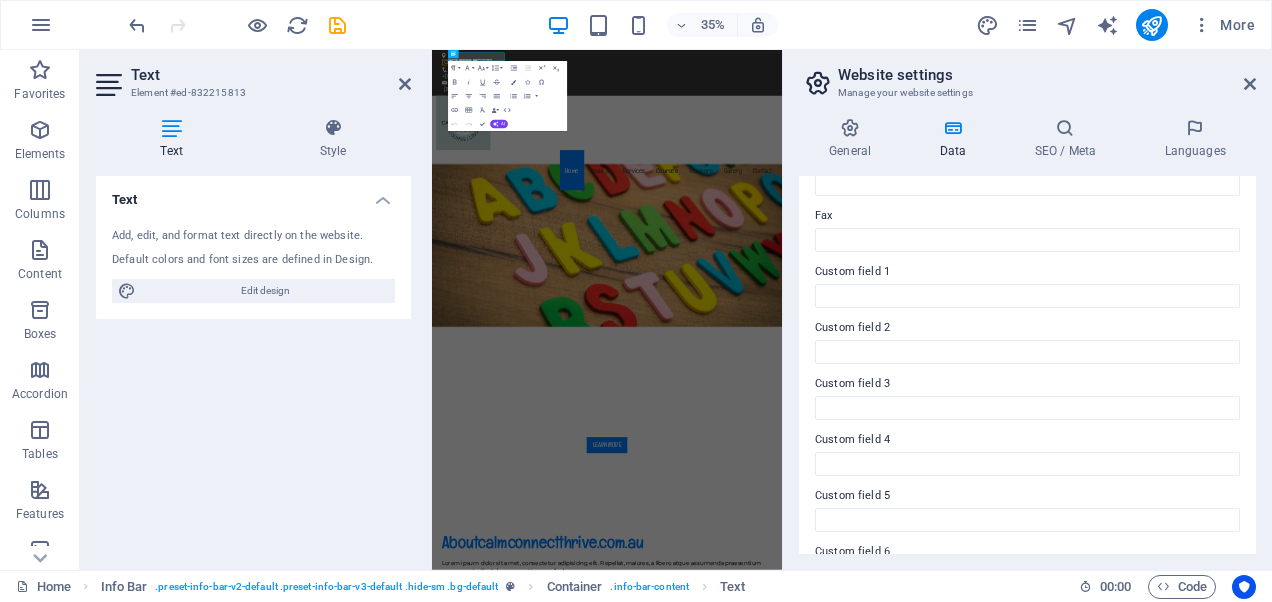 scroll, scrollTop: 0, scrollLeft: 0, axis: both 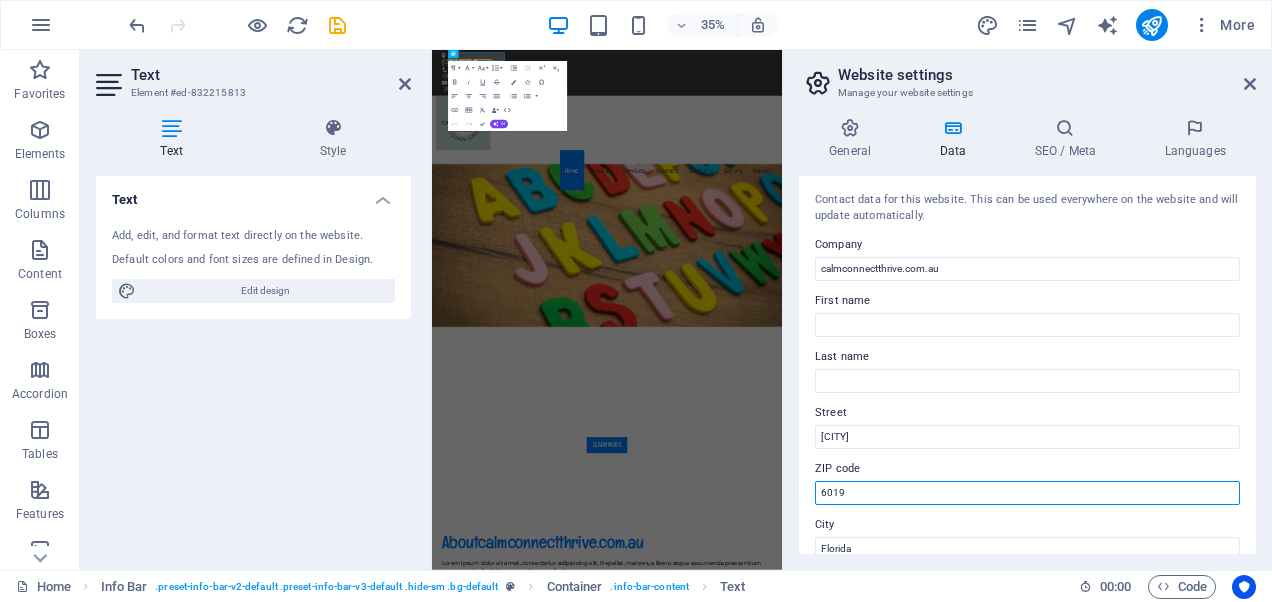 click on "6019" at bounding box center (1027, 493) 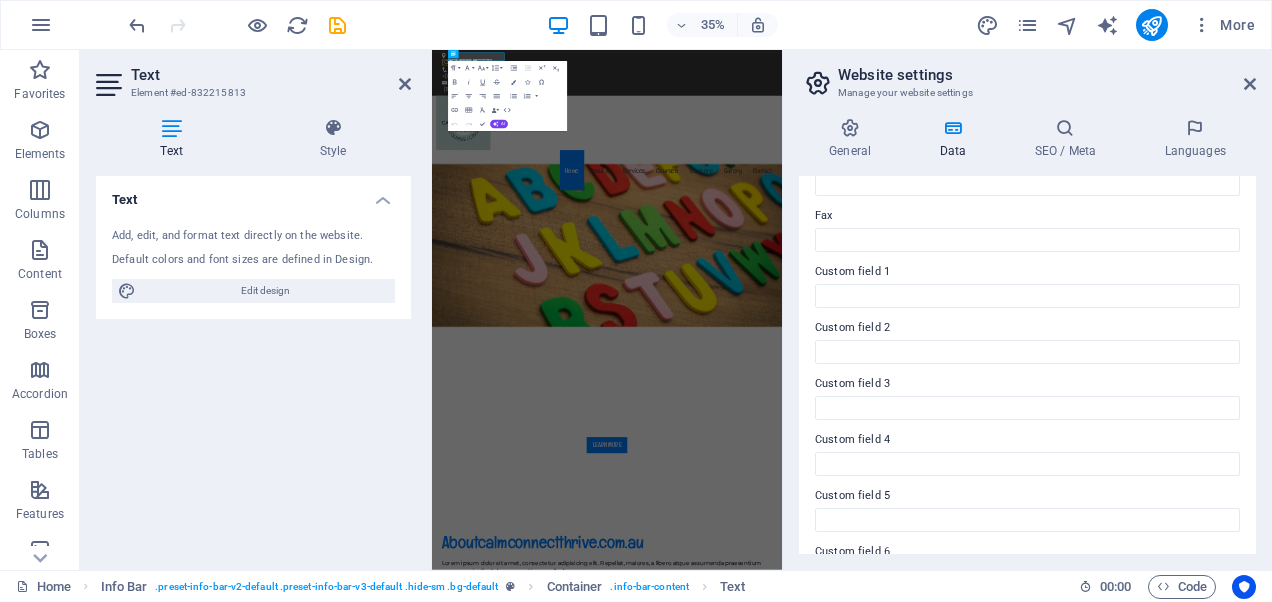 type on "6019" 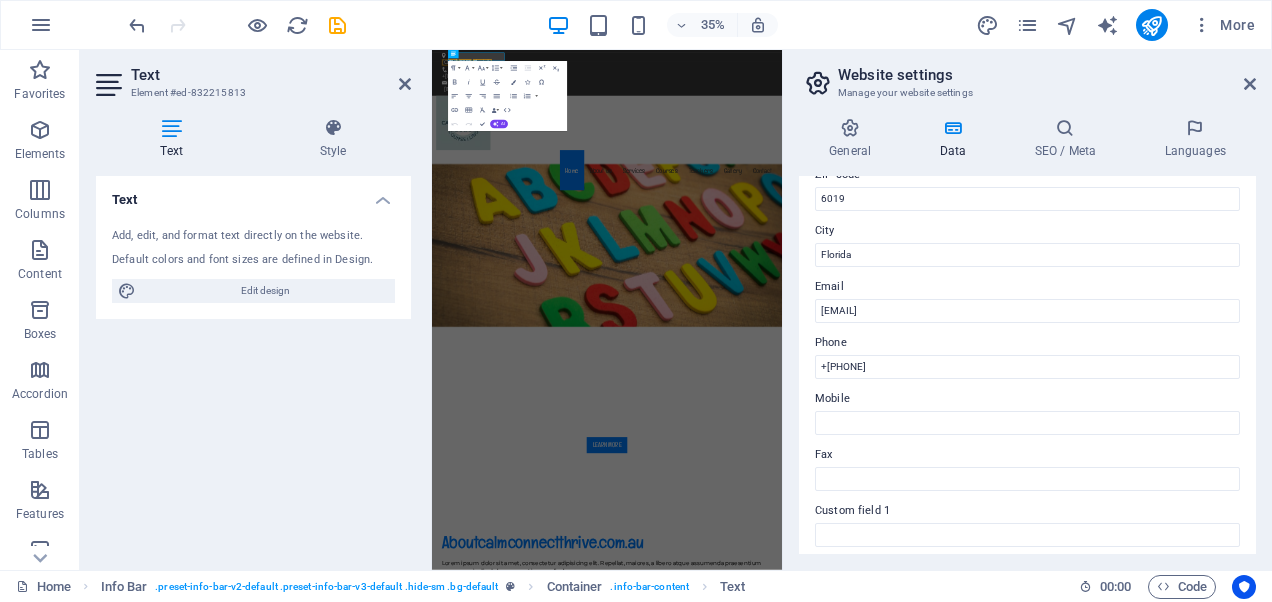 scroll, scrollTop: 236, scrollLeft: 0, axis: vertical 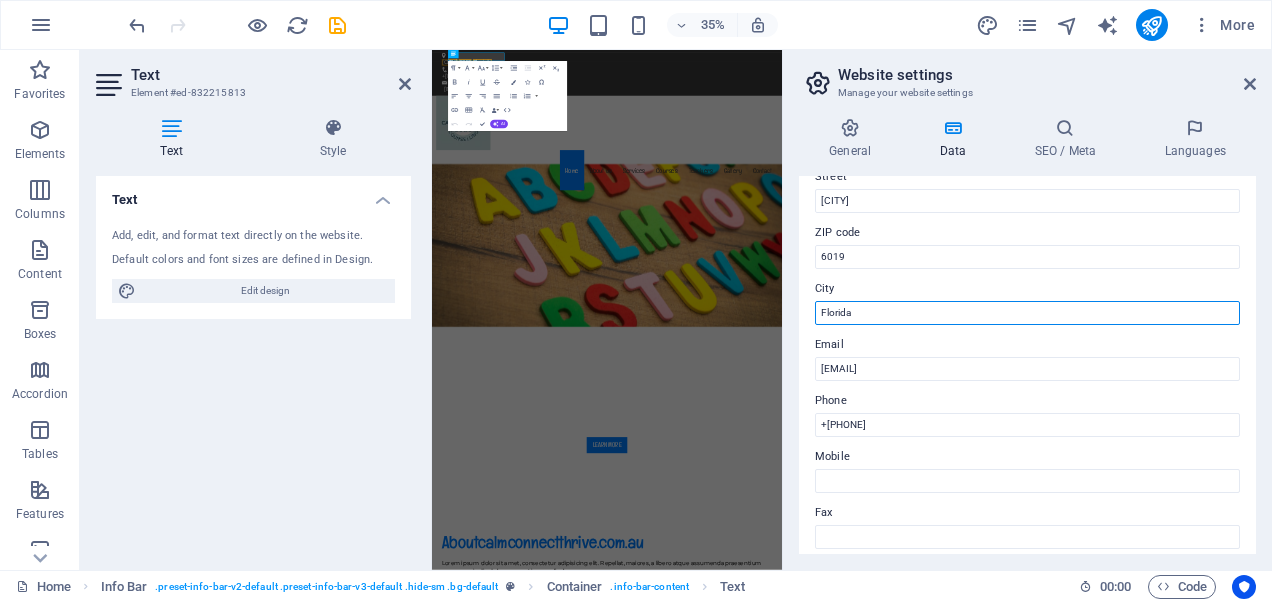 drag, startPoint x: 912, startPoint y: 307, endPoint x: 782, endPoint y: 305, distance: 130.01538 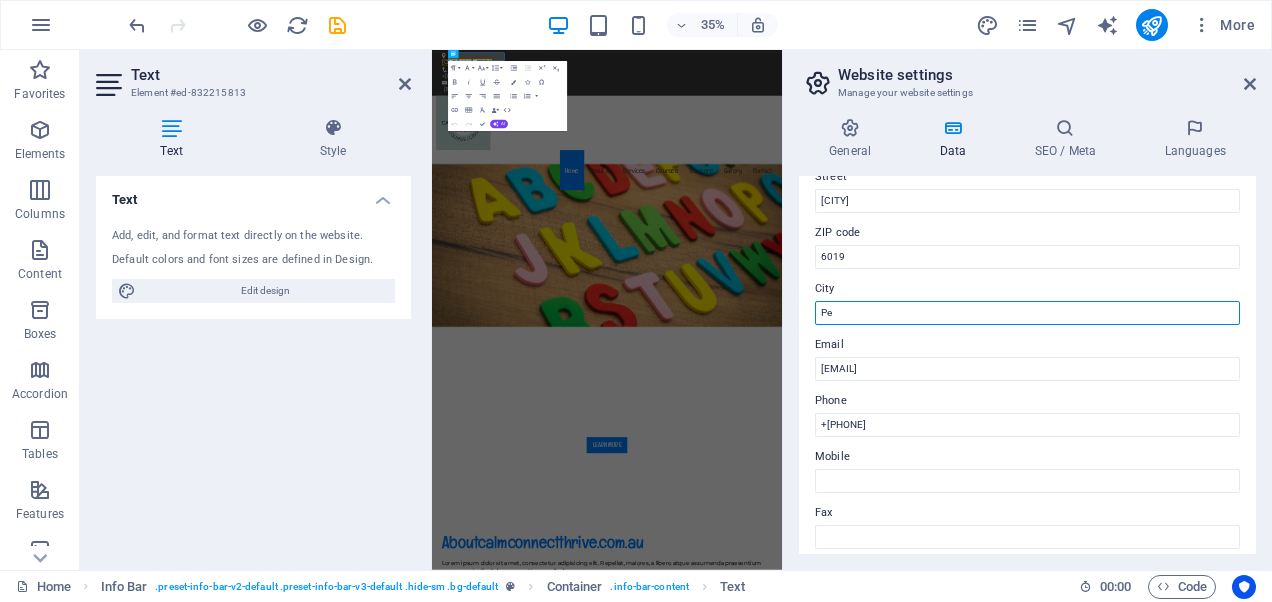 type on "P" 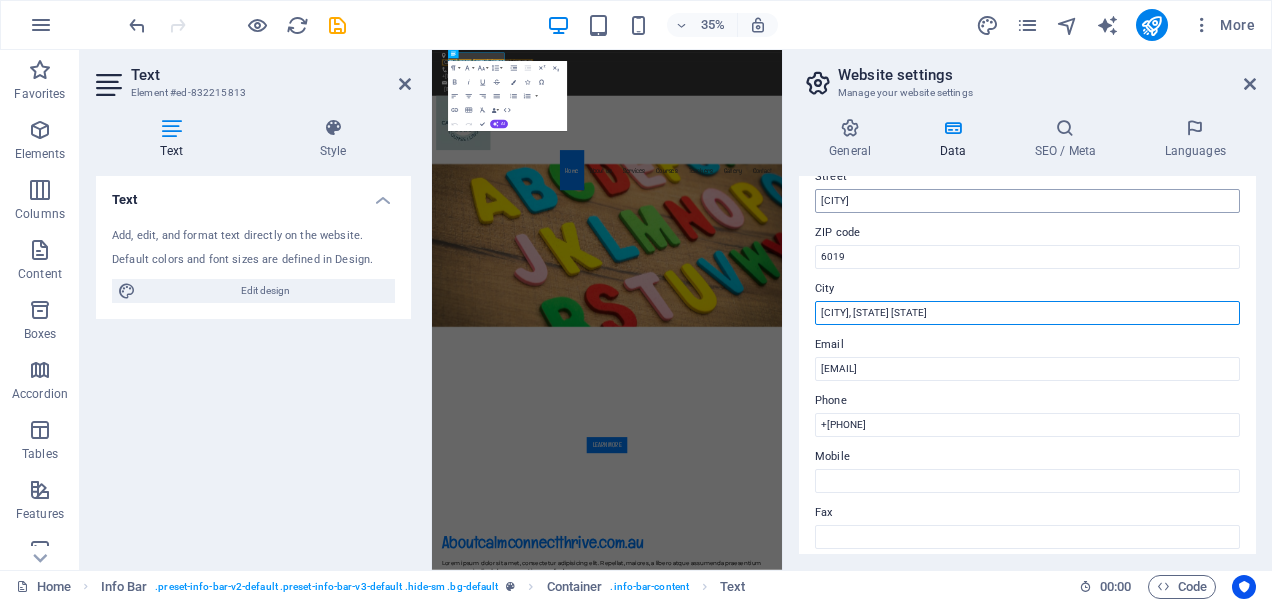 type on "Perth, Western Australia" 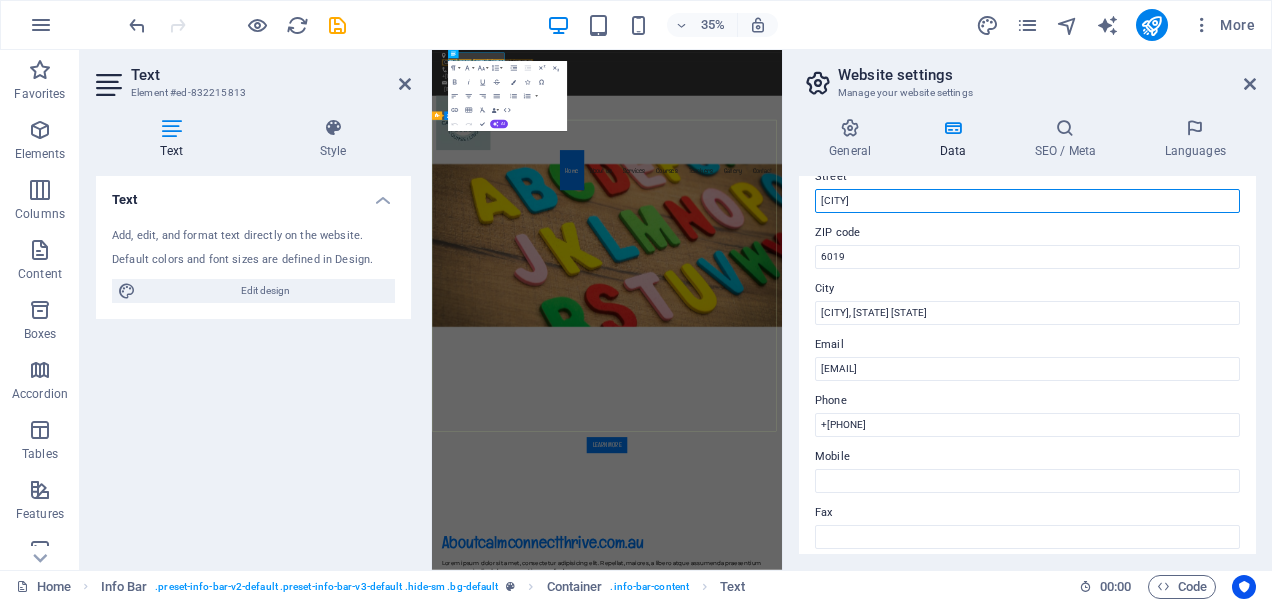 drag, startPoint x: 1317, startPoint y: 245, endPoint x: 1129, endPoint y: 581, distance: 385.01947 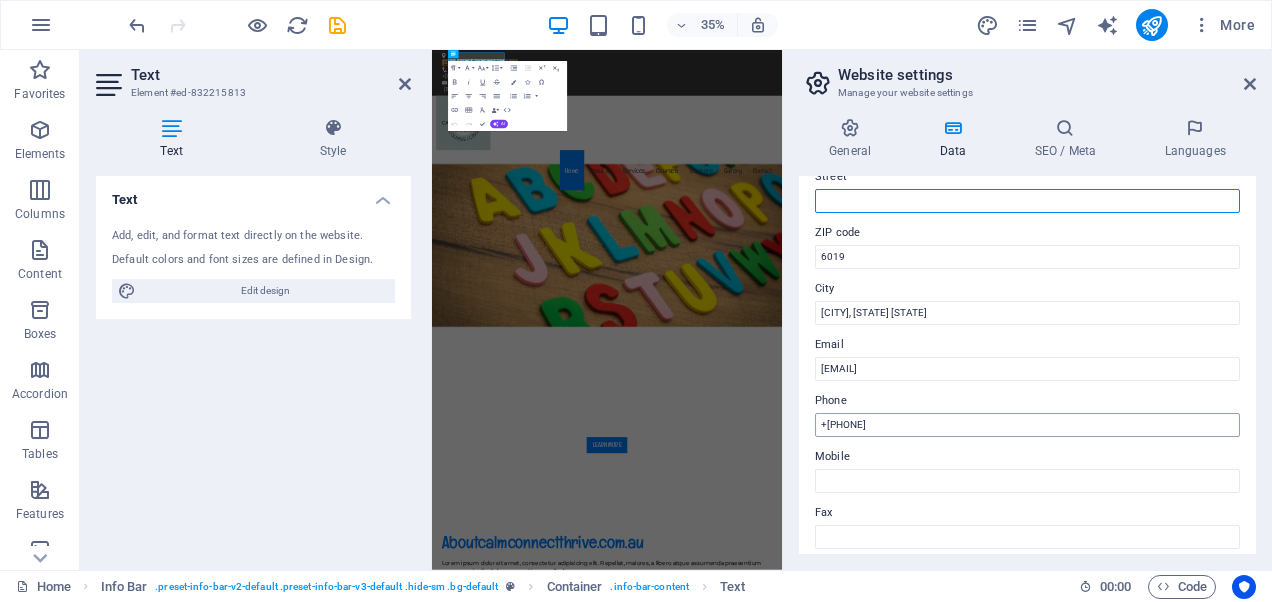 type 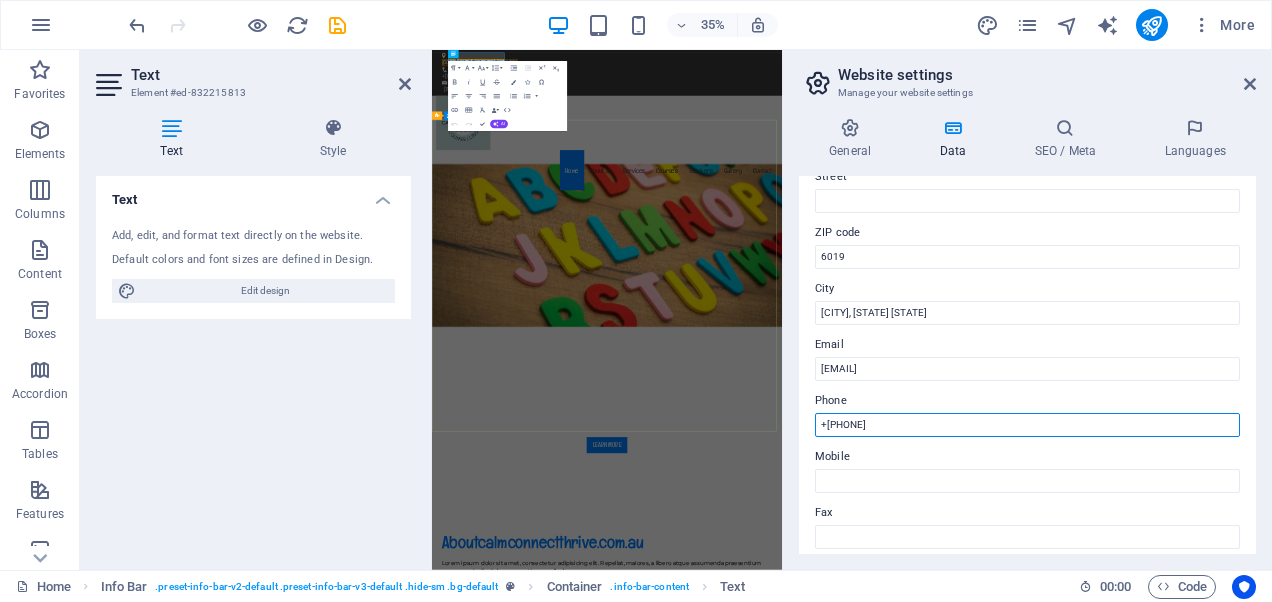 drag, startPoint x: 1369, startPoint y: 470, endPoint x: 1296, endPoint y: 1124, distance: 658.0615 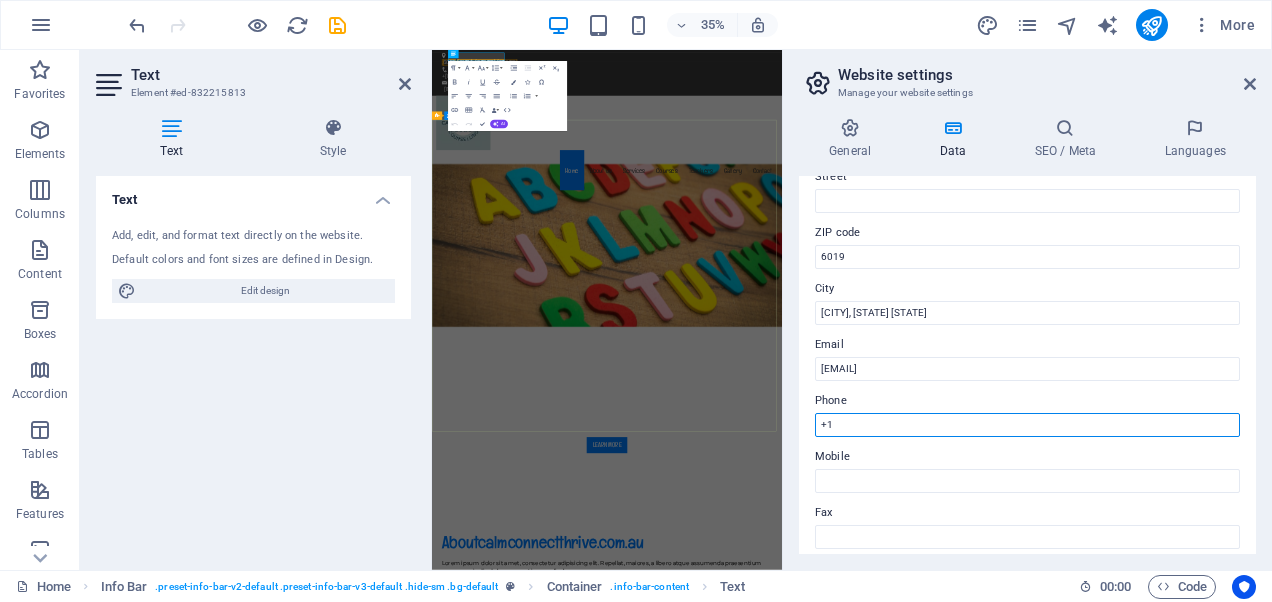 type on "+" 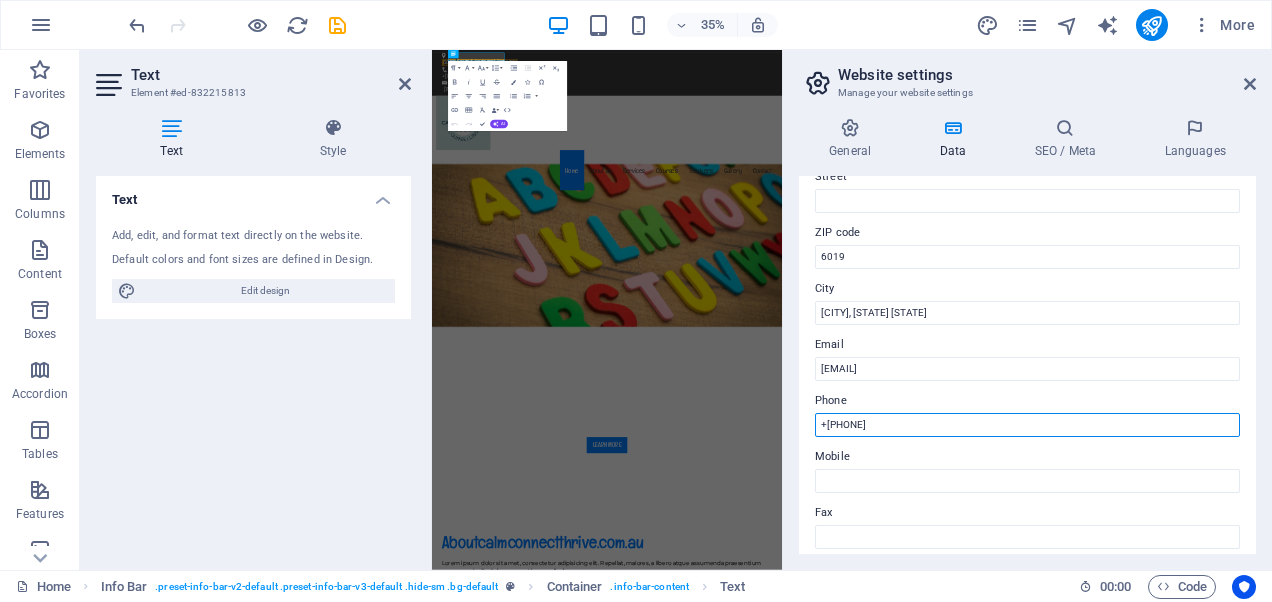 type on "[PHONE]" 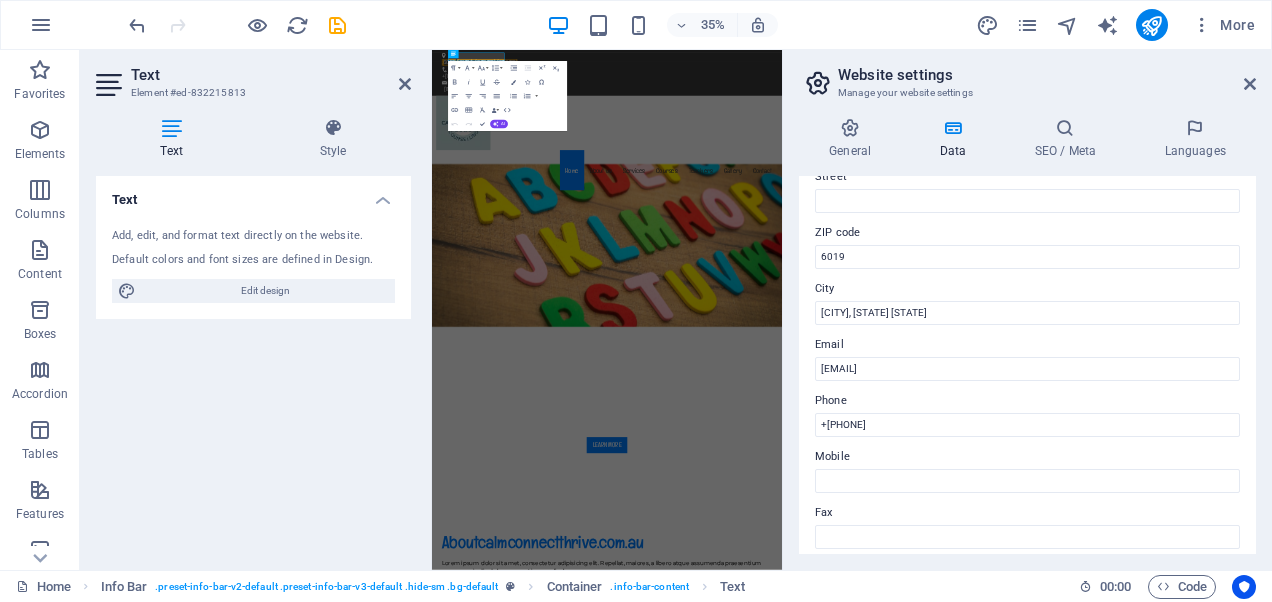 drag, startPoint x: 1257, startPoint y: 360, endPoint x: 1261, endPoint y: 441, distance: 81.09871 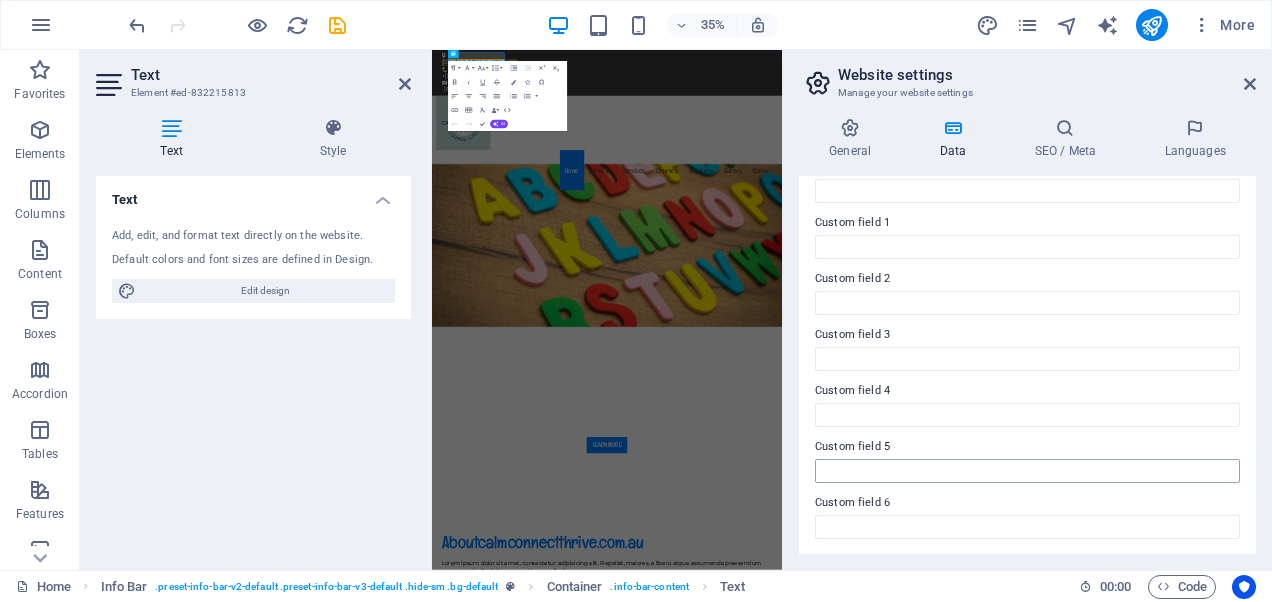 scroll, scrollTop: 0, scrollLeft: 0, axis: both 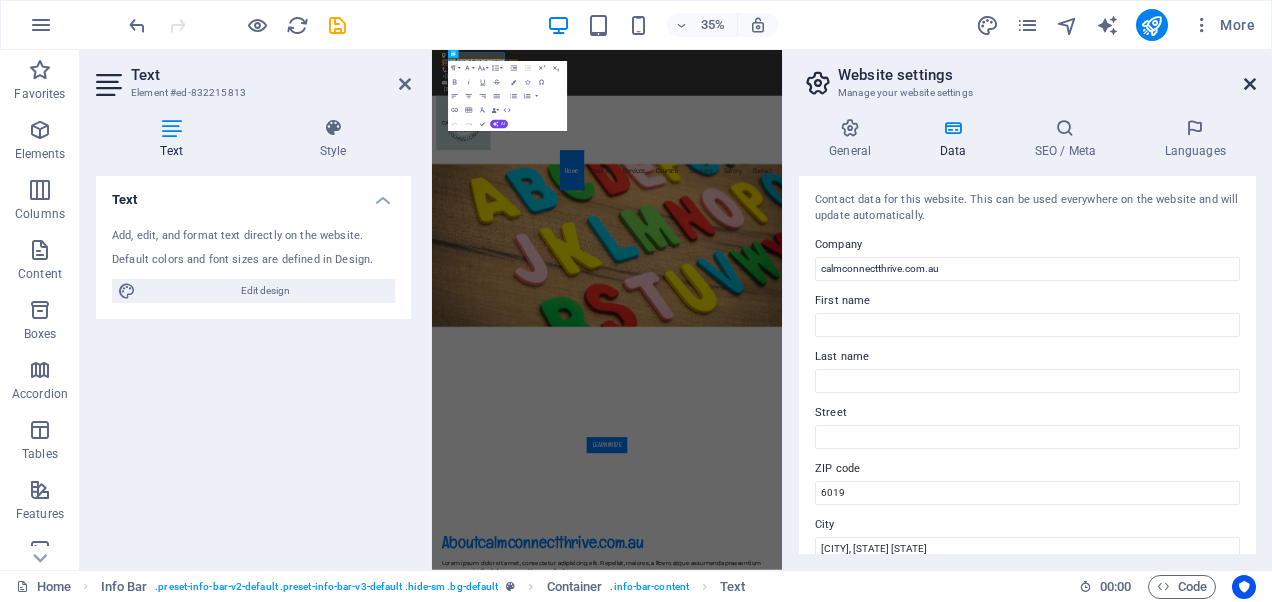 click at bounding box center (1250, 84) 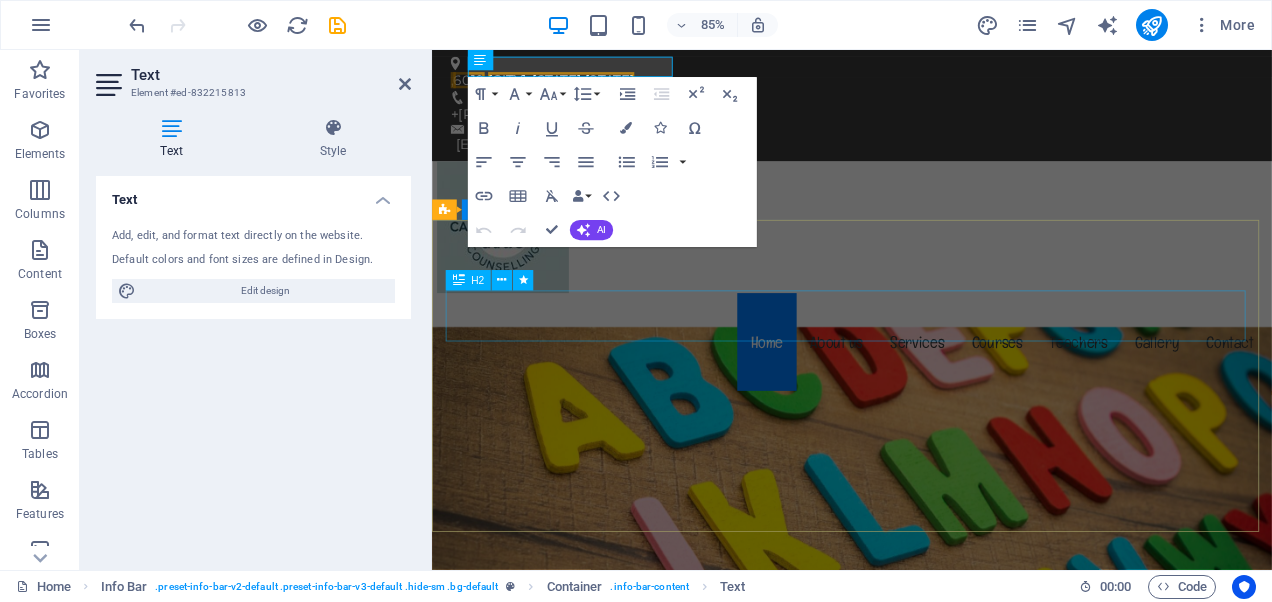 click on "Welcome to  calmconnectthrive.com.au" at bounding box center (926, 1031) 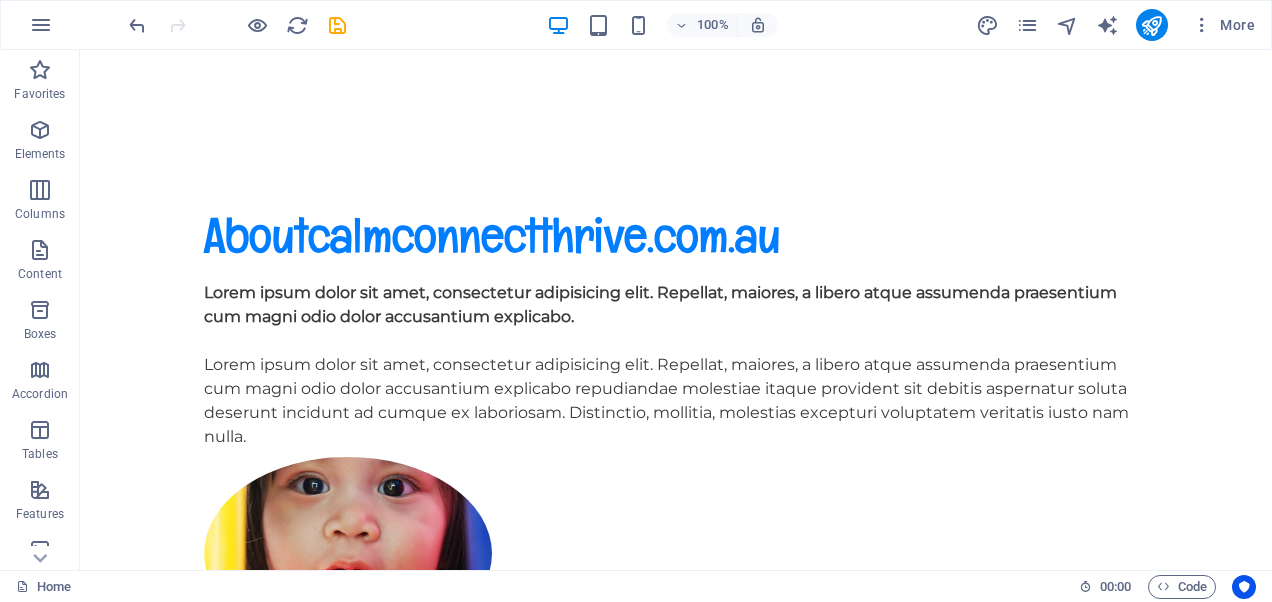 scroll, scrollTop: 0, scrollLeft: 0, axis: both 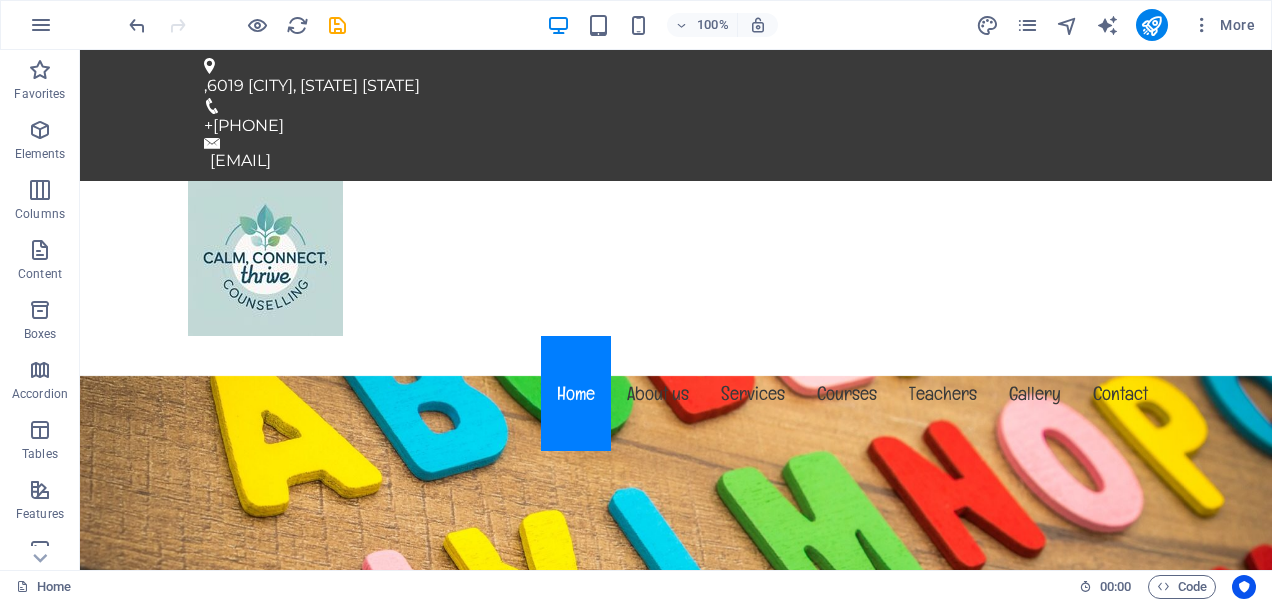 drag, startPoint x: 1266, startPoint y: 80, endPoint x: 1204, endPoint y: 95, distance: 63.788715 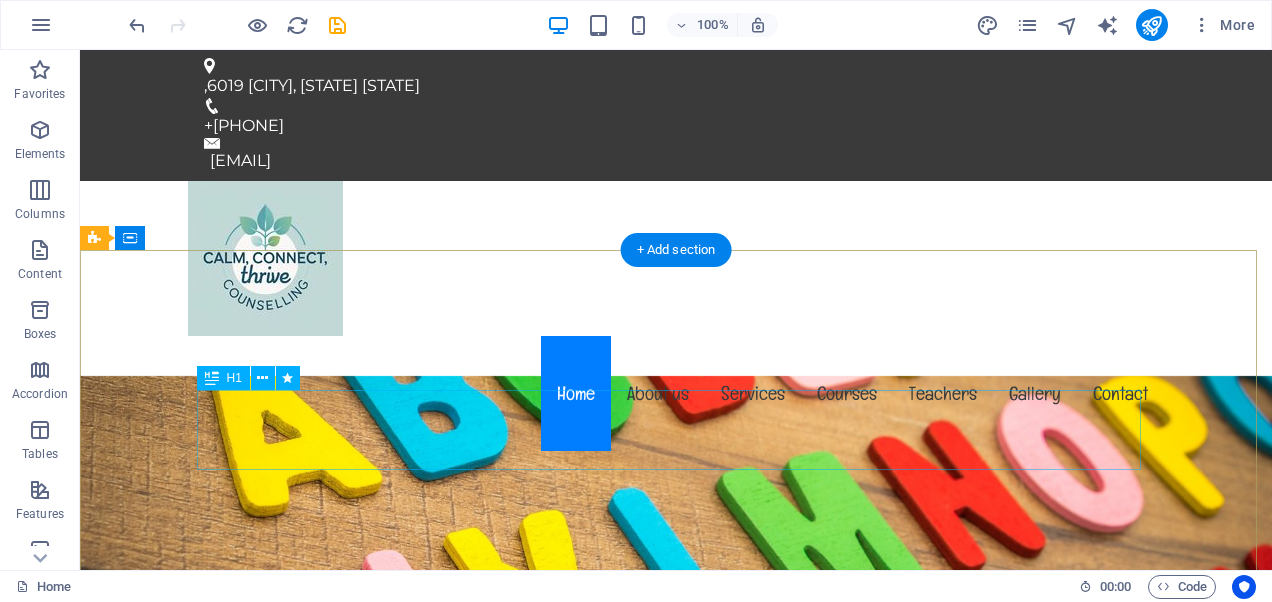 click on "The friendly kindergarten in Florida" at bounding box center (676, 1062) 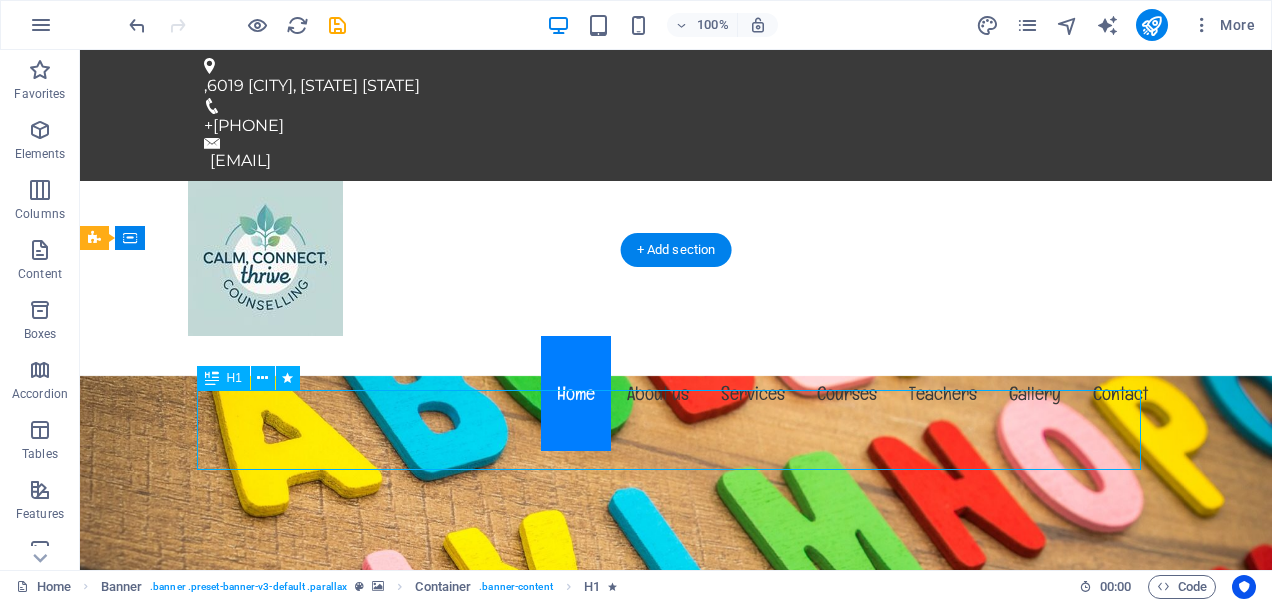click on "The friendly kindergarten in Florida" at bounding box center (676, 1062) 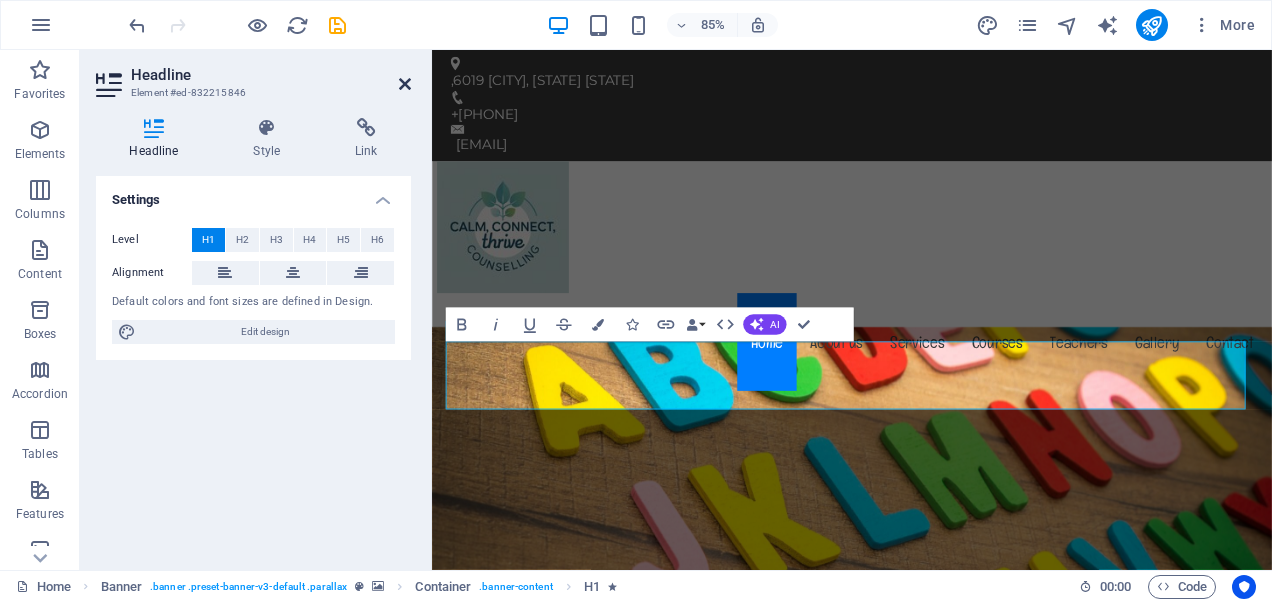 click at bounding box center [405, 84] 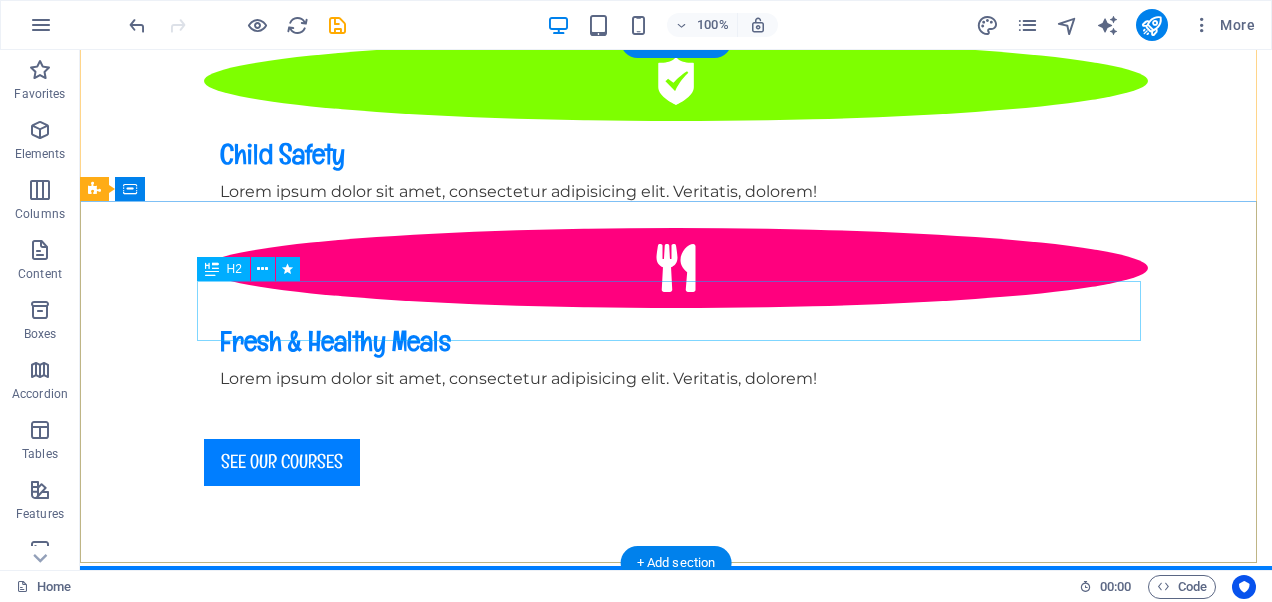 scroll, scrollTop: 0, scrollLeft: 0, axis: both 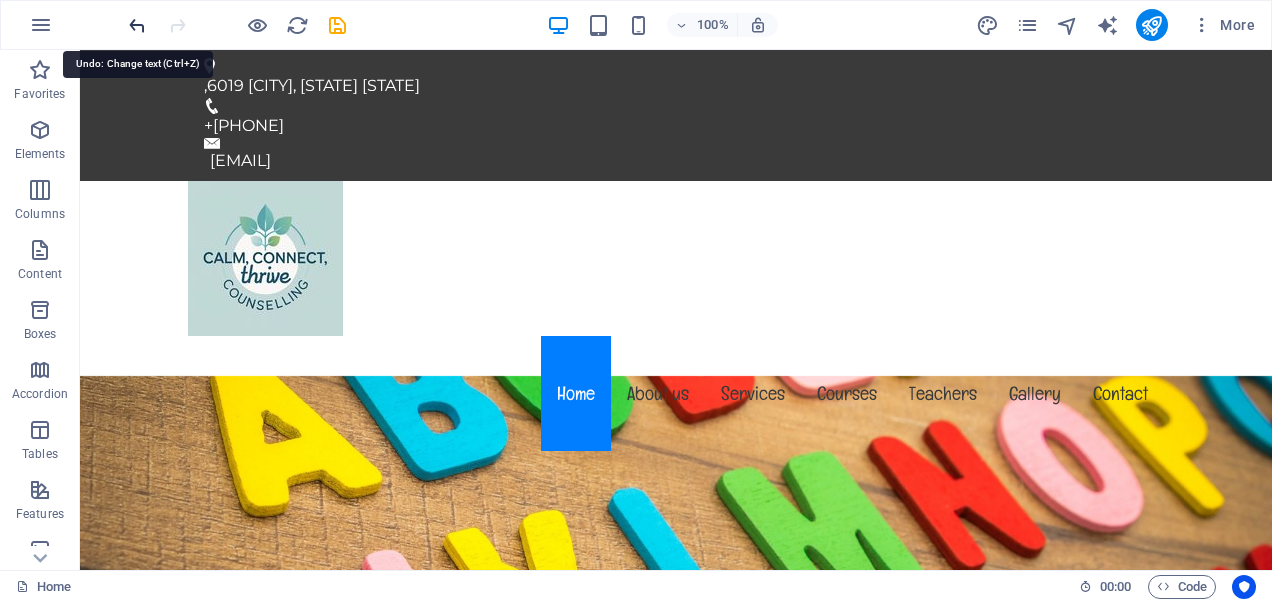 click at bounding box center [137, 25] 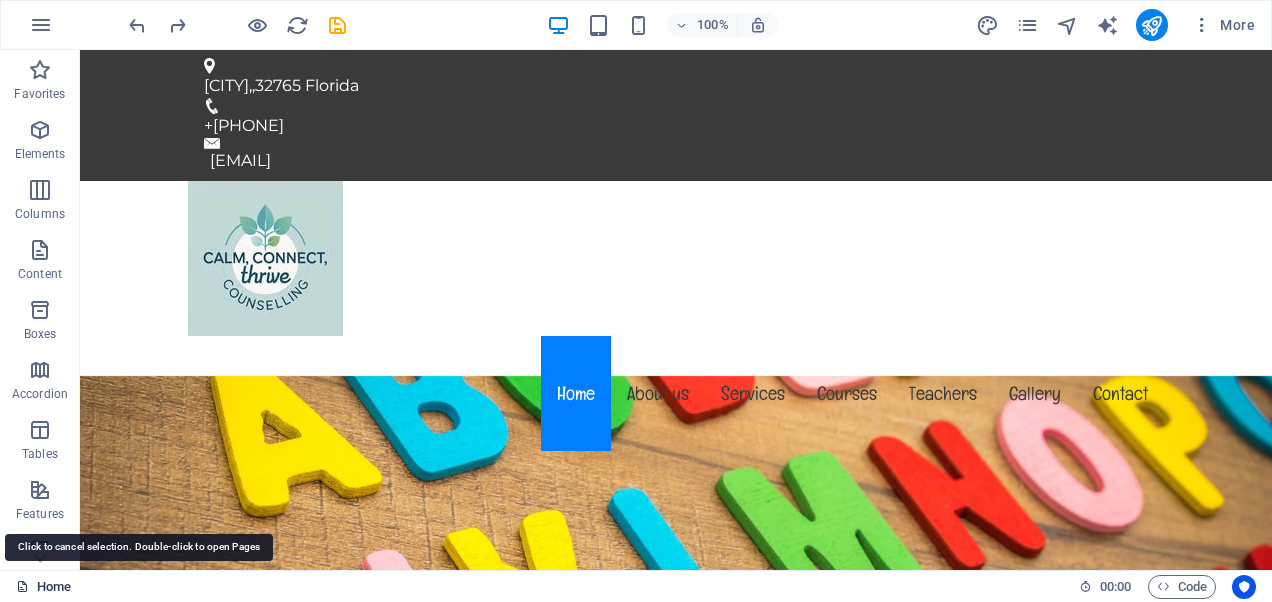 click on "Home" at bounding box center [43, 587] 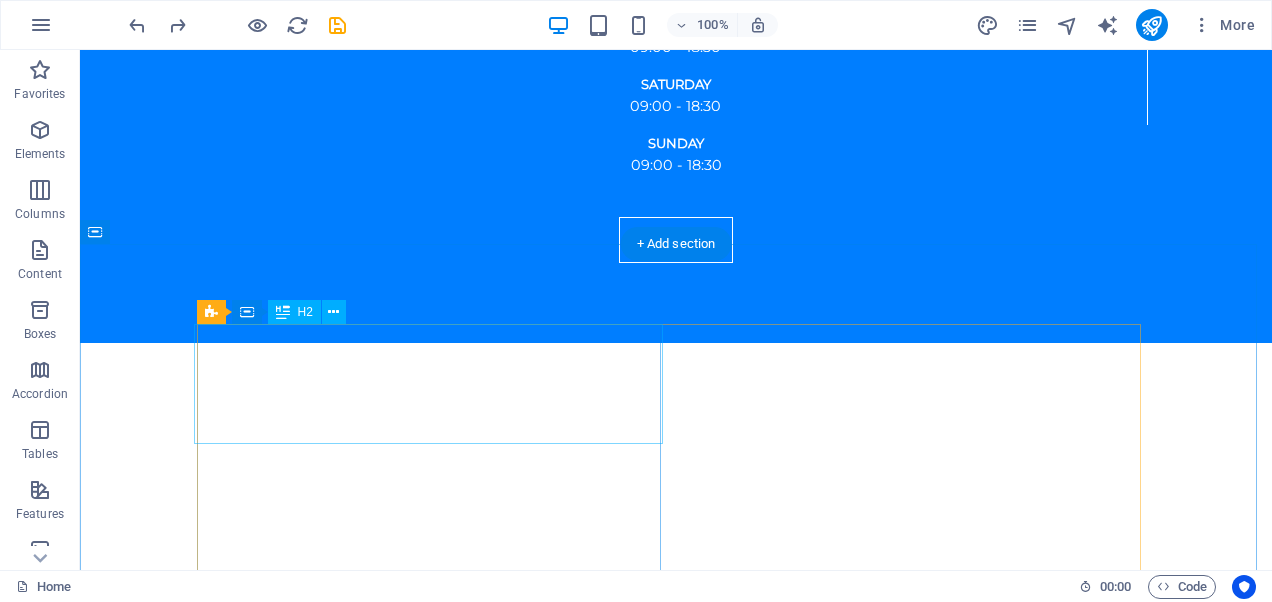 scroll, scrollTop: 0, scrollLeft: 0, axis: both 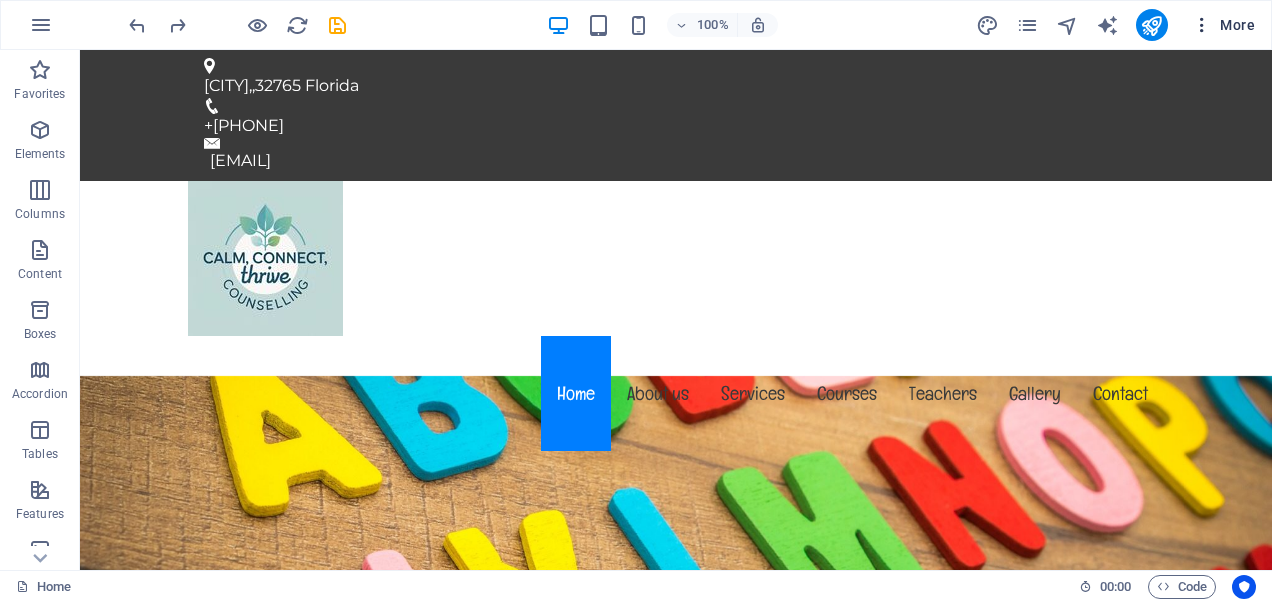 click at bounding box center [1202, 25] 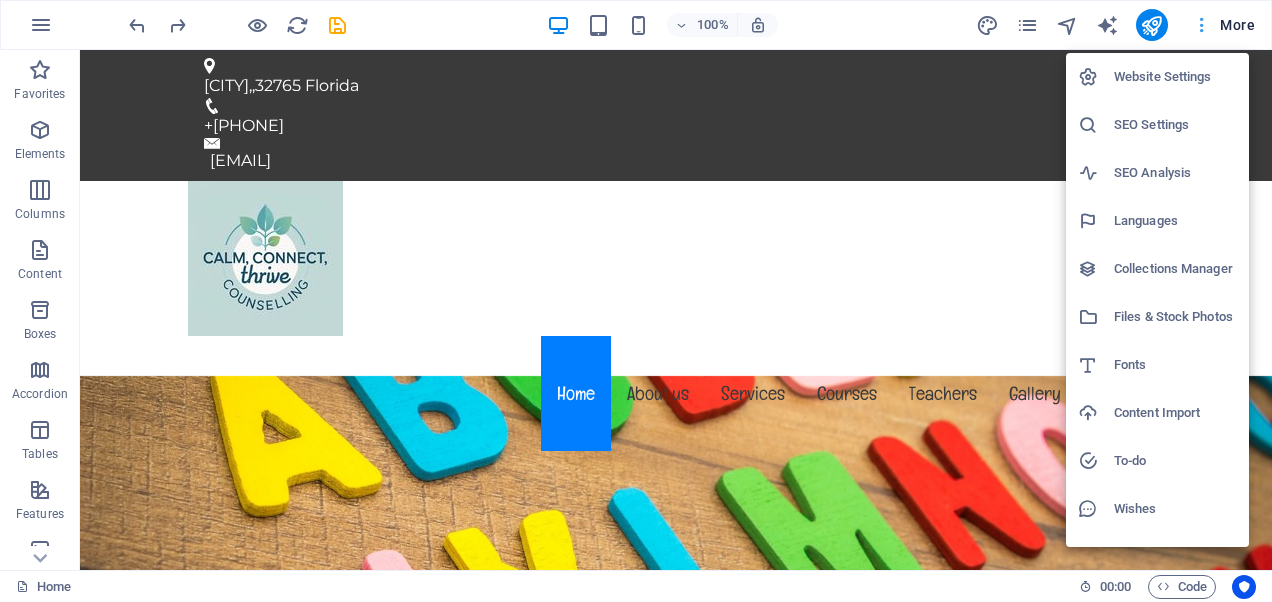 click at bounding box center (636, 301) 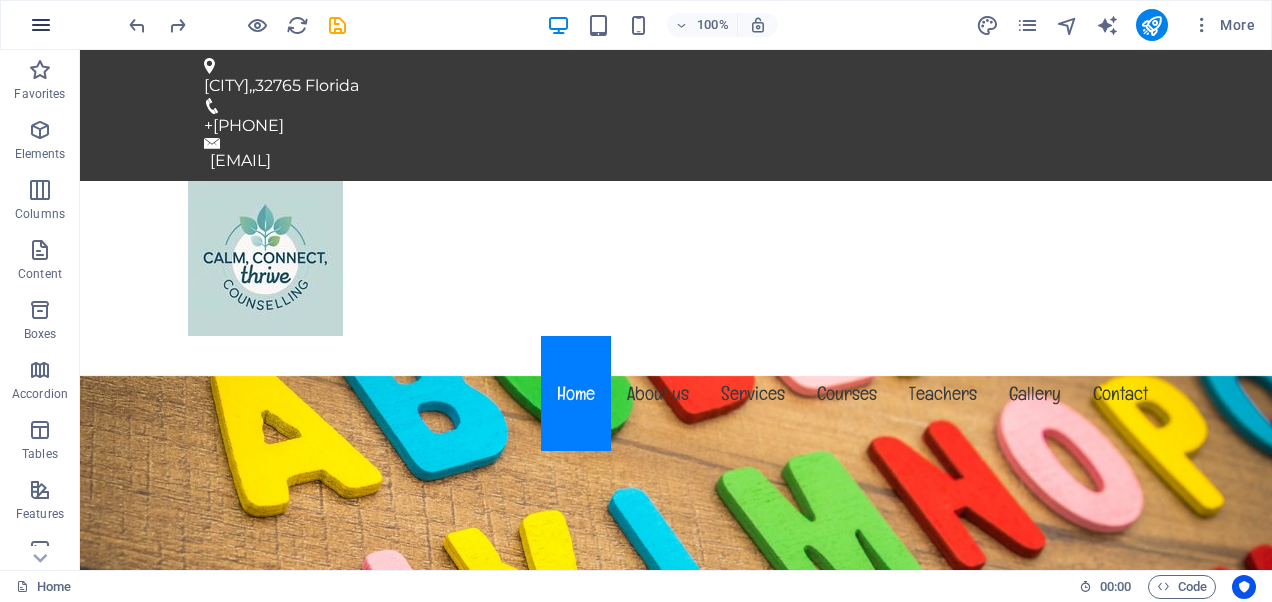 click at bounding box center [41, 25] 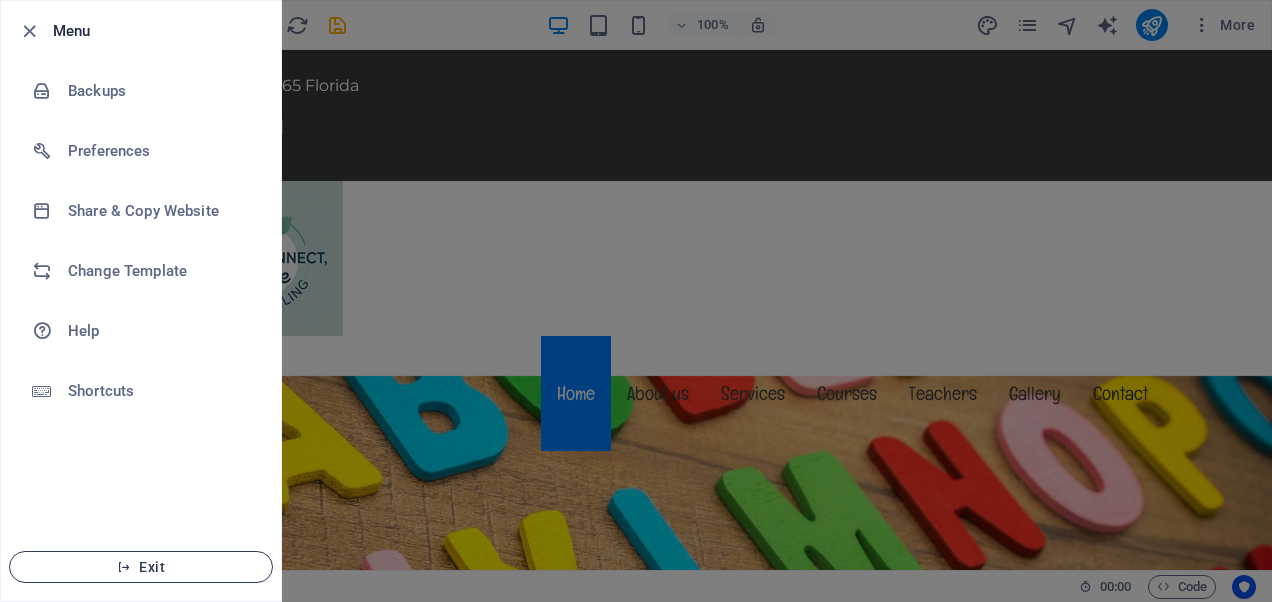 click at bounding box center [124, 567] 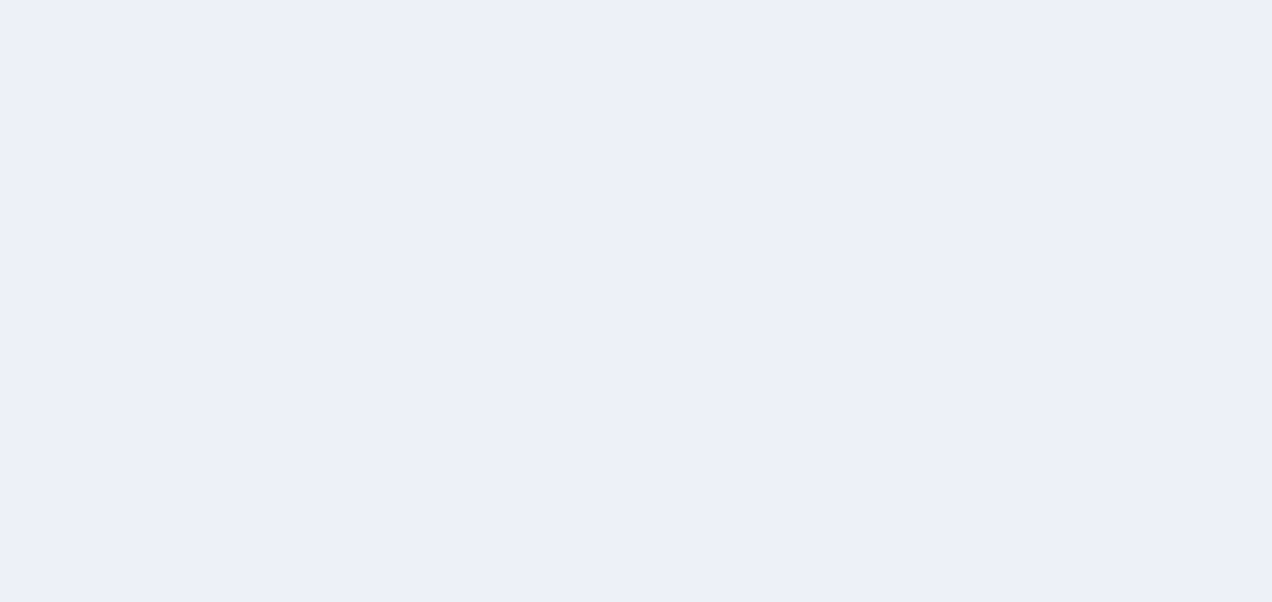 scroll, scrollTop: 0, scrollLeft: 0, axis: both 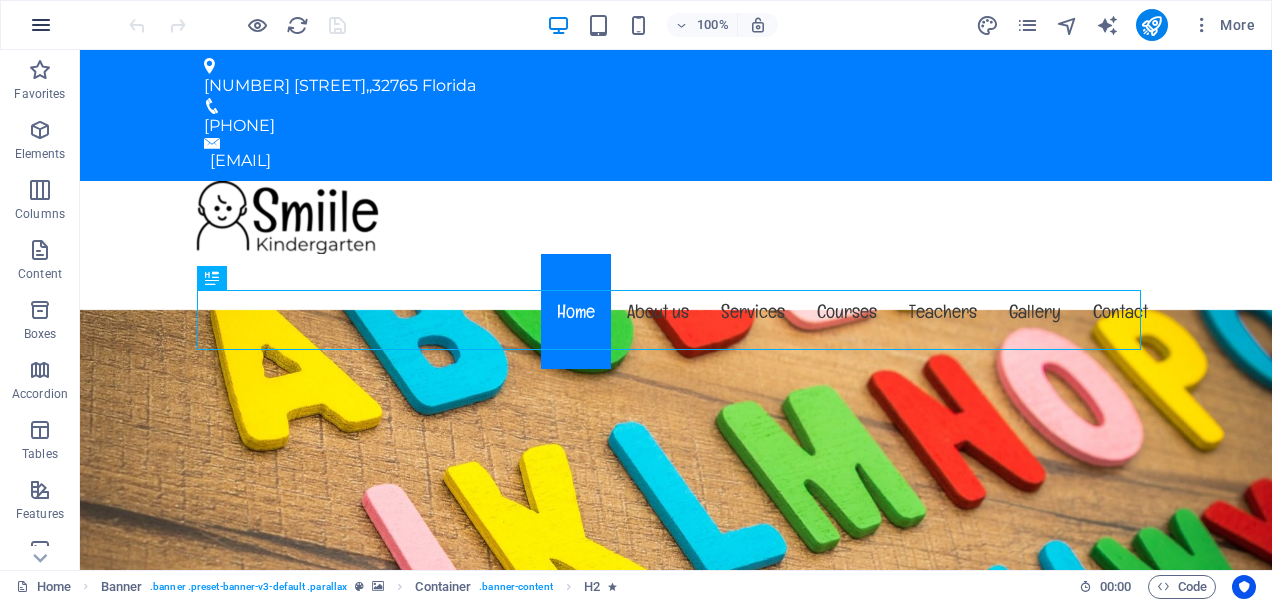 click at bounding box center (41, 25) 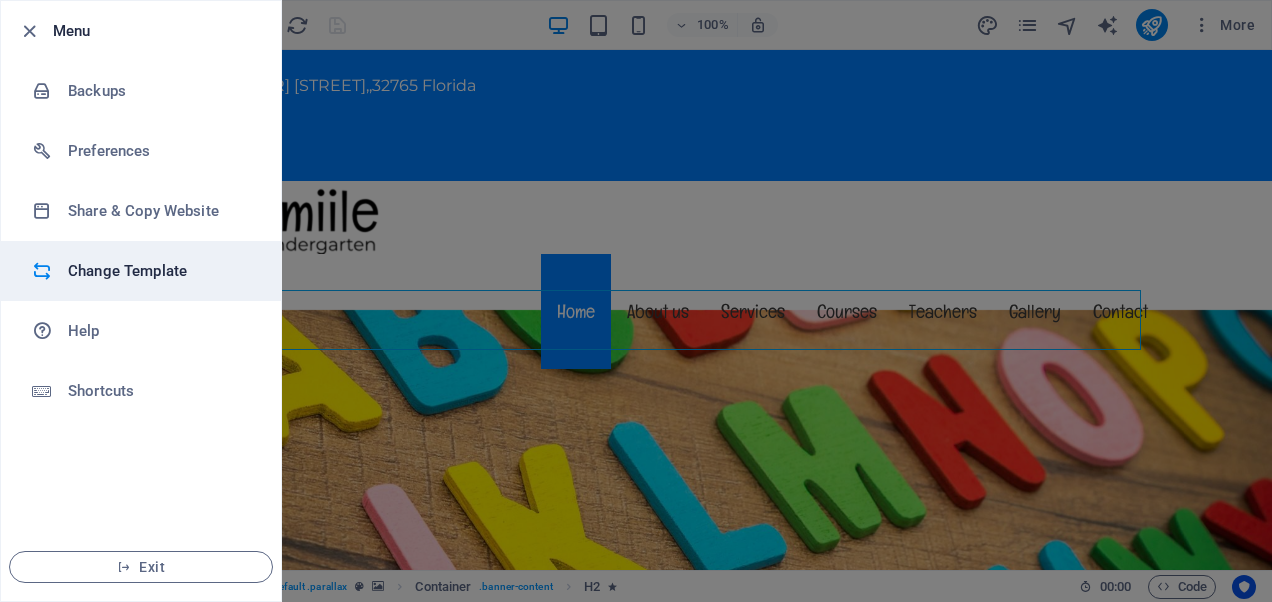 click on "Change Template" at bounding box center (160, 271) 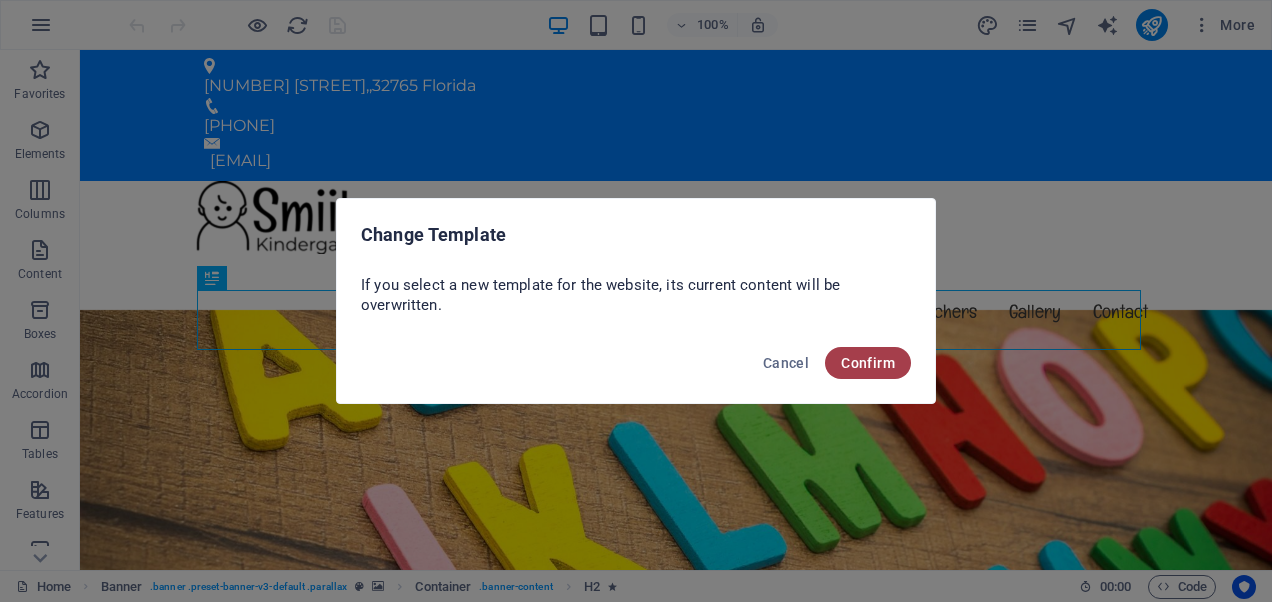 click on "Confirm" at bounding box center (868, 363) 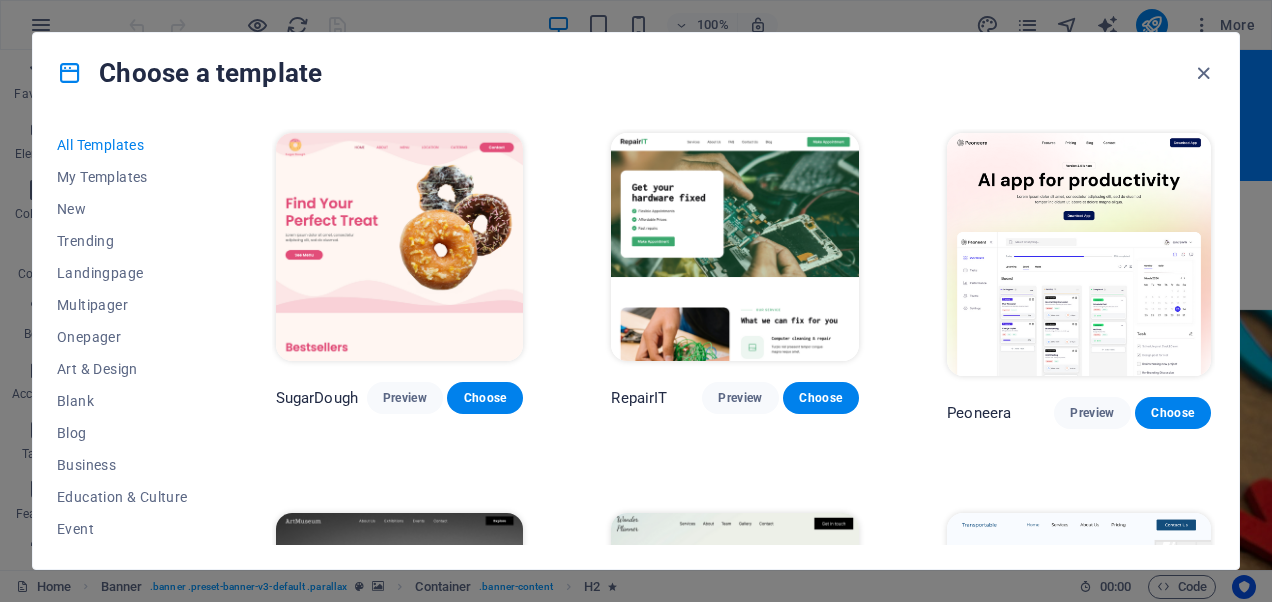 scroll, scrollTop: 533, scrollLeft: 0, axis: vertical 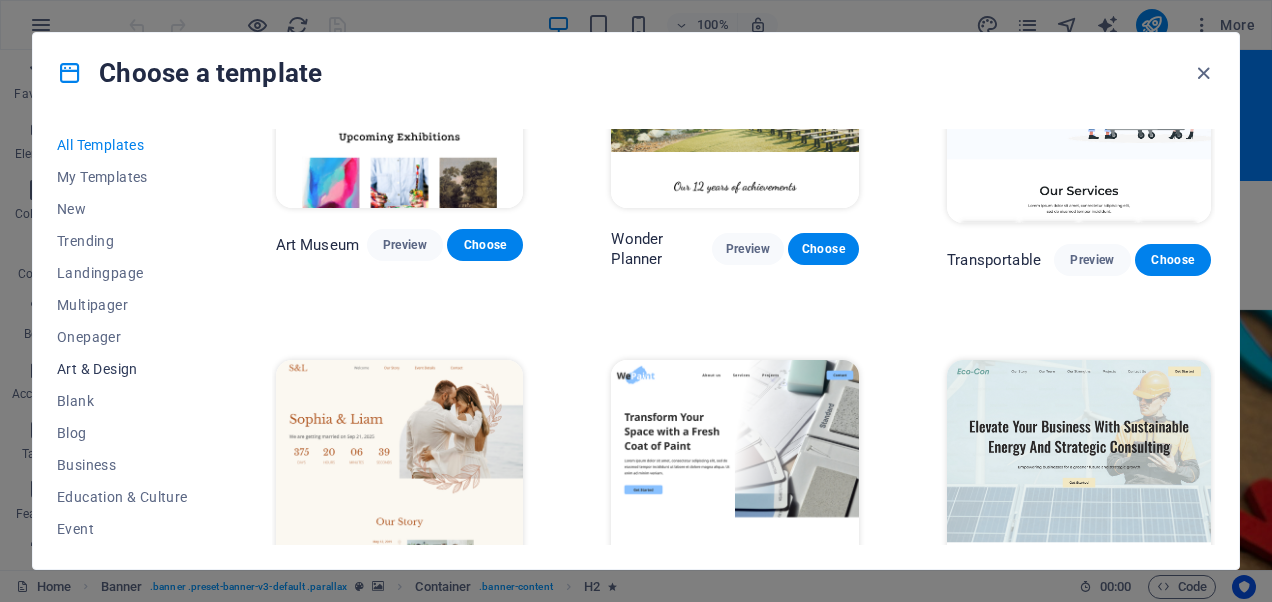 click on "Art & Design" at bounding box center [122, 369] 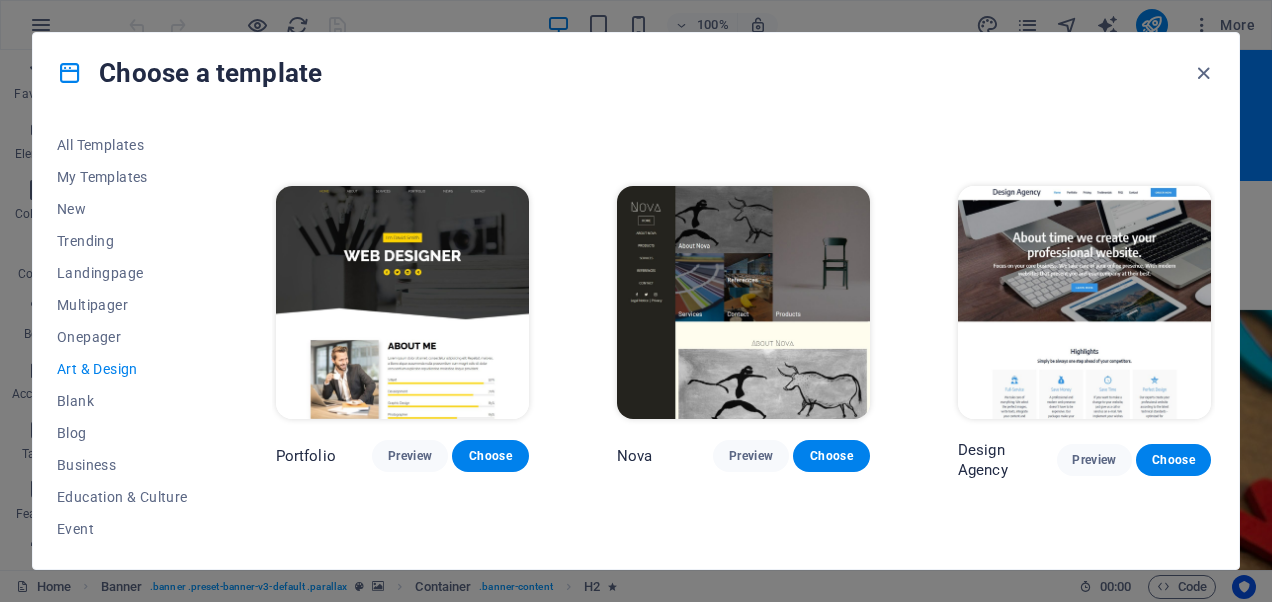 scroll, scrollTop: 1357, scrollLeft: 0, axis: vertical 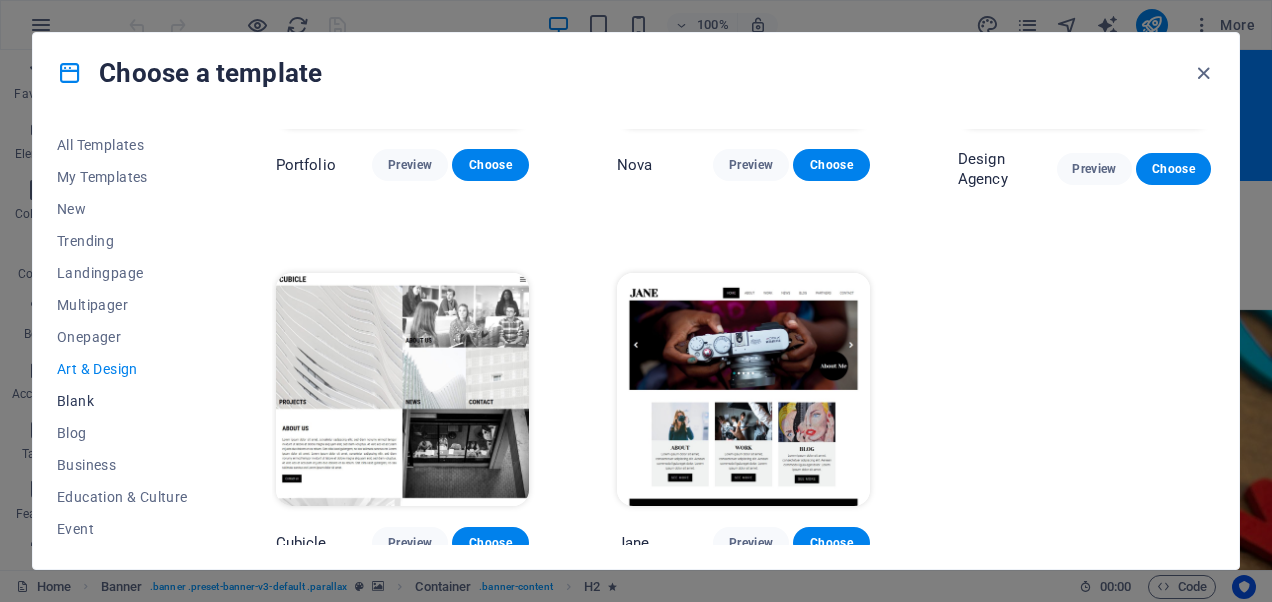 click on "Blank" at bounding box center (122, 401) 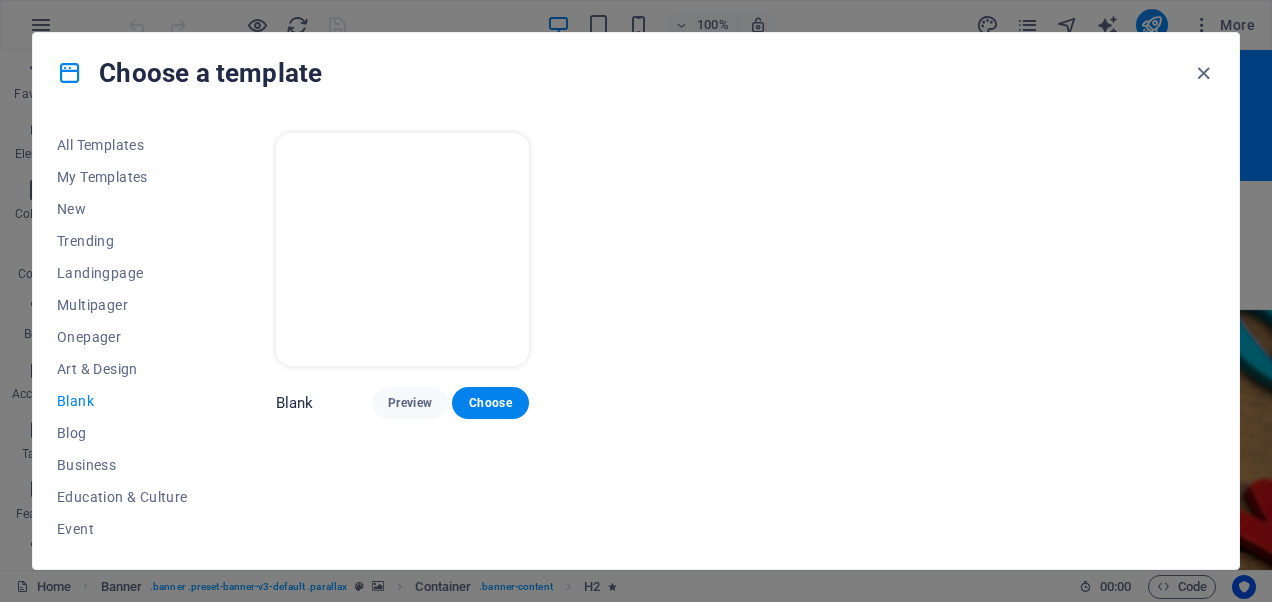 scroll, scrollTop: 0, scrollLeft: 0, axis: both 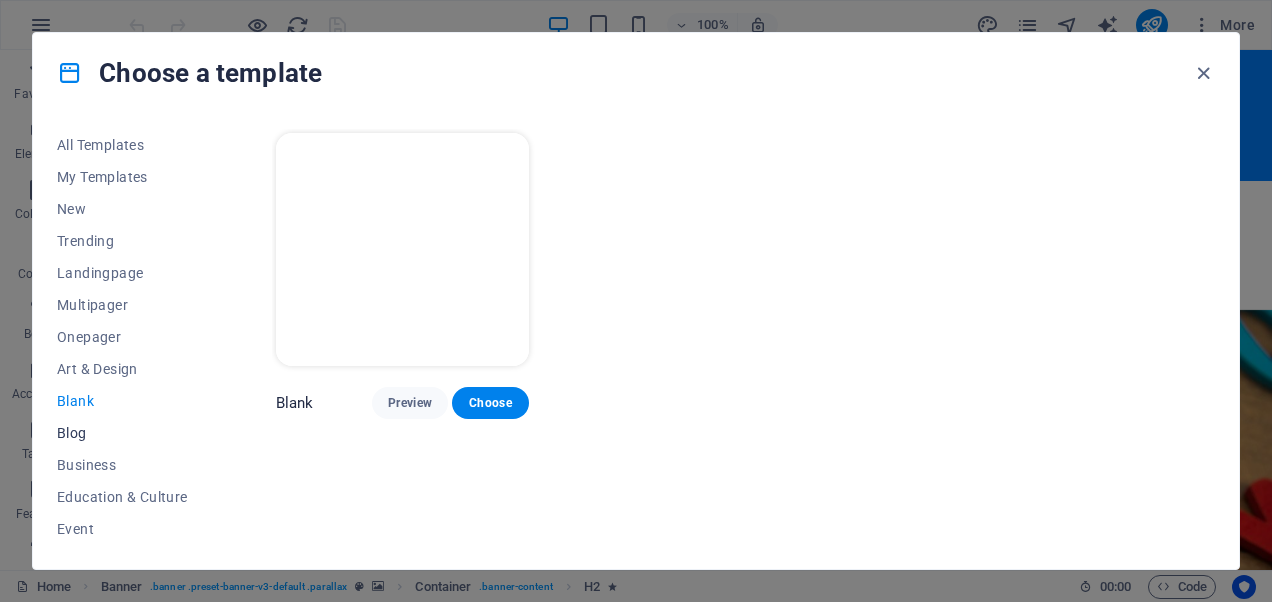 click on "Blog" at bounding box center (122, 433) 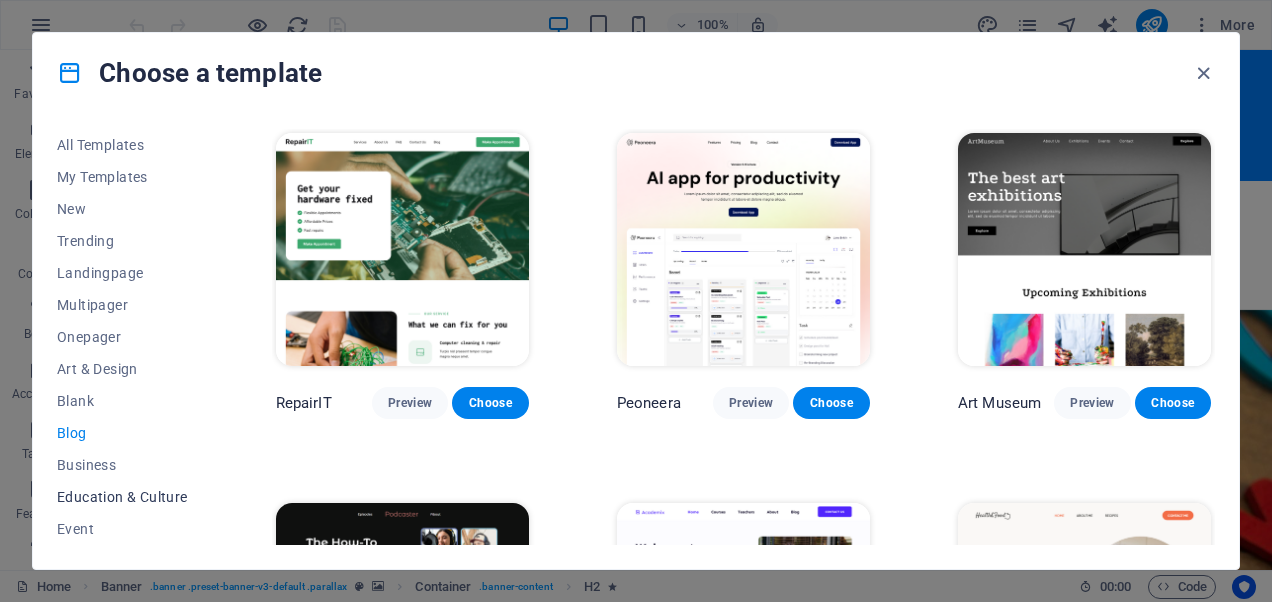 click on "Education & Culture" at bounding box center [122, 497] 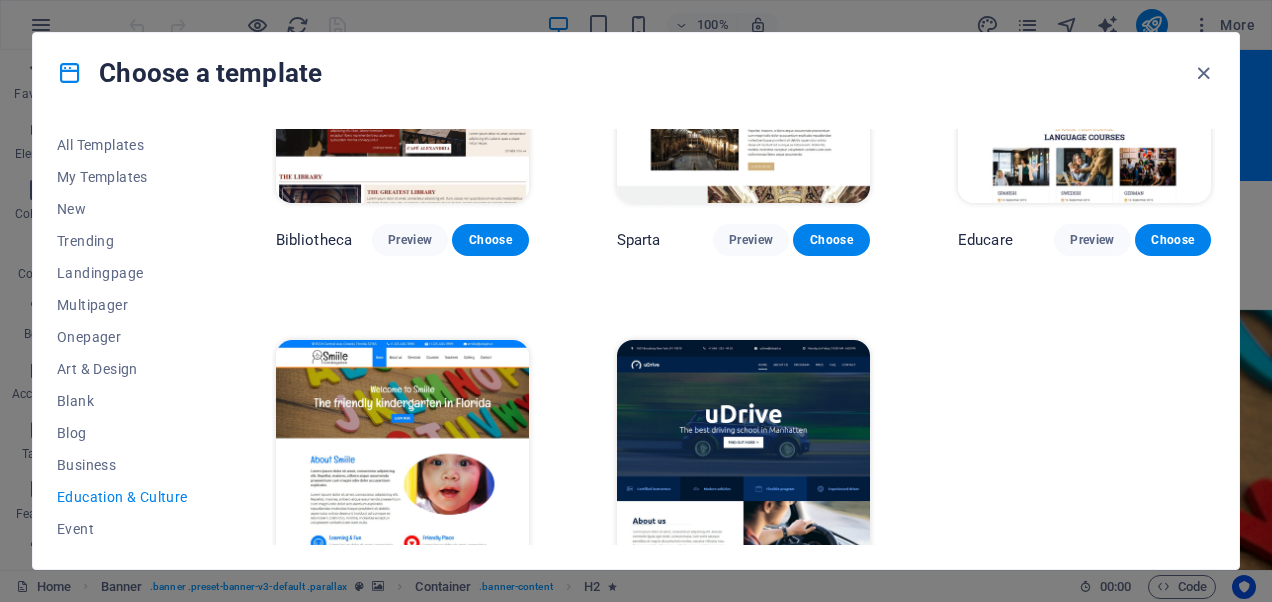 scroll, scrollTop: 606, scrollLeft: 0, axis: vertical 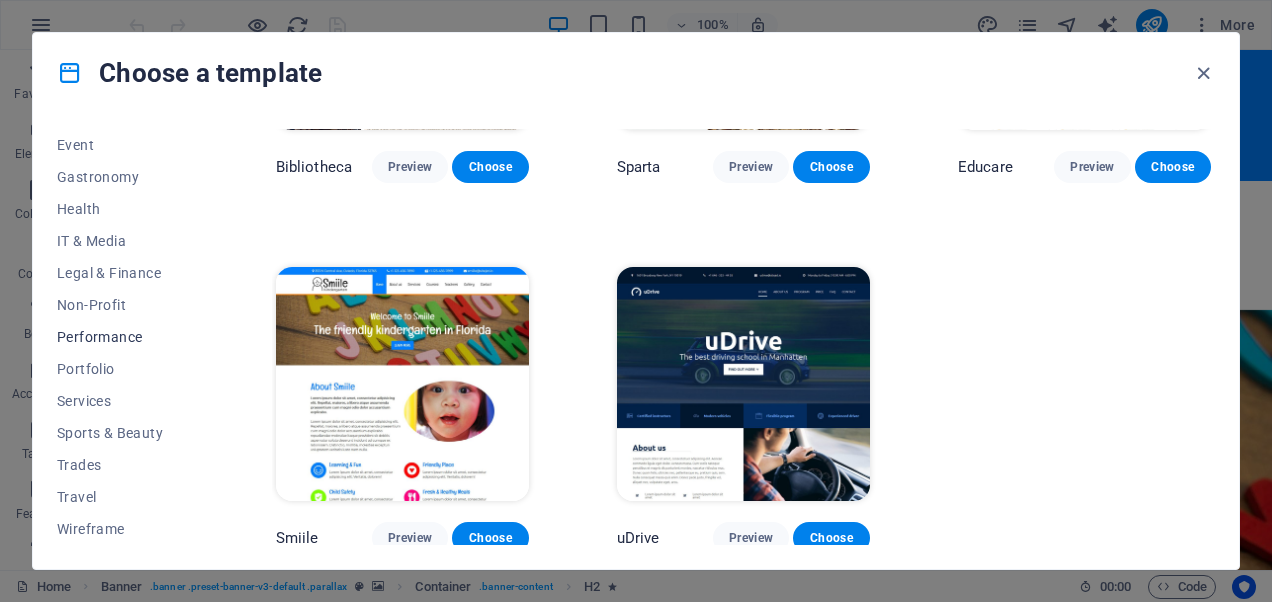 click on "Performance" at bounding box center (122, 337) 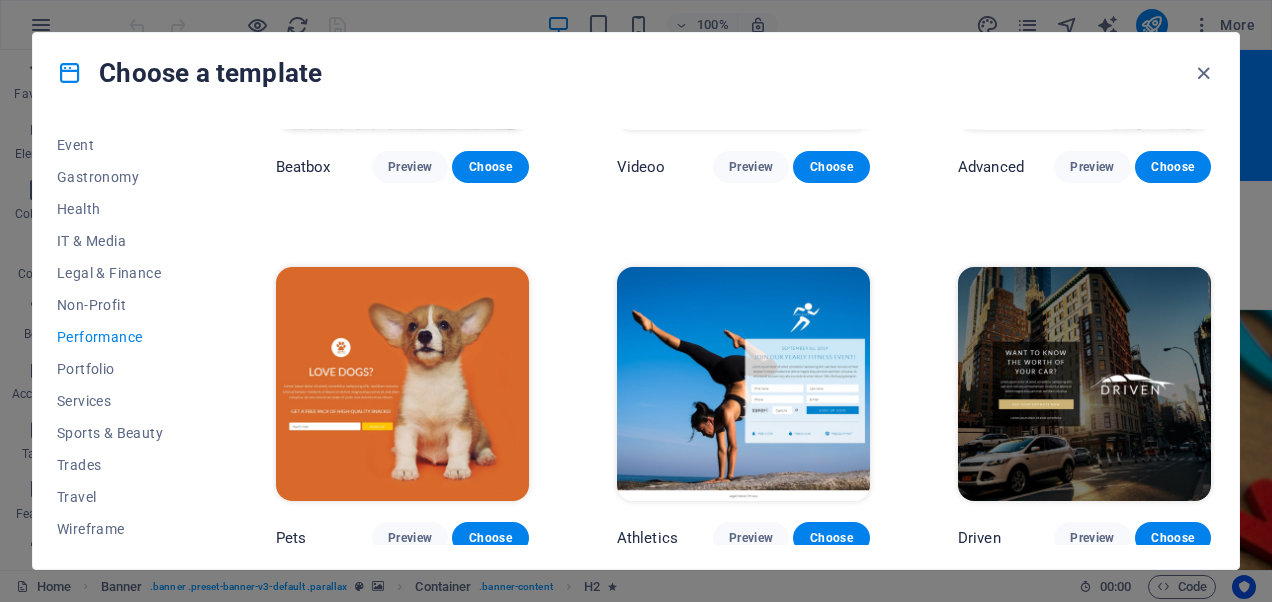 scroll, scrollTop: 1140, scrollLeft: 0, axis: vertical 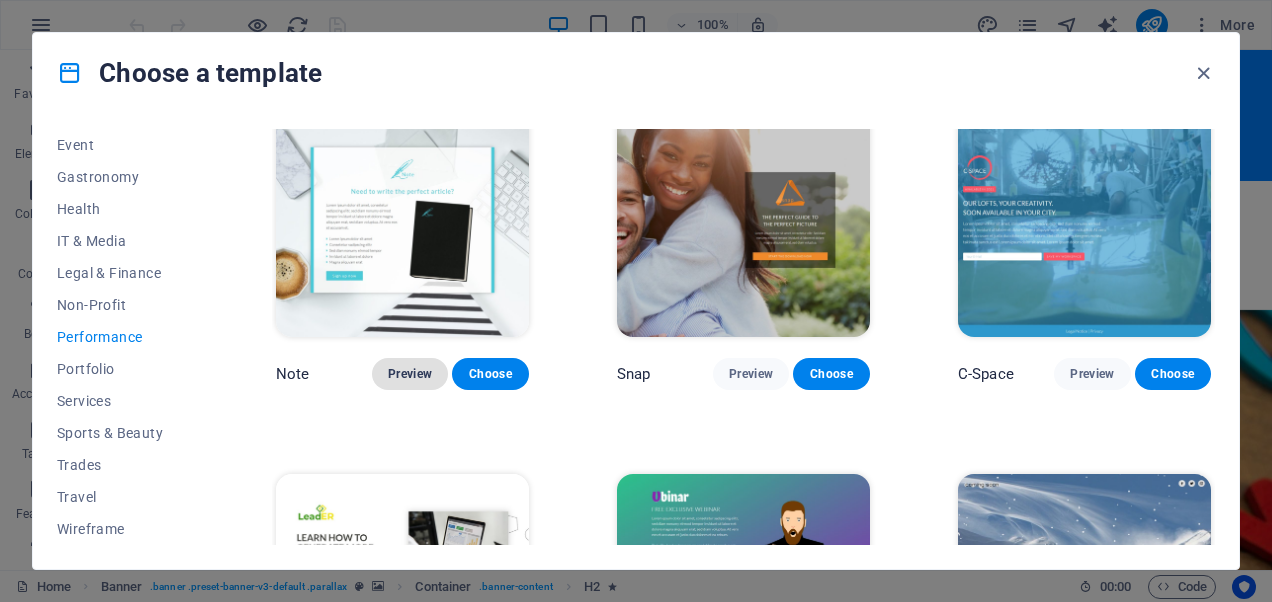 click on "Preview" at bounding box center (410, 374) 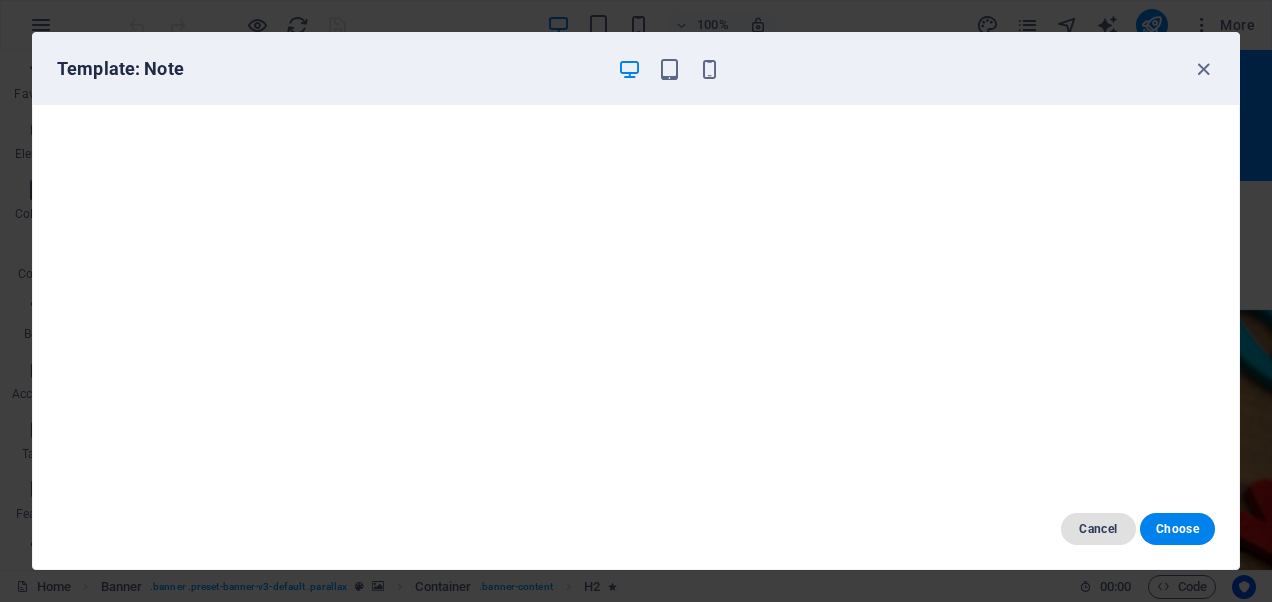 click on "Cancel" at bounding box center [1098, 529] 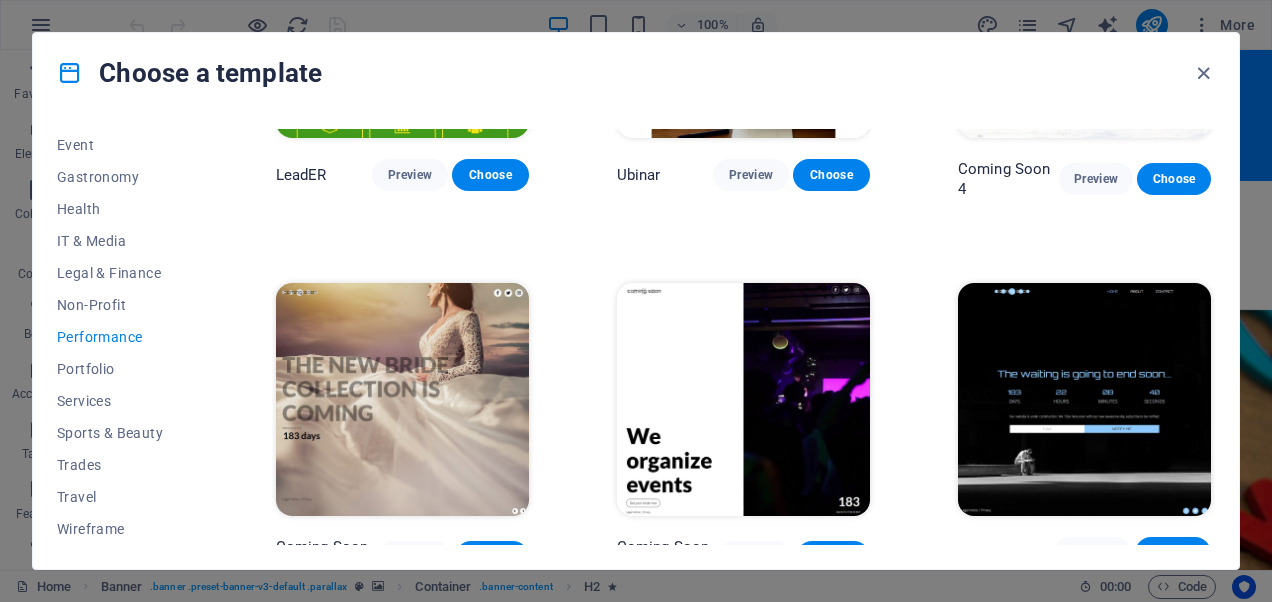scroll, scrollTop: 1725, scrollLeft: 0, axis: vertical 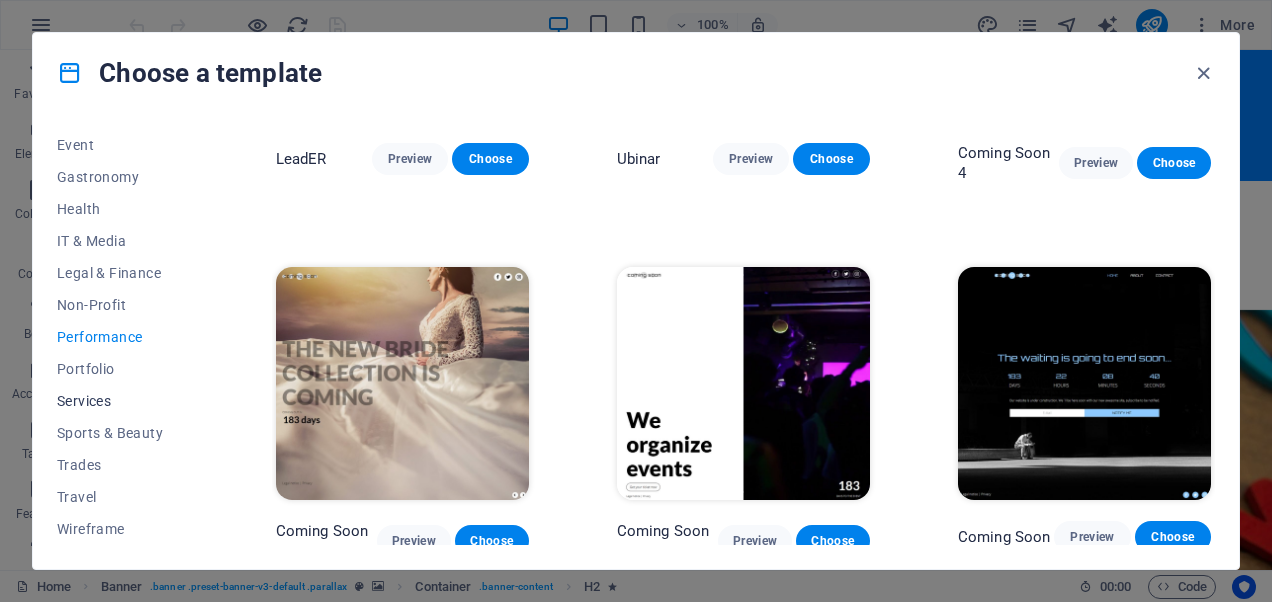 click on "Services" at bounding box center (122, 401) 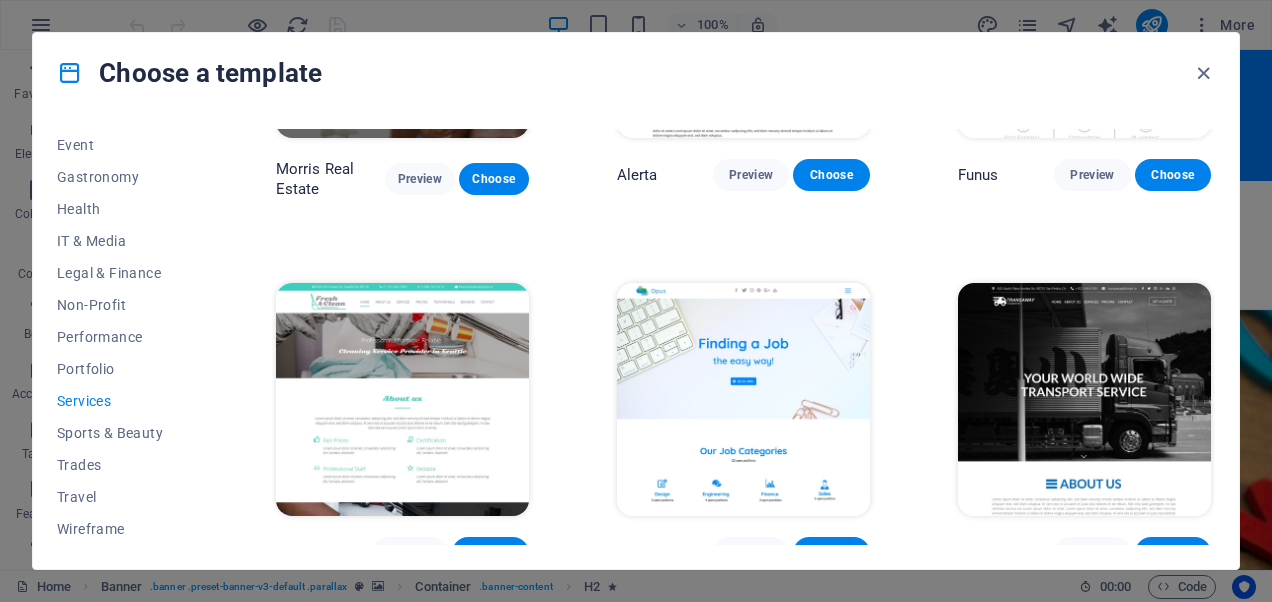 scroll, scrollTop: 2100, scrollLeft: 0, axis: vertical 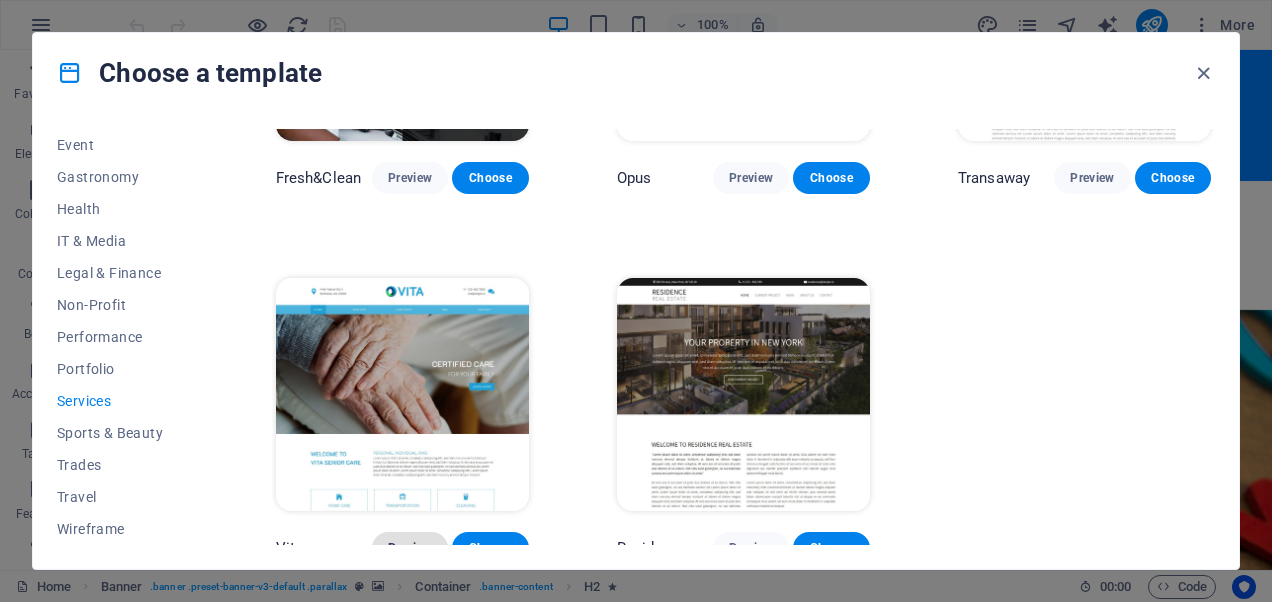 click on "Preview" at bounding box center [410, 548] 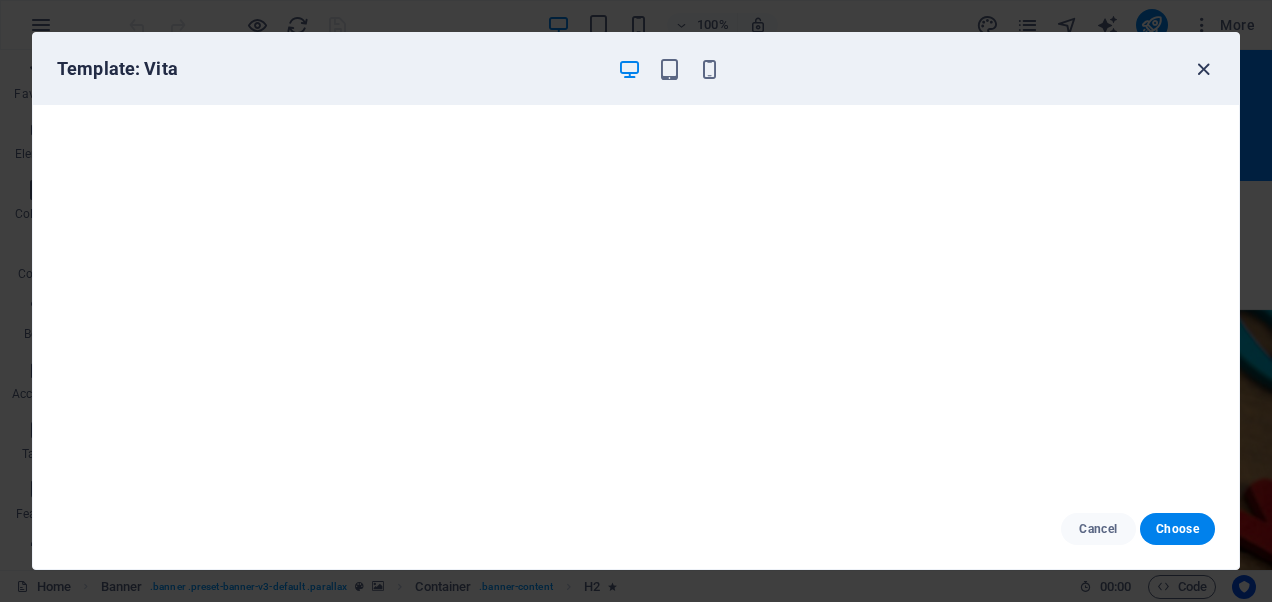 click at bounding box center [1203, 69] 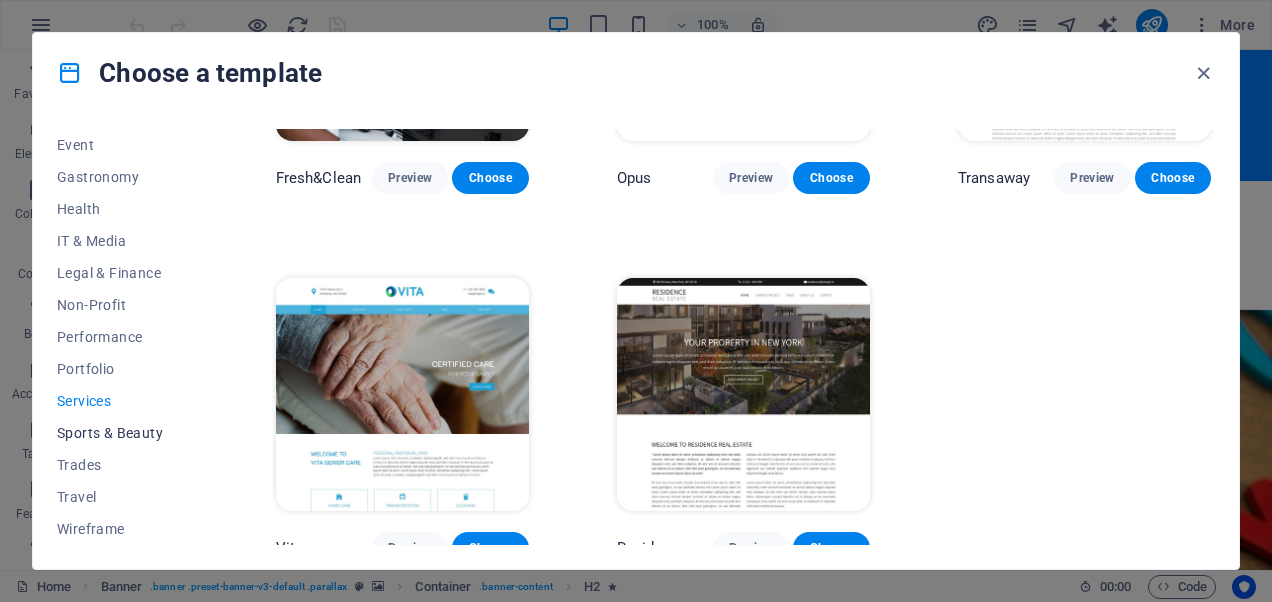 click on "Sports & Beauty" at bounding box center [122, 433] 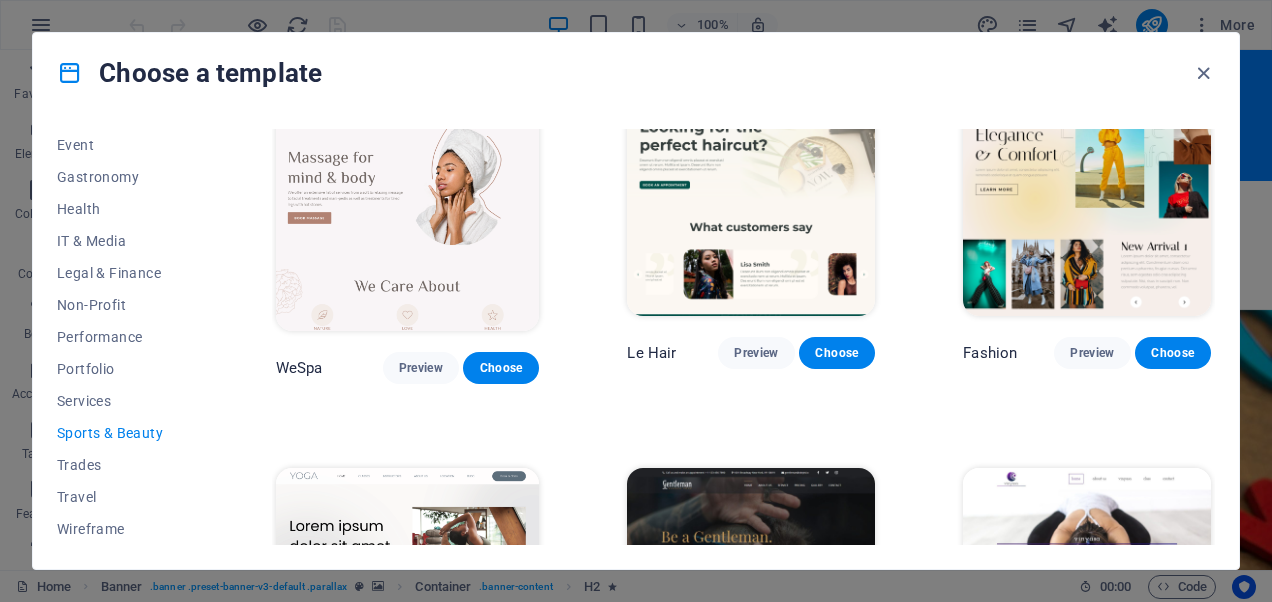 scroll, scrollTop: 349, scrollLeft: 0, axis: vertical 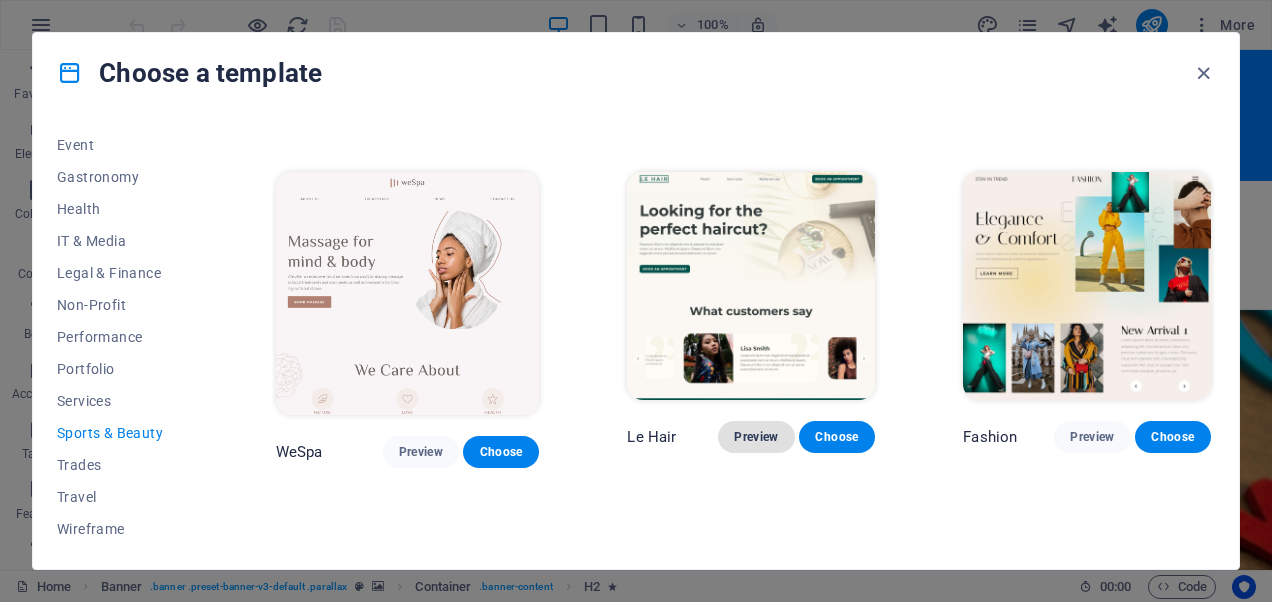 click on "Preview" at bounding box center (756, 437) 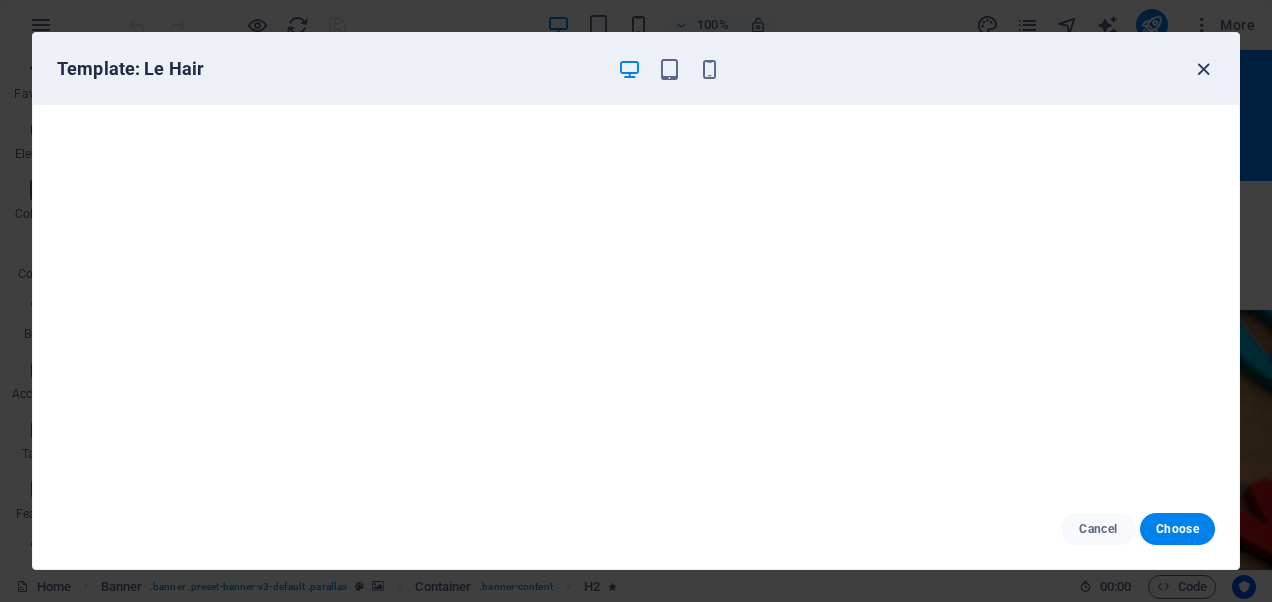 click at bounding box center [1203, 69] 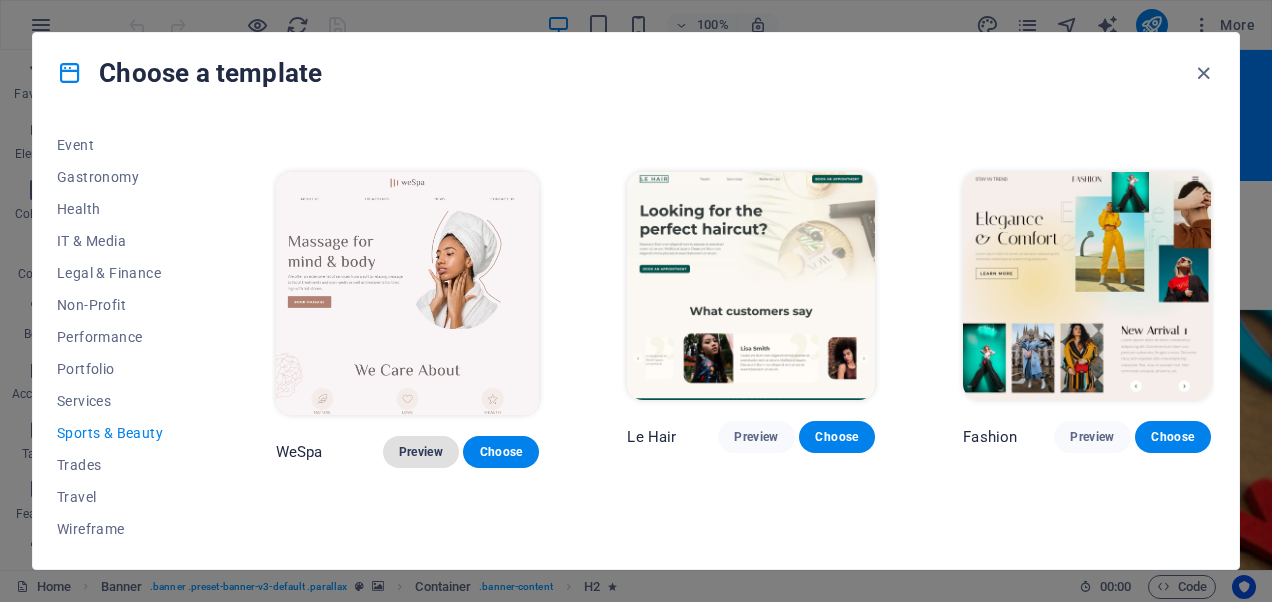 click on "Preview" at bounding box center (421, 452) 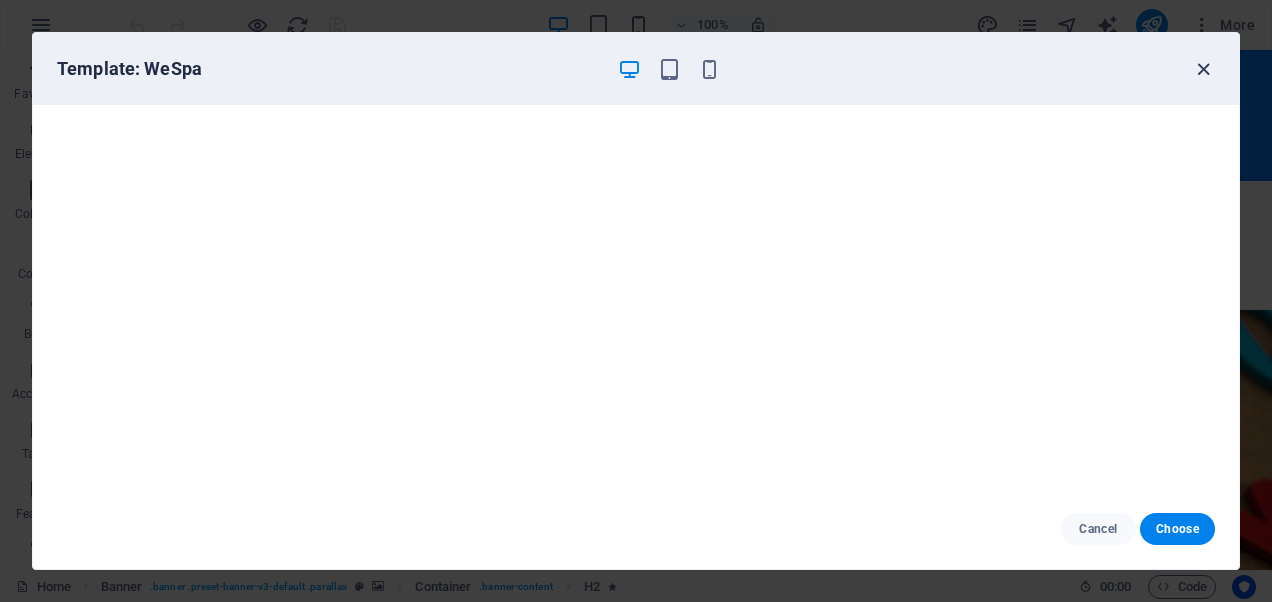 click at bounding box center (1203, 69) 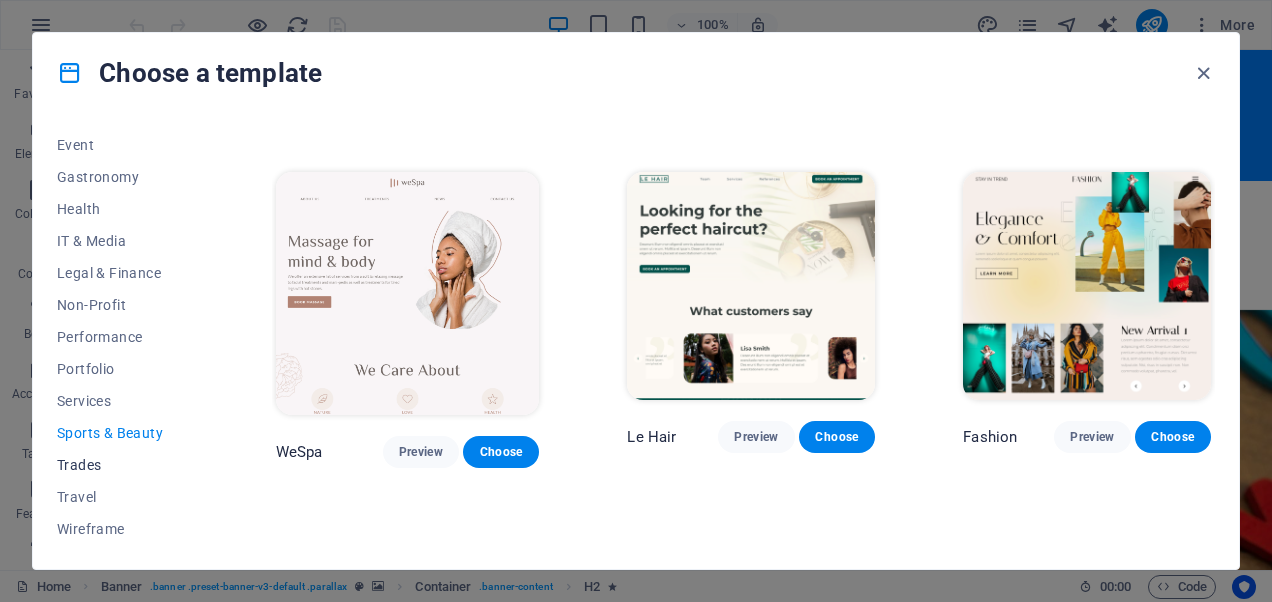 click on "Trades" at bounding box center [122, 465] 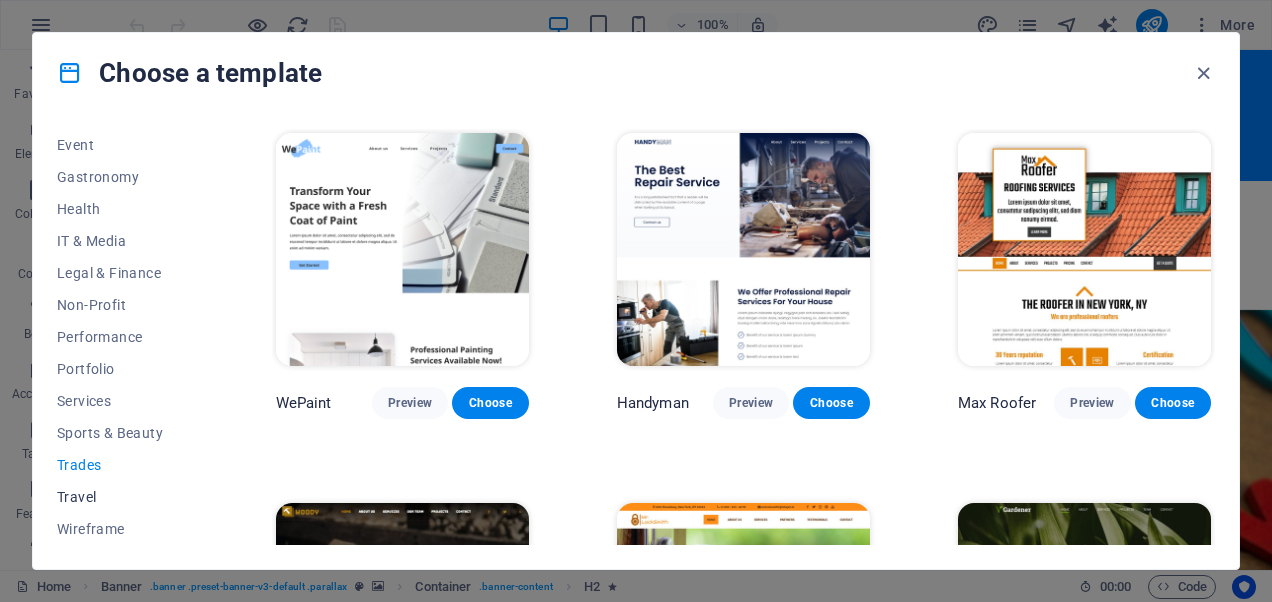 click on "Travel" at bounding box center (122, 497) 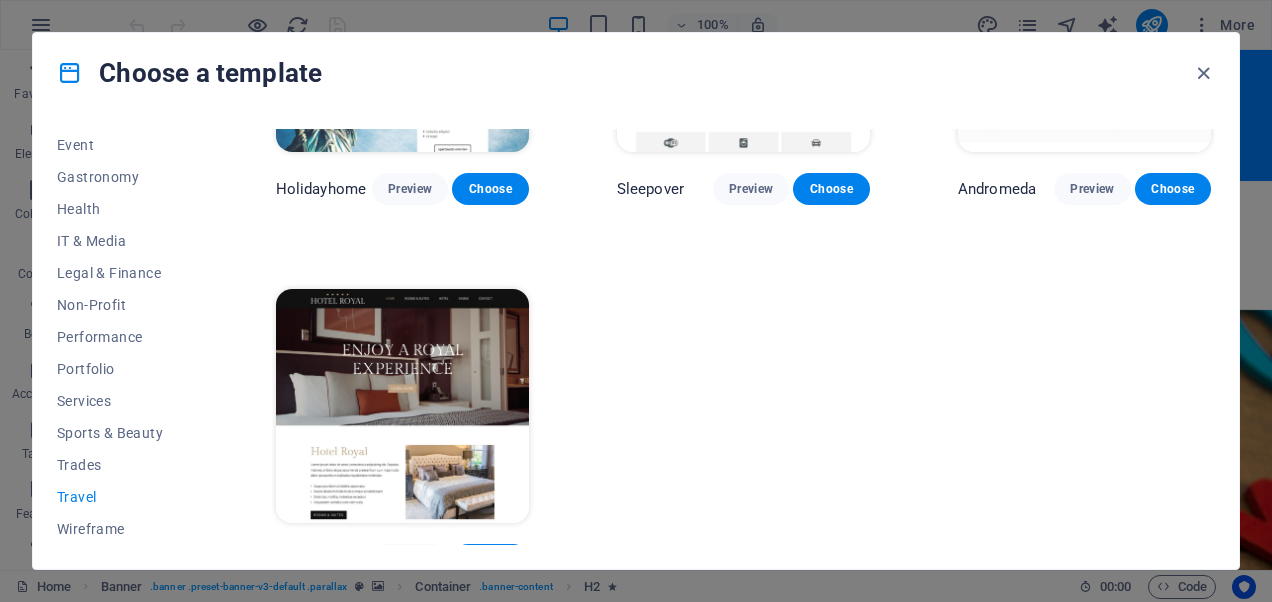 scroll, scrollTop: 606, scrollLeft: 0, axis: vertical 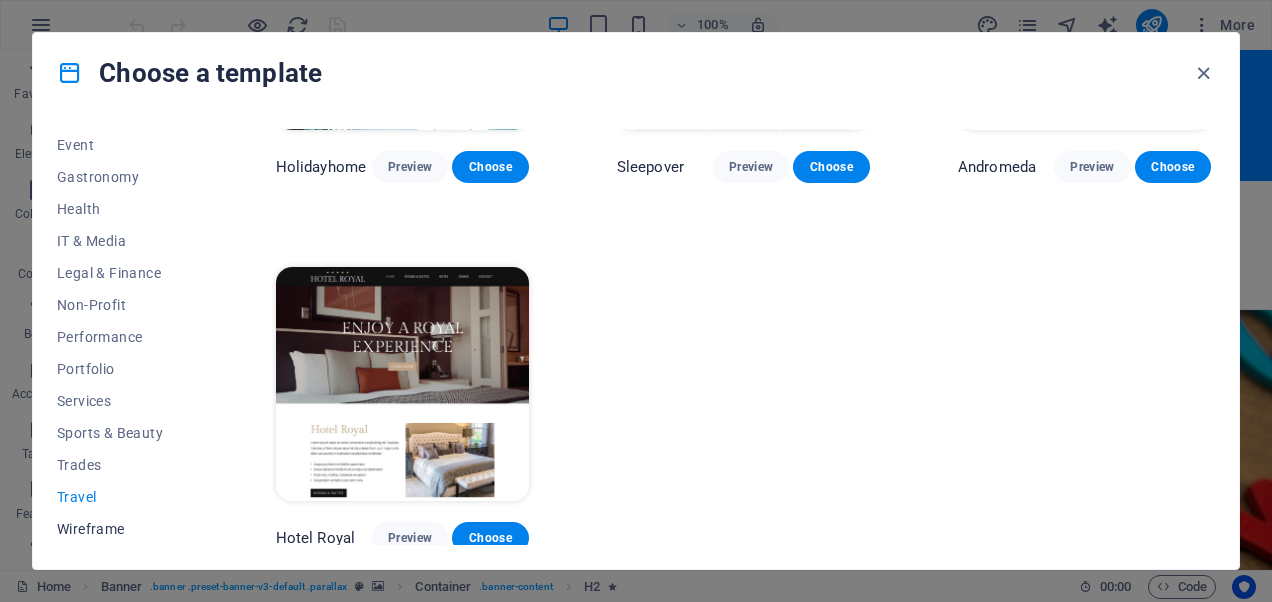 click on "Wireframe" at bounding box center (122, 529) 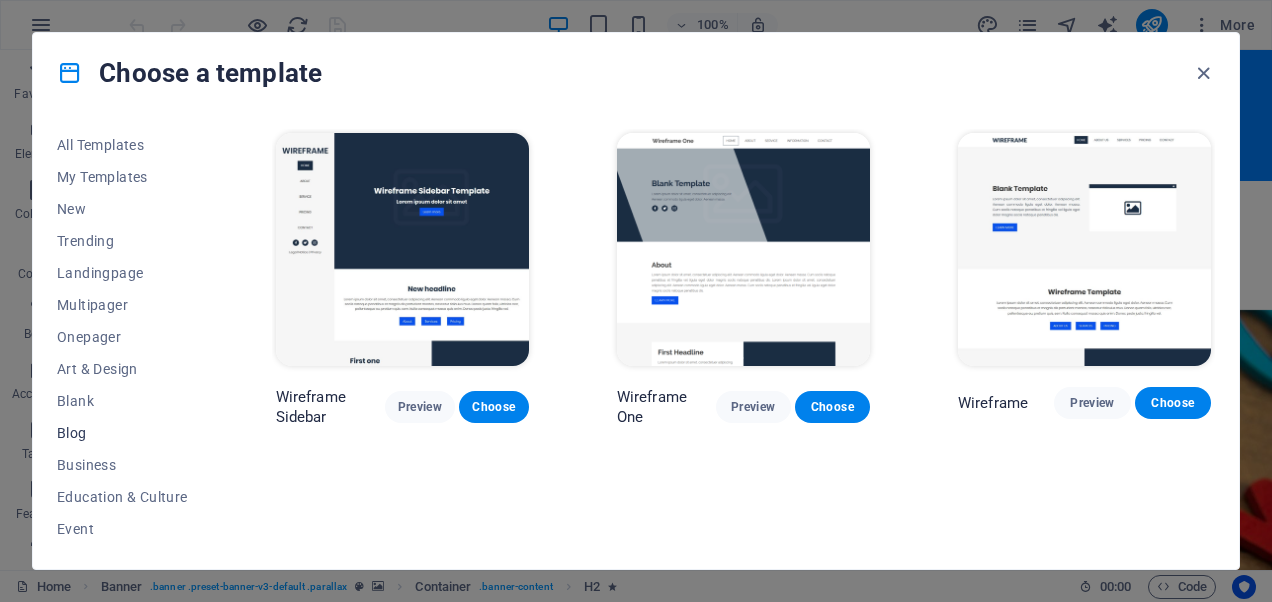 scroll, scrollTop: 384, scrollLeft: 0, axis: vertical 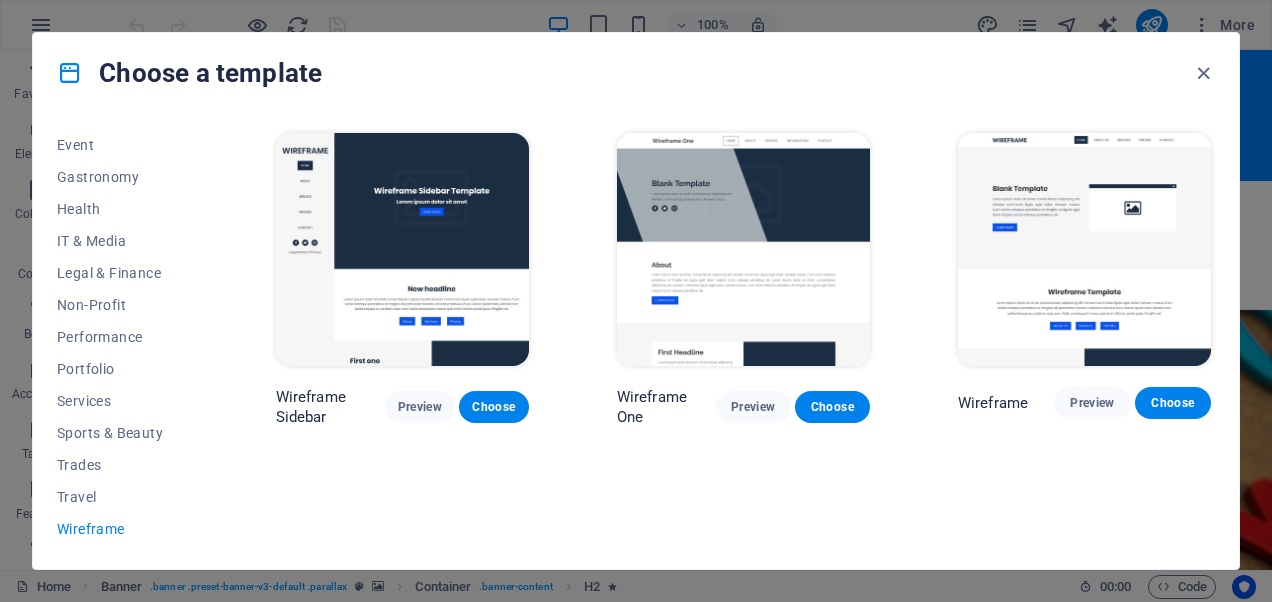 click on "Sports & Beauty" at bounding box center (122, 433) 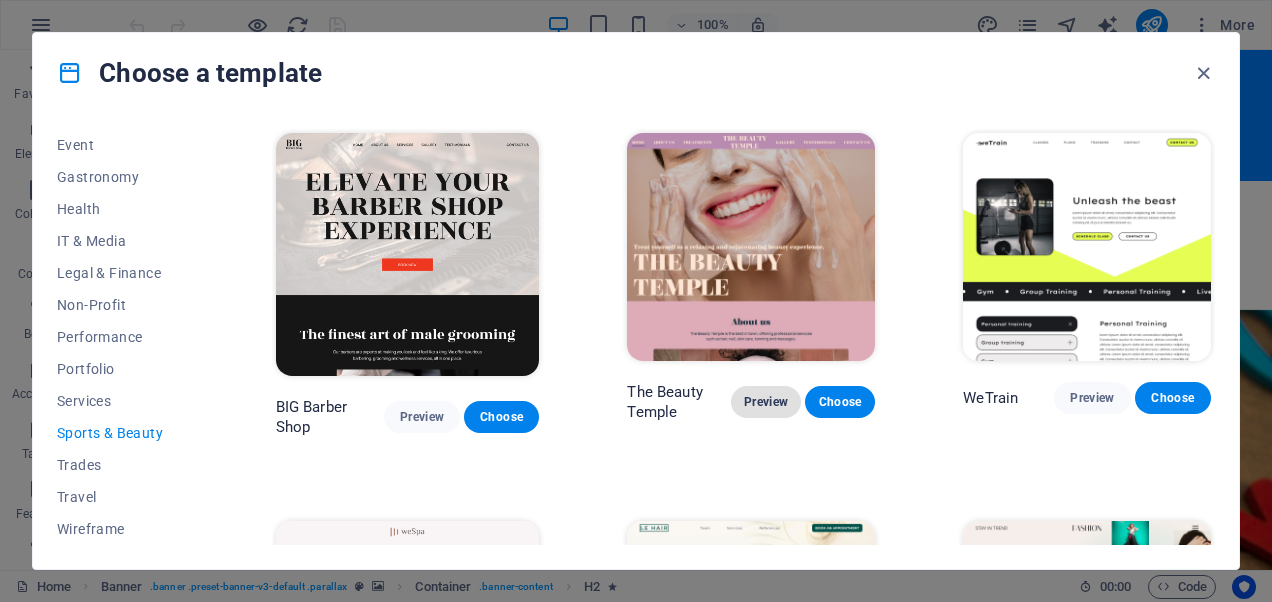 click on "Preview" at bounding box center (766, 402) 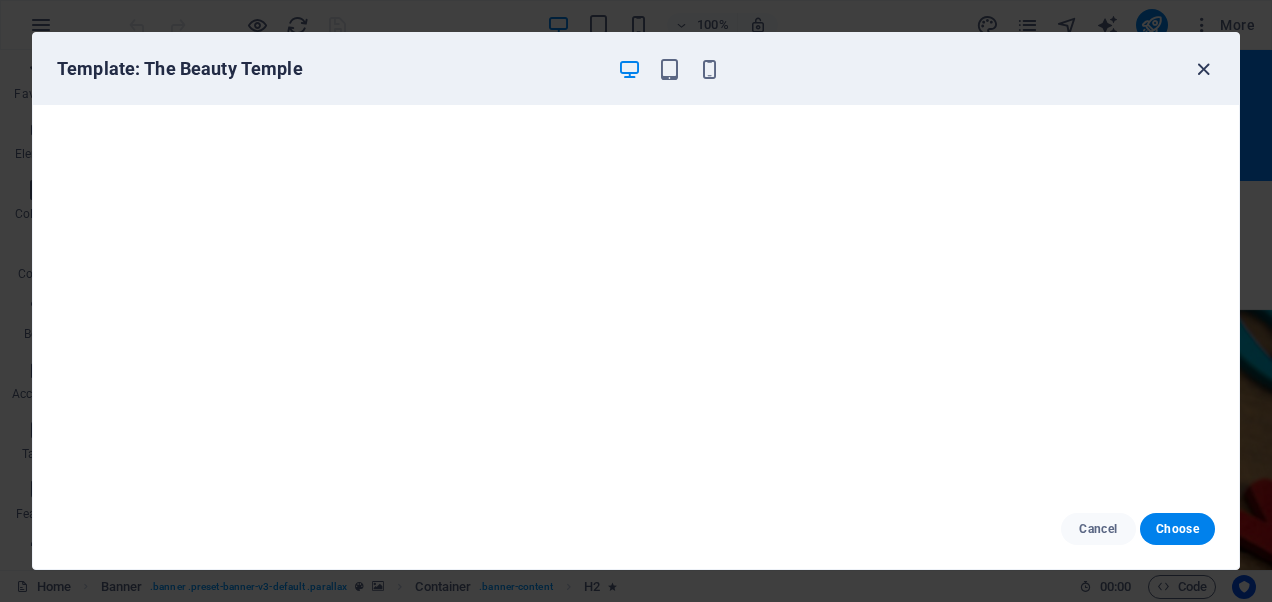 click at bounding box center (1203, 69) 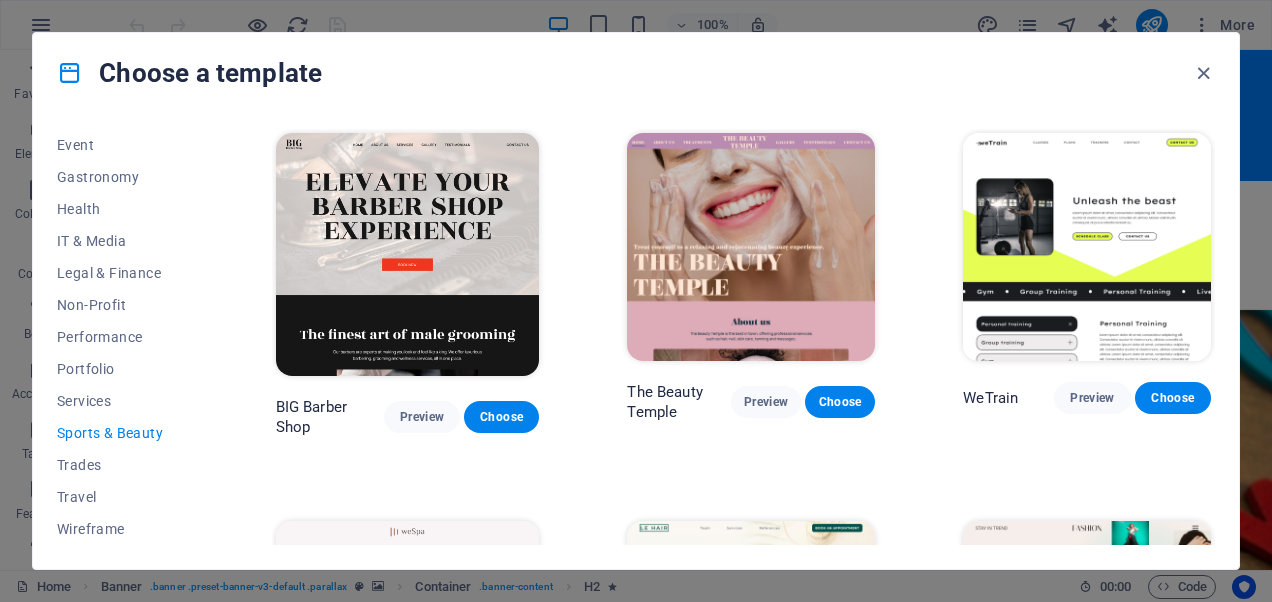 scroll, scrollTop: 533, scrollLeft: 0, axis: vertical 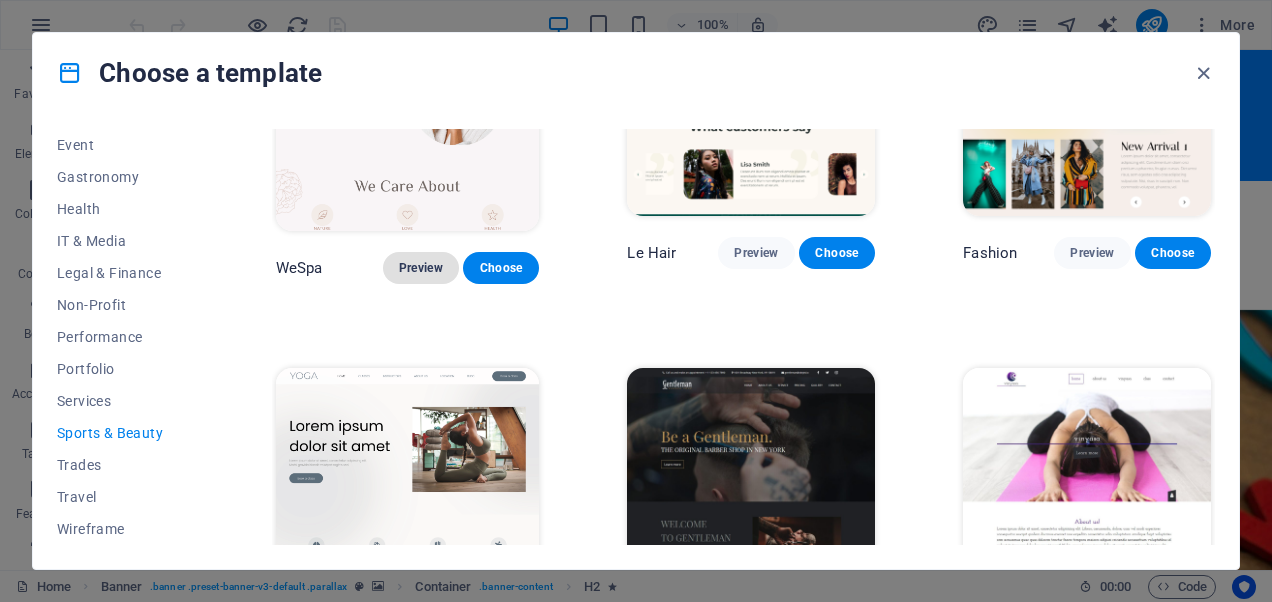 click on "Preview" at bounding box center (421, 268) 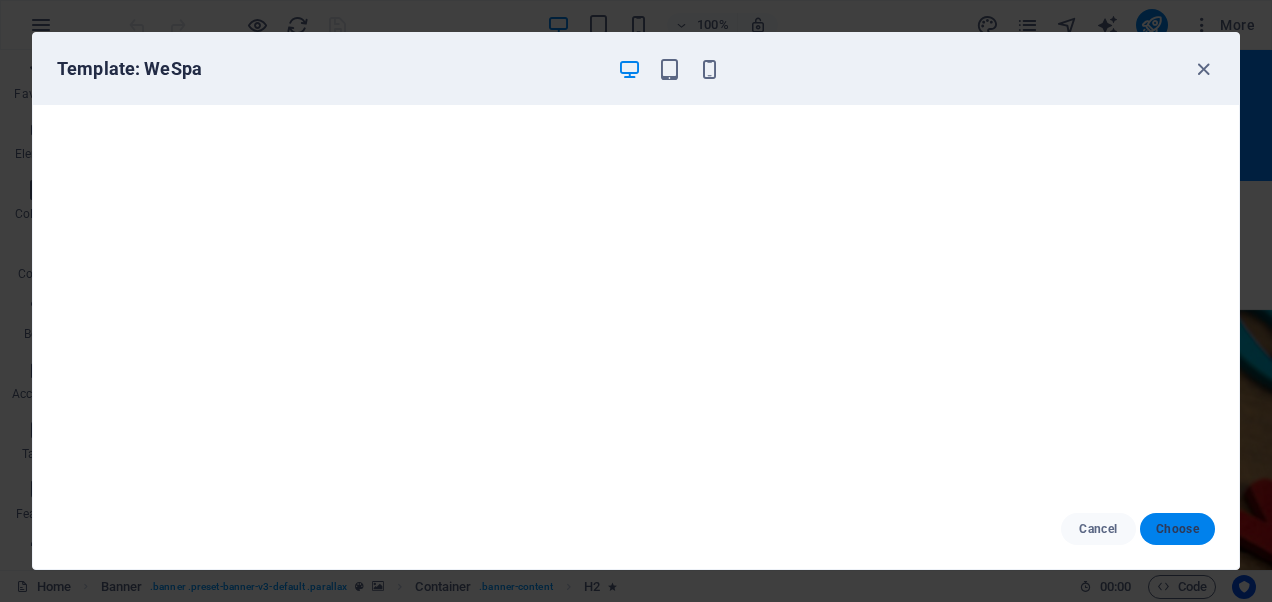 click on "Choose" at bounding box center (1177, 529) 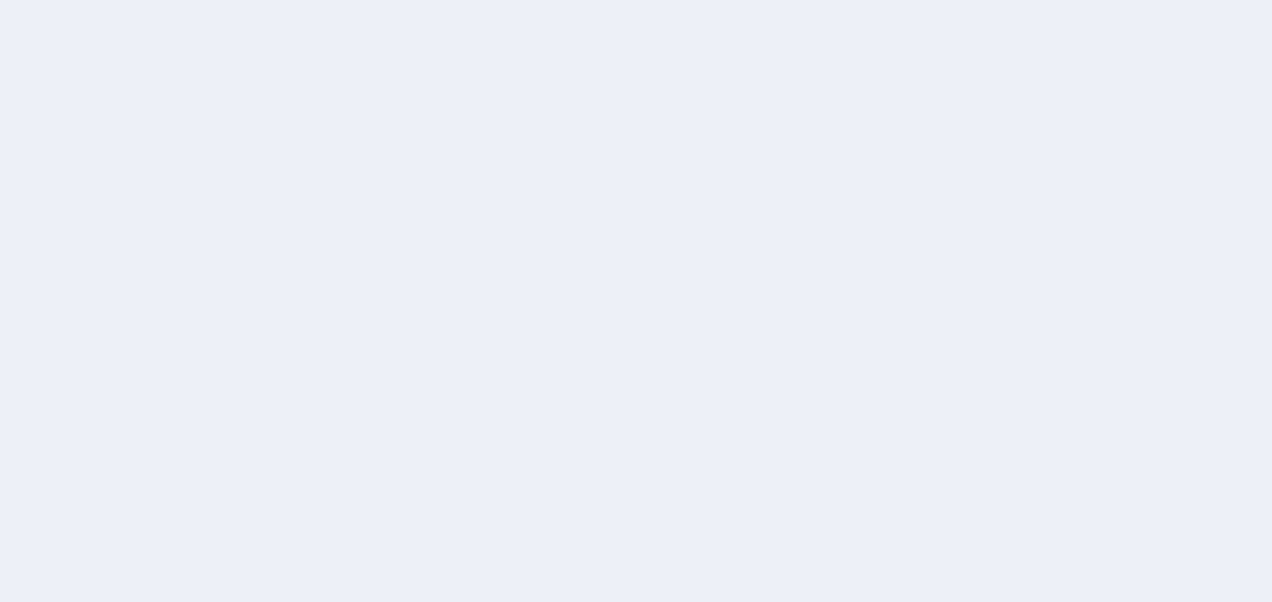 scroll, scrollTop: 0, scrollLeft: 0, axis: both 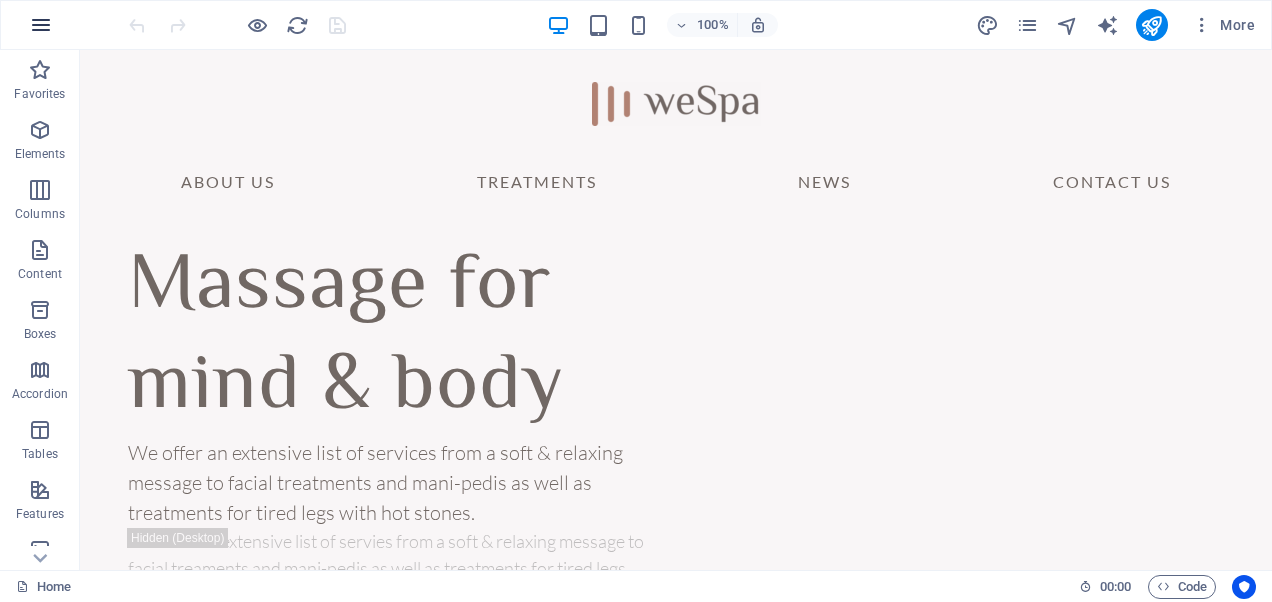 click at bounding box center (41, 25) 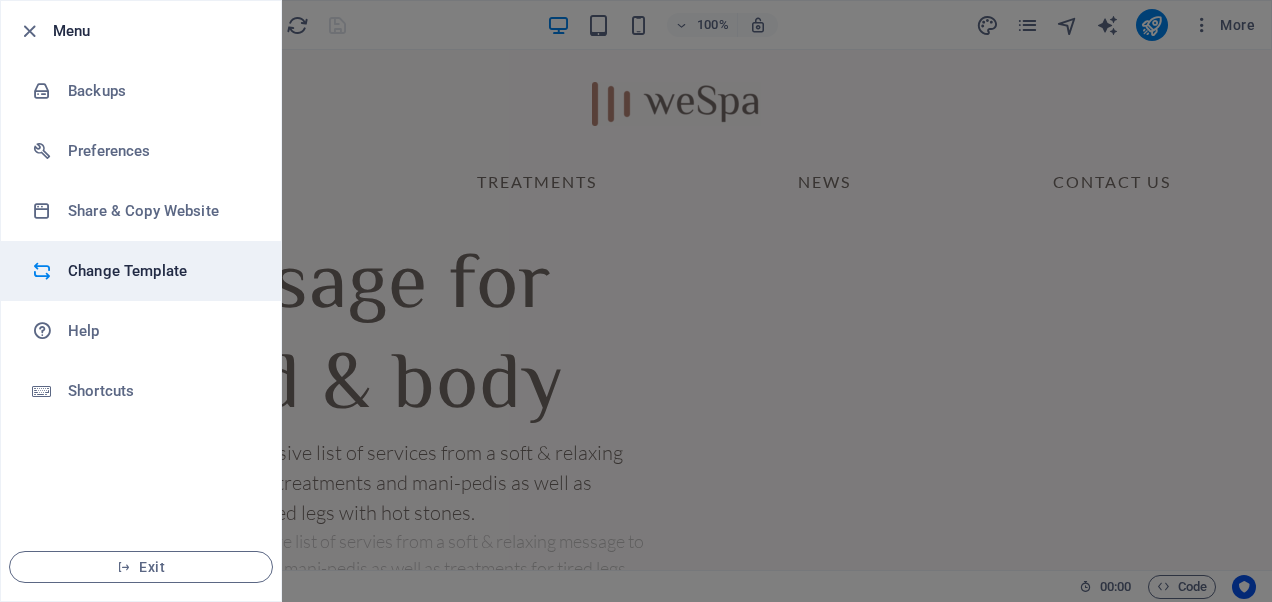 click on "Change Template" at bounding box center [141, 271] 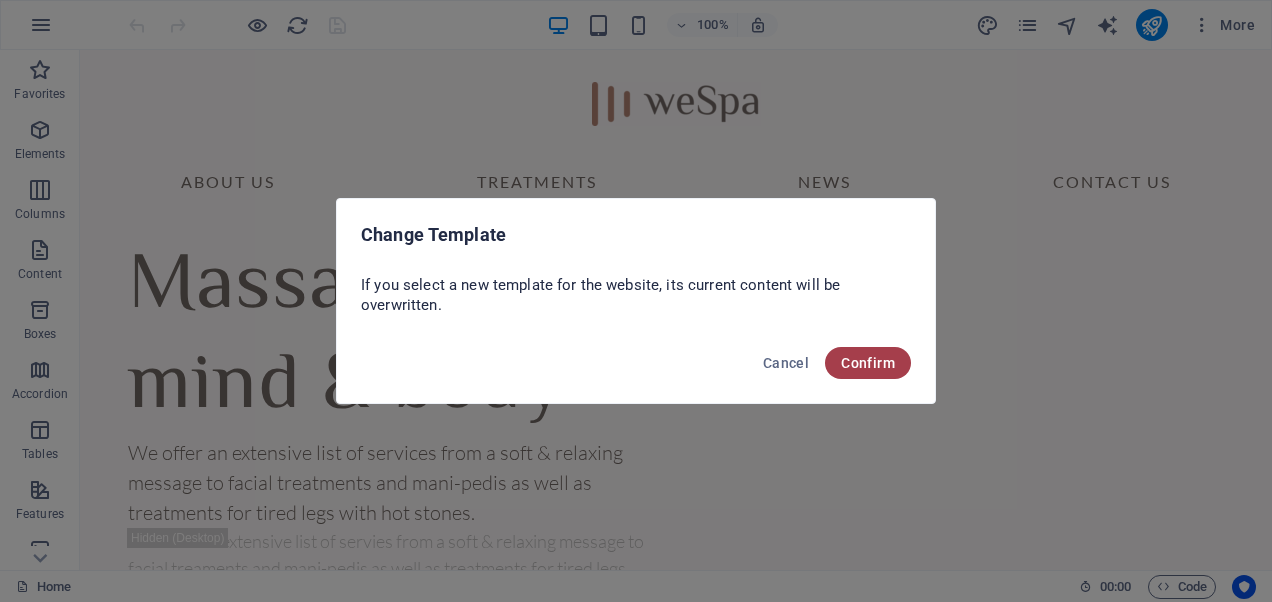 click on "Confirm" at bounding box center (868, 363) 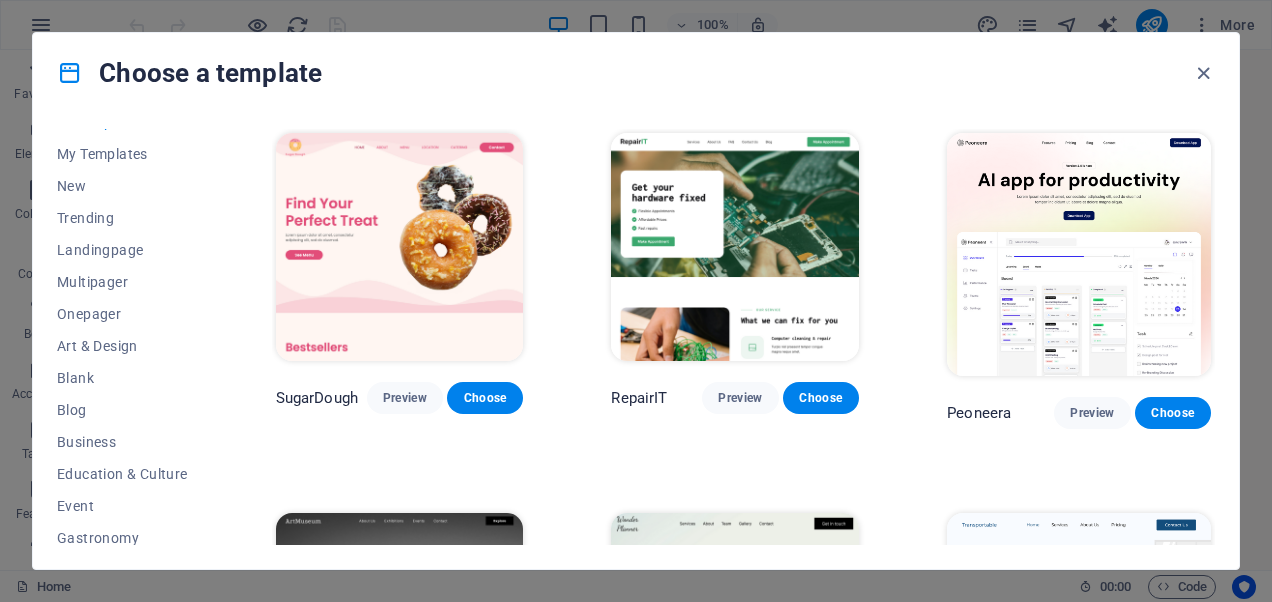 scroll, scrollTop: 26, scrollLeft: 0, axis: vertical 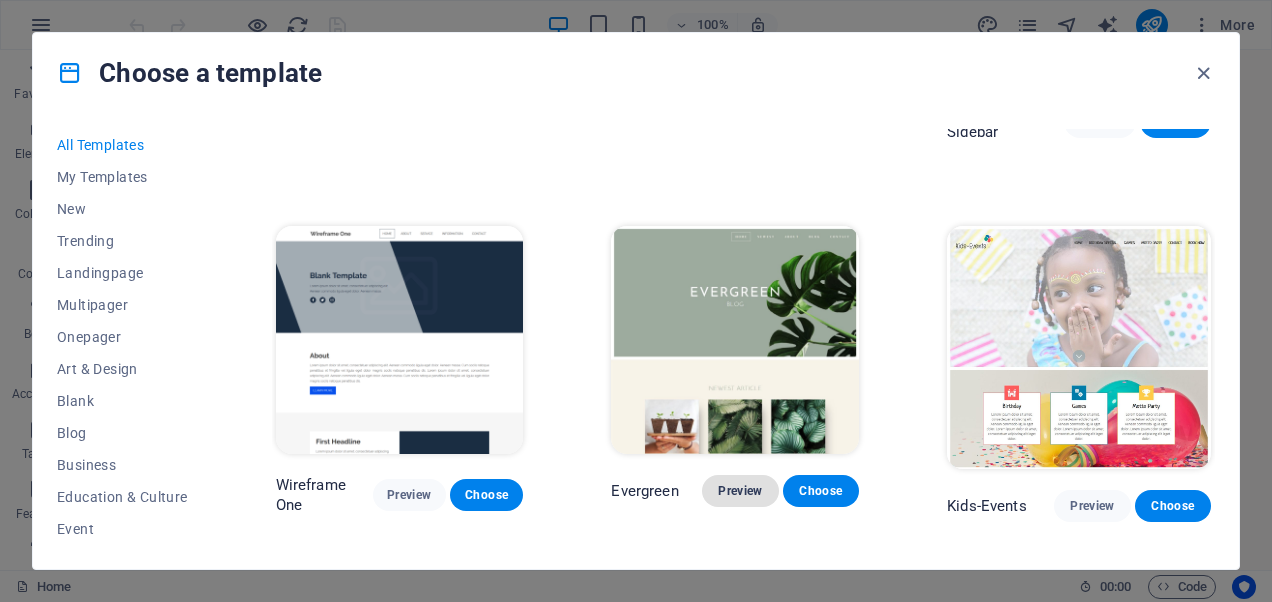 click on "Preview" at bounding box center (740, 491) 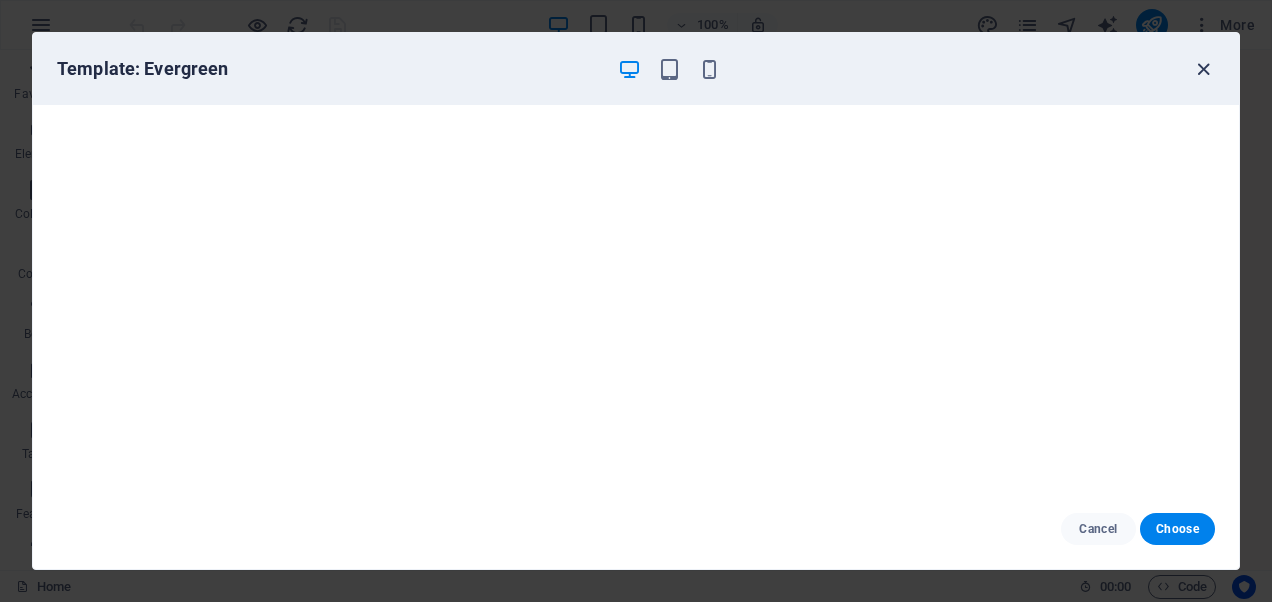 click at bounding box center (1203, 69) 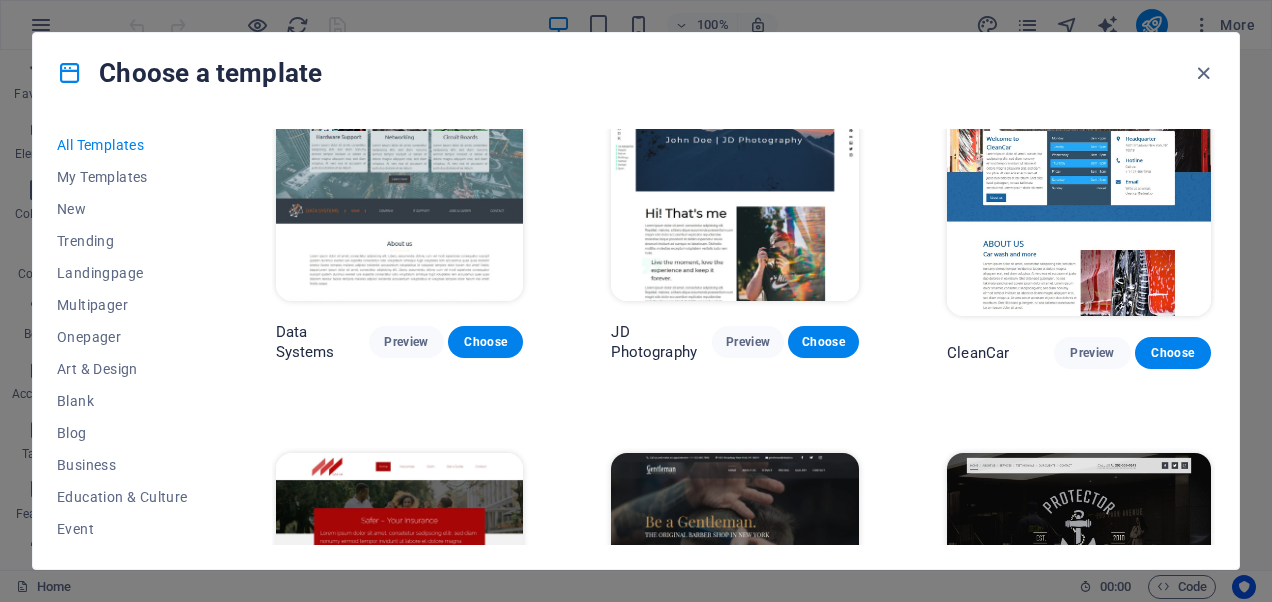 scroll, scrollTop: 6400, scrollLeft: 0, axis: vertical 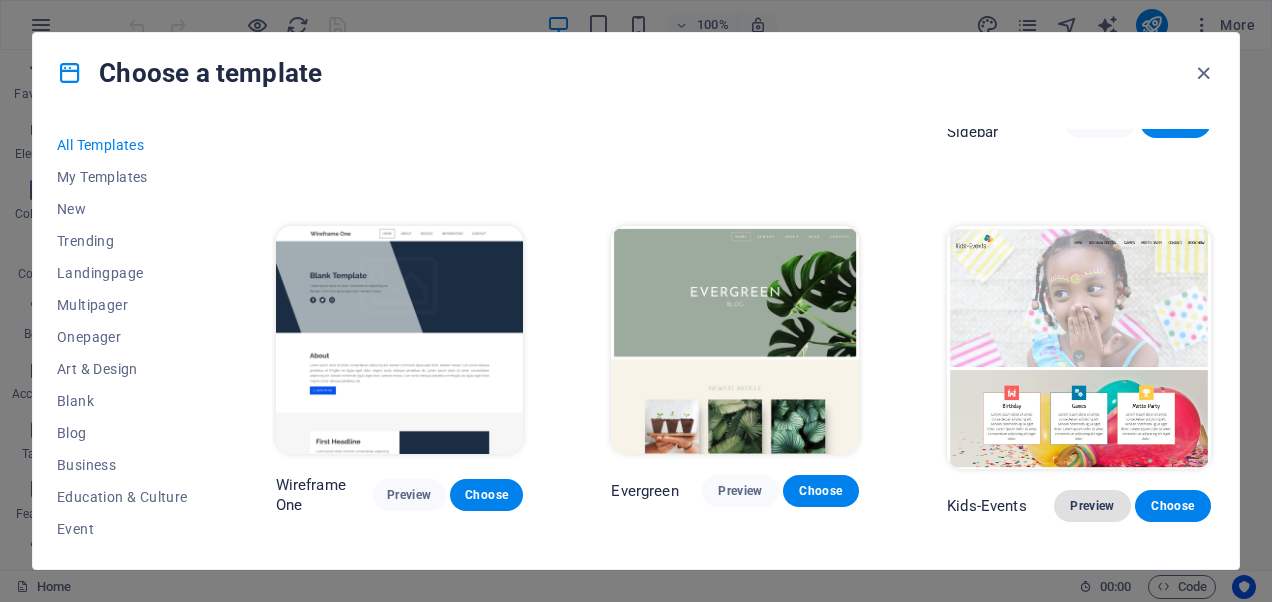 click on "Preview" at bounding box center (1092, 506) 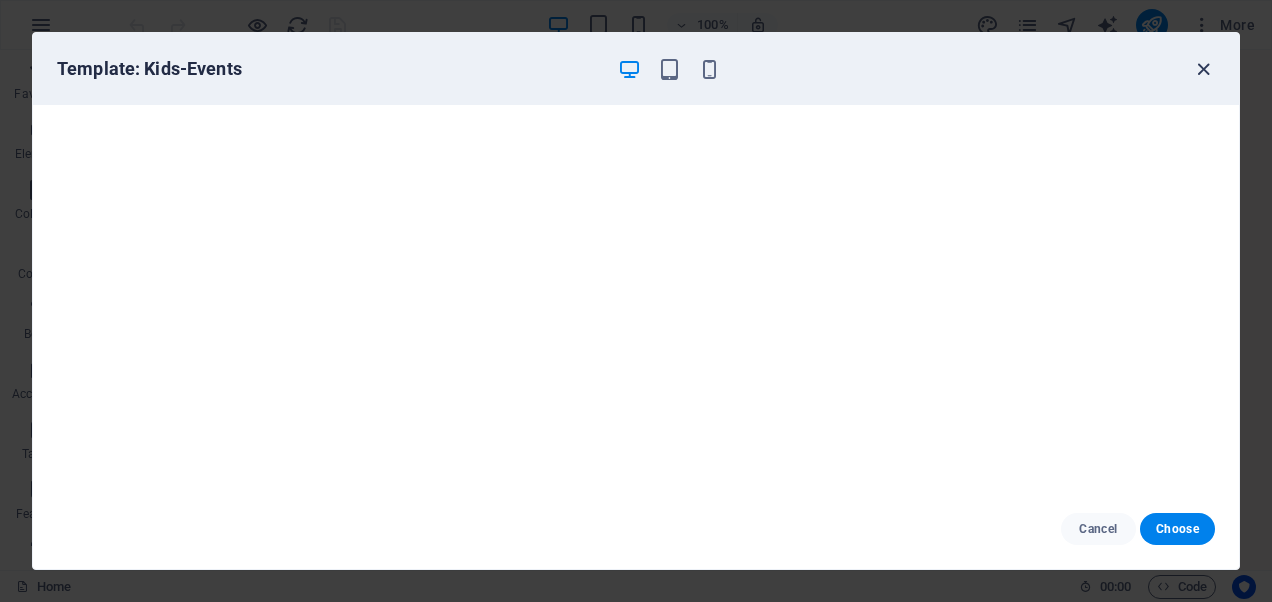click at bounding box center (1203, 69) 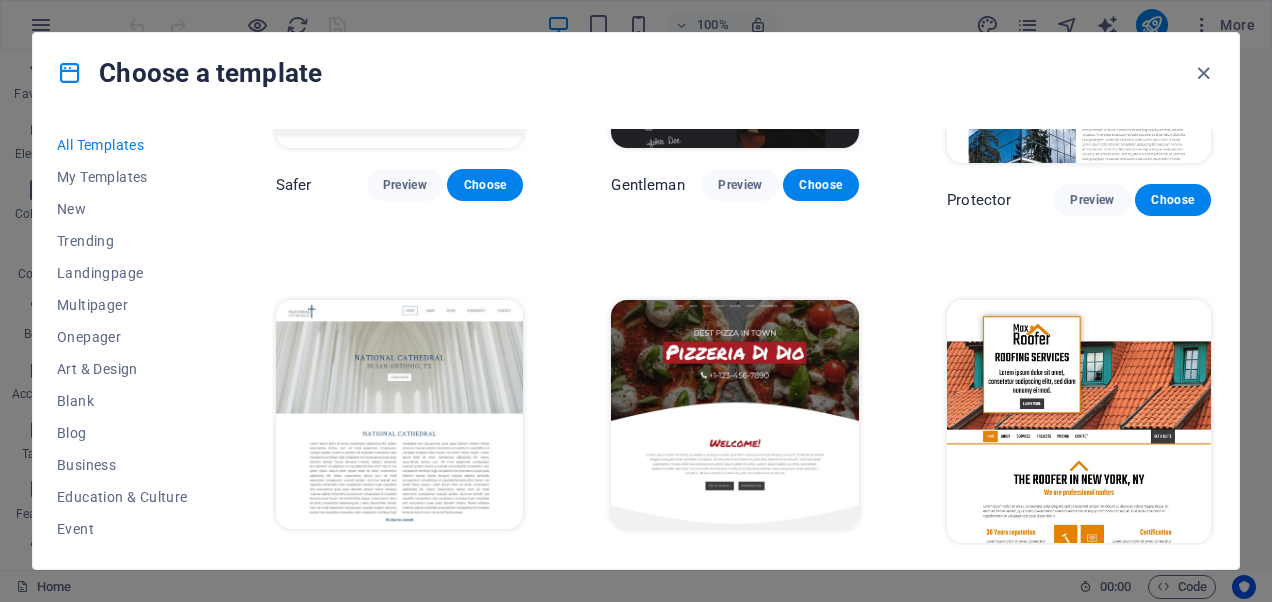 scroll, scrollTop: 8000, scrollLeft: 0, axis: vertical 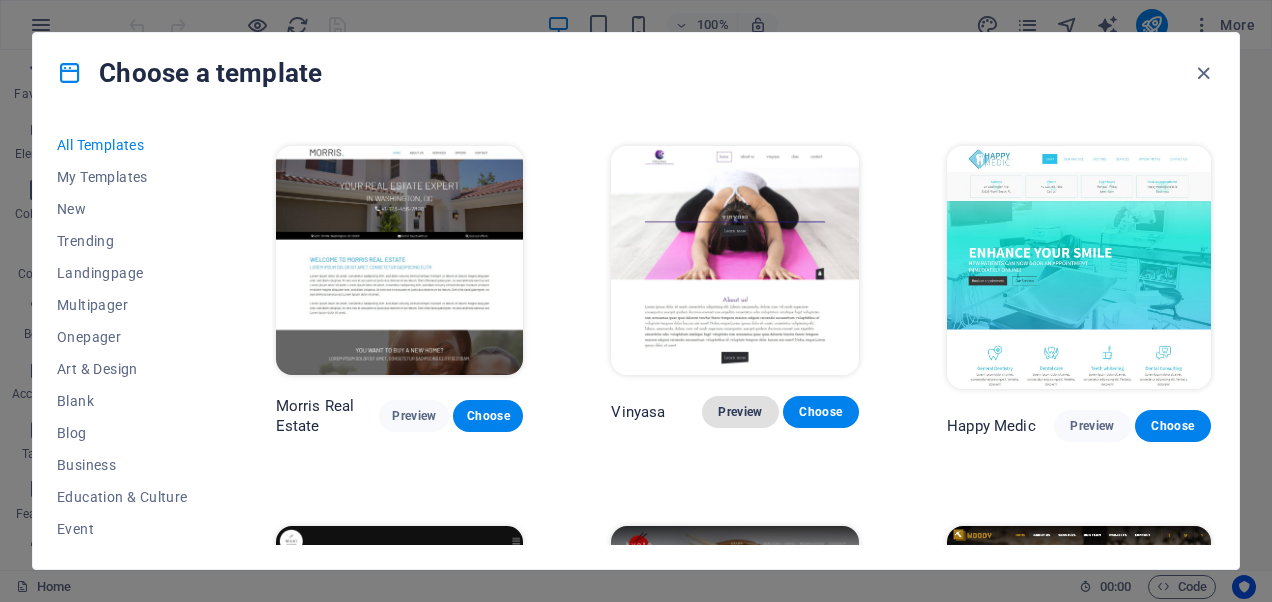 click on "Preview" at bounding box center [740, 412] 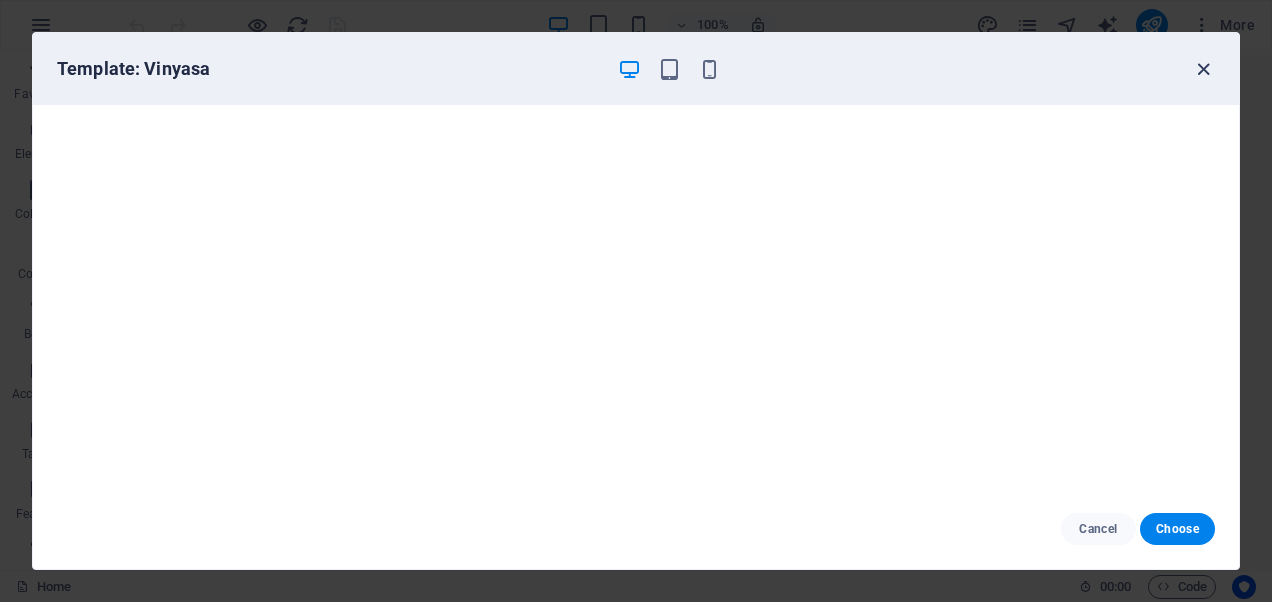click at bounding box center (1203, 69) 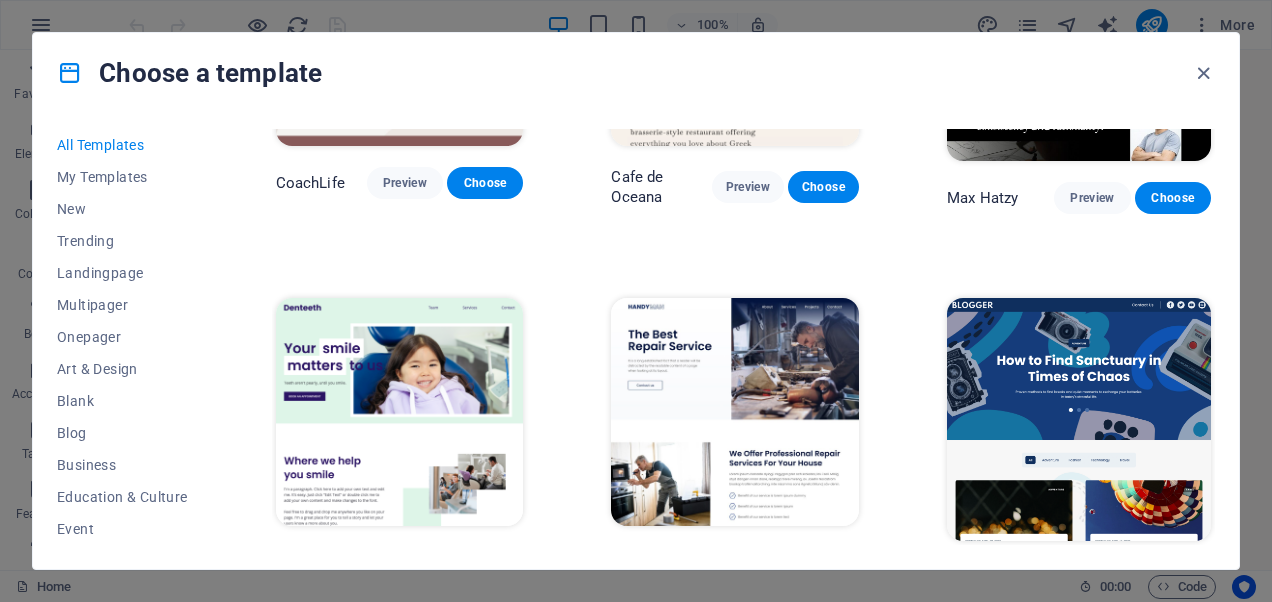 scroll, scrollTop: 4266, scrollLeft: 0, axis: vertical 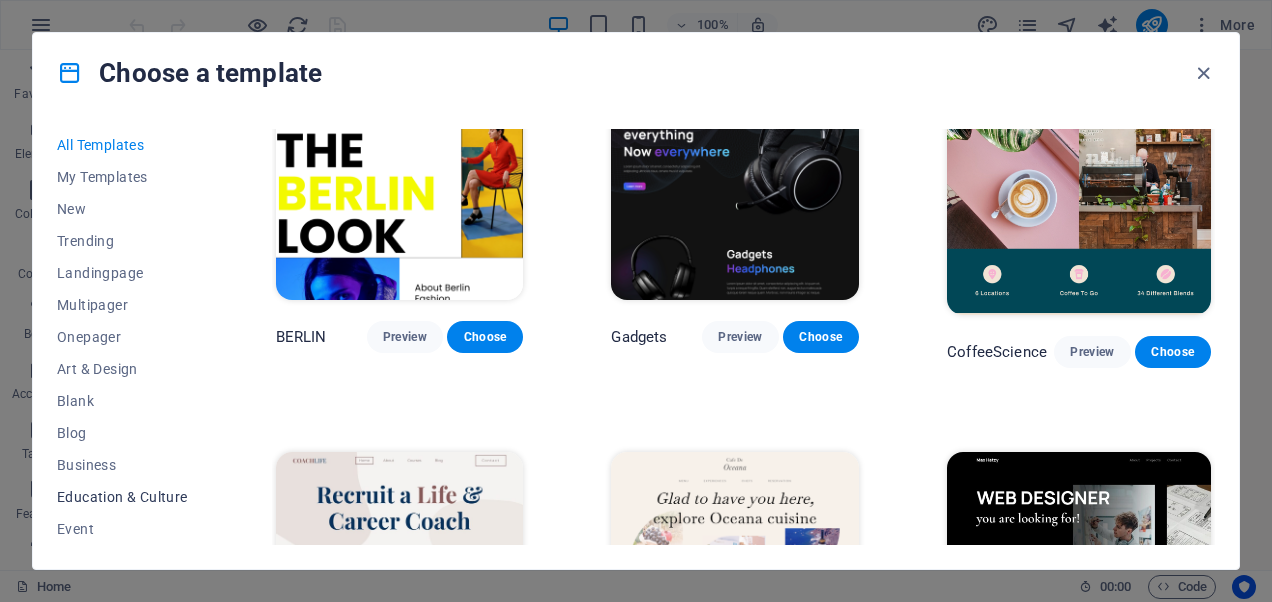 click on "Education & Culture" at bounding box center [122, 497] 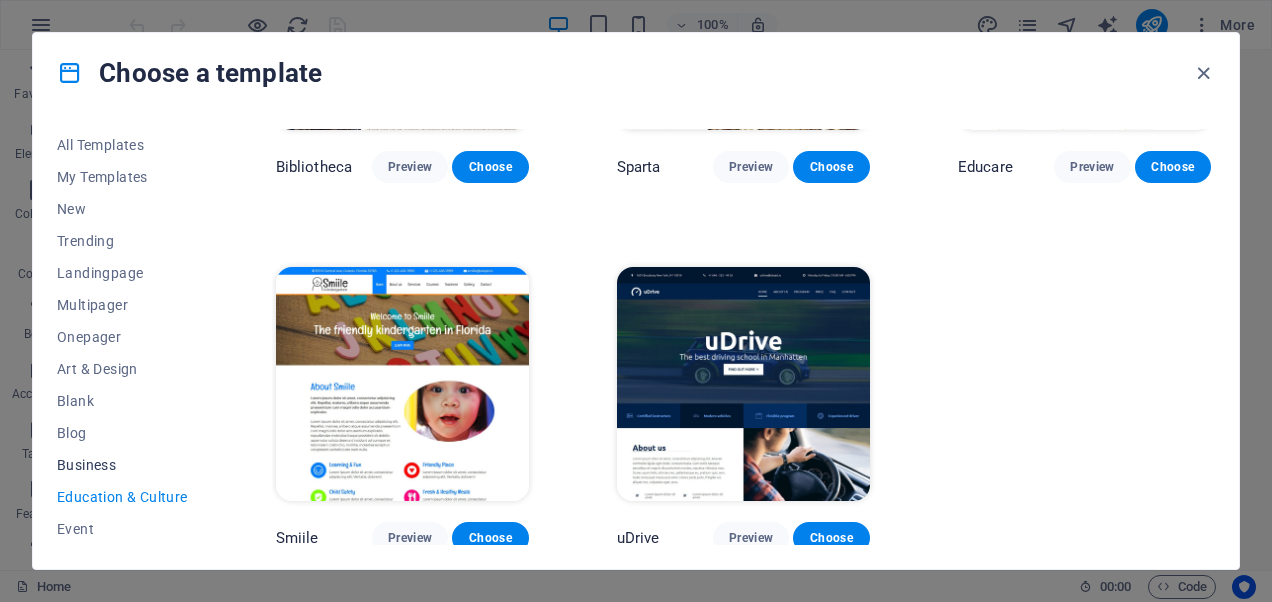 scroll, scrollTop: 384, scrollLeft: 0, axis: vertical 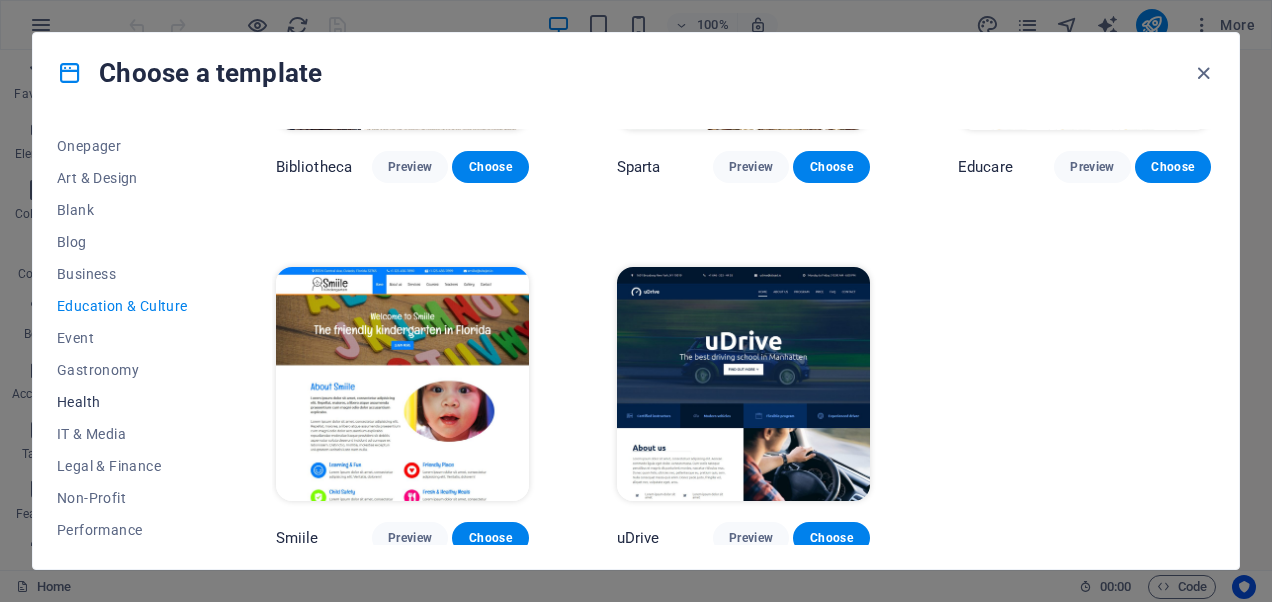 click on "Health" at bounding box center [122, 402] 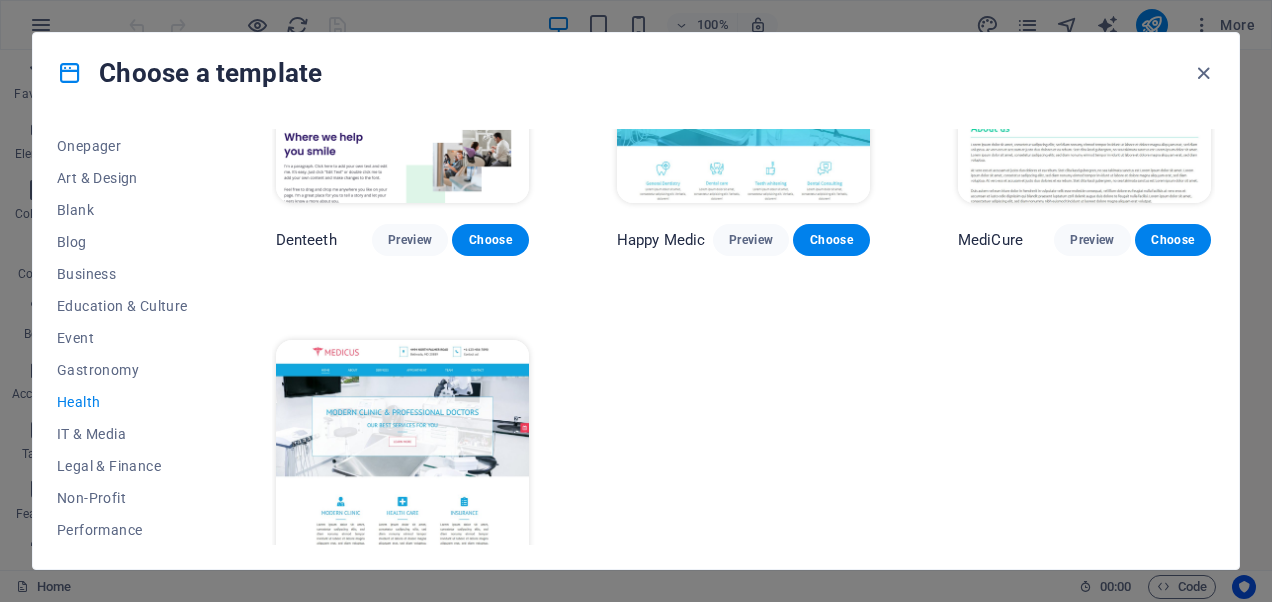scroll, scrollTop: 0, scrollLeft: 0, axis: both 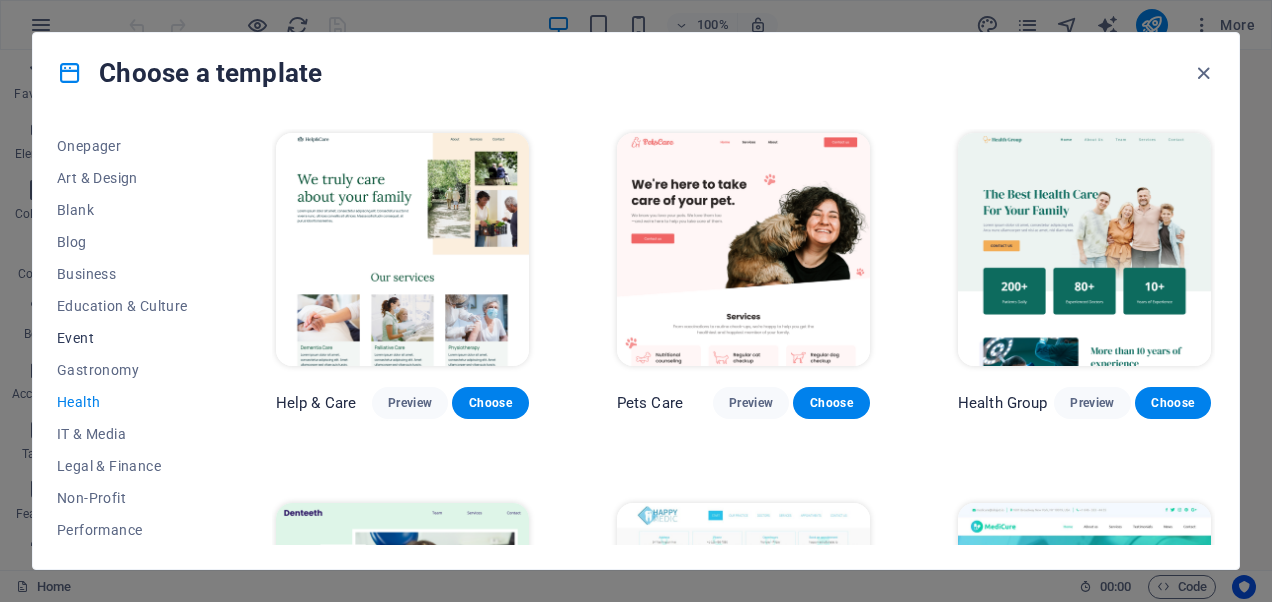 click on "Event" at bounding box center (122, 338) 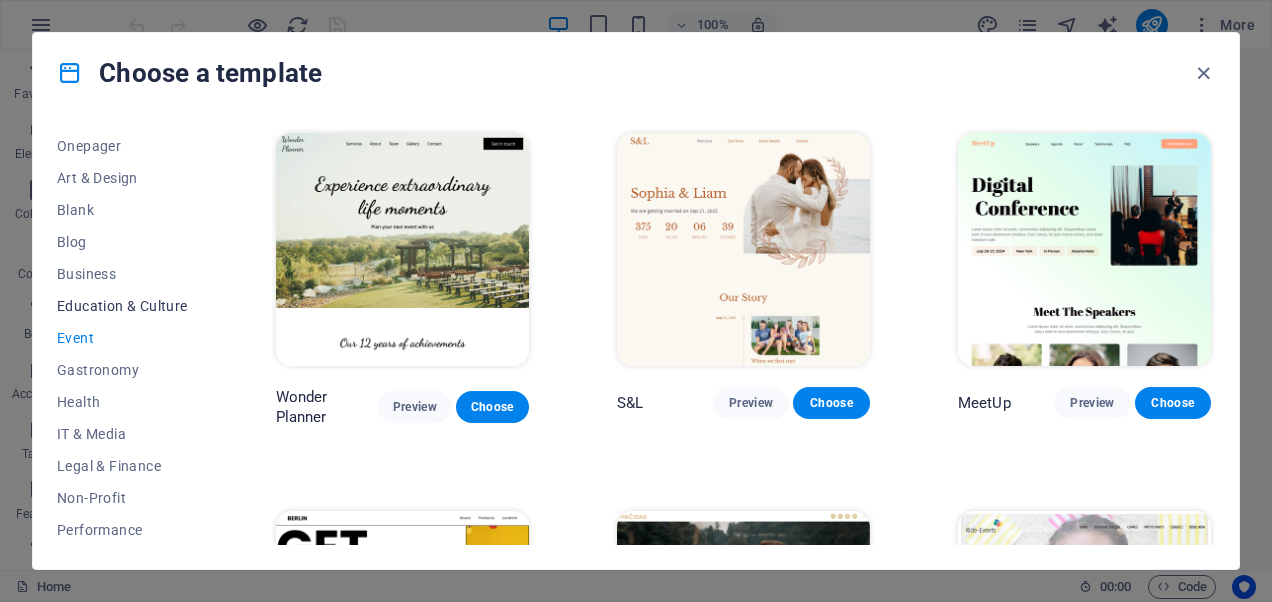 click on "Education & Culture" at bounding box center [122, 306] 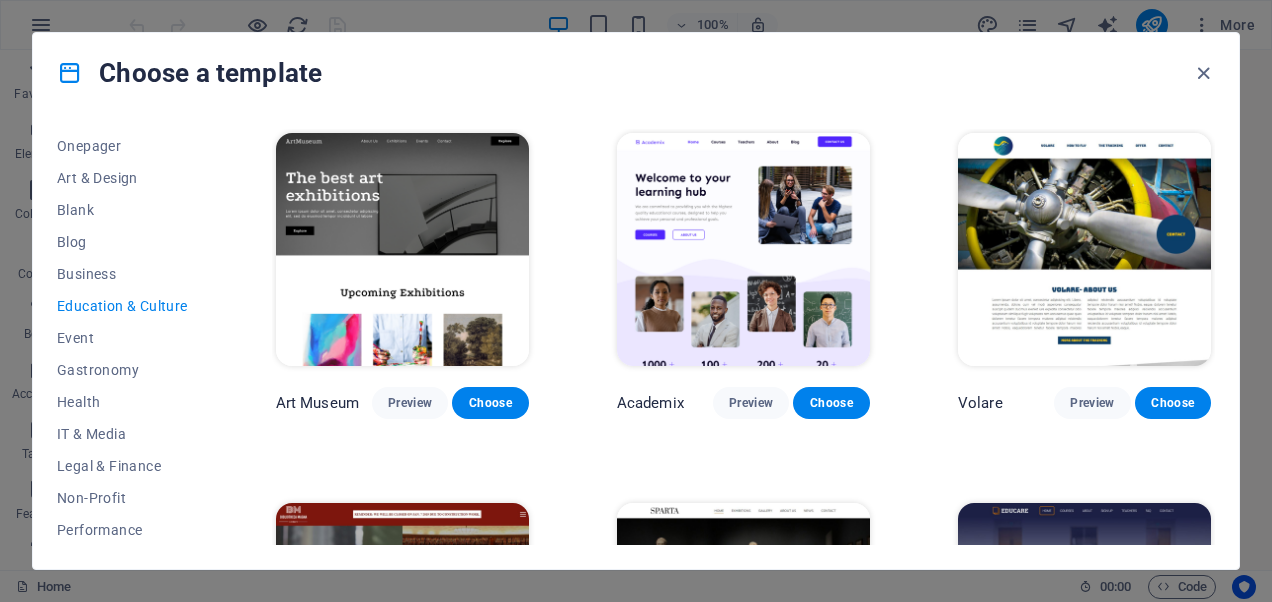 scroll, scrollTop: 606, scrollLeft: 0, axis: vertical 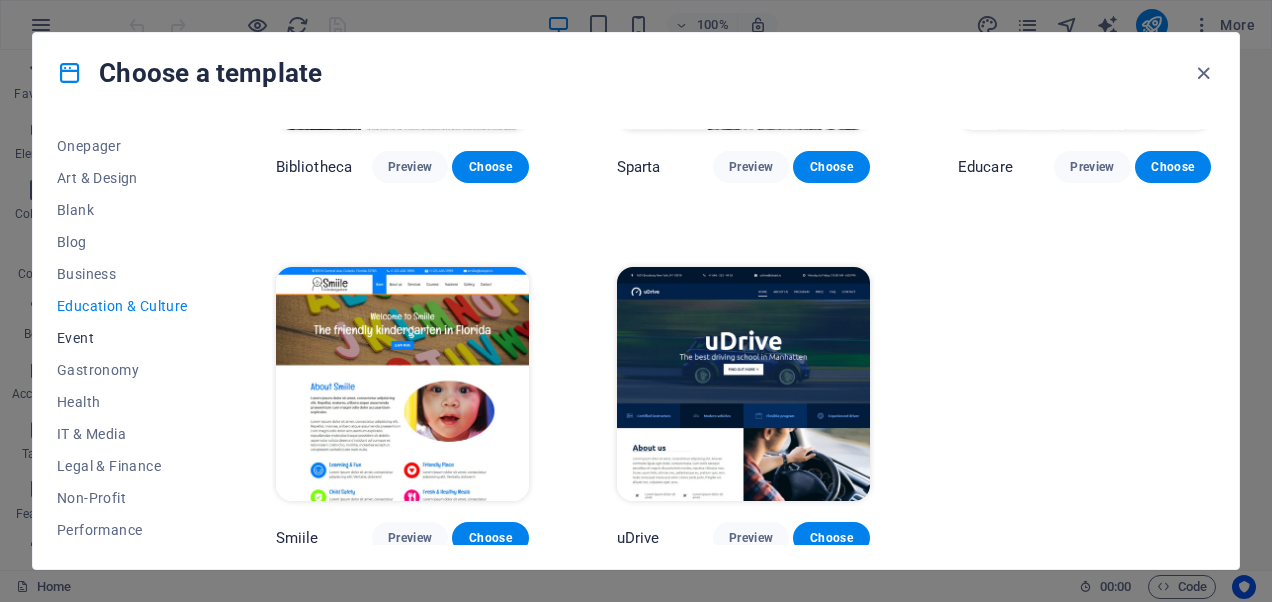 click on "Event" at bounding box center [122, 338] 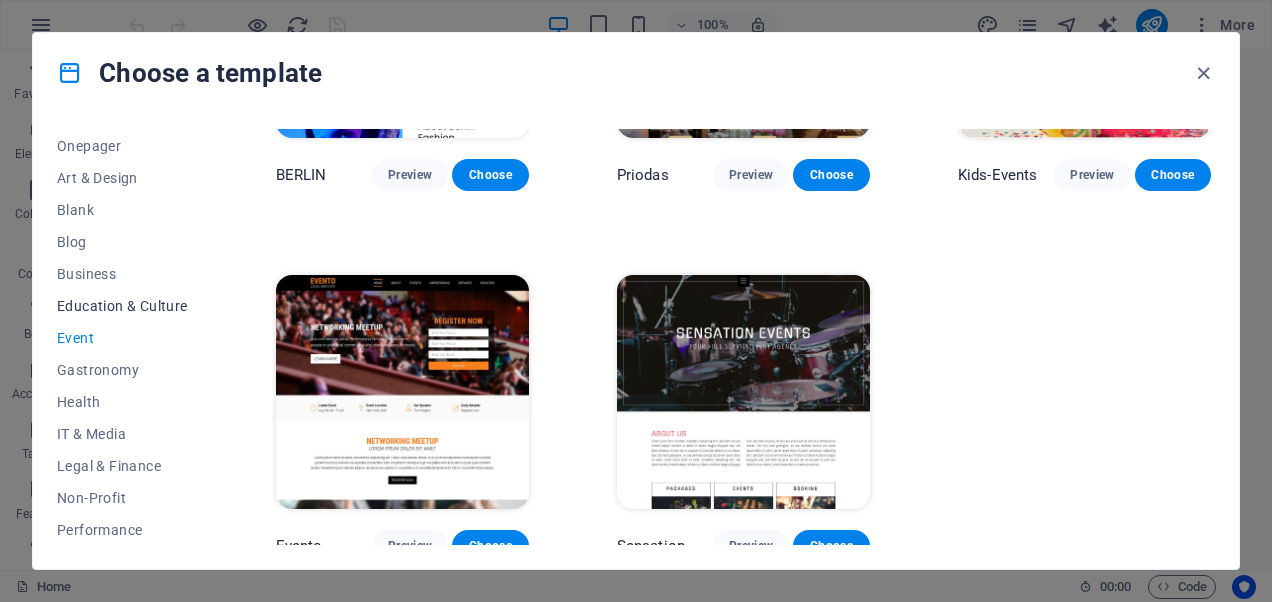scroll, scrollTop: 0, scrollLeft: 0, axis: both 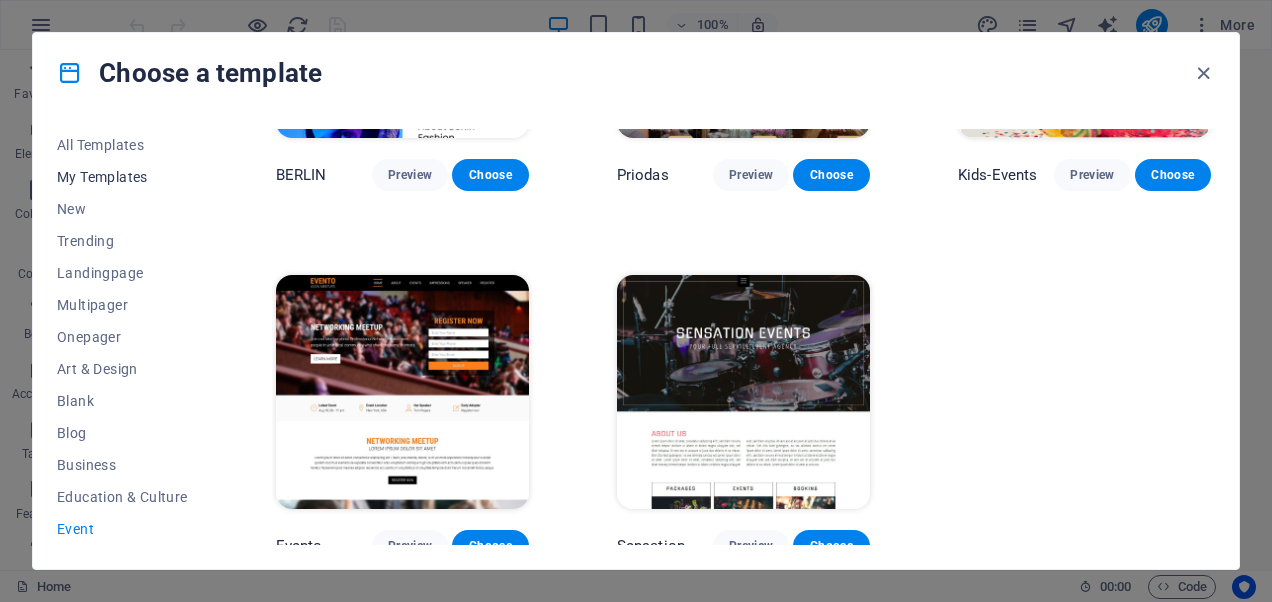 click on "My Templates" at bounding box center (122, 177) 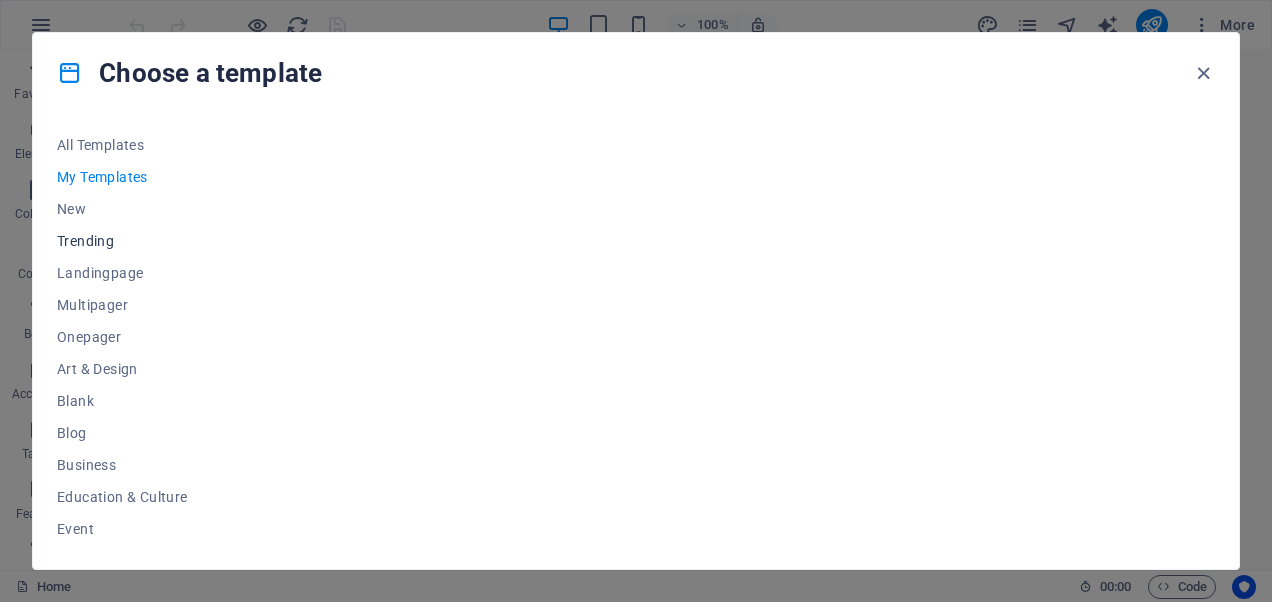 click on "Trending" at bounding box center (122, 241) 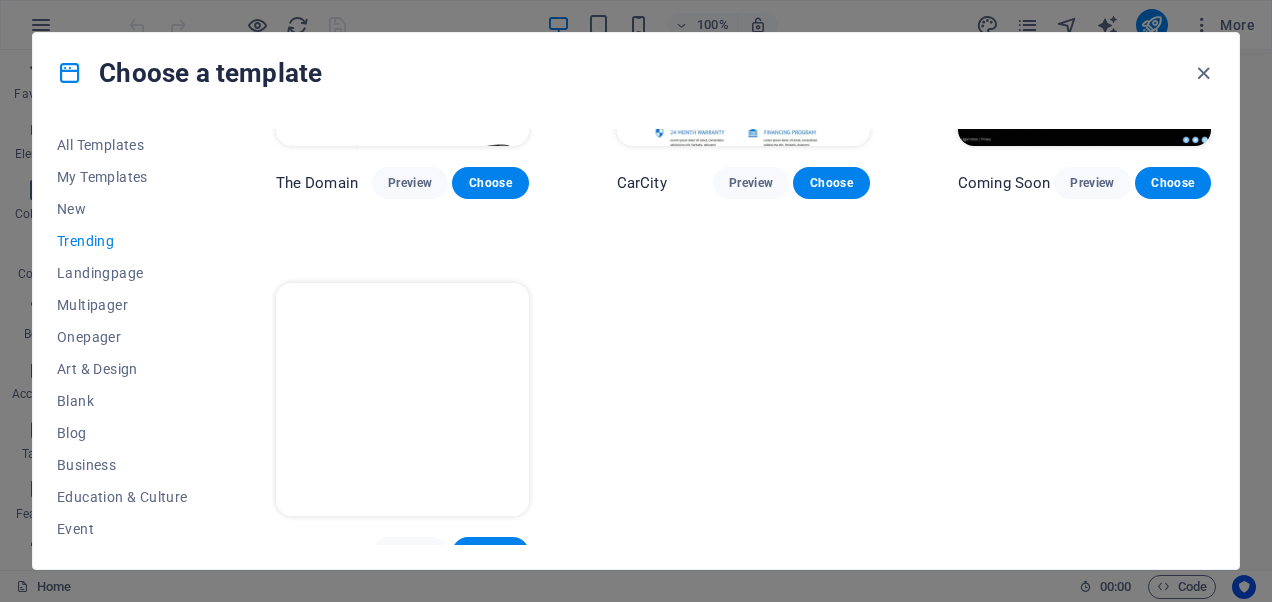scroll, scrollTop: 1733, scrollLeft: 0, axis: vertical 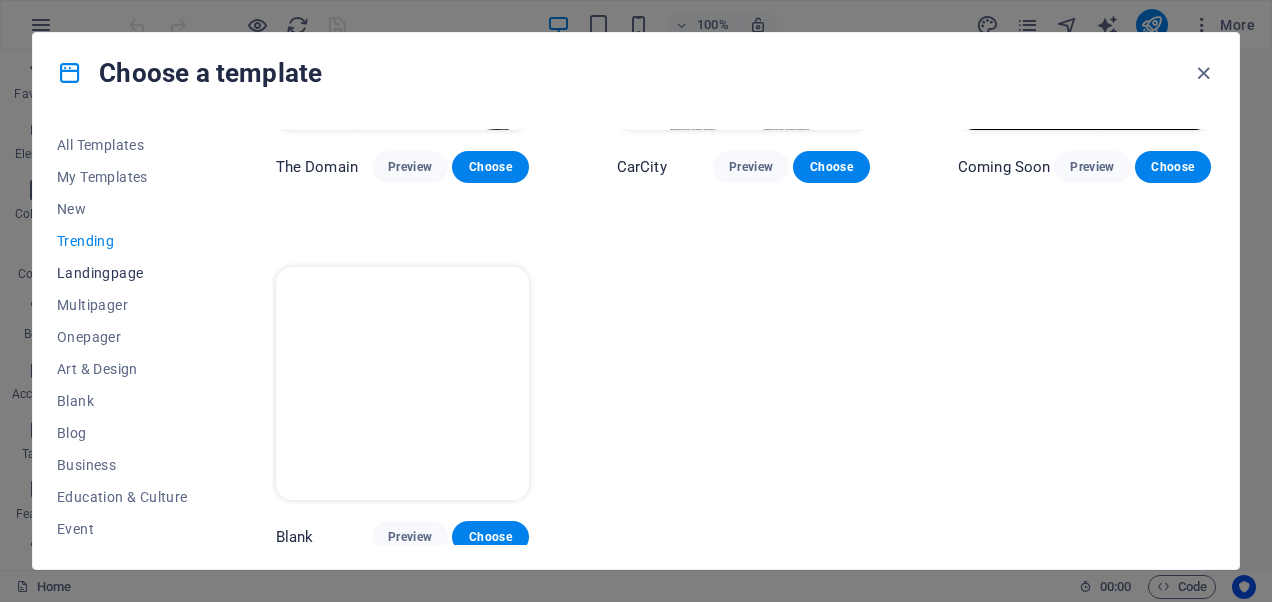 click on "Landingpage" at bounding box center [122, 273] 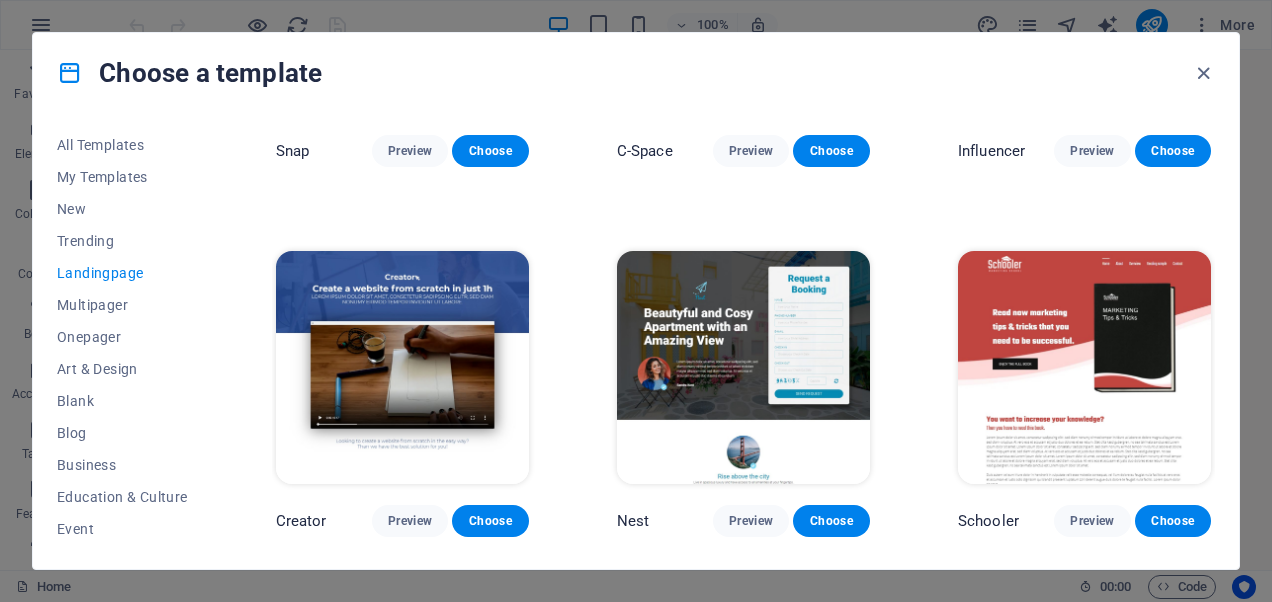 scroll, scrollTop: 2827, scrollLeft: 0, axis: vertical 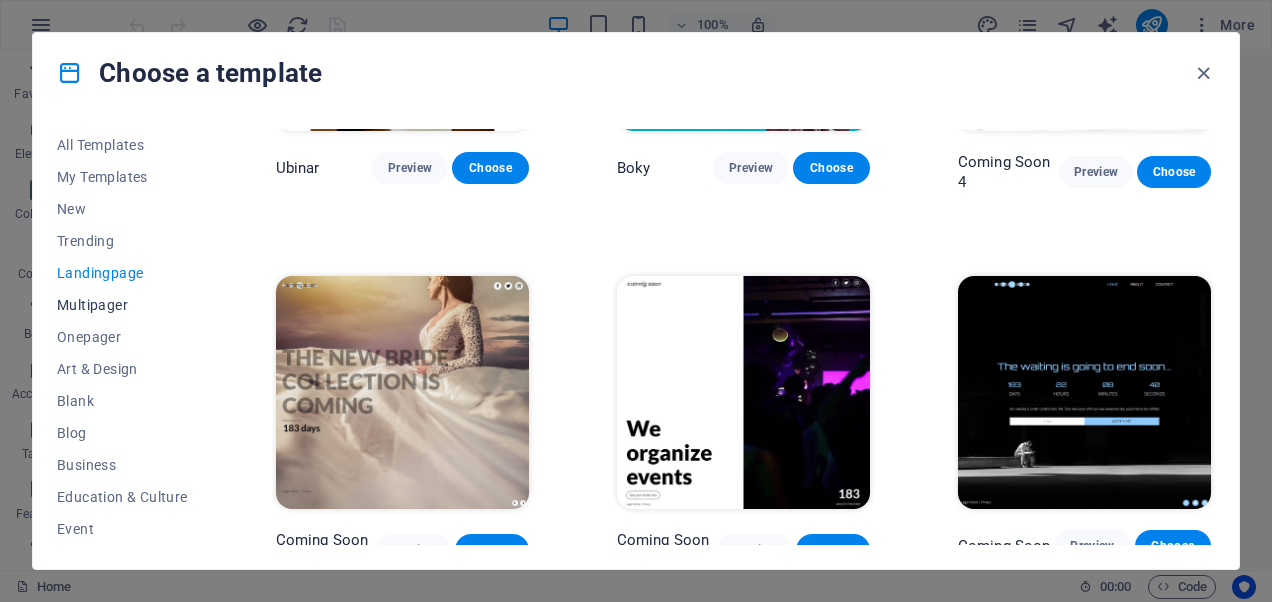 click on "Multipager" at bounding box center (122, 305) 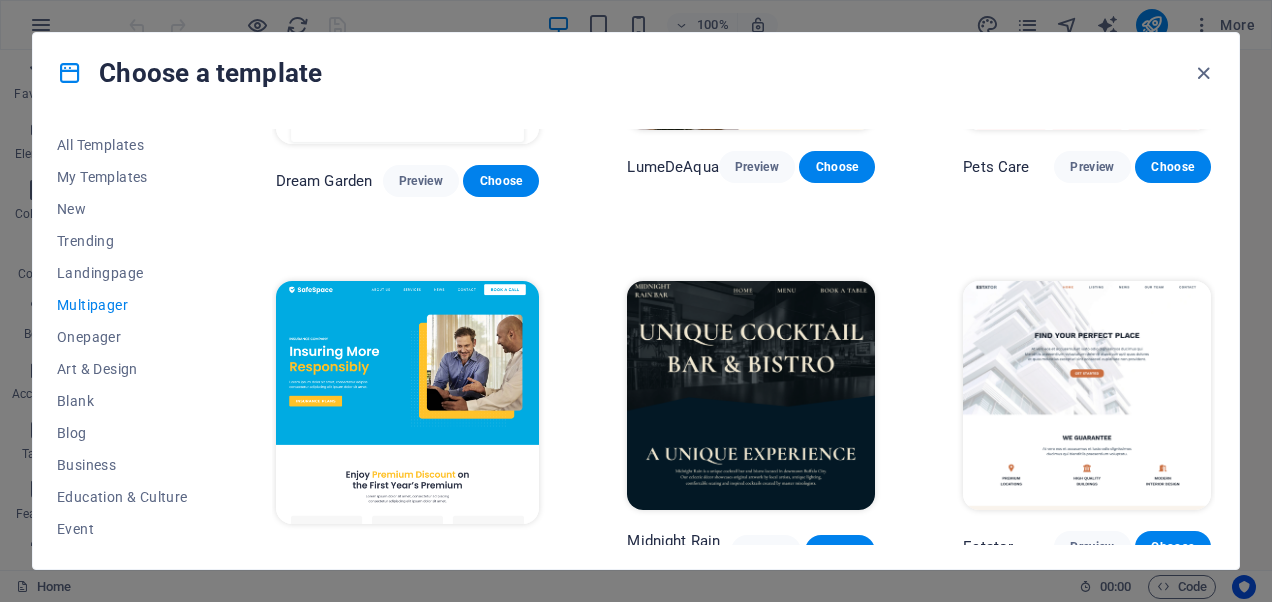 scroll, scrollTop: 2293, scrollLeft: 0, axis: vertical 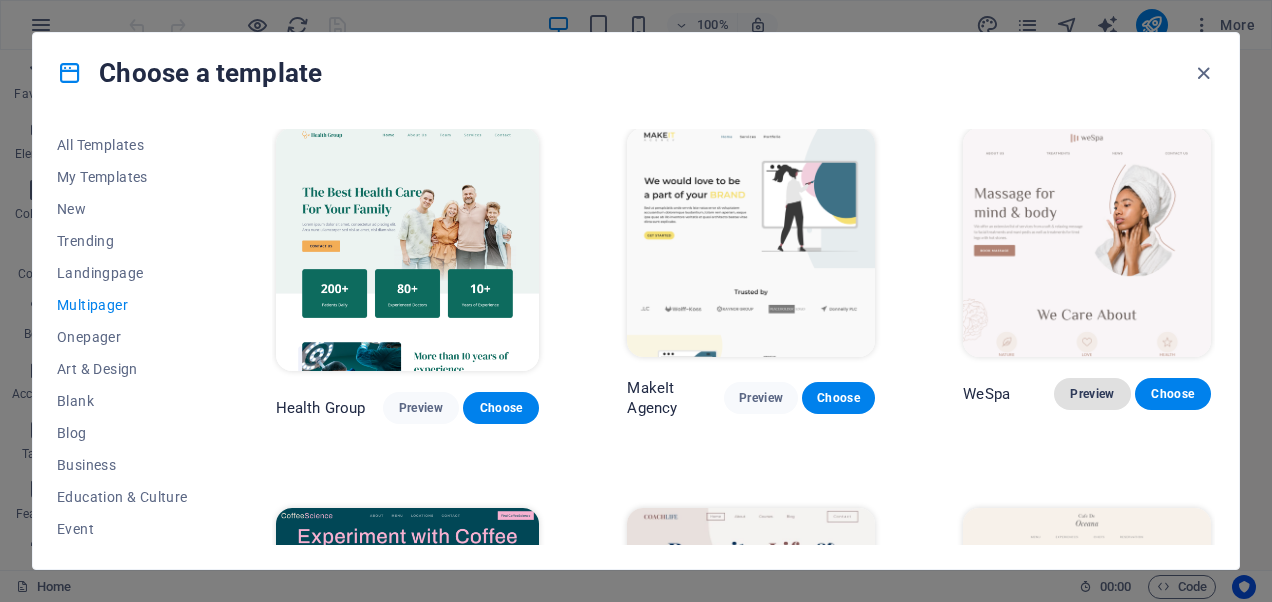 click on "Preview" at bounding box center (1092, 394) 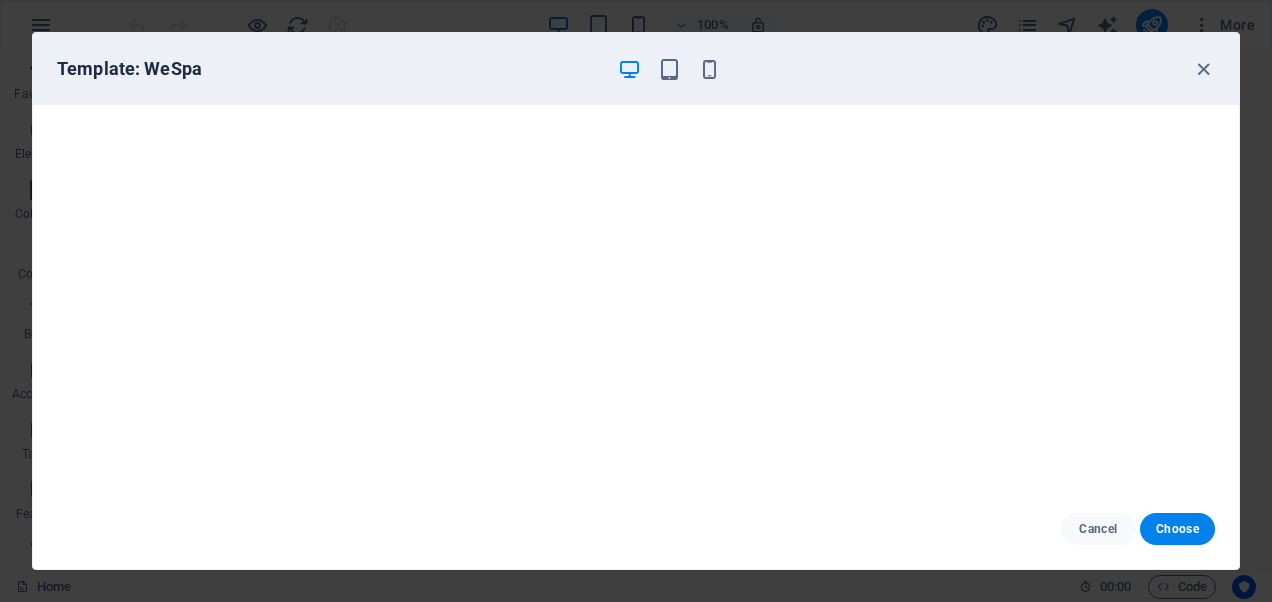 drag, startPoint x: 1205, startPoint y: 72, endPoint x: 1129, endPoint y: 101, distance: 81.34495 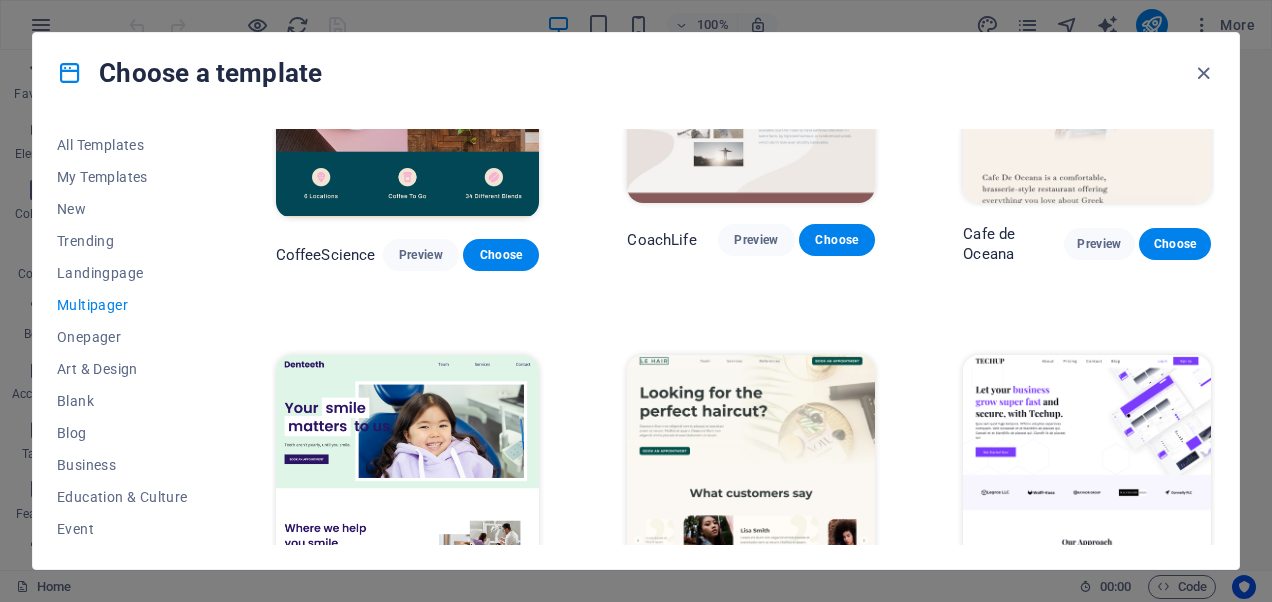 scroll, scrollTop: 3360, scrollLeft: 0, axis: vertical 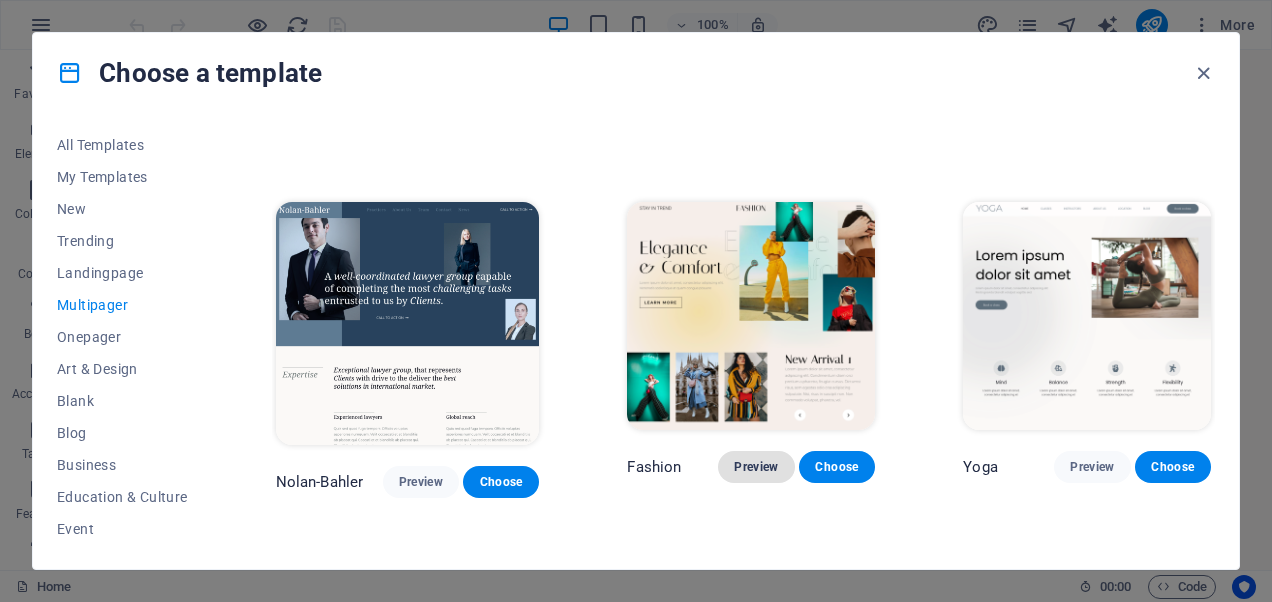 click on "Preview" at bounding box center [756, 467] 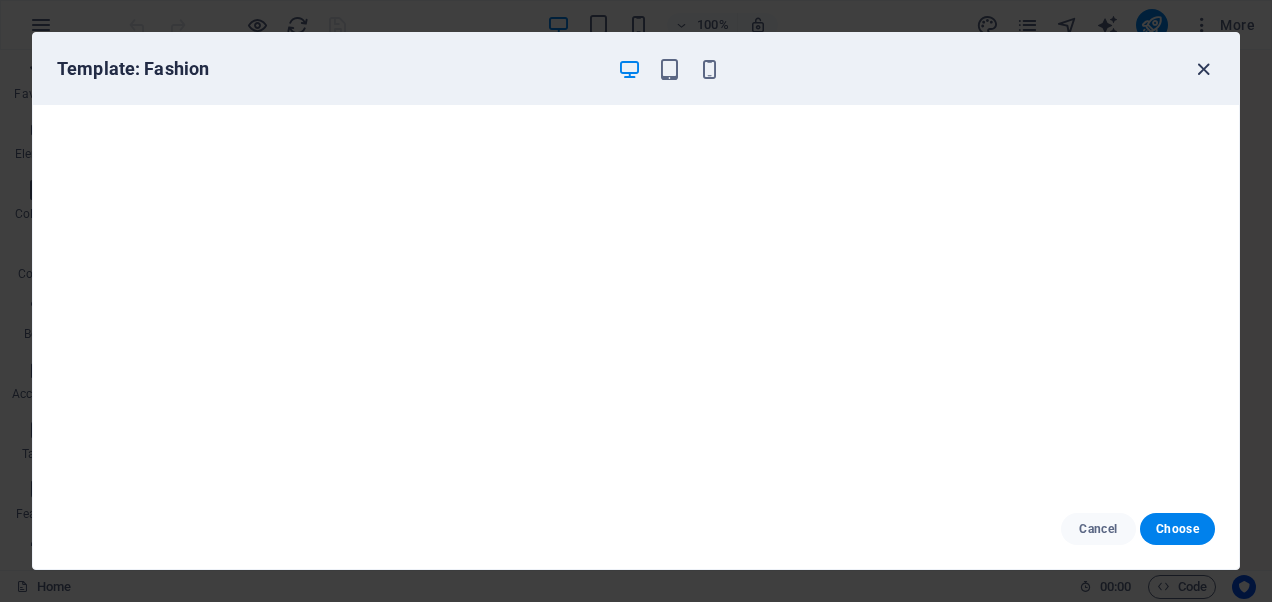 click at bounding box center (1203, 69) 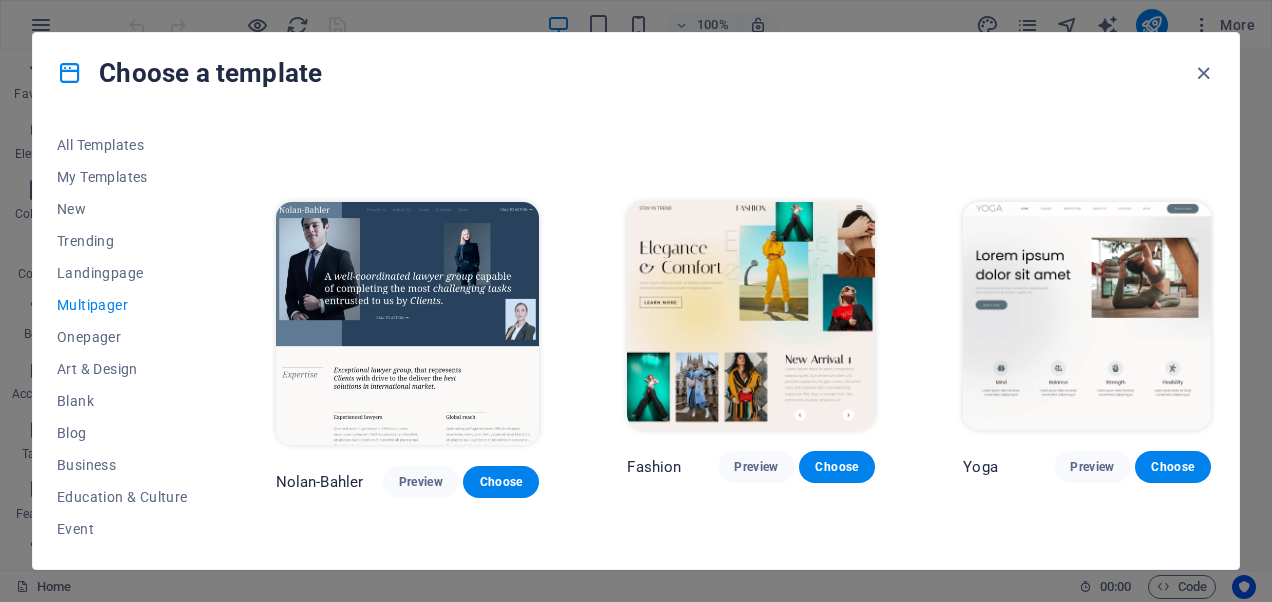 scroll, scrollTop: 3893, scrollLeft: 0, axis: vertical 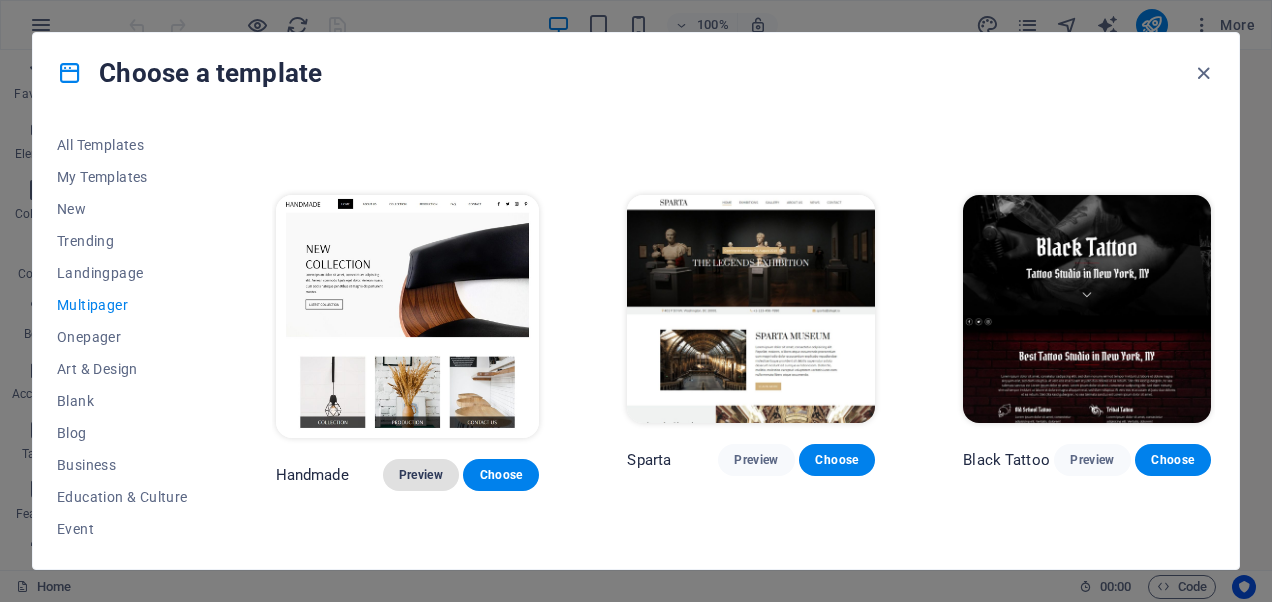 click on "Preview" at bounding box center [421, 475] 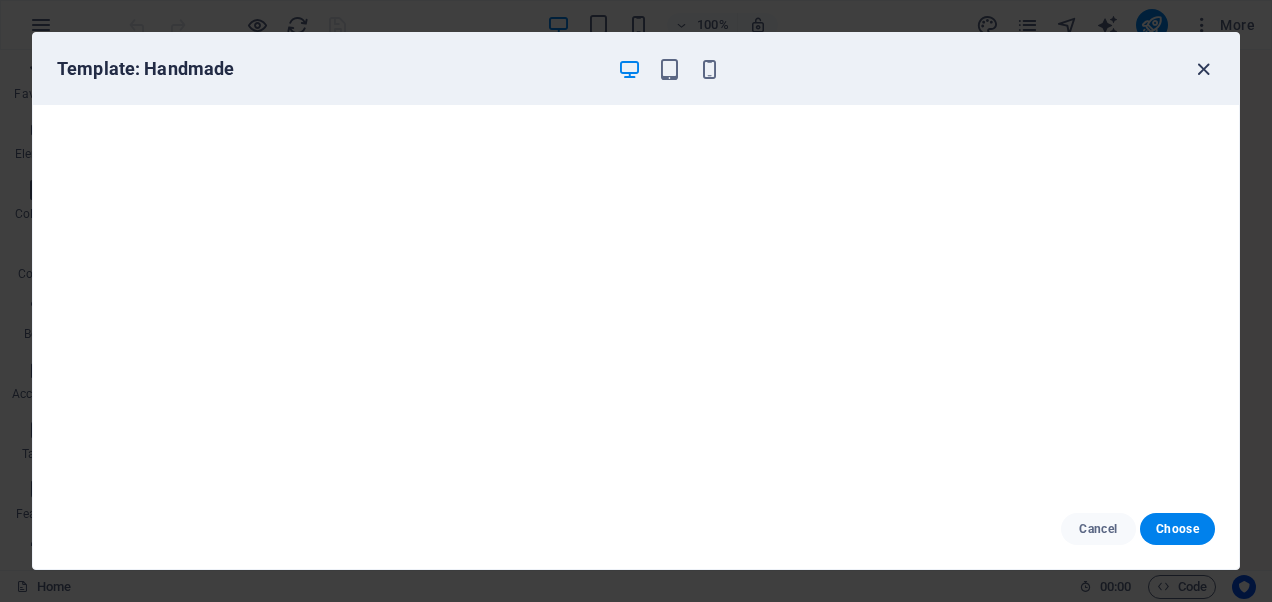 click at bounding box center (1203, 69) 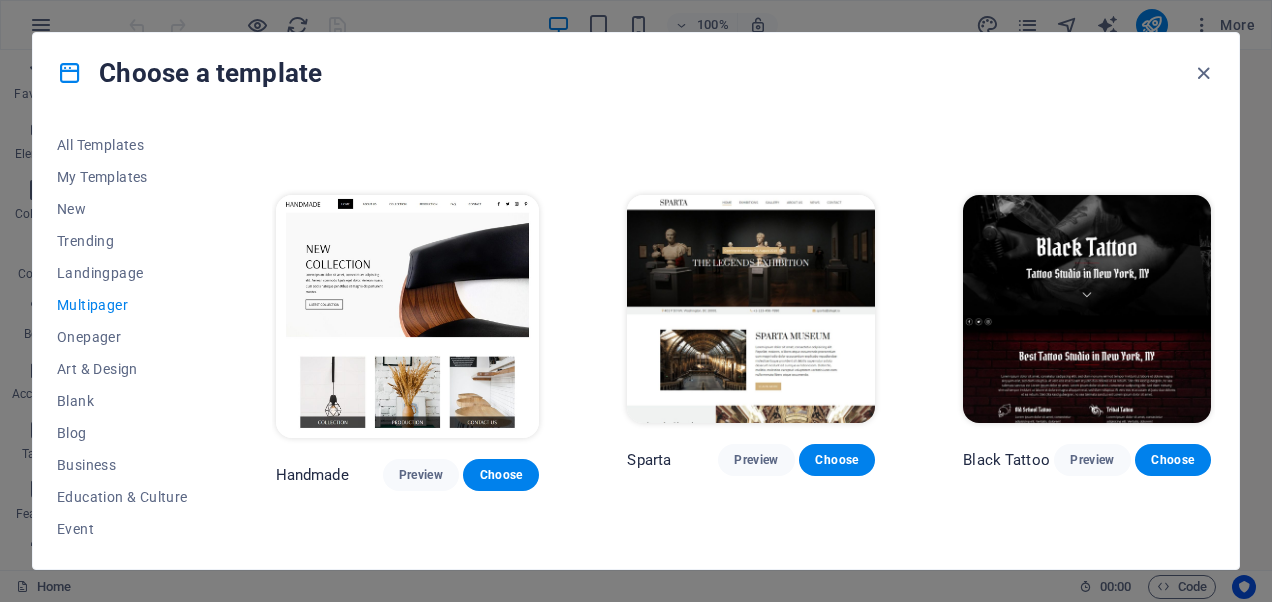scroll, scrollTop: 6577, scrollLeft: 0, axis: vertical 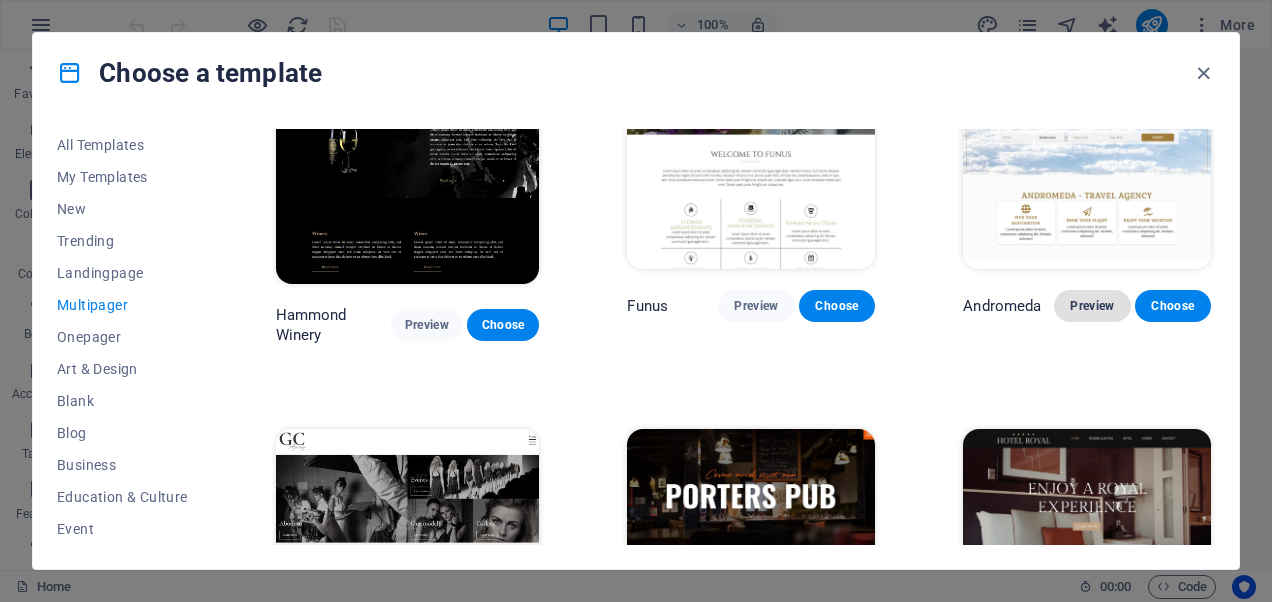 click on "Preview" at bounding box center [1092, 306] 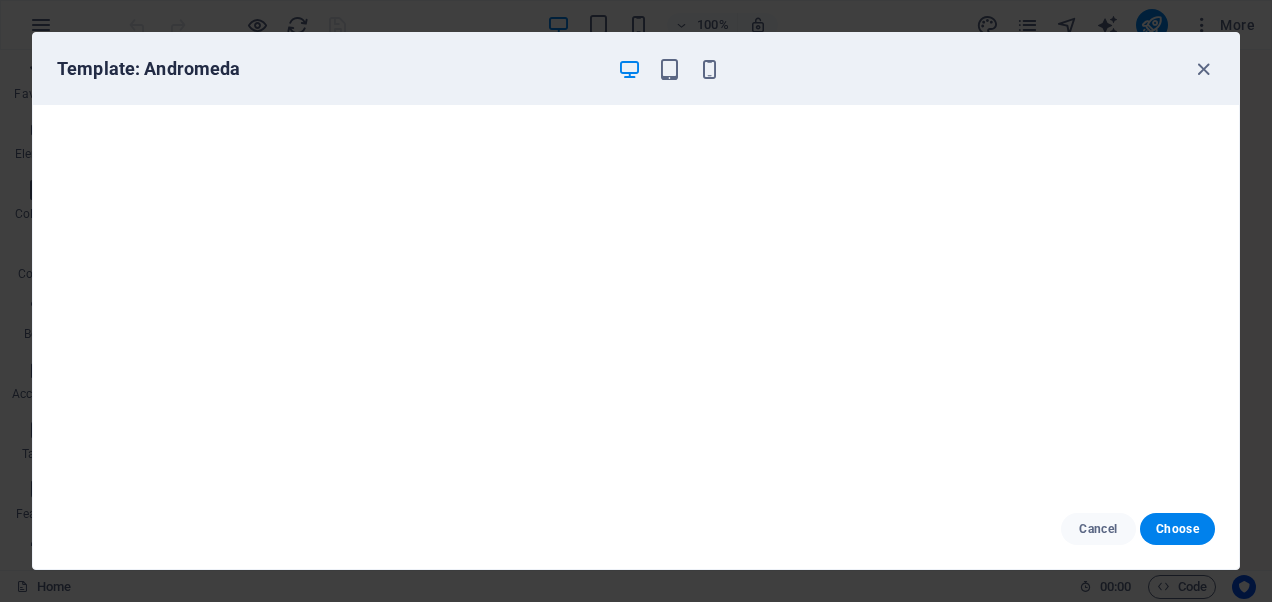 click at bounding box center (1203, 69) 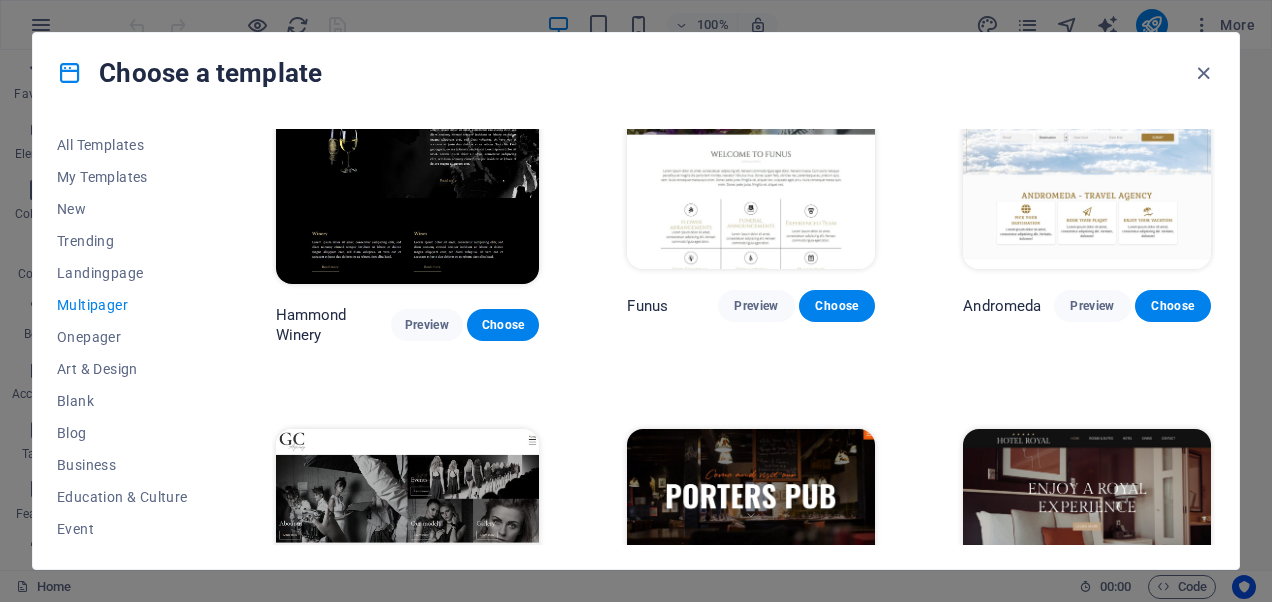 drag, startPoint x: 1265, startPoint y: 95, endPoint x: 1264, endPoint y: 139, distance: 44.011364 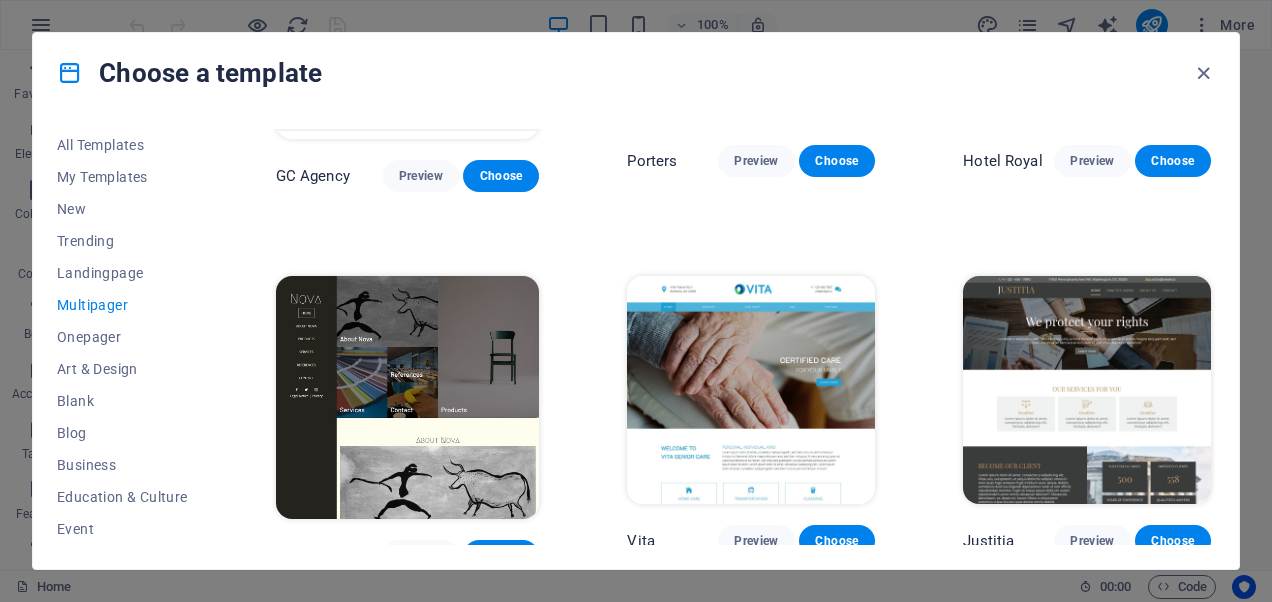 scroll, scrollTop: 7643, scrollLeft: 0, axis: vertical 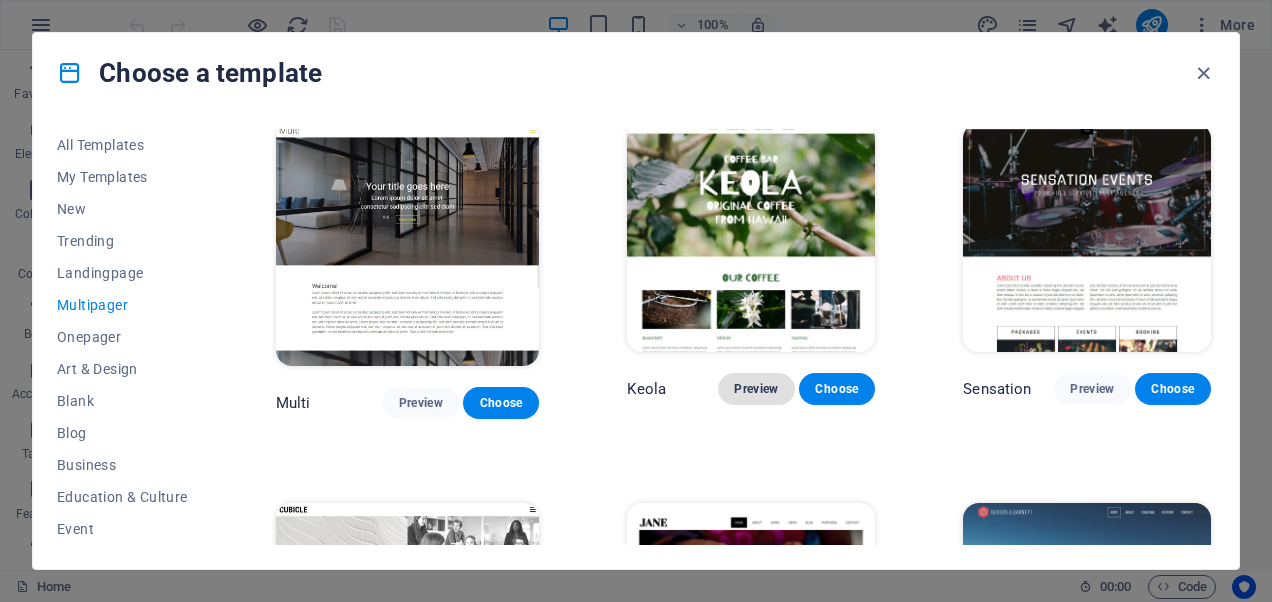 click on "Preview" at bounding box center [756, 389] 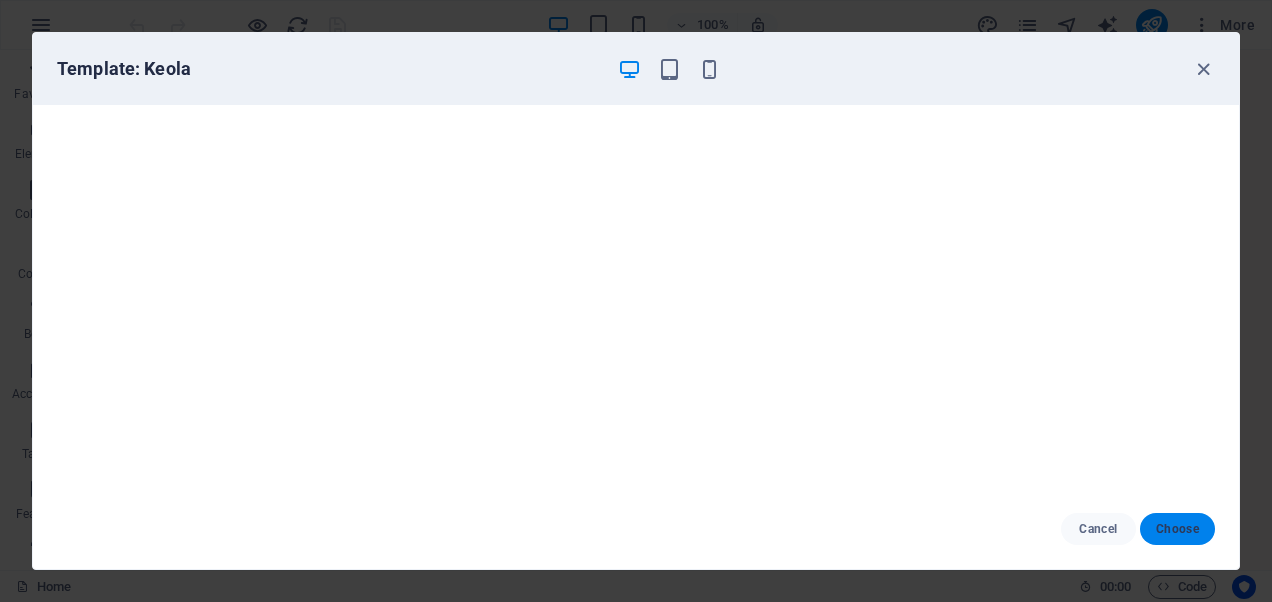 click on "Choose" at bounding box center (1177, 529) 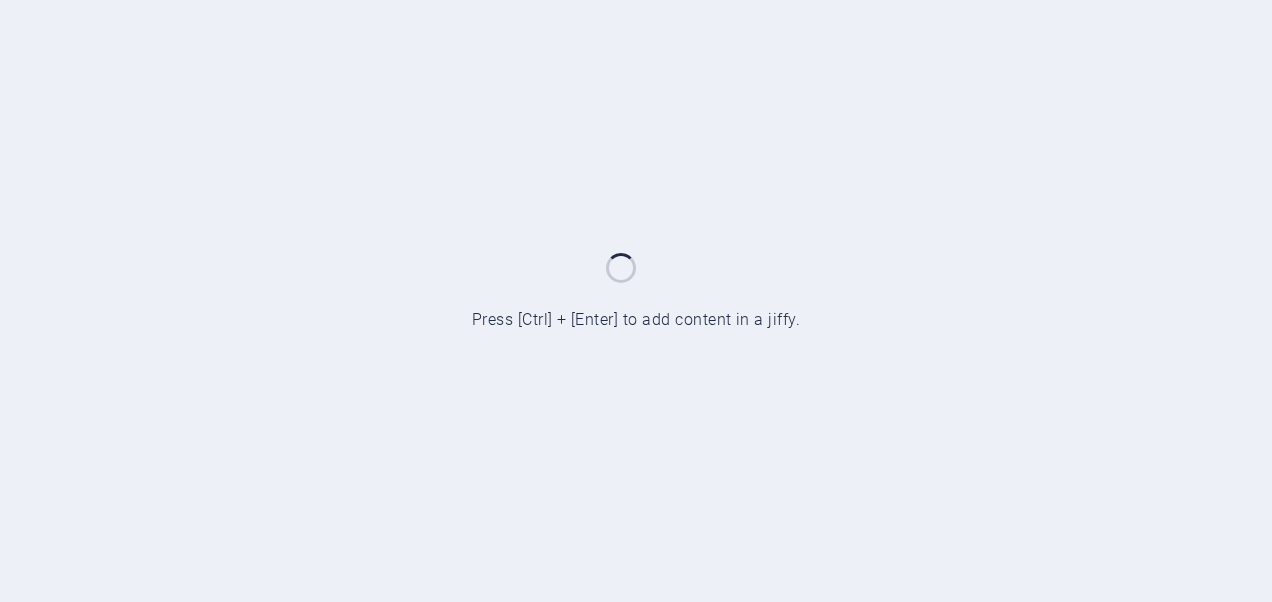 scroll, scrollTop: 0, scrollLeft: 0, axis: both 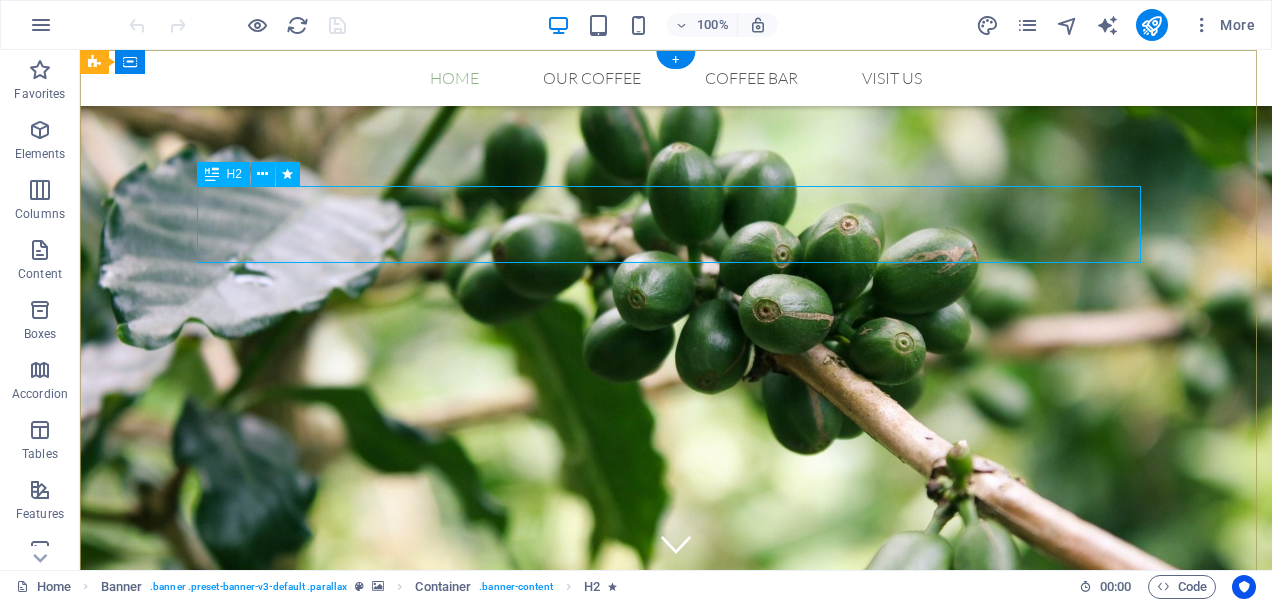 click on "Coffee Bar" at bounding box center [676, 770] 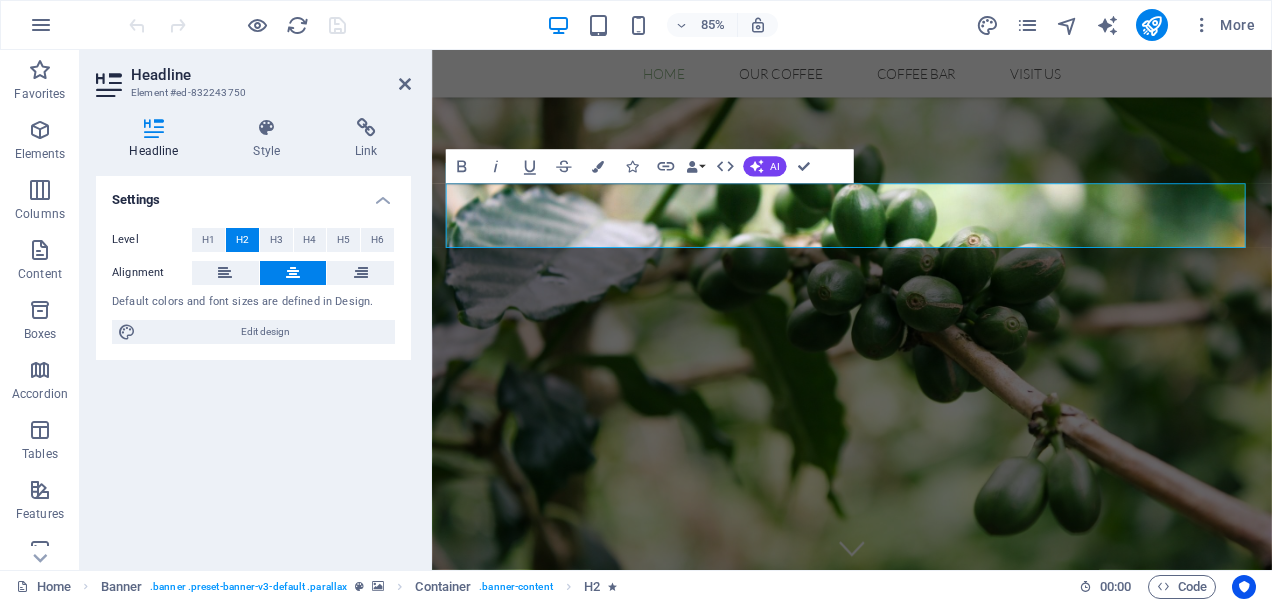 type 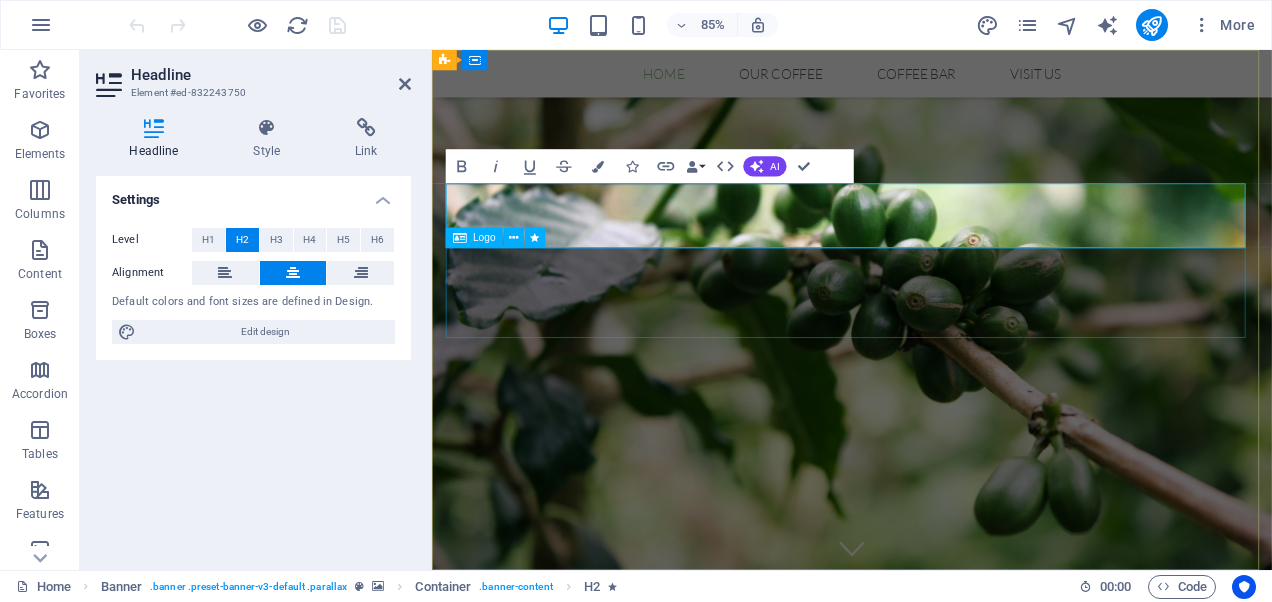 click at bounding box center (926, 927) 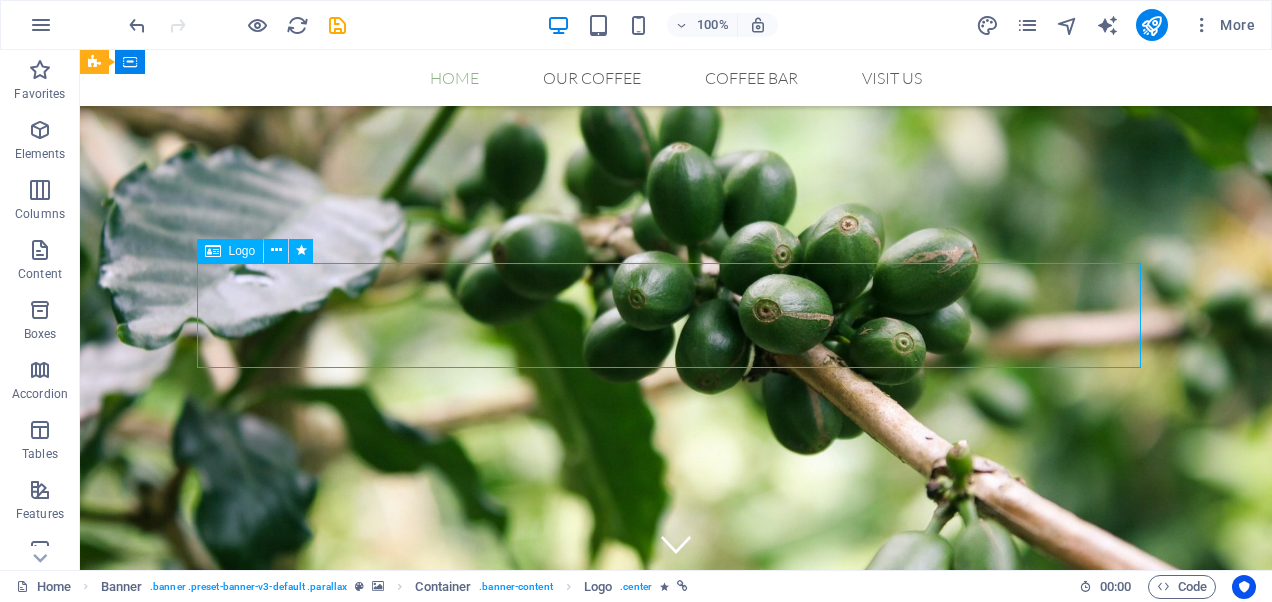 click at bounding box center [676, 861] 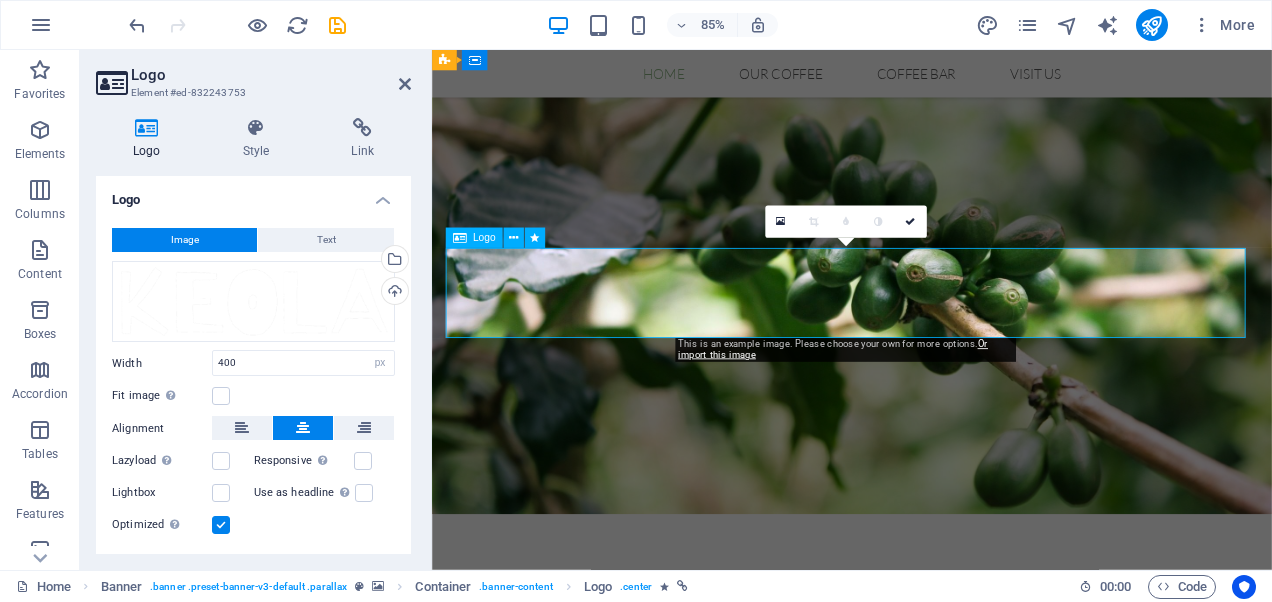 click at bounding box center (926, 861) 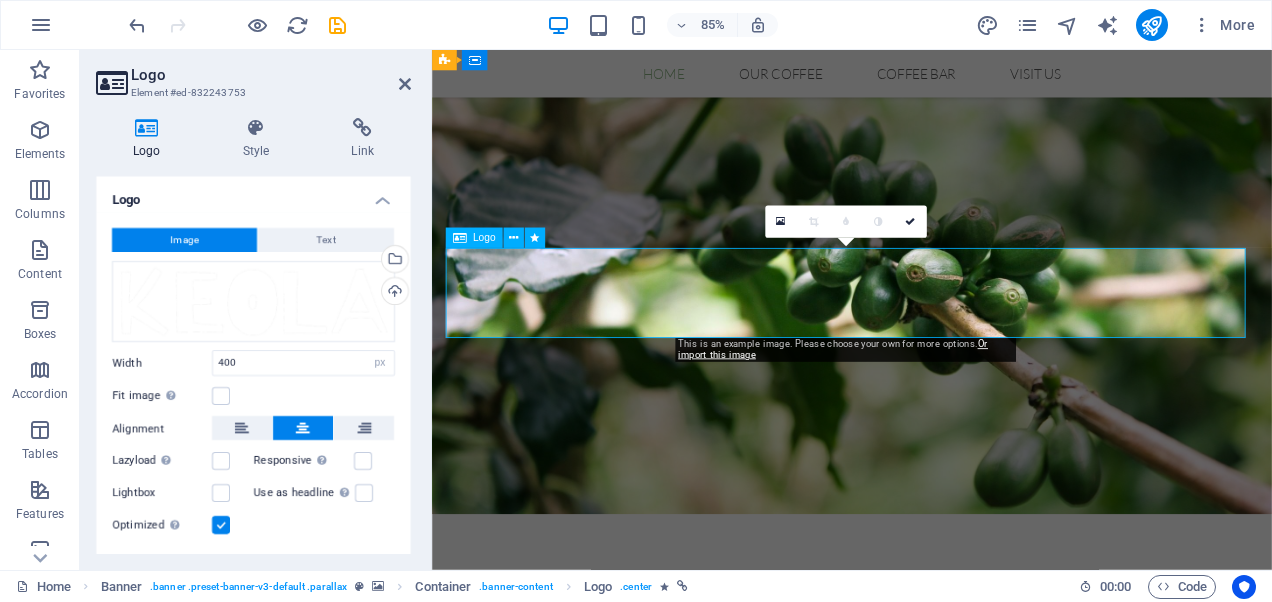 click at bounding box center [926, 861] 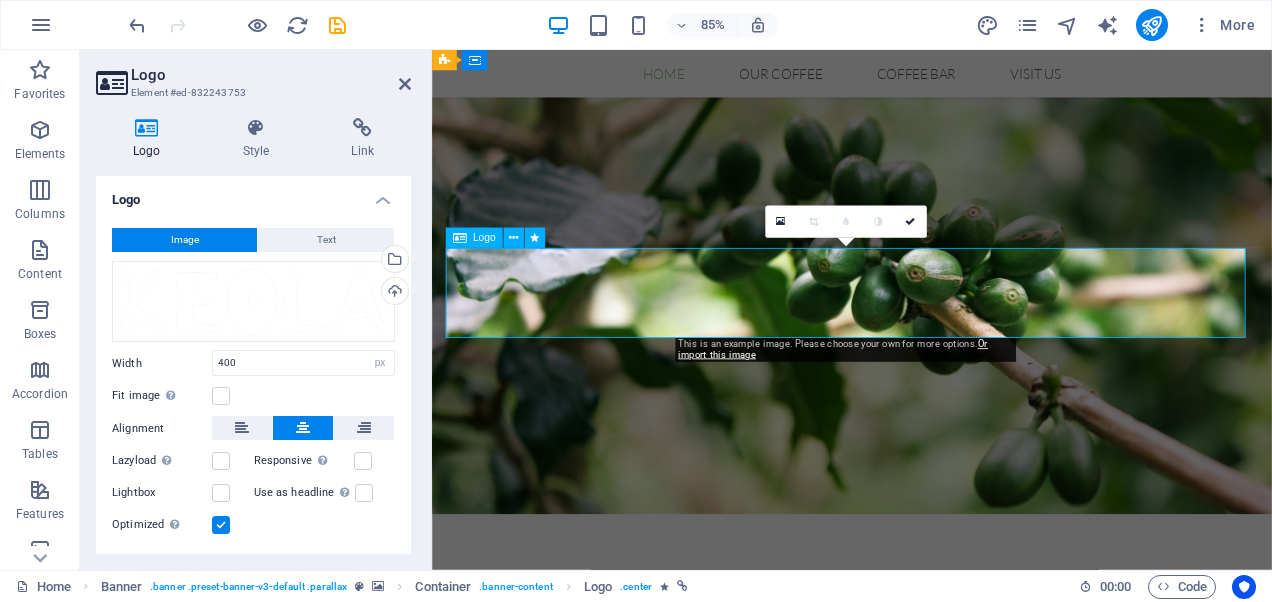 click at bounding box center [926, 861] 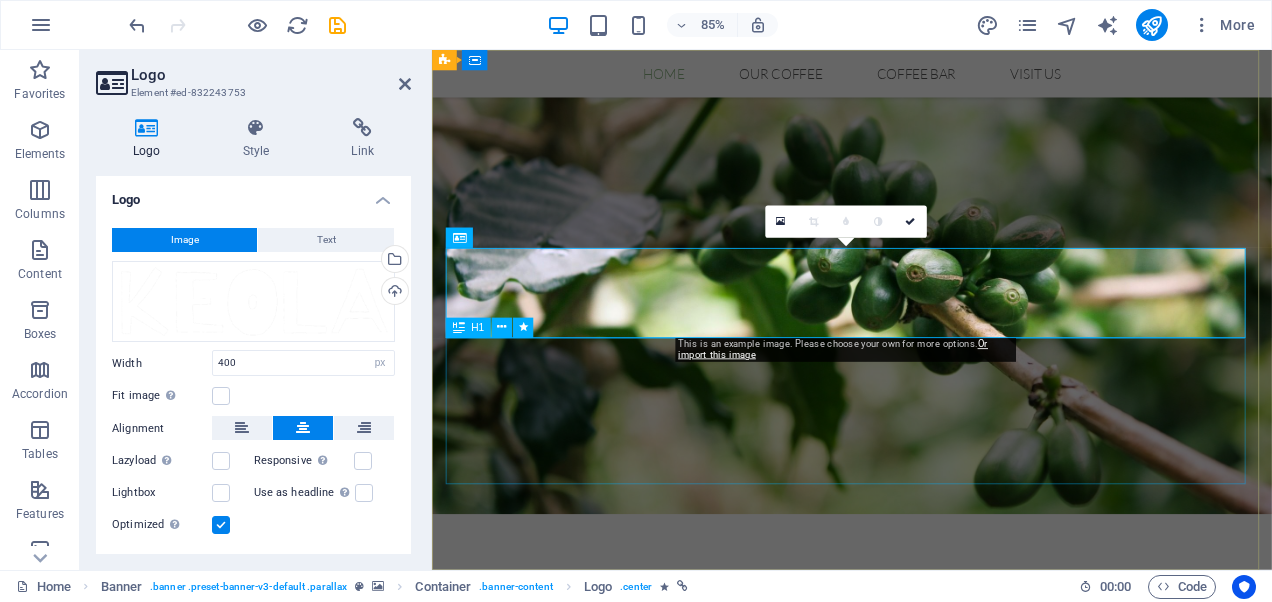 click on "Original Coffee from Hawaii" at bounding box center (926, 1000) 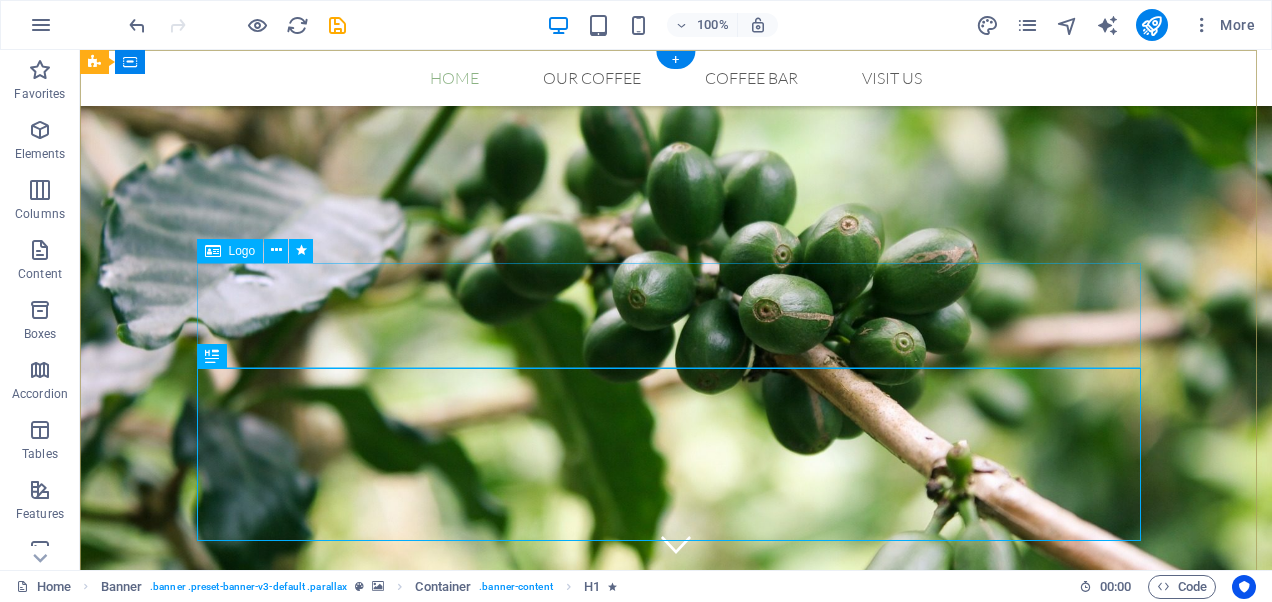 click at bounding box center (676, 861) 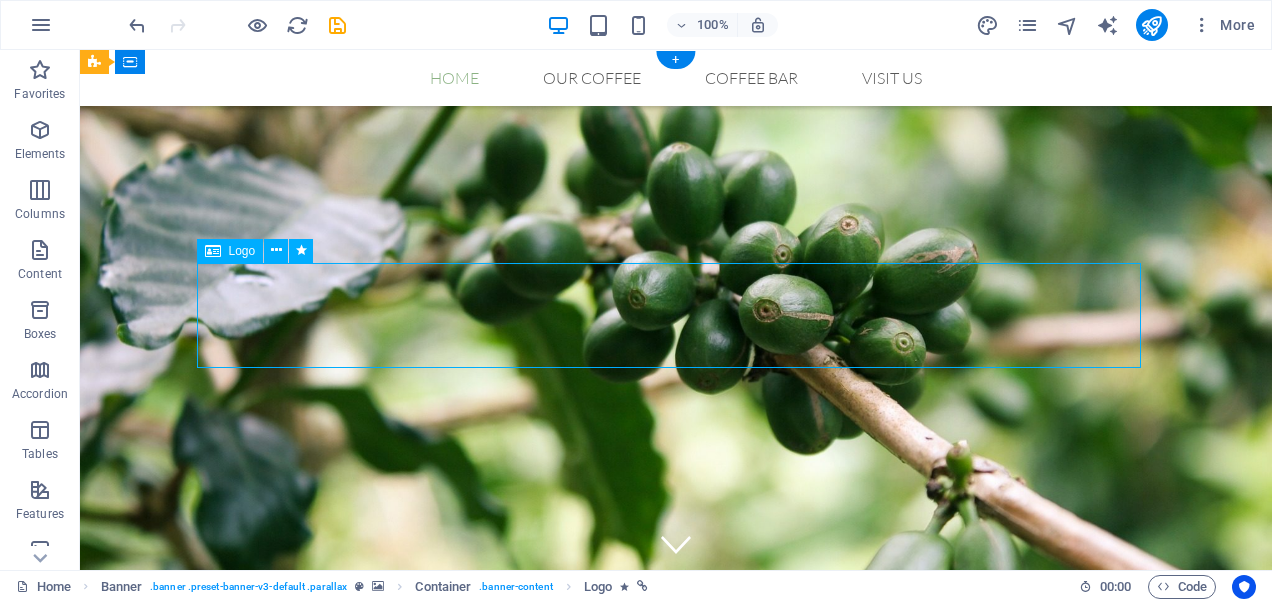 click at bounding box center (676, 861) 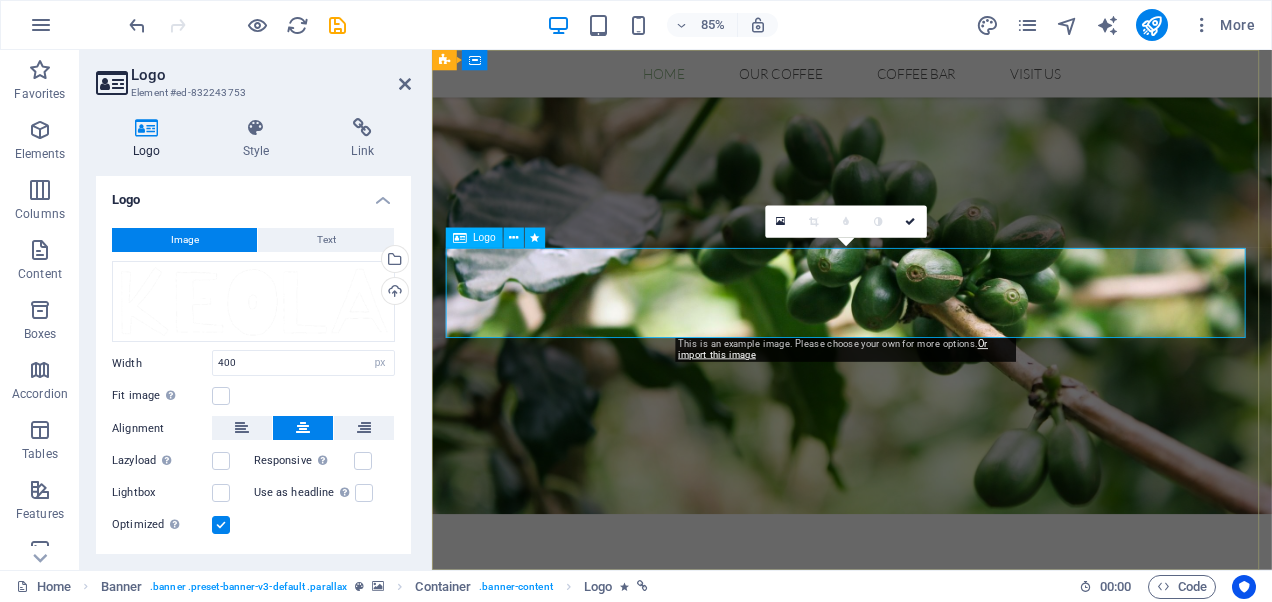 click at bounding box center (926, 861) 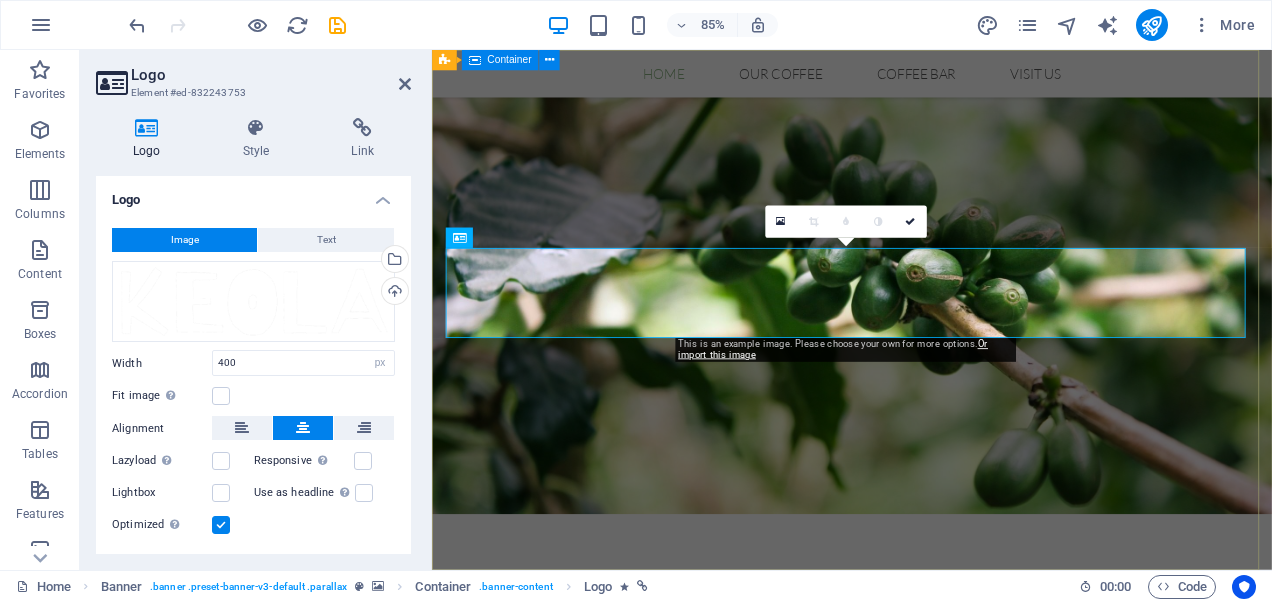 click on "[DOMAIN] Heping Original Coffee from Hawaii" at bounding box center [926, 881] 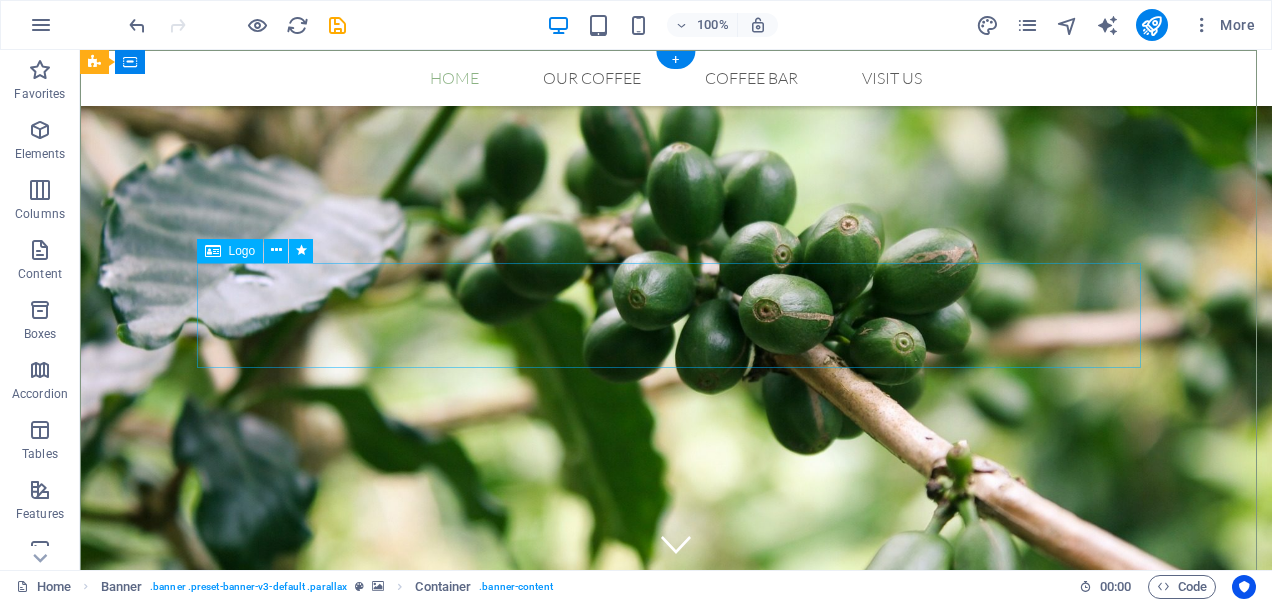 click at bounding box center [676, 861] 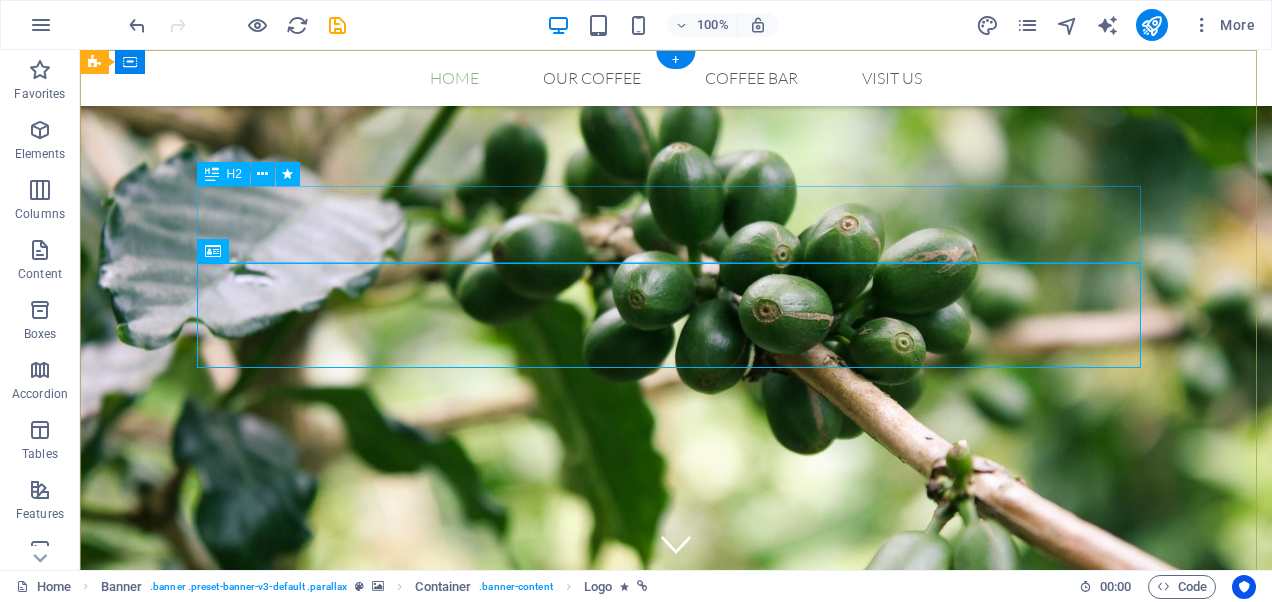 click on "Heping" at bounding box center [676, 770] 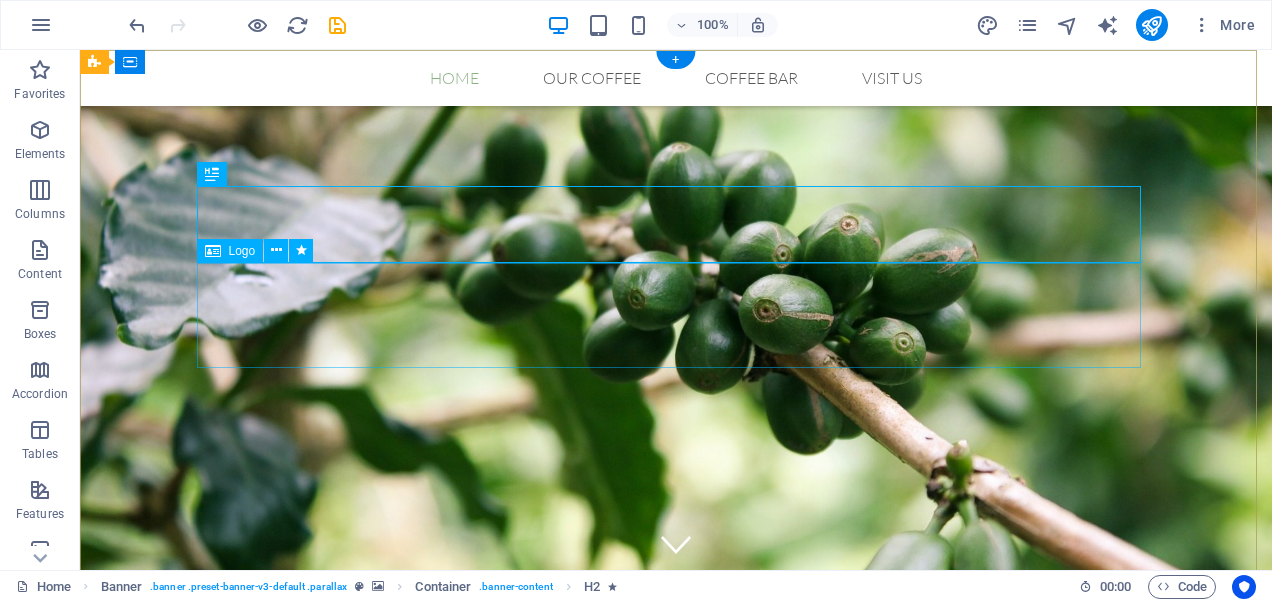 click at bounding box center (676, 861) 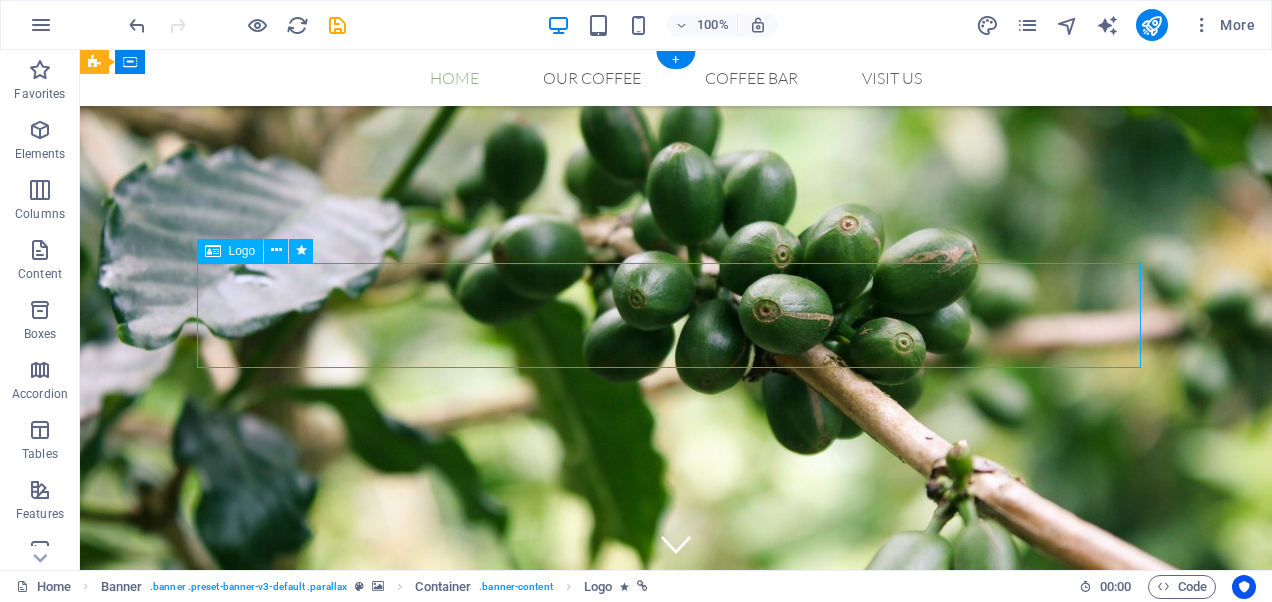 click at bounding box center [676, 861] 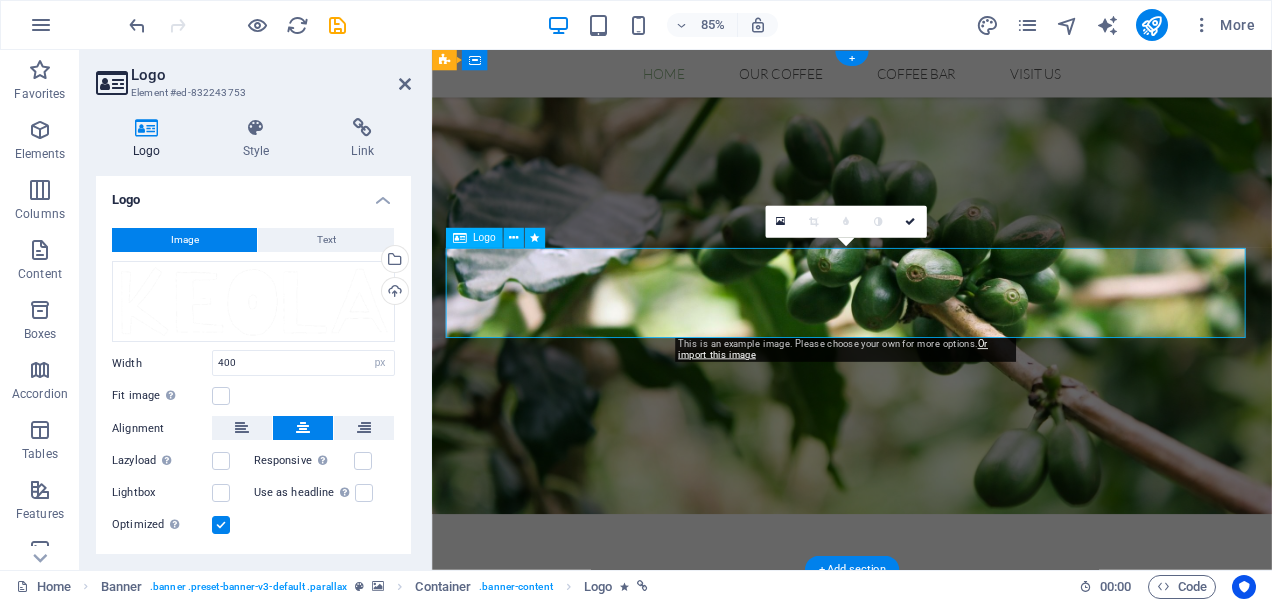 click at bounding box center [926, 861] 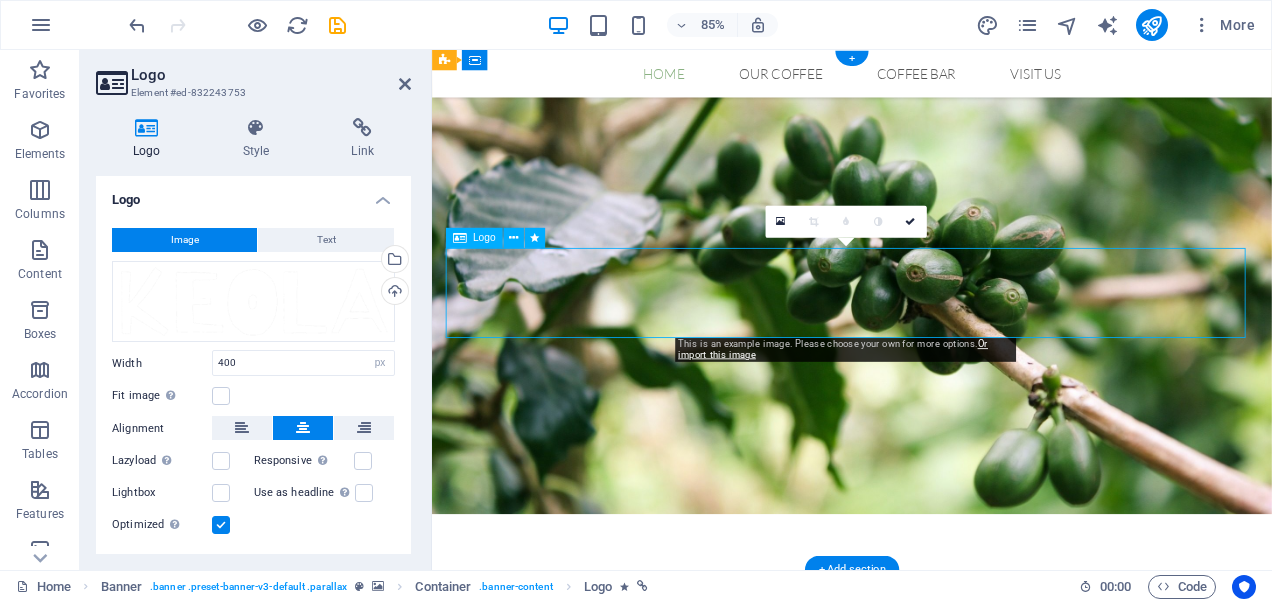 click at bounding box center [926, 861] 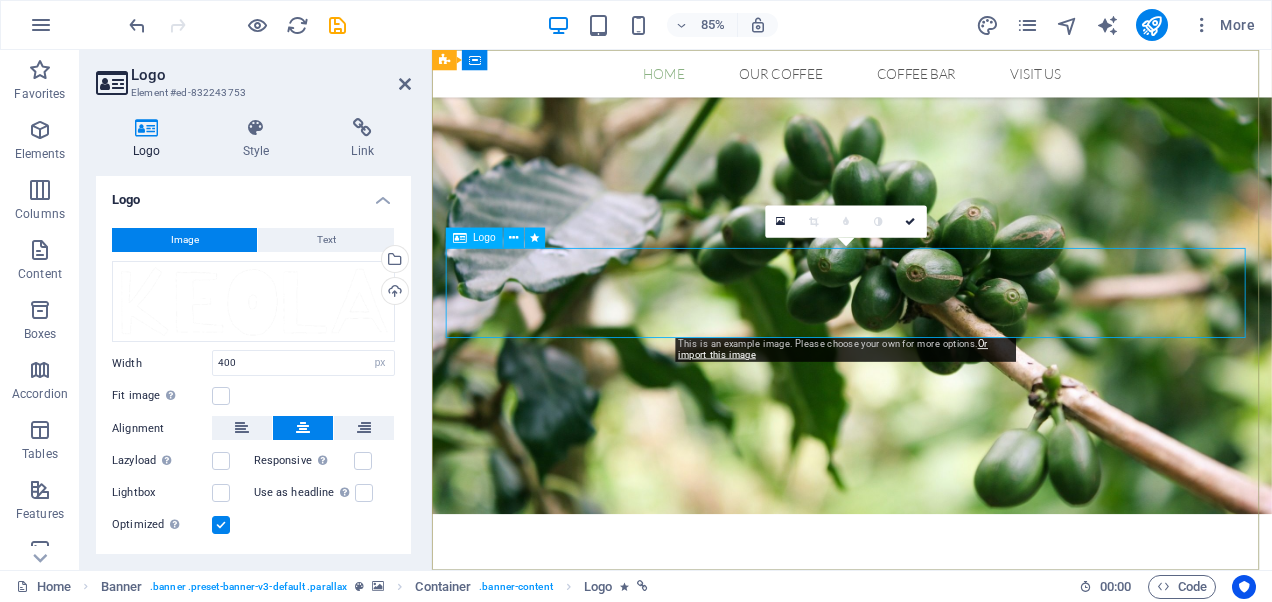 click at bounding box center [926, 861] 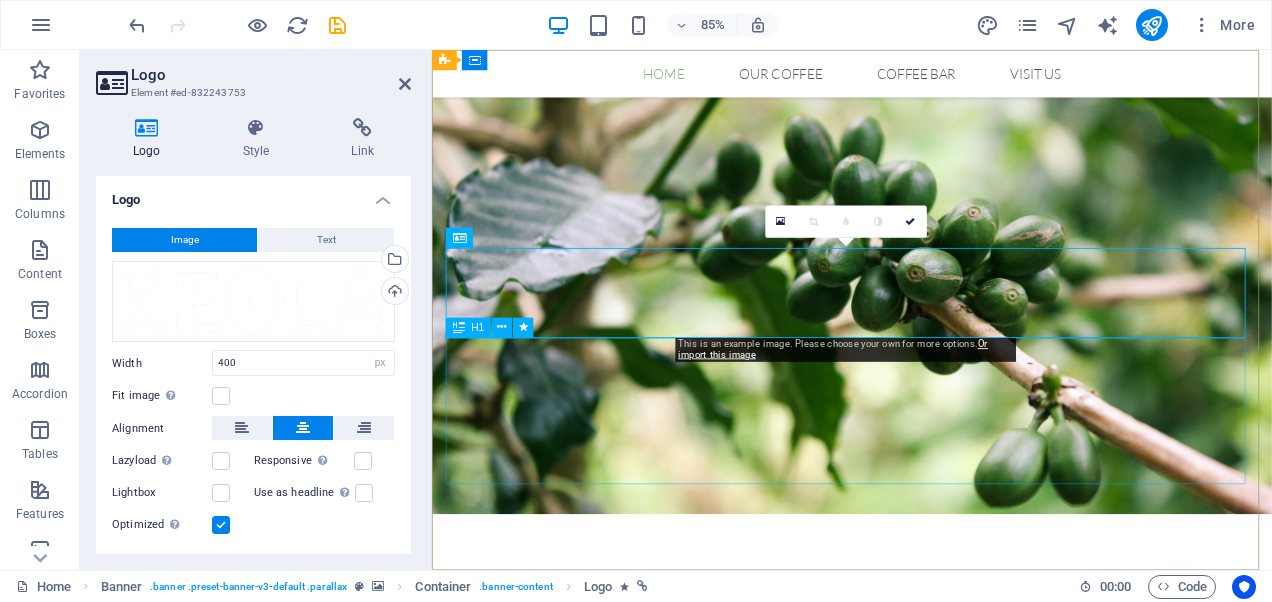 click on "Original Coffee from Hawaii" at bounding box center [926, 1000] 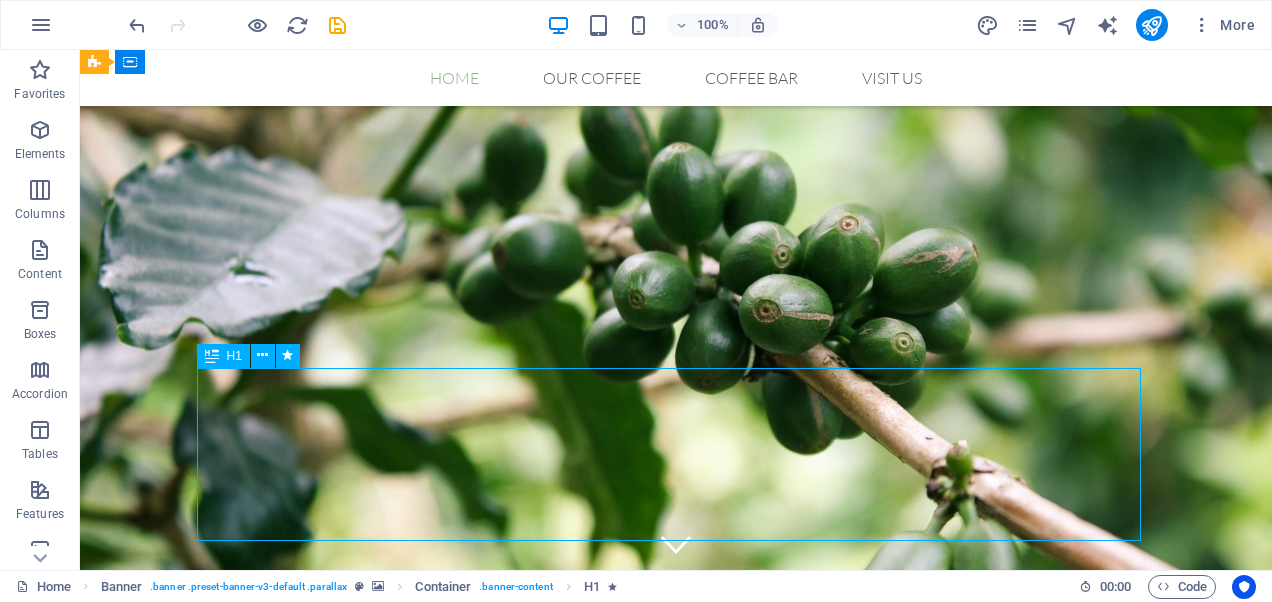 click on "Original Coffee from Hawaii" at bounding box center [676, 1000] 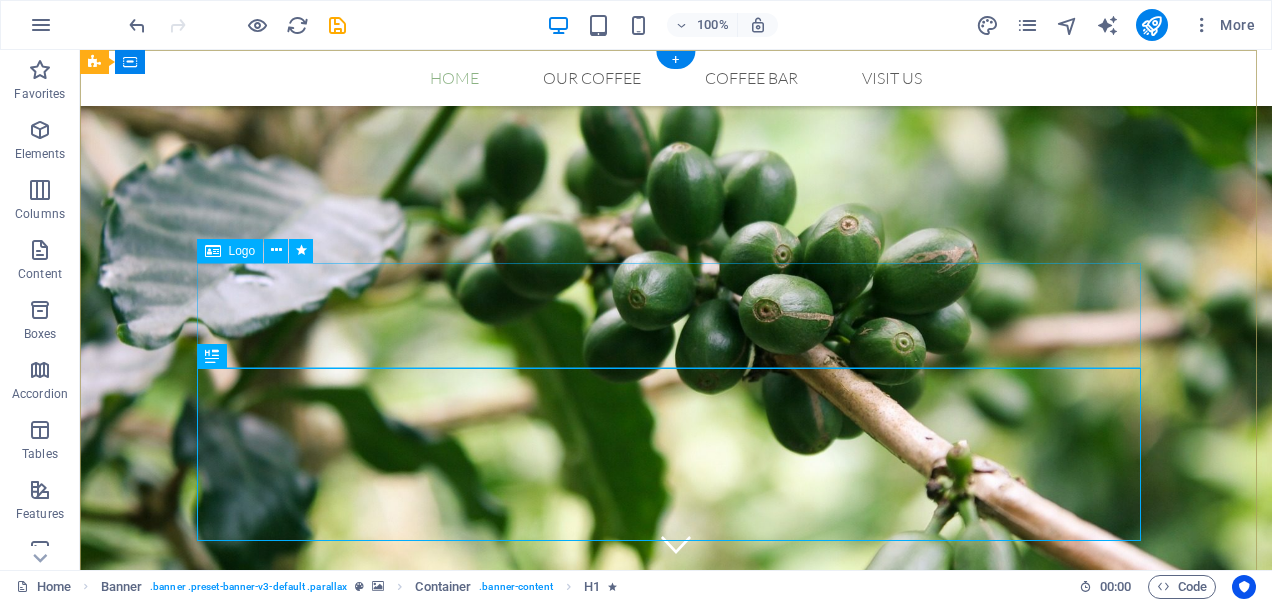 click at bounding box center [676, 861] 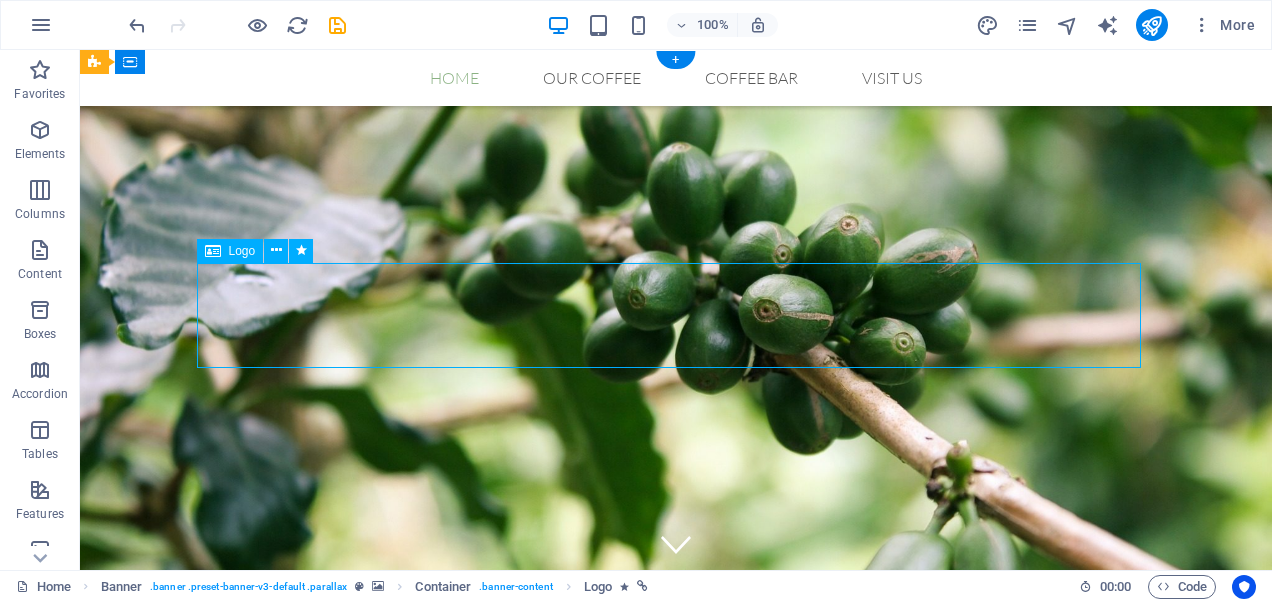 click at bounding box center (676, 861) 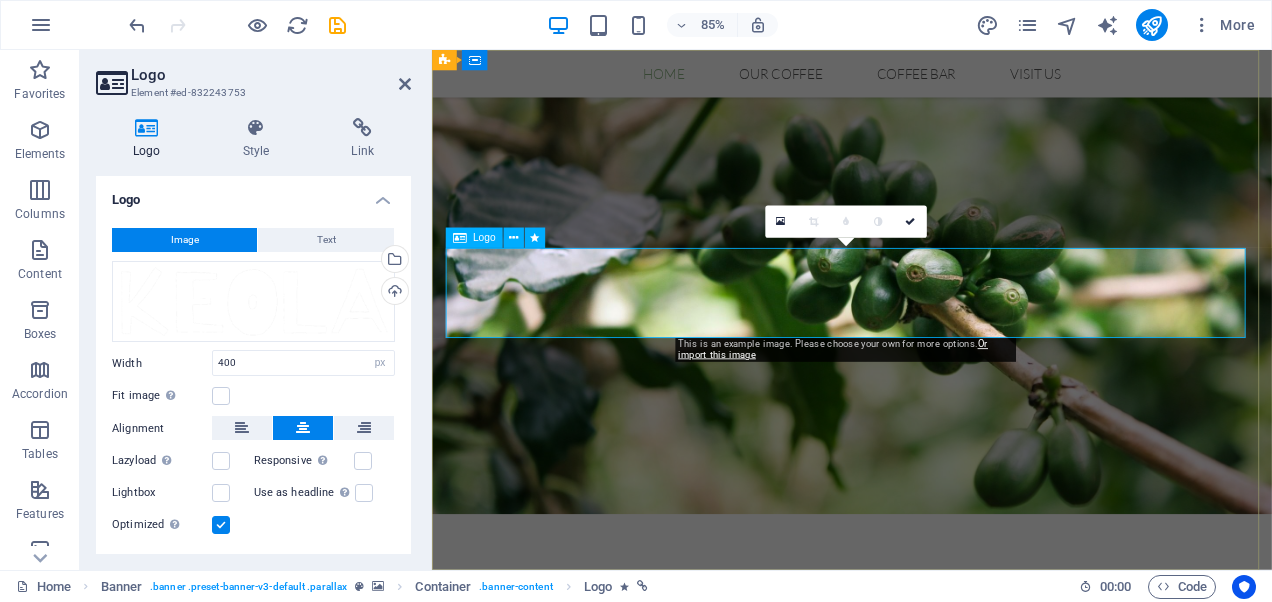 click at bounding box center [926, 861] 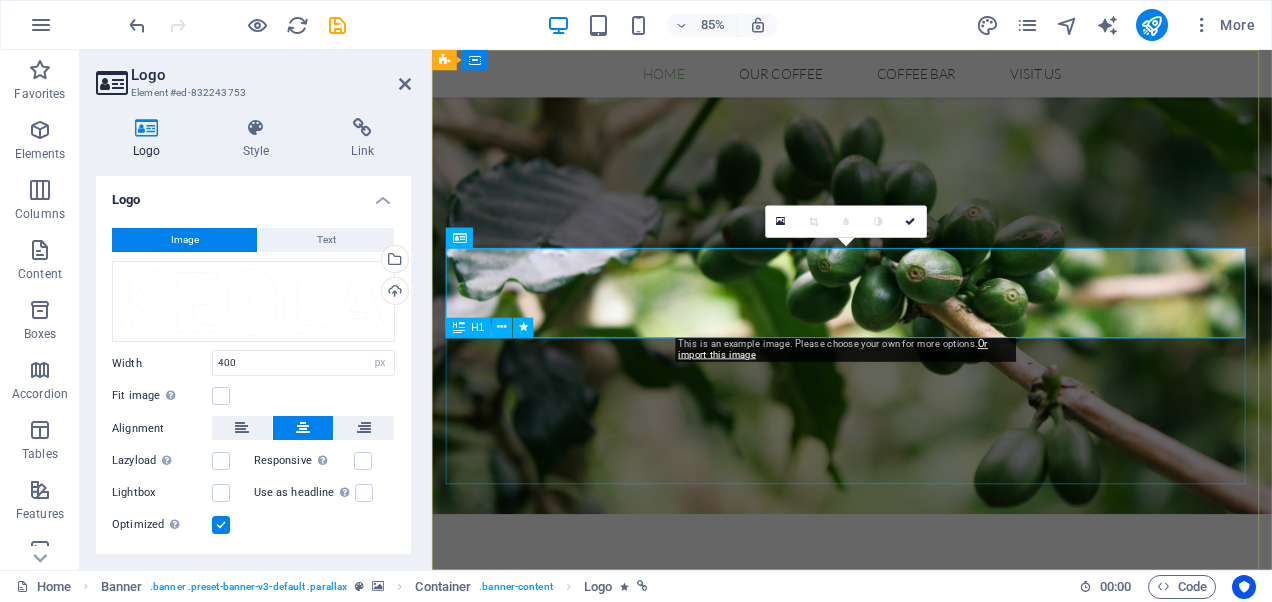 click on "Original Coffee from Hawaii" at bounding box center (926, 1000) 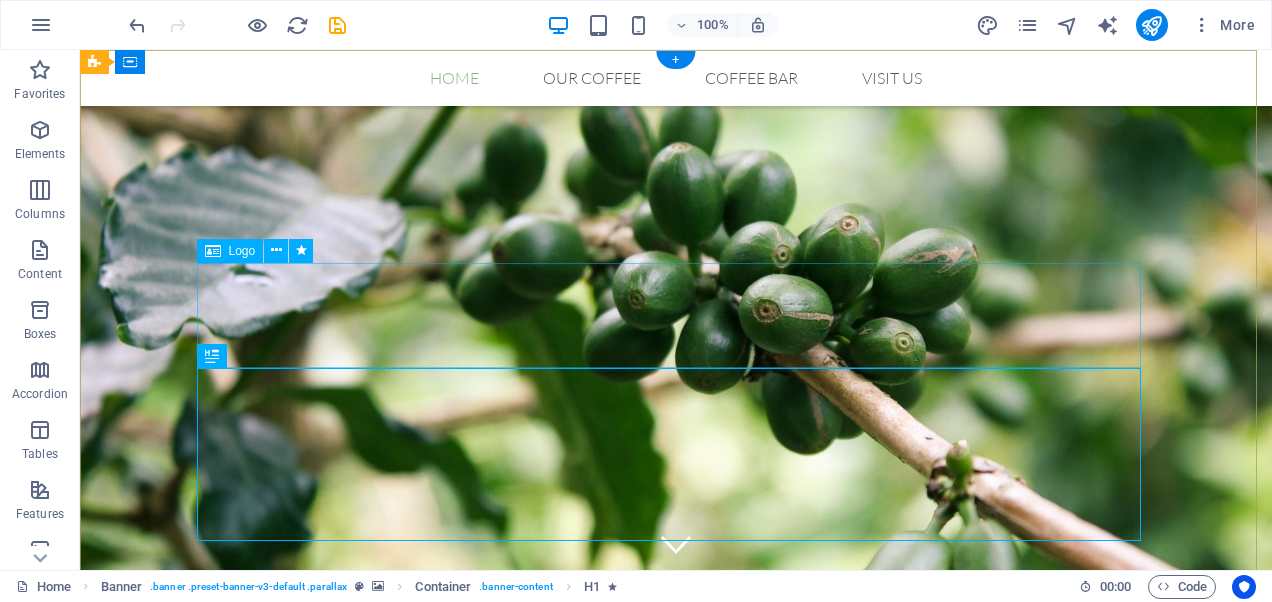 click at bounding box center (676, 861) 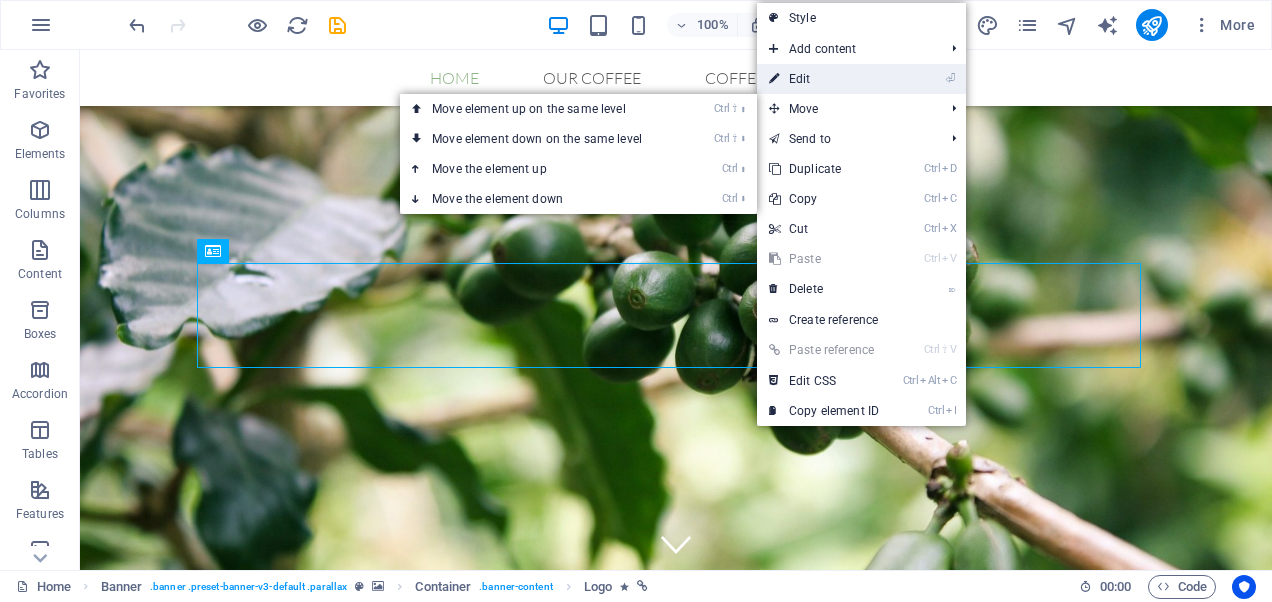 click on "⏎  Edit" at bounding box center (824, 79) 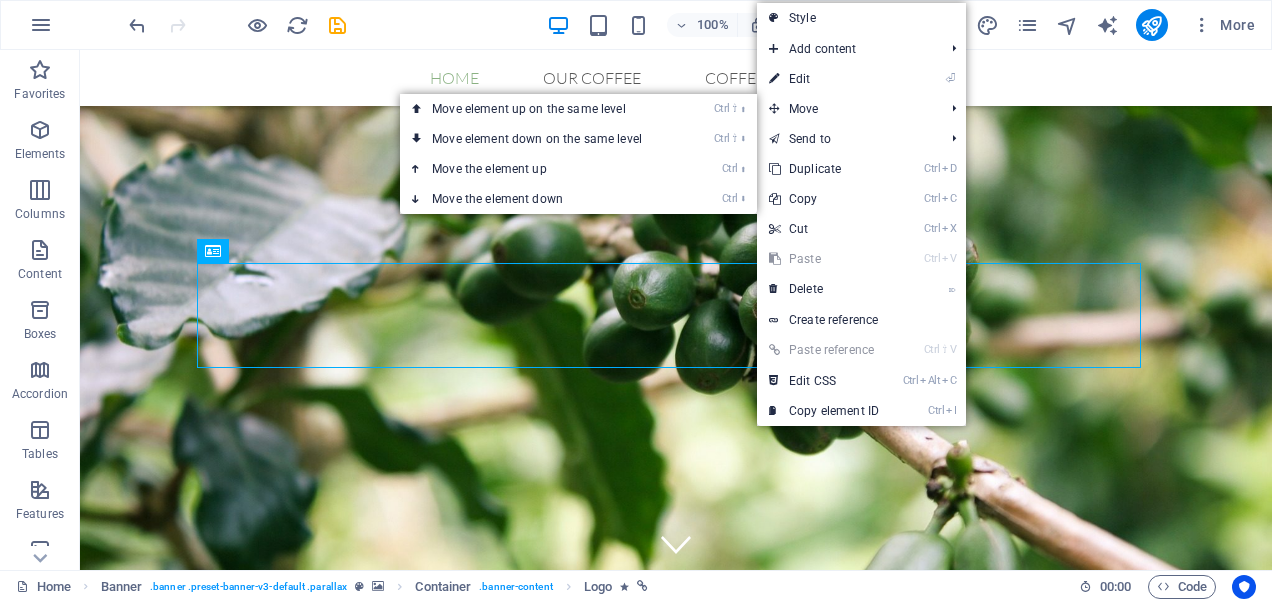 select on "px" 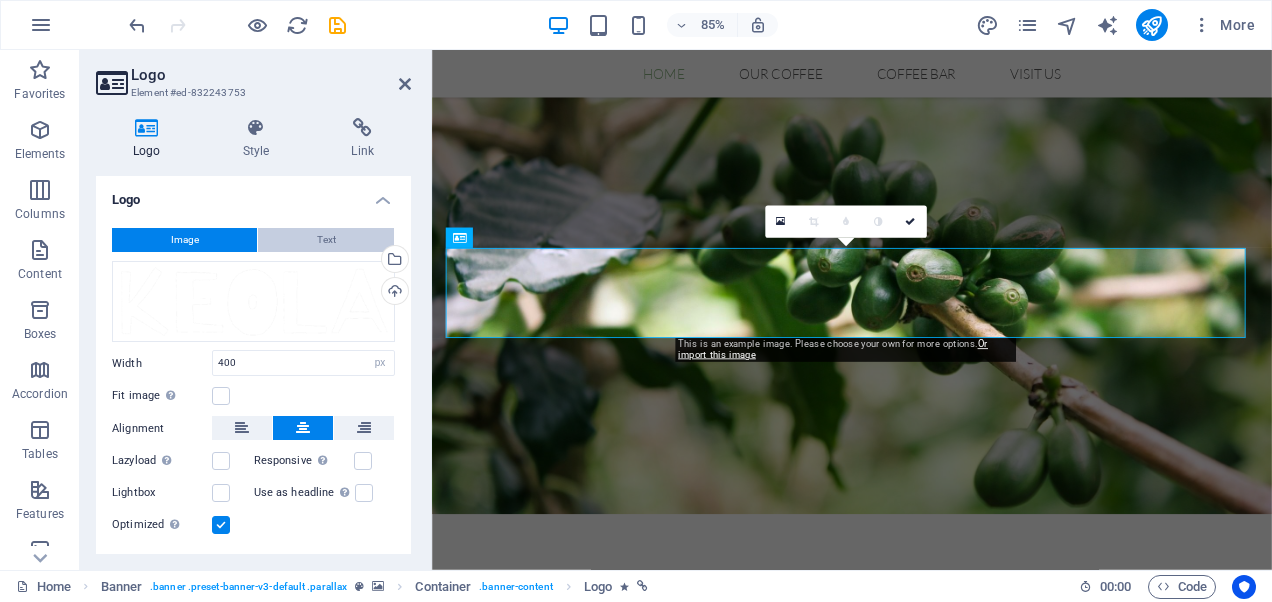 drag, startPoint x: 323, startPoint y: 238, endPoint x: 331, endPoint y: 231, distance: 10.630146 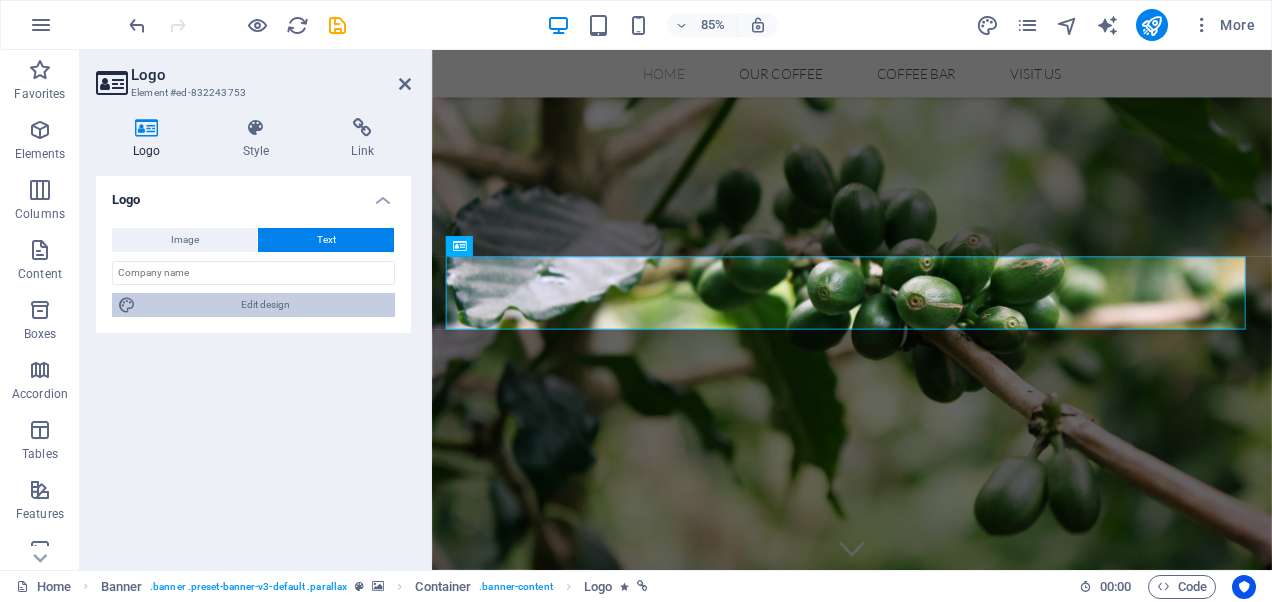 drag, startPoint x: 522, startPoint y: 618, endPoint x: 315, endPoint y: 296, distance: 382.7963 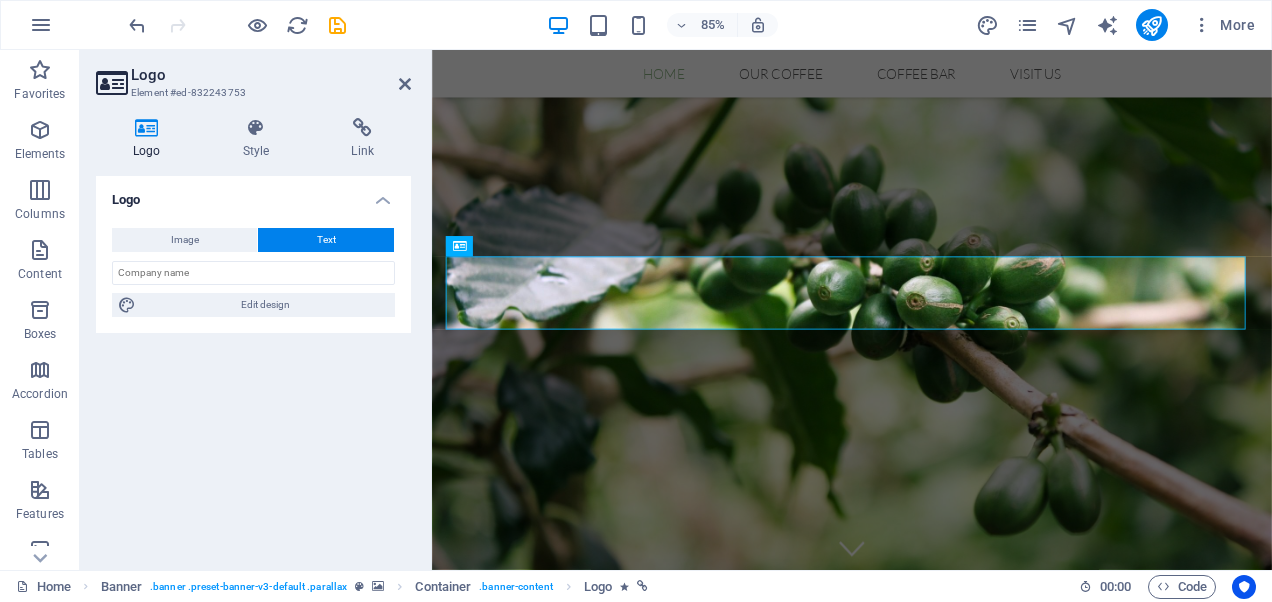 select on "rem" 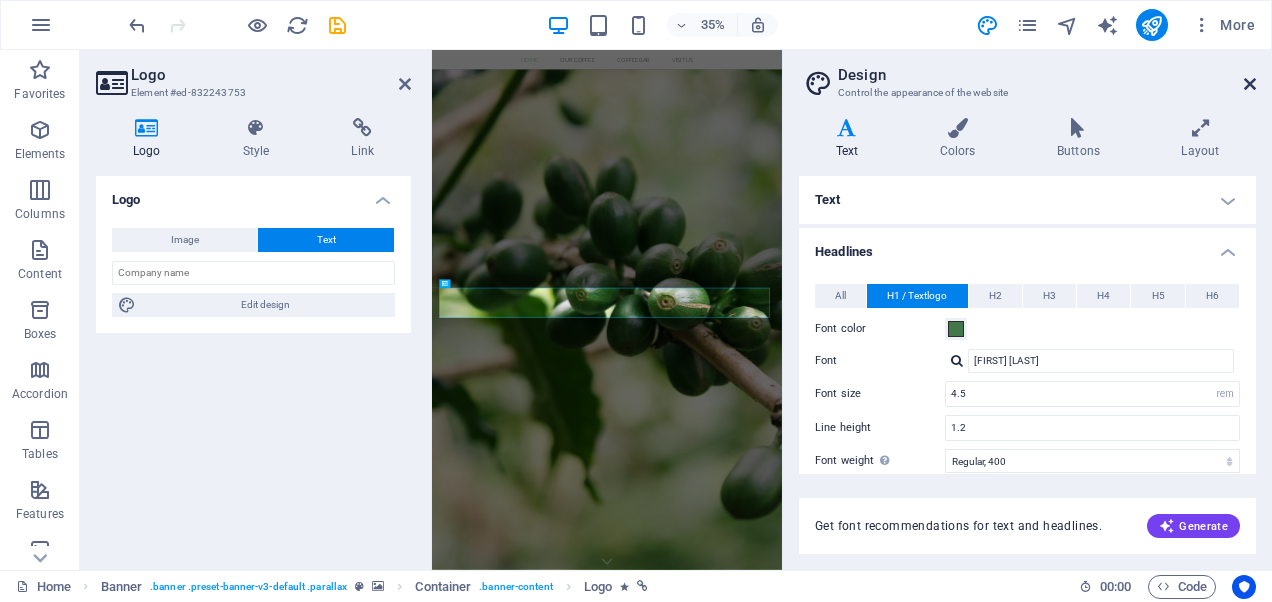 click at bounding box center (1250, 84) 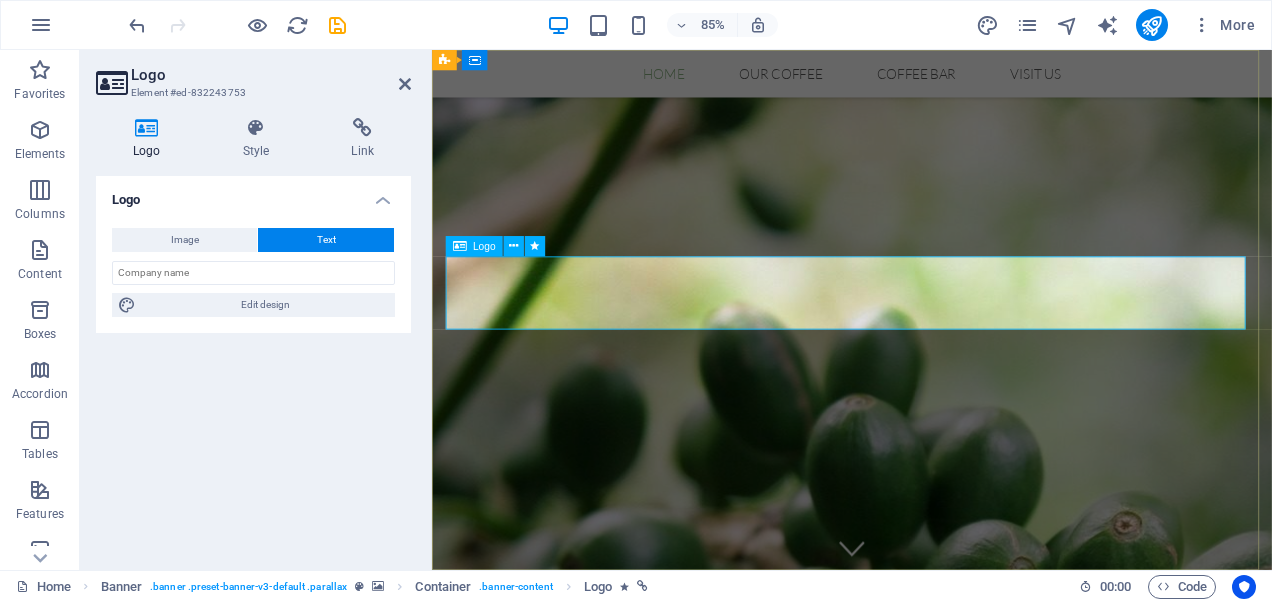 click on "calmconnectthrive.com.au" at bounding box center [926, 1792] 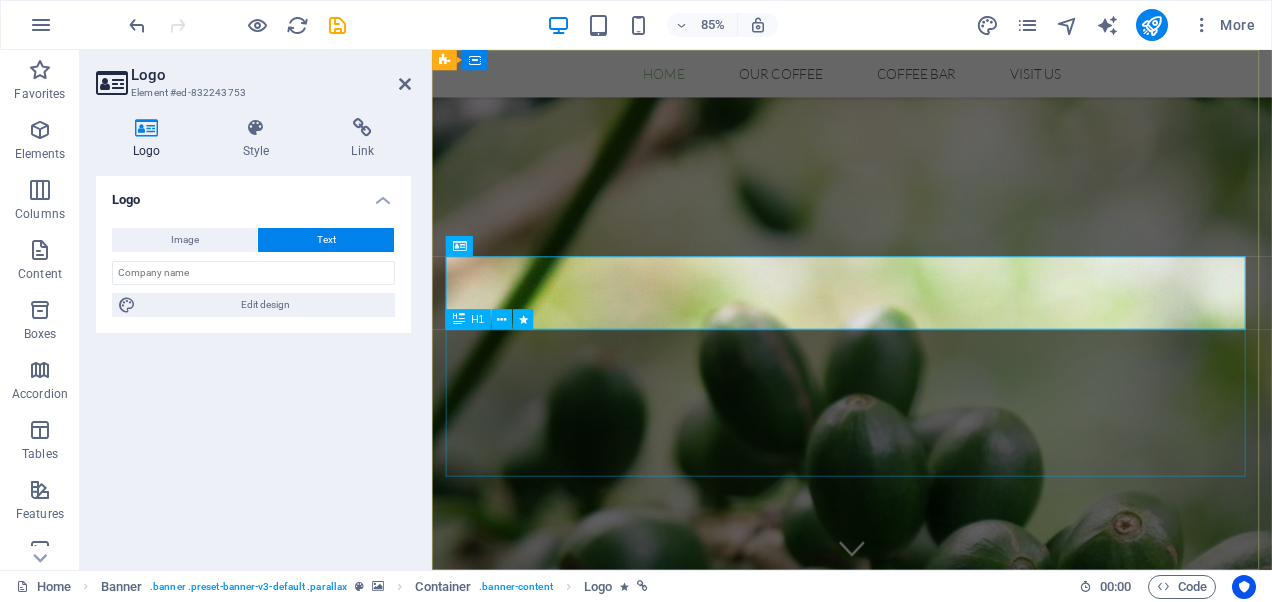 click on "Original Coffee from Hawaii" at bounding box center [926, 1921] 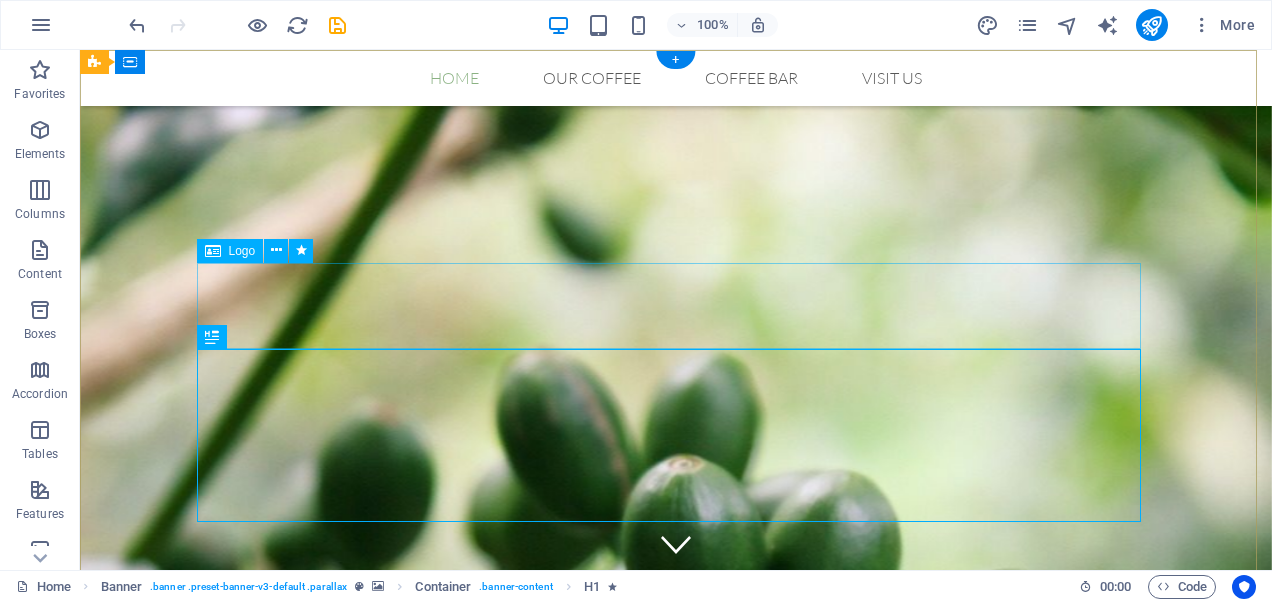 click on "calmconnectthrive.com.au" at bounding box center (676, 1792) 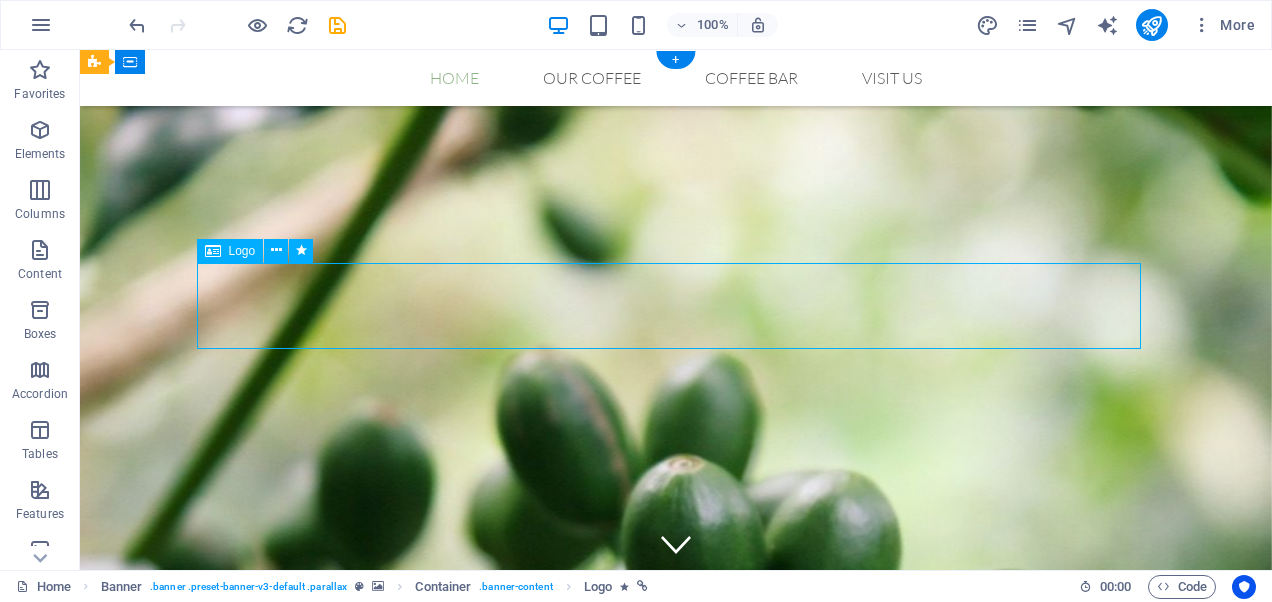 click on "calmconnectthrive.com.au" at bounding box center (676, 1792) 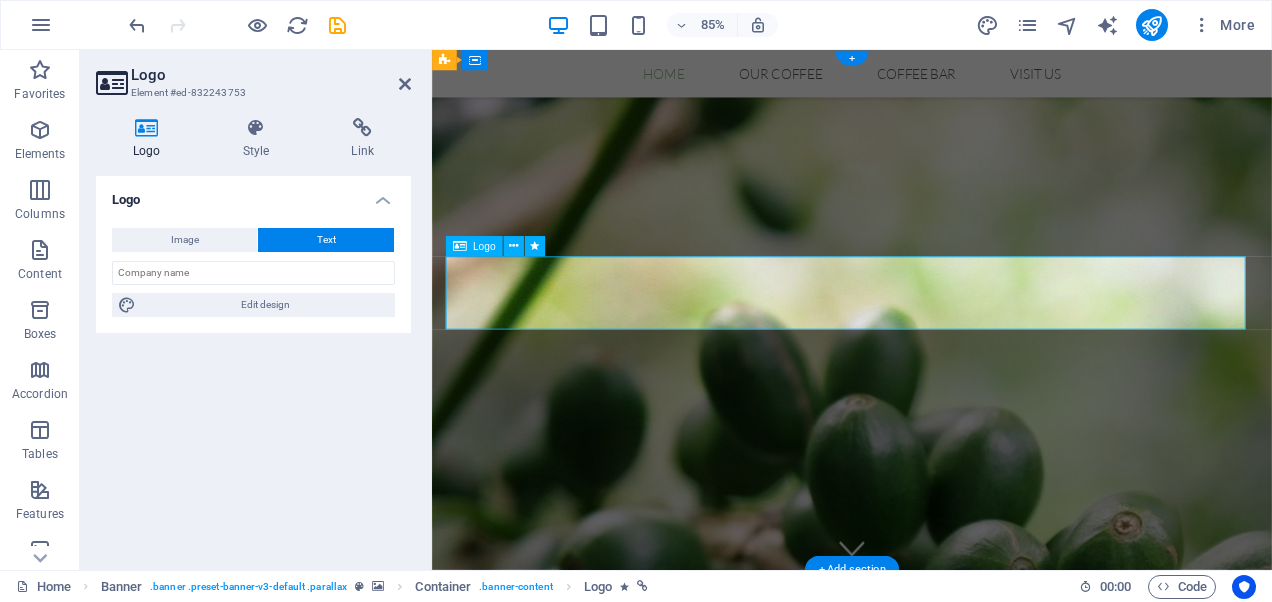 click on "calmconnectthrive.com.au" at bounding box center (926, 1792) 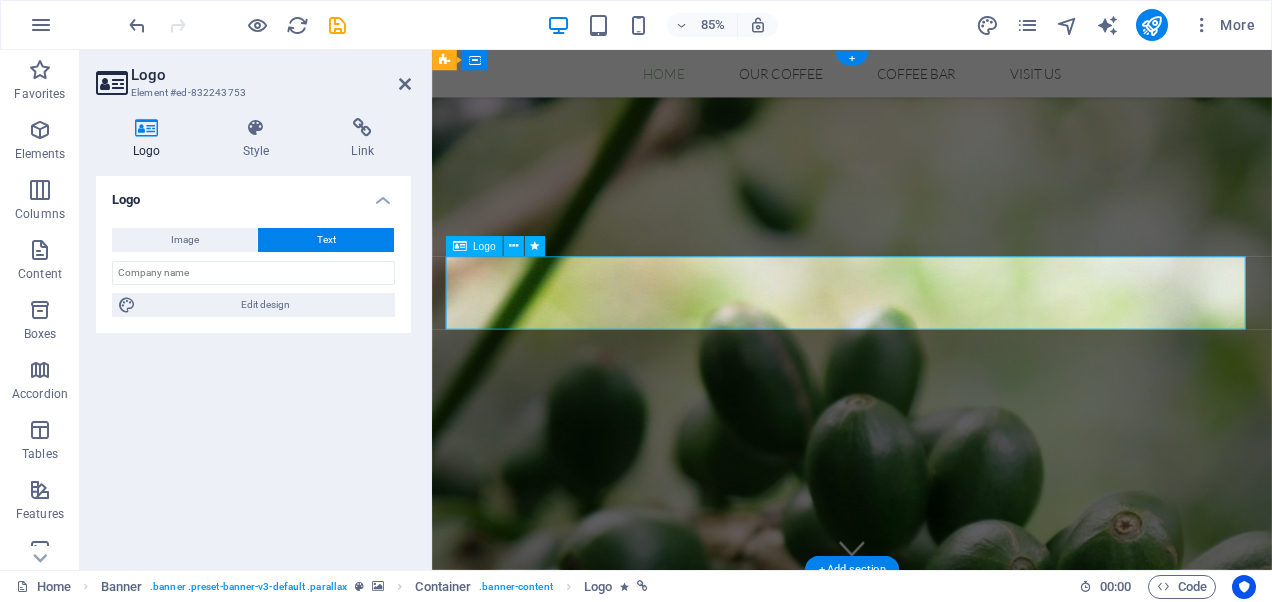 click on "calmconnectthrive.com.au" at bounding box center (926, 1792) 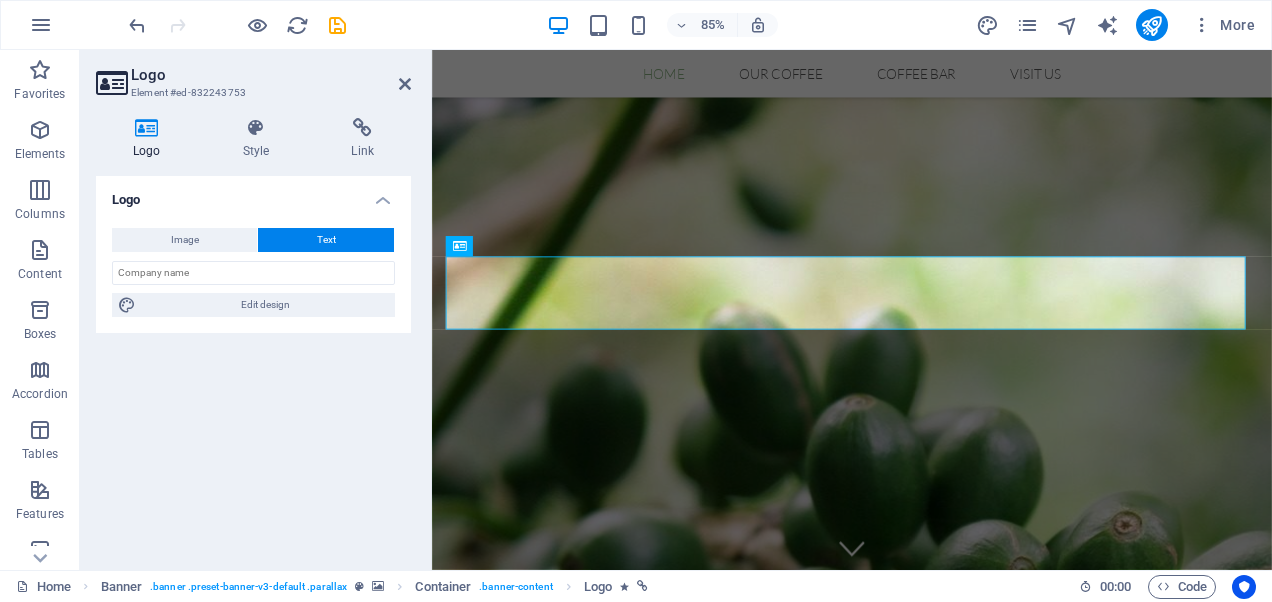 click on "Logo Element #ed-832243753 Logo Style Link Logo Image Text Drag files here, click to choose files or select files from Files or our free stock photos & videos Select files from the file manager, stock photos, or upload file(s) Upload Width 400 Default auto px rem % em vh vw Fit image Automatically fit image to a fixed width and height Height Default auto px Alignment Lazyload Loading images after the page loads improves page speed. Responsive Automatically load retina image and smartphone optimized sizes. Lightbox Use as headline The image will be wrapped in an H1 headline tag. Useful for giving alternative text the weight of an H1 headline, e.g. for the logo. Leave unchecked if uncertain. Optimized Images are compressed to improve page speed. Position Direction Custom X offset 50 px rem % vh vw Y offset 50 px rem % vh vw Edit design Text Float No float Image left Image right Determine how text should behave around the image. Text Alternative text Image caption Paragraph Format Normal Heading 1 Heading 2 Code" at bounding box center [256, 310] 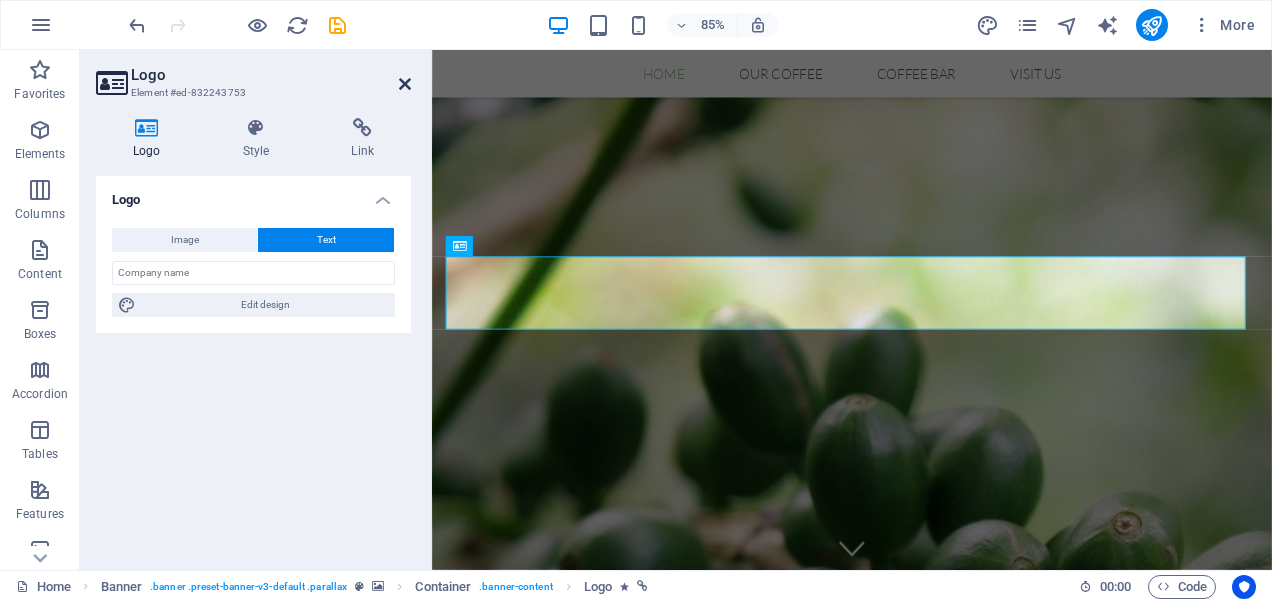 click on "Logo Element #ed-832243753" at bounding box center (253, 76) 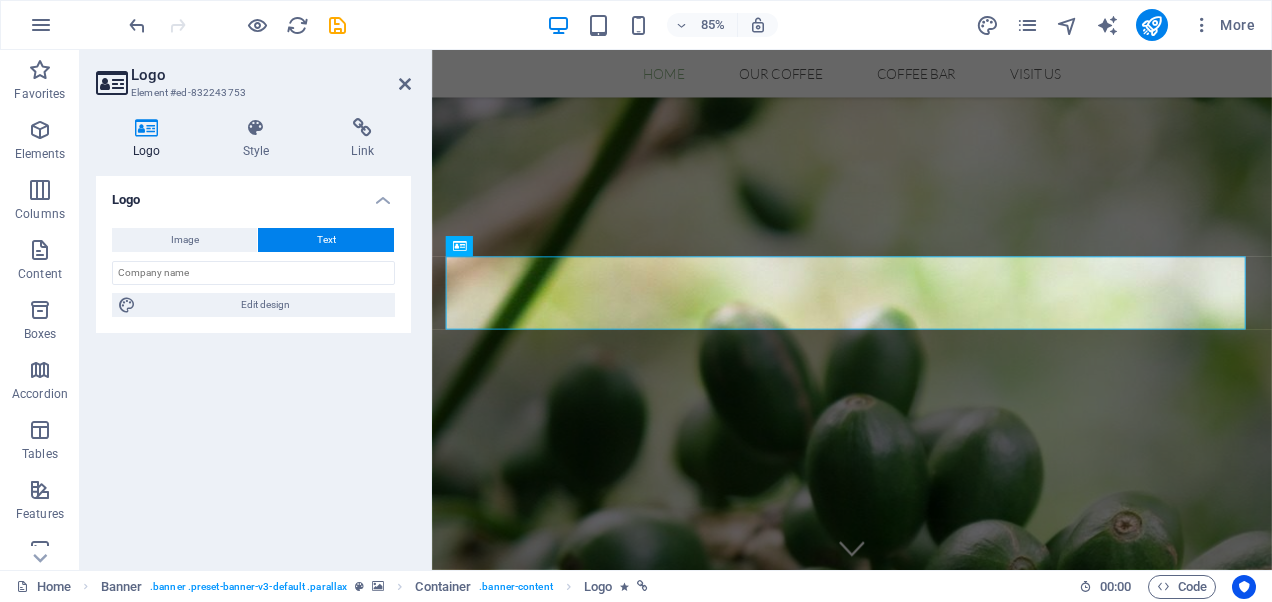 click on "Logo Element #ed-832243753" at bounding box center [253, 76] 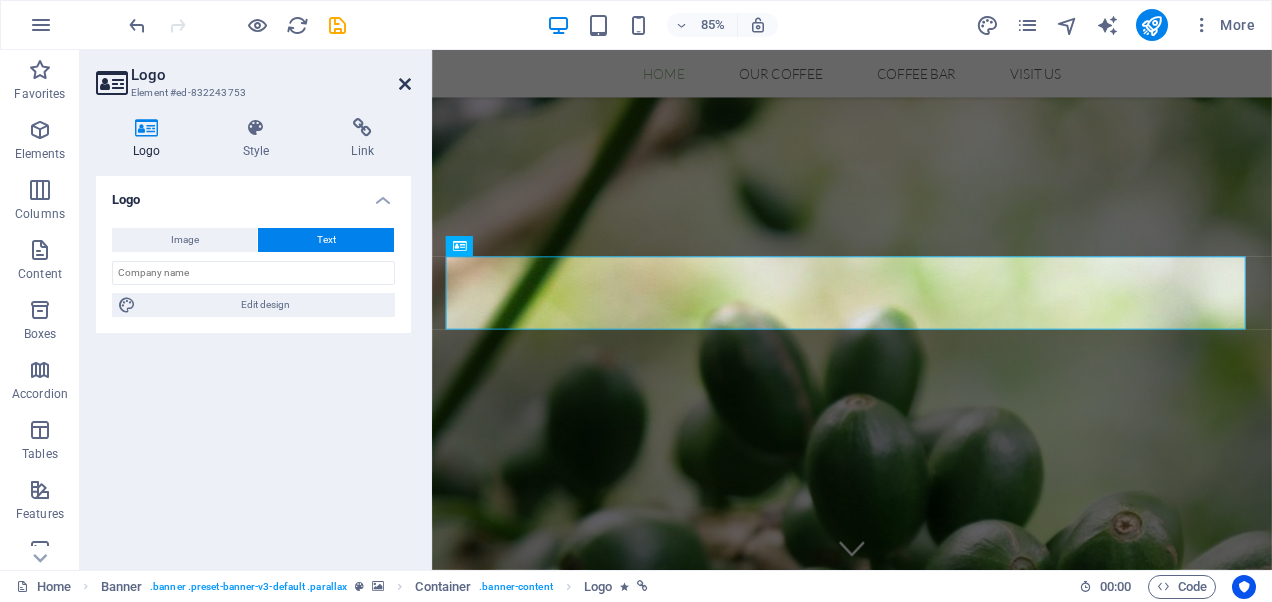 click at bounding box center [405, 84] 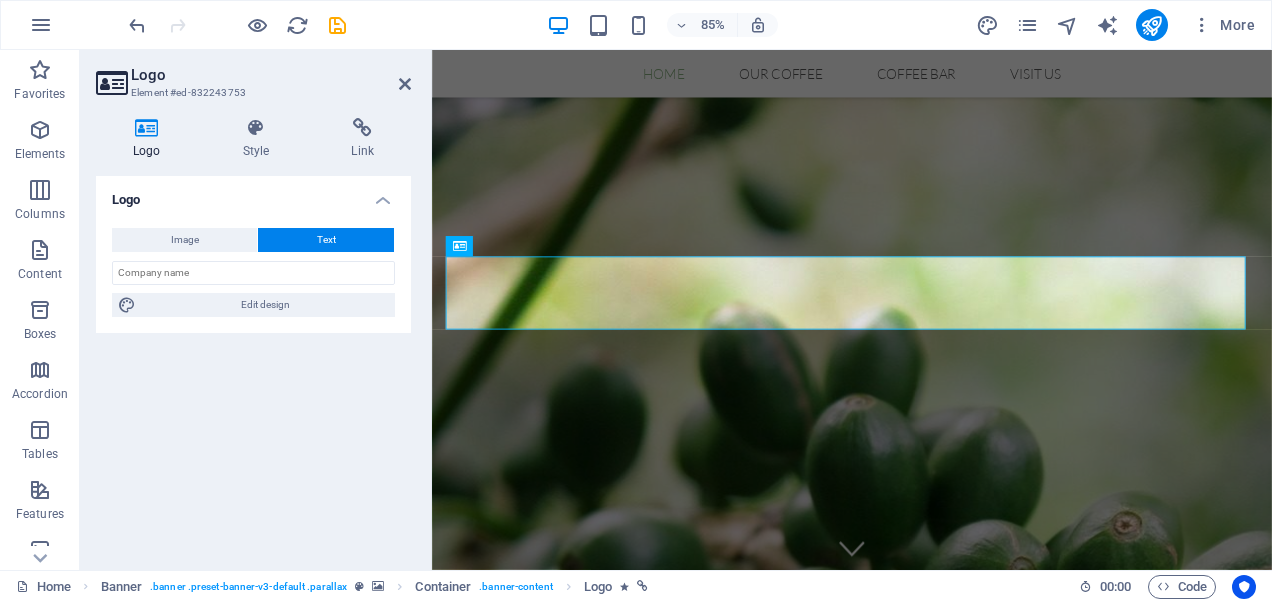 click on "Home Our Coffee Roastery Origin Tasting Coffee Bar Visit us" at bounding box center [926, 78] 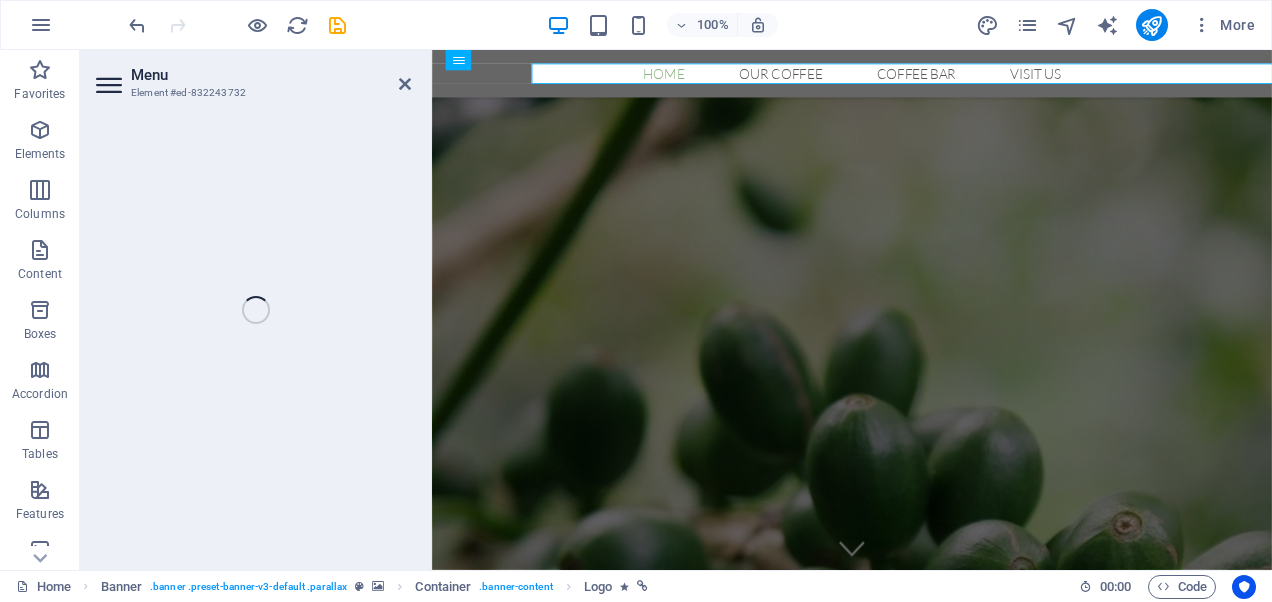 select on "1" 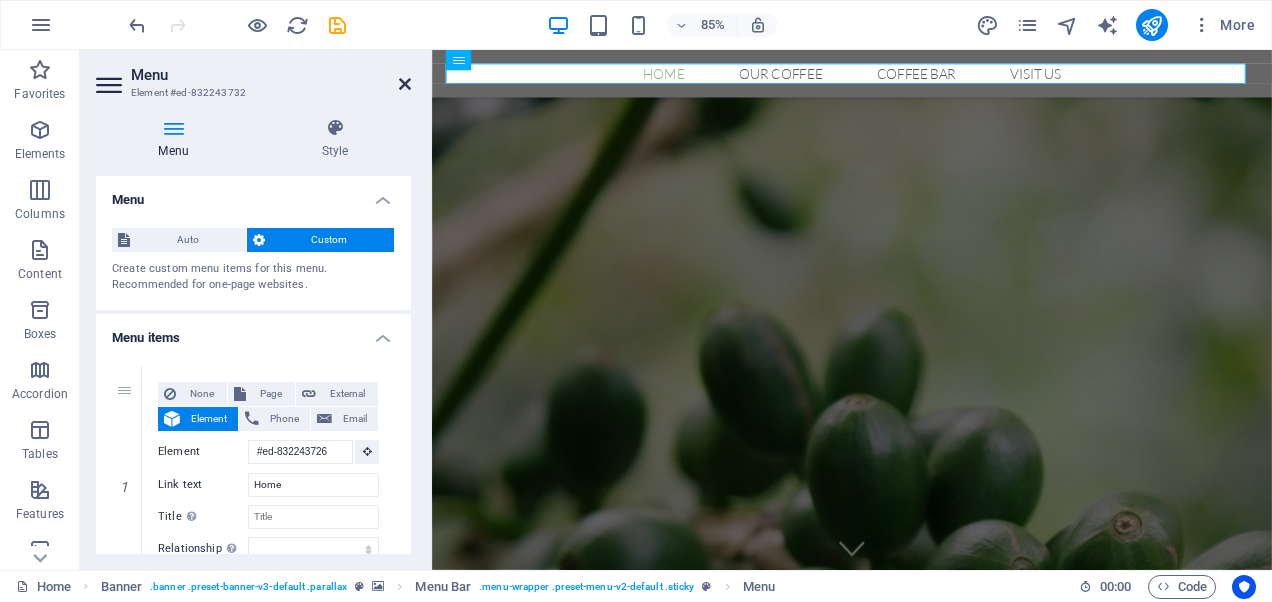 drag, startPoint x: 406, startPoint y: 88, endPoint x: 329, endPoint y: 52, distance: 85 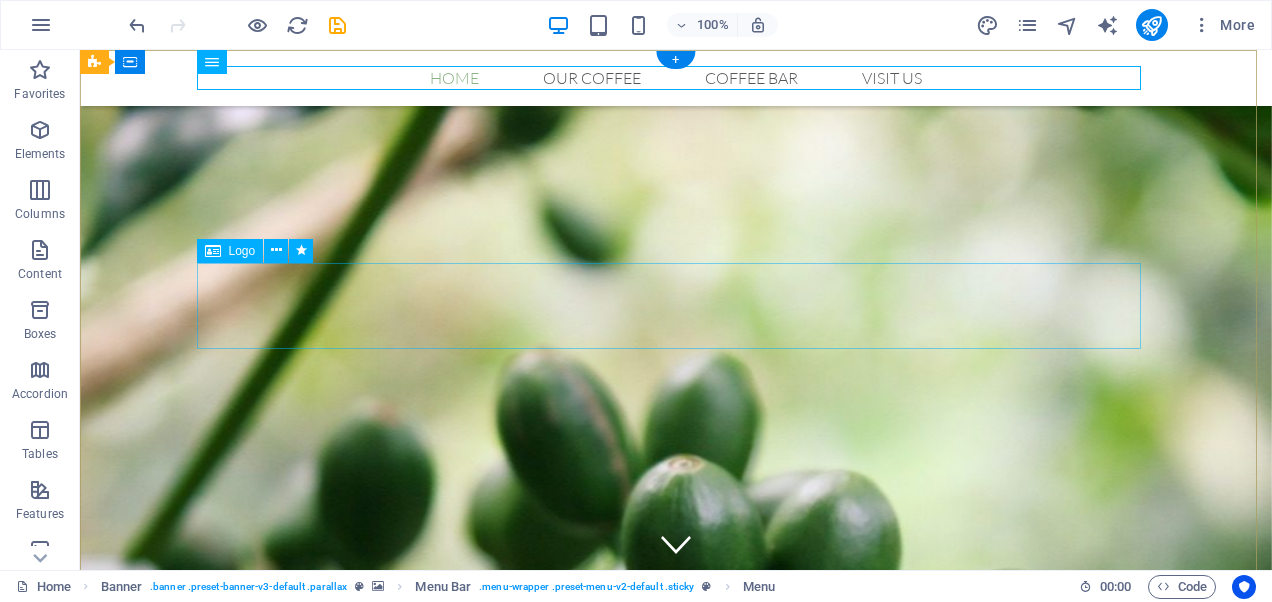 click on "calmconnectthrive.com.au" at bounding box center (676, 1792) 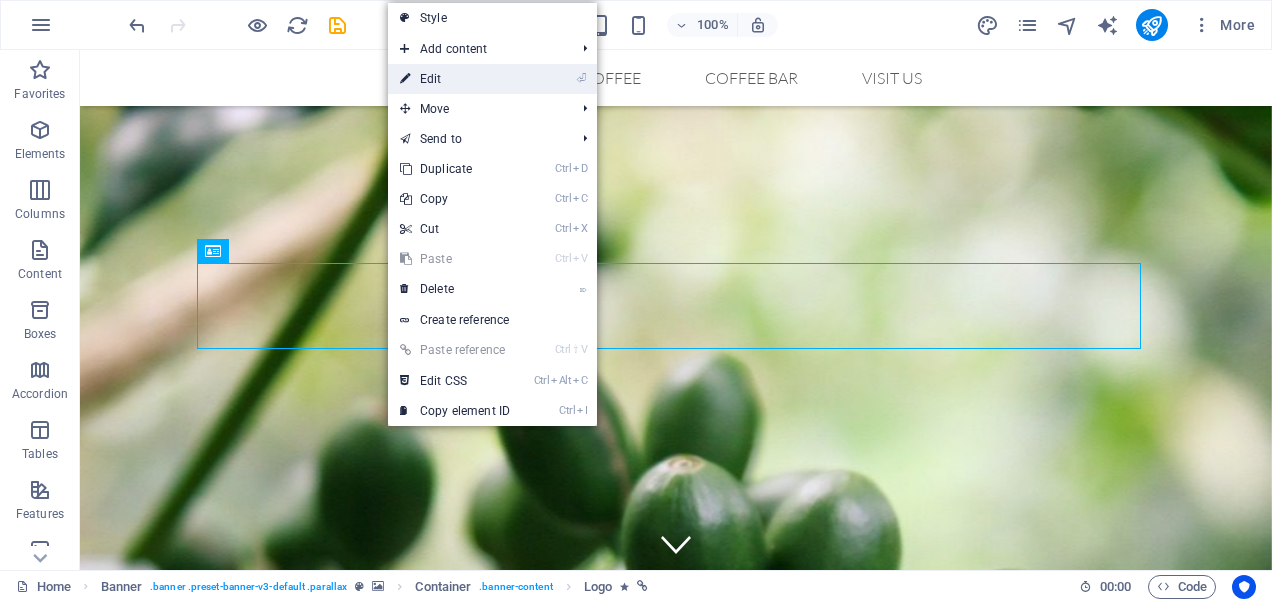 click on "⏎  Edit" at bounding box center (455, 79) 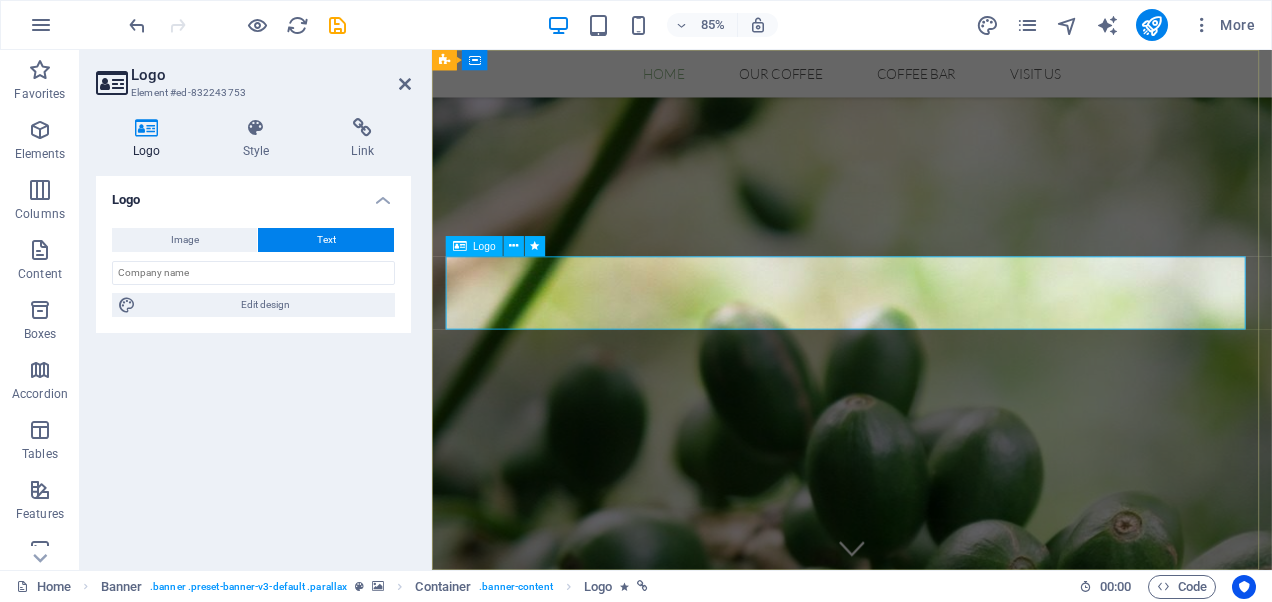 click on "calmconnectthrive.com.au" at bounding box center (926, 1792) 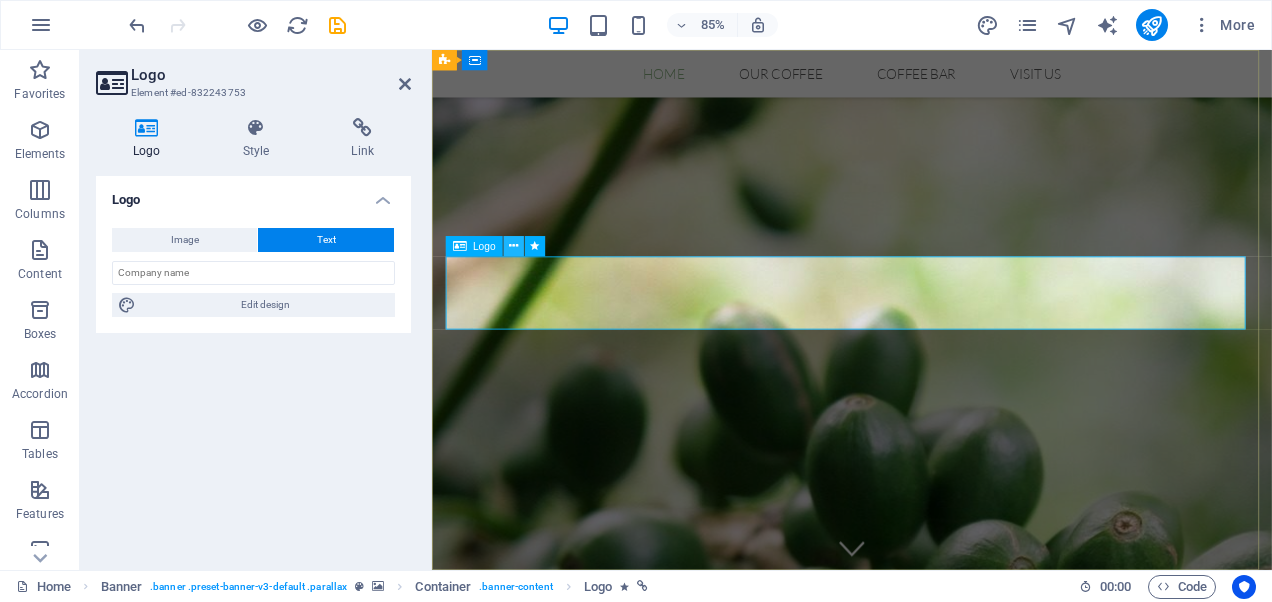 click at bounding box center (513, 246) 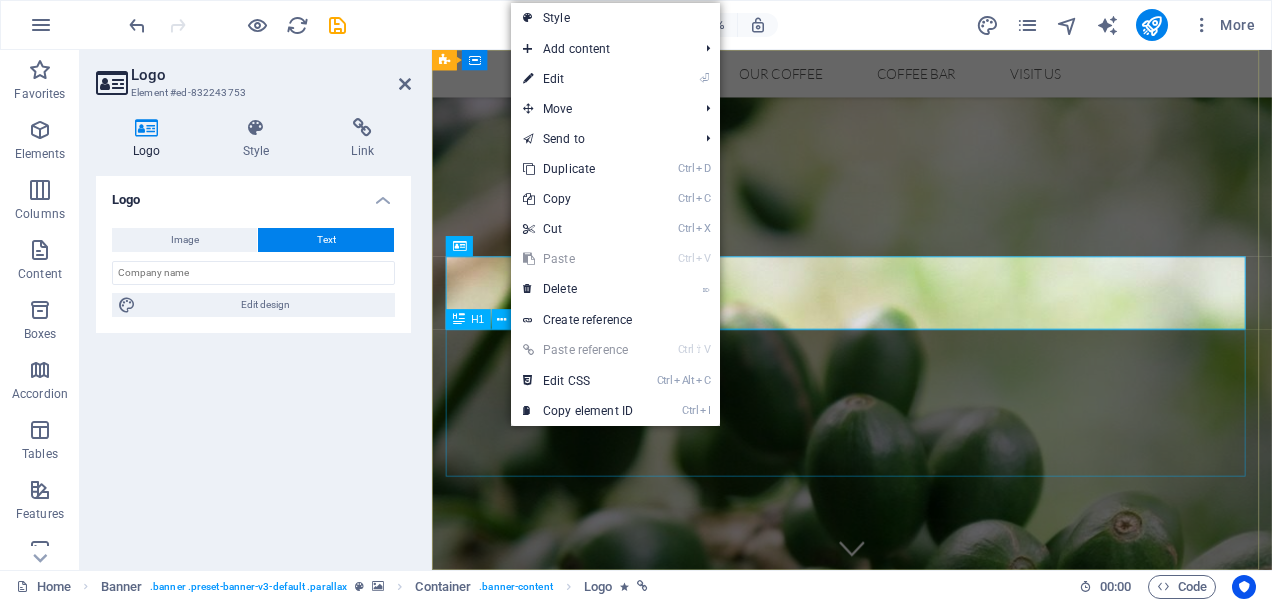 click on "Original Coffee from Hawaii" at bounding box center [926, 1921] 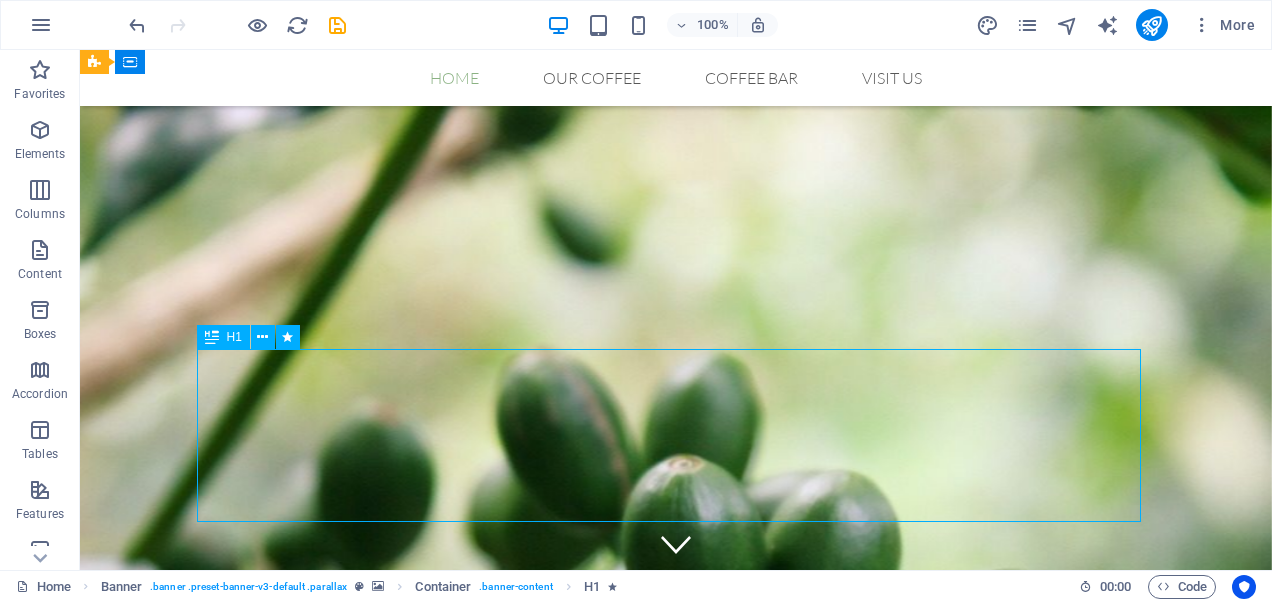 click on "Original Coffee from Hawaii" at bounding box center [676, 1921] 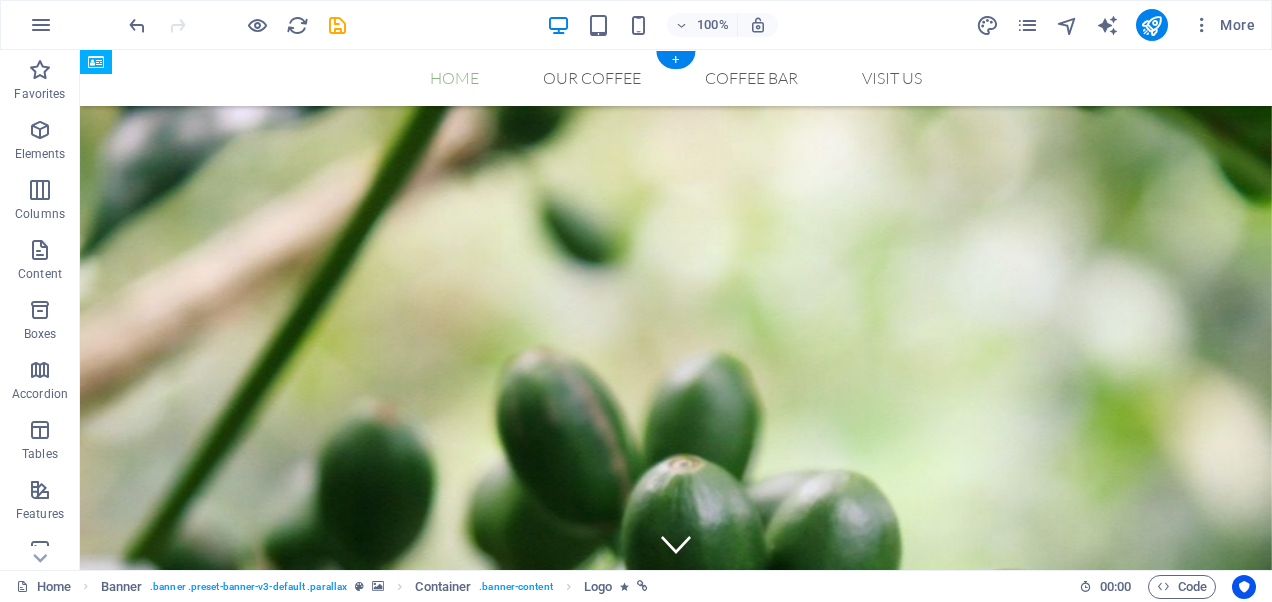 drag, startPoint x: 634, startPoint y: 292, endPoint x: 633, endPoint y: 219, distance: 73.00685 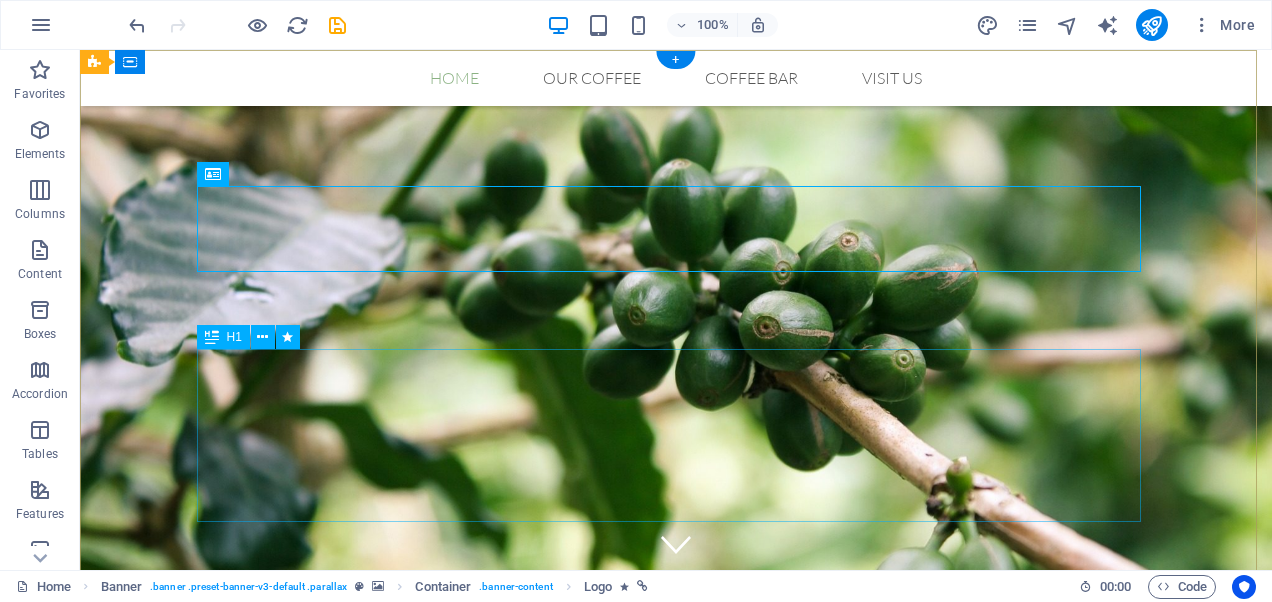 click on "Original Coffee from Hawaii" at bounding box center [676, 1014] 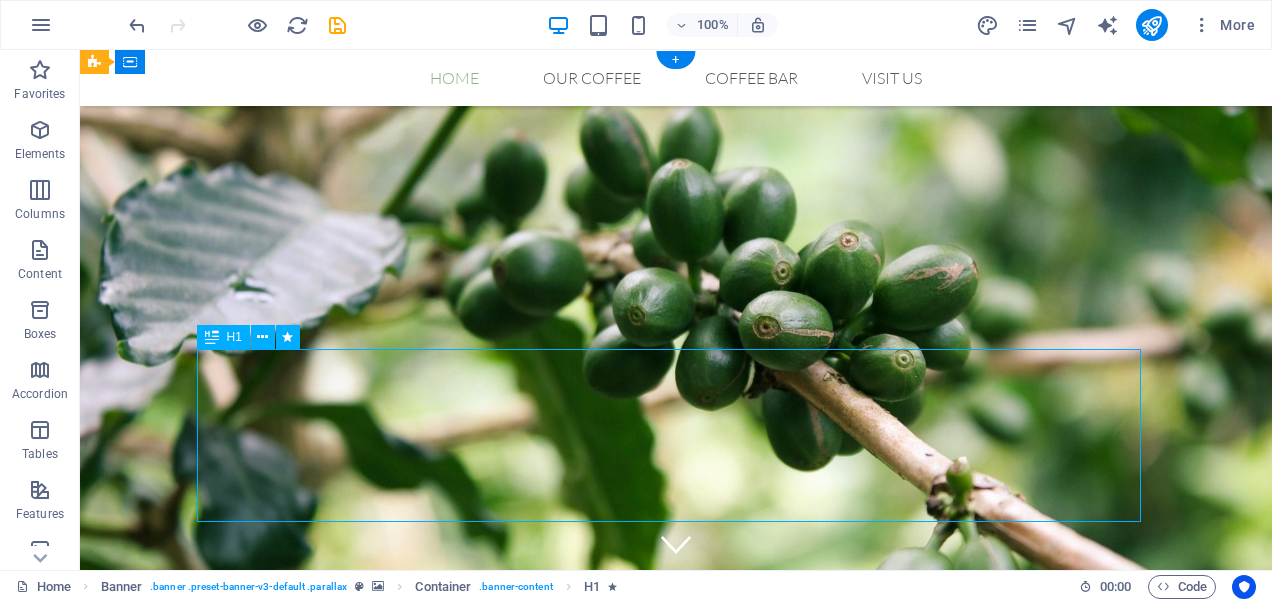 click on "Original Coffee from Hawaii" at bounding box center (676, 1014) 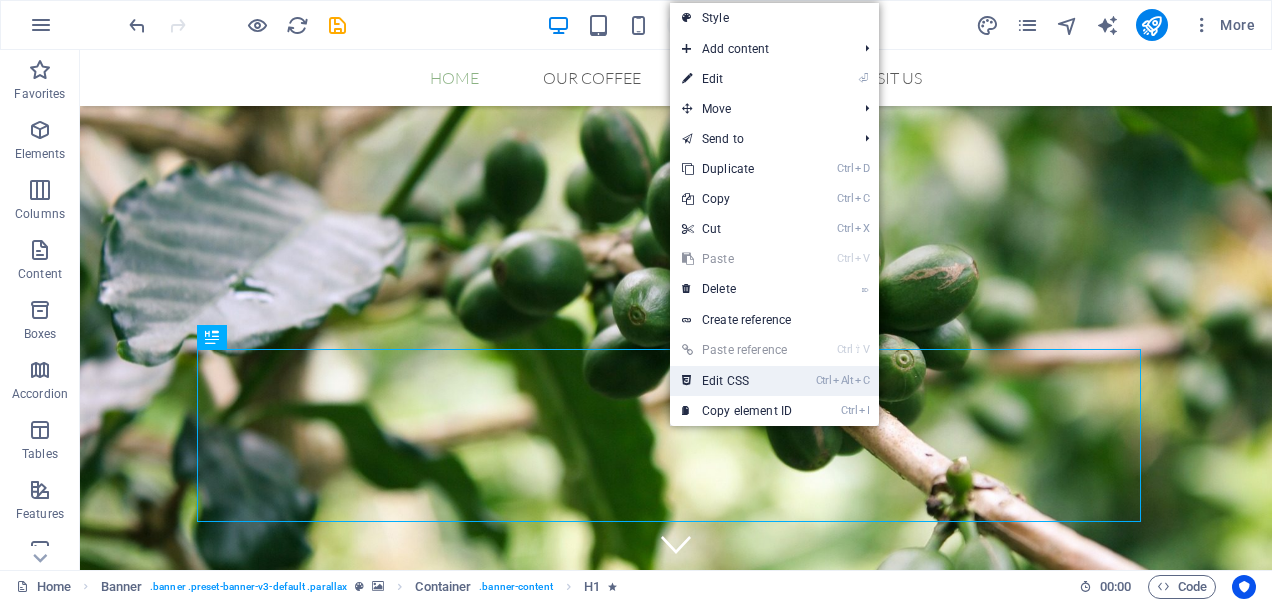 click on "Ctrl Alt C  Edit CSS" at bounding box center [737, 381] 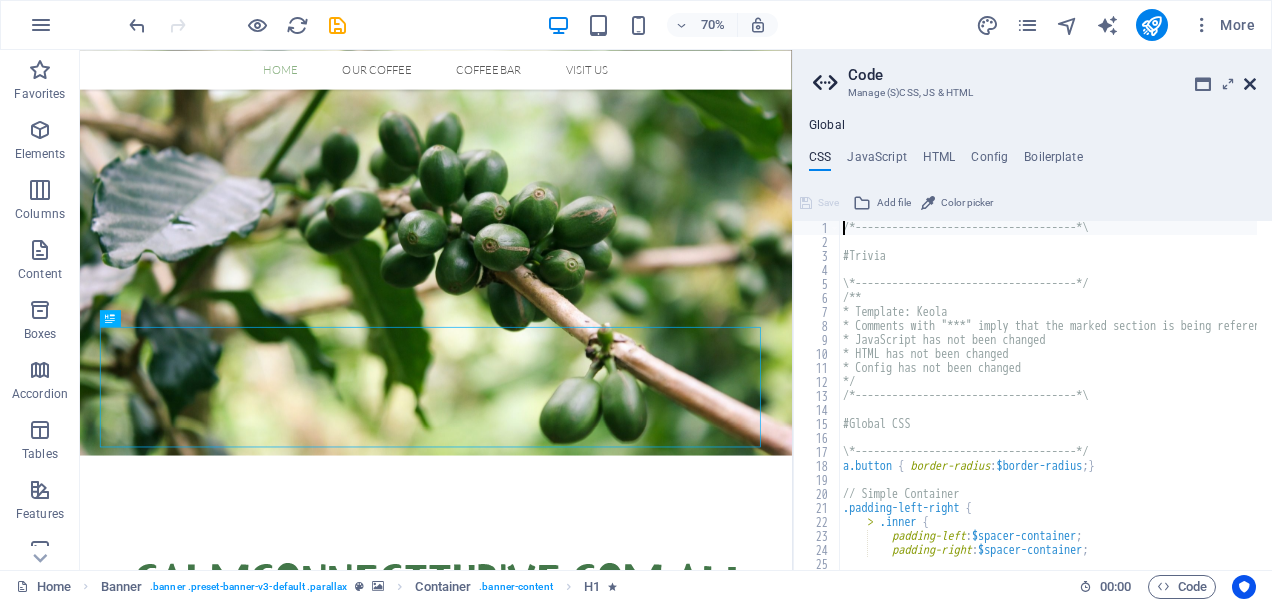click at bounding box center [1250, 84] 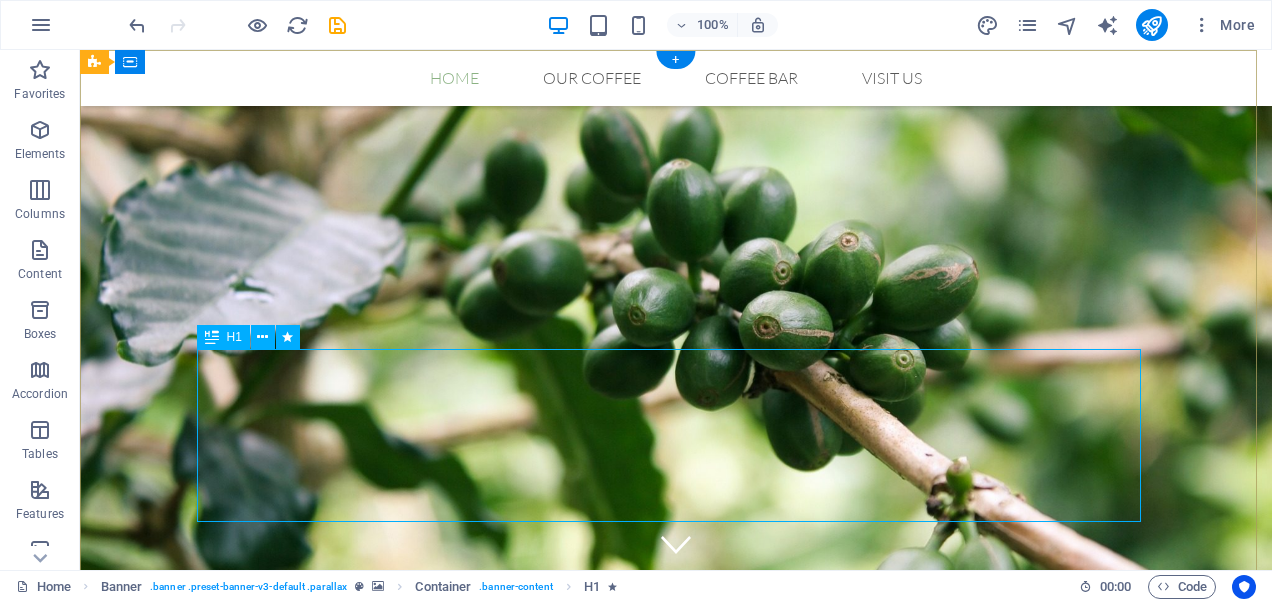 click on "Original Coffee from Hawaii" at bounding box center (676, 1014) 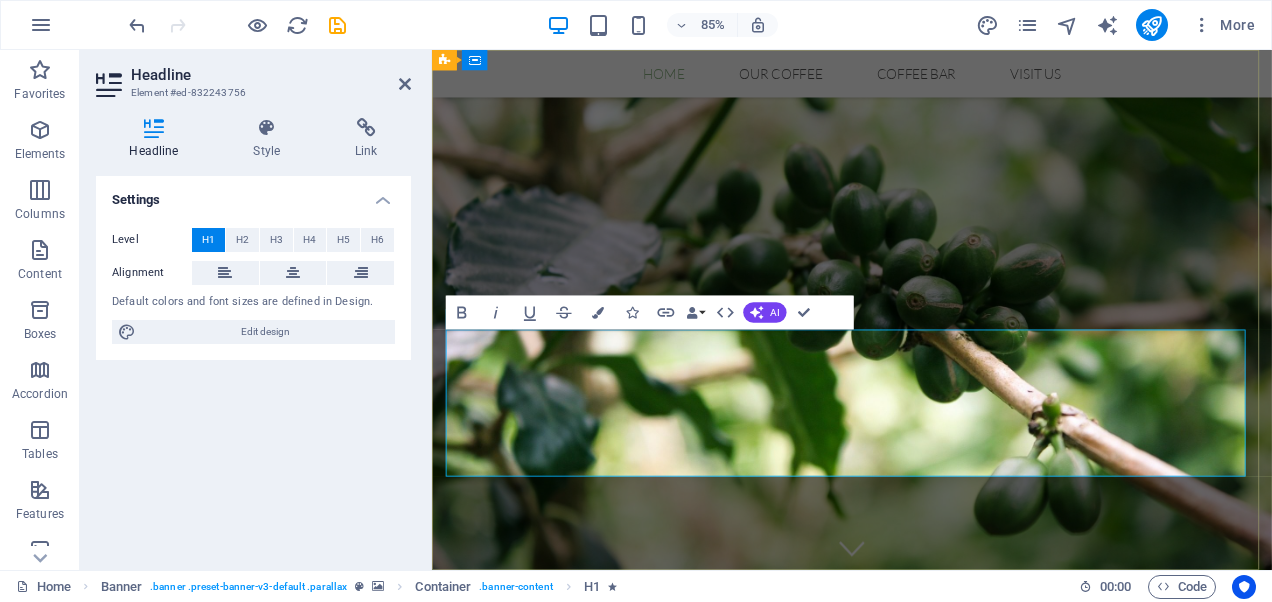 type 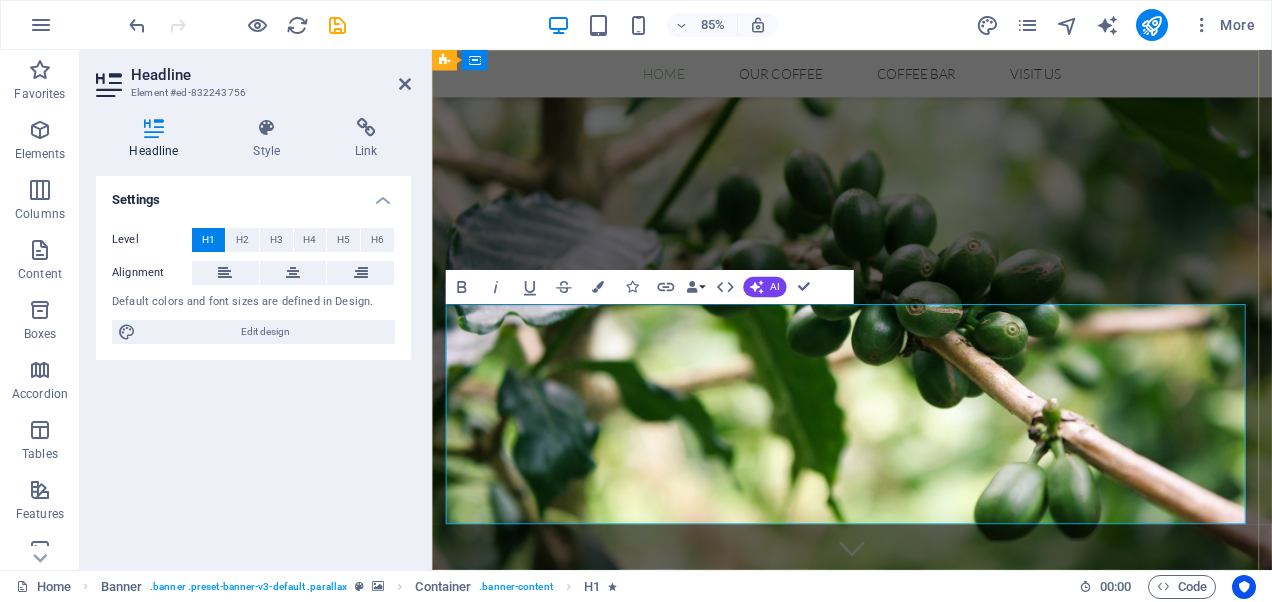 click on "Heping" at bounding box center [926, 935] 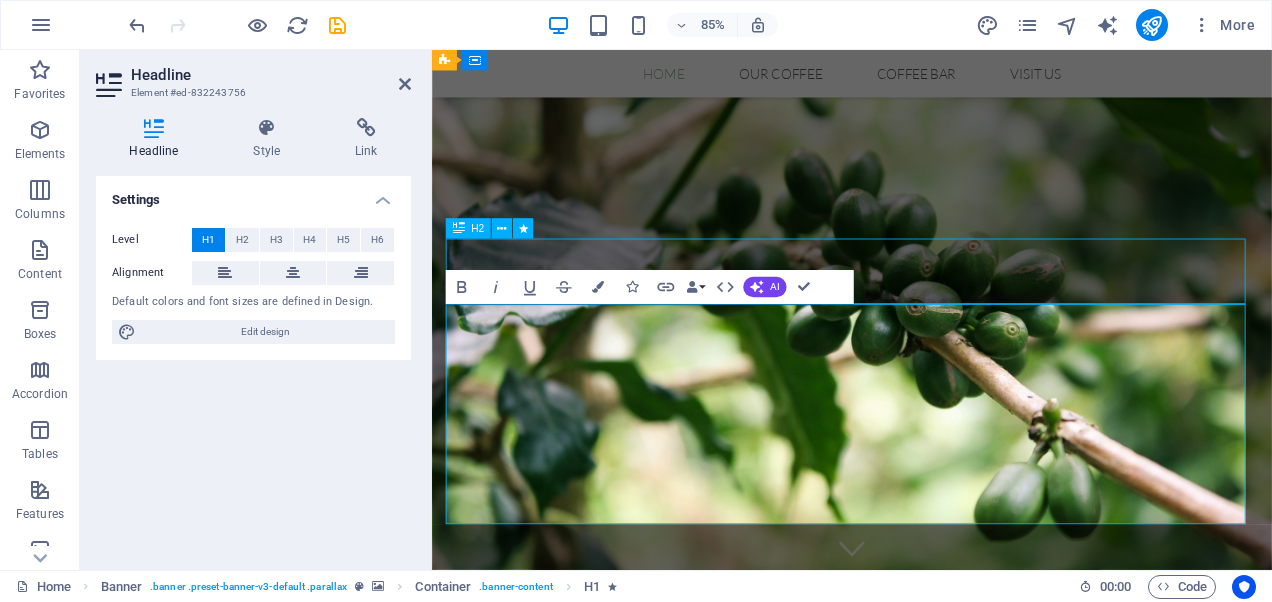 click on "Heping" at bounding box center (926, 935) 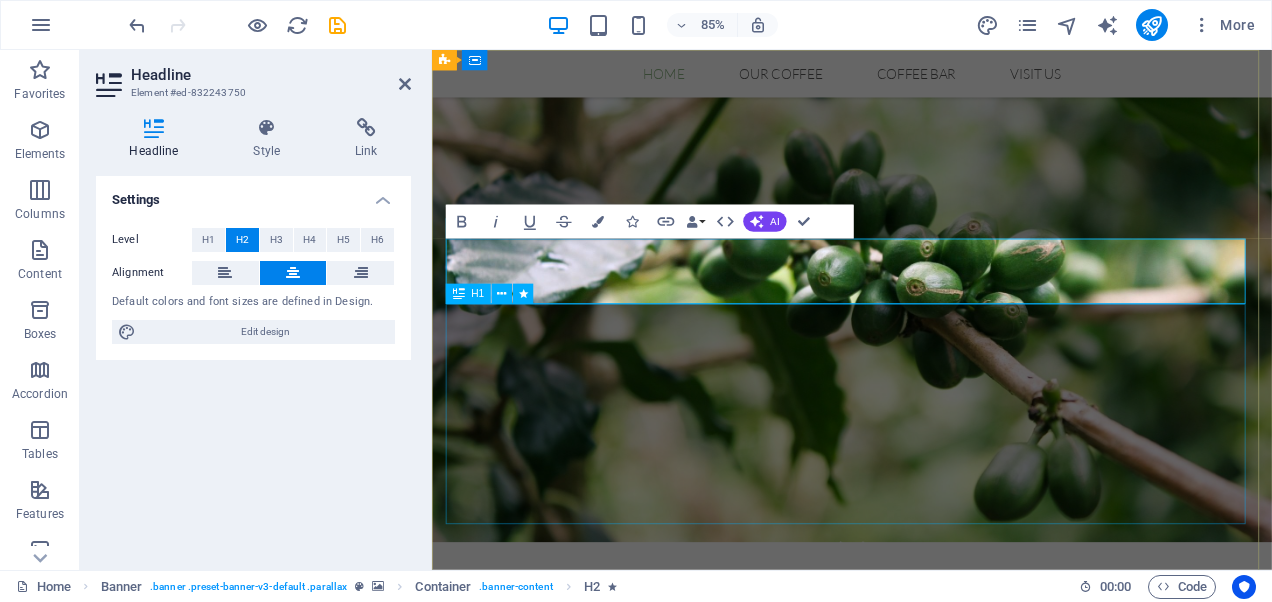 click on "children feel calmer, strong and connected" at bounding box center (926, 1057) 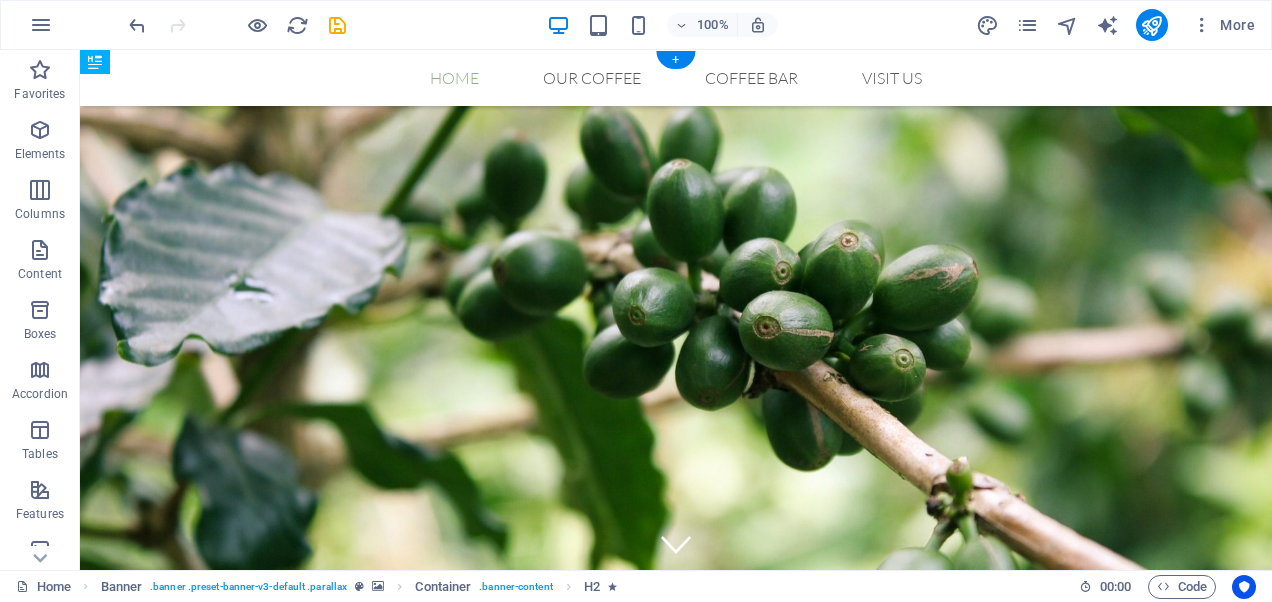 drag, startPoint x: 650, startPoint y: 318, endPoint x: 659, endPoint y: 369, distance: 51.78803 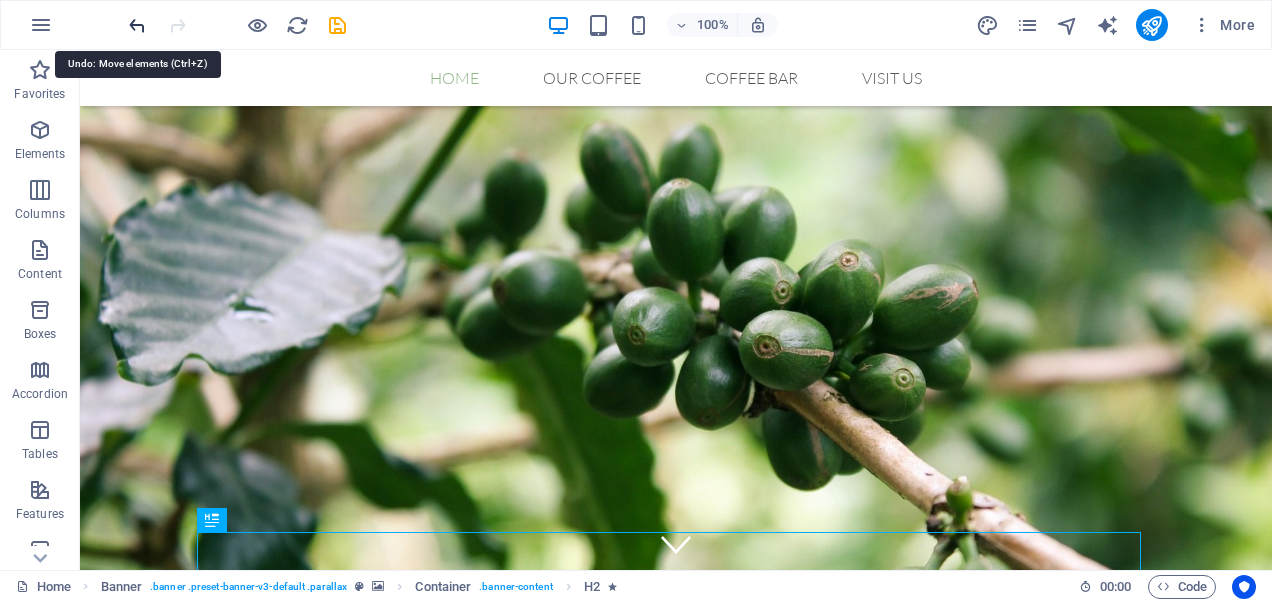 click at bounding box center [137, 25] 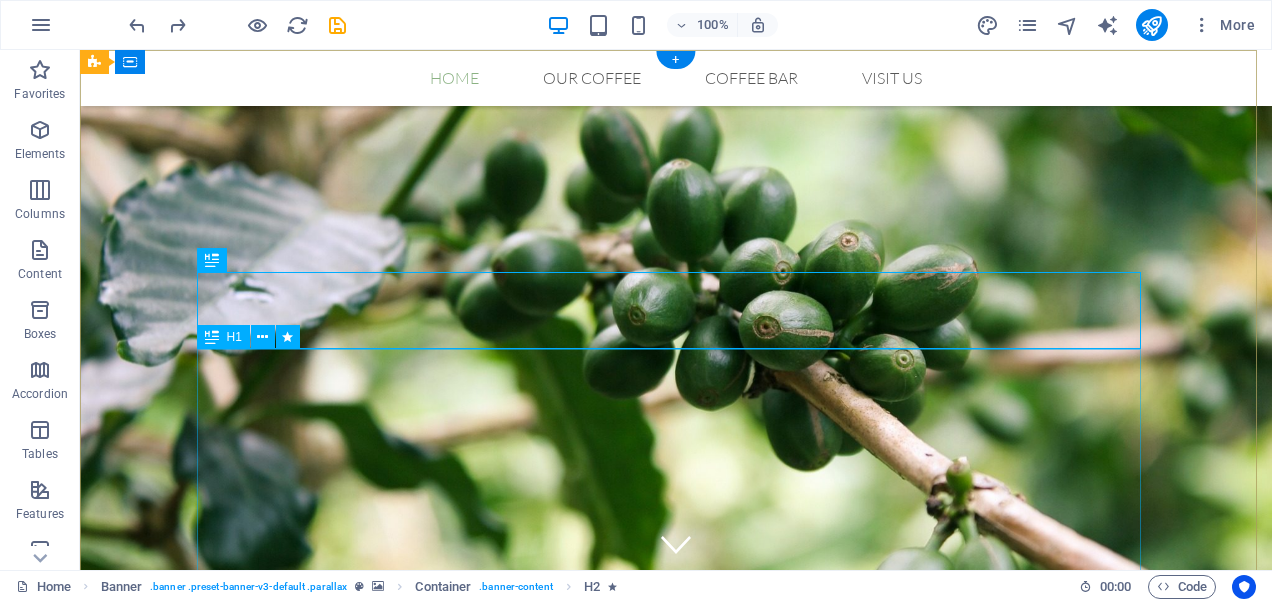 click on "children feel calmer, strong and connected" at bounding box center (676, 1057) 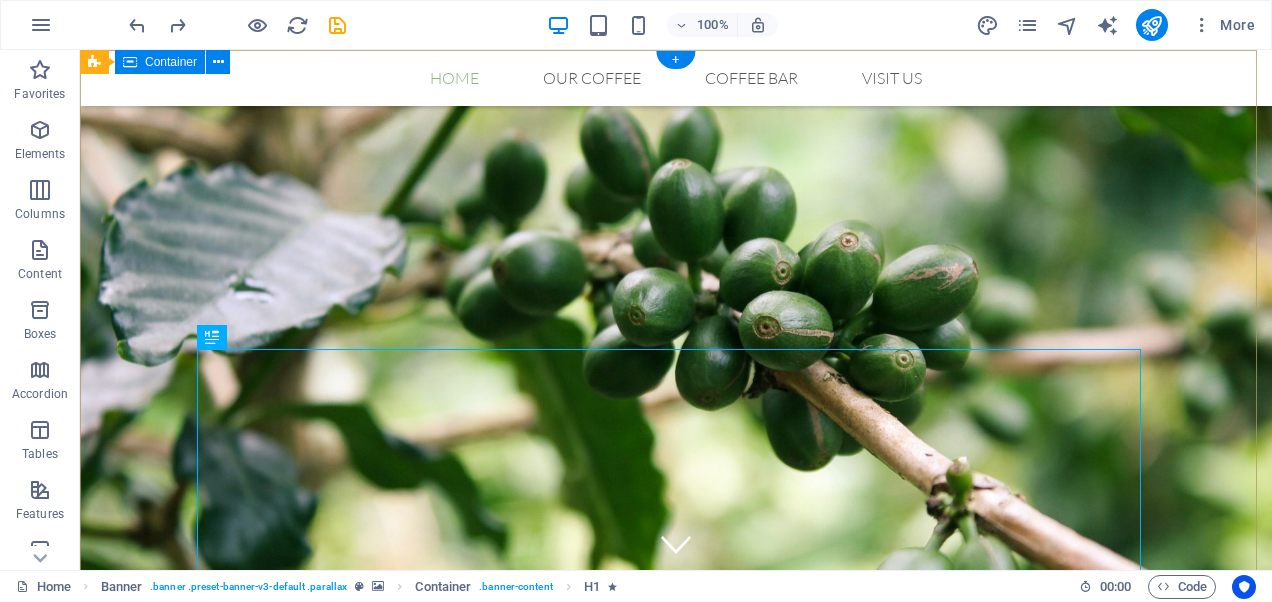 click on "calmconnectthrive.com.au Heping children feel calmer, strong and connected" at bounding box center [676, 948] 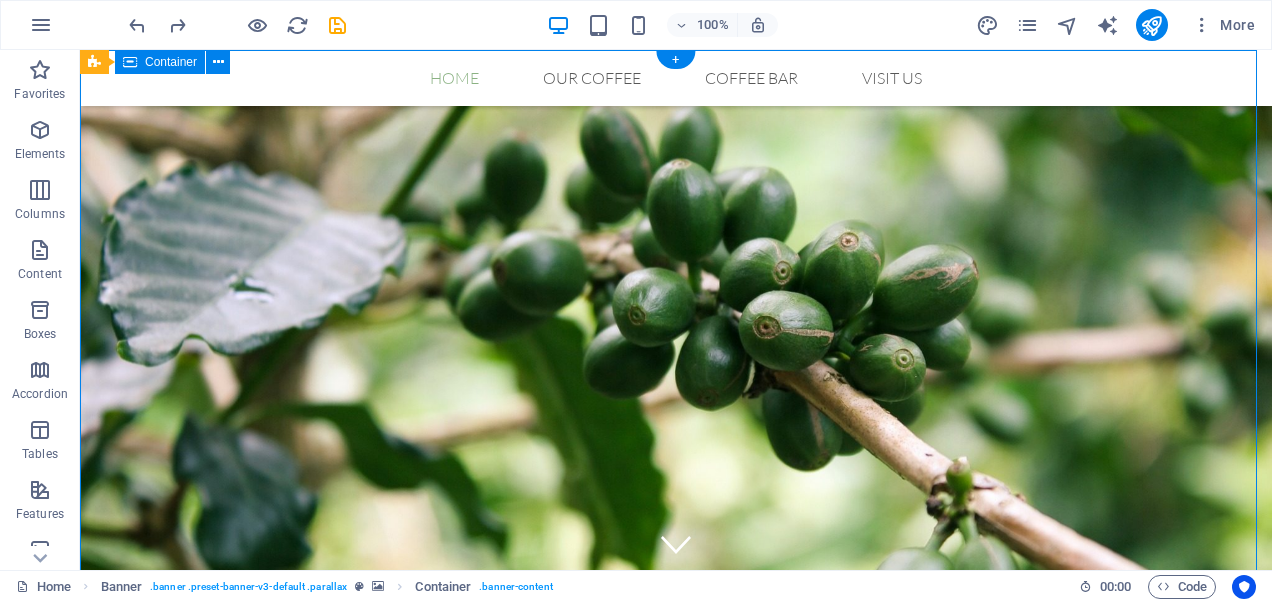 click on "calmconnectthrive.com.au Heping children feel calmer, strong and connected" at bounding box center [676, 948] 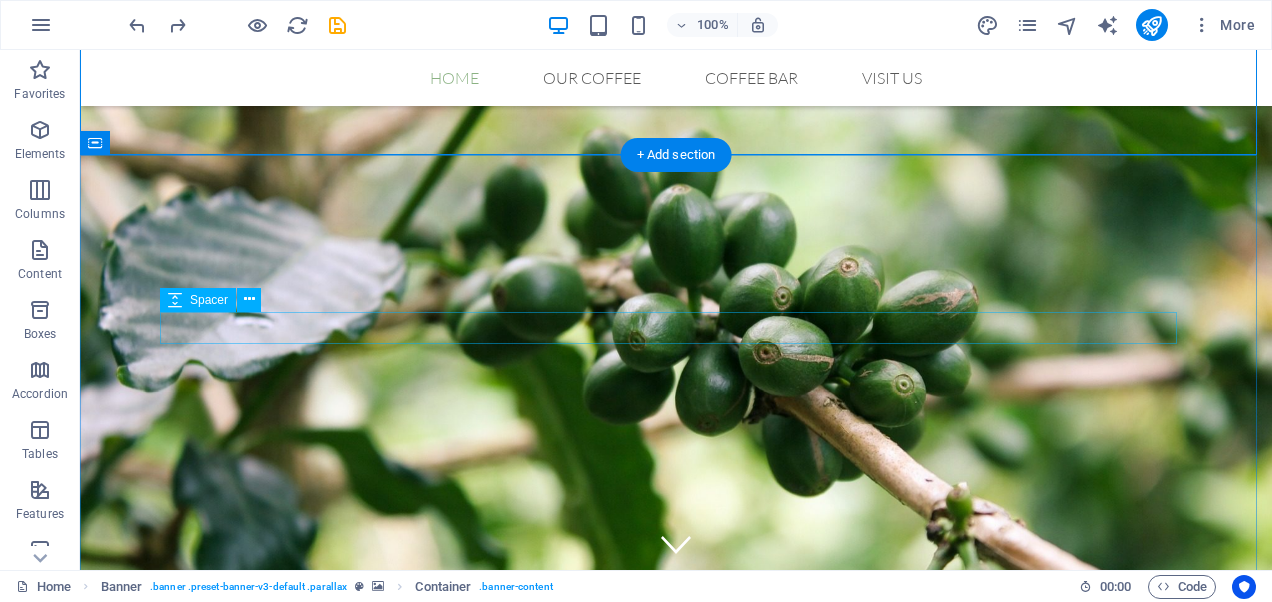 scroll, scrollTop: 533, scrollLeft: 0, axis: vertical 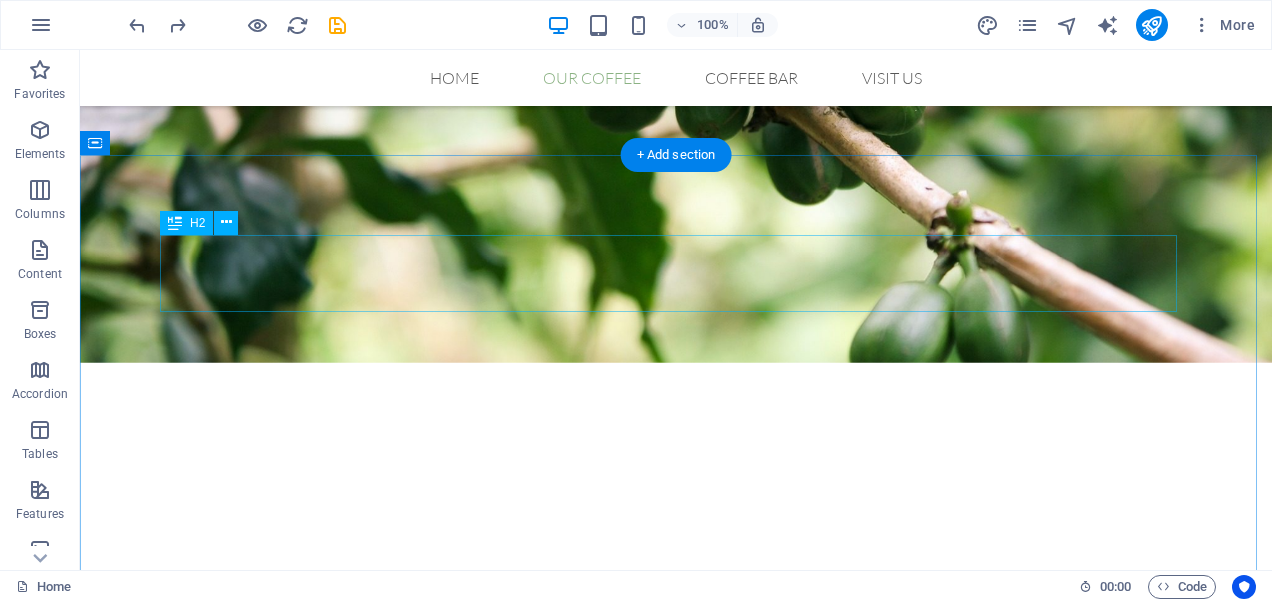 click on "Our Coffee" at bounding box center [676, 852] 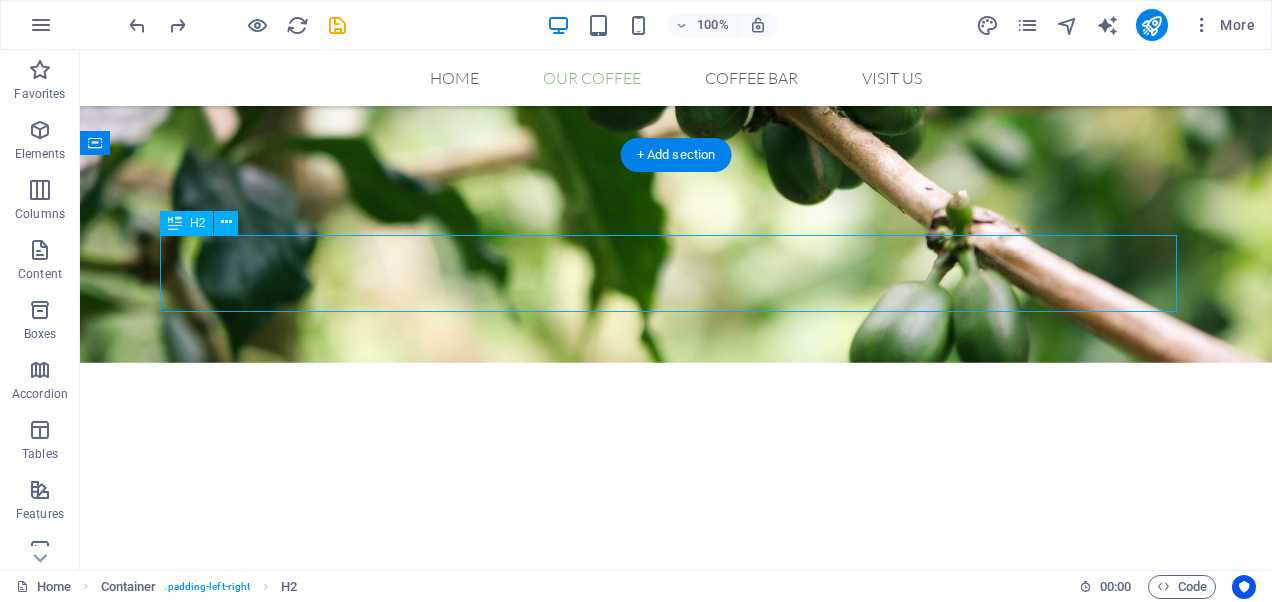 click on "Our Coffee" at bounding box center [676, 852] 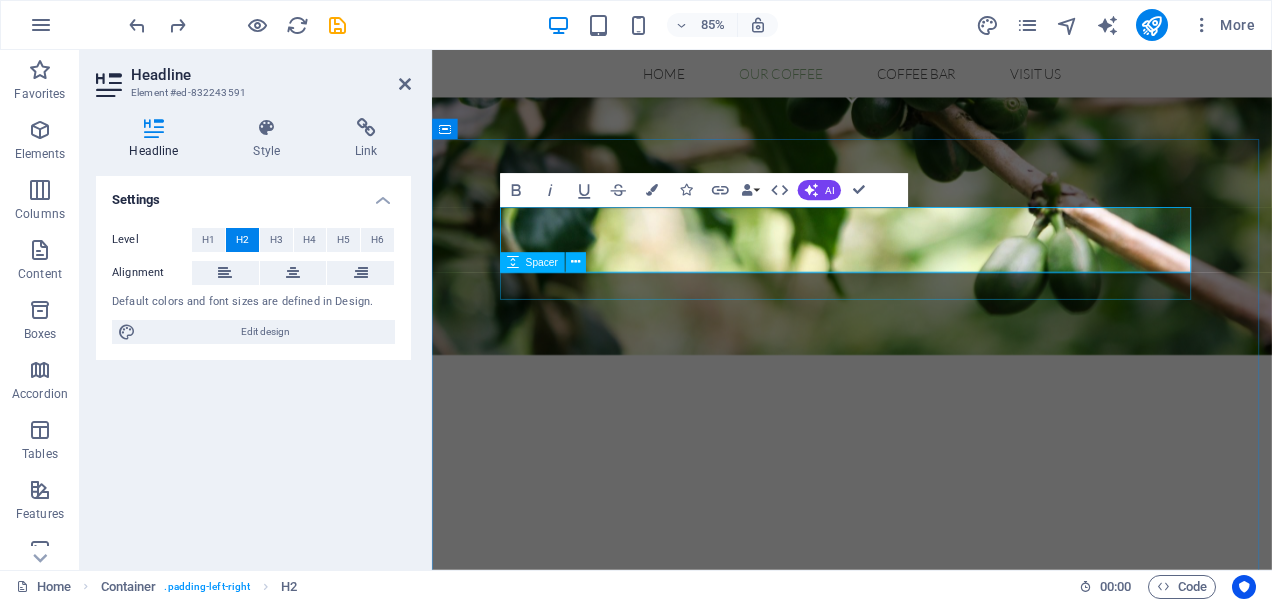 type 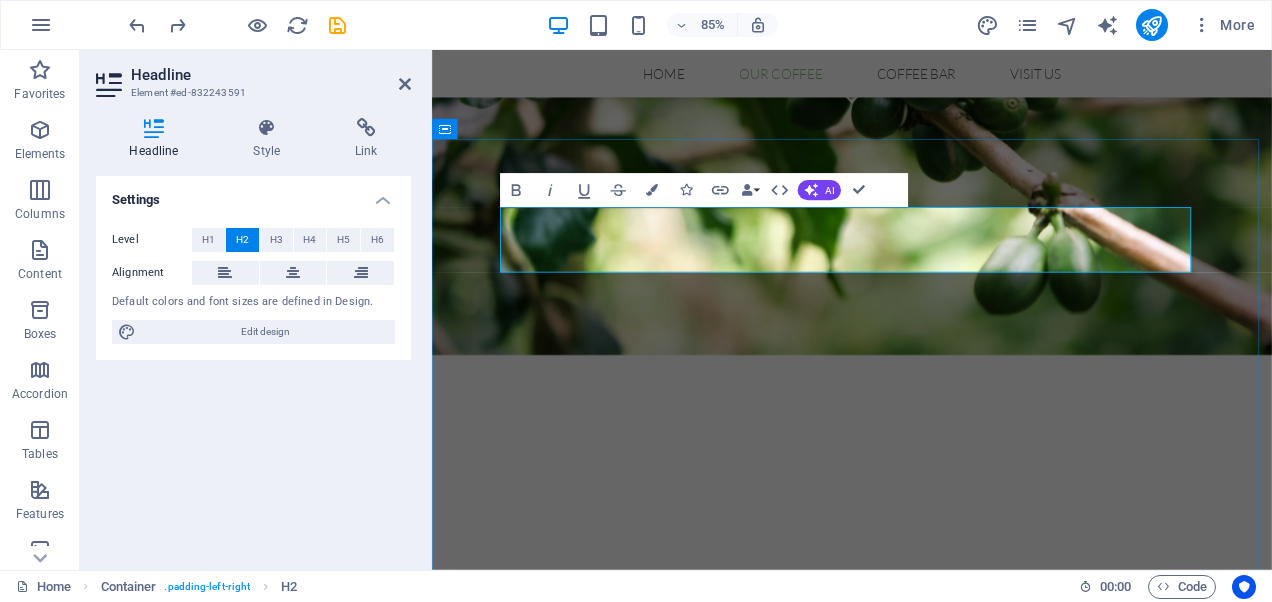 click on "Gentle, chidlcentered con" at bounding box center [926, 898] 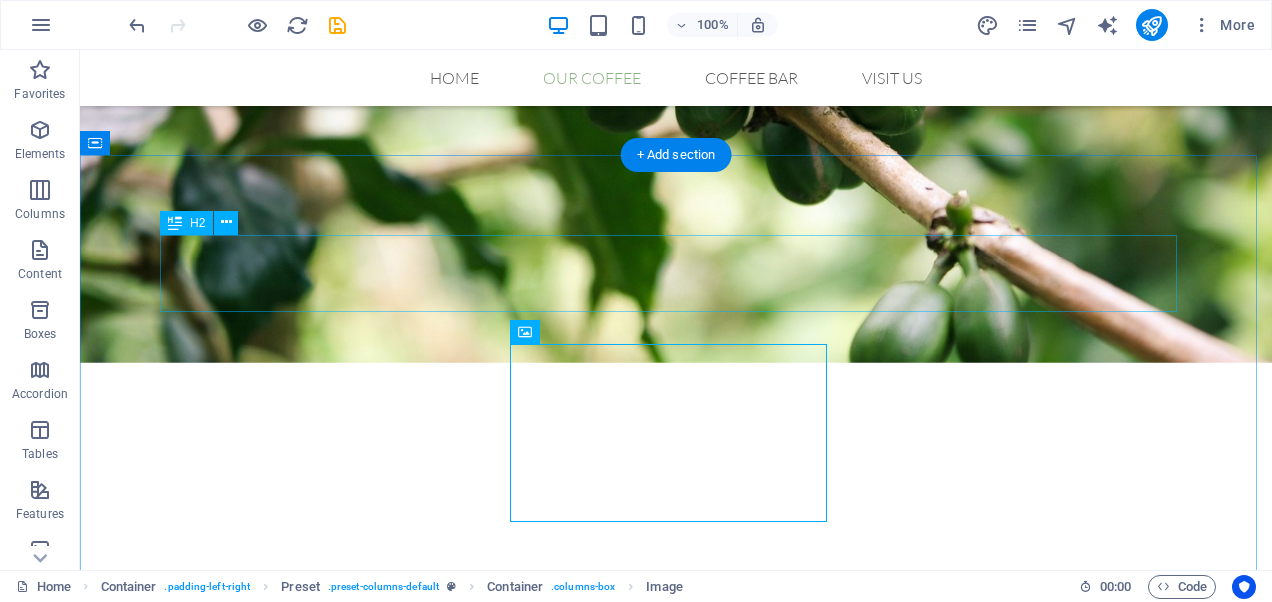 click on "chid-lcentered con" at bounding box center [676, 852] 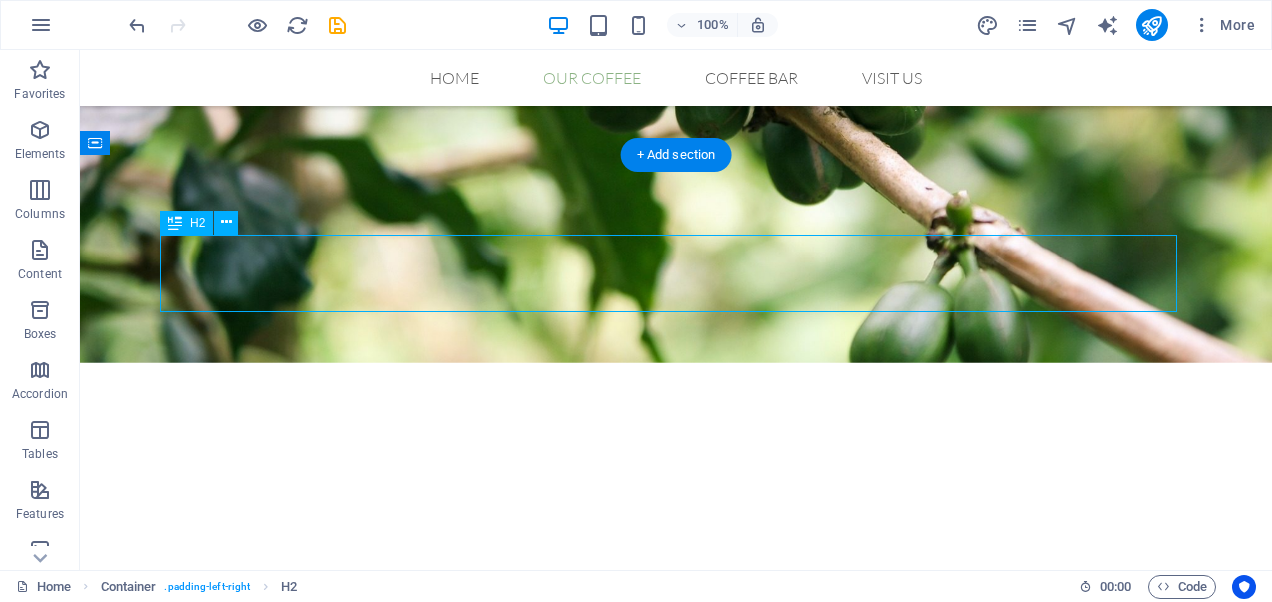 click on "chid-lcentered con" at bounding box center (676, 852) 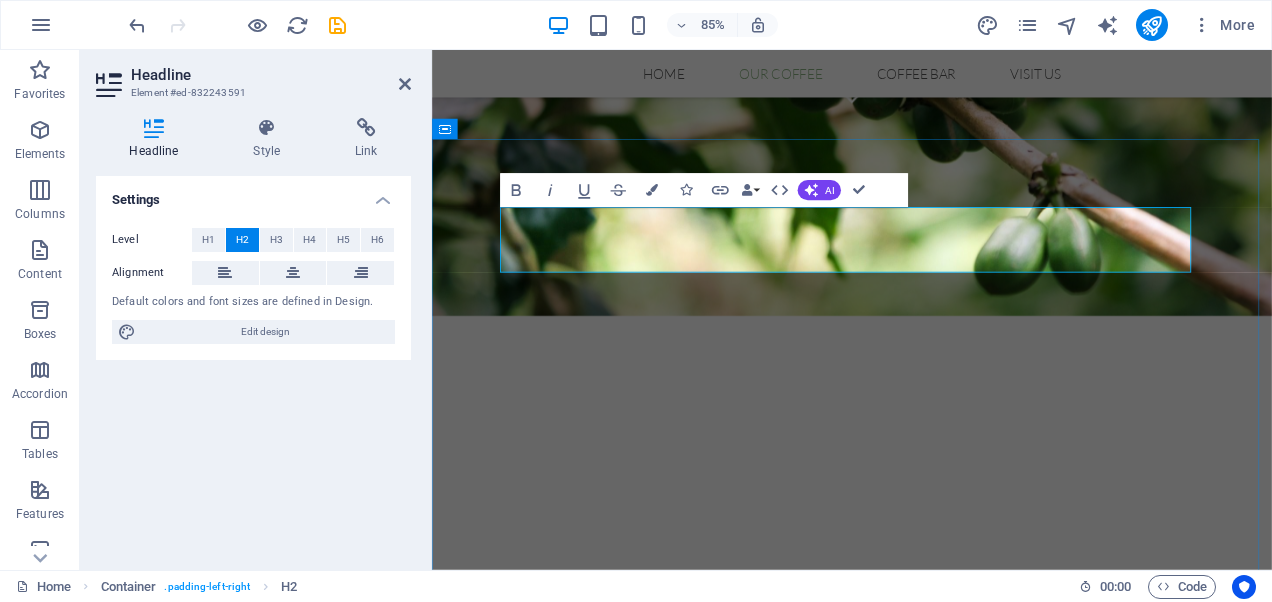 click on "chid-lcentered con" at bounding box center (926, 852) 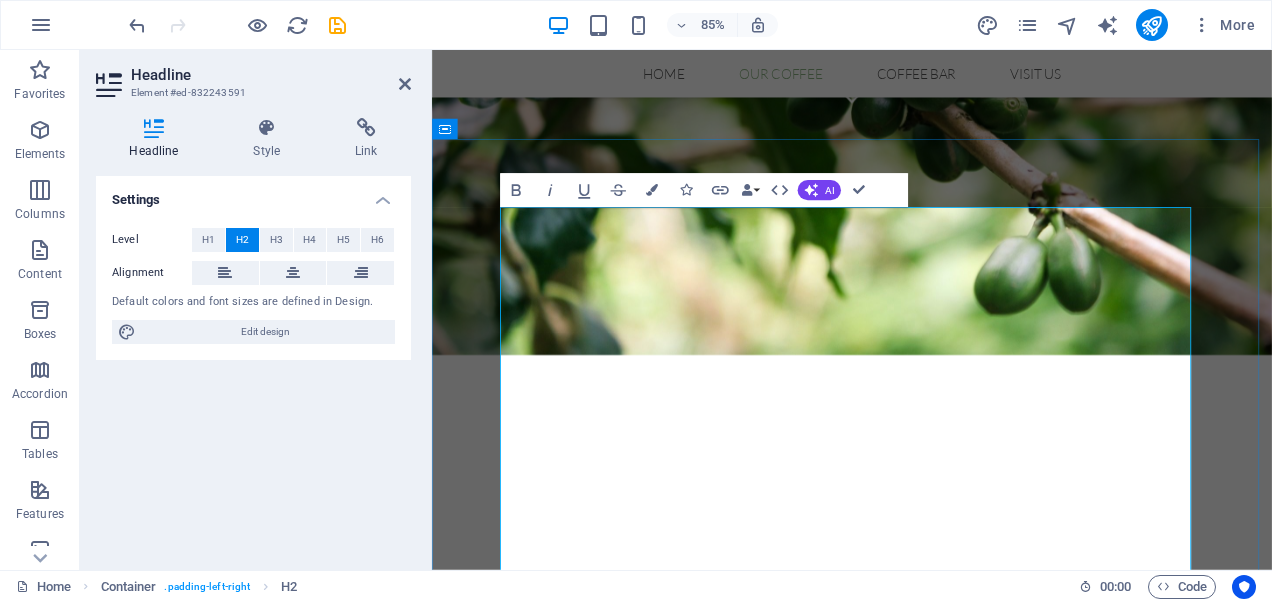 drag, startPoint x: 590, startPoint y: 261, endPoint x: 1097, endPoint y: 648, distance: 637.8229 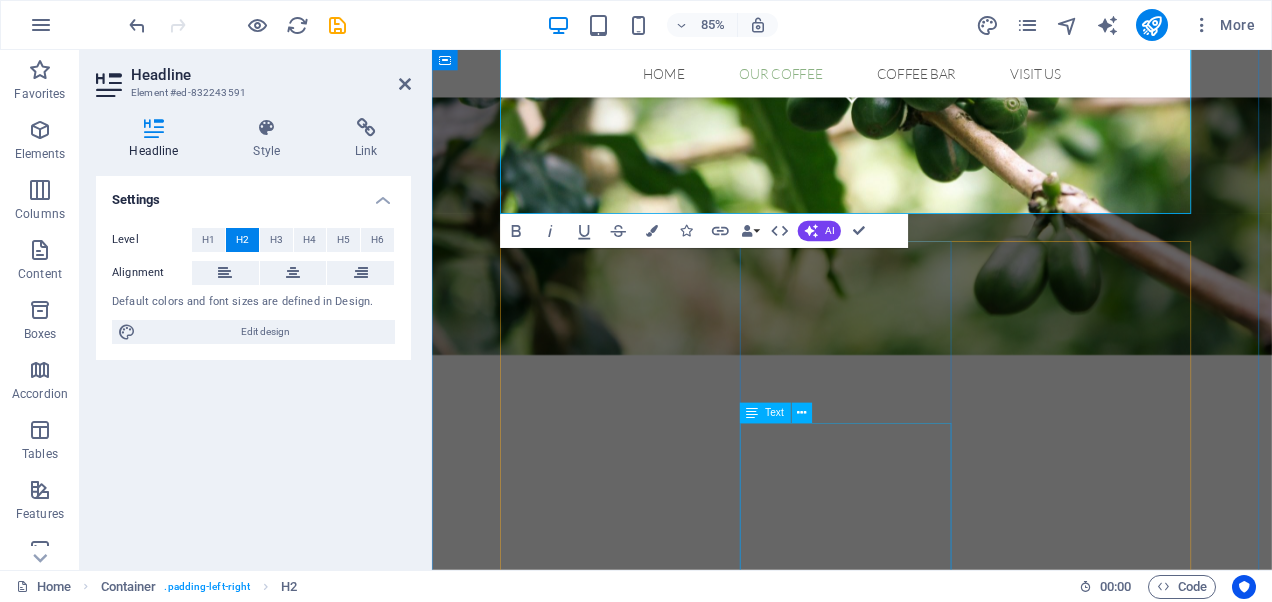 scroll, scrollTop: 1066, scrollLeft: 0, axis: vertical 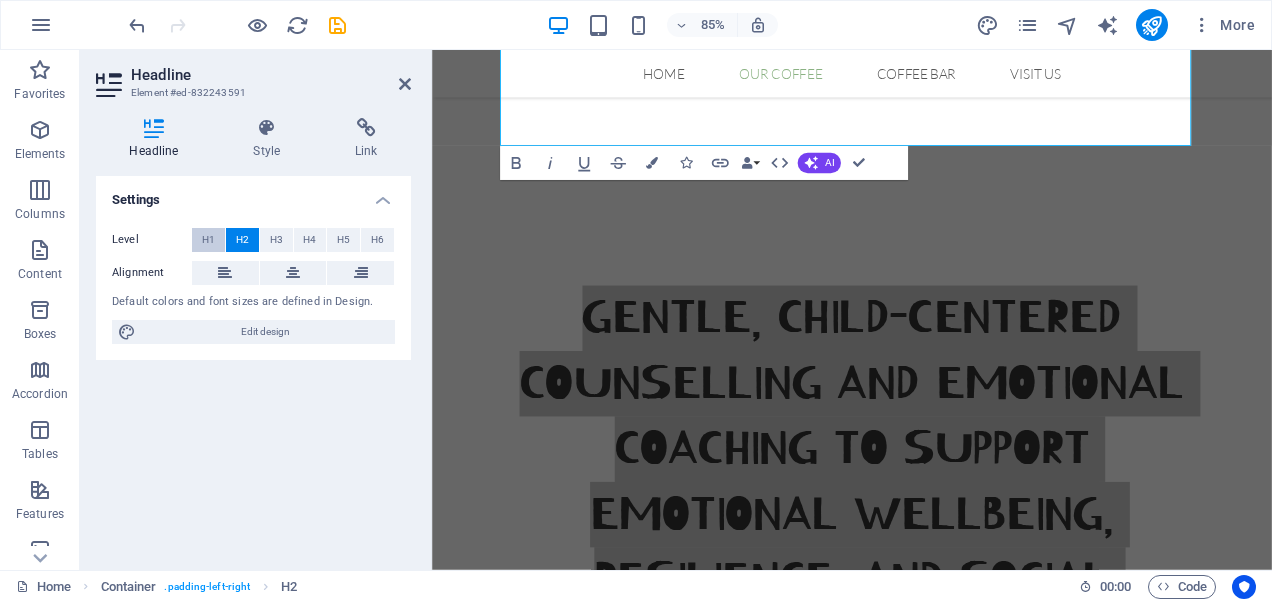 click on "H1" at bounding box center (208, 240) 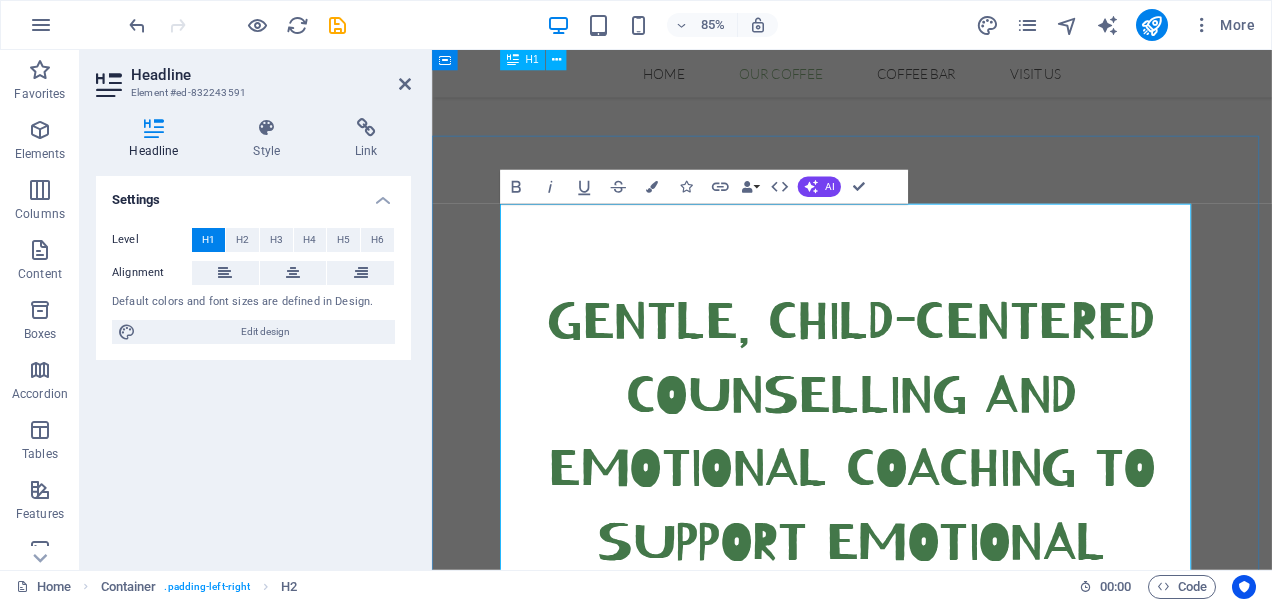 scroll, scrollTop: 533, scrollLeft: 0, axis: vertical 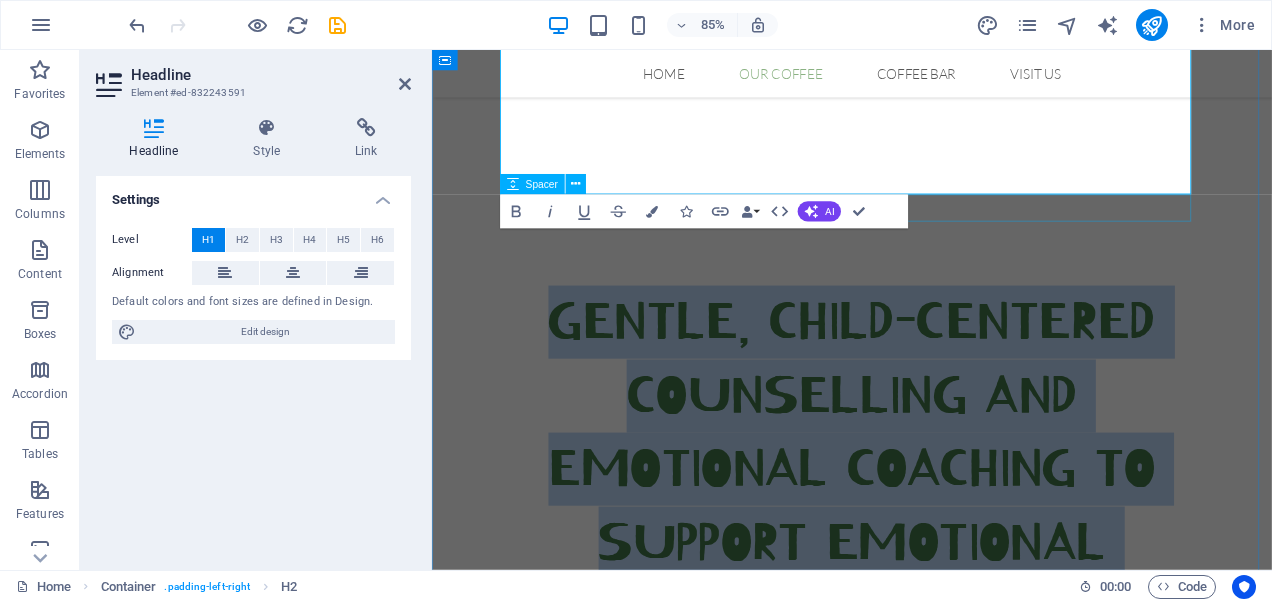 drag, startPoint x: 546, startPoint y: 274, endPoint x: 1274, endPoint y: 228, distance: 729.45184 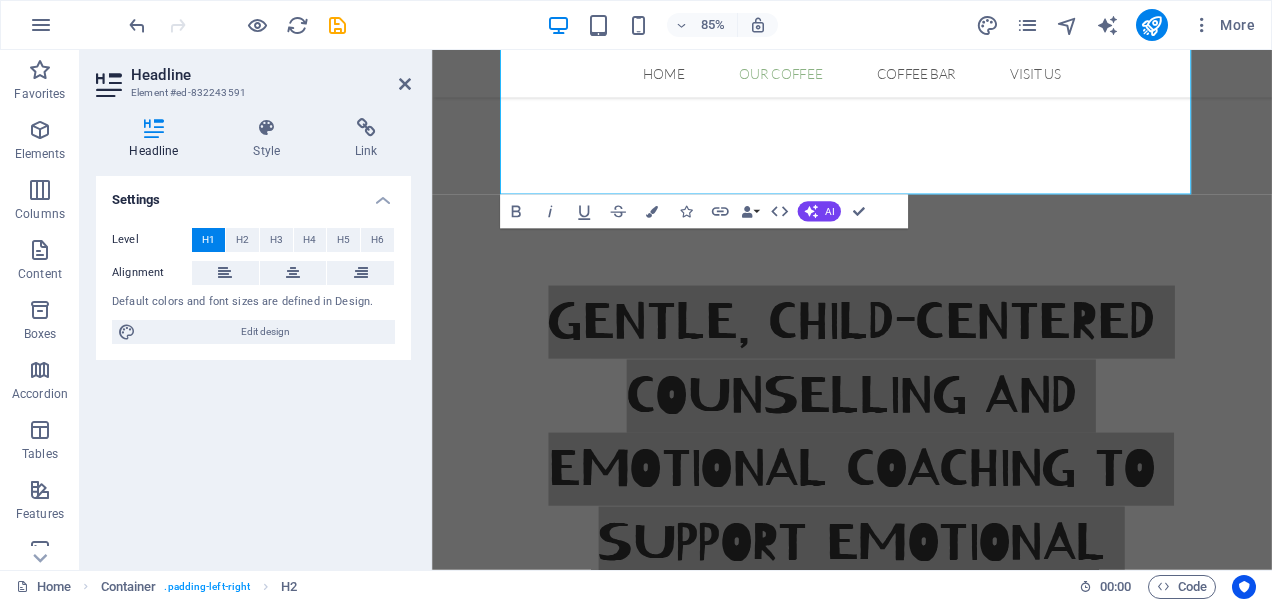 click on "Headline" at bounding box center [158, 139] 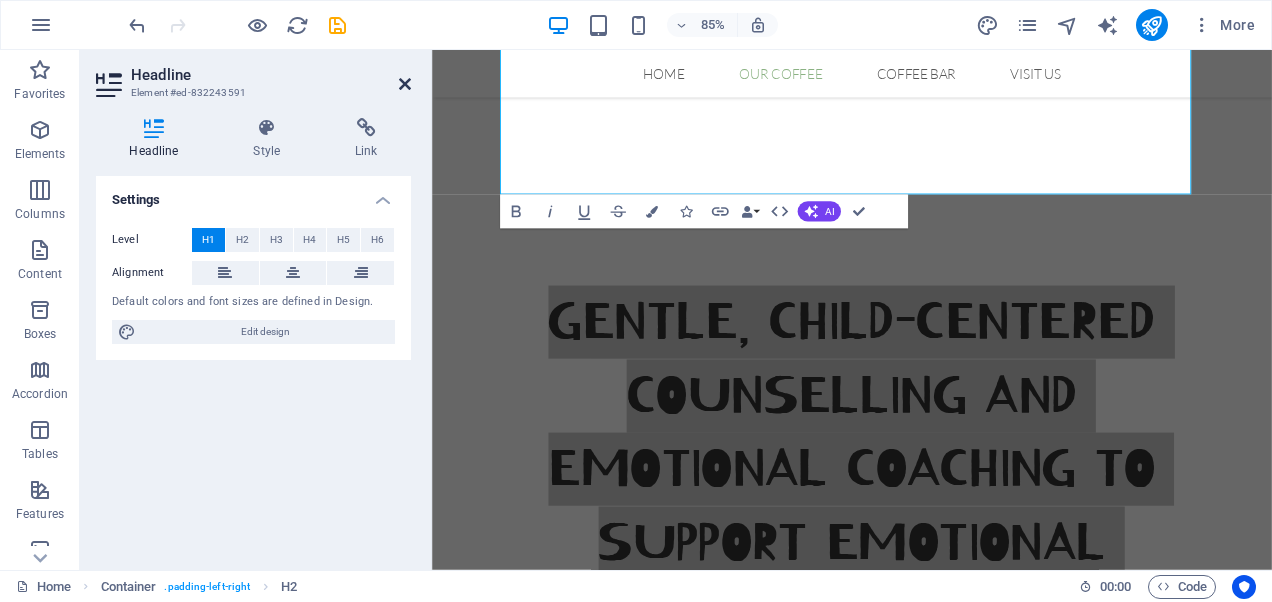 click at bounding box center [405, 84] 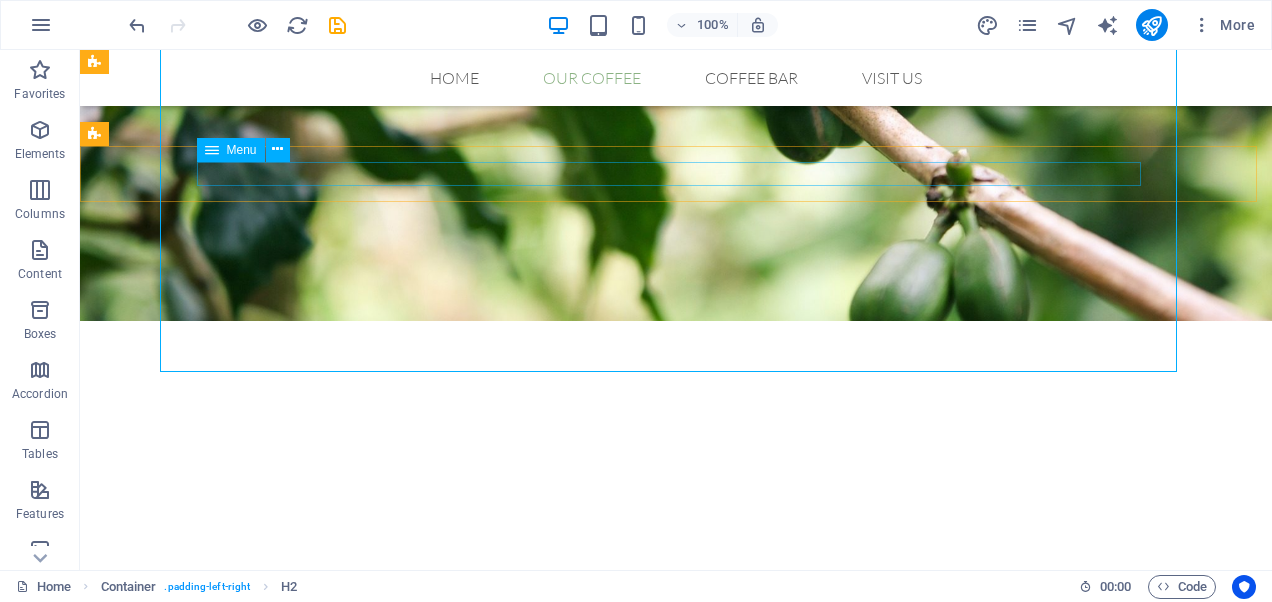 scroll, scrollTop: 674, scrollLeft: 0, axis: vertical 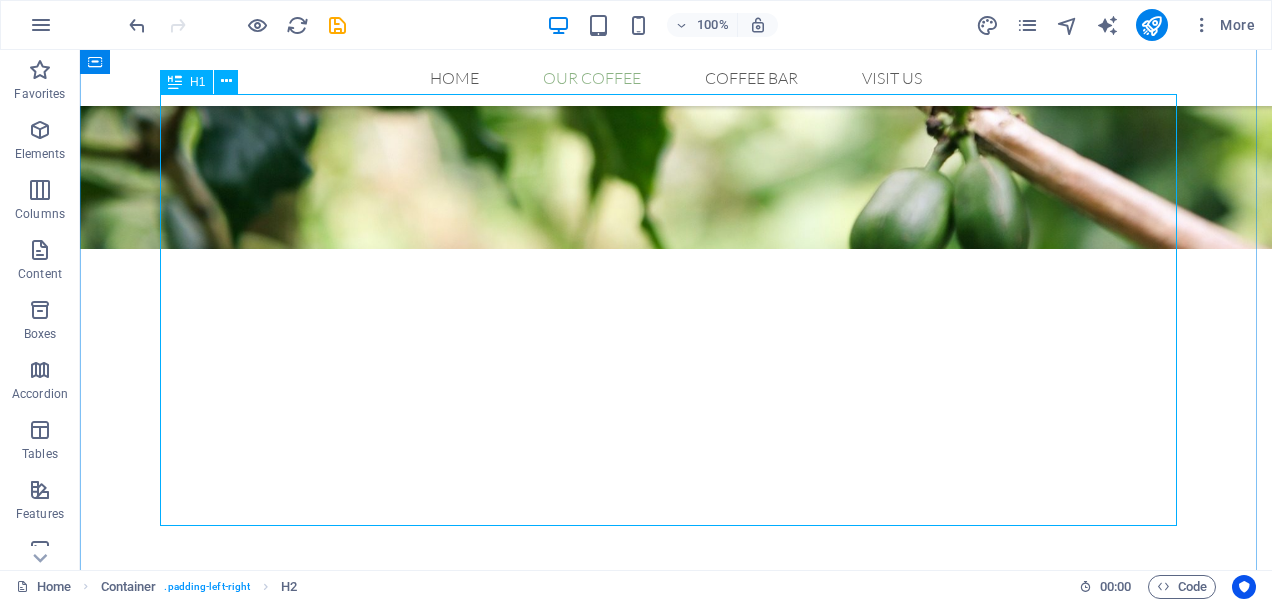 click on "Gentle, child-centered counselling and emotional coaching to support emotional wellbeing, resilience, and social confidence." at bounding box center (676, 889) 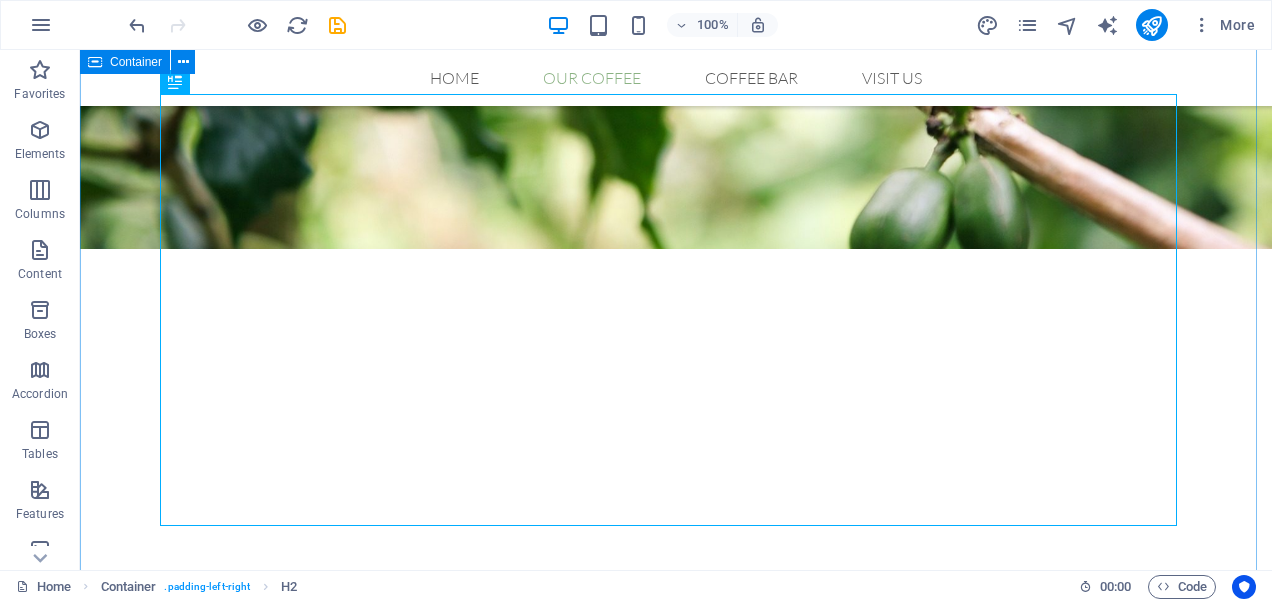 click on "Gentle, child-centered counselling and emotional coaching to support emotional wellbeing, resilience, and social confidence. Roastery Lorem ipsum dolor sit amet, consetetur sadipscing elitr, sed diam nonumy eirmod tempor invidunt ut labore et dolore magna aliquyam erat, sed diam voluptua. At vero eos et accusam et justo duo dolores et ea rebum.  Stet clita kasd gubergren, no sea takimata sanctus est Lorem ipsum dolor sit amet. Lorem ipsum dolor sit amet, consetetur sadipscing elitr, sed diam nonumy eirmod tempor invidunt ut labore et dolore magna aliquyam erat, sed diam voluptua. At vero eos et accusam et justo duo dolores et ea rebum. Learn More Origin Lorem ipsum dolor sit amet, consetetur sadipscing elitr, sed diam nonumy eirmod tempor invidunt ut labore et dolore magna aliquyam erat, sed diam voluptua. At vero eos et accusam et justo duo dolores et ea rebum.  Learn More Tasting Learn More" at bounding box center (676, 2279) 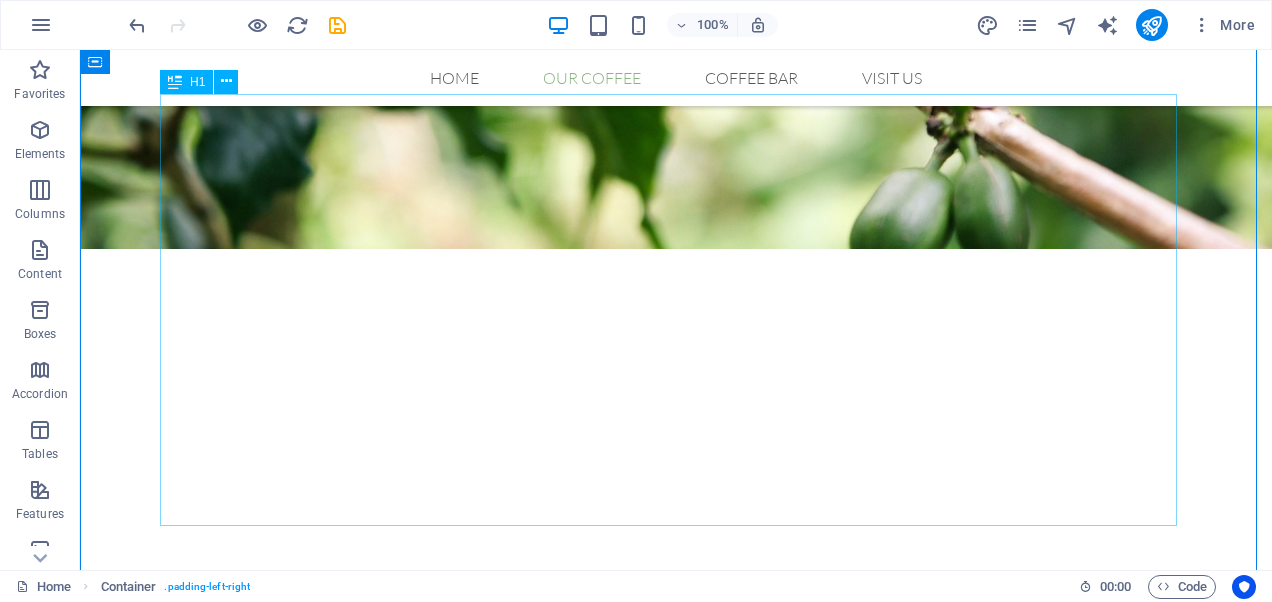 click on "Gentle, child-centered counselling and emotional coaching to support emotional wellbeing, resilience, and social confidence." at bounding box center [676, 889] 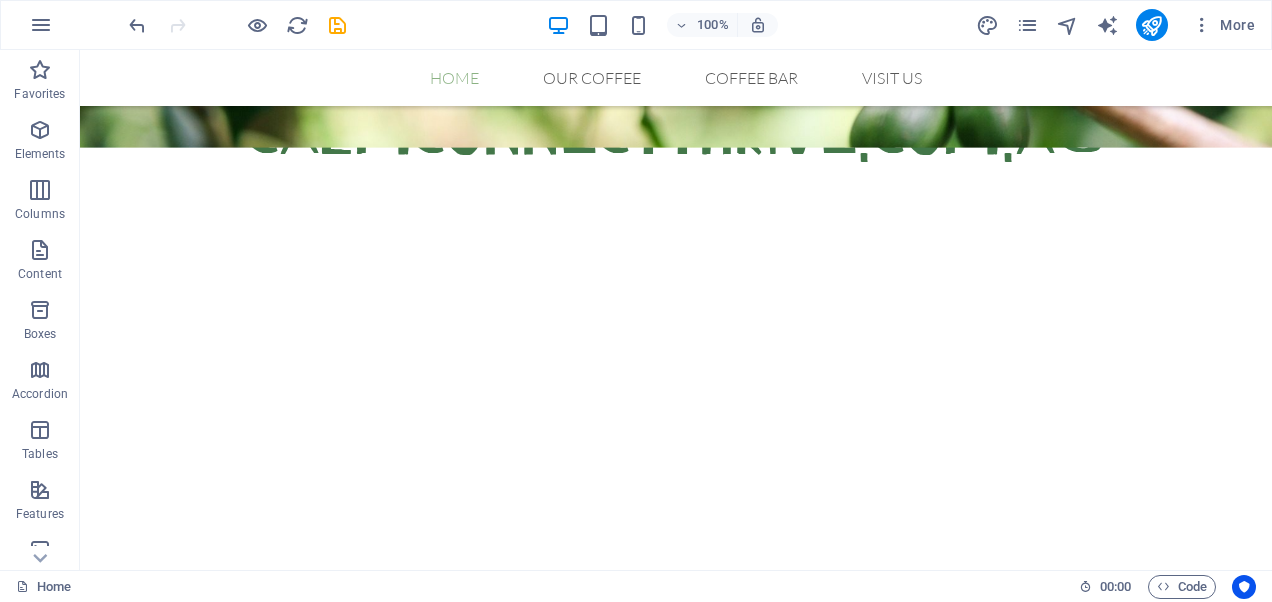 scroll, scrollTop: 0, scrollLeft: 0, axis: both 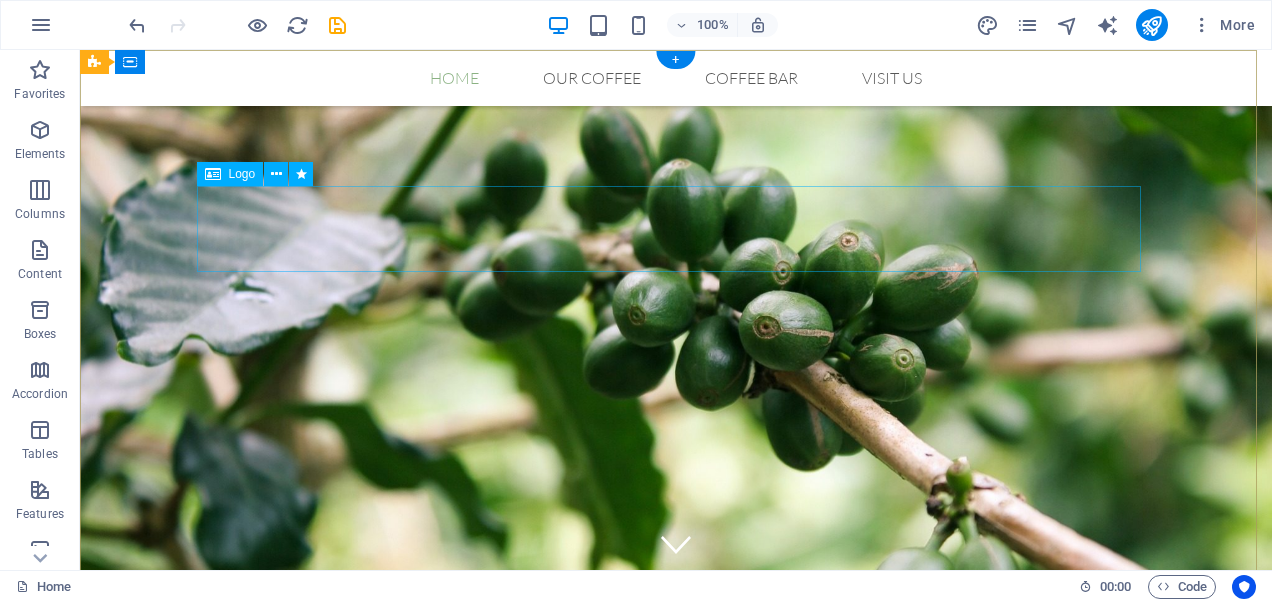 click on "calmconnectthrive.com.au" at bounding box center (676, 808) 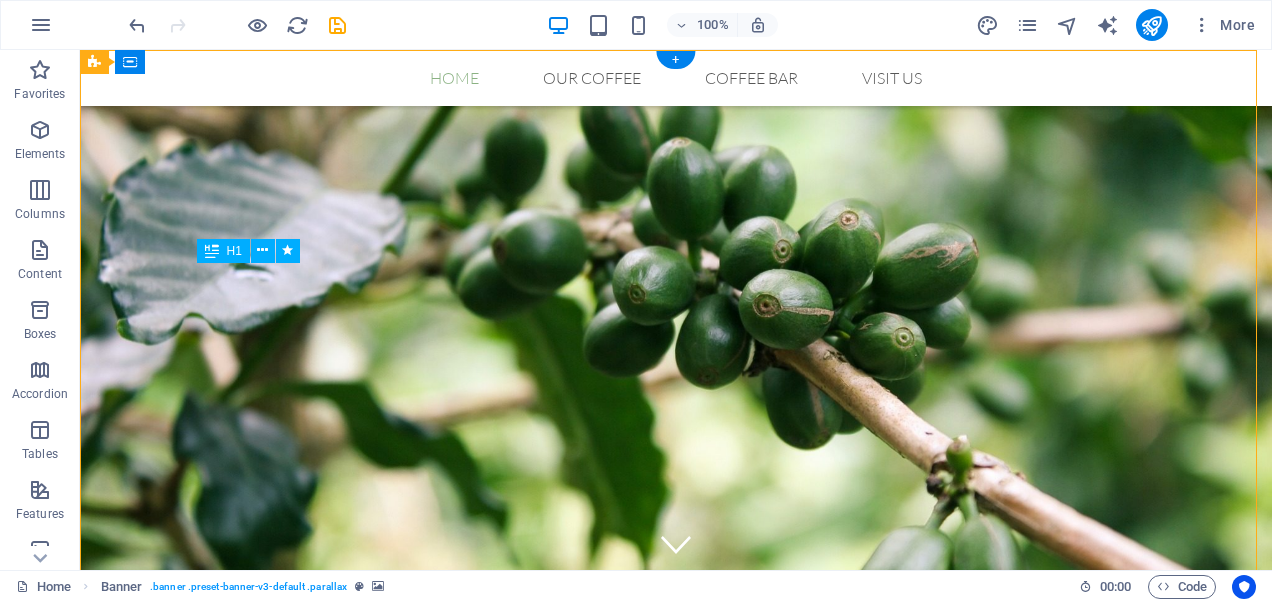 drag, startPoint x: 686, startPoint y: 410, endPoint x: 712, endPoint y: 331, distance: 83.1685 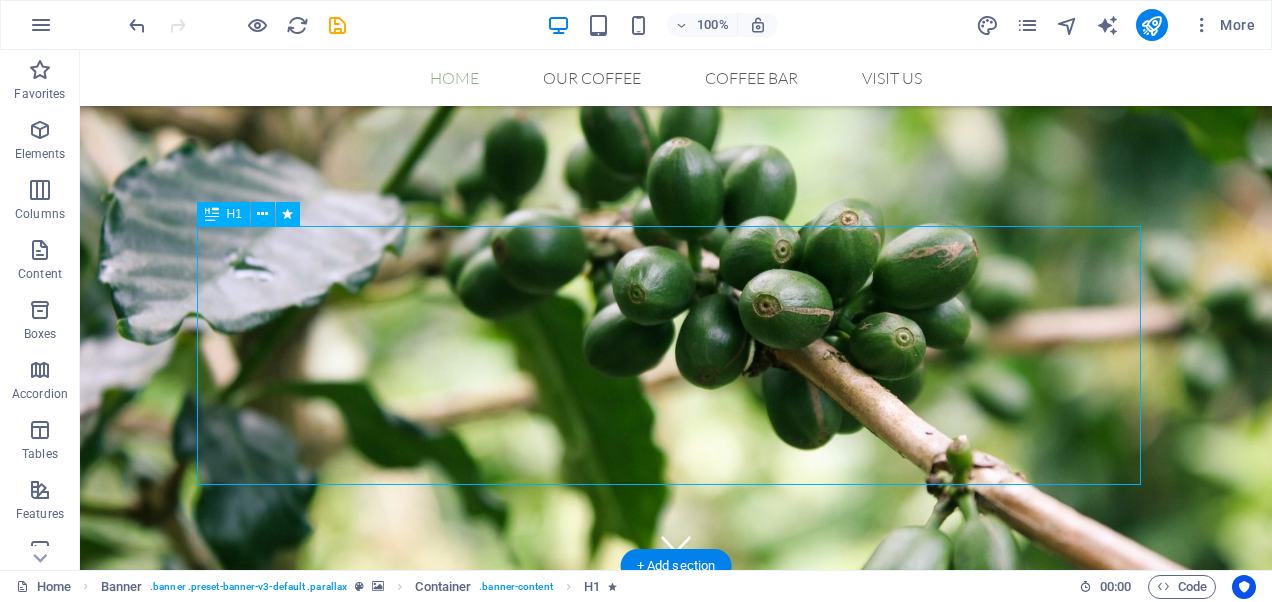 scroll, scrollTop: 533, scrollLeft: 0, axis: vertical 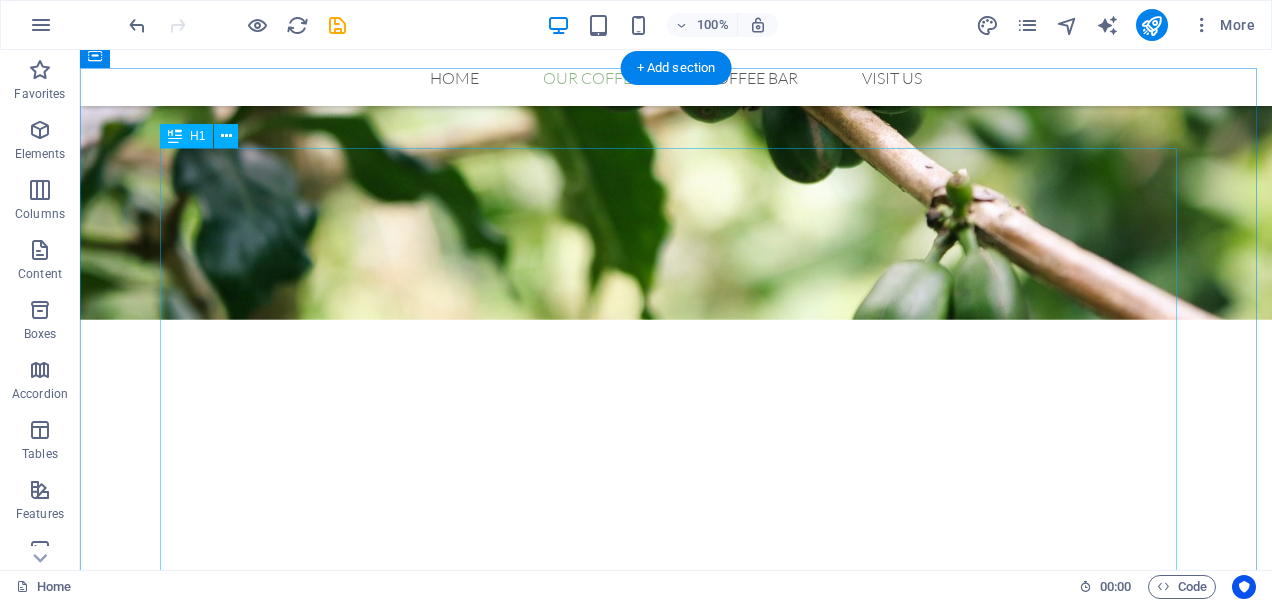 click on "Gentle, child-centered counselling and emotional coaching to support emotional wellbeing, resilience, and social confidence." at bounding box center (676, 901) 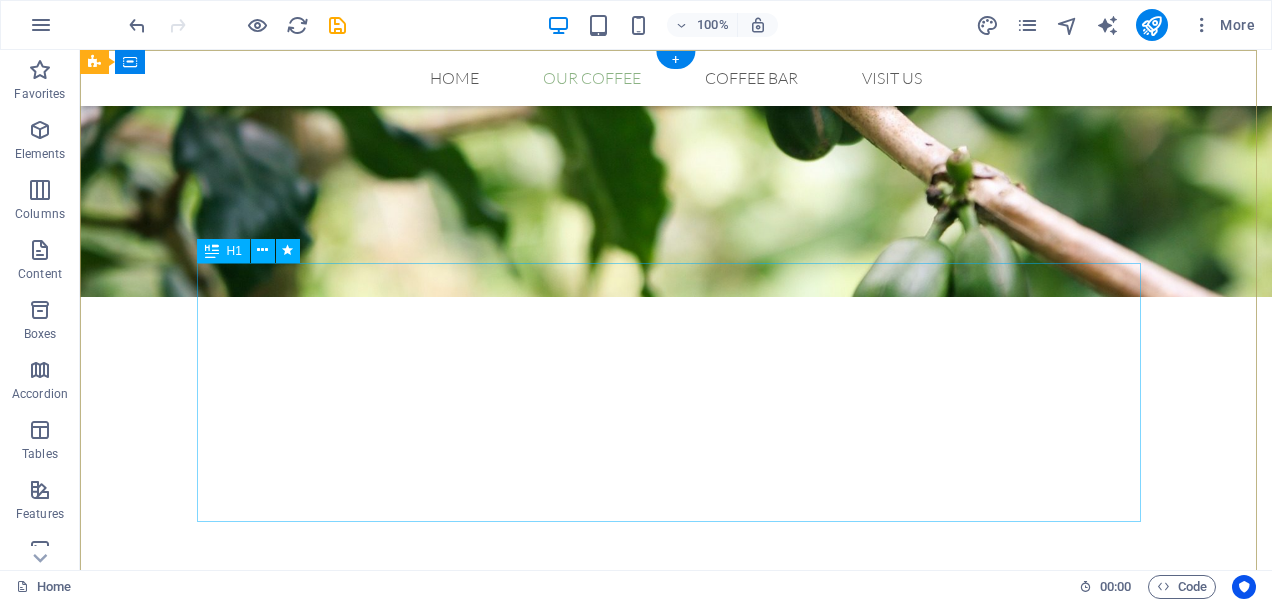 scroll, scrollTop: 0, scrollLeft: 0, axis: both 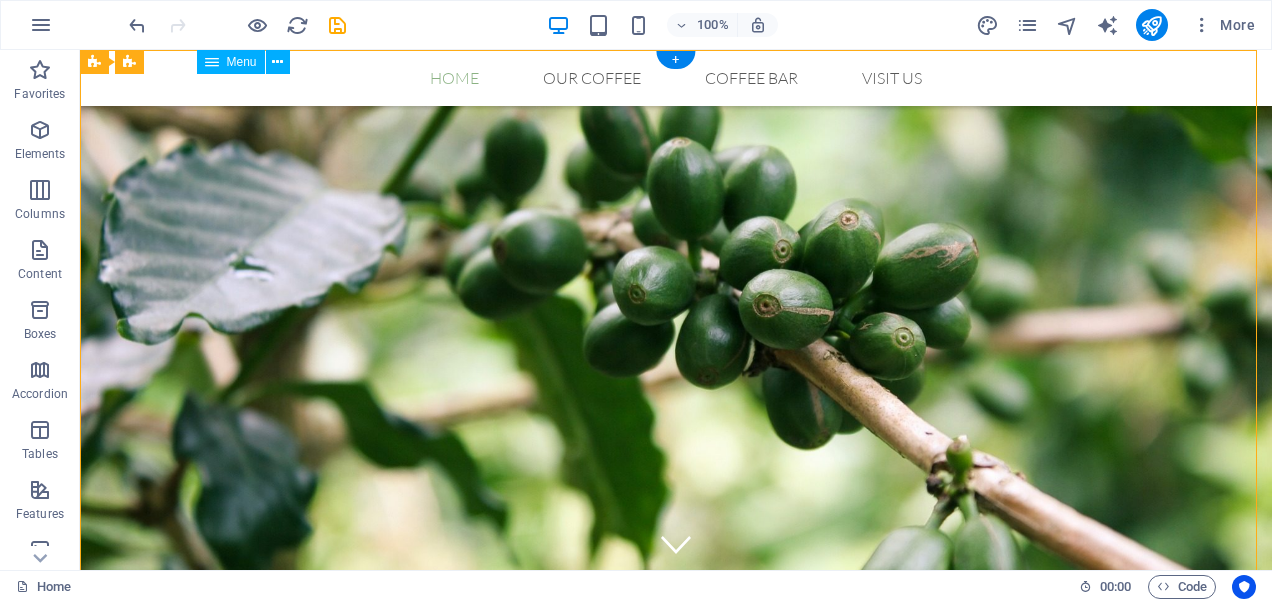 click on "Home Our Coffee Roastery Origin Tasting Coffee Bar Visit us" at bounding box center [676, 78] 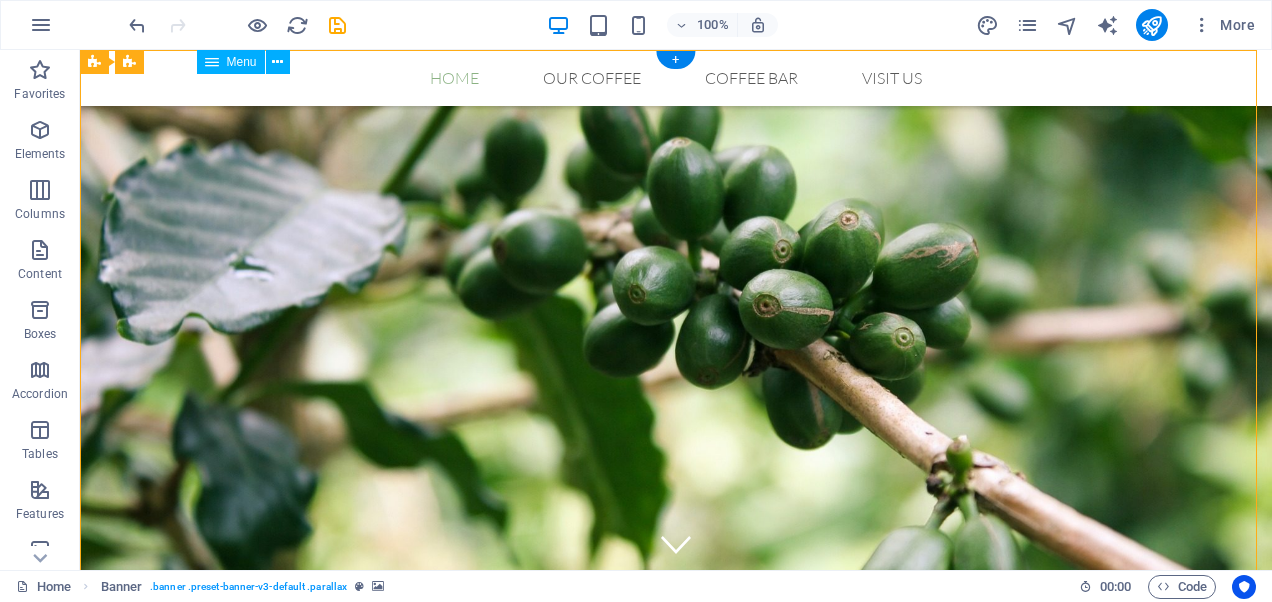 click on "Home Our Coffee Roastery Origin Tasting Coffee Bar Visit us" at bounding box center [676, 78] 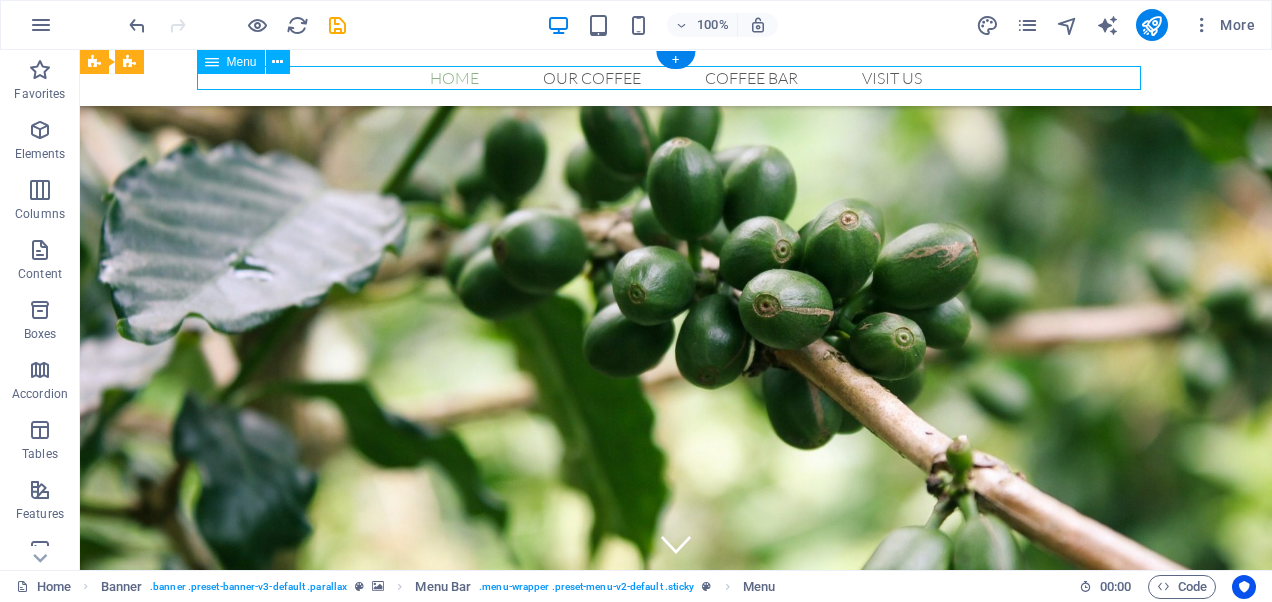 click on "Home Our Coffee Roastery Origin Tasting Coffee Bar Visit us" at bounding box center (676, 78) 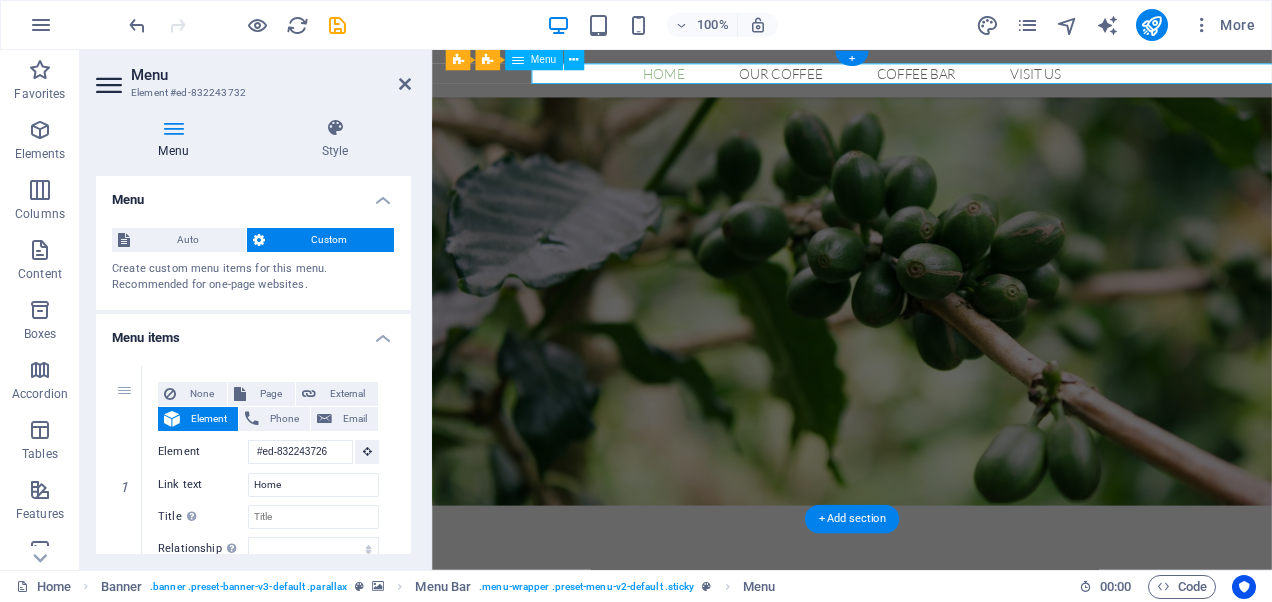click on "Home Our Coffee Roastery Origin Tasting Coffee Bar Visit us" at bounding box center [926, 78] 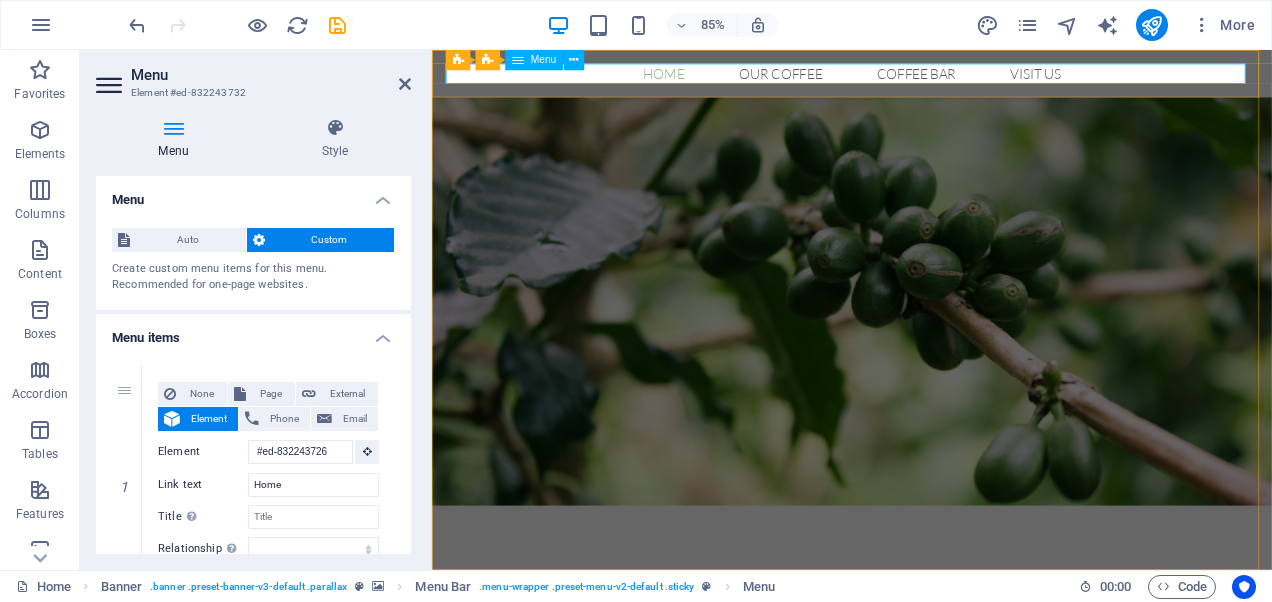 click on "Home Our Coffee Roastery Origin Tasting Coffee Bar Visit us" at bounding box center (926, 78) 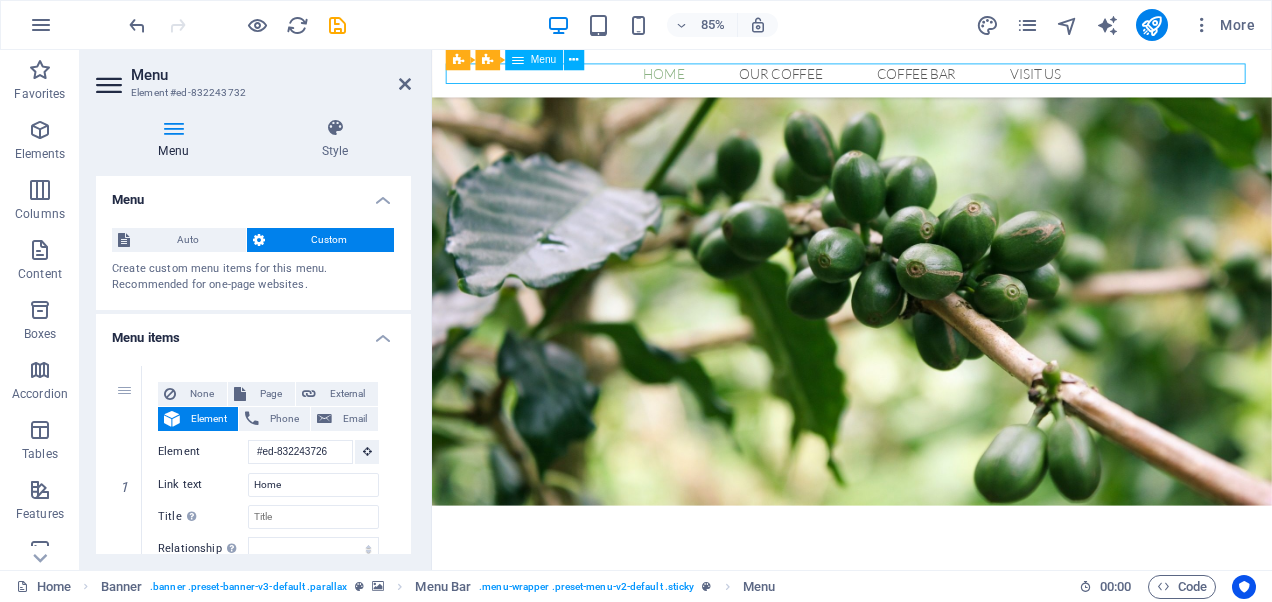click on "Home Our Coffee Roastery Origin Tasting Coffee Bar Visit us" at bounding box center [926, 78] 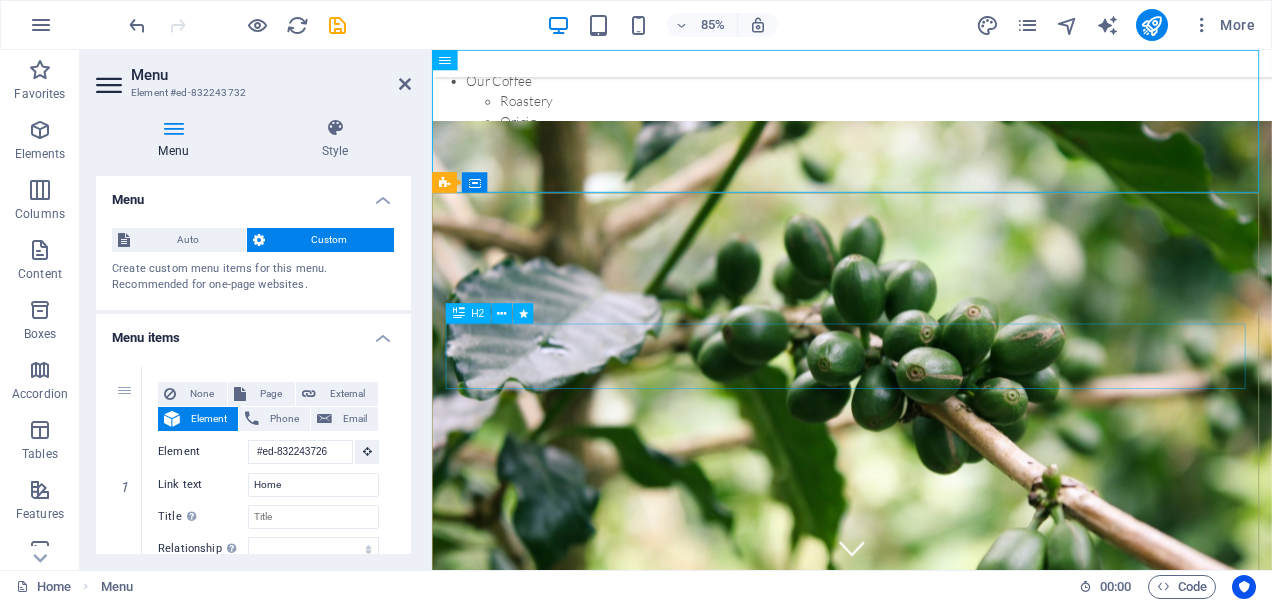 click on "Heping" at bounding box center (926, 980) 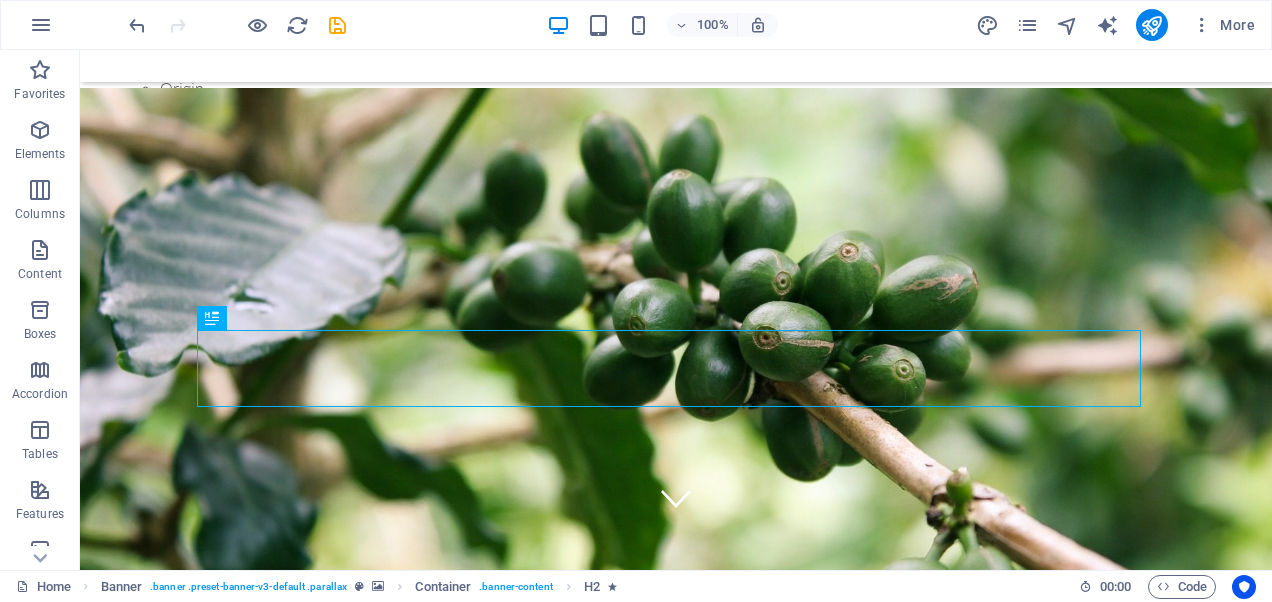 scroll, scrollTop: 0, scrollLeft: 0, axis: both 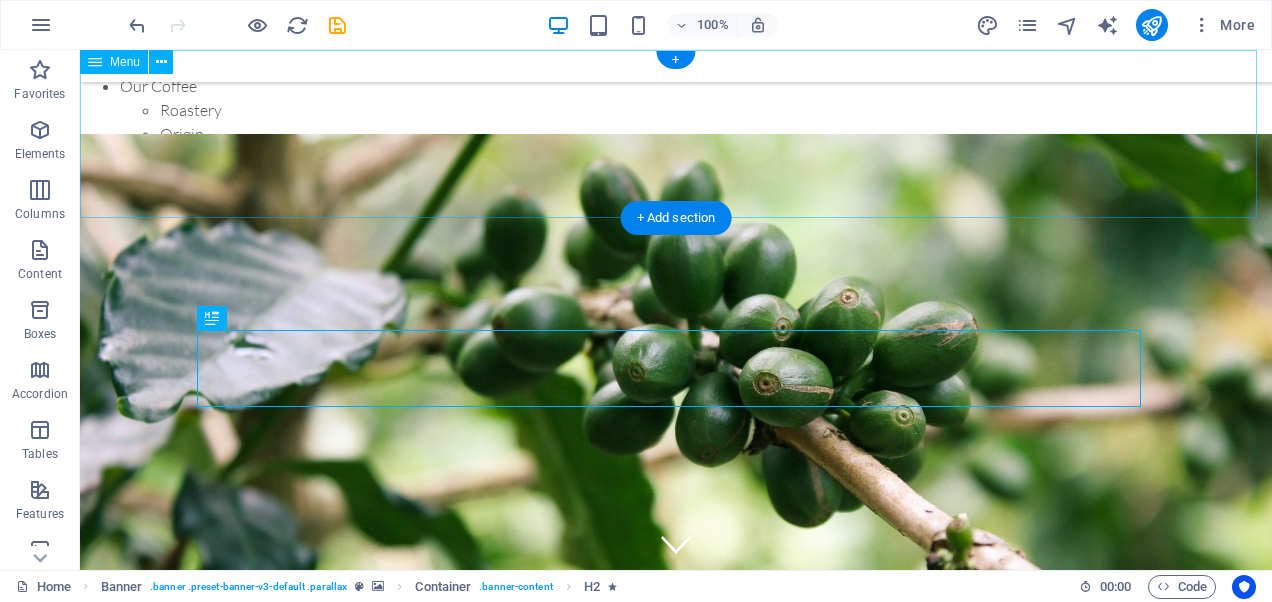 click on "Home Our Coffee Roastery Origin Tasting Coffee Bar Visit us" at bounding box center (676, 134) 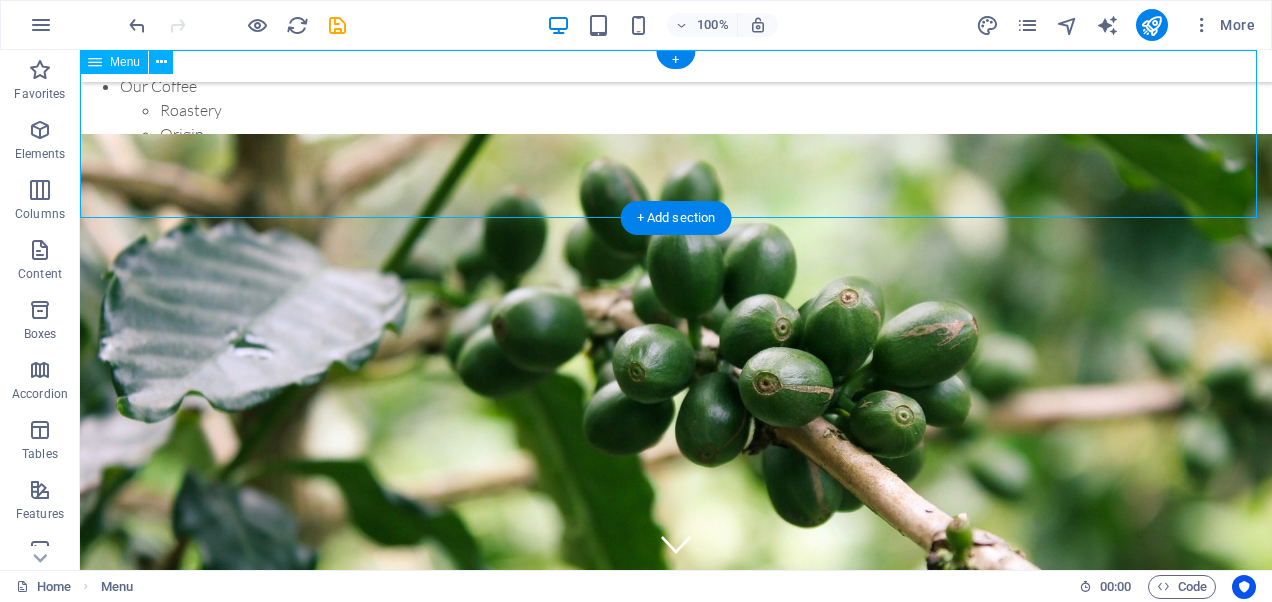 click on "Home Our Coffee Roastery Origin Tasting Coffee Bar Visit us" at bounding box center [676, 134] 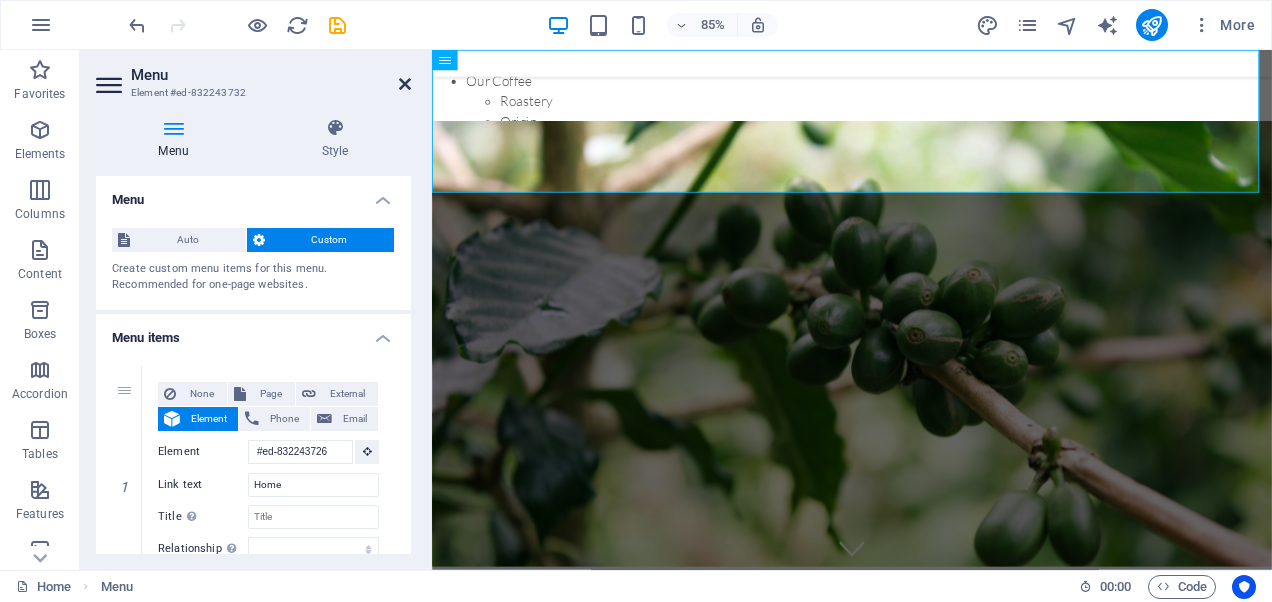 click at bounding box center (405, 84) 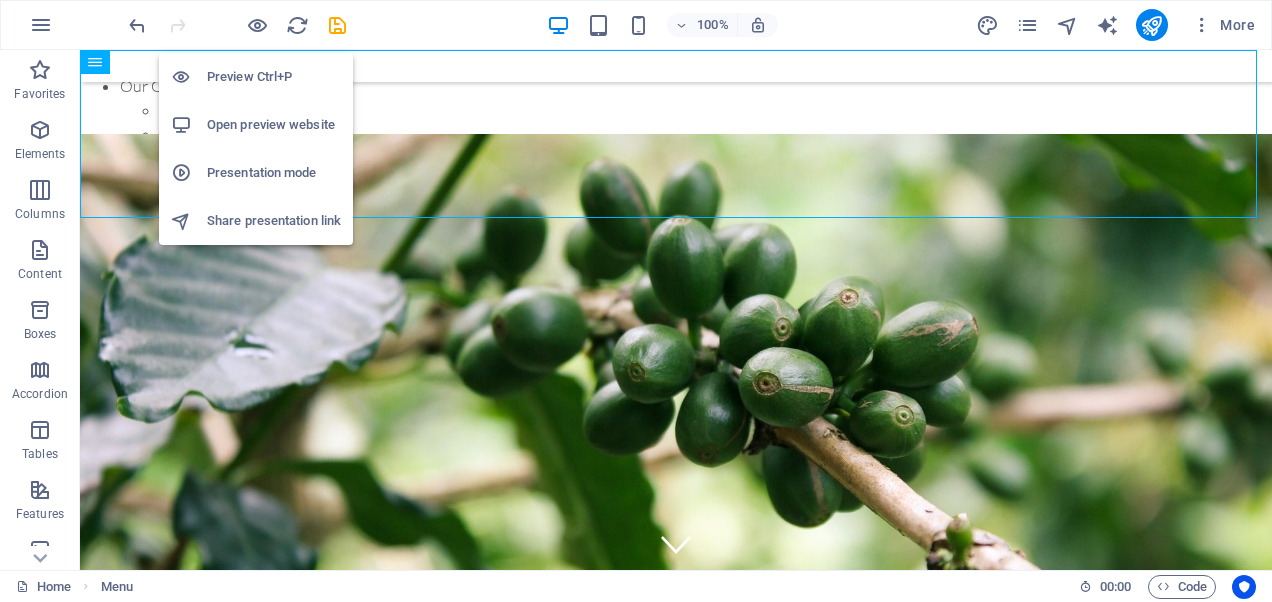 click on "Preview Ctrl+P" at bounding box center (274, 77) 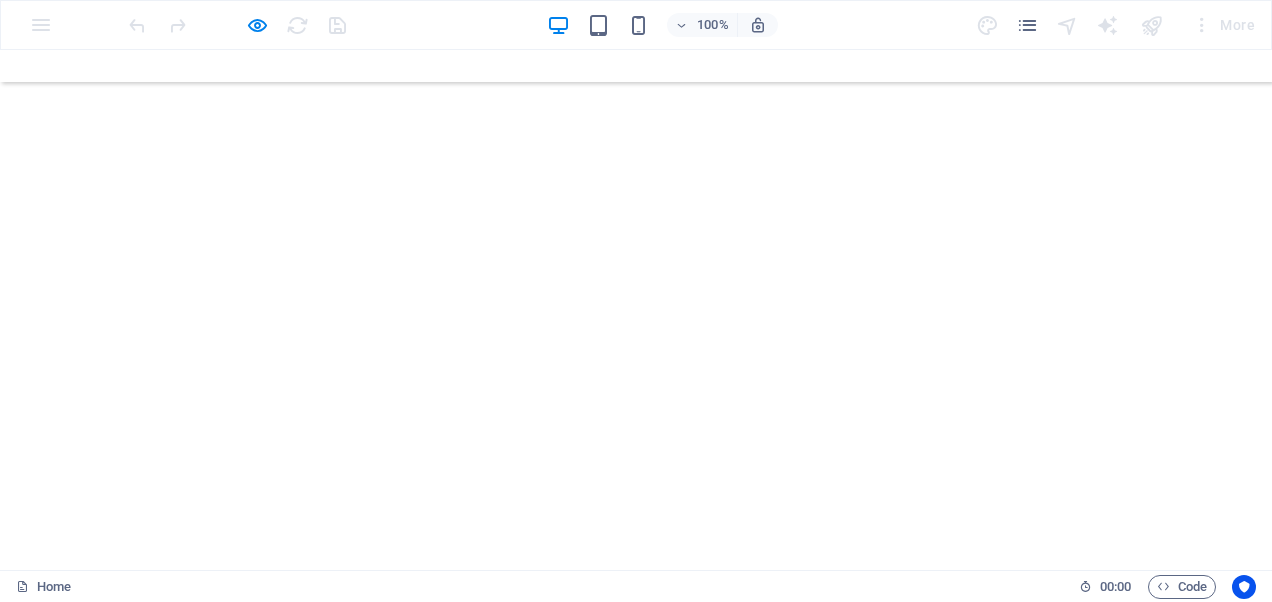 scroll, scrollTop: 750, scrollLeft: 0, axis: vertical 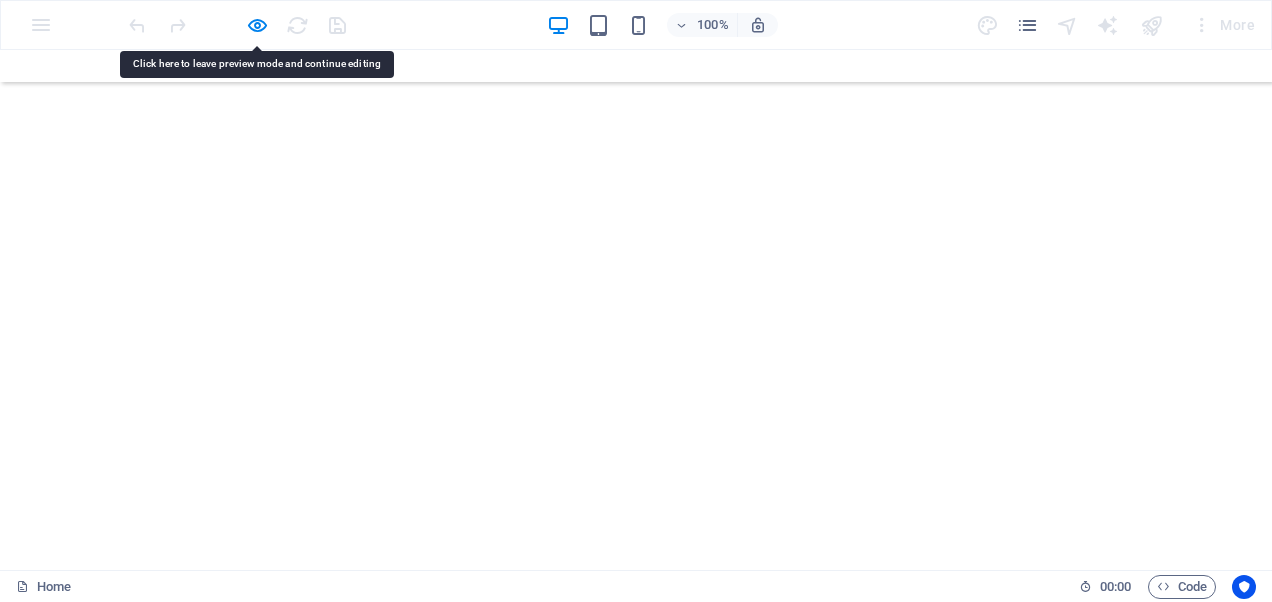 drag, startPoint x: 595, startPoint y: 391, endPoint x: 807, endPoint y: 273, distance: 242.62729 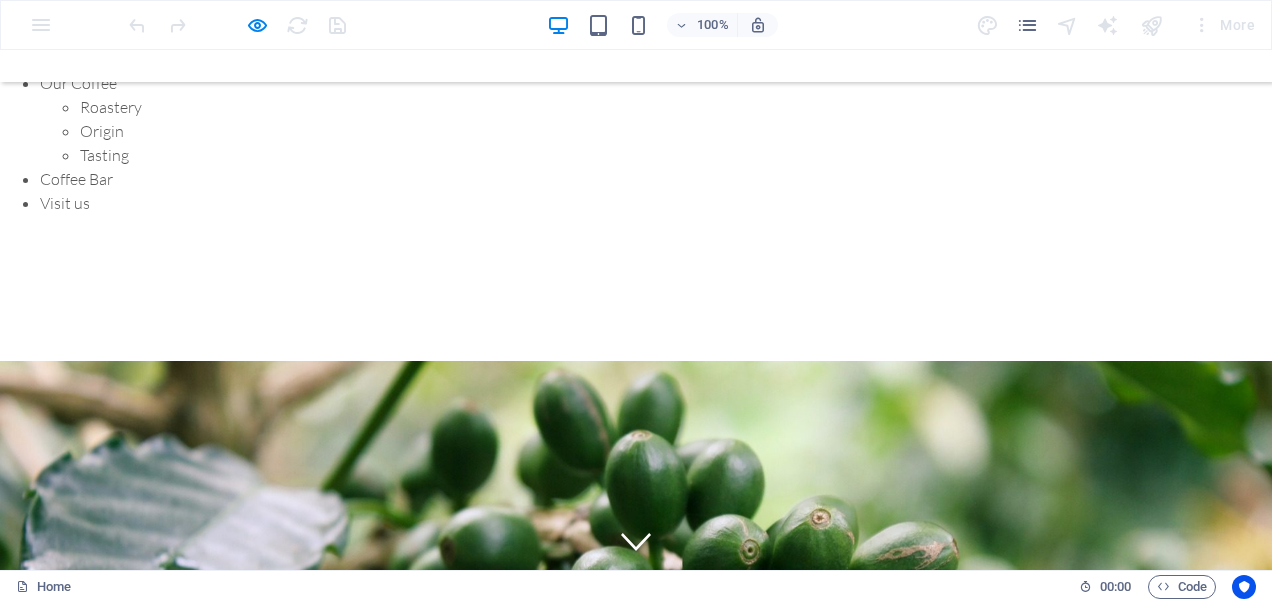 scroll, scrollTop: 0, scrollLeft: 0, axis: both 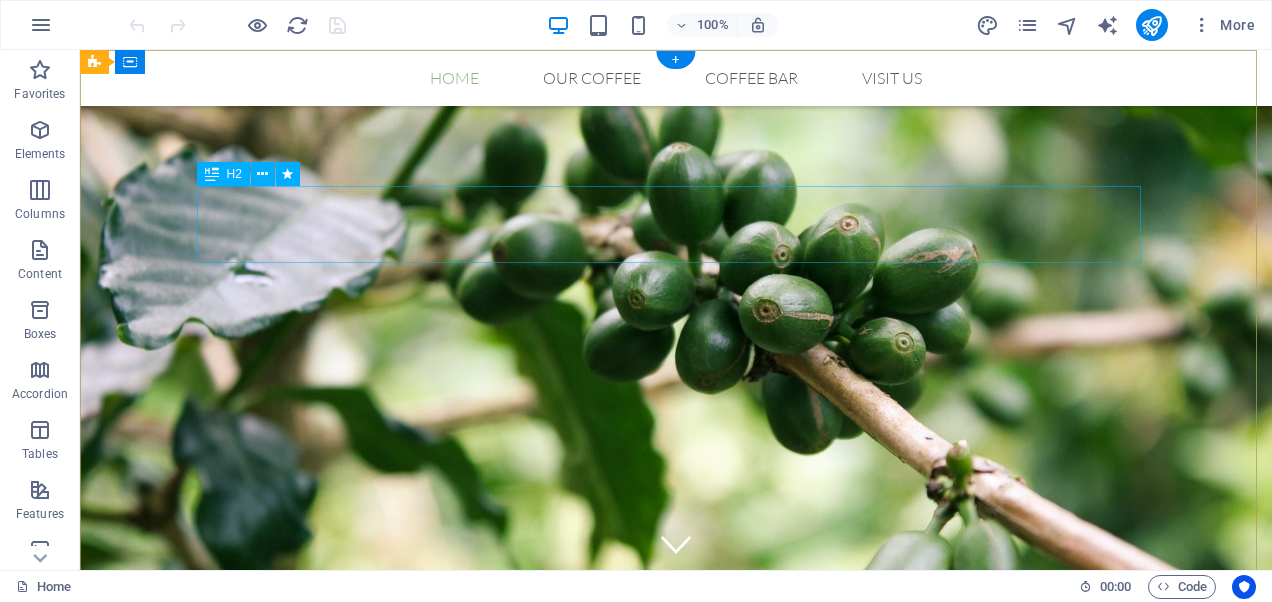 click on "Coffee Bar" at bounding box center [676, 770] 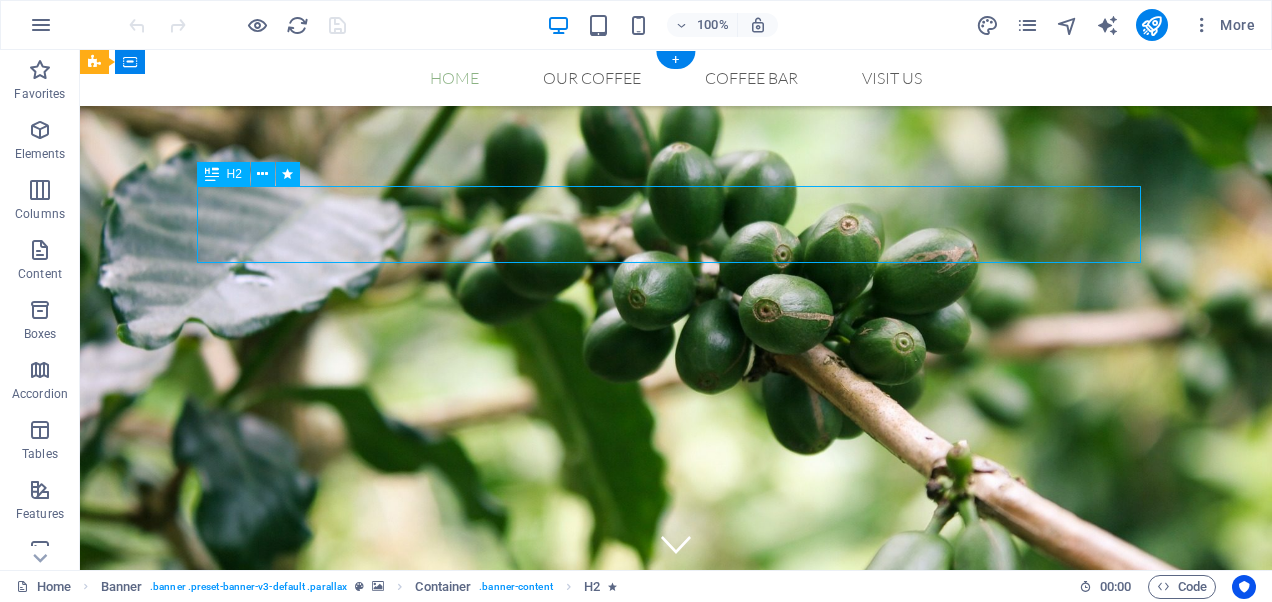 click on "Coffee Bar" at bounding box center [676, 770] 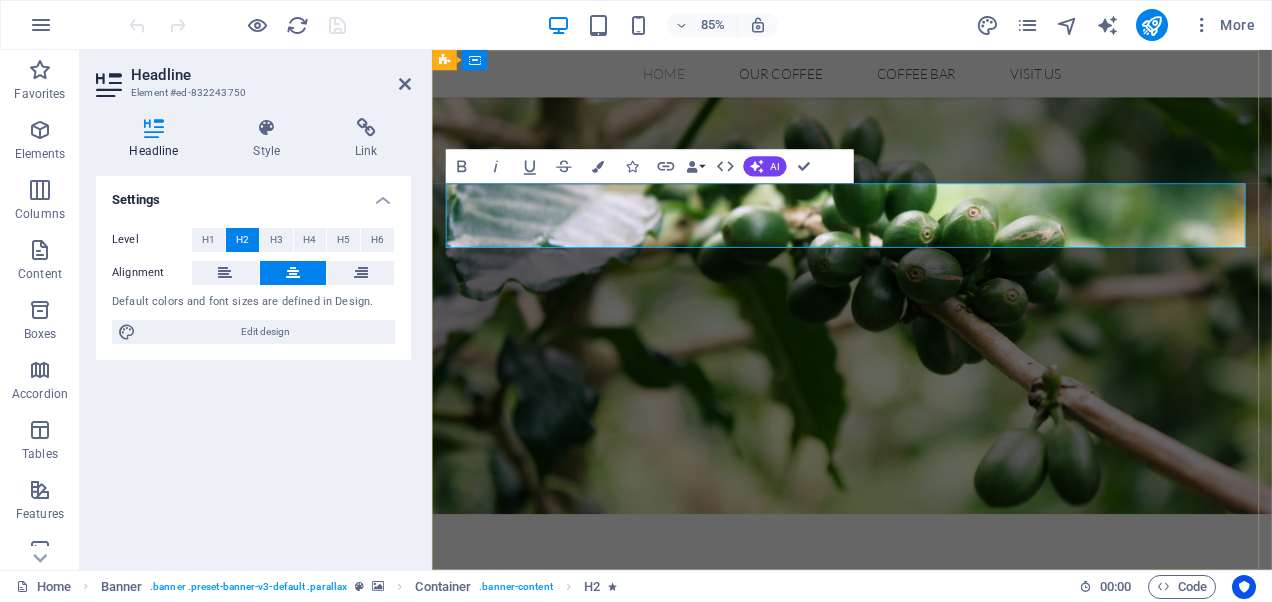 type 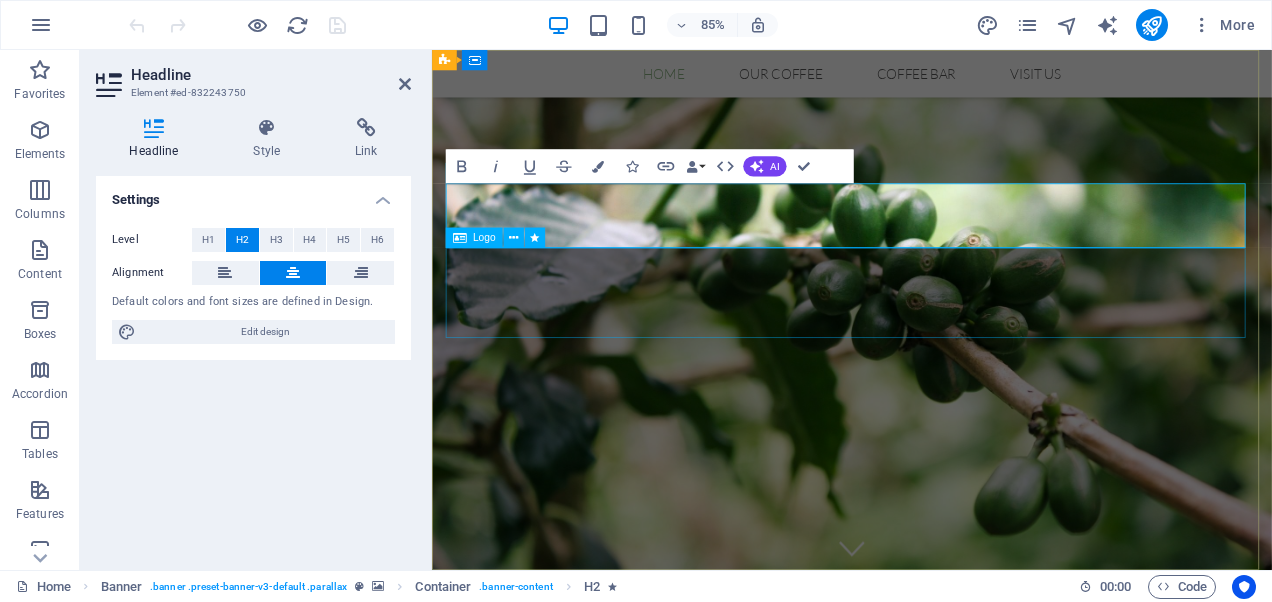 drag, startPoint x: 796, startPoint y: 339, endPoint x: 1097, endPoint y: 295, distance: 304.19894 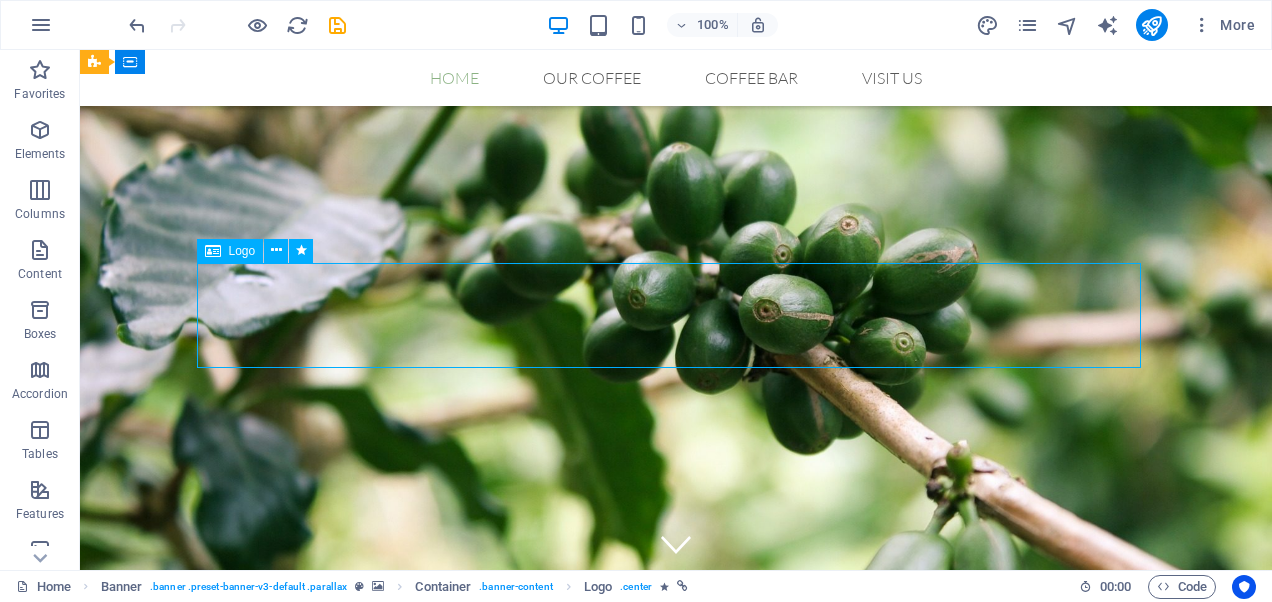 click at bounding box center [676, 861] 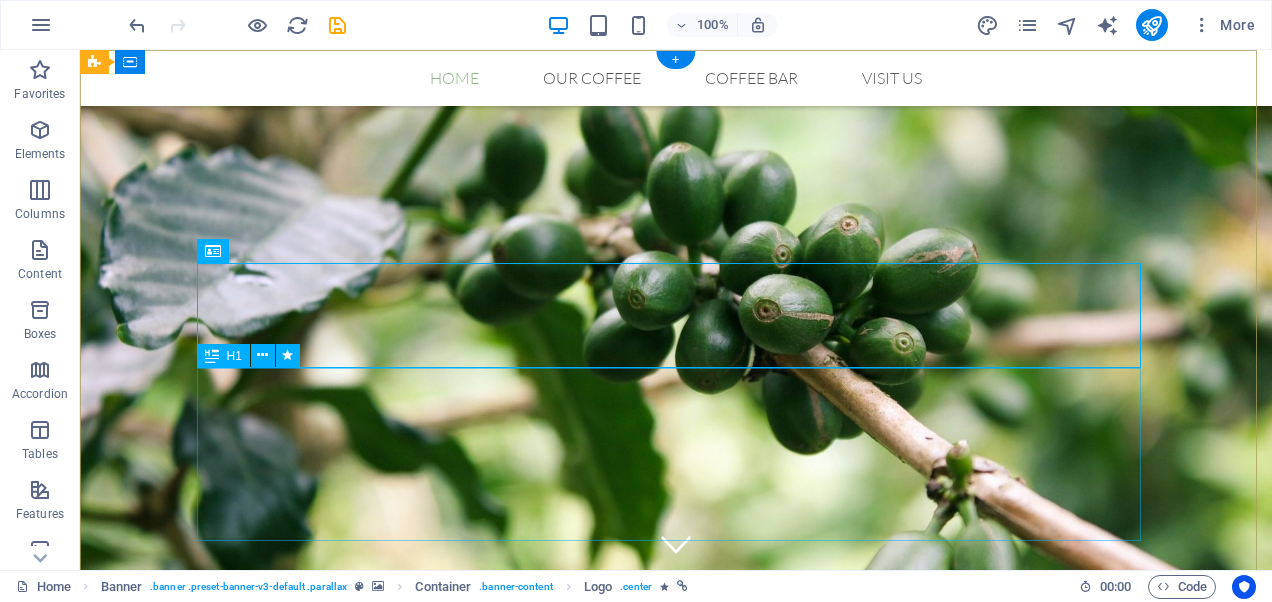 click on "Original Coffee from Hawaii" at bounding box center [676, 1000] 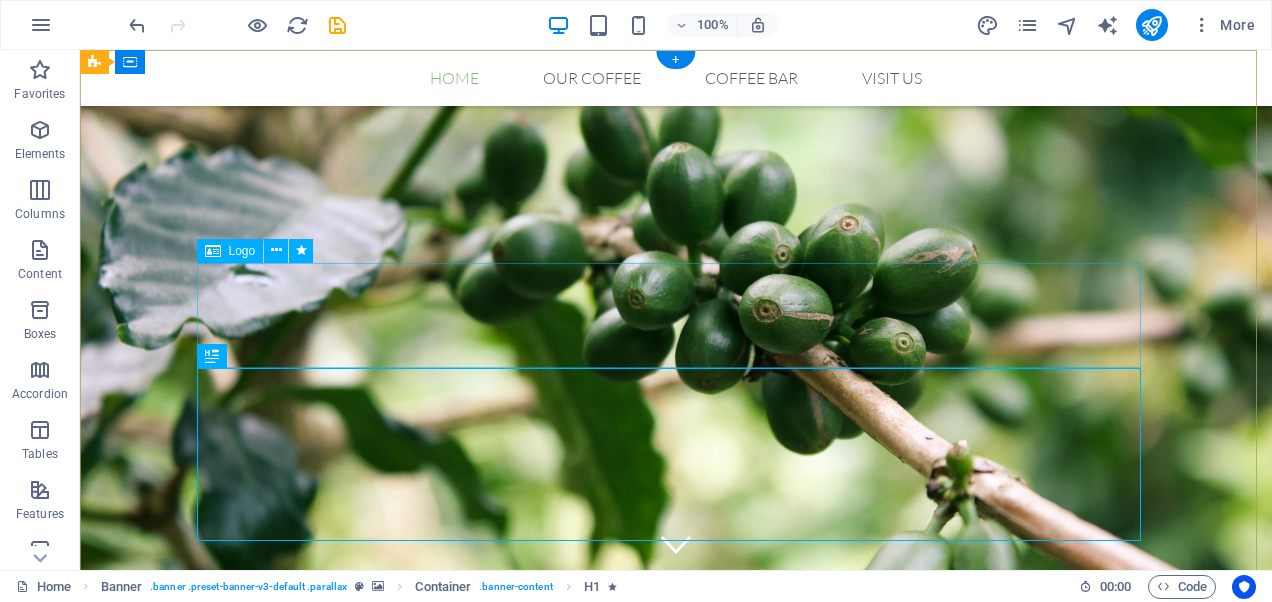 click at bounding box center (676, 861) 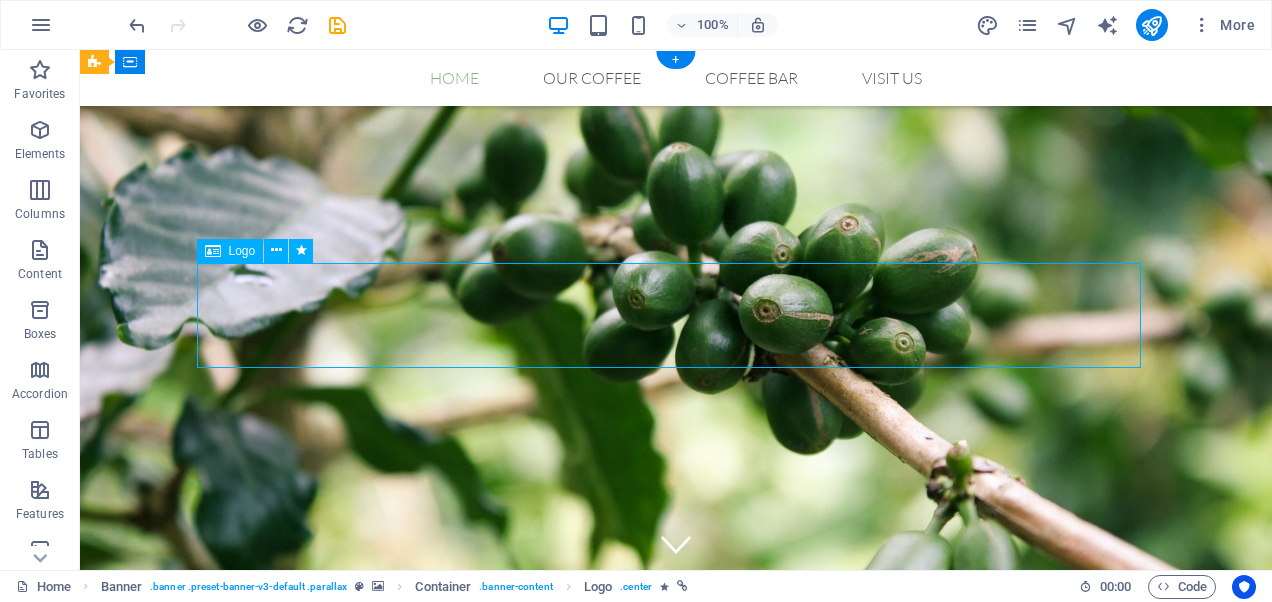 click at bounding box center (676, 861) 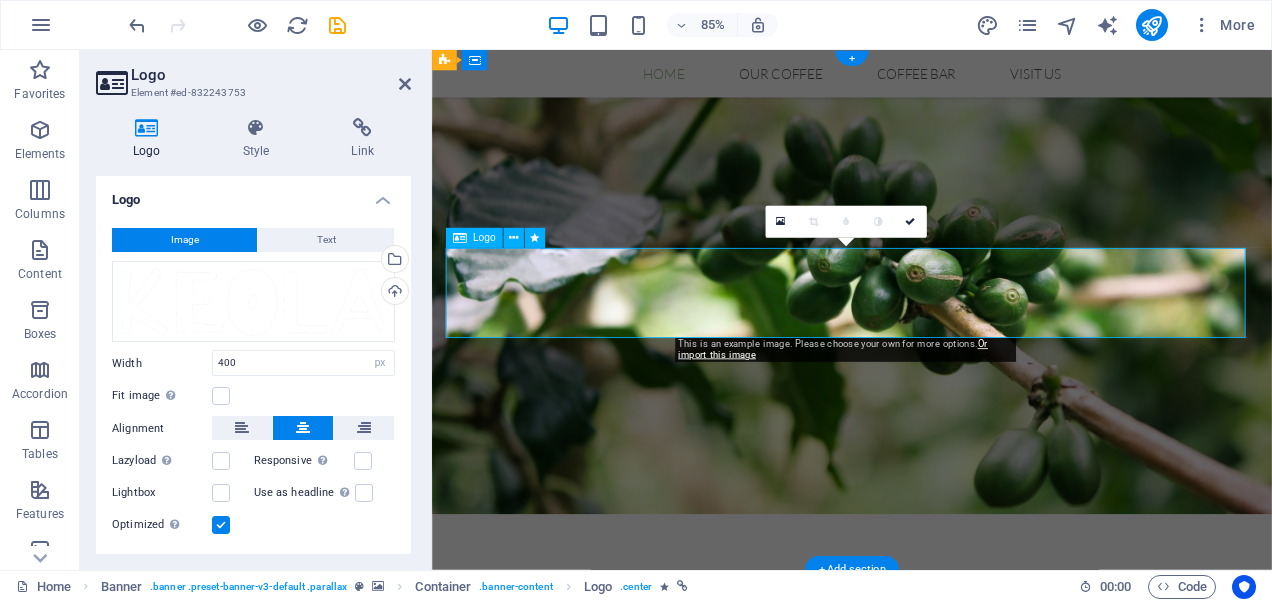 click at bounding box center [926, 861] 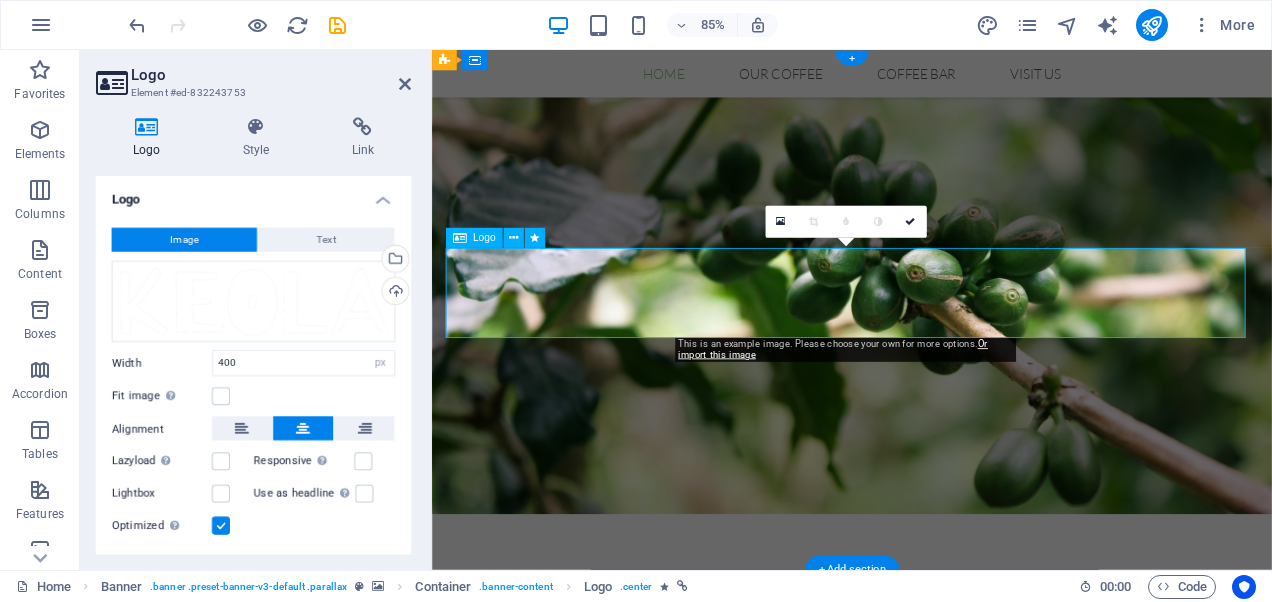 click at bounding box center (926, 861) 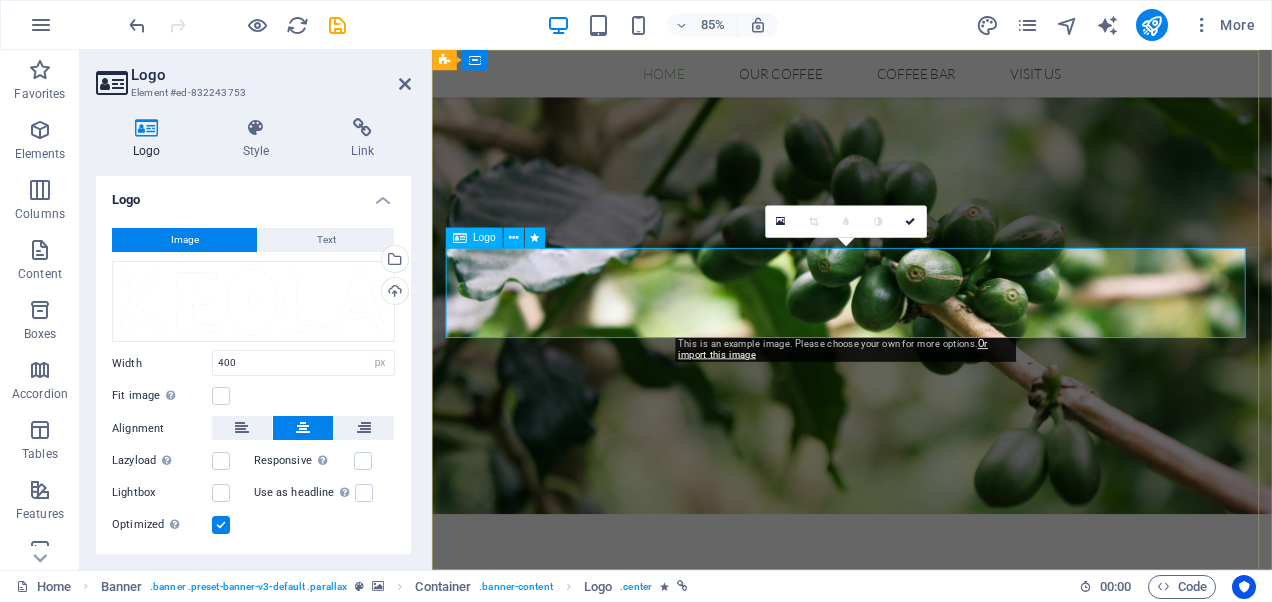 click at bounding box center [926, 861] 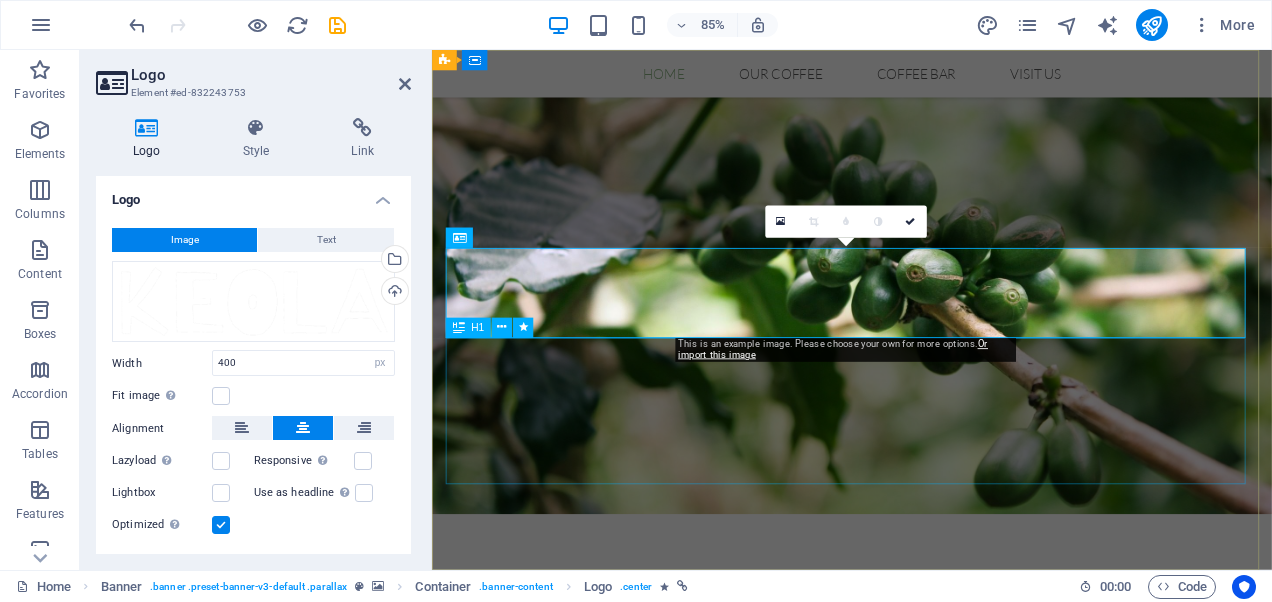 drag, startPoint x: 808, startPoint y: 480, endPoint x: 1105, endPoint y: 418, distance: 303.40237 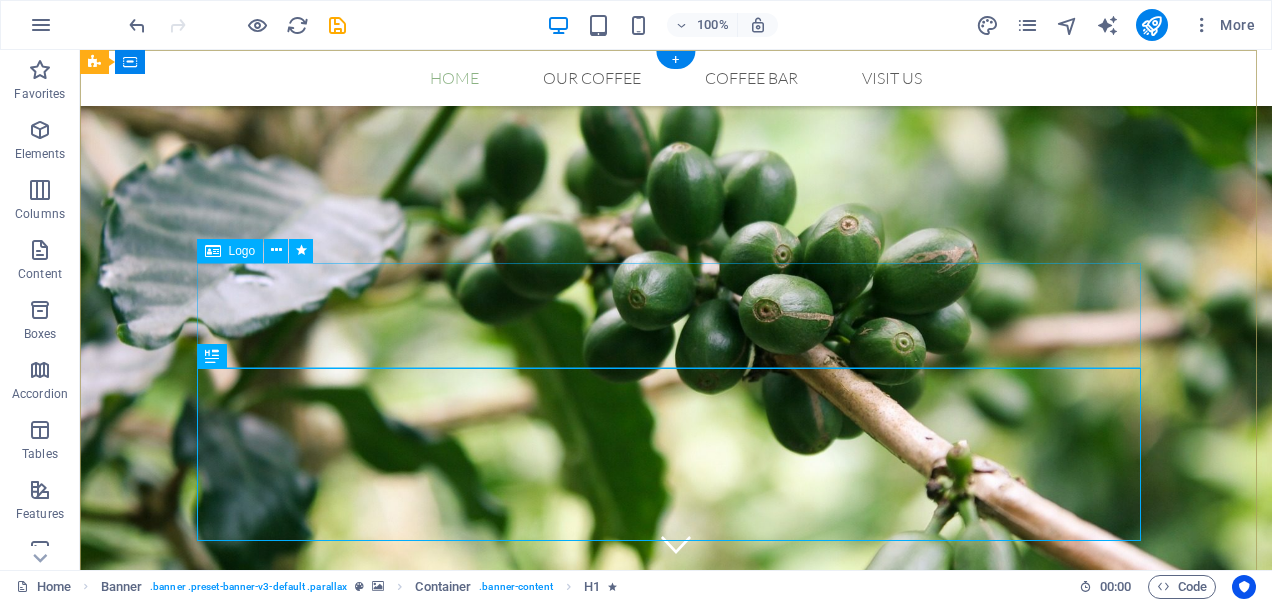 click at bounding box center (676, 861) 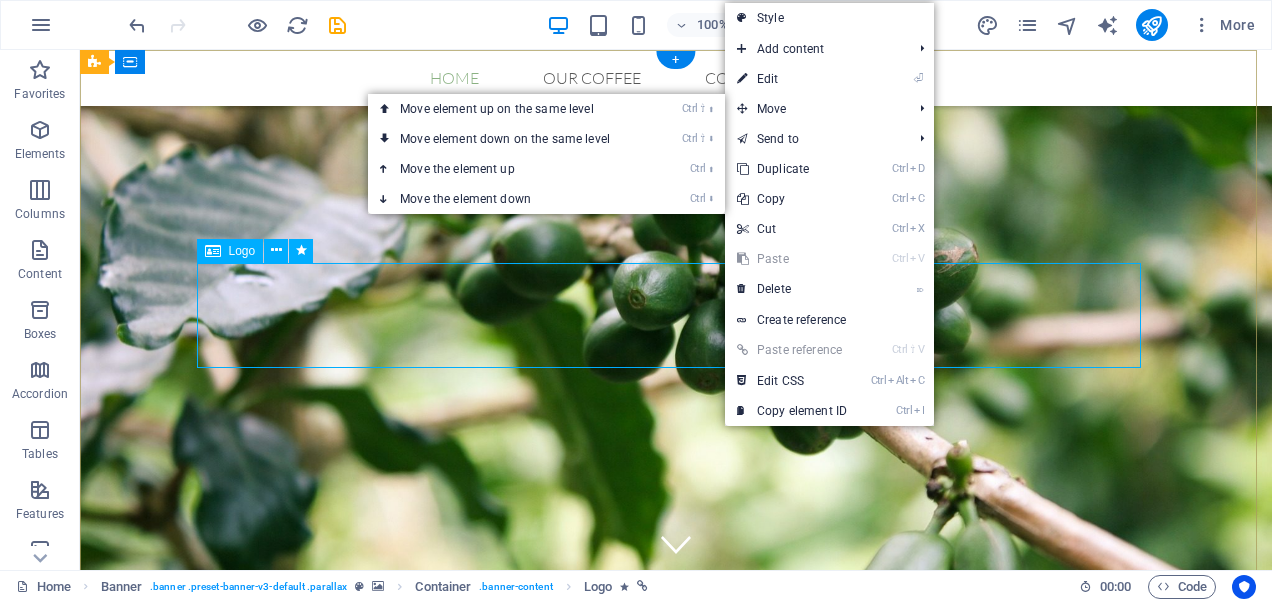 click at bounding box center (676, 861) 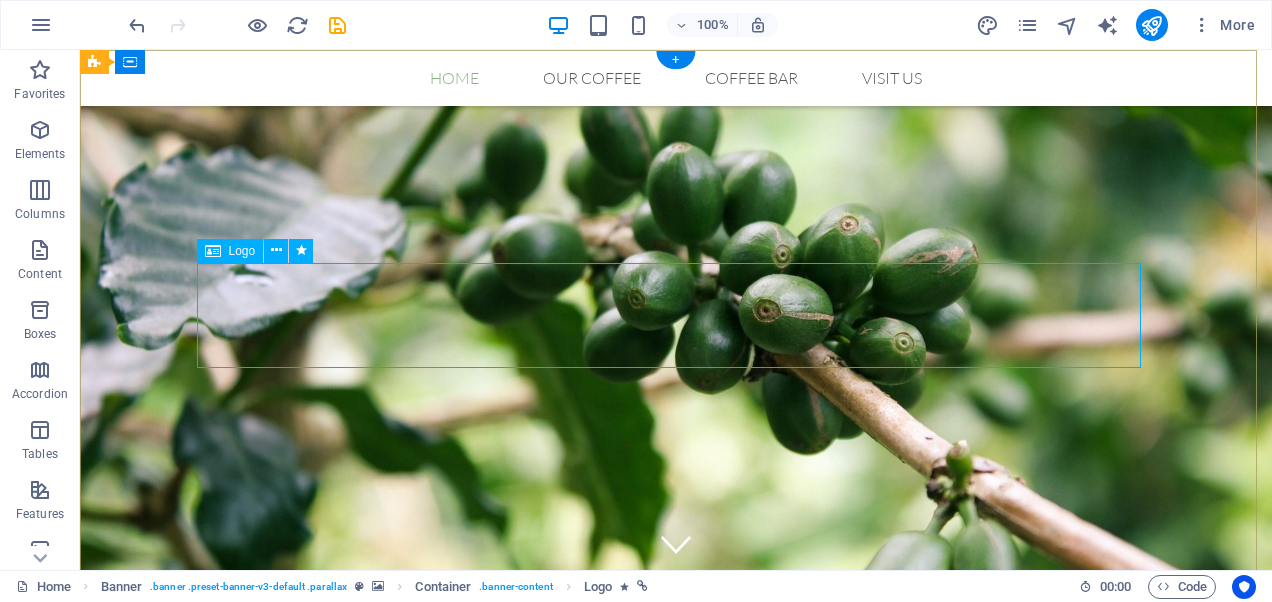 click at bounding box center [676, 861] 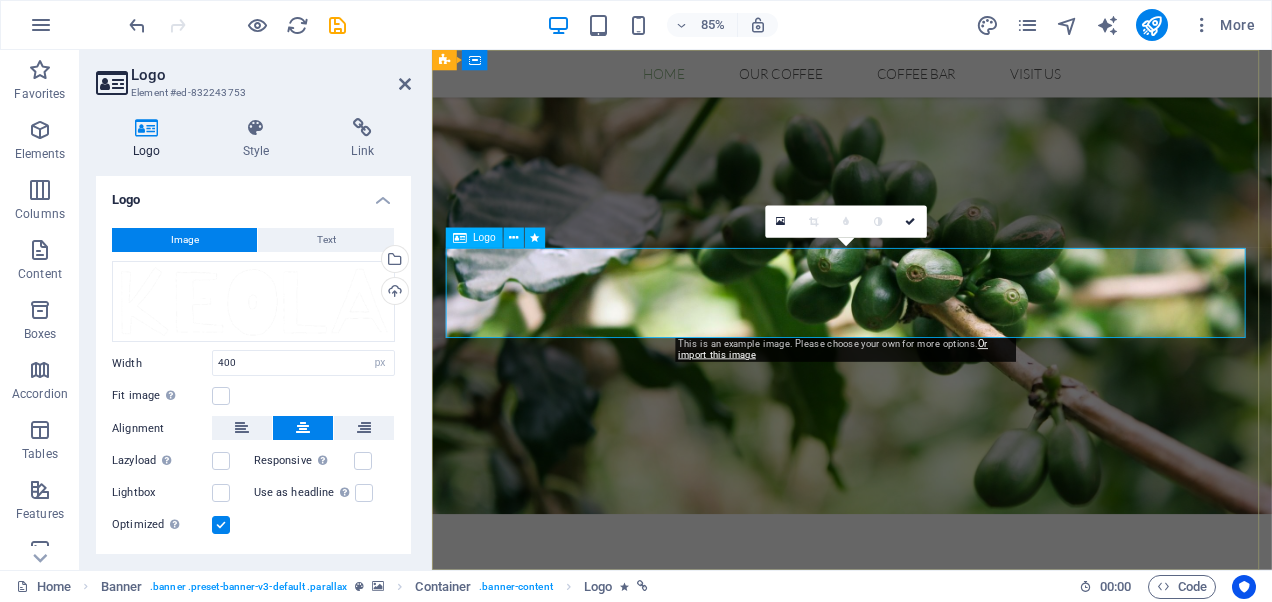 click at bounding box center [926, 861] 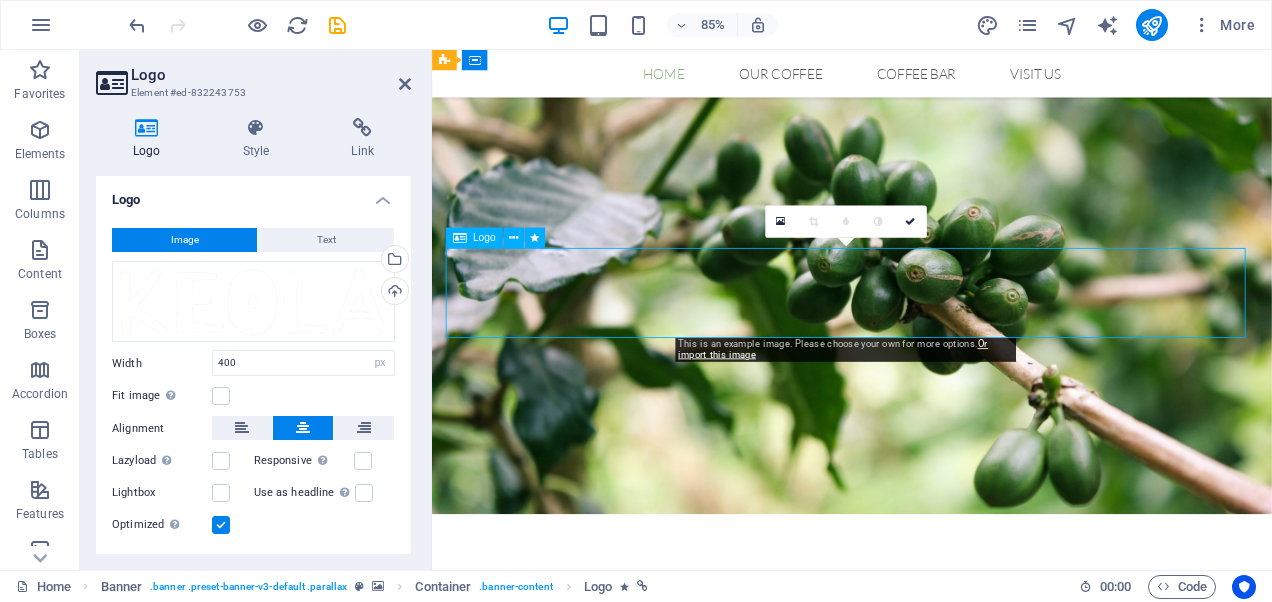 click at bounding box center [926, 861] 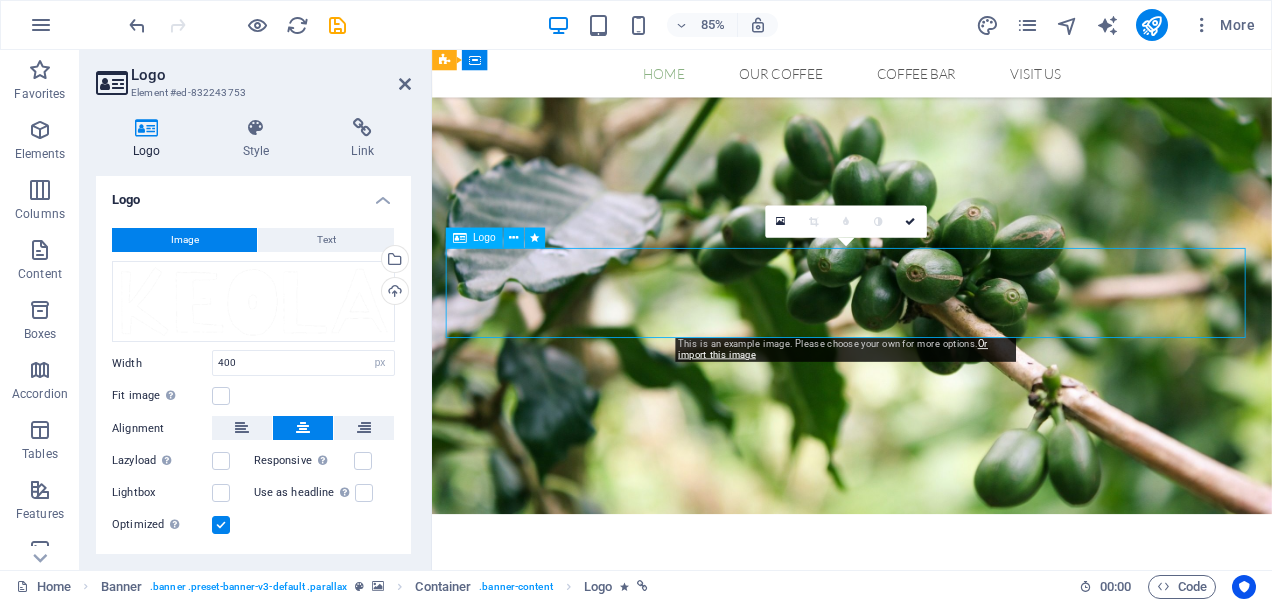 click at bounding box center (926, 861) 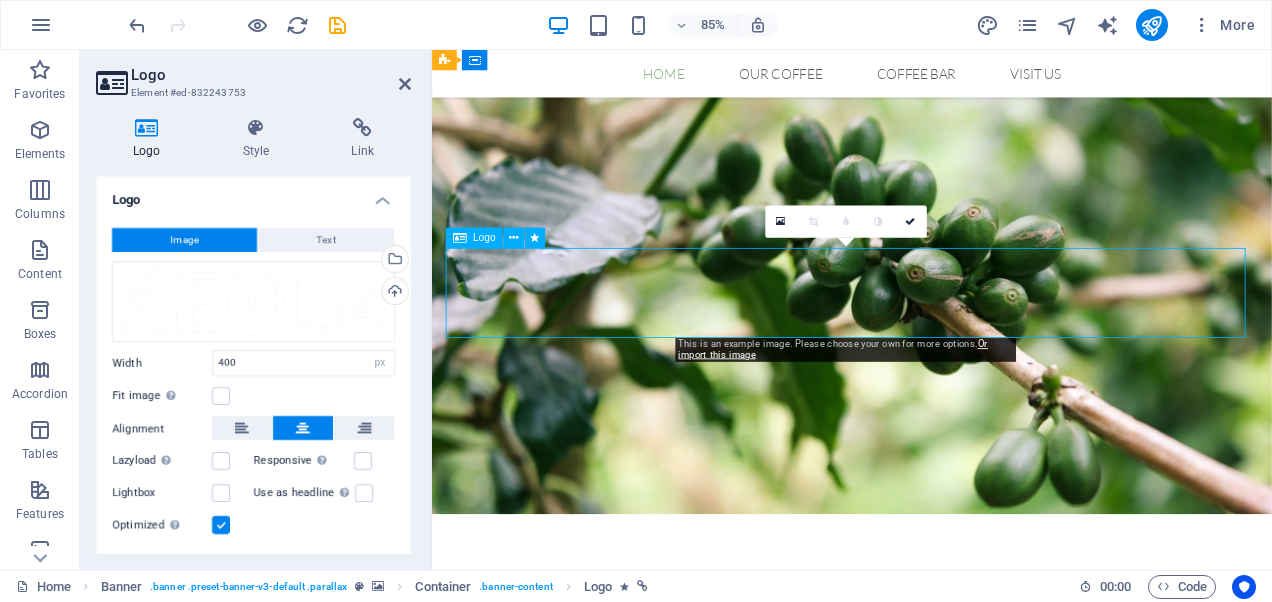 click at bounding box center (926, 861) 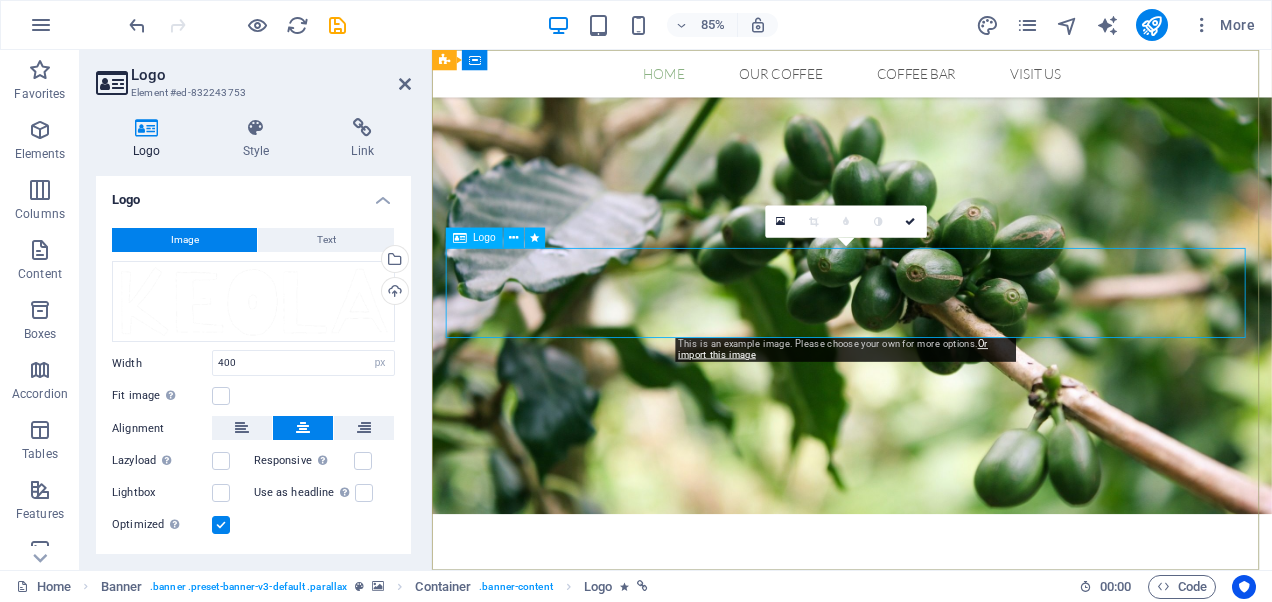 click at bounding box center (926, 861) 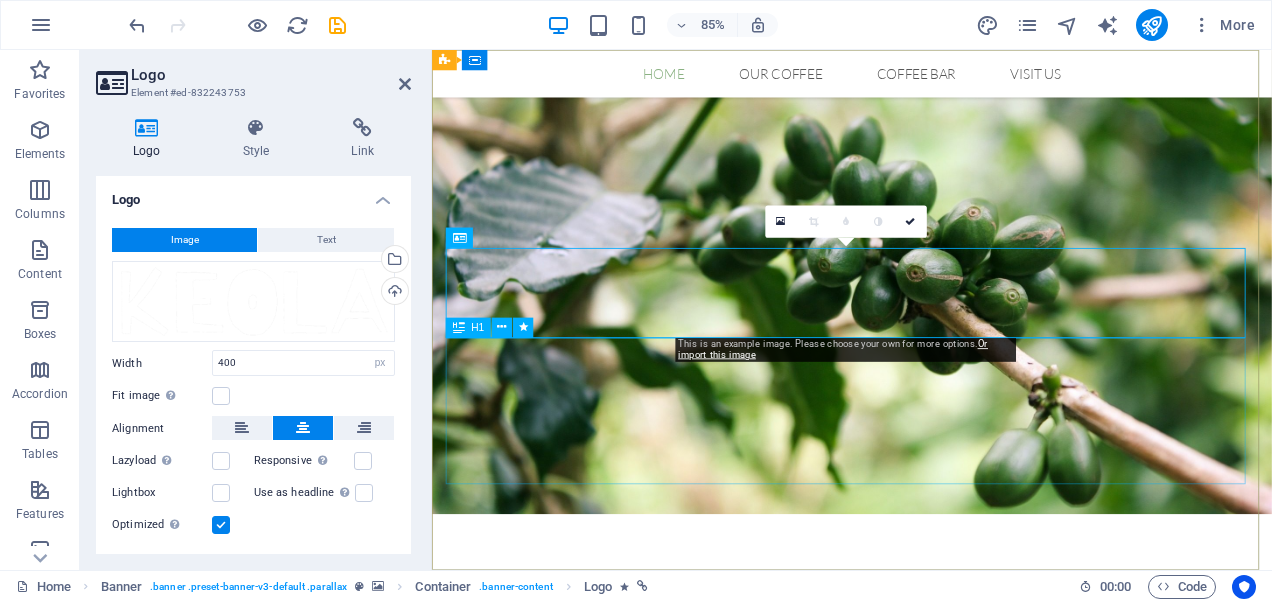 click on "Original Coffee from Hawaii" at bounding box center [926, 1000] 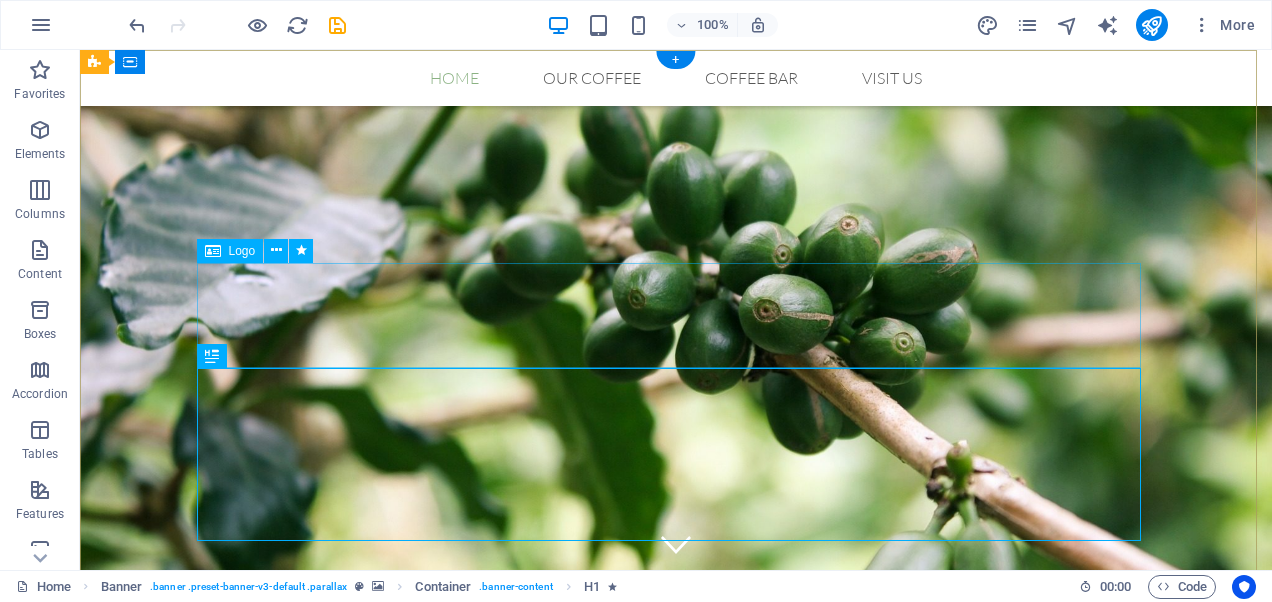 click at bounding box center [676, 861] 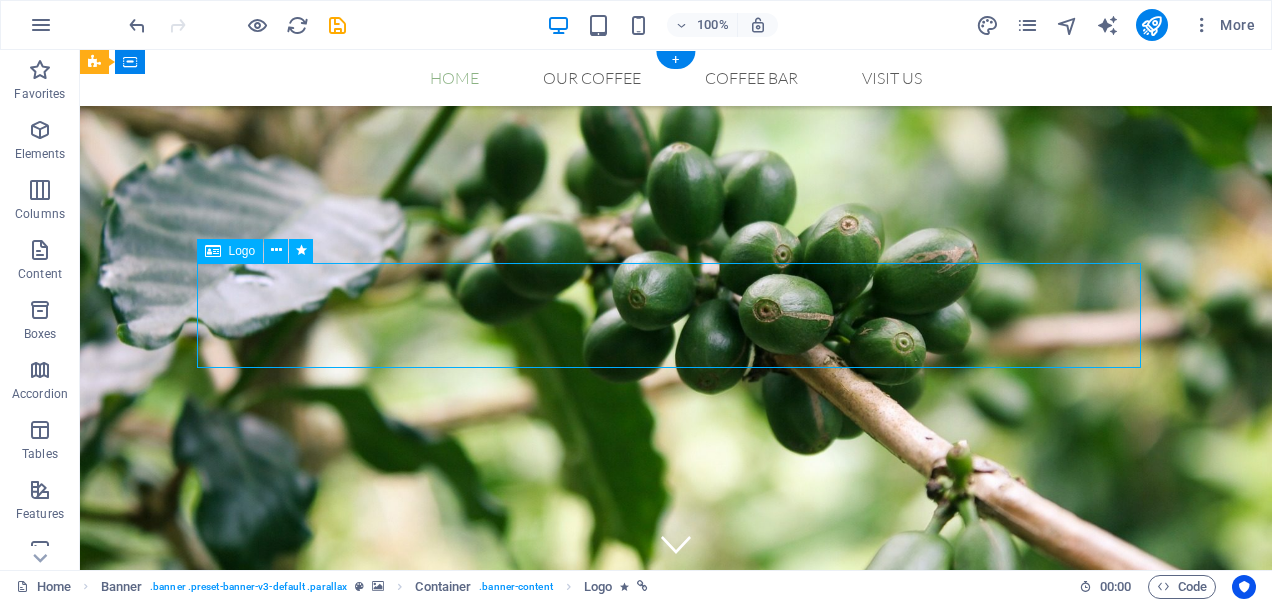 click at bounding box center [676, 861] 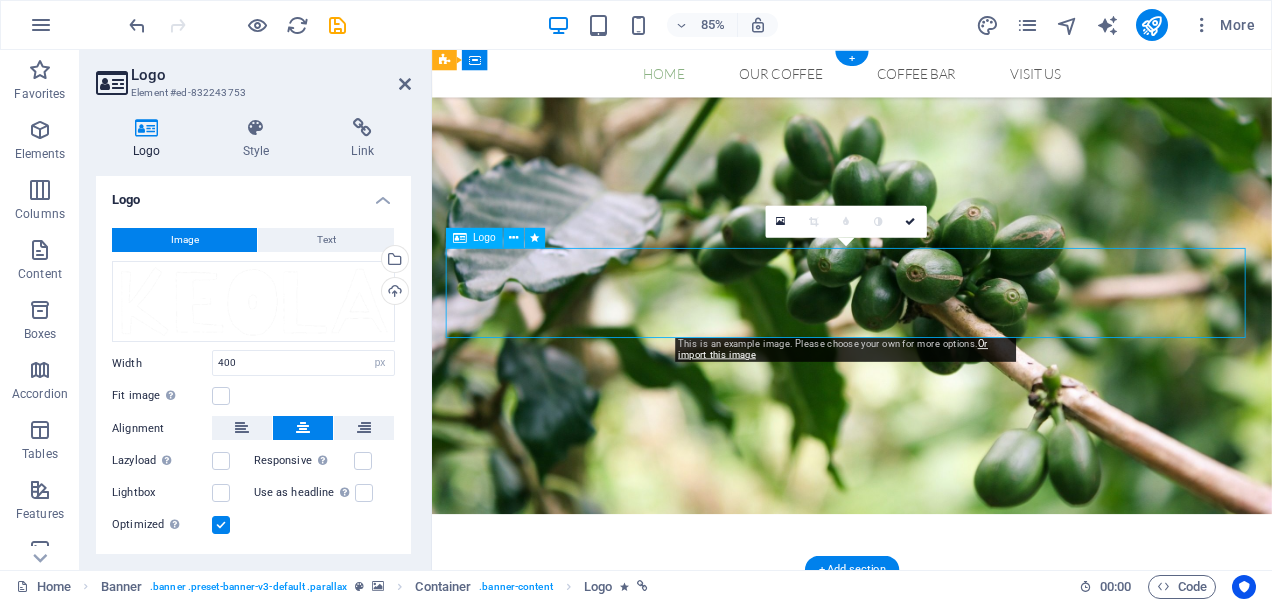 click at bounding box center (926, 861) 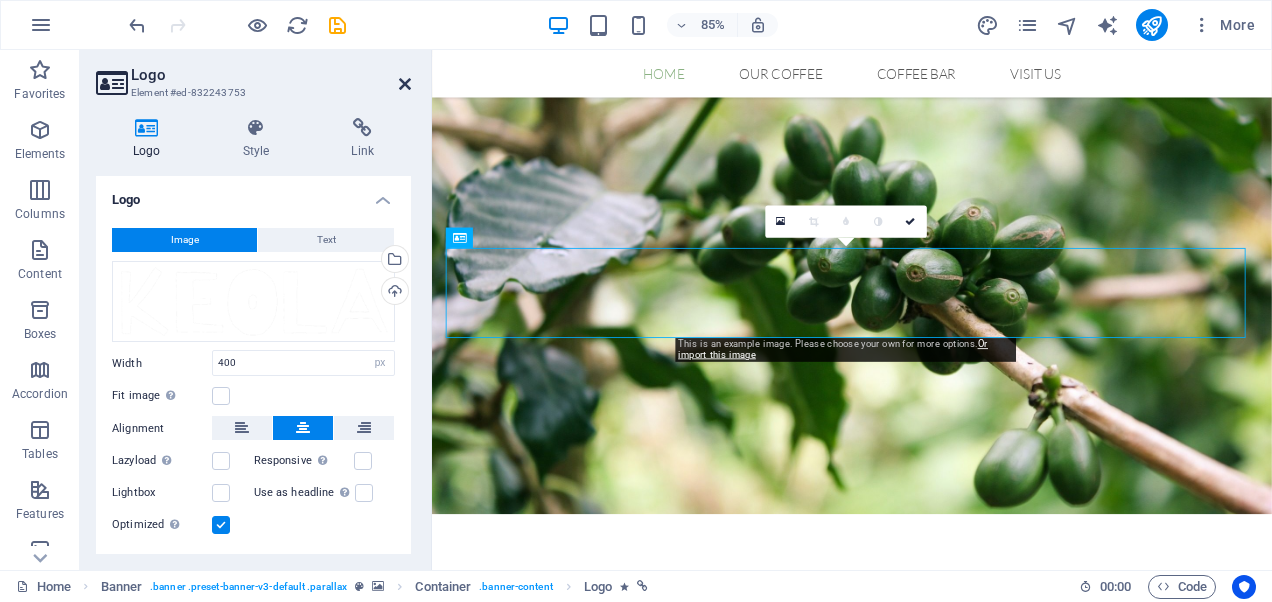drag, startPoint x: 408, startPoint y: 87, endPoint x: 459, endPoint y: 228, distance: 149.93999 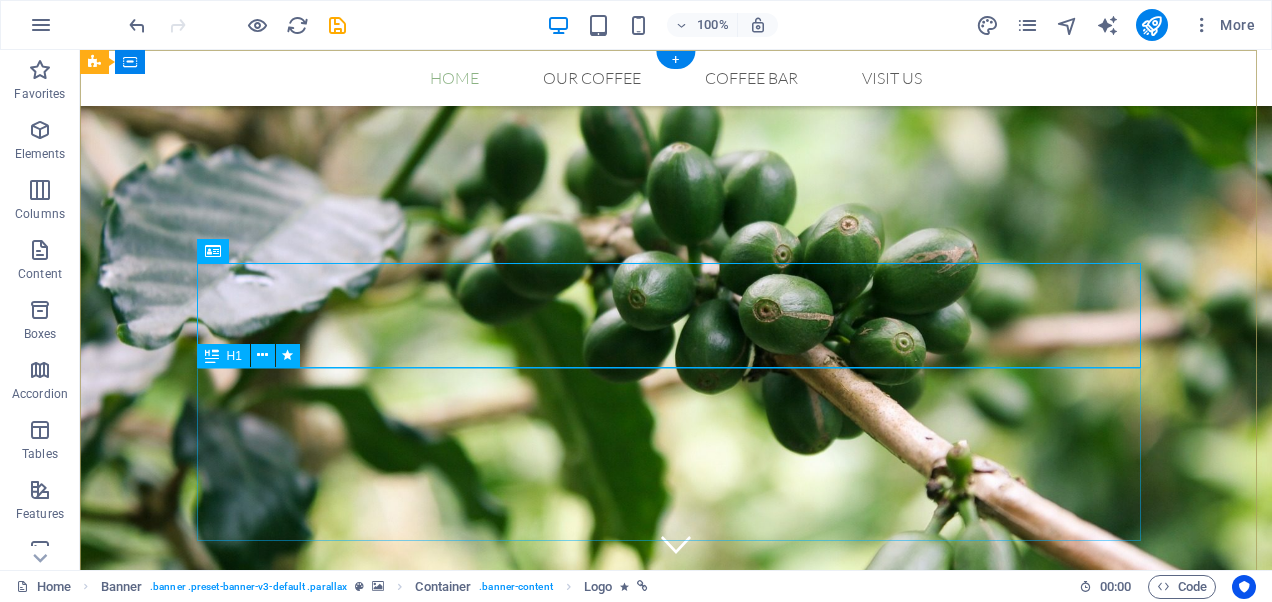 click on "Original Coffee from Hawaii" at bounding box center [676, 1000] 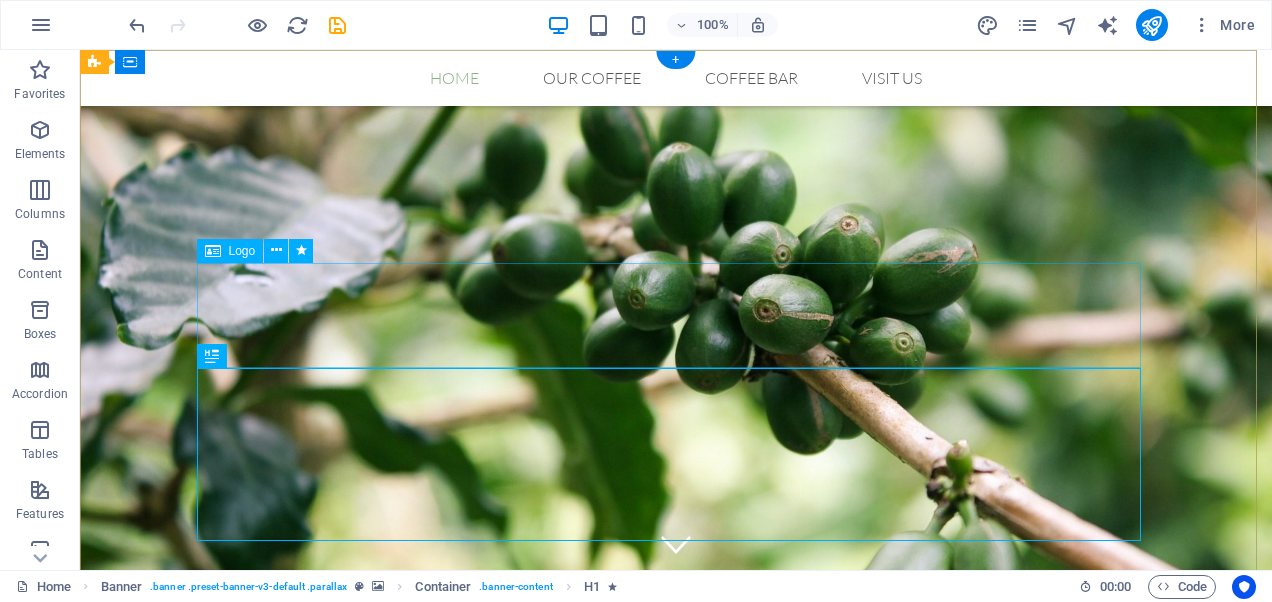 click at bounding box center [676, 861] 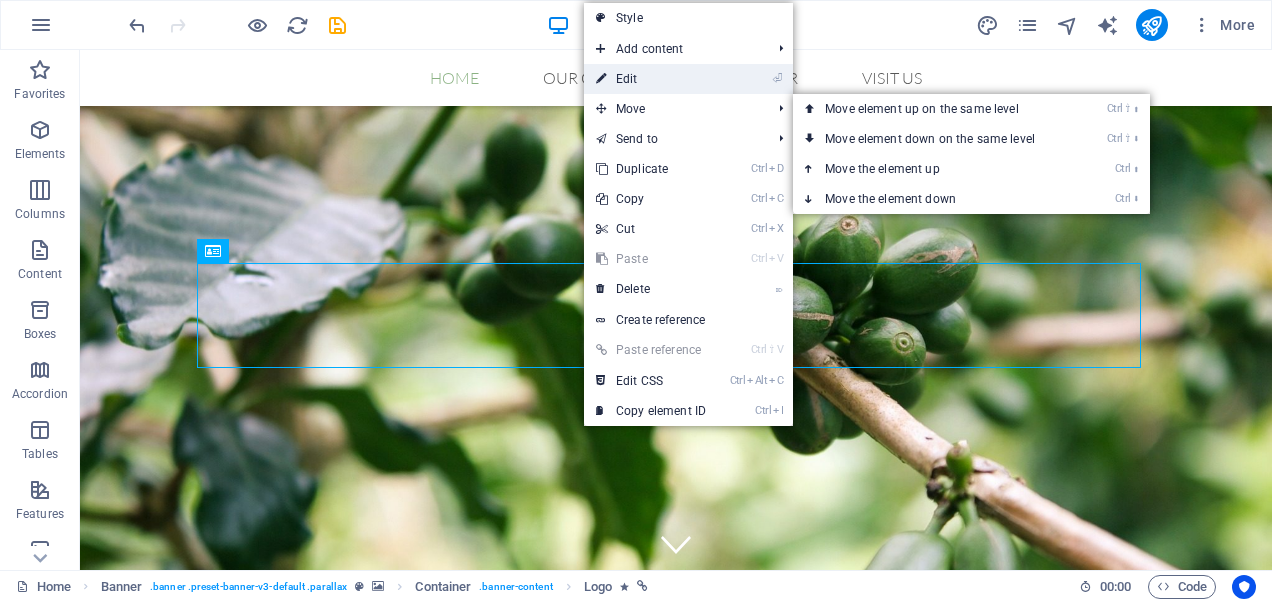drag, startPoint x: 643, startPoint y: 83, endPoint x: 209, endPoint y: 317, distance: 493.0639 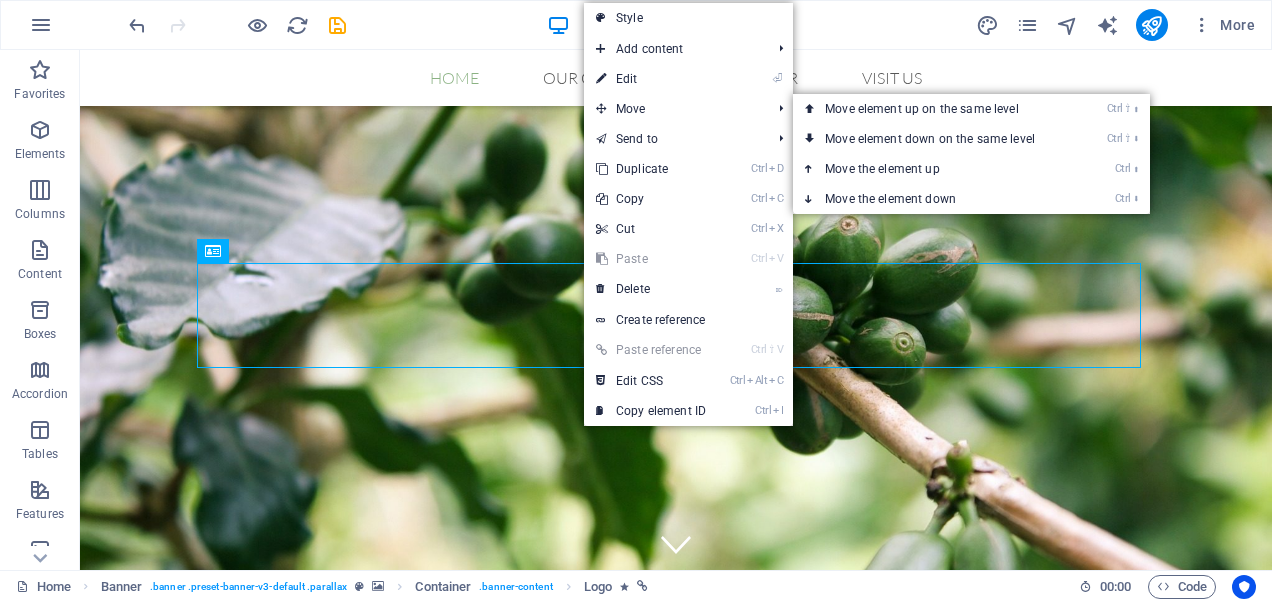 select on "px" 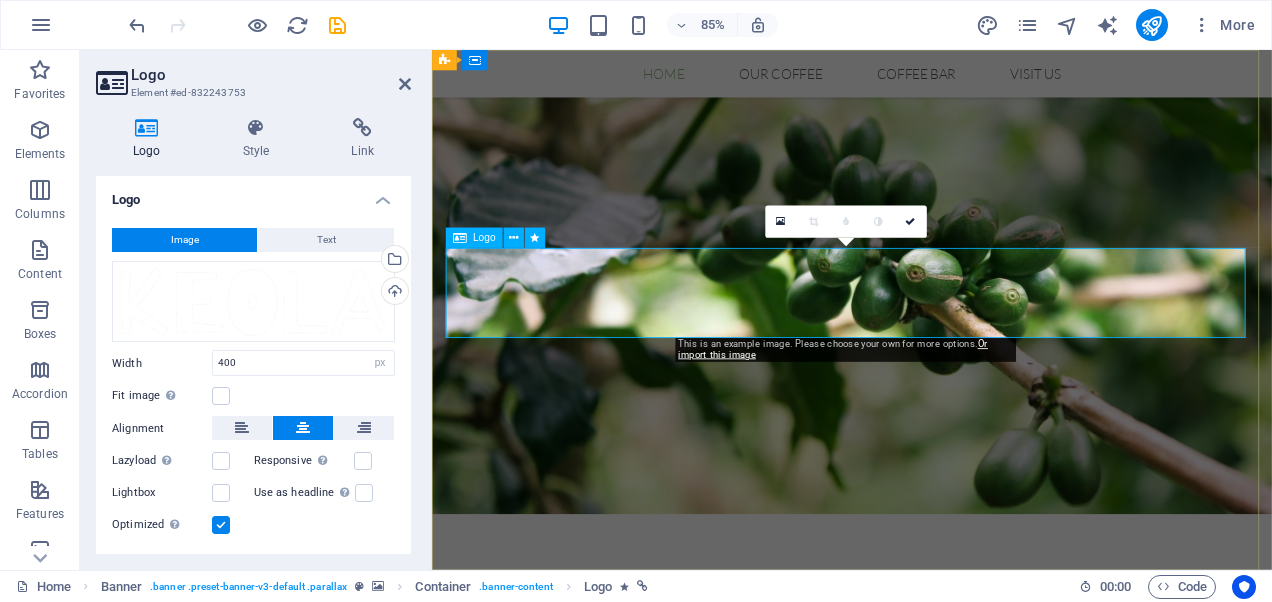 click at bounding box center (926, 861) 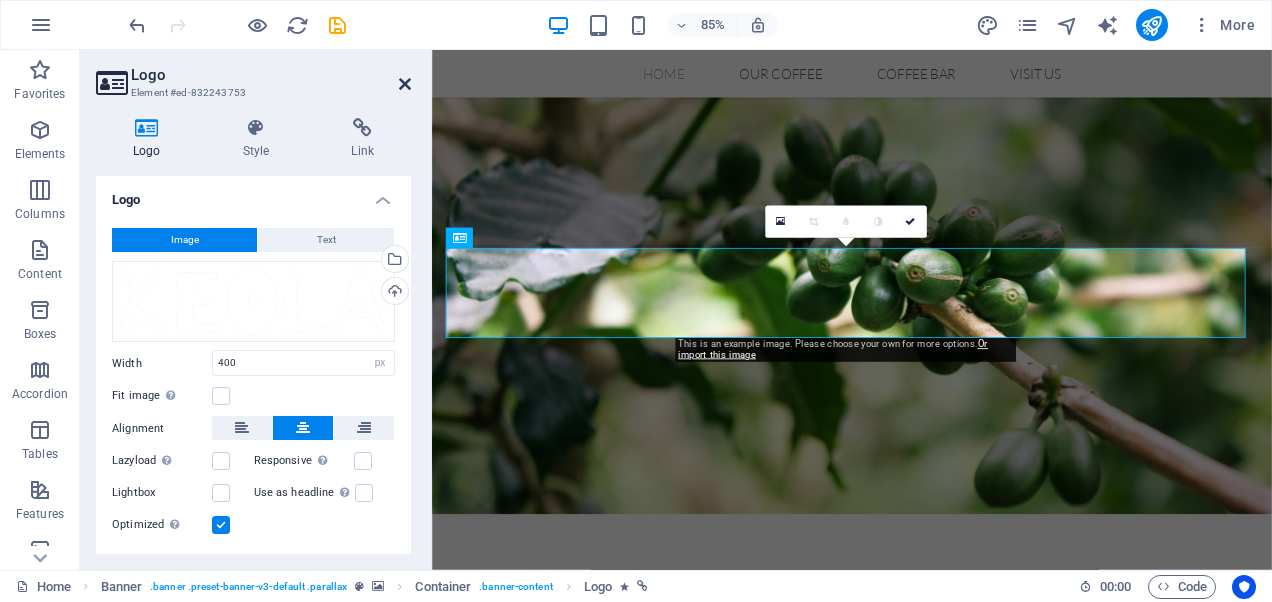 click at bounding box center [405, 84] 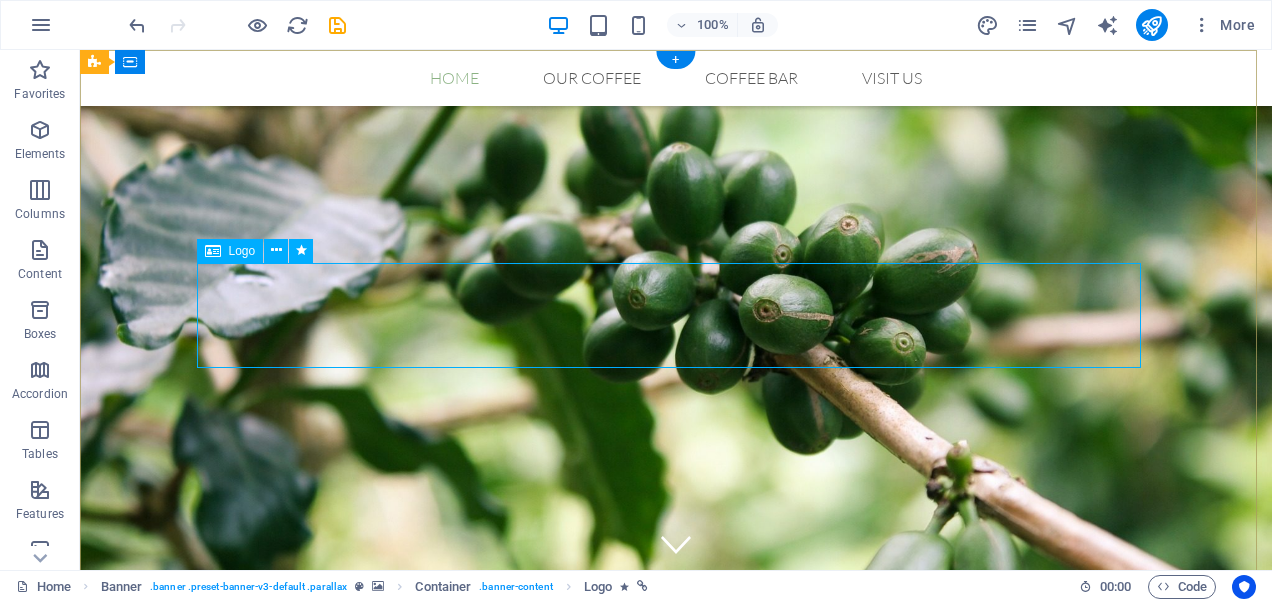 click at bounding box center [676, 861] 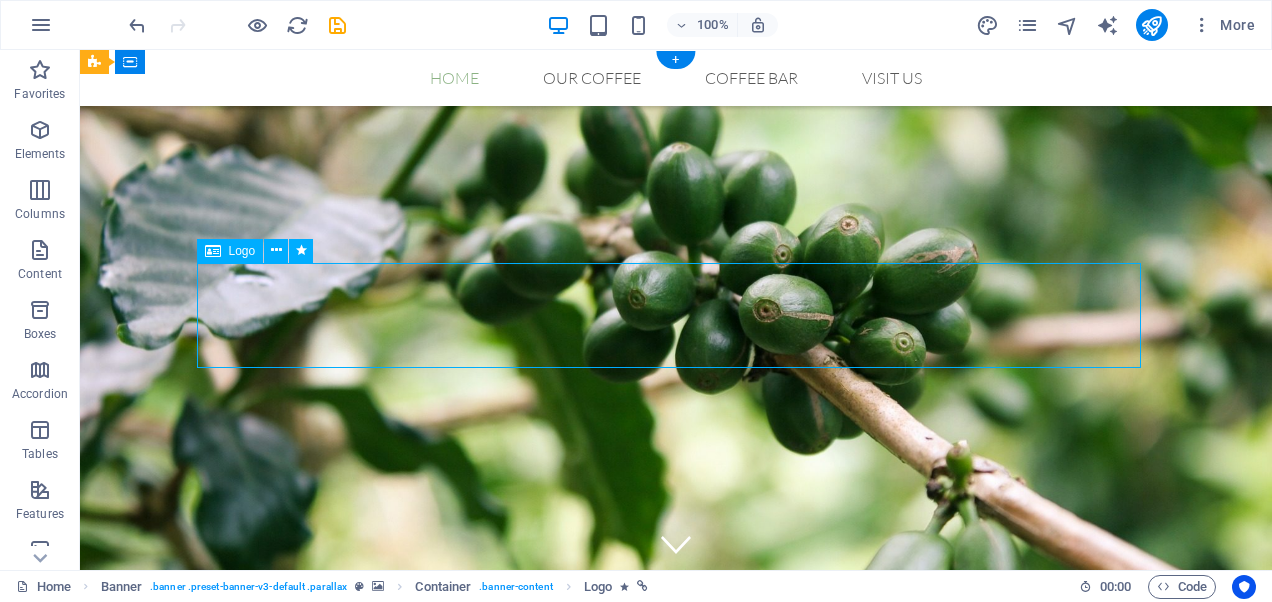click at bounding box center (676, 861) 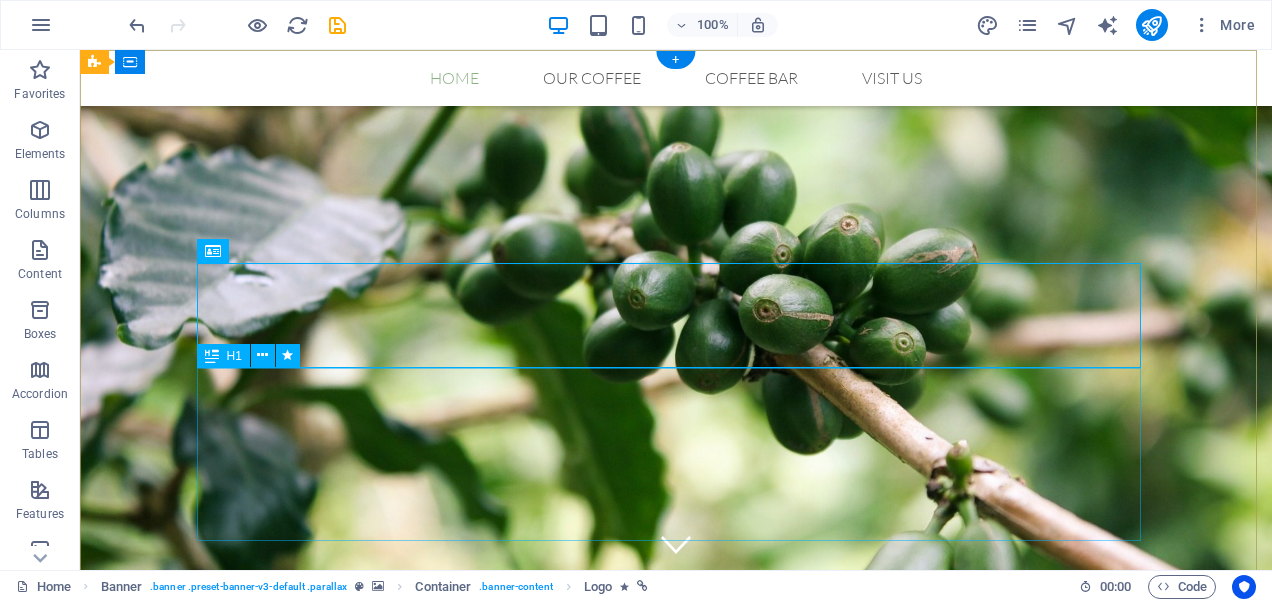 click on "Original Coffee from Hawaii" at bounding box center (676, 1000) 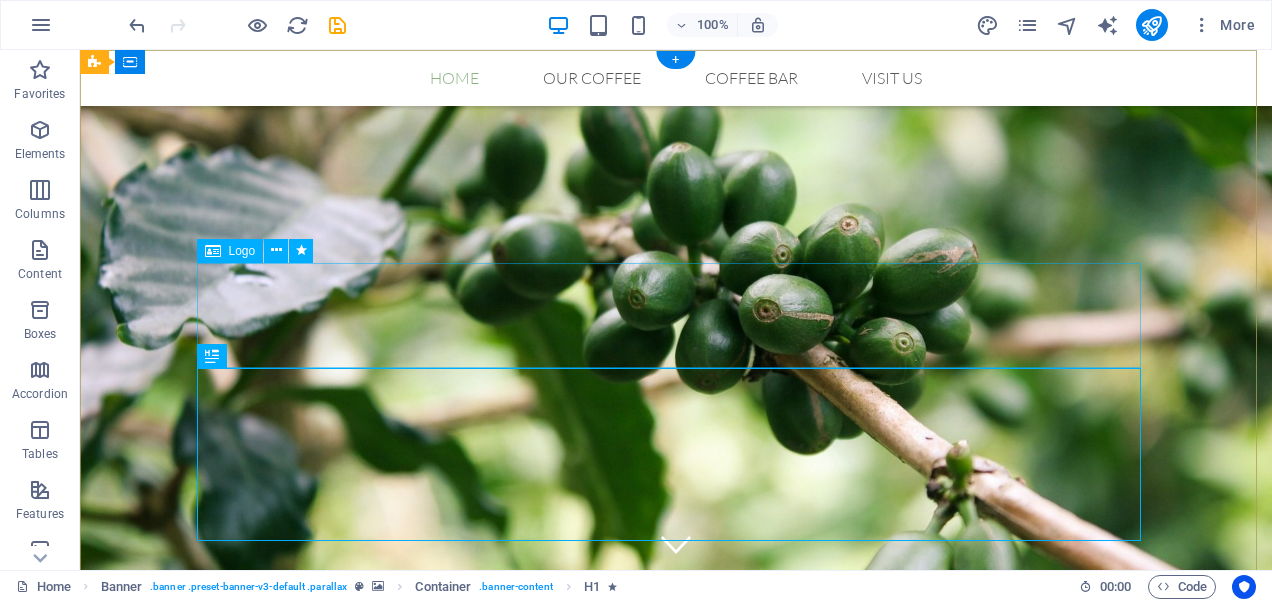 click at bounding box center [676, 861] 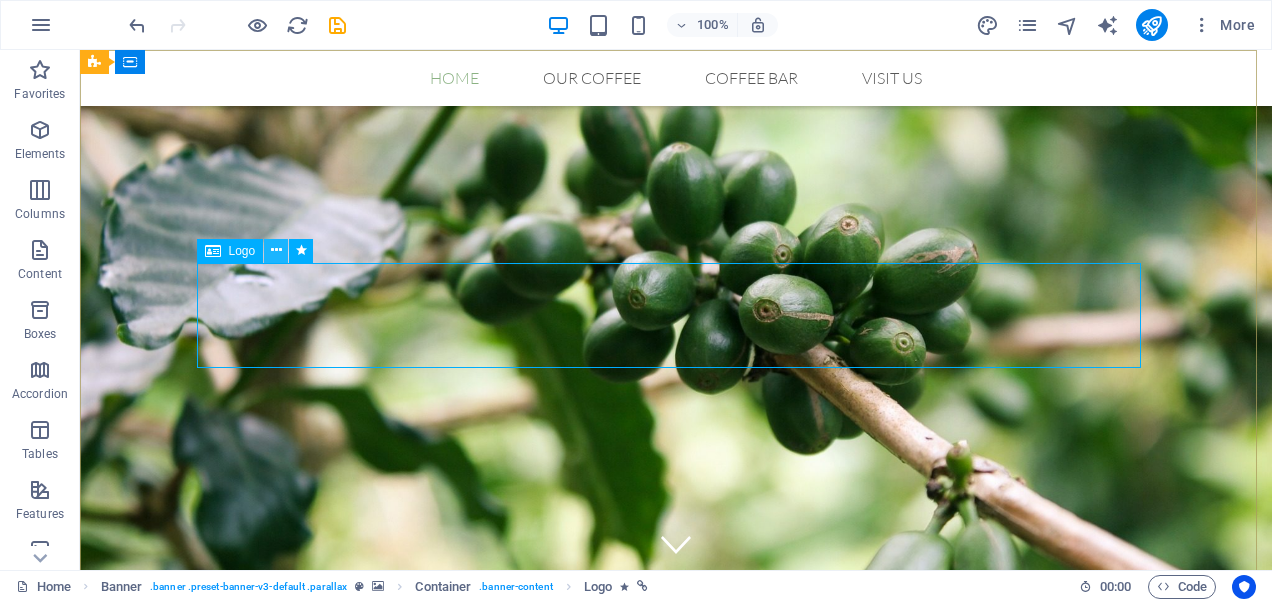 click at bounding box center (276, 250) 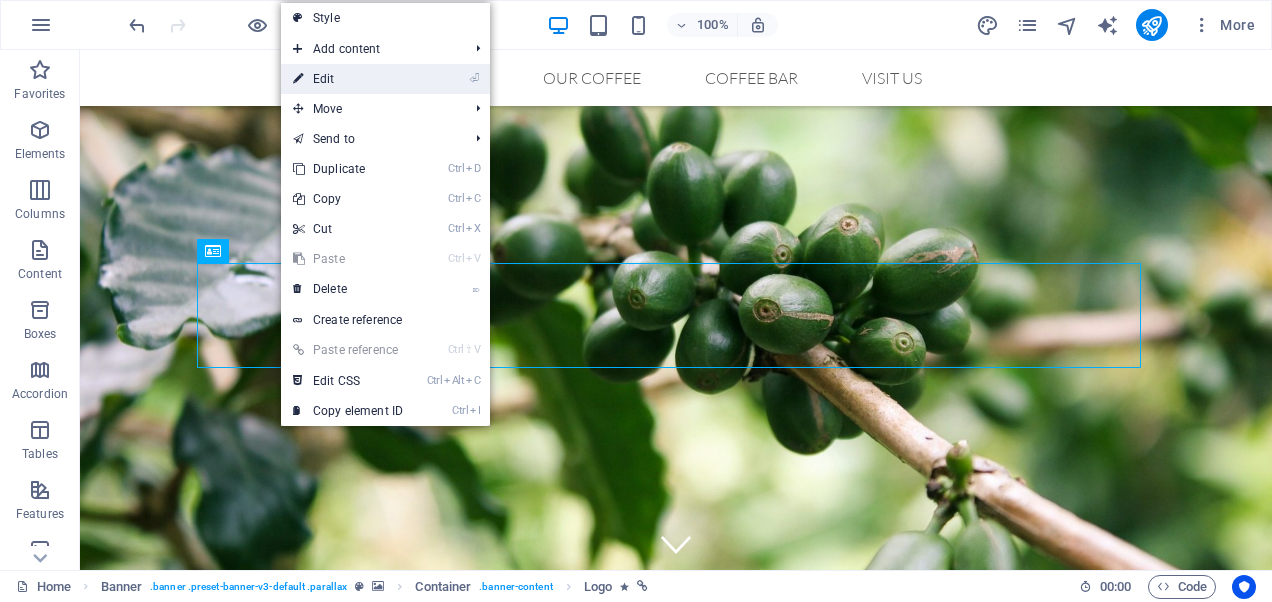 click on "⏎  Edit" at bounding box center (348, 79) 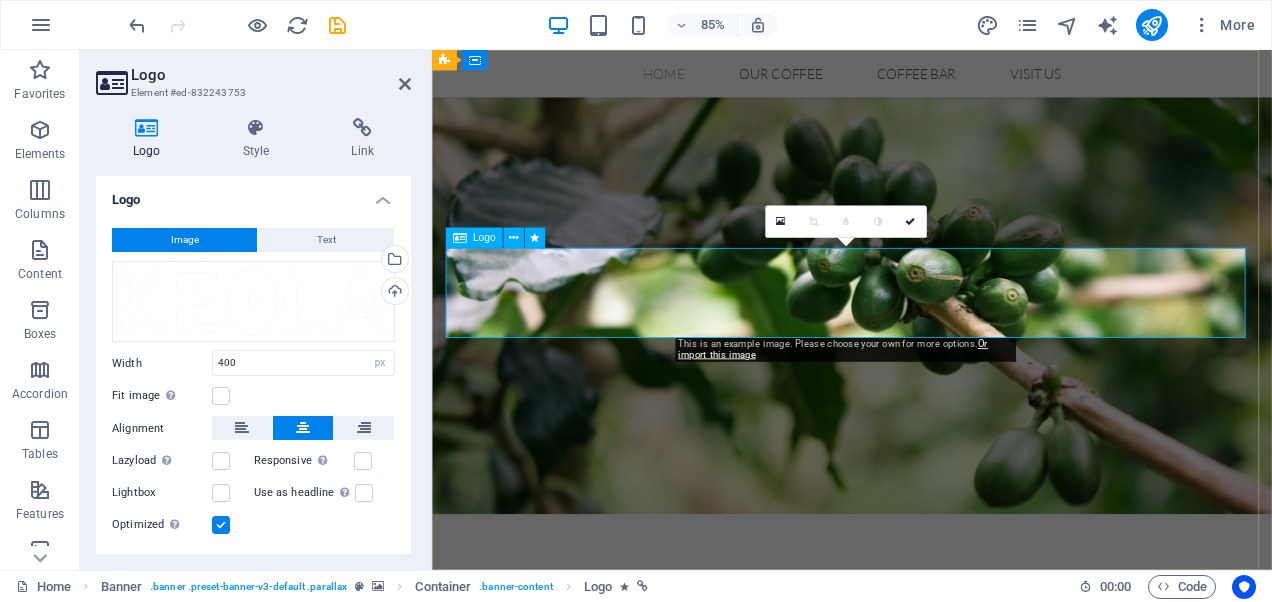 click at bounding box center [926, 861] 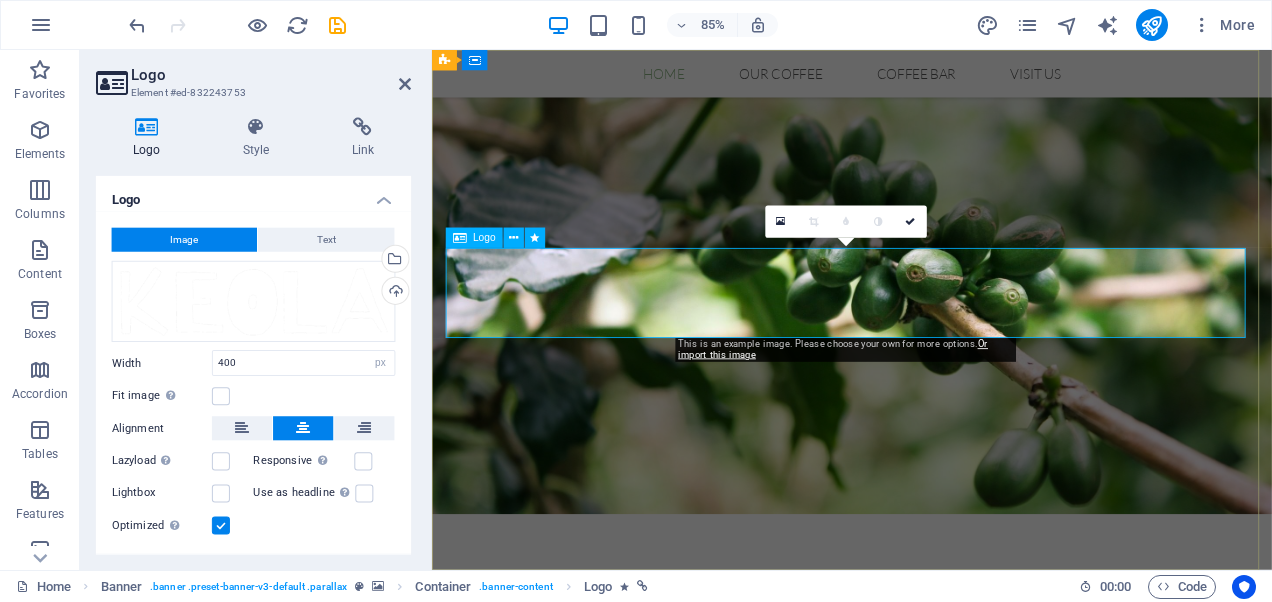 click at bounding box center (926, 861) 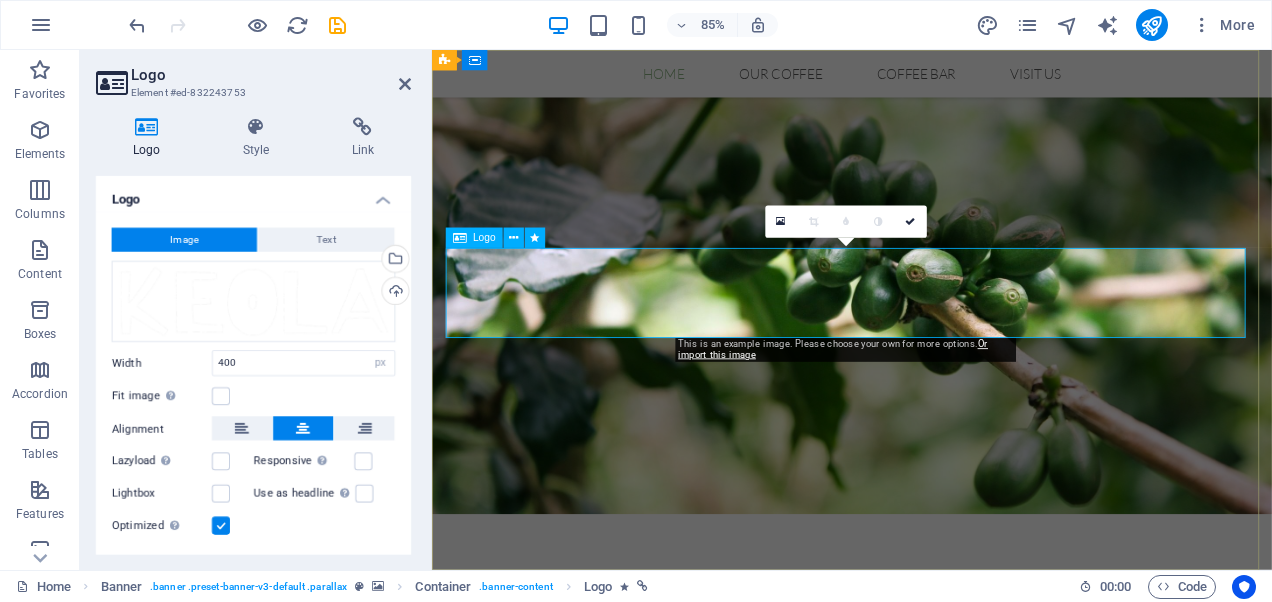click at bounding box center [926, 861] 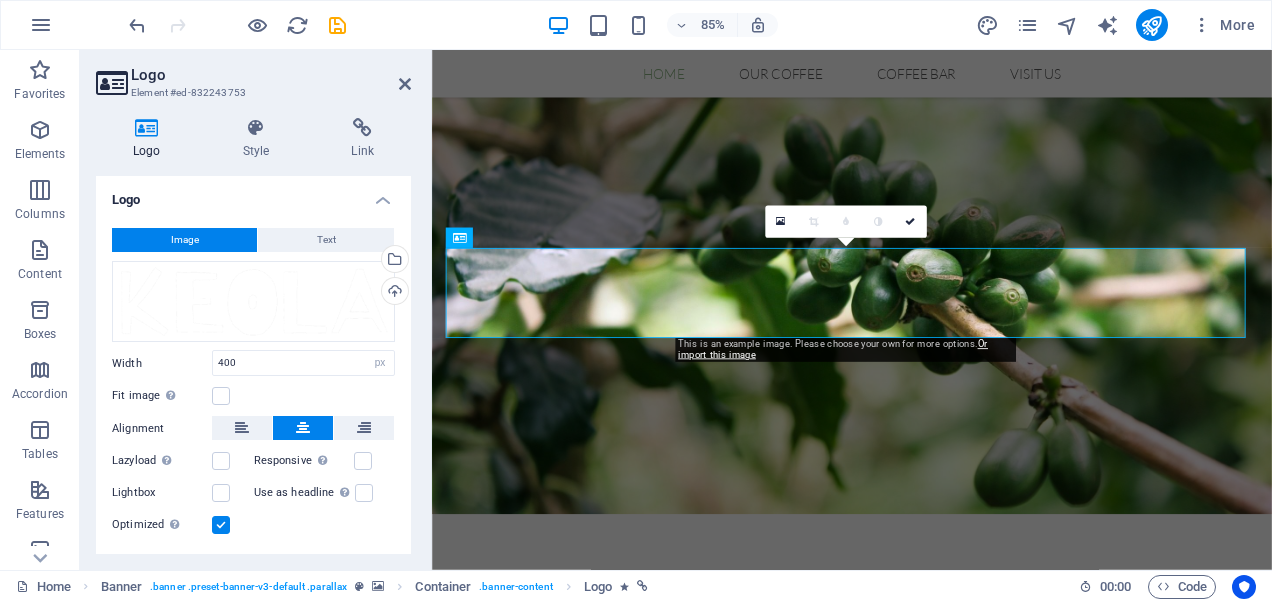click on "Logo Element #ed-832243753 Logo Style Link Logo Image Text Drag files here, click to choose files or select files from Files or our free stock photos & videos Select files from the file manager, stock photos, or upload file(s) Upload Width 400 Default auto px rem % em vh vw Fit image Automatically fit image to a fixed width and height Height Default auto px Alignment Lazyload Loading images after the page loads improves page speed. Responsive Automatically load retina image and smartphone optimized sizes. Lightbox Use as headline The image will be wrapped in an H1 headline tag. Useful for giving alternative text the weight of an H1 headline, e.g. for the logo. Leave unchecked if uncertain. Optimized Images are compressed to improve page speed. Position Direction Custom X offset 50 px rem % vh vw Y offset 50 px rem % vh vw Edit design Text Float No float Image left Image right Determine how text should behave around the image. Text Alternative text Image caption Paragraph Format Normal Heading 1 Heading 2 Code" at bounding box center [256, 310] 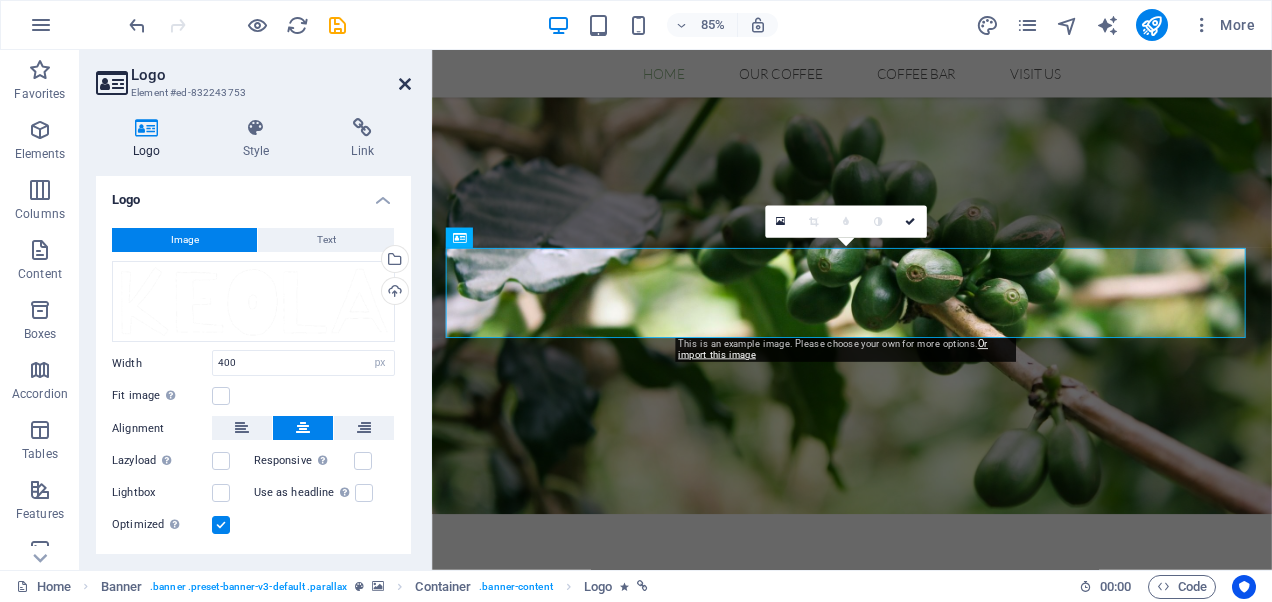 click at bounding box center [405, 84] 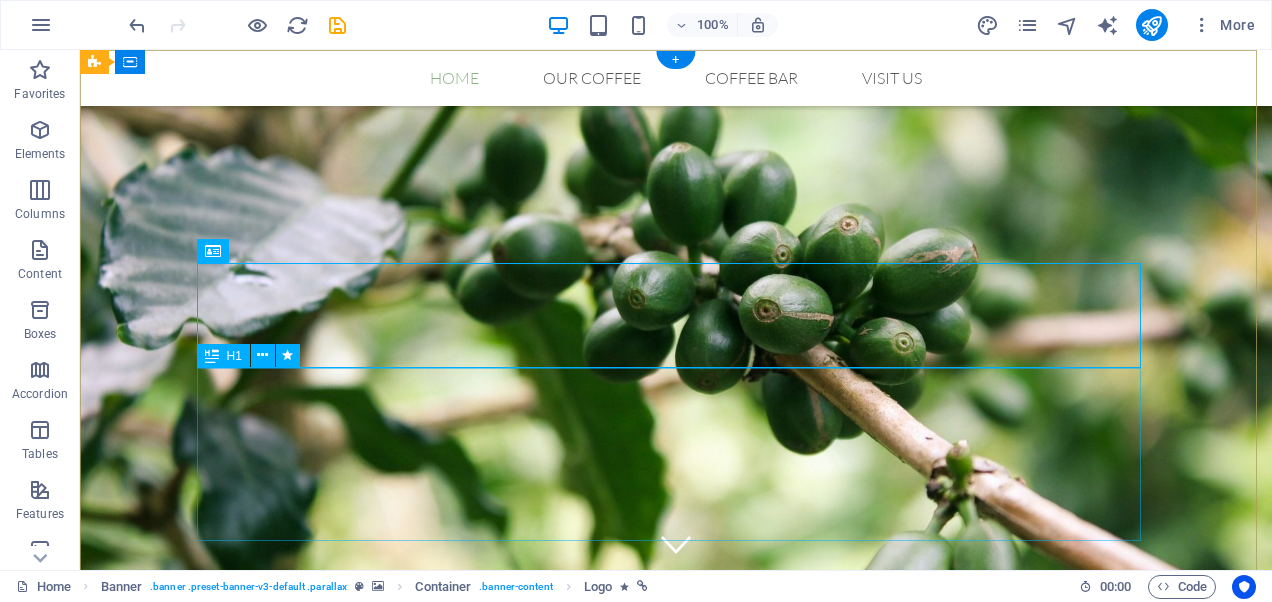 click on "Original Coffee from Hawaii" at bounding box center (676, 1000) 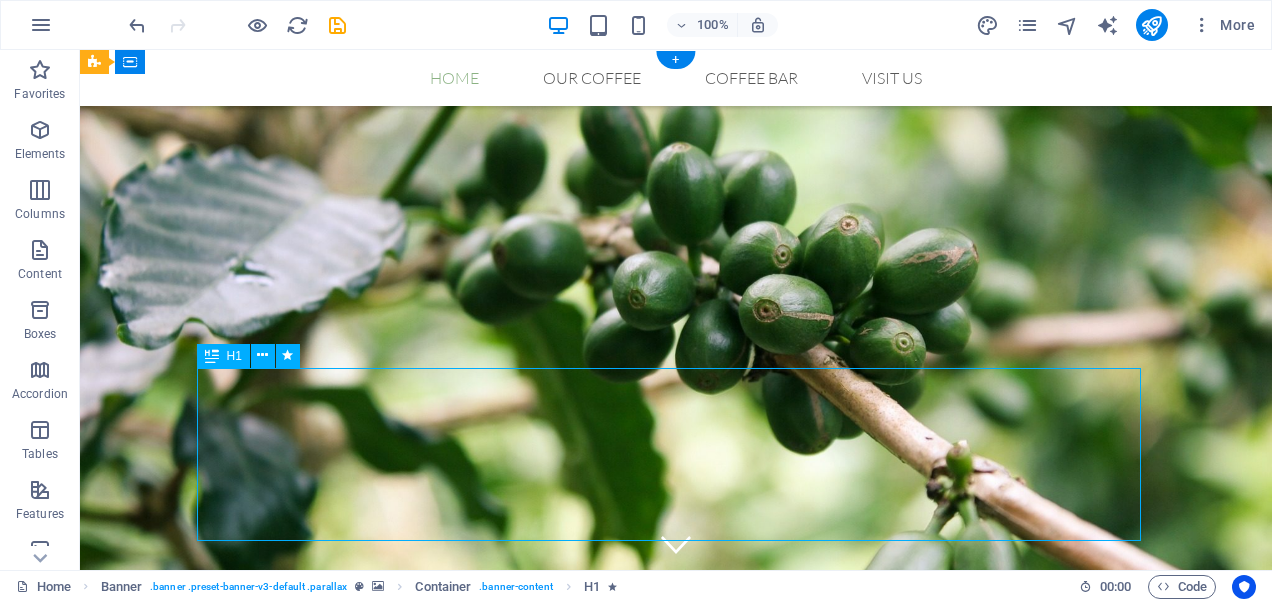 click on "Original Coffee from Hawaii" at bounding box center [676, 1000] 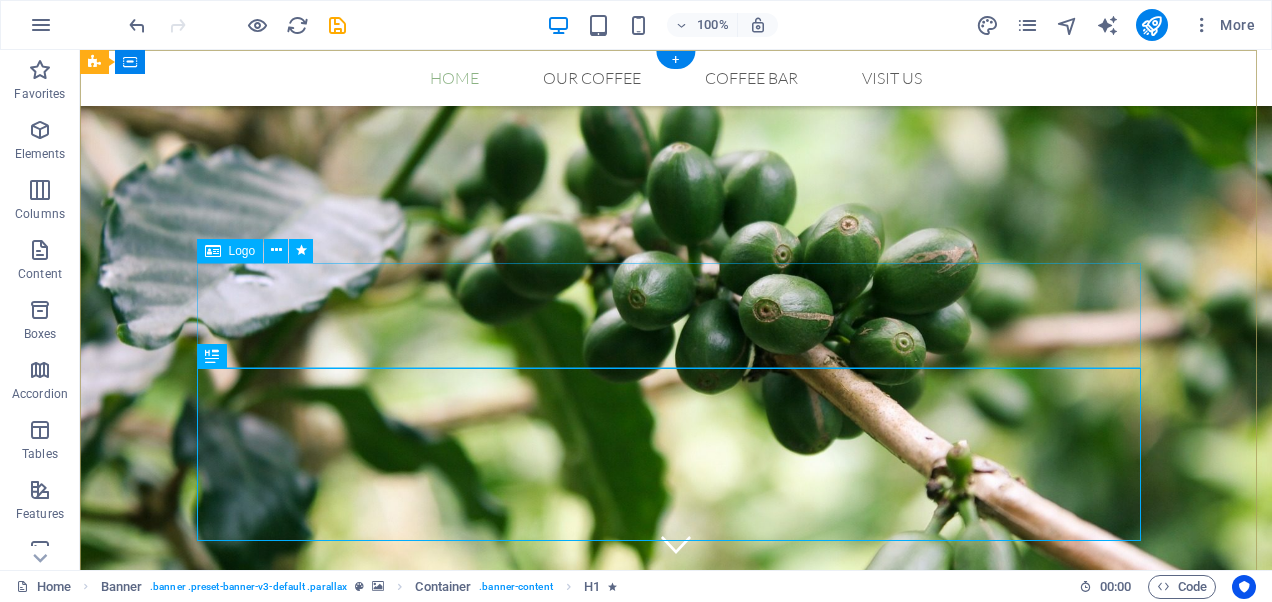 click at bounding box center [676, 861] 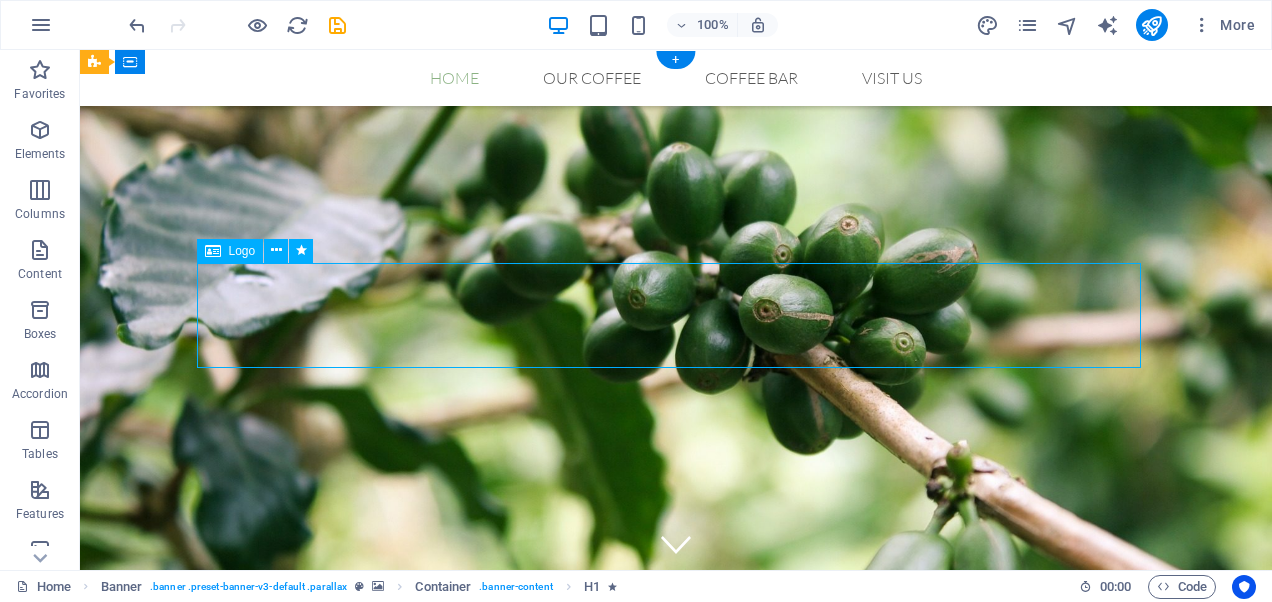click at bounding box center (676, 861) 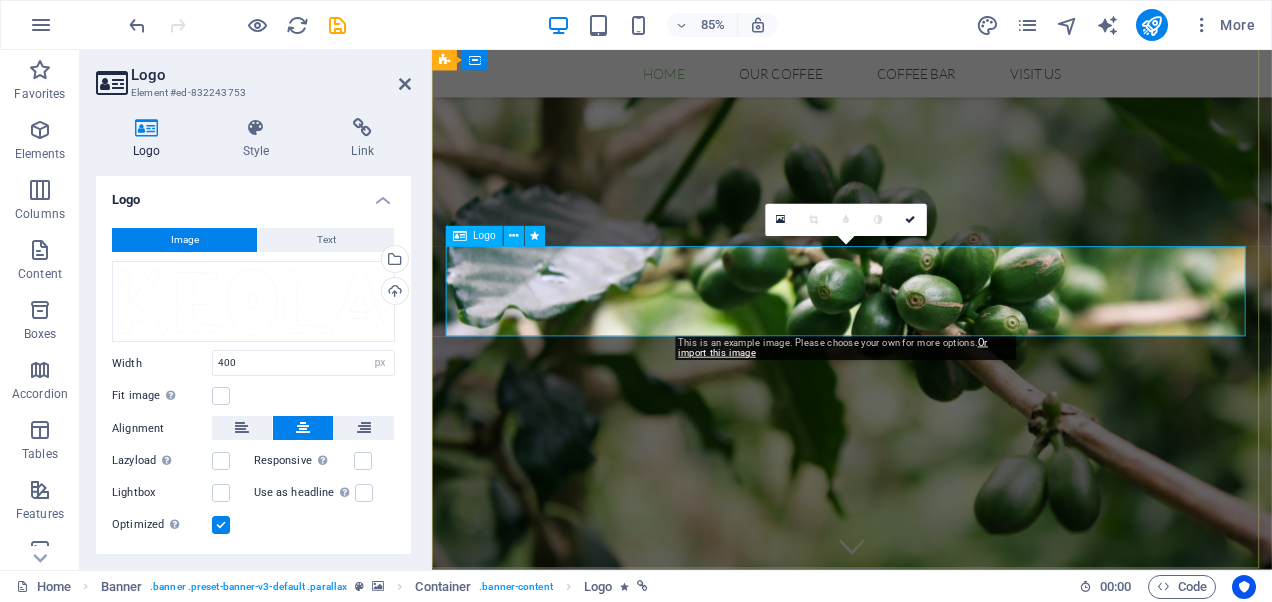 scroll, scrollTop: 0, scrollLeft: 0, axis: both 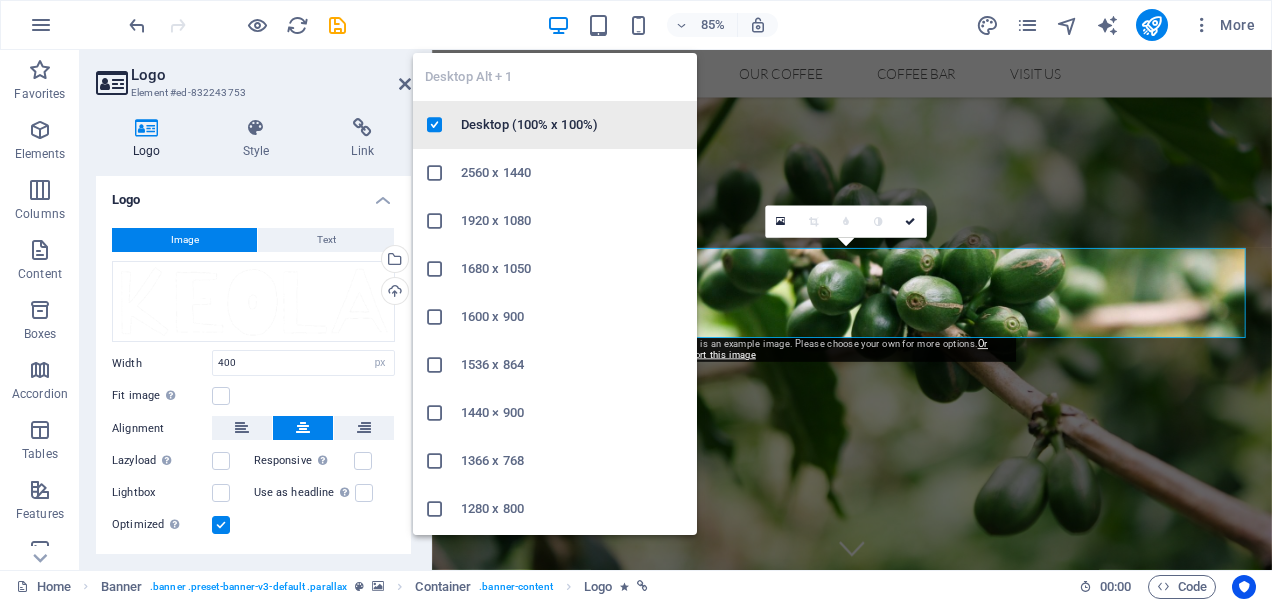 click on "Desktop (100% x 100%)" at bounding box center [555, 125] 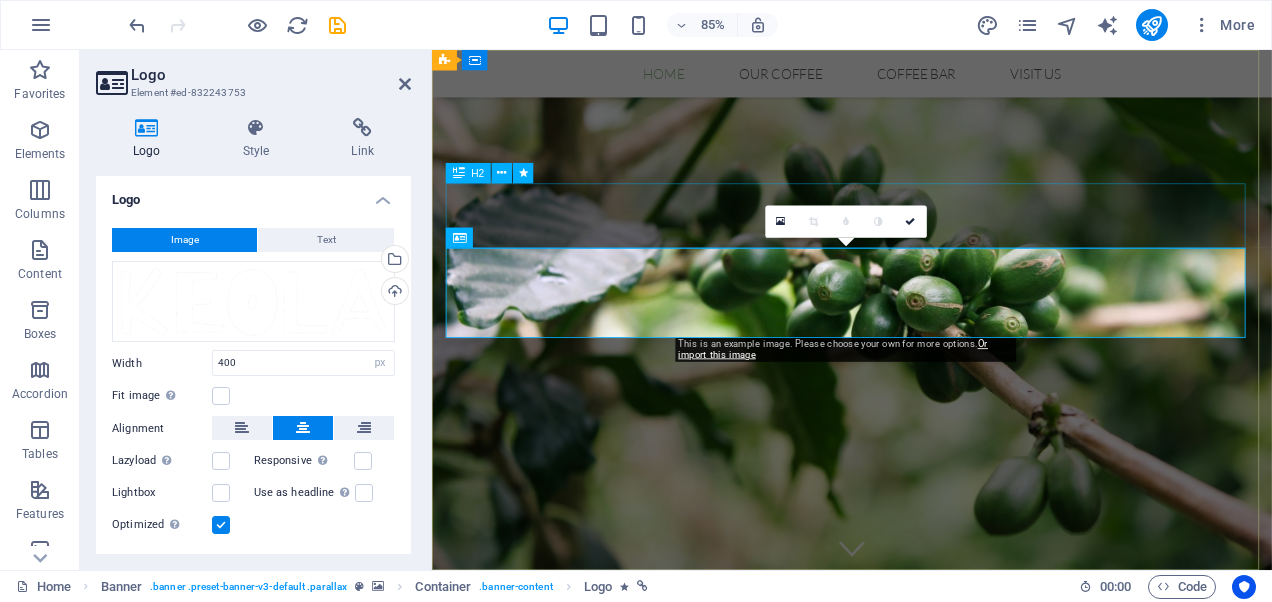 click on "Helping Original Coffee from Hawaii" at bounding box center (926, 947) 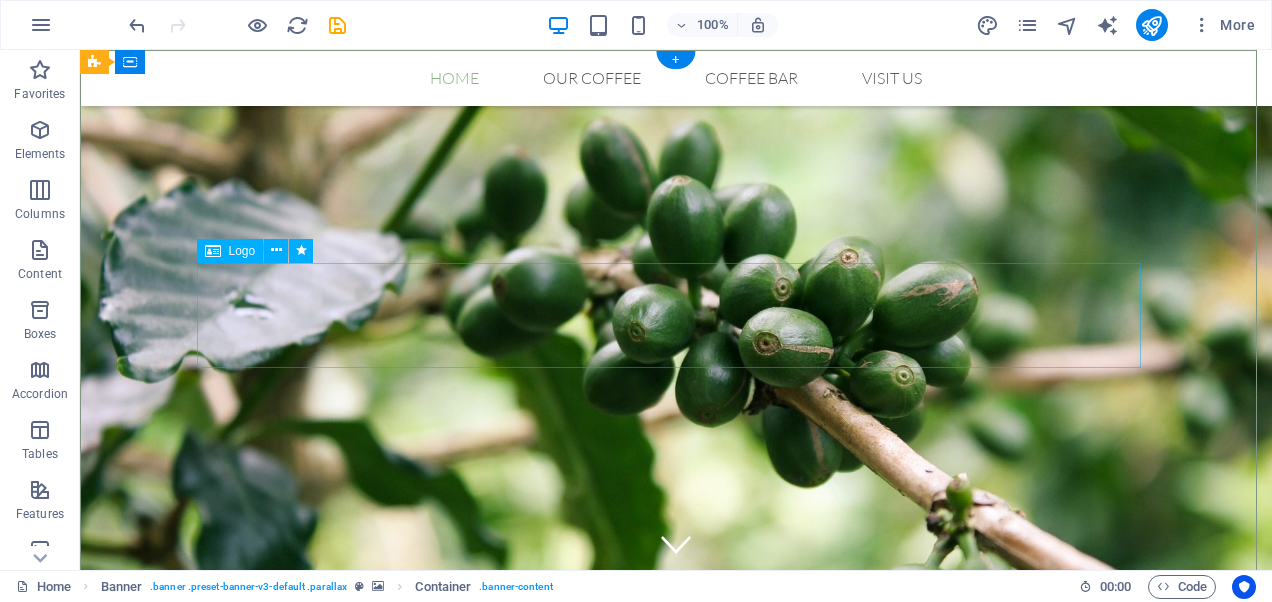 click at bounding box center (676, 927) 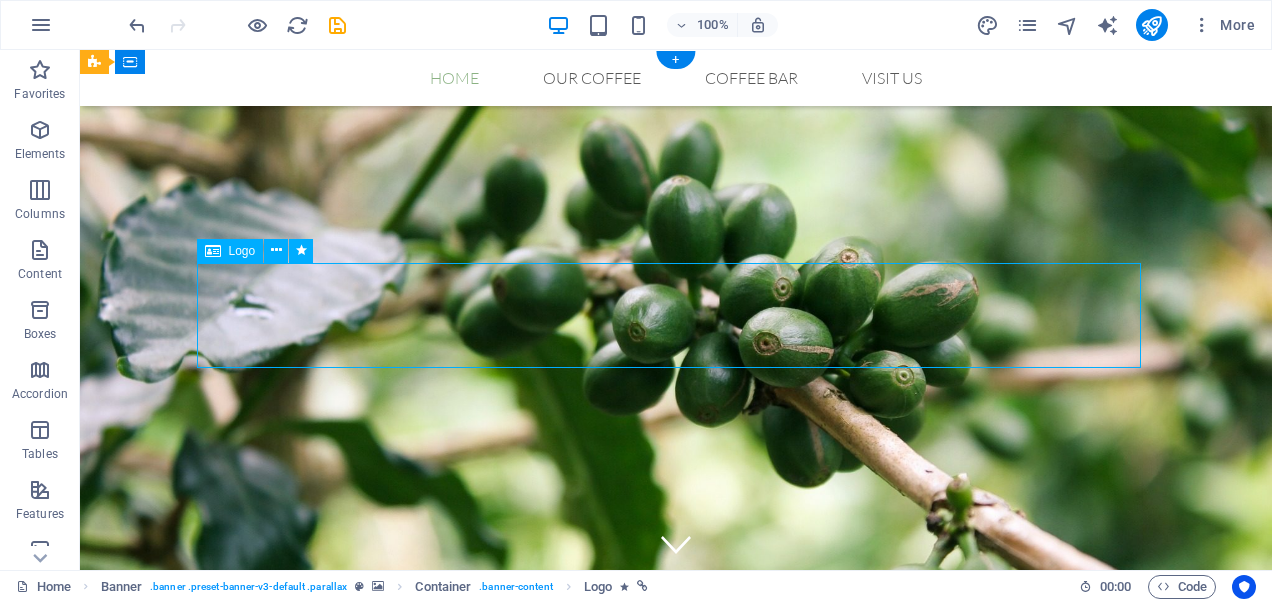 click at bounding box center [676, 927] 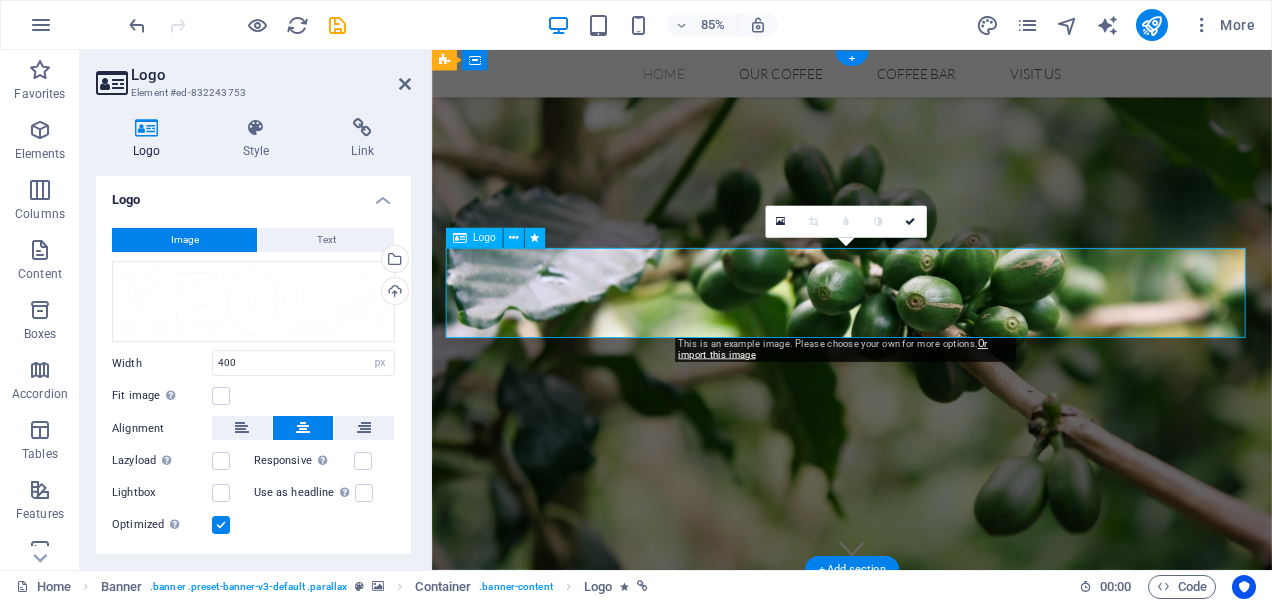 click at bounding box center (926, 927) 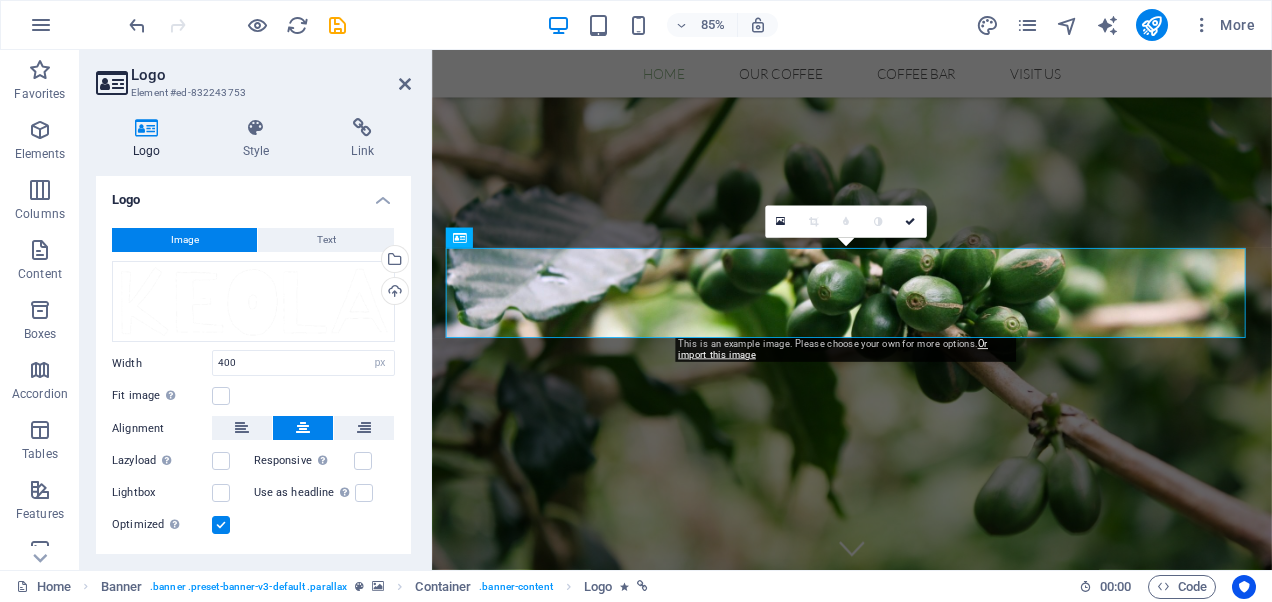 drag, startPoint x: 324, startPoint y: 230, endPoint x: 337, endPoint y: 225, distance: 13.928389 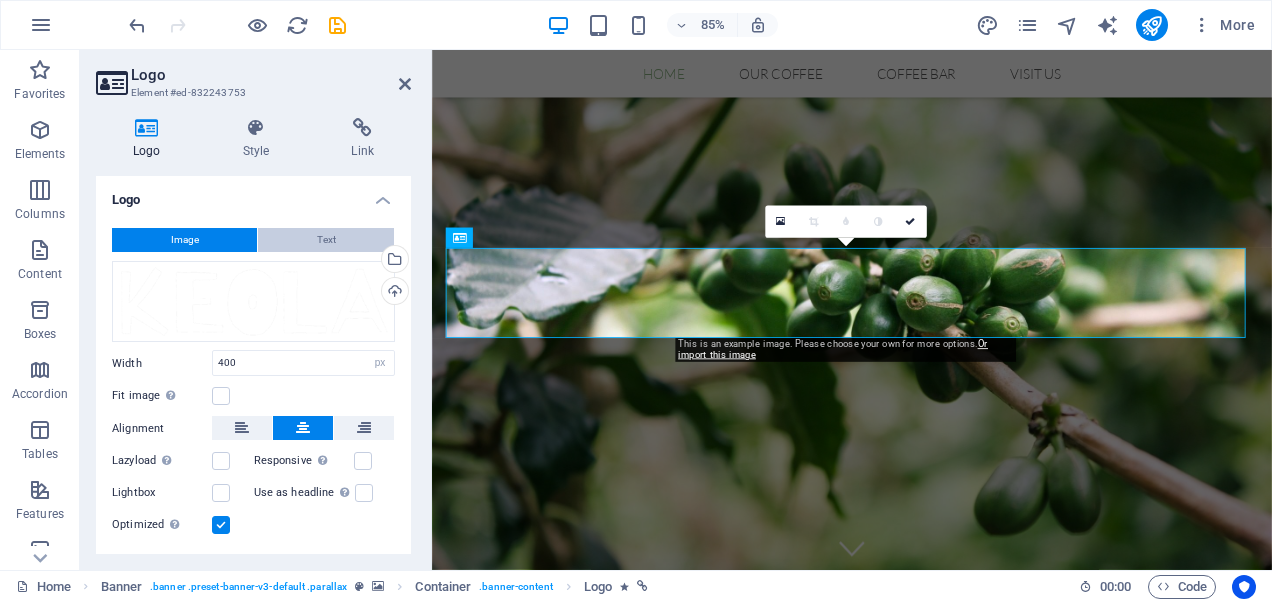 click on "Text" at bounding box center [326, 240] 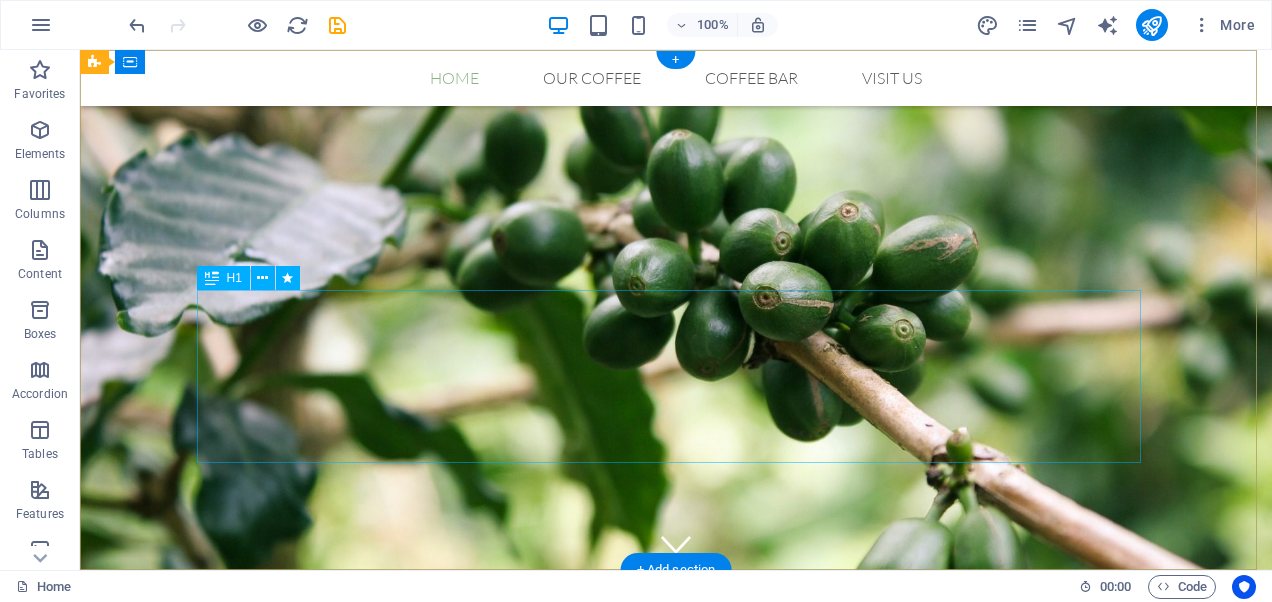 click on "Original Coffee from Hawaii" at bounding box center [676, 869] 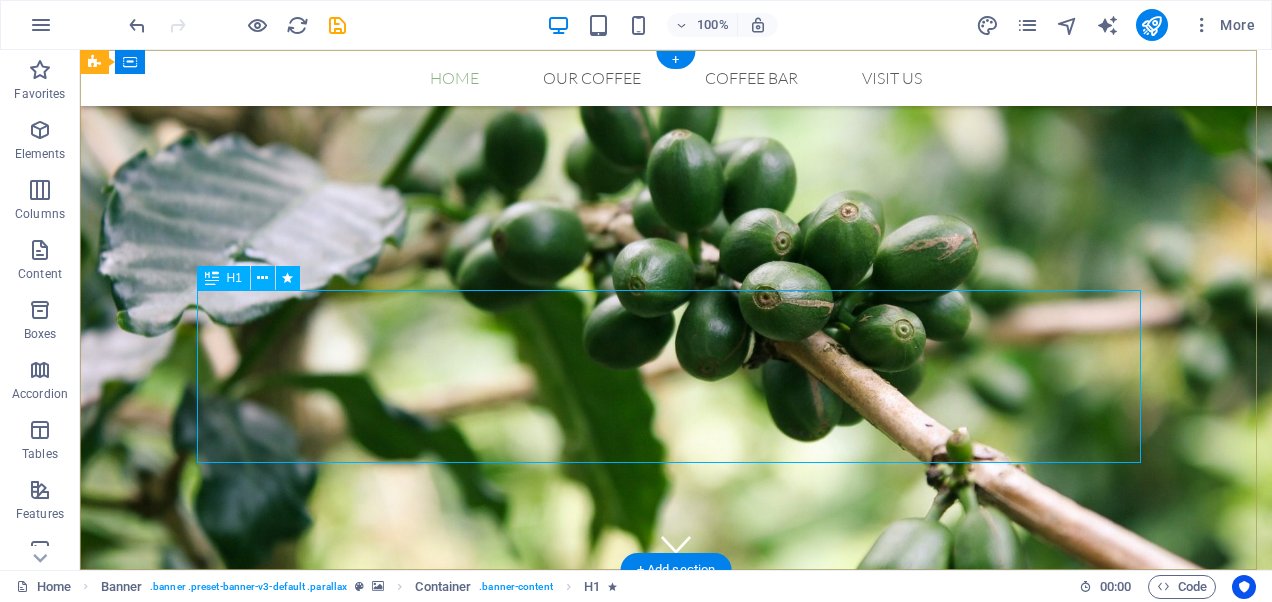click on "Original Coffee from Hawaii" at bounding box center (676, 869) 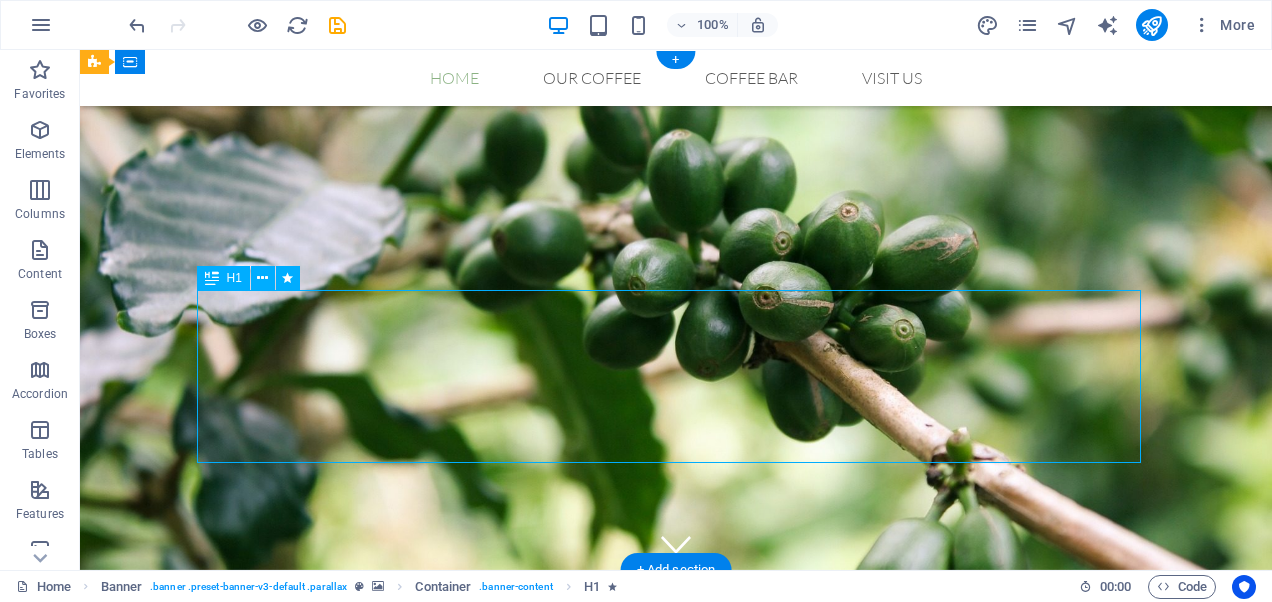click on "Original Coffee from Hawaii" at bounding box center (676, 869) 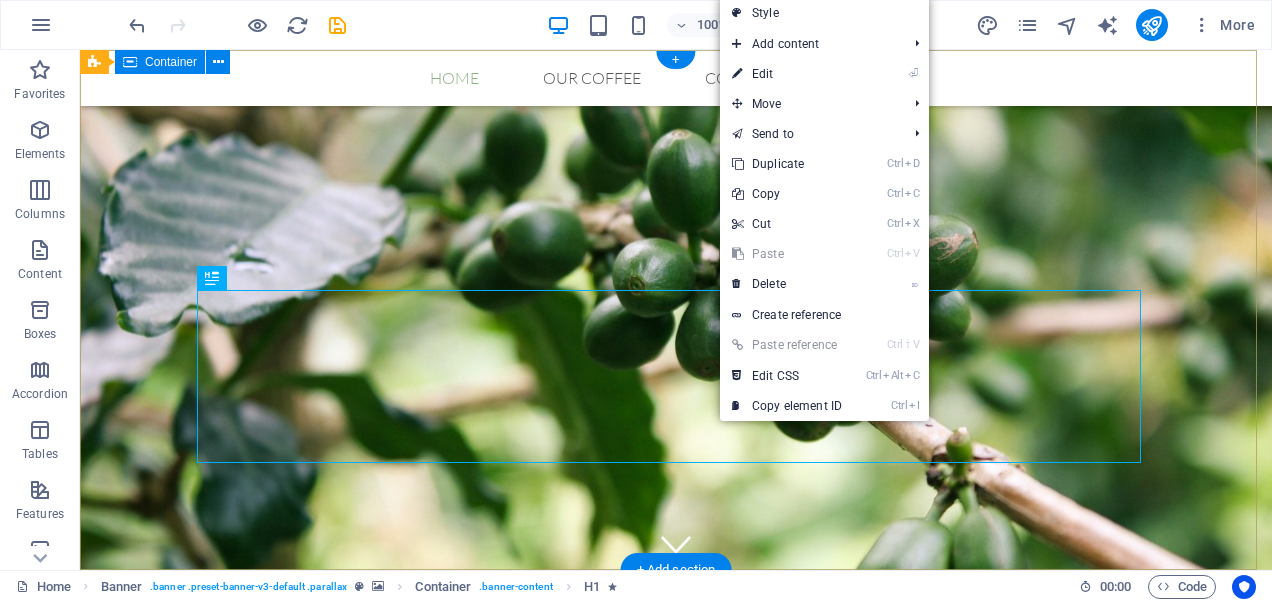 click on "Helping Original Coffee from Hawaii" at bounding box center (676, 803) 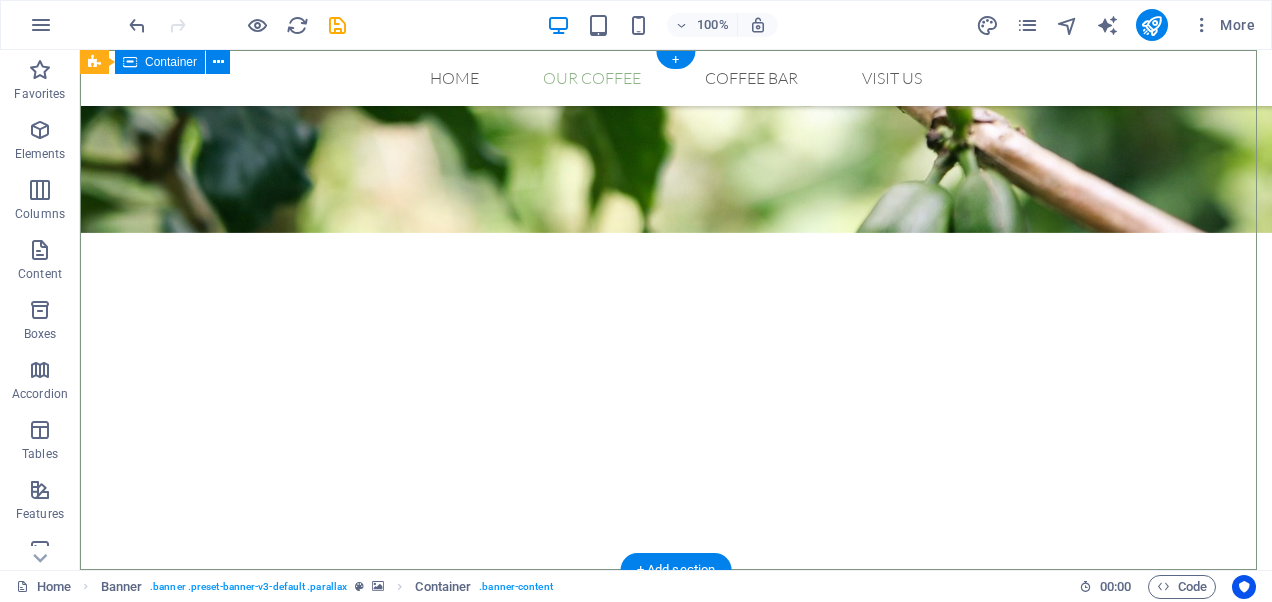 scroll, scrollTop: 0, scrollLeft: 0, axis: both 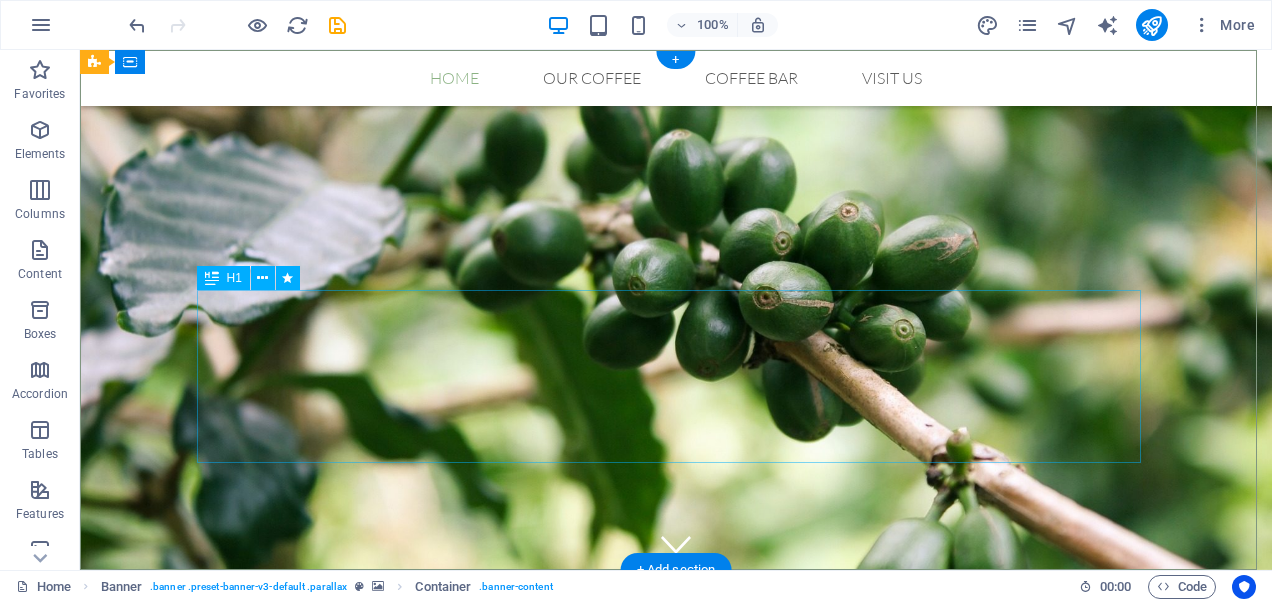 click on "Original Coffee from Hawaii" at bounding box center (676, 869) 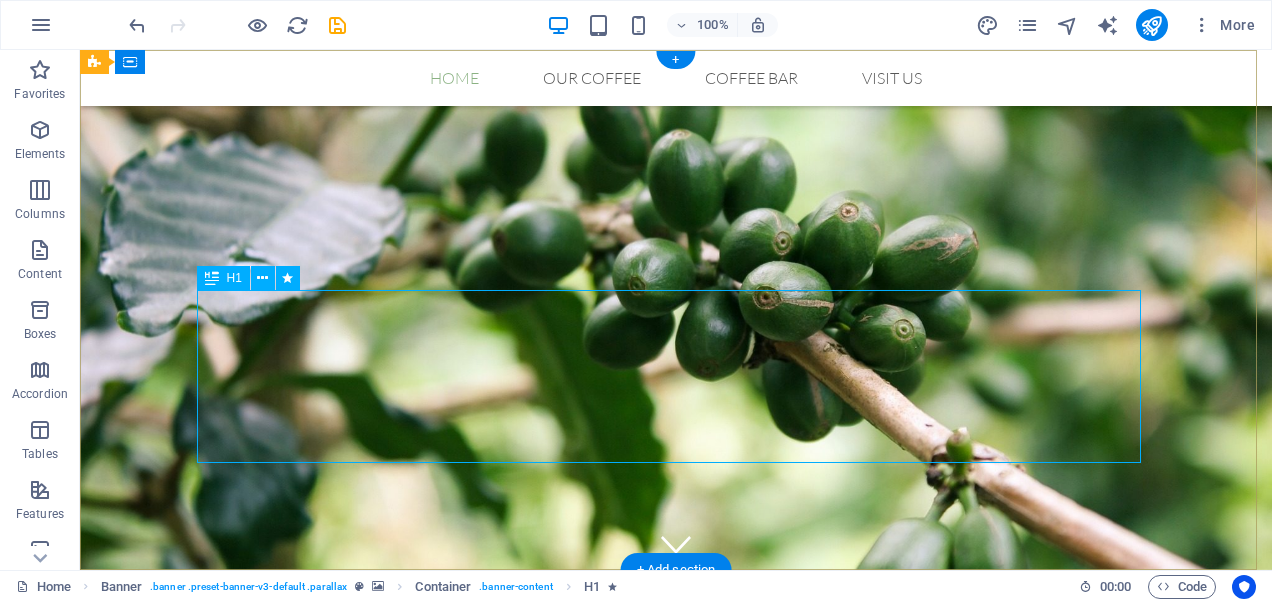 click on "Original Coffee from Hawaii" at bounding box center [676, 869] 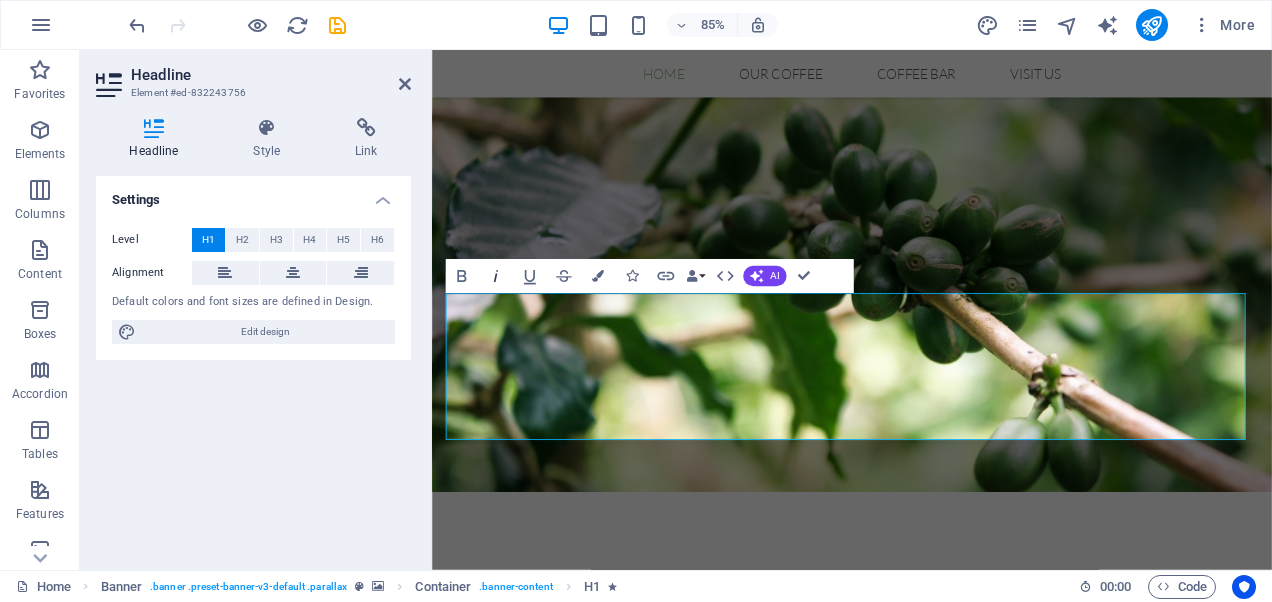 click 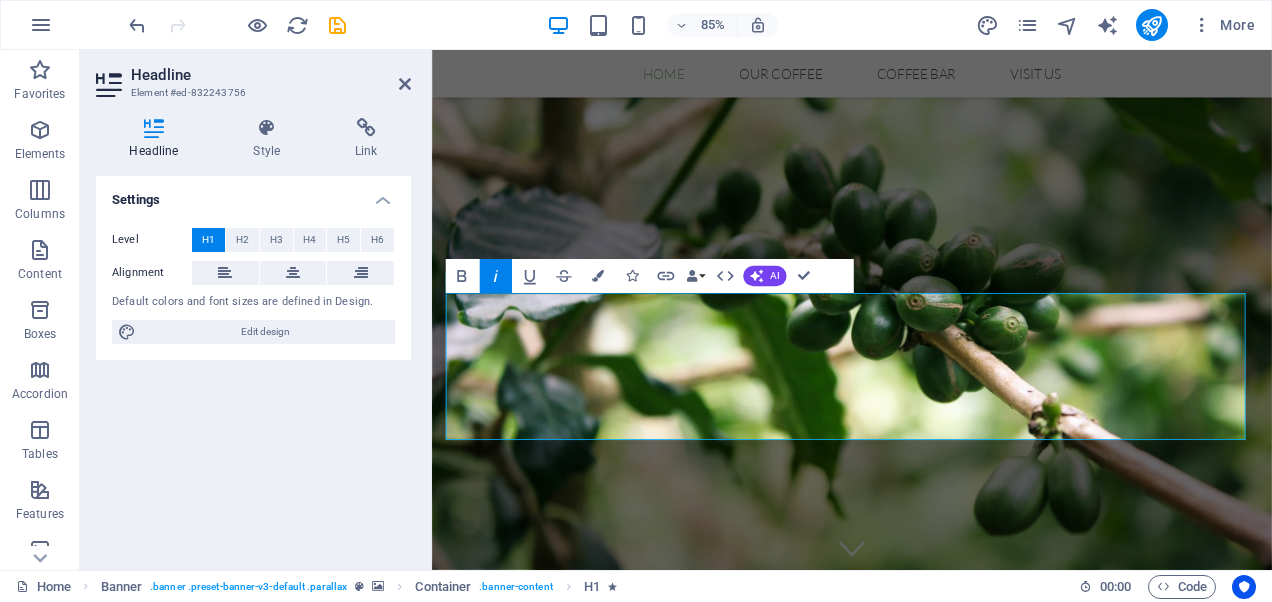 click 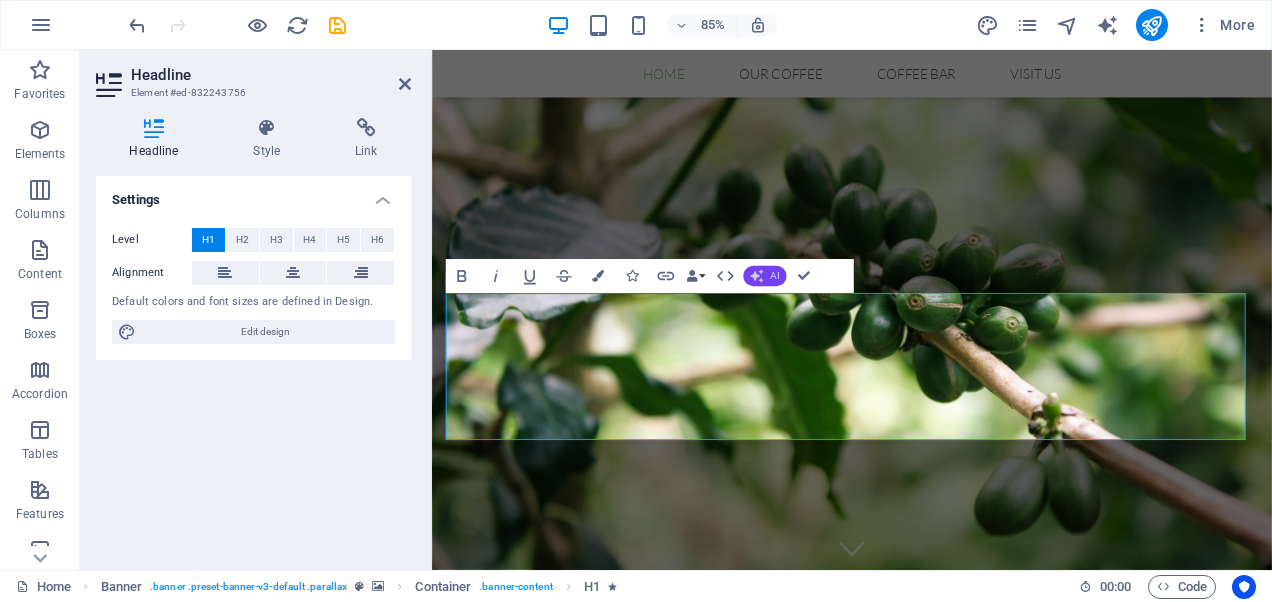 click 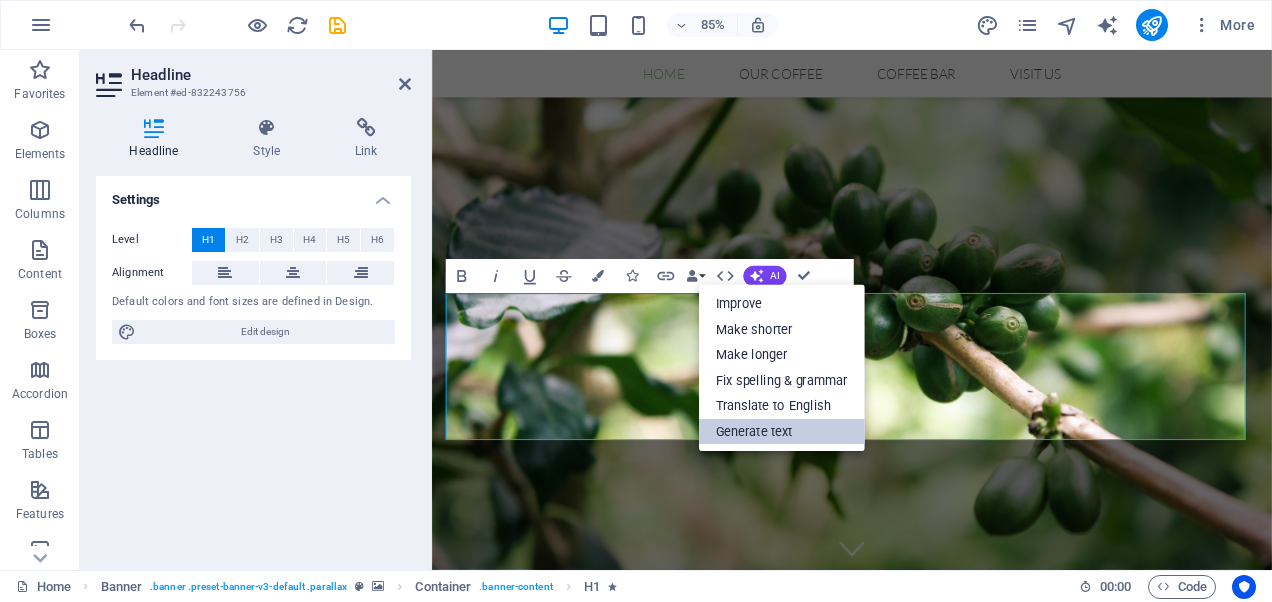 click on "Generate text" at bounding box center (781, 432) 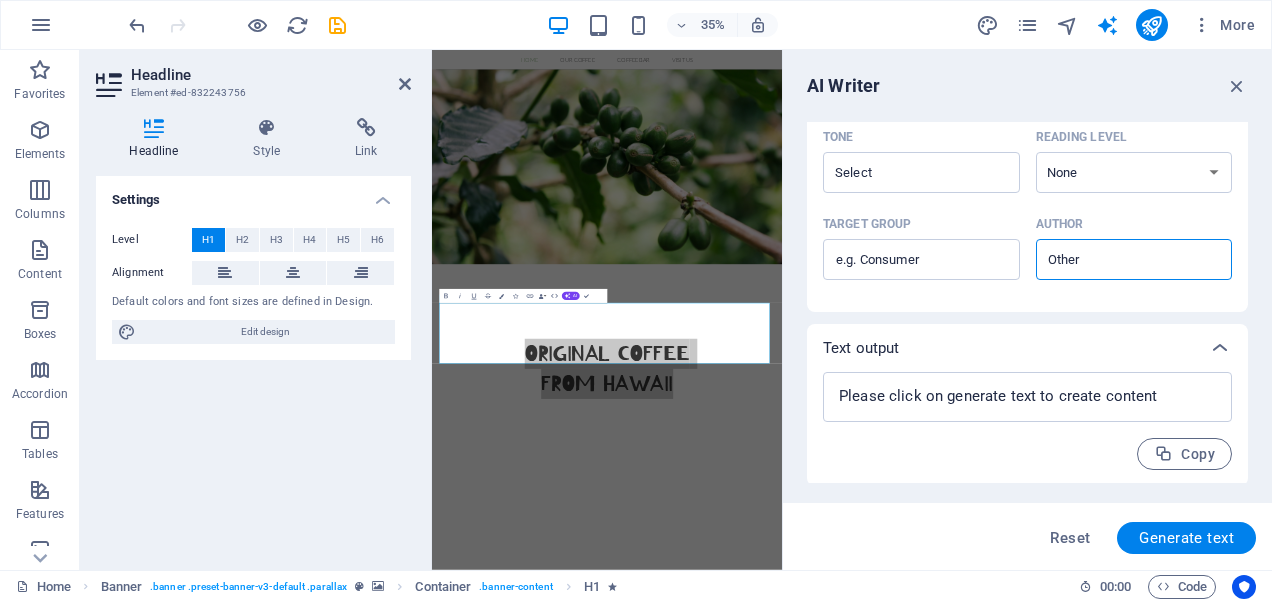 scroll, scrollTop: 554, scrollLeft: 0, axis: vertical 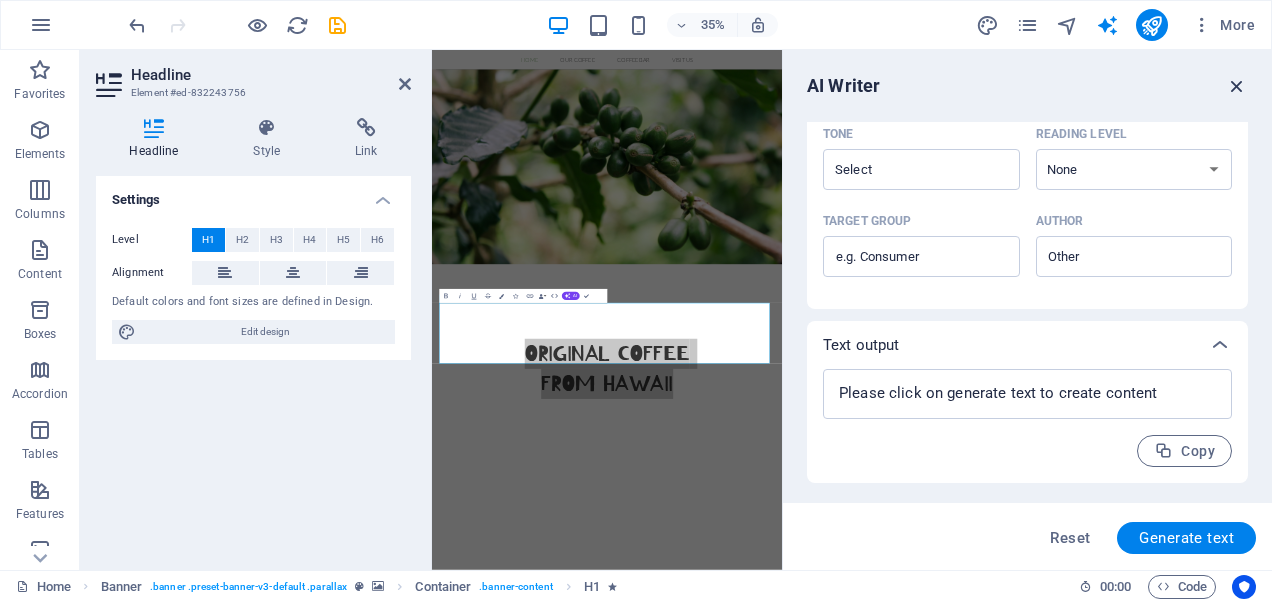 drag, startPoint x: 1234, startPoint y: 84, endPoint x: 861, endPoint y: 114, distance: 374.2045 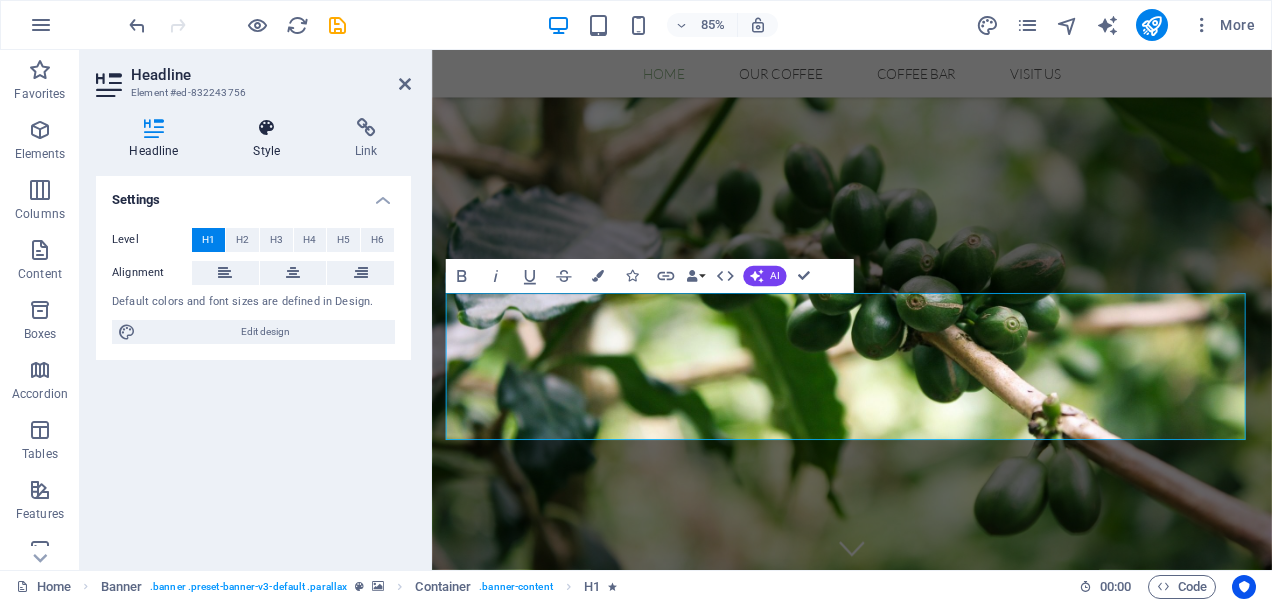 click on "Style" at bounding box center (271, 139) 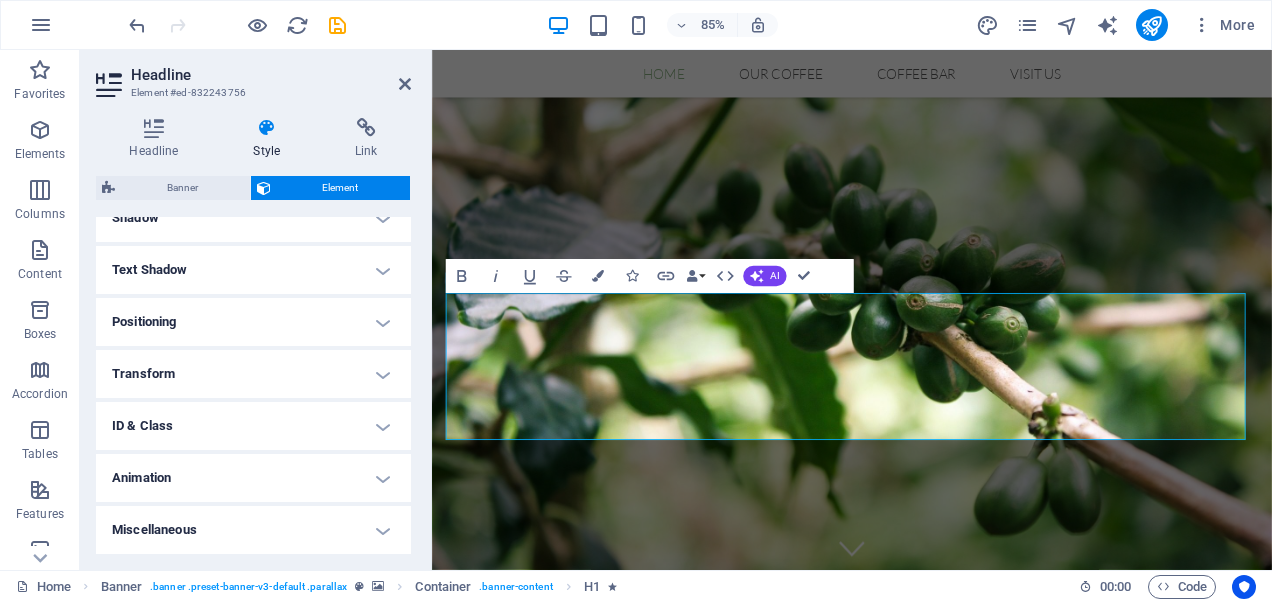 scroll, scrollTop: 0, scrollLeft: 0, axis: both 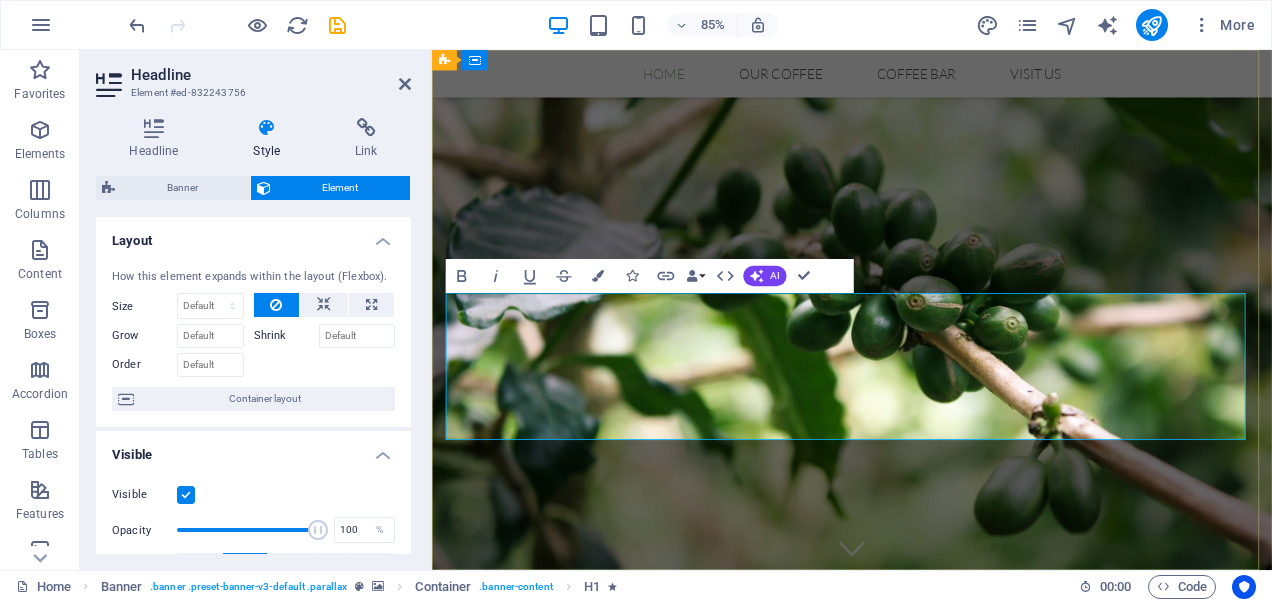 click on "Original Coffee from Hawaii" at bounding box center (926, 961) 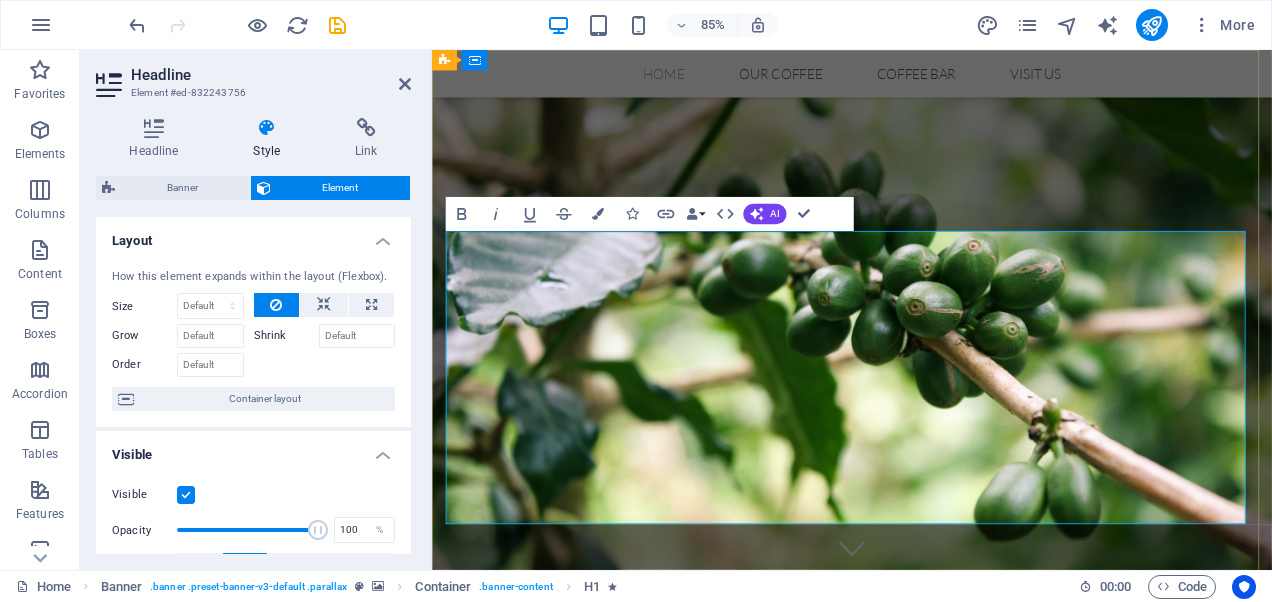 click on "children feel calmer,stronger and more conneted" at bounding box center (926, 1061) 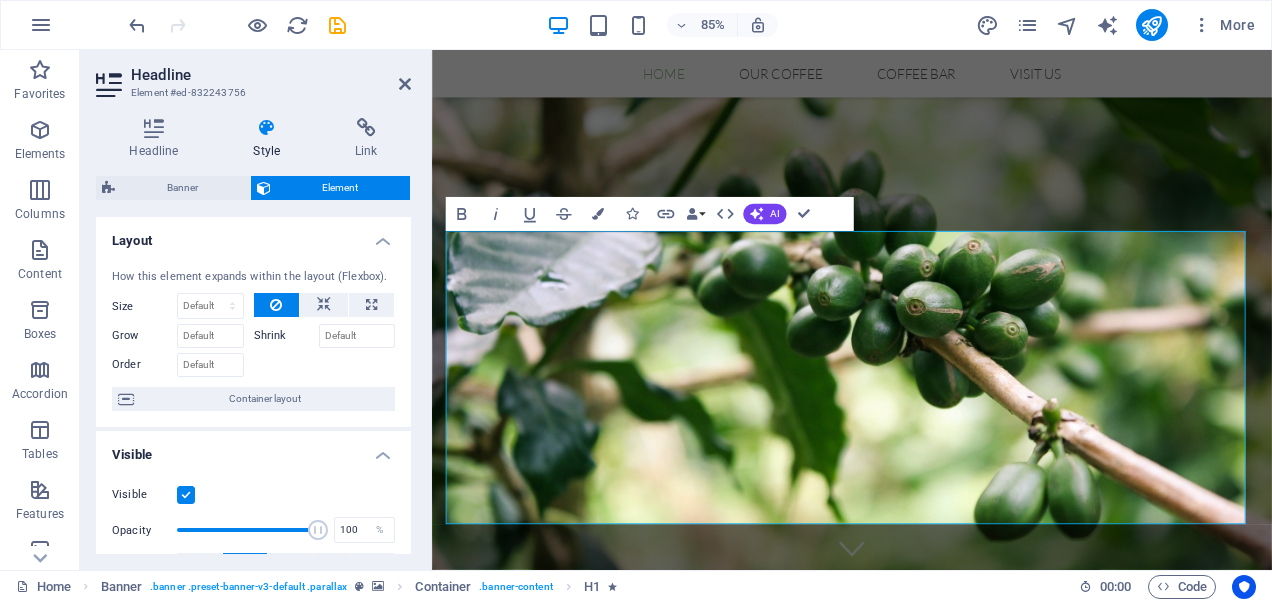 click on "stronger" 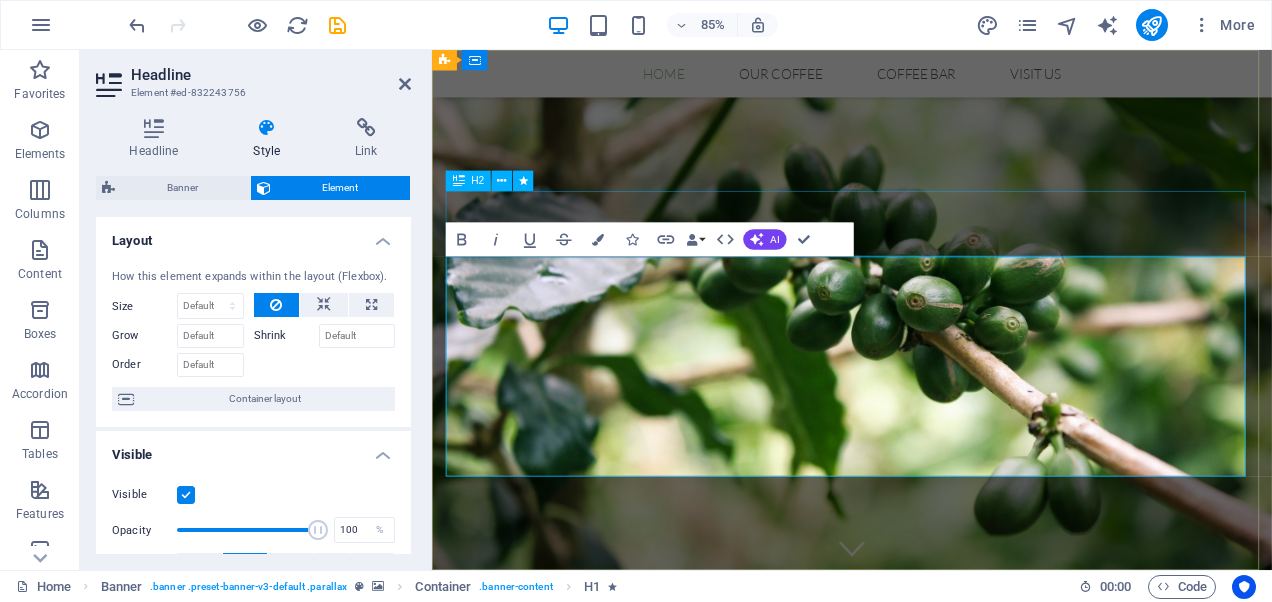 click on "Helping" at bounding box center [926, 836] 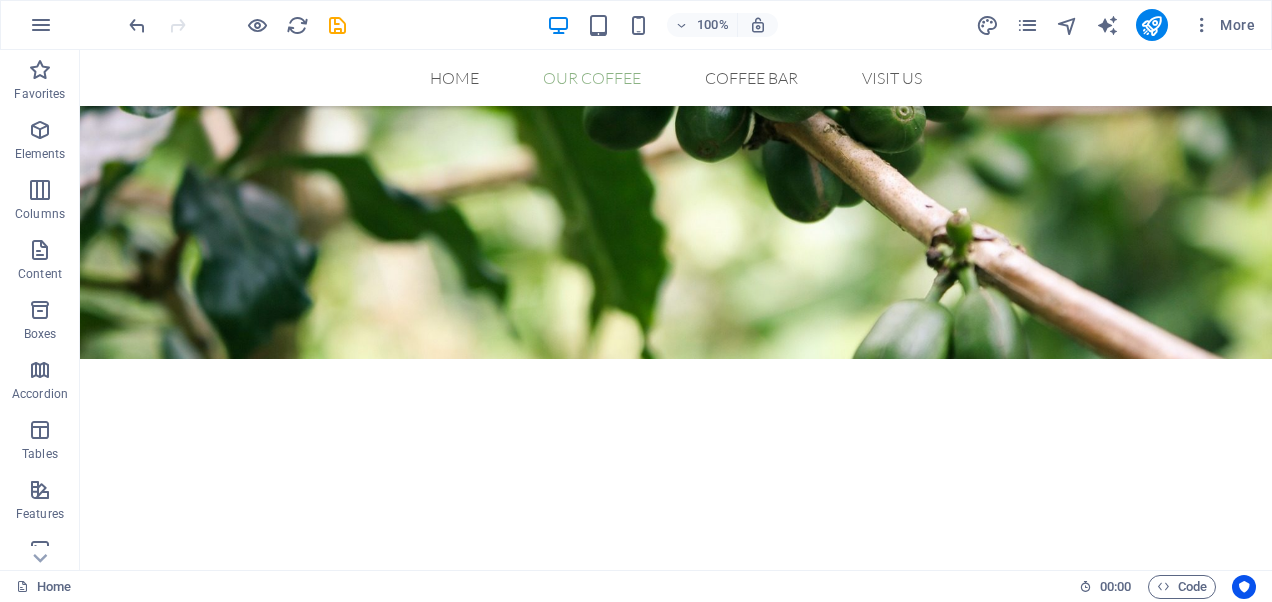 scroll, scrollTop: 555, scrollLeft: 0, axis: vertical 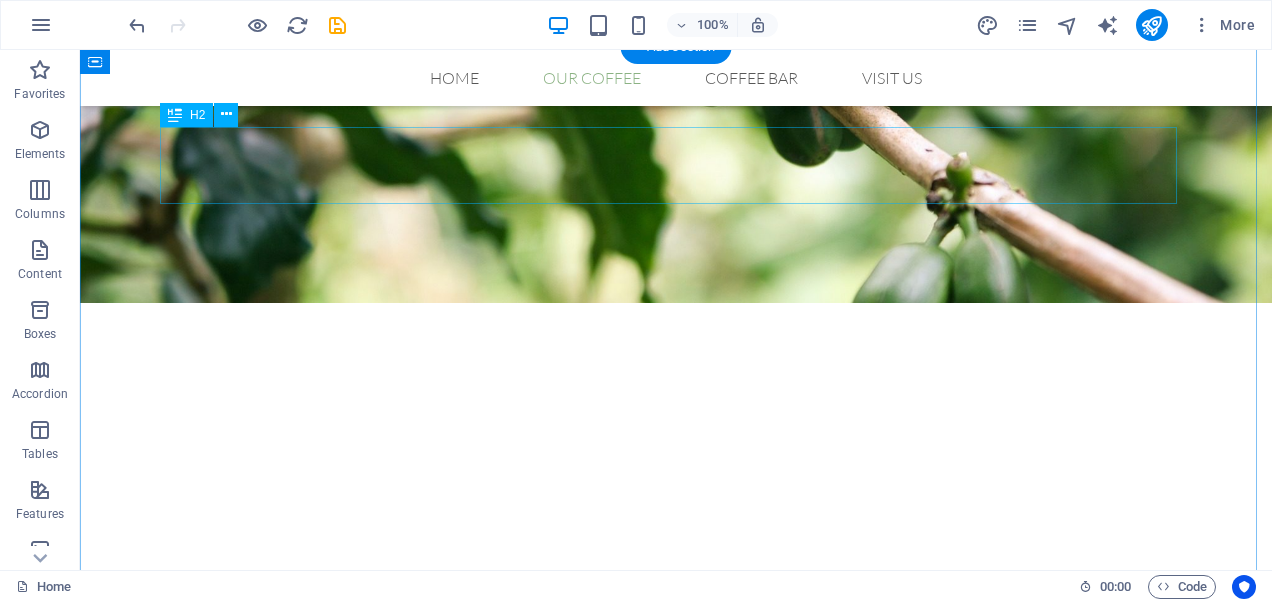 click on "Our Coffee" at bounding box center [676, 701] 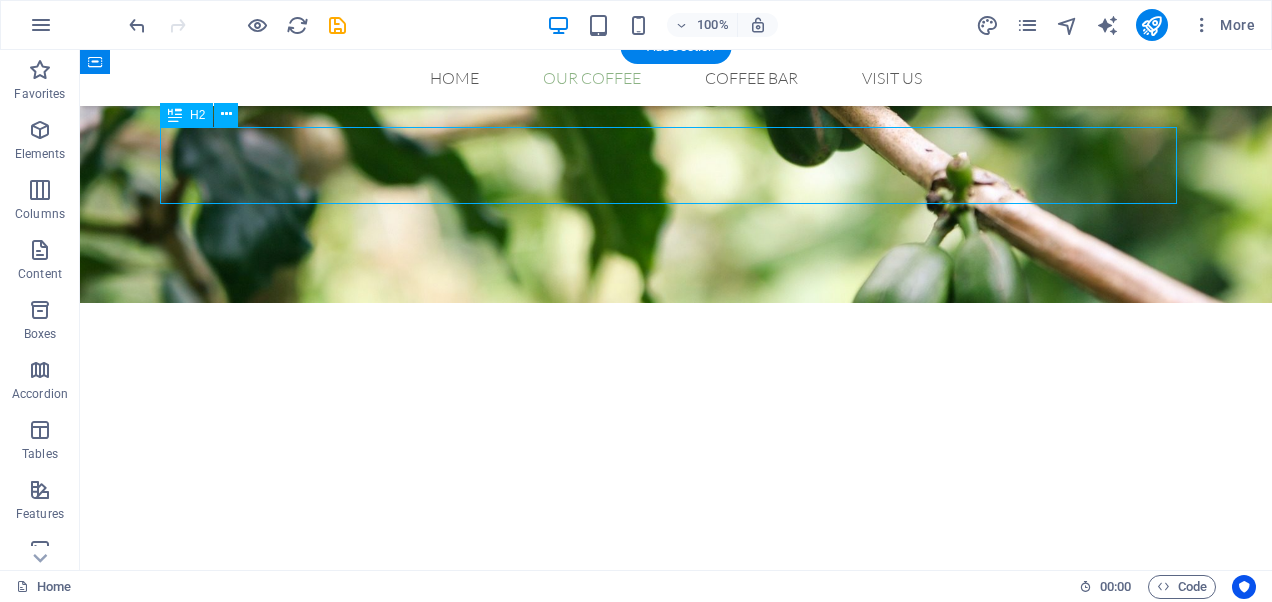 click on "Our Coffee" at bounding box center [676, 701] 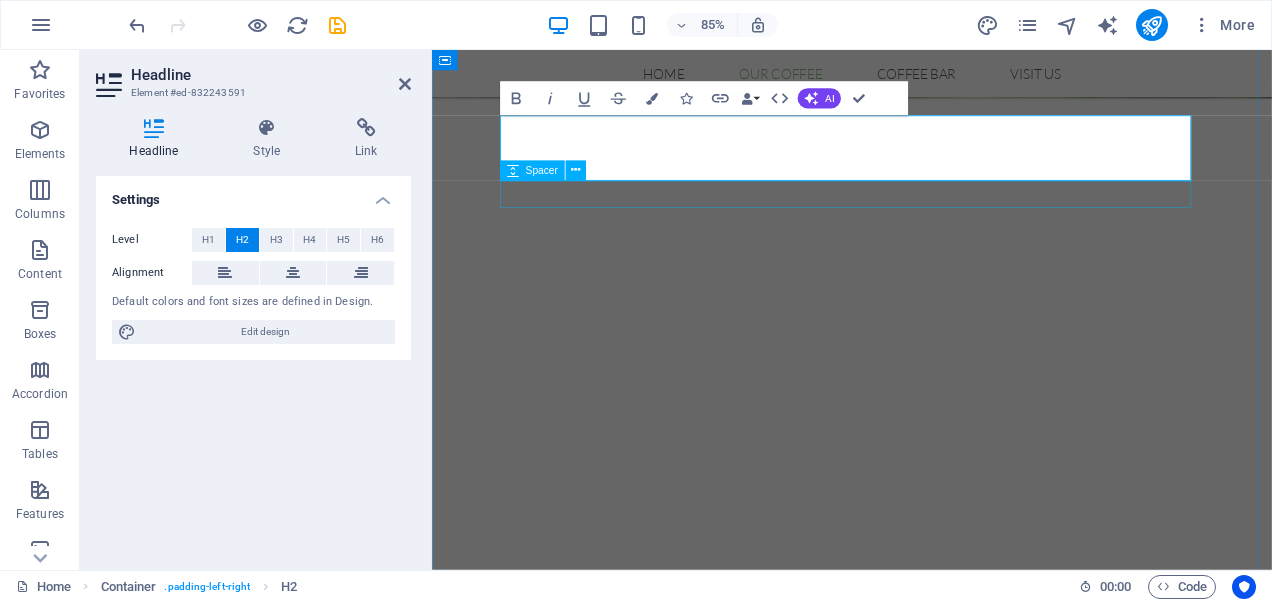 scroll, scrollTop: 615, scrollLeft: 0, axis: vertical 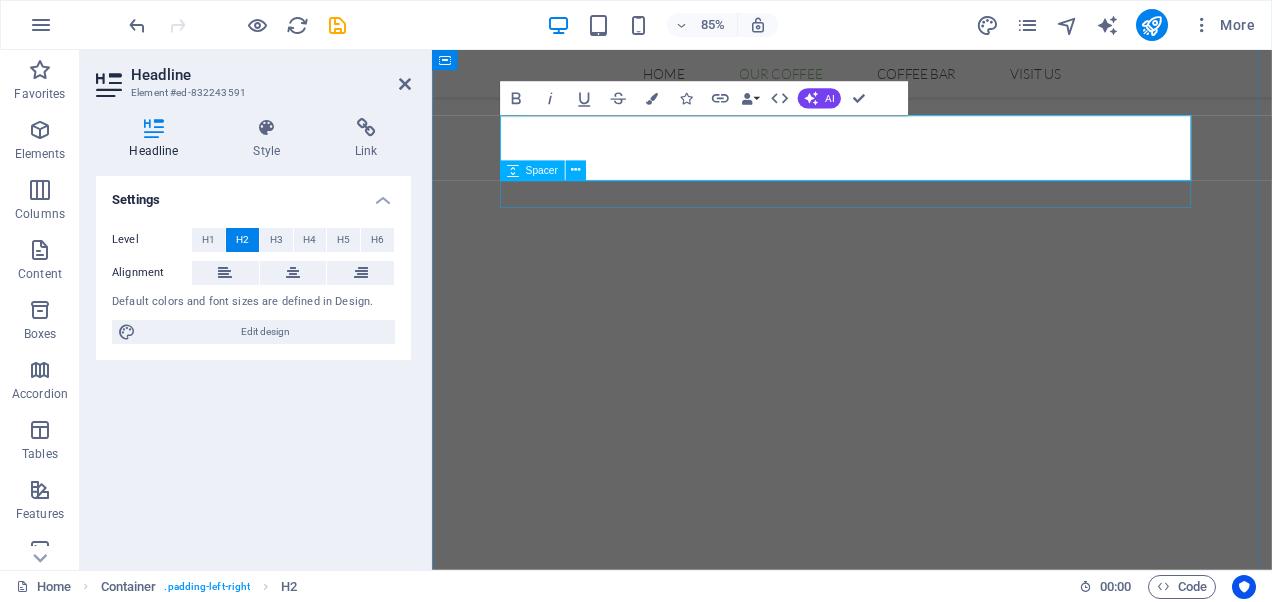 type 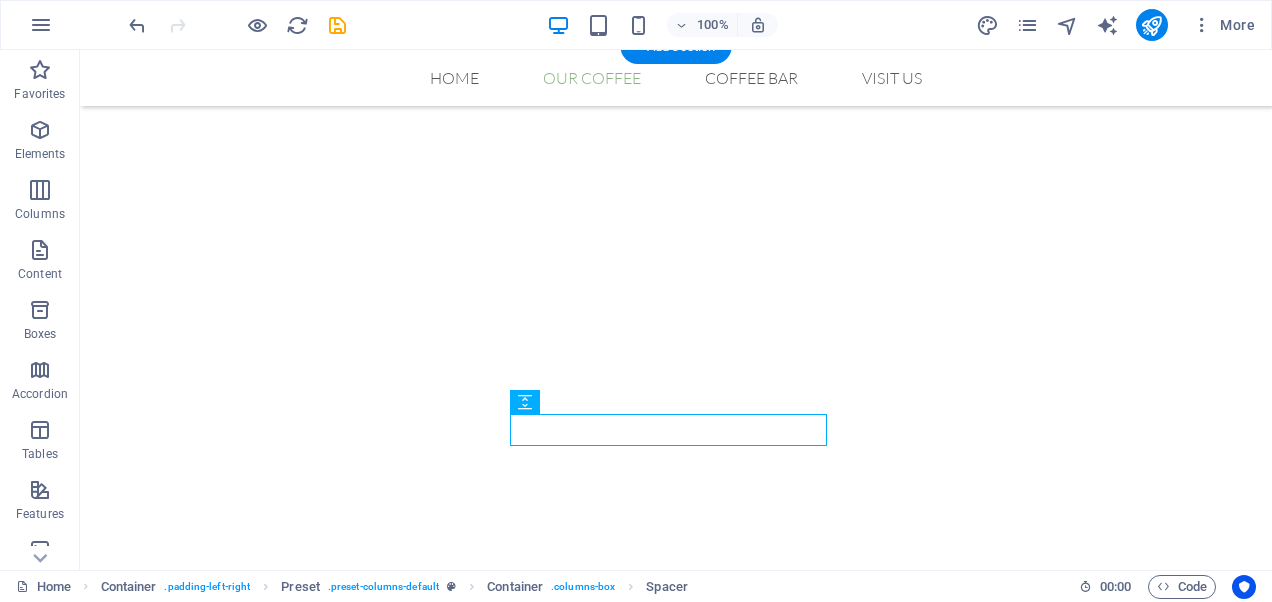scroll, scrollTop: 555, scrollLeft: 0, axis: vertical 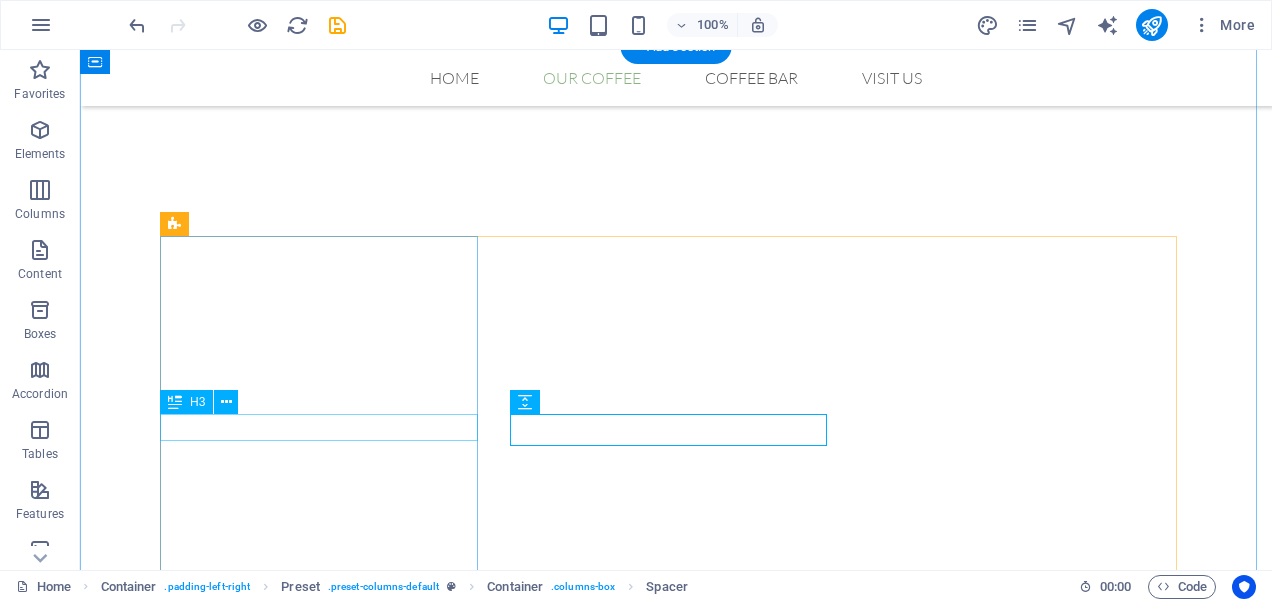 click on "Roastery" at bounding box center [676, 1360] 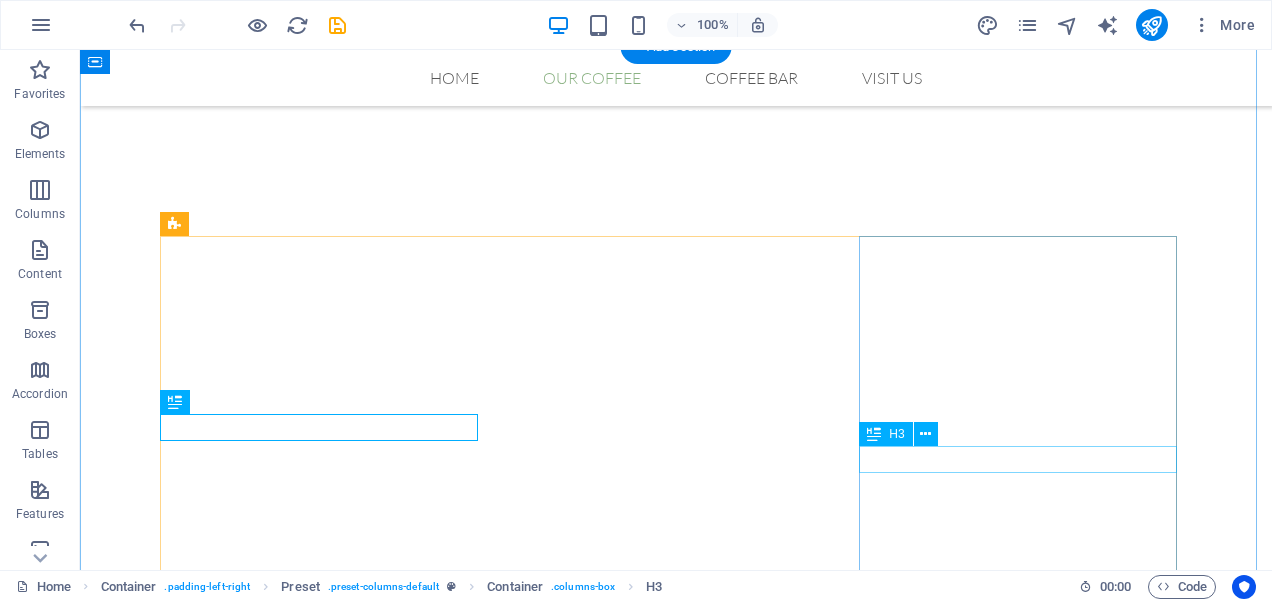 scroll, scrollTop: 22, scrollLeft: 0, axis: vertical 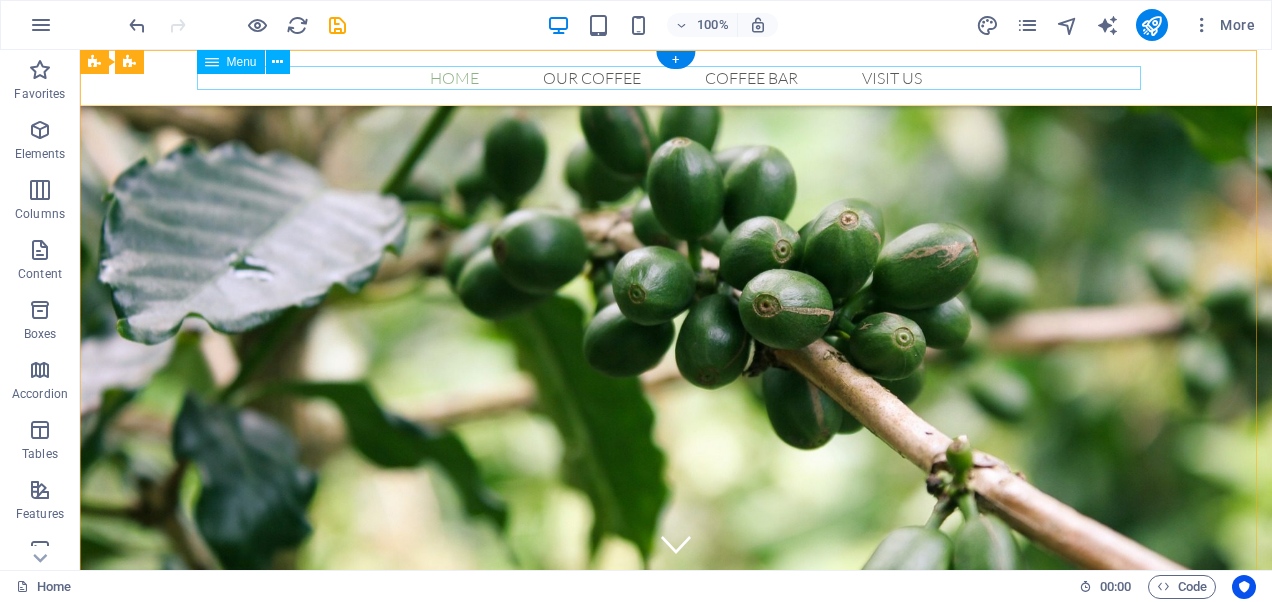 click on "Home Our Coffee Roastery Origin Tasting Coffee Bar Visit us" at bounding box center [676, 78] 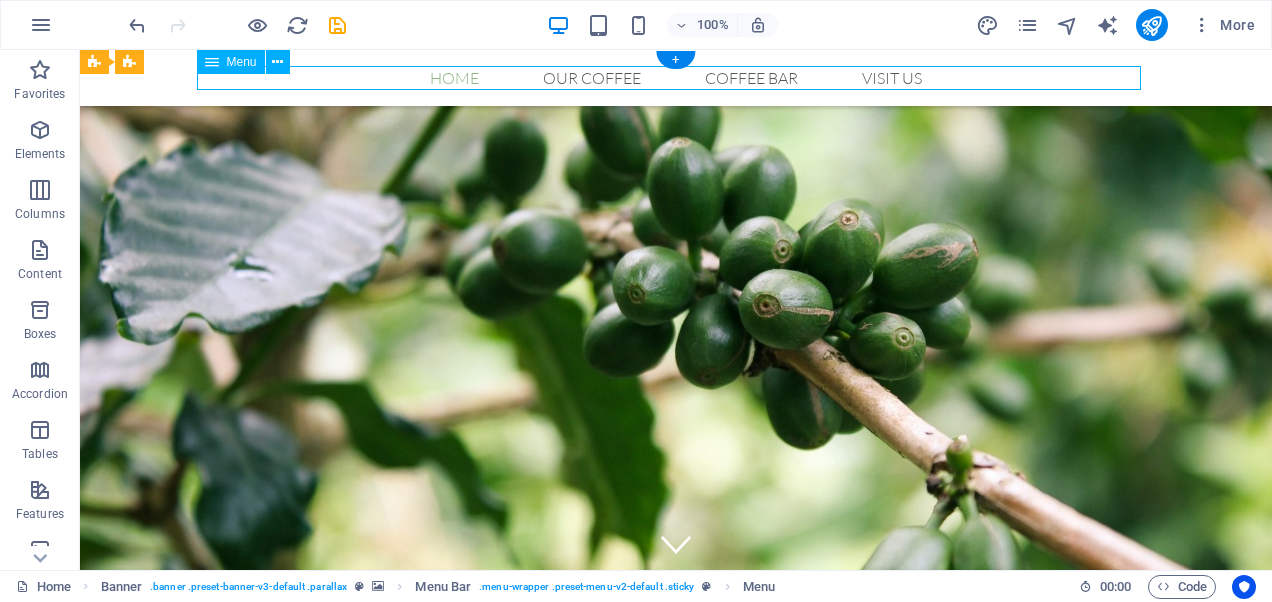 click on "Home Our Coffee Roastery Origin Tasting Coffee Bar Visit us" at bounding box center [676, 78] 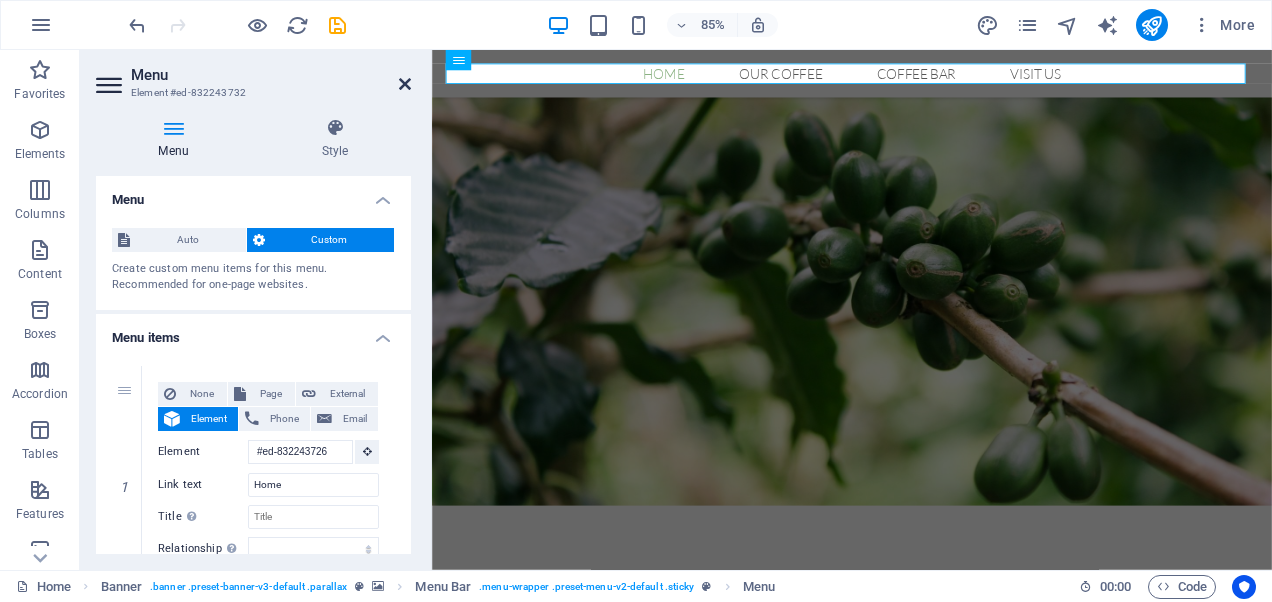 drag, startPoint x: 358, startPoint y: 44, endPoint x: 406, endPoint y: 84, distance: 62.482 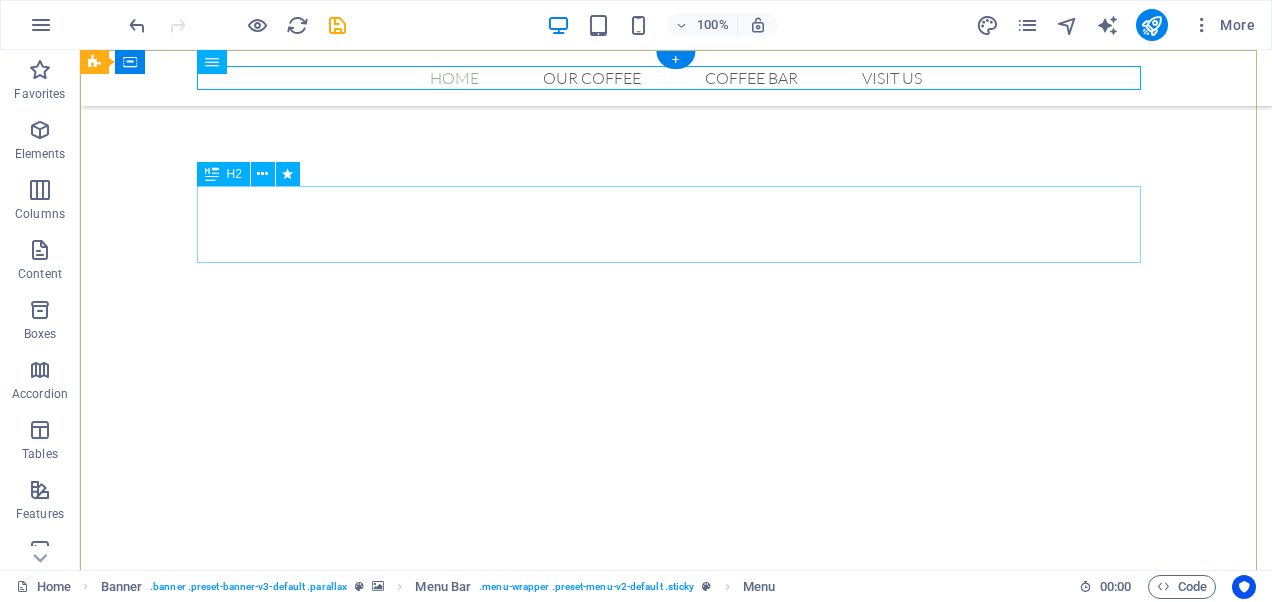 scroll, scrollTop: 0, scrollLeft: 0, axis: both 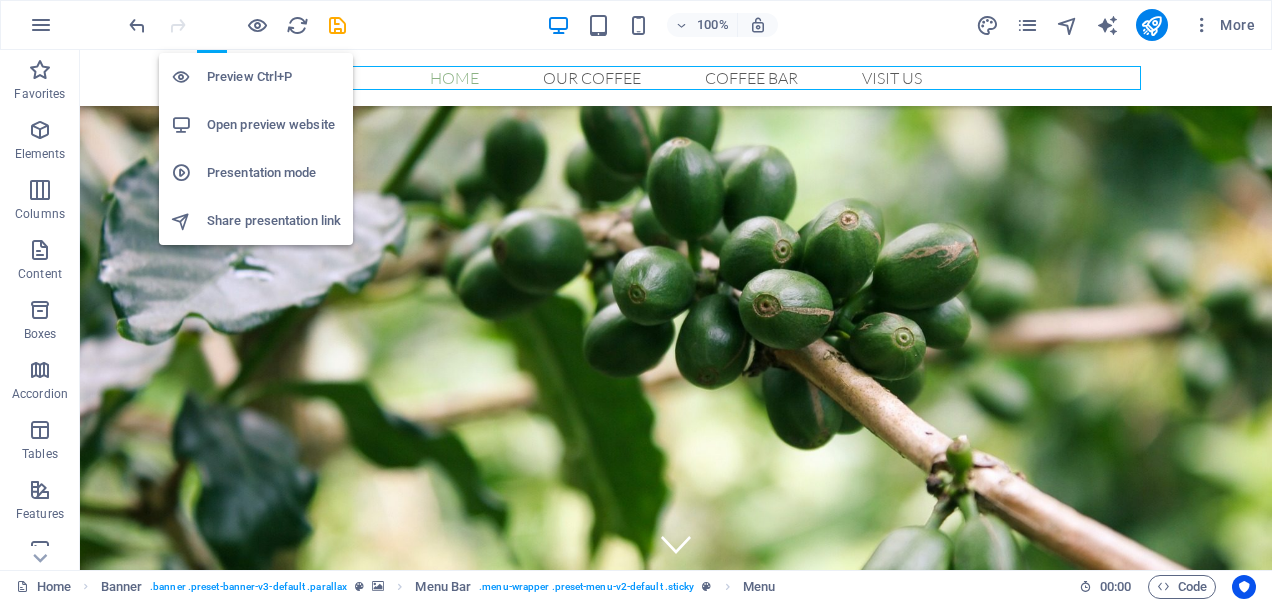 click on "Preview Ctrl+P" at bounding box center [274, 77] 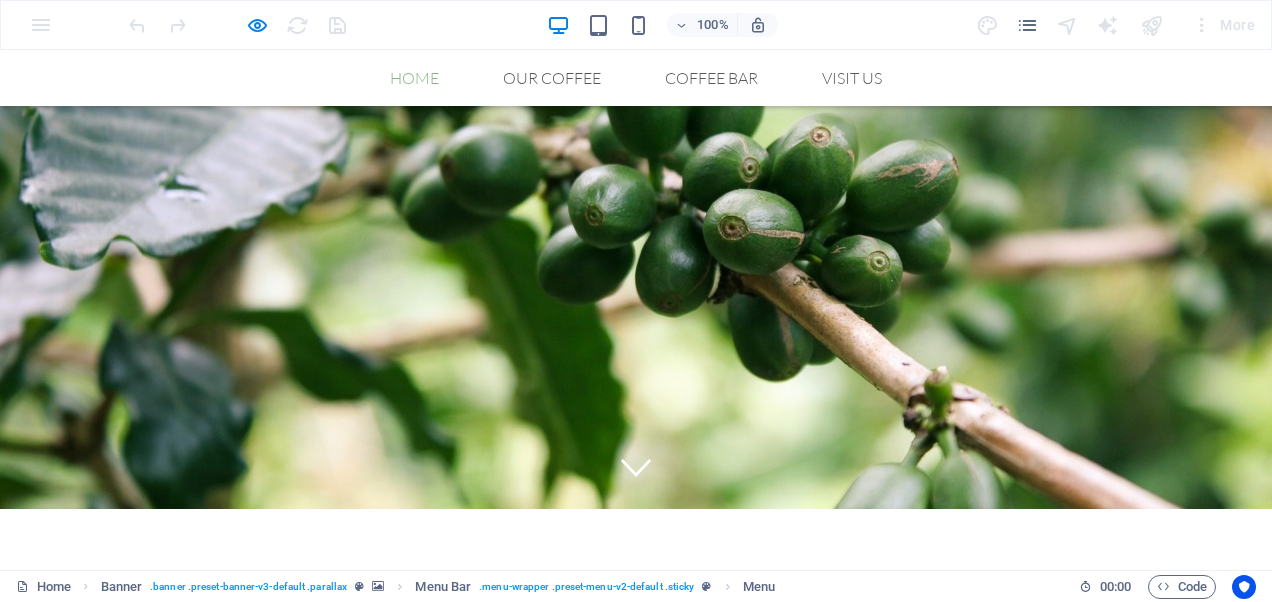 scroll, scrollTop: 0, scrollLeft: 0, axis: both 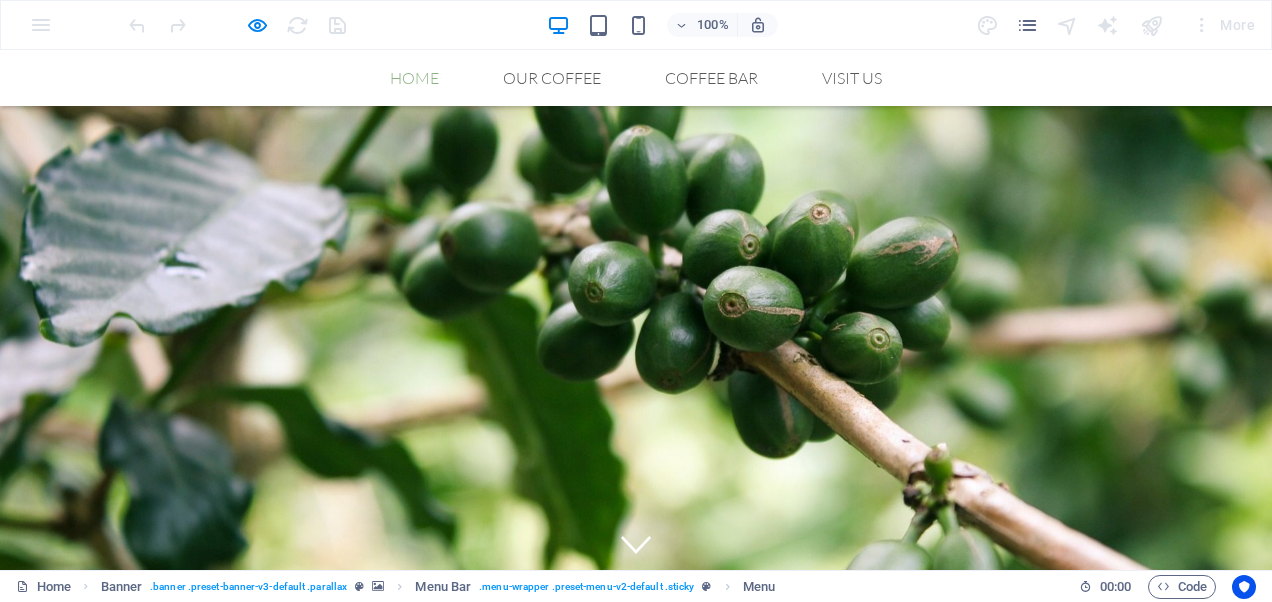 click on "Home" at bounding box center (414, 78) 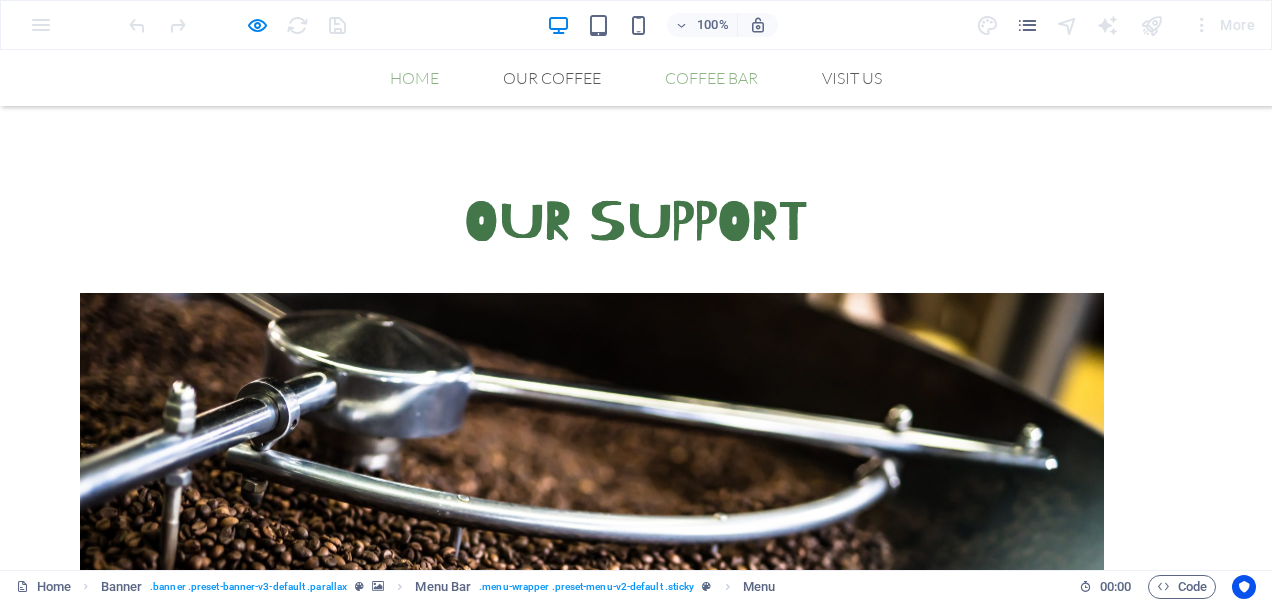 scroll, scrollTop: 0, scrollLeft: 0, axis: both 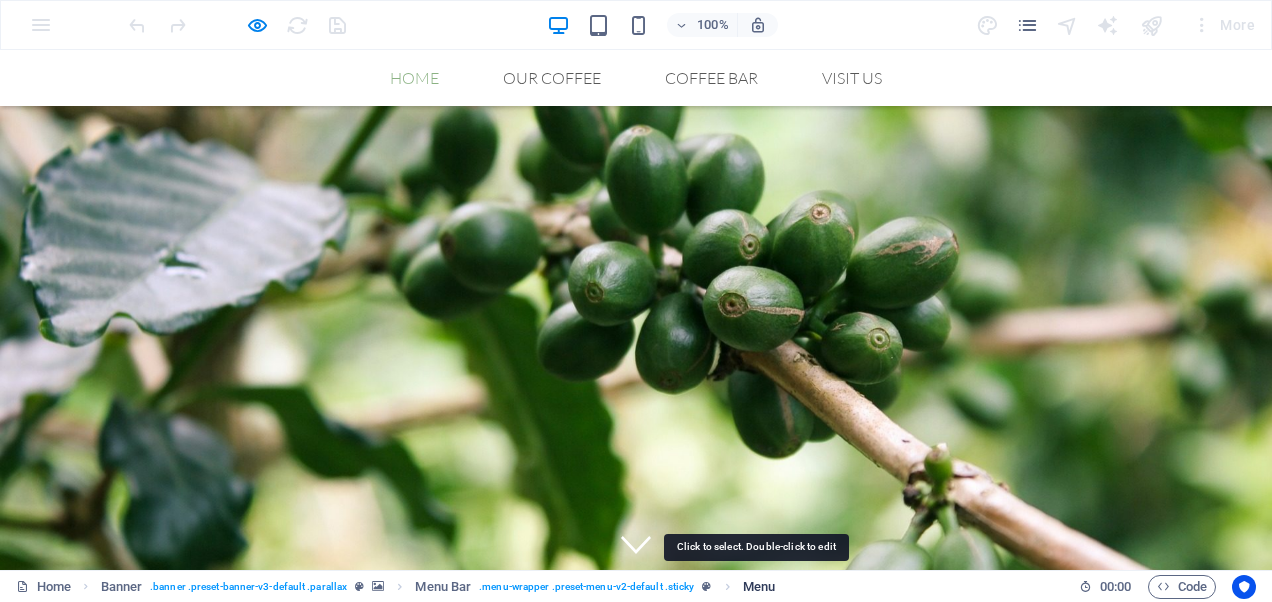 click on "Menu" at bounding box center (759, 587) 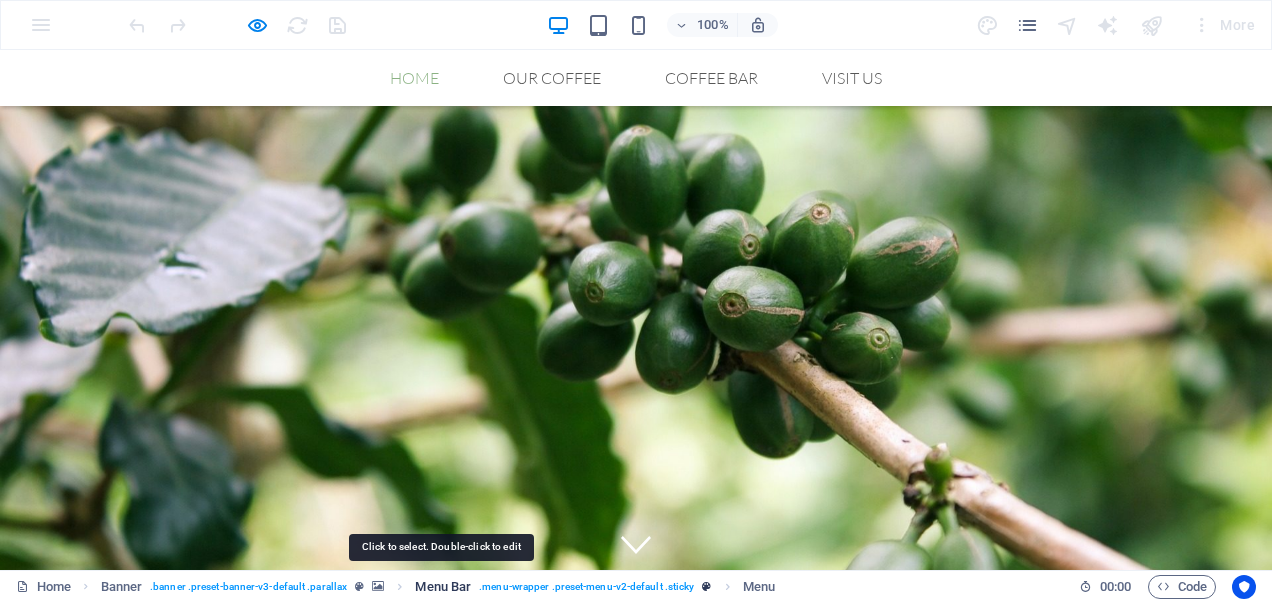 click on "Menu Bar" at bounding box center [443, 587] 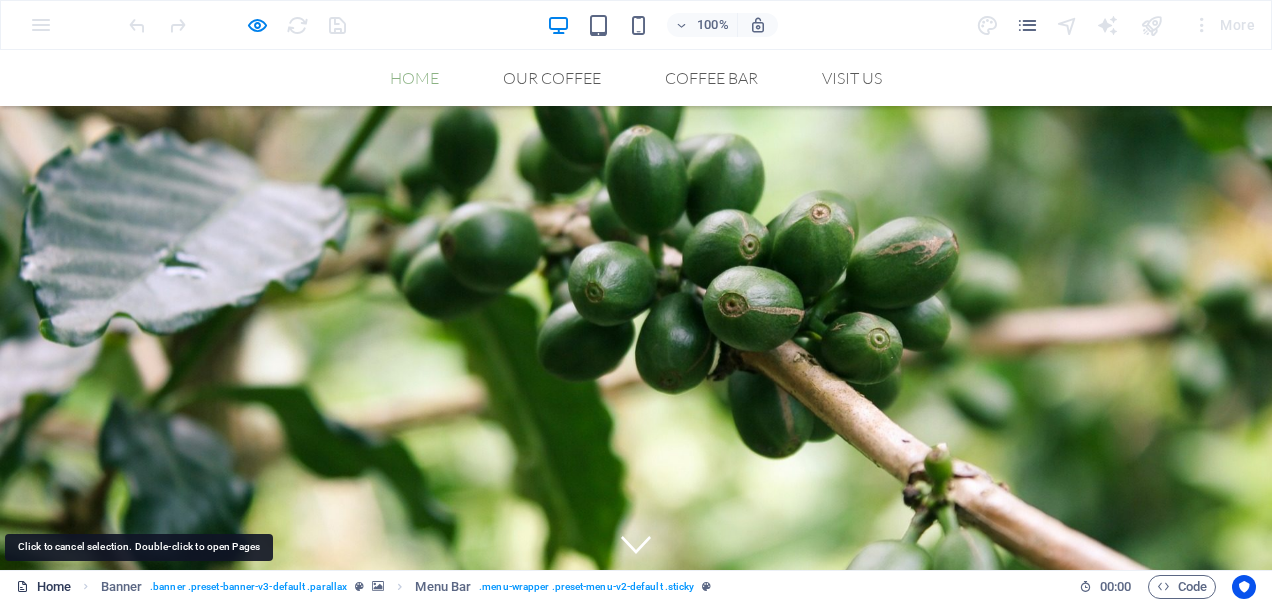 click on "Home" at bounding box center (43, 587) 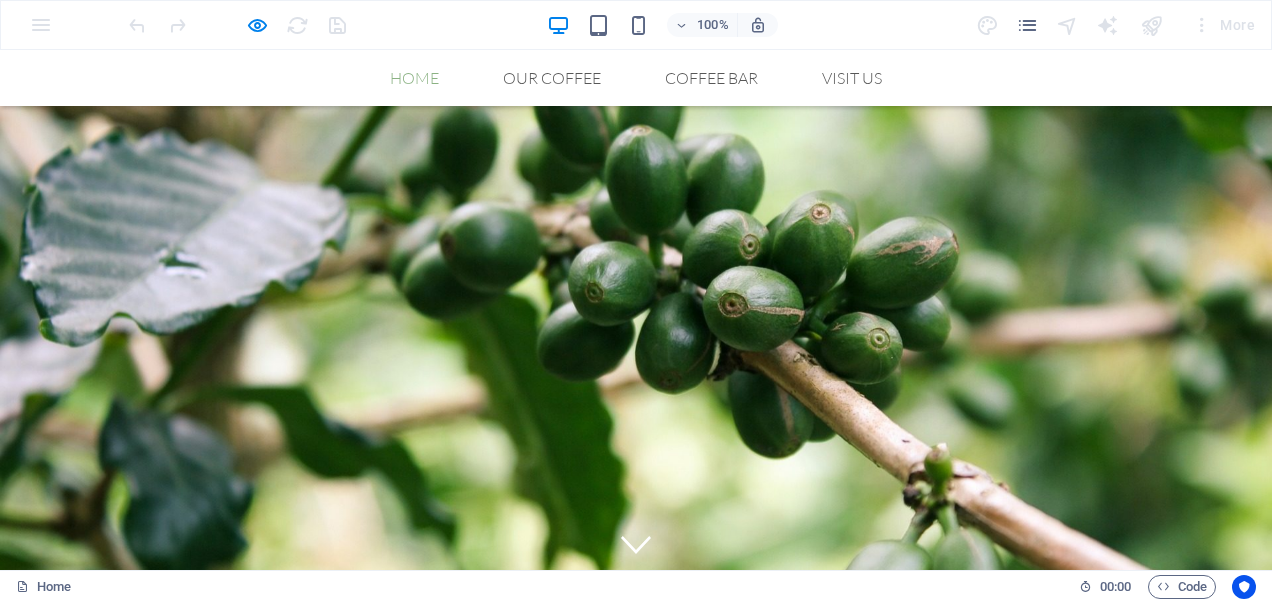 click at bounding box center [237, 25] 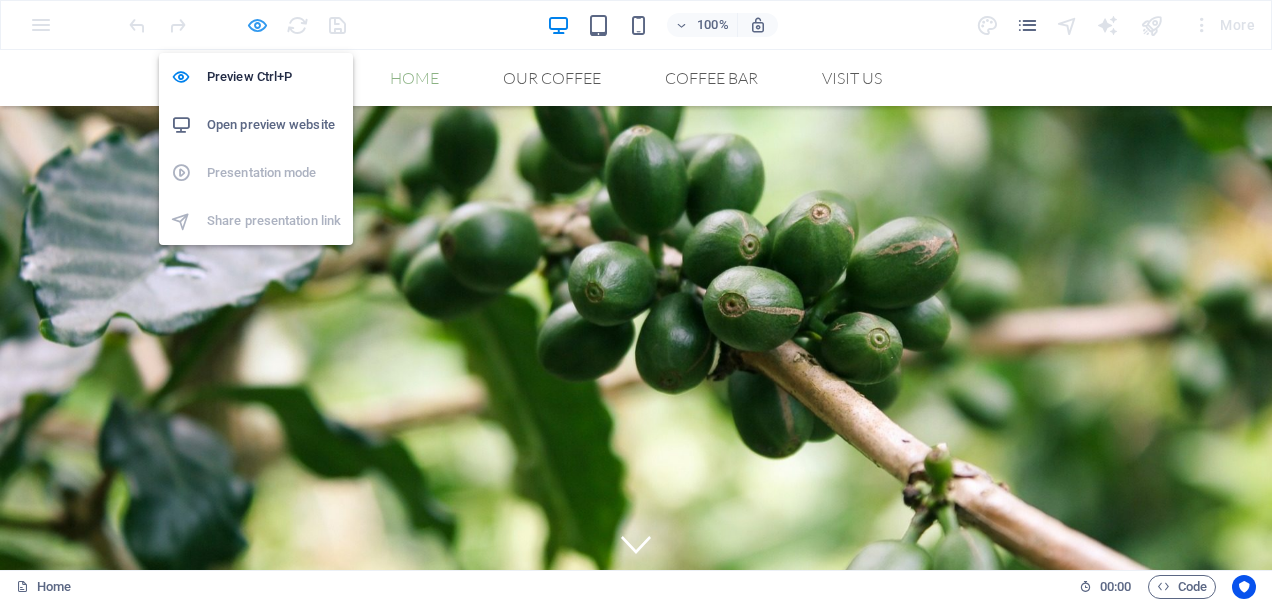 click at bounding box center (257, 25) 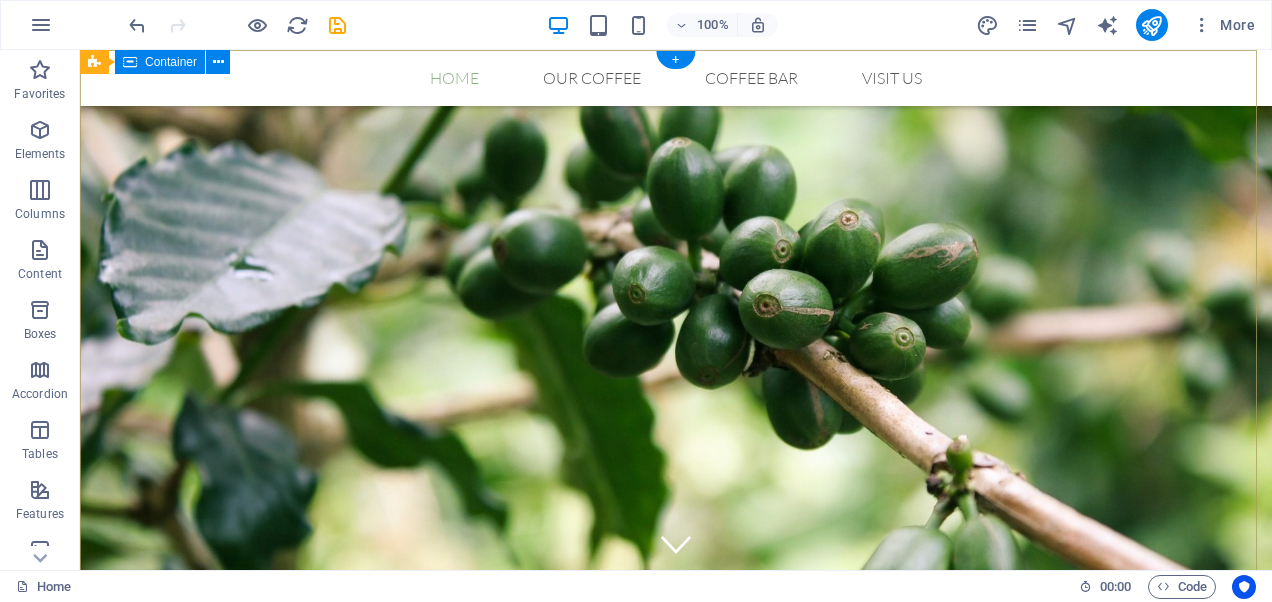 click on "Helping children feel calmer, stronger, and more conneted" at bounding box center (676, 862) 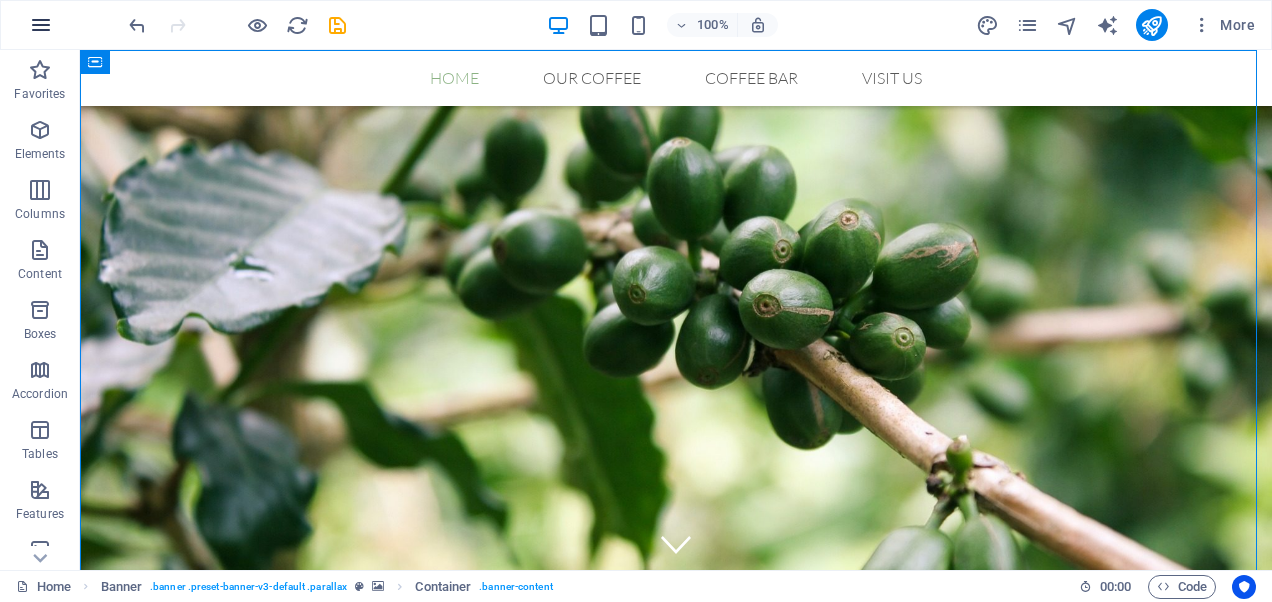 click at bounding box center (41, 25) 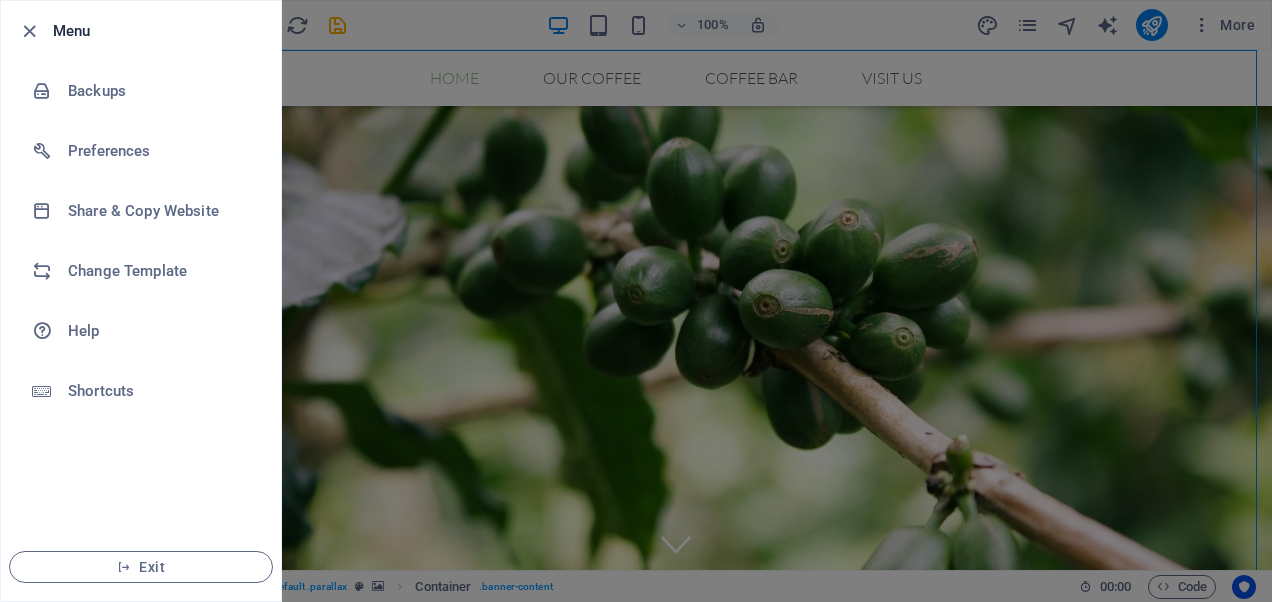 click at bounding box center (636, 301) 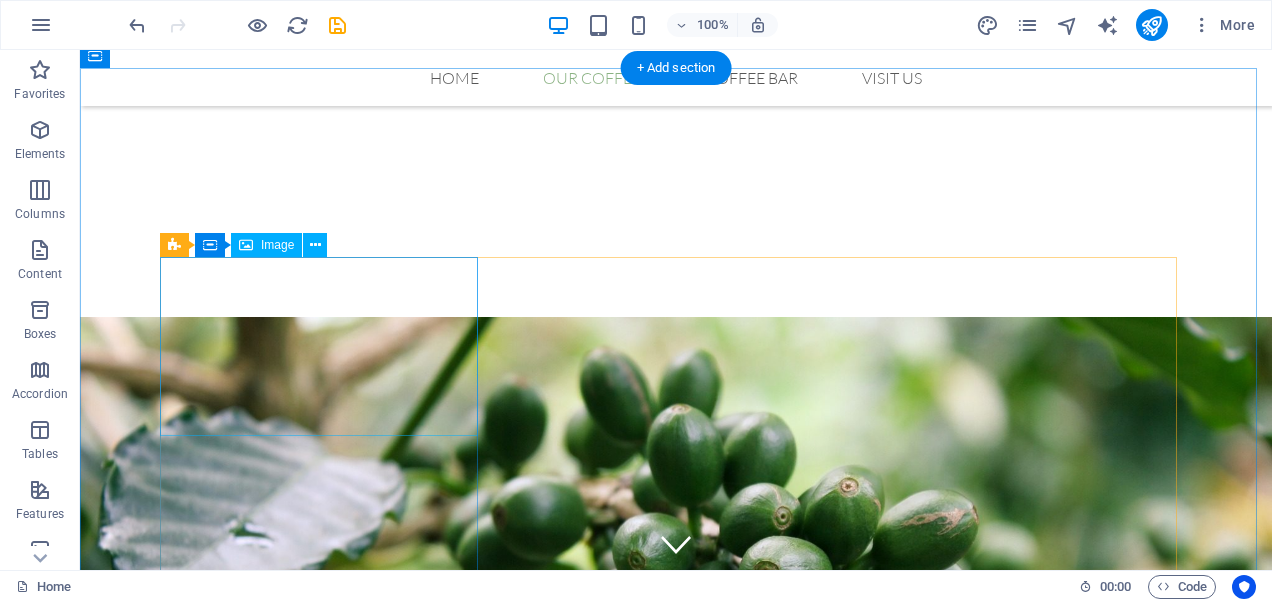 scroll, scrollTop: 533, scrollLeft: 0, axis: vertical 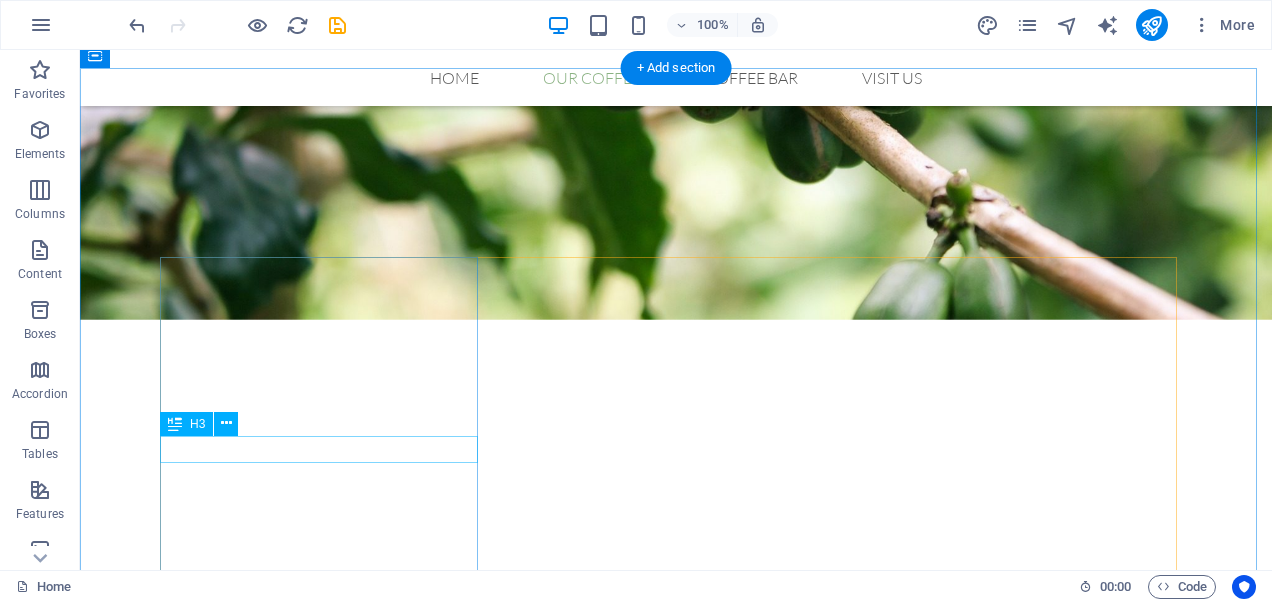 click on "Roastery" at bounding box center (676, 1382) 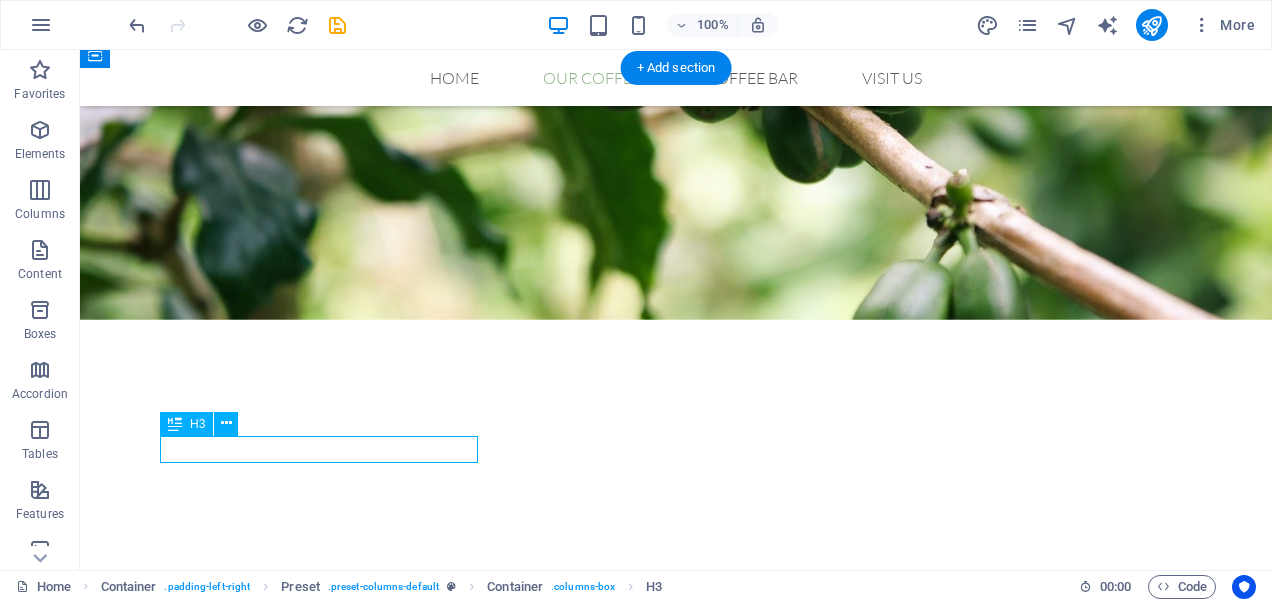 click on "Roastery" at bounding box center (676, 1382) 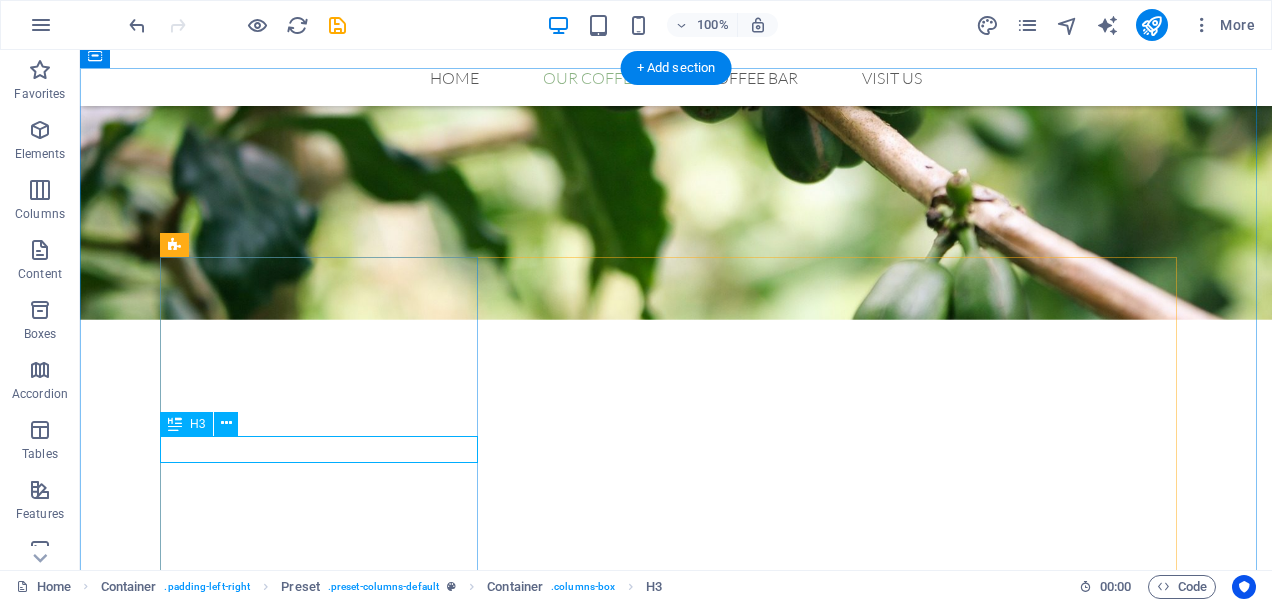 click on "Roastery" at bounding box center (676, 1382) 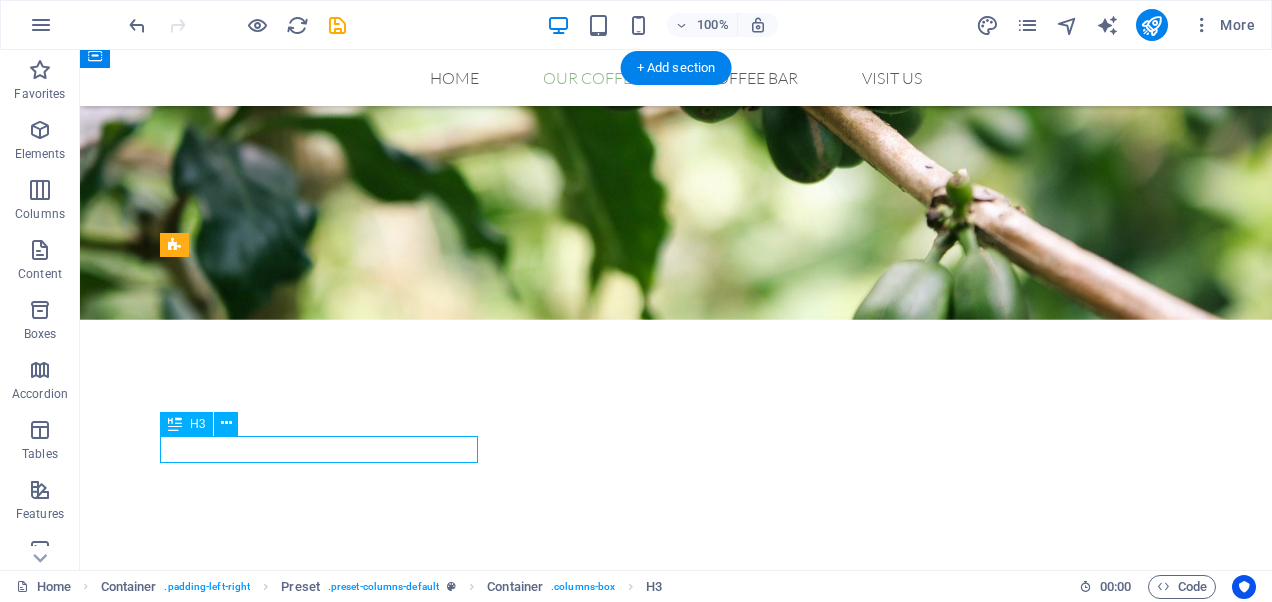 click on "Roastery" at bounding box center [676, 1382] 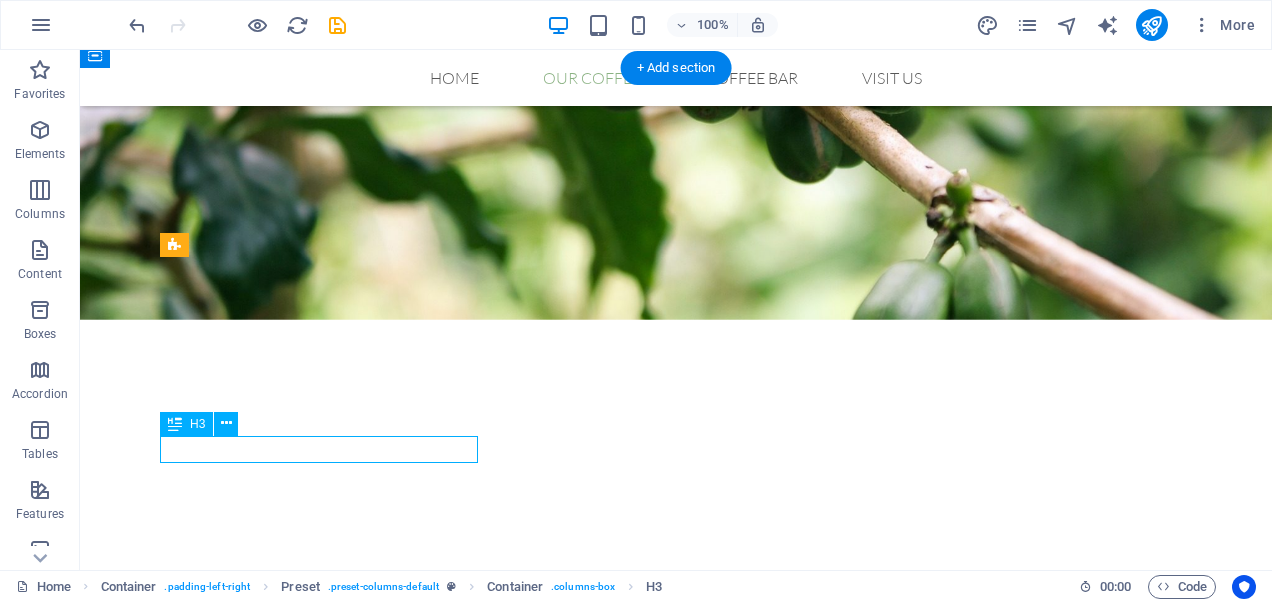 click on "Roastery" at bounding box center [676, 1382] 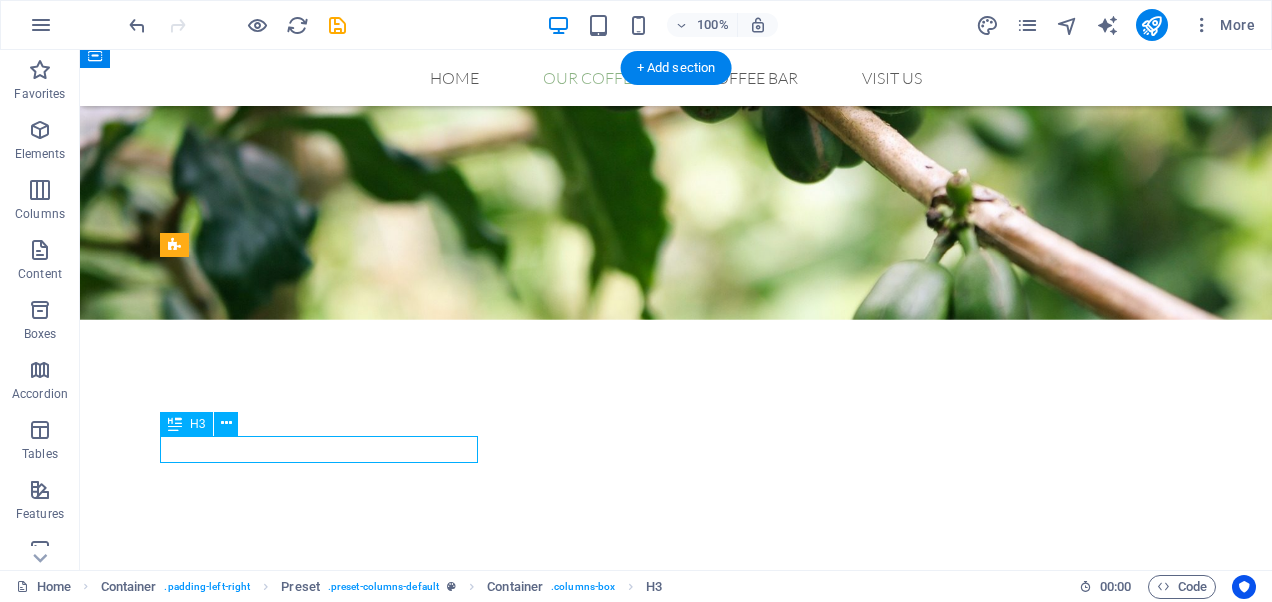 click on "Roastery" at bounding box center [676, 1382] 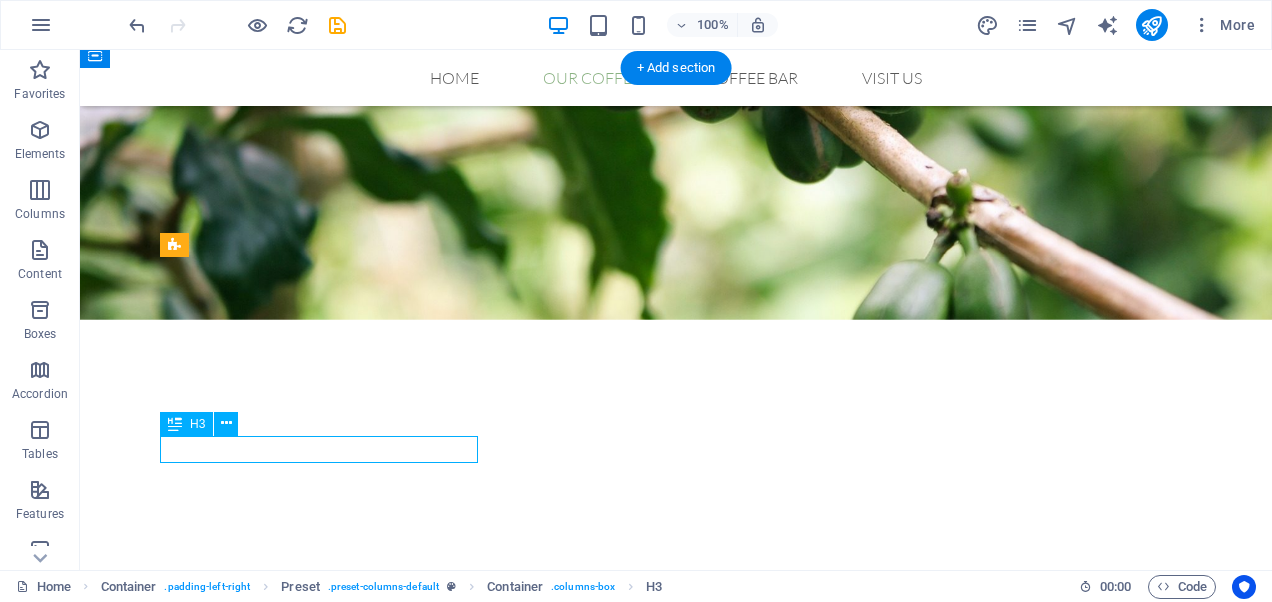 click on "Roastery" at bounding box center (676, 1382) 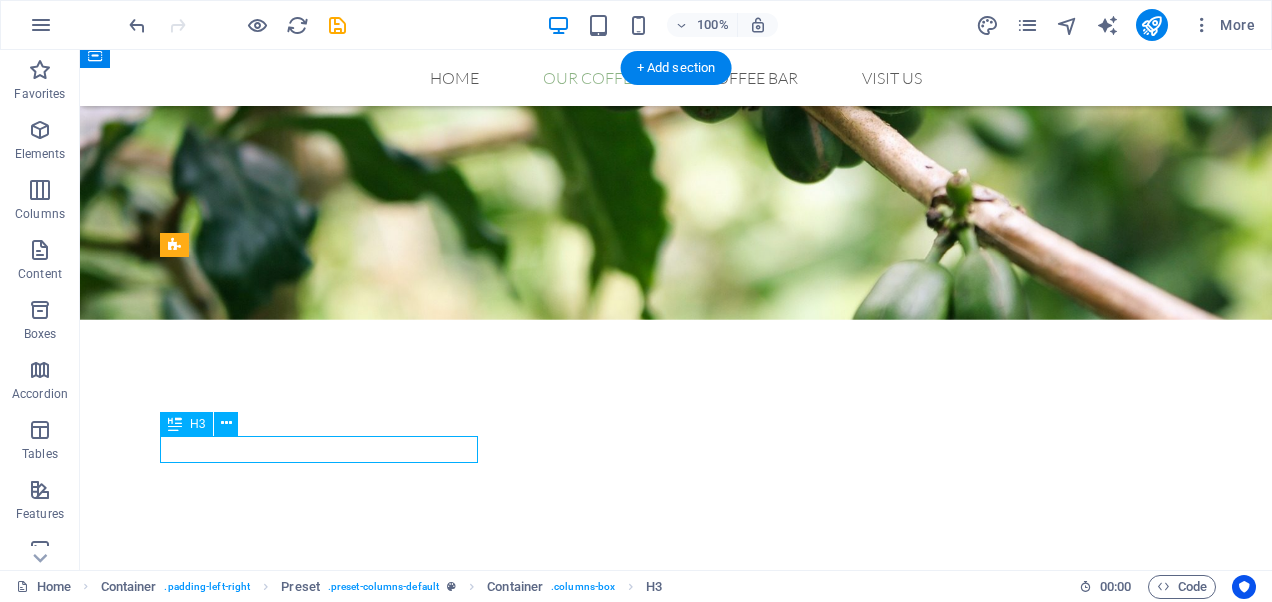 click on "Roastery" at bounding box center (676, 1382) 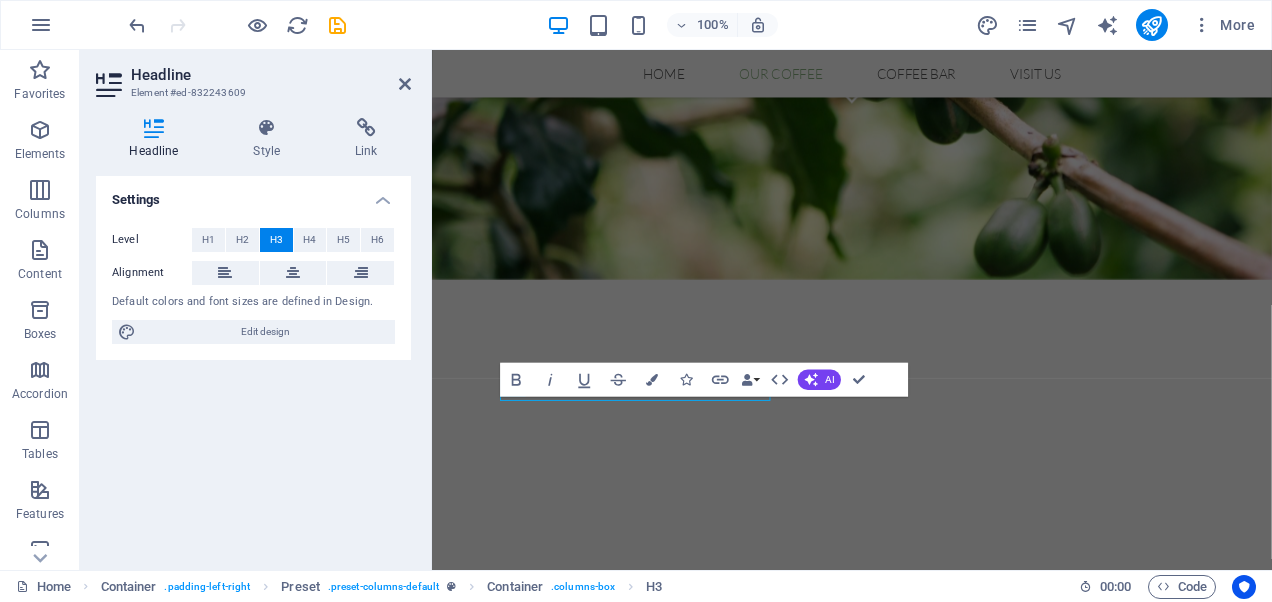 drag, startPoint x: 177, startPoint y: 399, endPoint x: 257, endPoint y: 449, distance: 94.33981 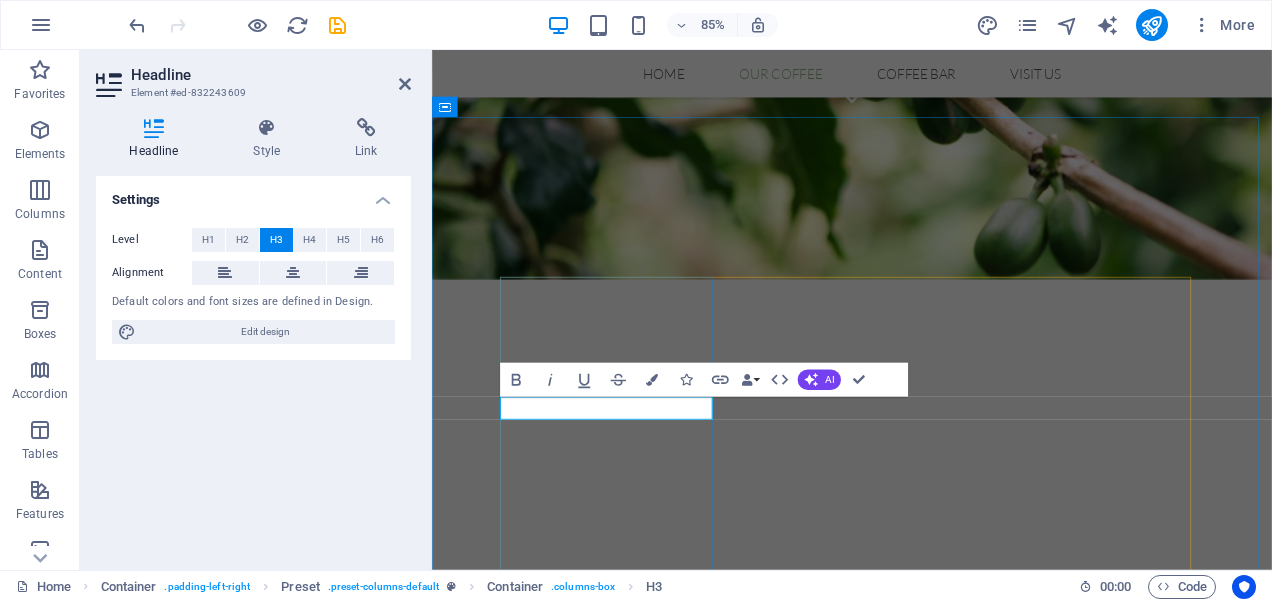 click on "Roastery" at bounding box center [926, 1382] 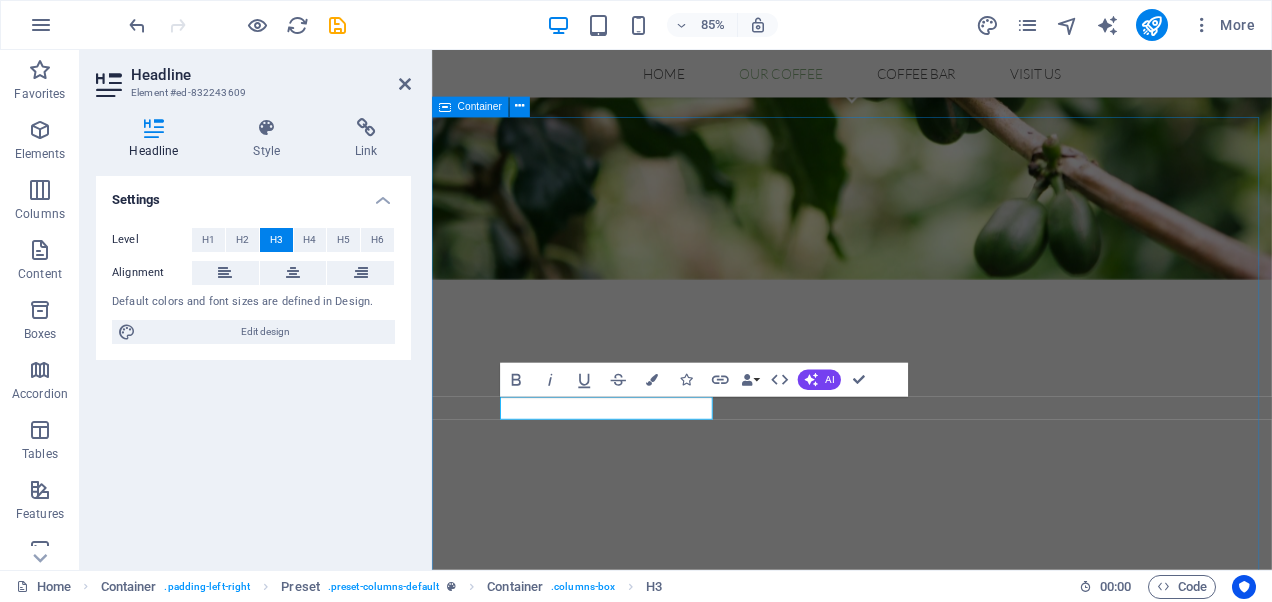 drag, startPoint x: 664, startPoint y: 481, endPoint x: 466, endPoint y: 467, distance: 198.49434 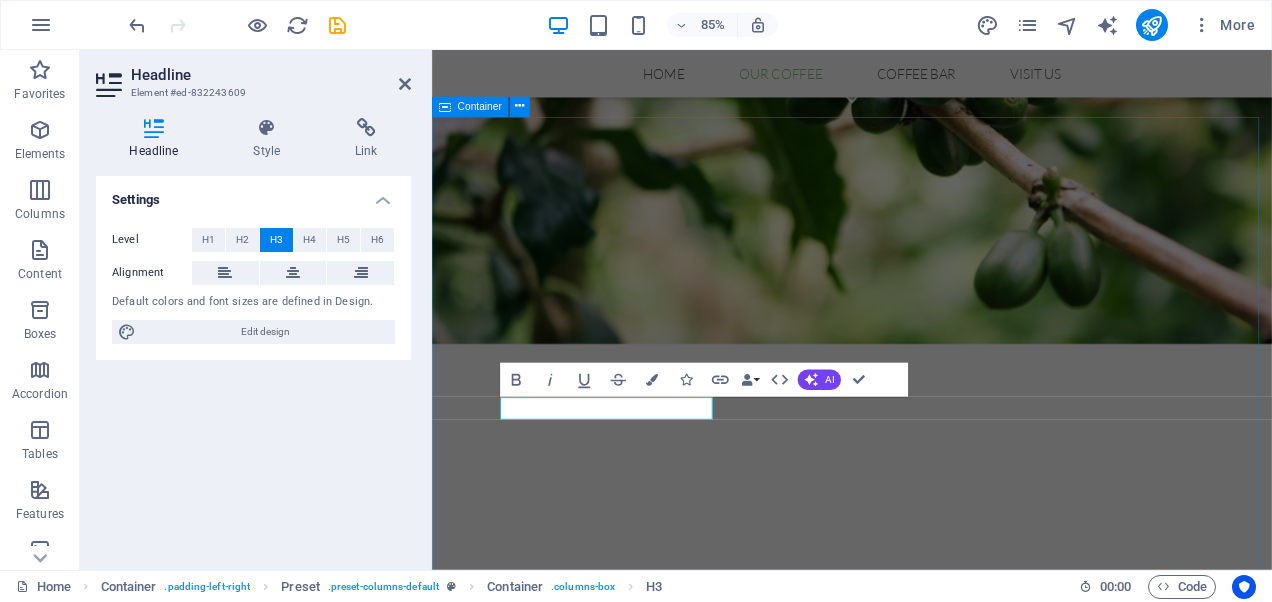 type 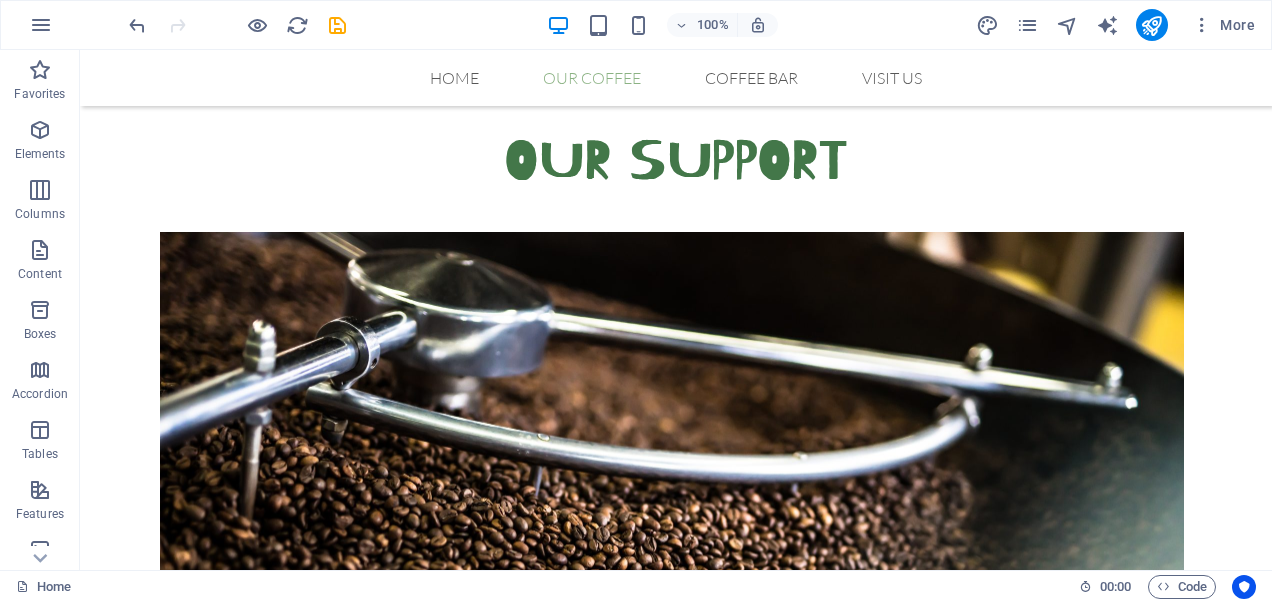 scroll, scrollTop: 1054, scrollLeft: 0, axis: vertical 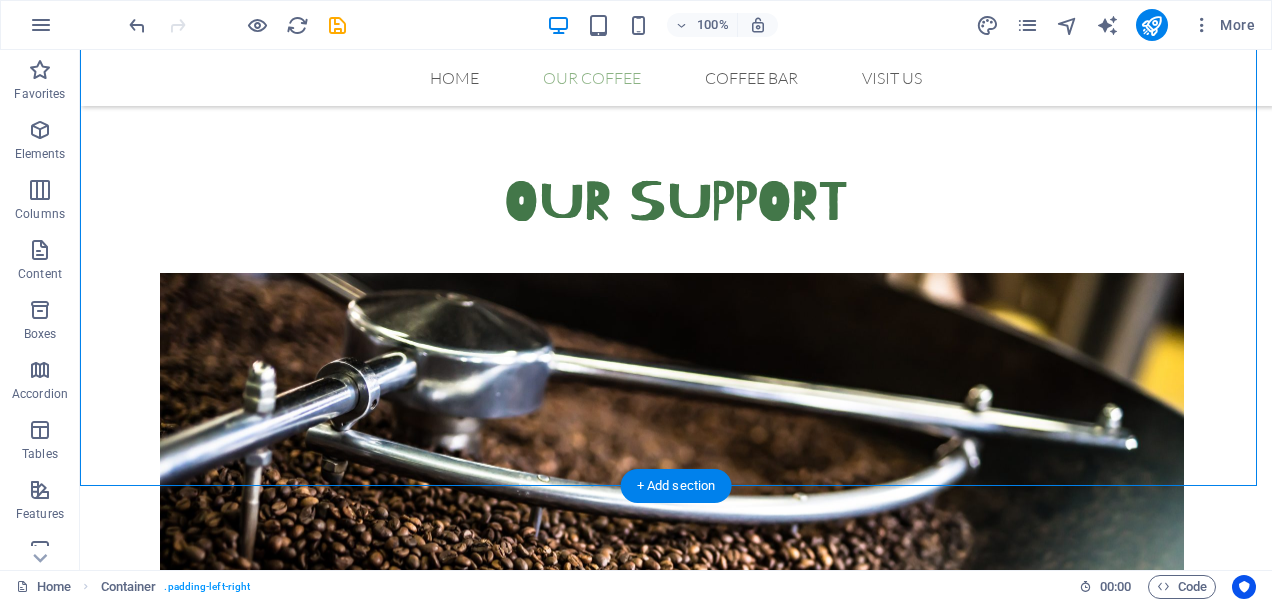 drag, startPoint x: 577, startPoint y: 304, endPoint x: 594, endPoint y: 180, distance: 125.1599 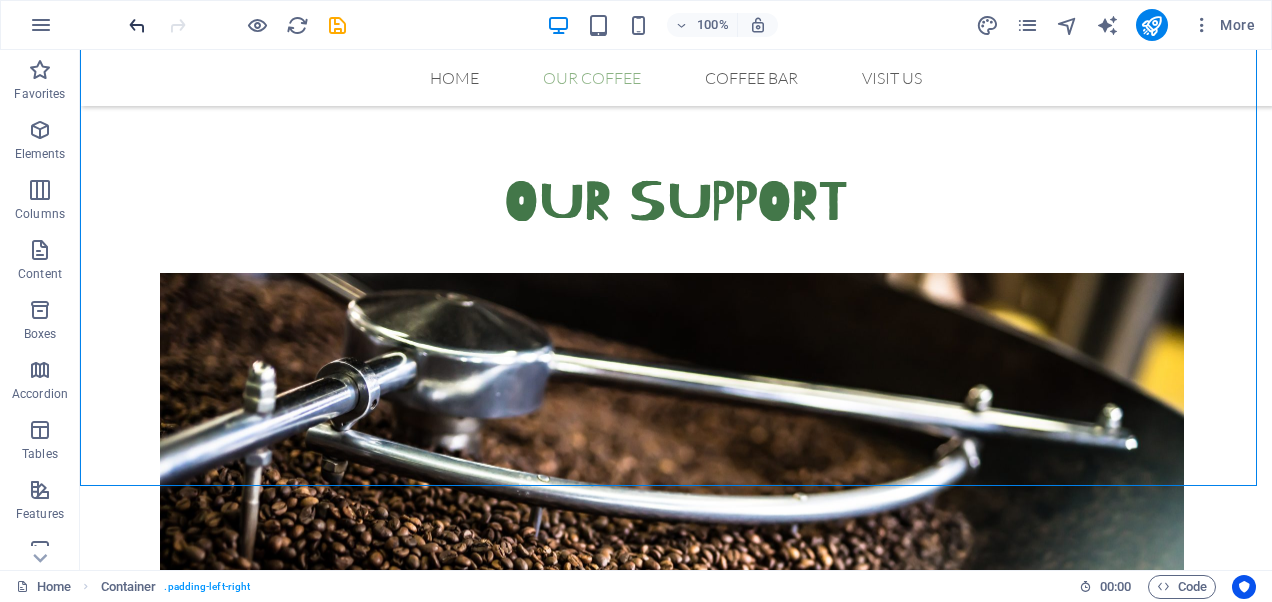 click at bounding box center (137, 25) 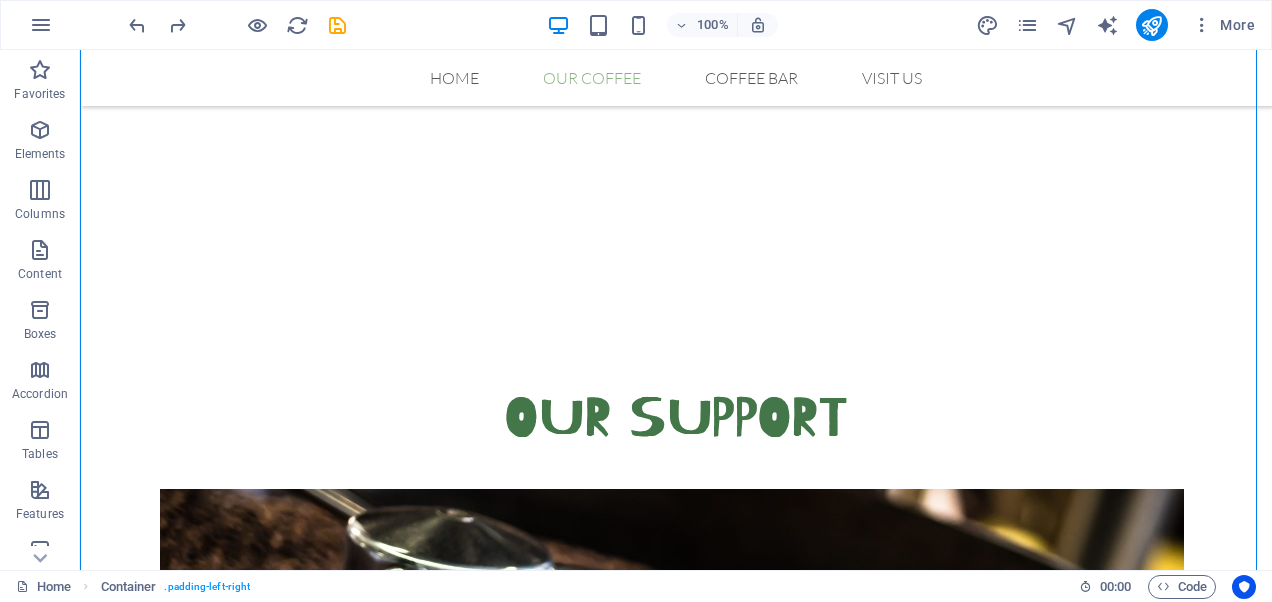 scroll, scrollTop: 744, scrollLeft: 0, axis: vertical 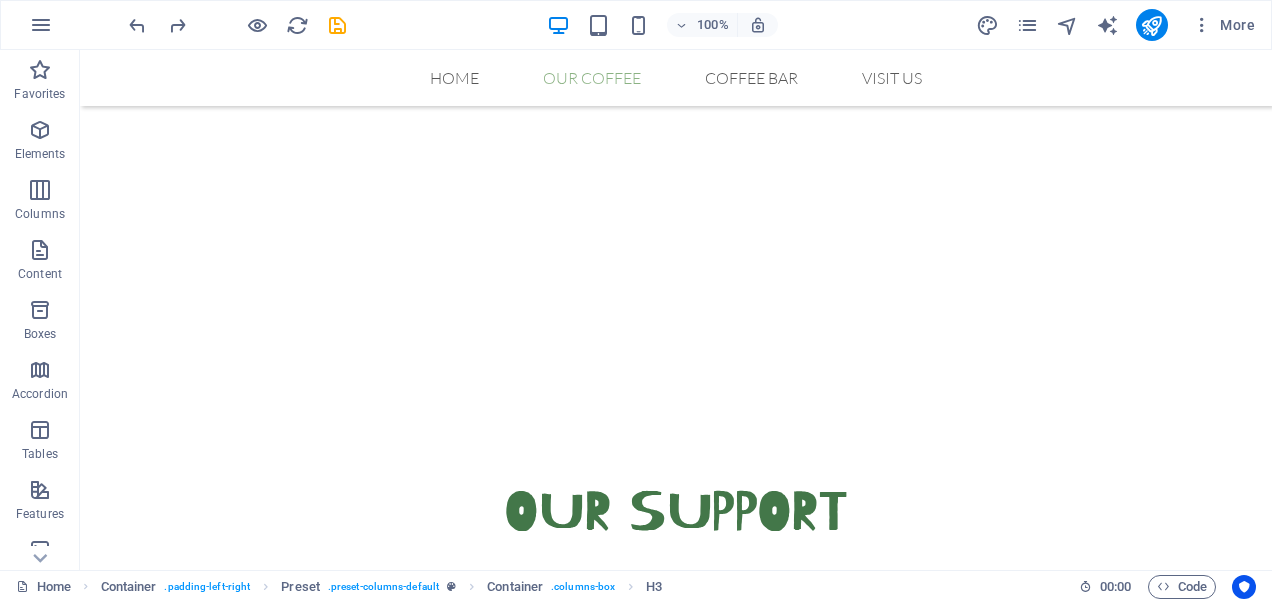 drag, startPoint x: 592, startPoint y: 283, endPoint x: 599, endPoint y: 244, distance: 39.623226 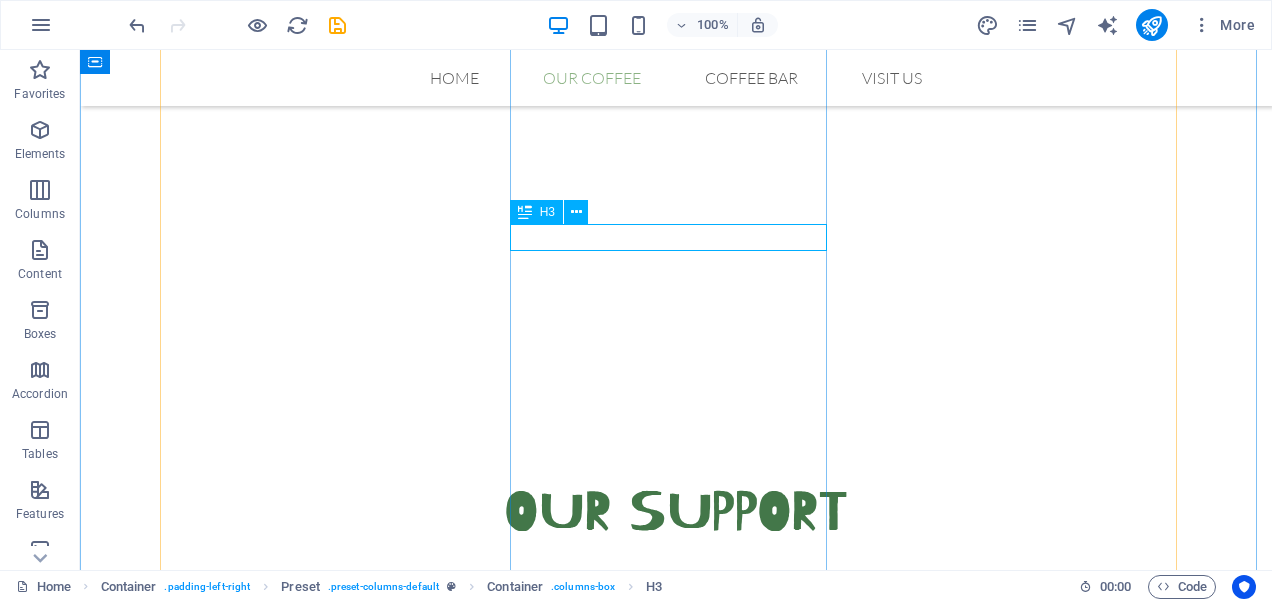 click on "Origin" at bounding box center (676, 2091) 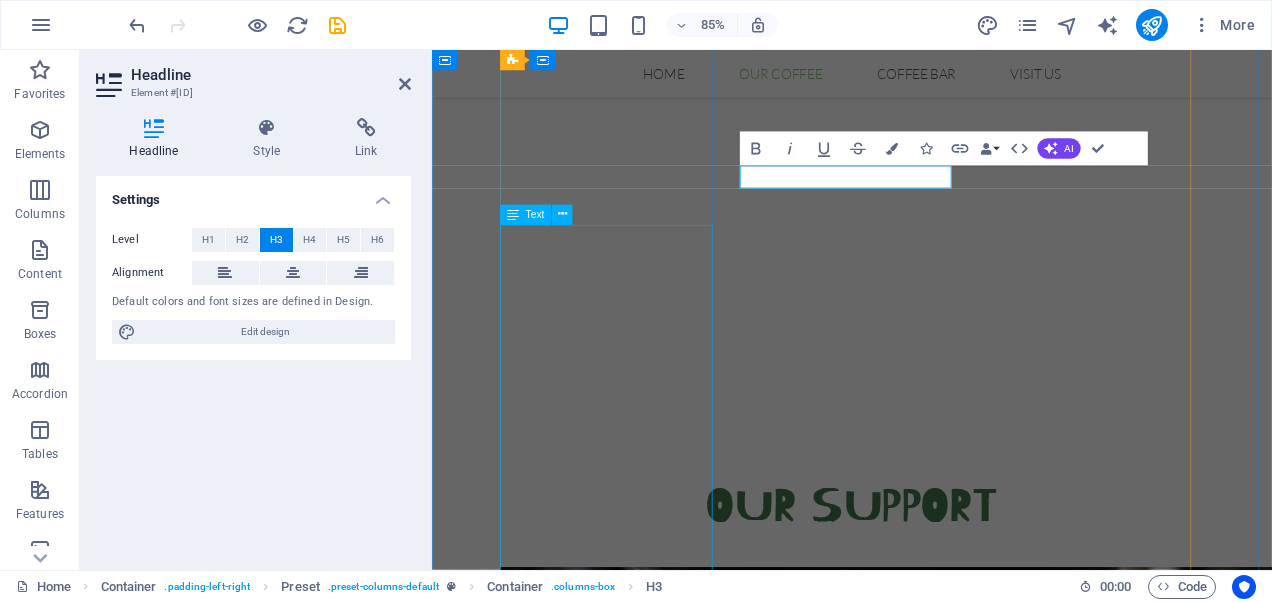 scroll, scrollTop: 804, scrollLeft: 0, axis: vertical 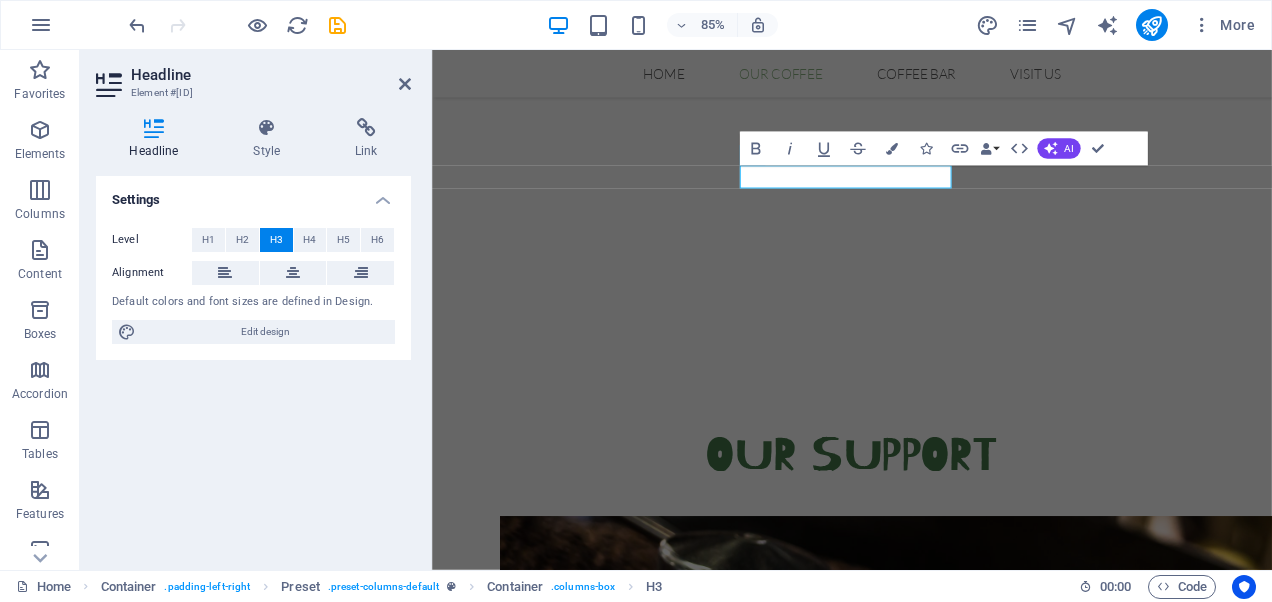 type 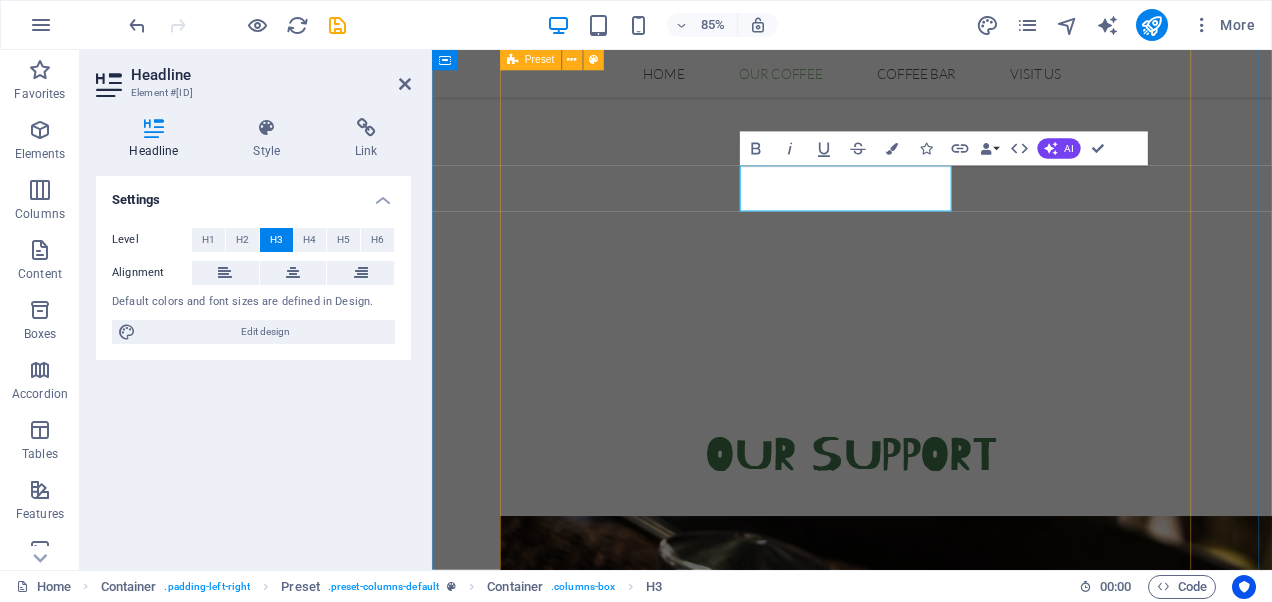 click on "CHildren's Counselling  Lorem ipsum dolor sit amet, consetetur sadipscing elitr, sed diam nonumy eirmod tempor invidunt ut labore et dolore magna aliquyam erat, sed diam voluptua. At vero eos et accusam et justo duo dolores et ea rebum.  Stet clita kasd gubergren, no sea takimata sanctus est Lorem ipsum dolor sit amet. Lorem ipsum dolor sit amet, consetetur sadipscing elitr, sed diam nonumy eirmod tempor invidunt ut labore et dolore magna aliquyam erat, sed diam voluptua. At vero eos et accusam et justo duo dolores et ea rebum. Learn More Emotional Coaching & Regulation Skills Lorem ipsum dolor sit amet, consetetur sadipscing elitr, sed diam nonumy eirmod tempor invidunt ut labore et dolore magna aliquyam erat, sed diam voluptua. At vero eos et accusam et justo duo dolores et ea rebum.  Learn More Tasting Learn More" at bounding box center [926, 1895] 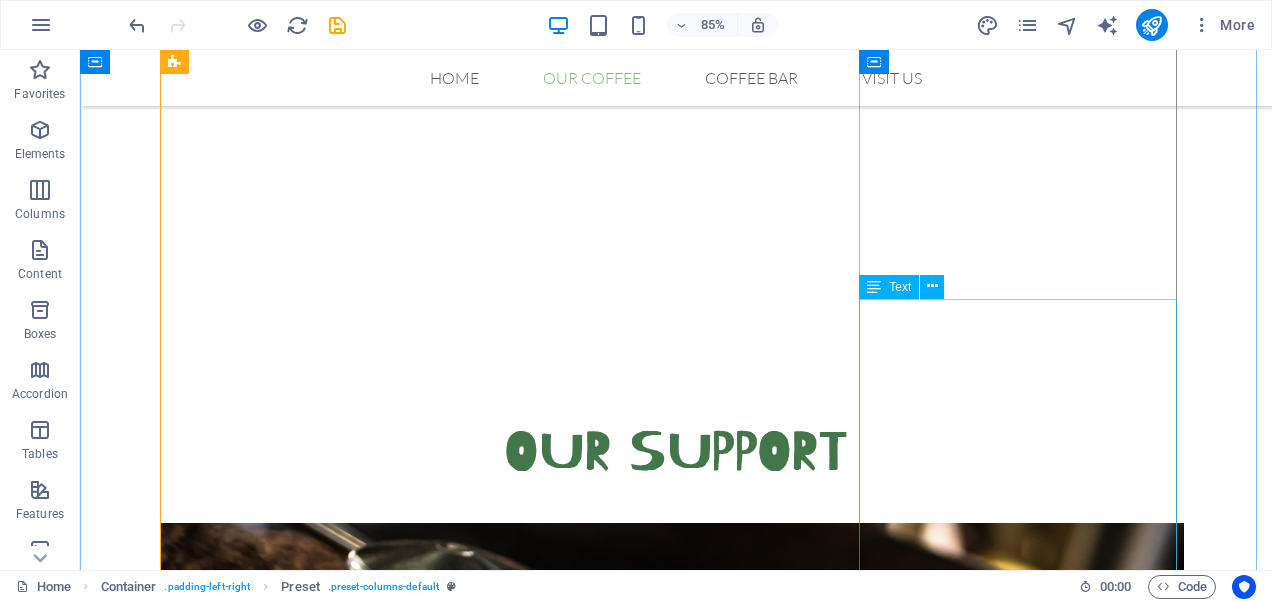 scroll, scrollTop: 744, scrollLeft: 0, axis: vertical 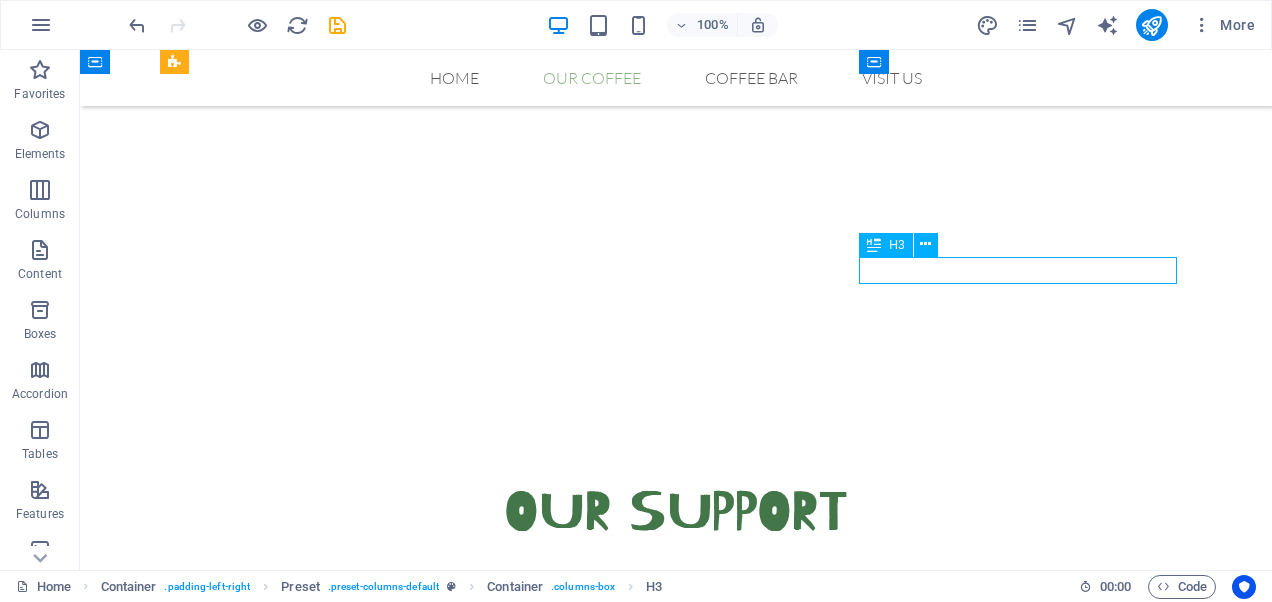 drag, startPoint x: 918, startPoint y: 278, endPoint x: 927, endPoint y: 257, distance: 22.847319 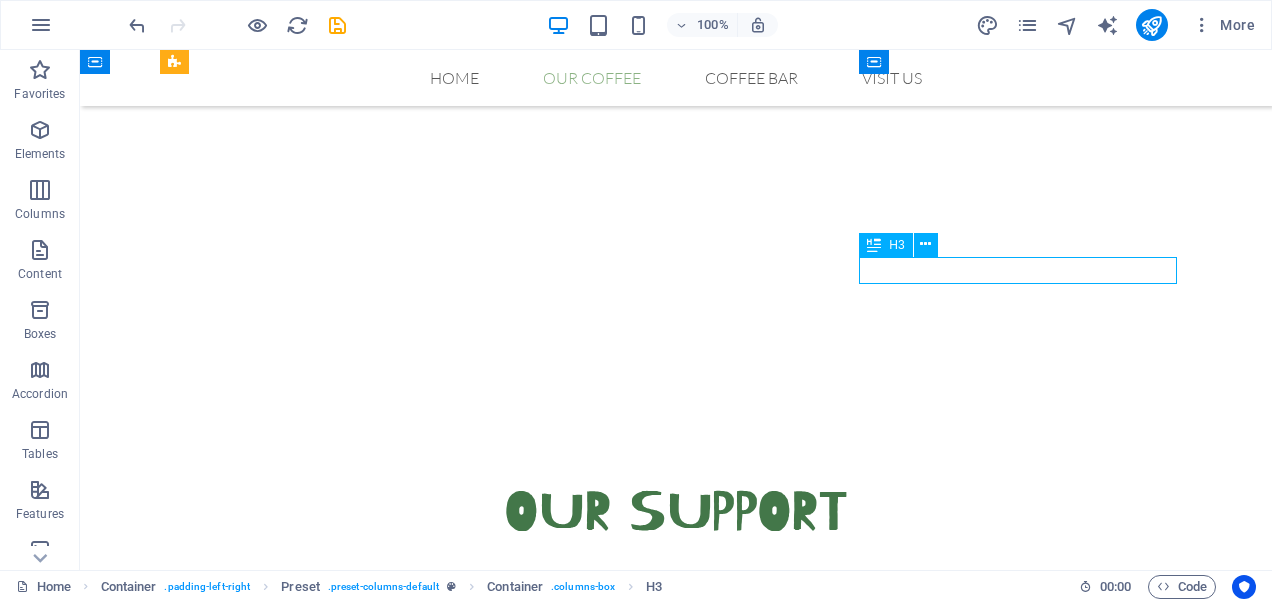 click on "Tasting" at bounding box center [676, 3109] 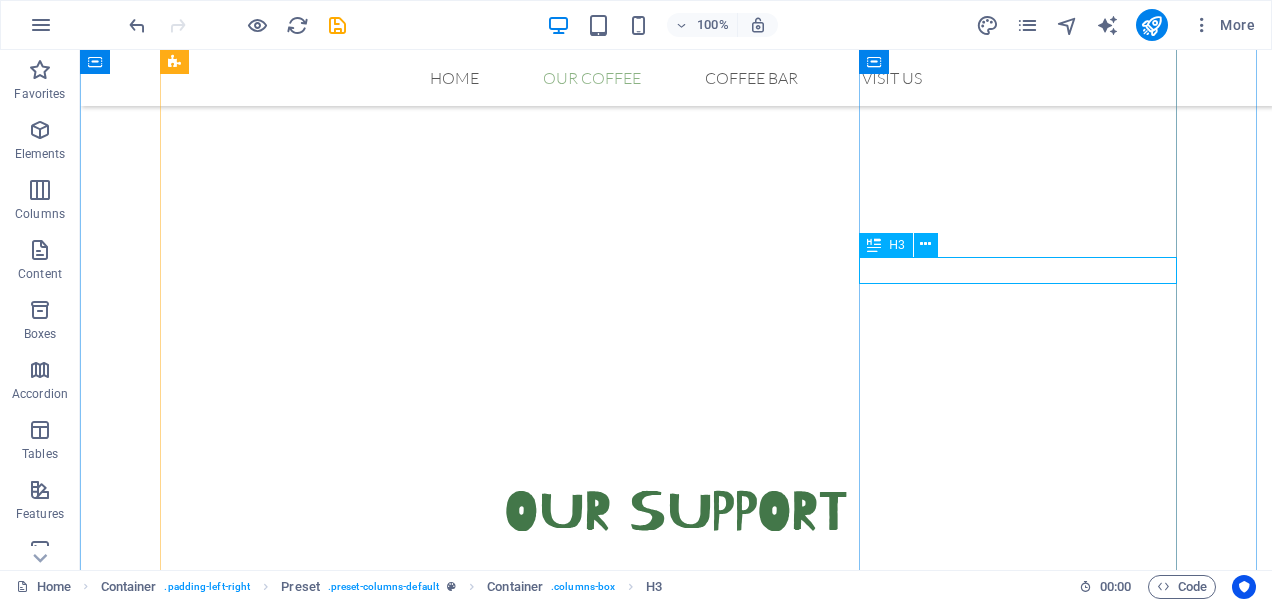 click on "Tasting" at bounding box center [676, 3109] 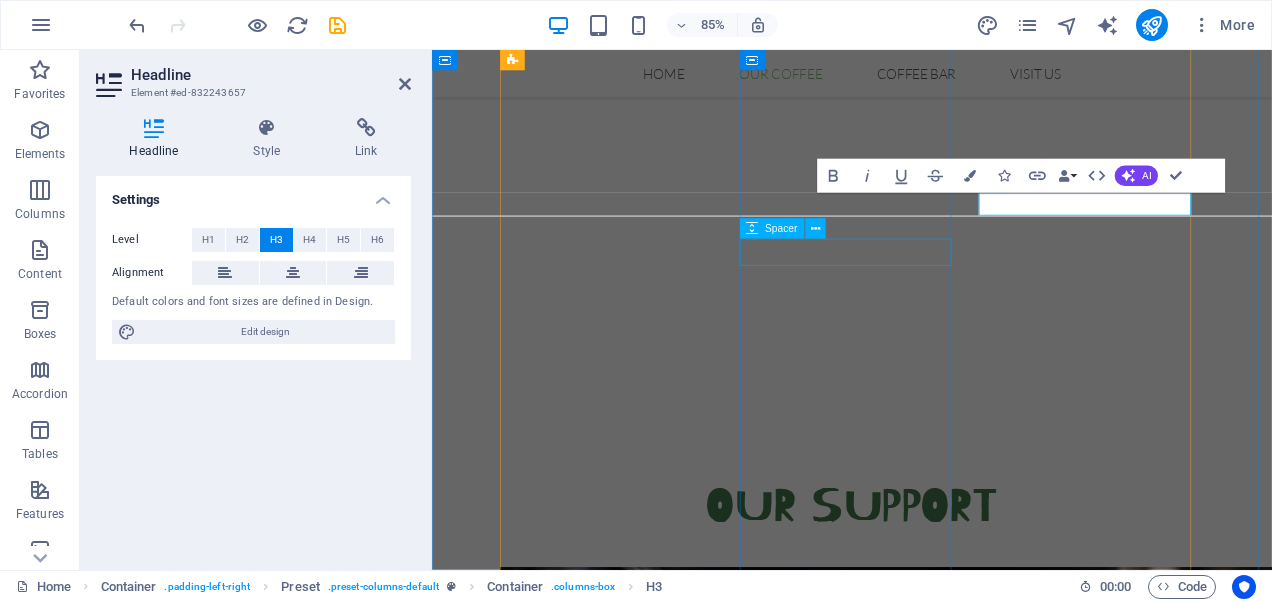 scroll, scrollTop: 804, scrollLeft: 0, axis: vertical 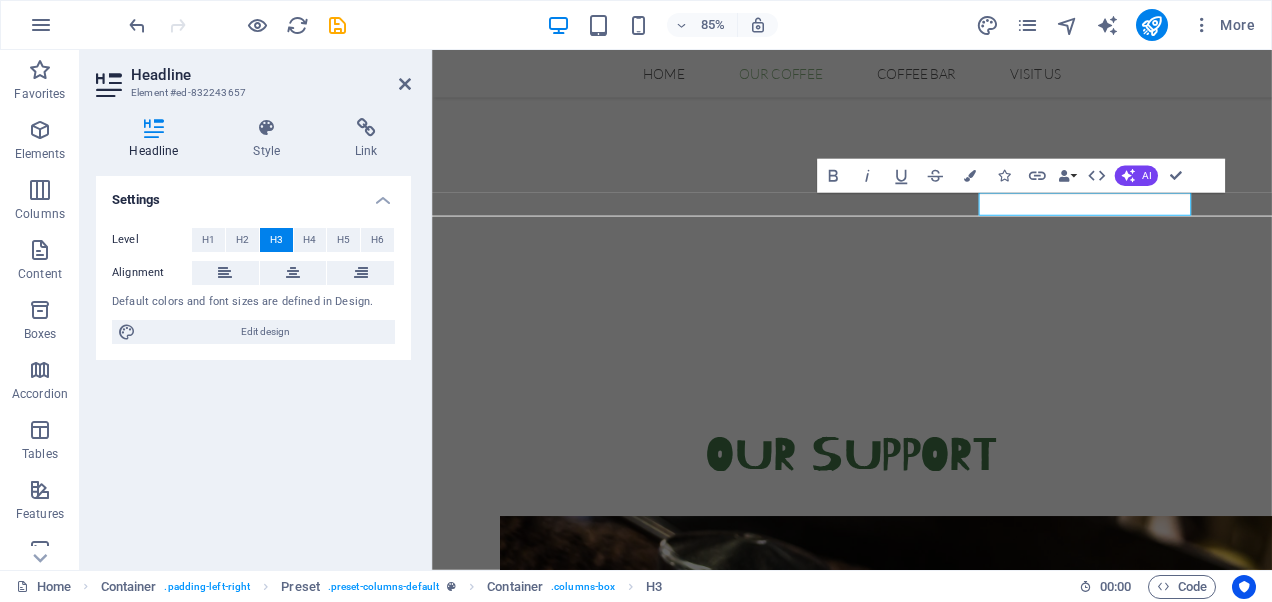 type 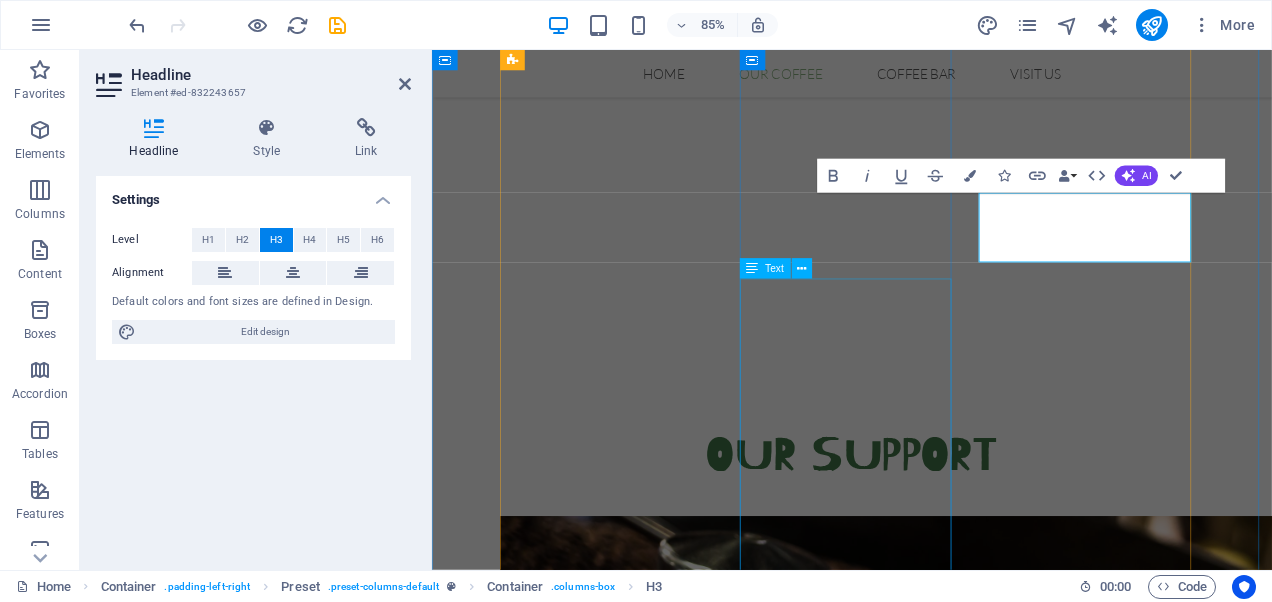 click on "Lorem ipsum dolor sit amet, consetetur sadipscing elitr, sed diam nonumy eirmod tempor invidunt ut labore et dolore magna aliquyam erat, sed diam voluptua. At vero eos et accusam et justo duo dolores et ea rebum.  Stet clita kasd gubergren, no sea takimata sanctus est Lorem ipsum dolor sit amet. Lorem ipsum dolor sit amet, consetetur sadipscing elitr, sed diam nonumy eirmod tempor invidunt ut labore et dolore magna aliquyam erat, sed diam voluptua. At vero eos et accusam et justo duo dolores et ea rebum." at bounding box center [926, 2182] 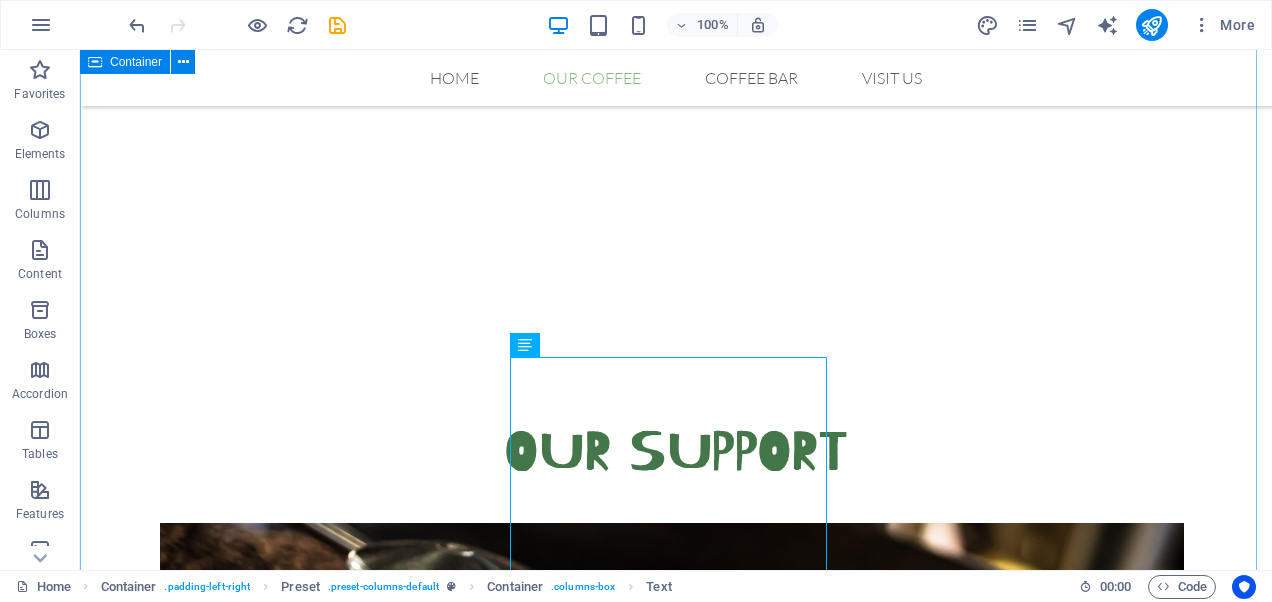 scroll, scrollTop: 744, scrollLeft: 0, axis: vertical 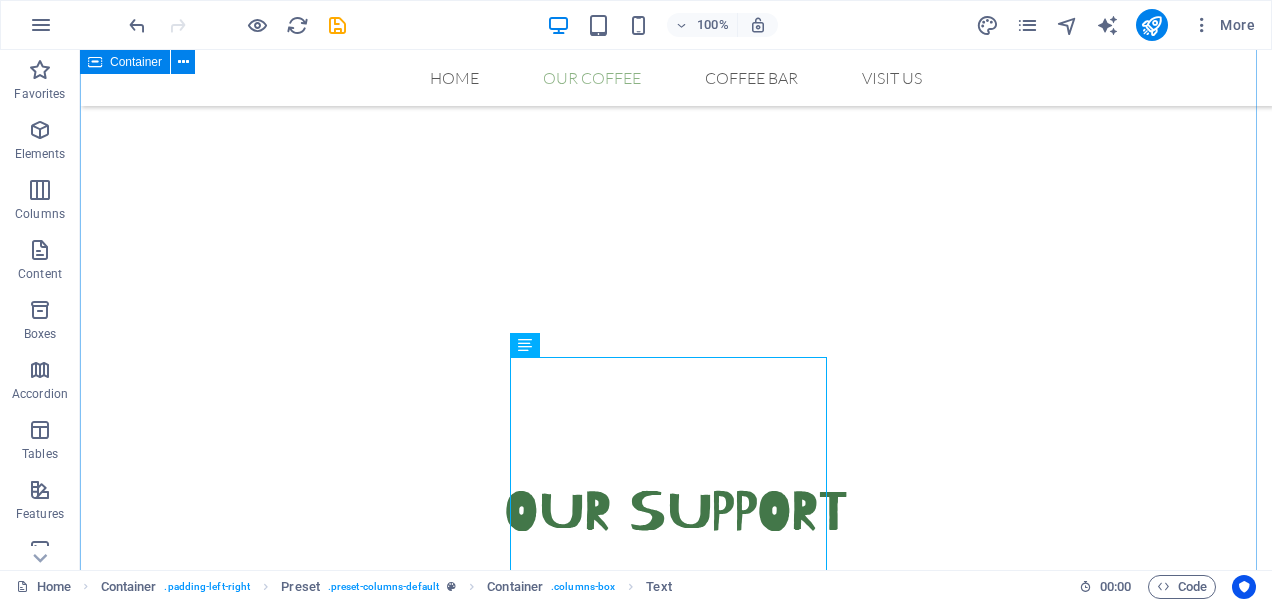 click on "Our Support CHildren's Counselling  Lorem ipsum dolor sit amet, consetetur sadipscing elitr, sed diam nonumy eirmod tempor invidunt ut labore et dolore magna aliquyam erat, sed diam voluptua. At vero eos et accusam et justo duo dolores et ea rebum.  Stet clita kasd gubergren, no sea takimata sanctus est Lorem ipsum dolor sit amet. Lorem ipsum dolor sit amet, consetetur sadipscing elitr, sed diam nonumy eirmod tempor invidunt ut labore et dolore magna aliquyam erat, sed diam voluptua. At vero eos et accusam et justo duo dolores et ea rebum. Learn More Emotional Coaching & Regulation Skills Lorem ipsum dolor sit amet, consetetur sadipscing elitr, sed diam nonumy eirmod tempor invidunt ut labore et dolore magna aliquyam erat, sed diam voluptua. At vero eos et accusam et justo duo dolores et ea rebum.  Learn More Support for Neurodiverse Children  Learn More" at bounding box center [676, 1903] 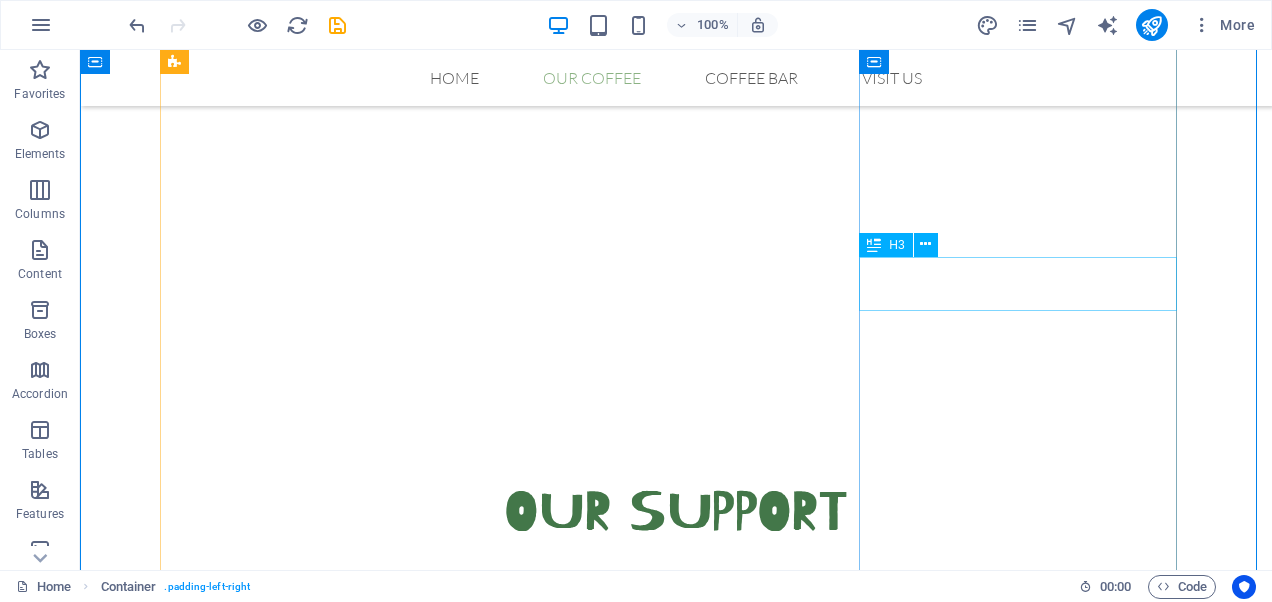 click on "Support for Neurodiverse Children" at bounding box center [676, 3109] 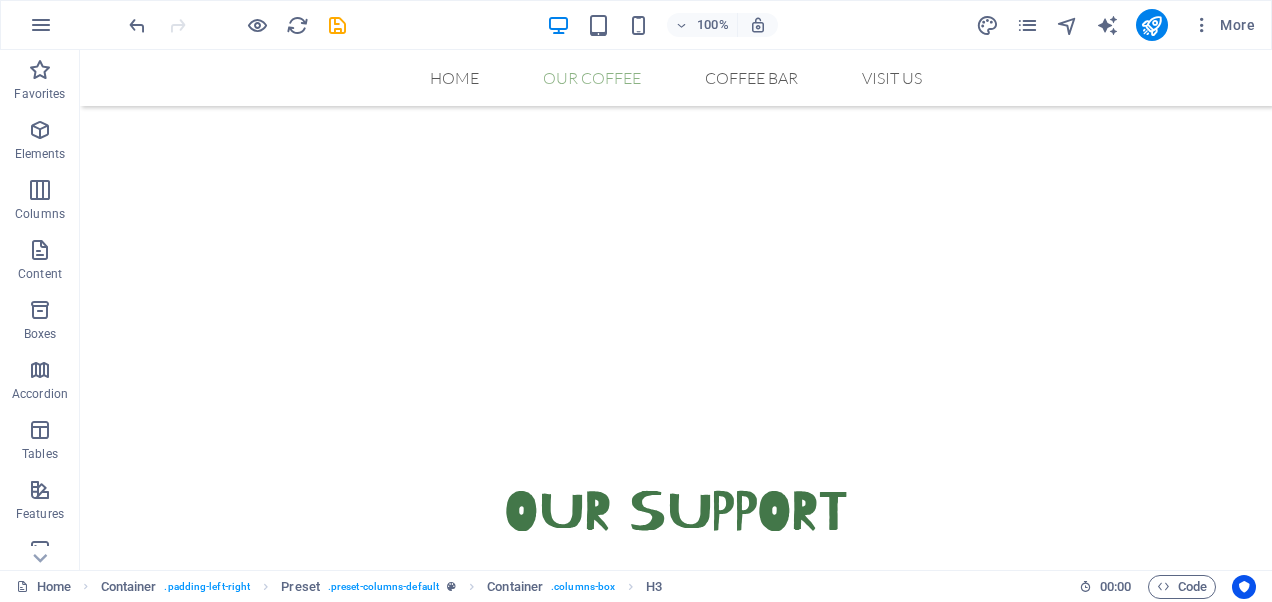 drag, startPoint x: 1042, startPoint y: 274, endPoint x: 1048, endPoint y: 249, distance: 25.70992 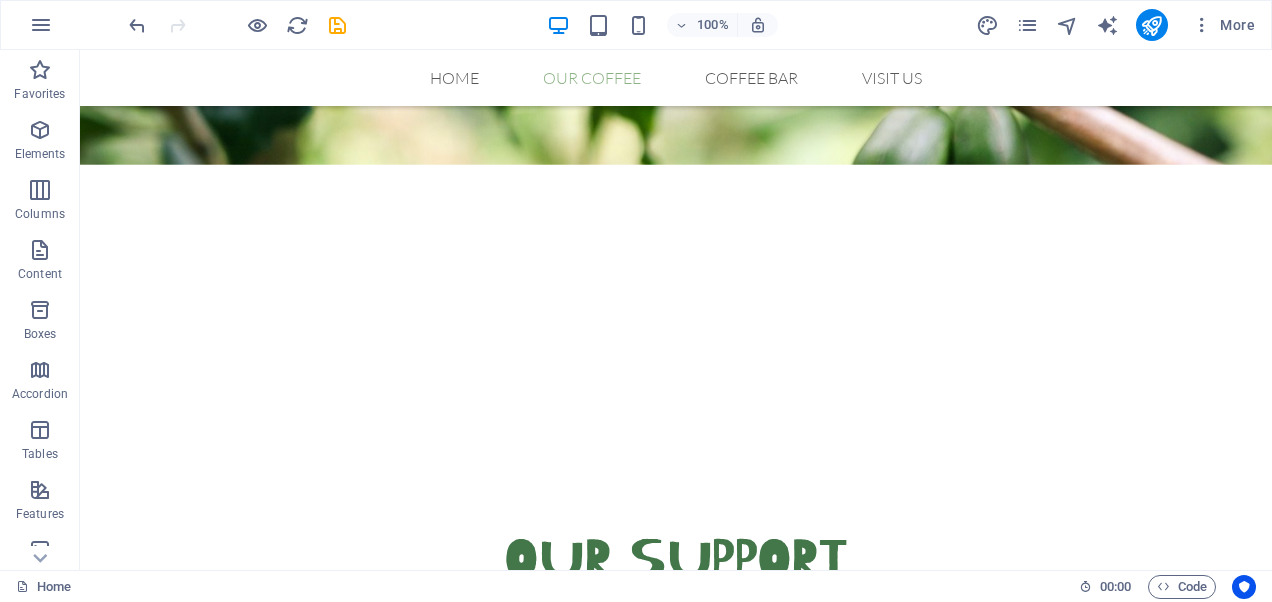 scroll, scrollTop: 752, scrollLeft: 0, axis: vertical 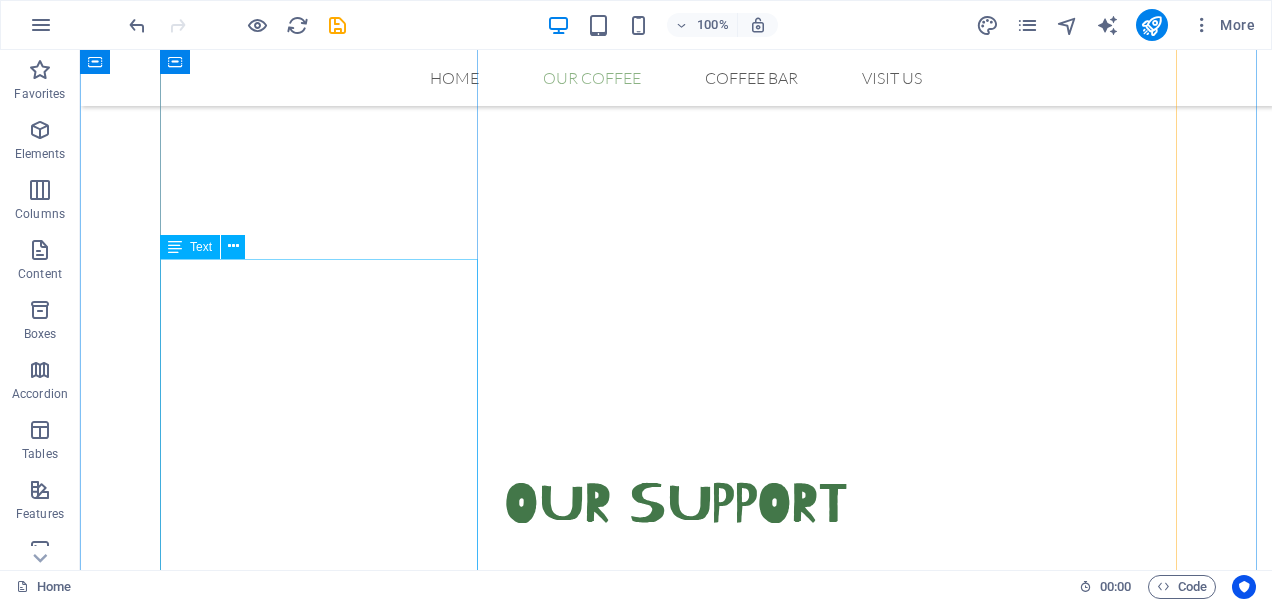 click on "Lorem ipsum dolor sit amet, consetetur sadipscing elitr, sed diam nonumy eirmod tempor invidunt ut labore et dolore magna aliquyam erat, sed diam voluptua. At vero eos et accusam et justo duo dolores et ea rebum.  Stet clita kasd gubergren, no sea takimata sanctus est Lorem ipsum dolor sit amet. Lorem ipsum dolor sit amet, consetetur sadipscing elitr, sed diam nonumy eirmod tempor invidunt ut labore et dolore magna aliquyam erat, sed diam voluptua. At vero eos et accusam et justo duo dolores et ea rebum." at bounding box center (676, 1252) 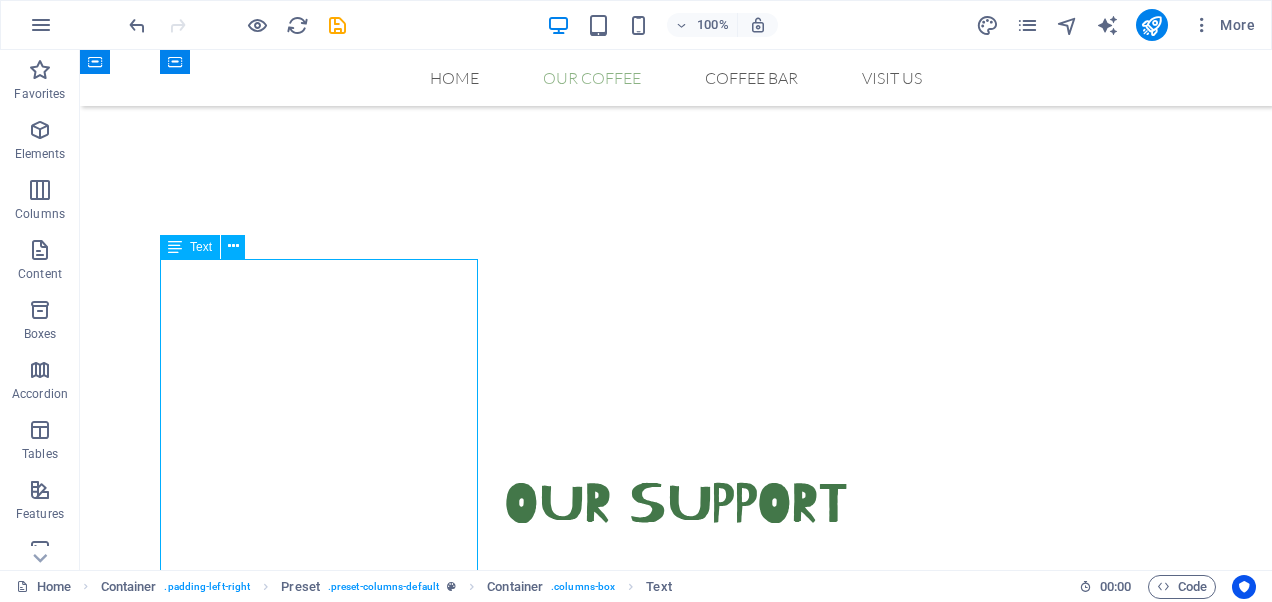 click on "Lorem ipsum dolor sit amet, consetetur sadipscing elitr, sed diam nonumy eirmod tempor invidunt ut labore et dolore magna aliquyam erat, sed diam voluptua. At vero eos et accusam et justo duo dolores et ea rebum.  Stet clita kasd gubergren, no sea takimata sanctus est Lorem ipsum dolor sit amet. Lorem ipsum dolor sit amet, consetetur sadipscing elitr, sed diam nonumy eirmod tempor invidunt ut labore et dolore magna aliquyam erat, sed diam voluptua. At vero eos et accusam et justo duo dolores et ea rebum." at bounding box center [676, 1252] 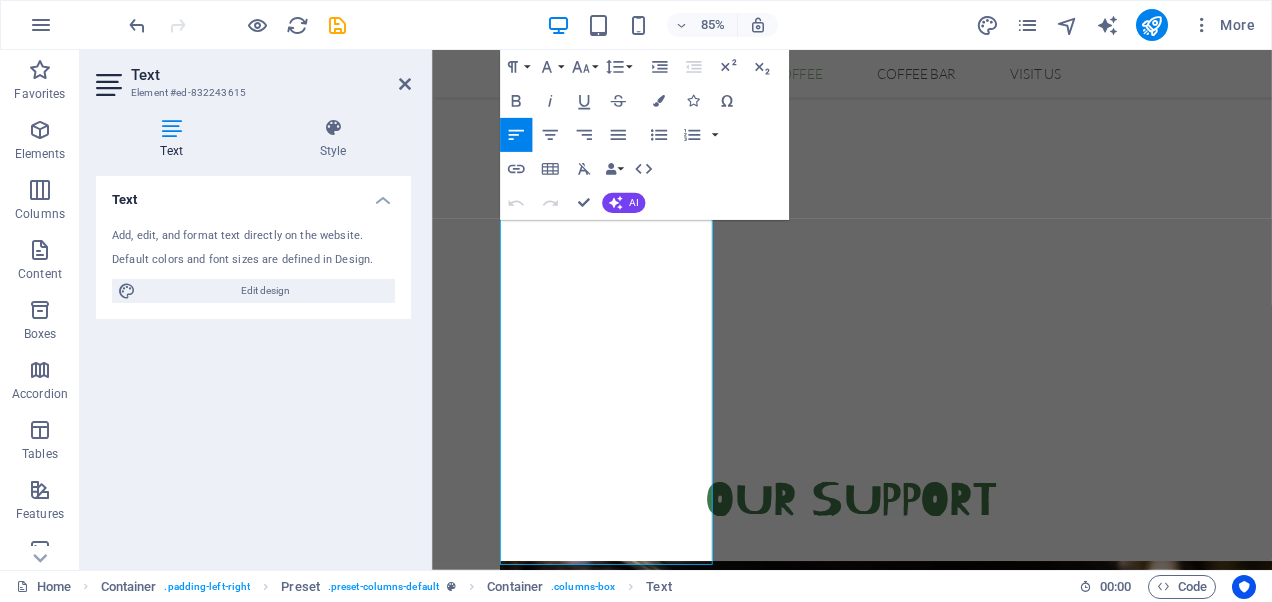 scroll, scrollTop: 812, scrollLeft: 0, axis: vertical 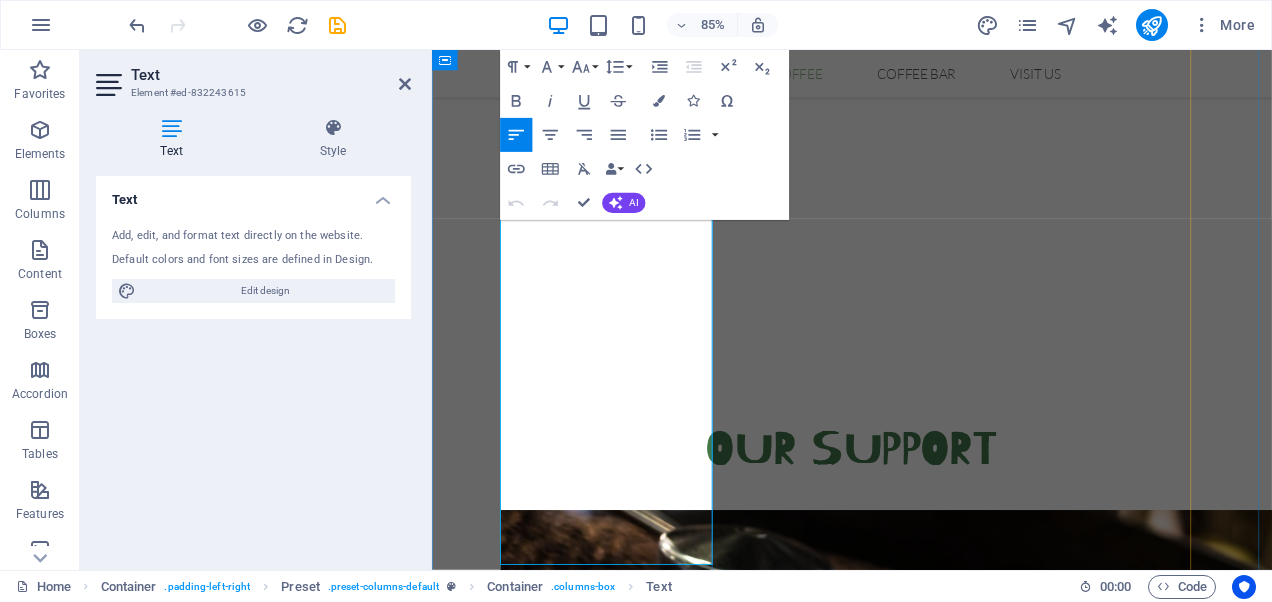 type 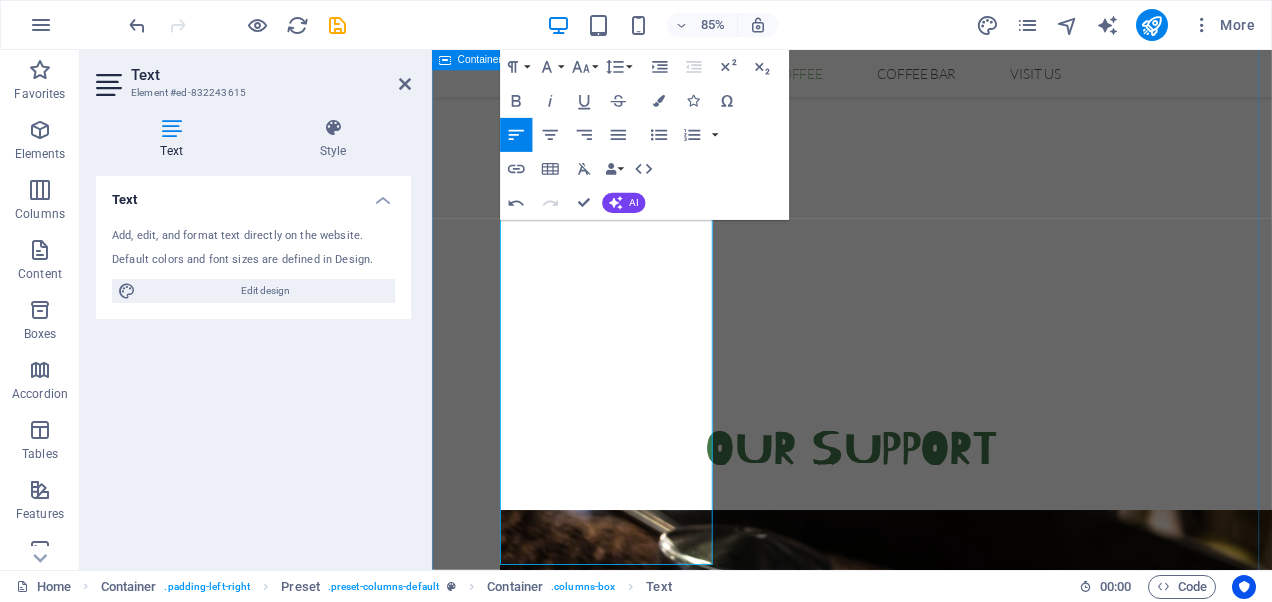 drag, startPoint x: 663, startPoint y: 639, endPoint x: 502, endPoint y: 251, distance: 420.07736 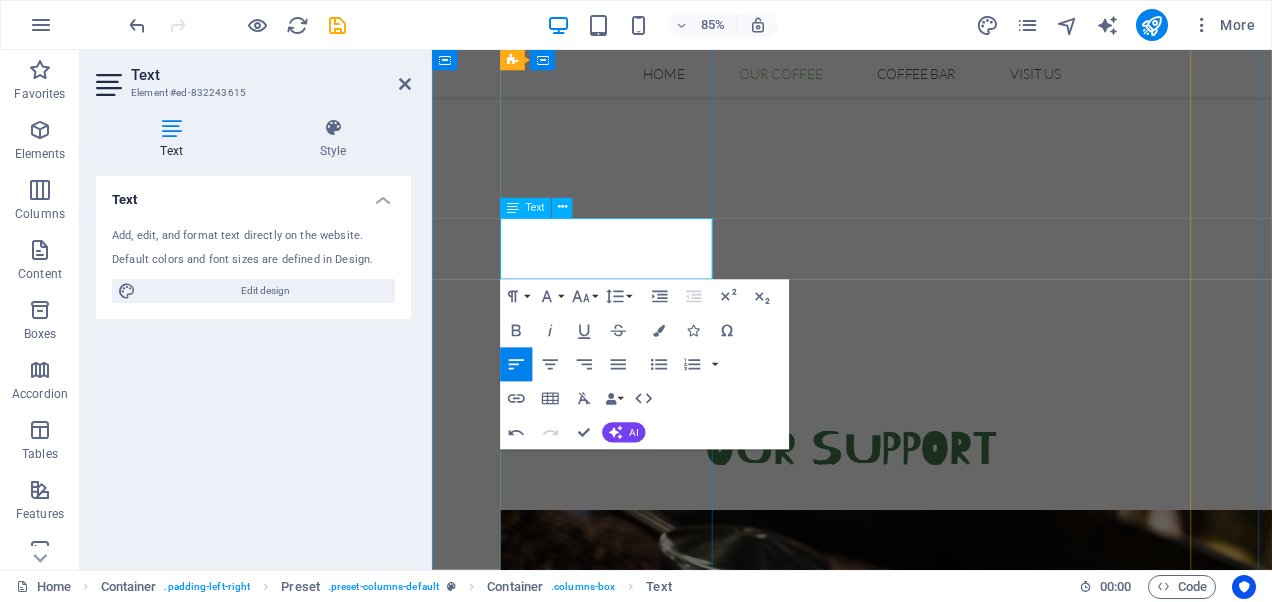 click on "Supporting children with anixety, low mood, soical worrkis and life transtisions." at bounding box center [926, 1220] 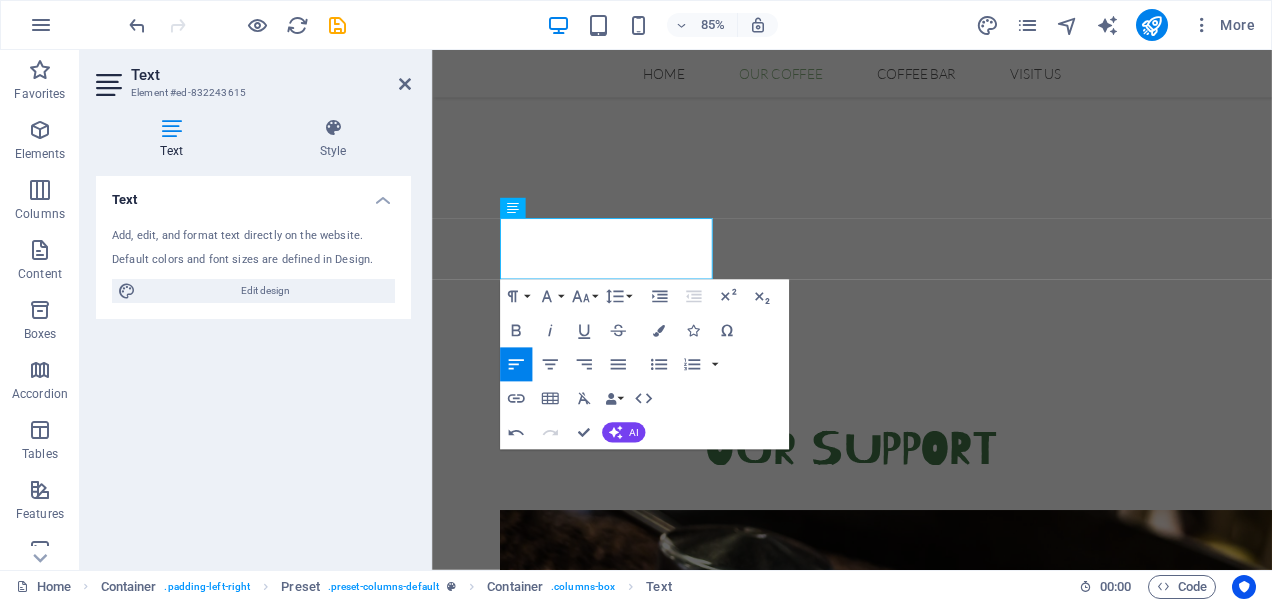 click on "anxiety," 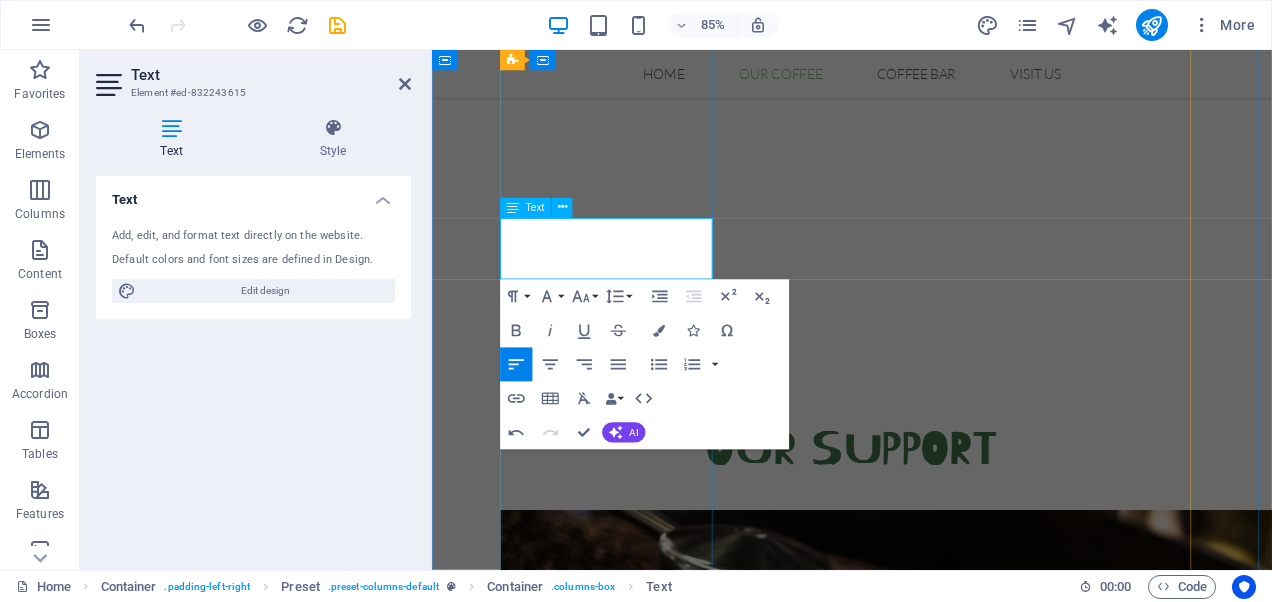 click on "Supporting children with anxiety, low mood, soical worrkis and life transtisions." at bounding box center [926, 1220] 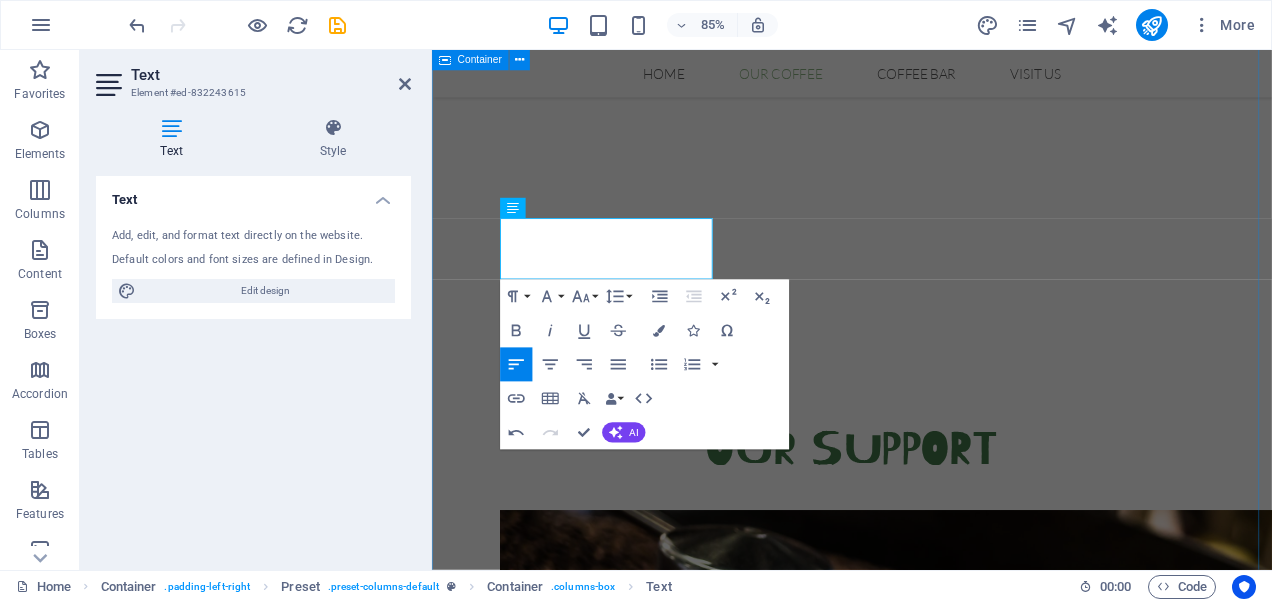 click on "Our Support CHildren's Counselling Supporting children with anxiety, low mood, soical worrkis and life transtisions. Learn More Emotional Coaching Regulation Skills Lorem ipsum dolor sit amet, consetetur sadipscing elitr, sed diam nonumy eirmod tempor invidunt ut labore et dolore magna aliquyam erat, sed diam voluptua. At vero eos et accusam et justo duo dolores et ea rebum. Stet clita kasd gubergren, no sea takimata sanctus est Lorem ipsum dolor sit amet. Lorem ipsum dolor sit amet, consetetur sadipscing elitr, sed diam nonumy eirmod tempor invidunt ut labore et dolore magna aliquyam erat, sed diam voluptua. At vero eos et accusam et justo duo dolores et ea rebum. Learn More Support for Neurodiverse Children Lorem ipsum dolor sit amet, consetetur sadipscing elitr, sed diam nonumy eirmod tempor invidunt ut labore et dolore magna aliquyam erat, sed diam voluptua. At vero eos et accusam et justo duo dolores et ea rebum. Learn More" at bounding box center [926, 1772] 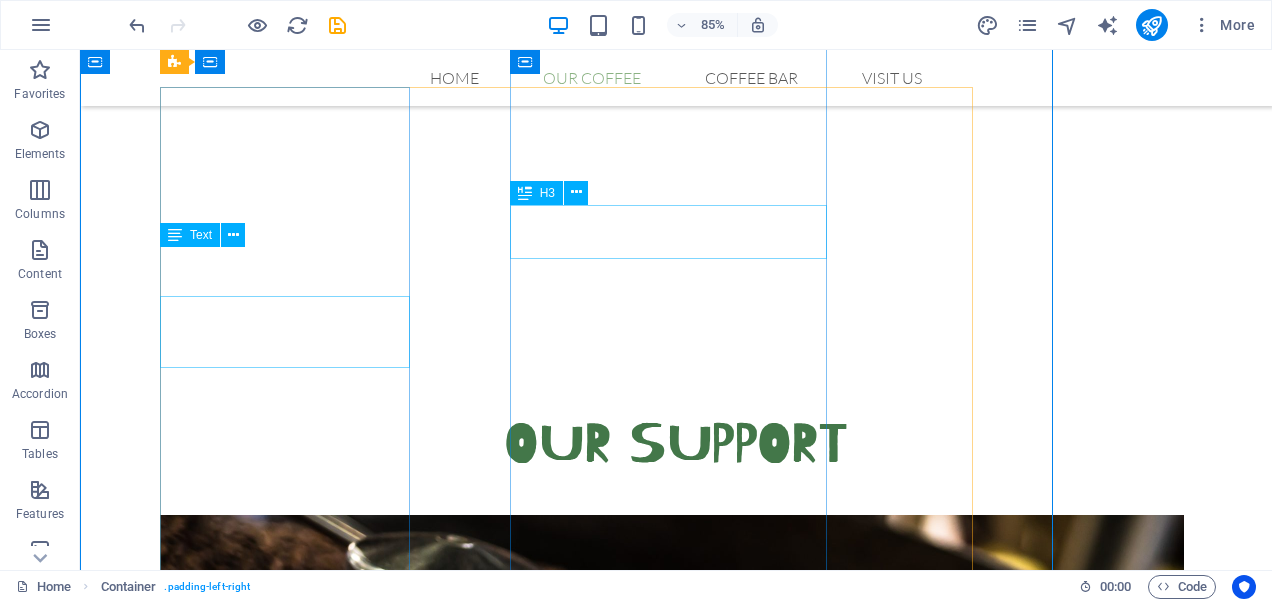 scroll, scrollTop: 764, scrollLeft: 0, axis: vertical 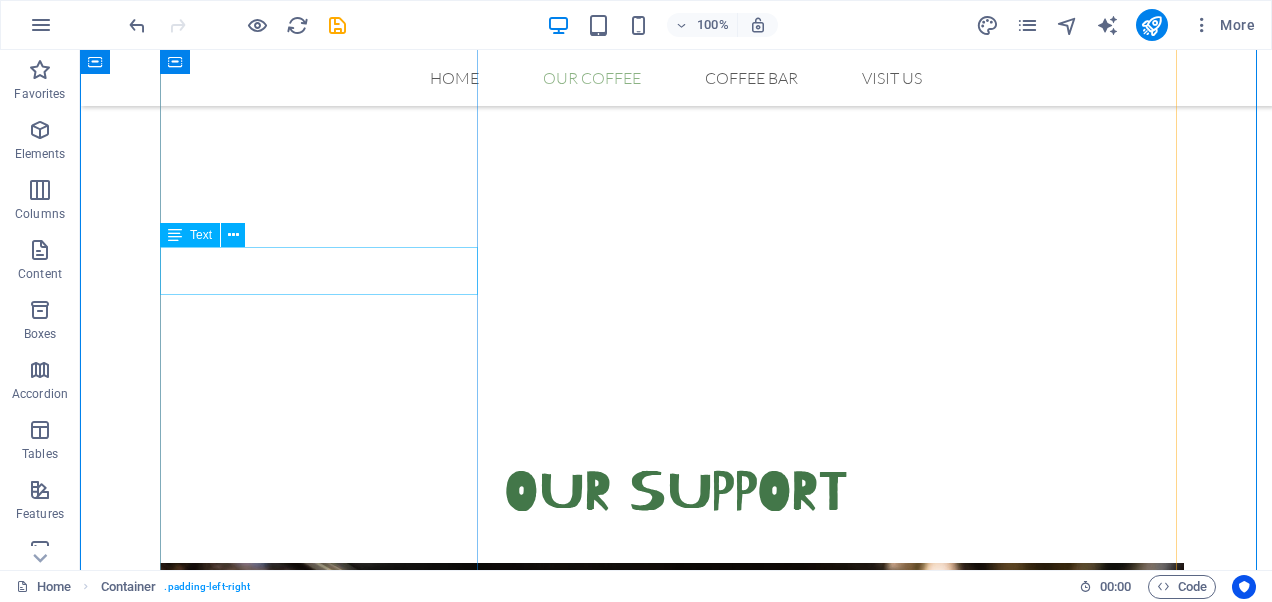 click on "Supporting children with anxiety, low mood, soical worrkis and life transtisions." at bounding box center [676, 1192] 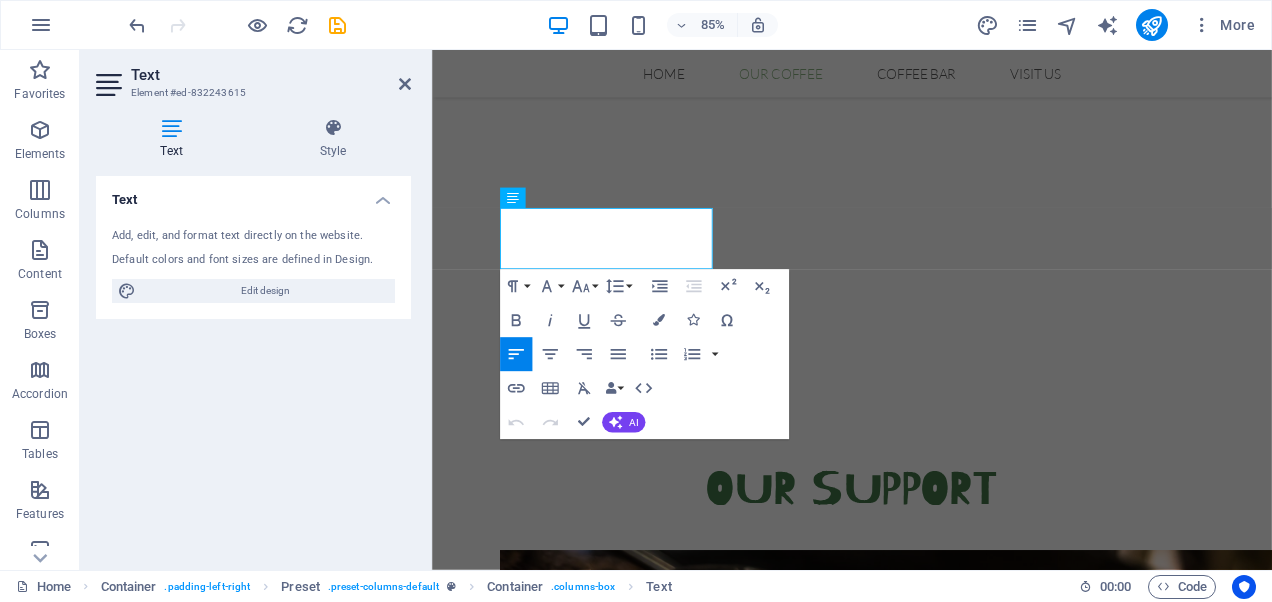 scroll, scrollTop: 824, scrollLeft: 0, axis: vertical 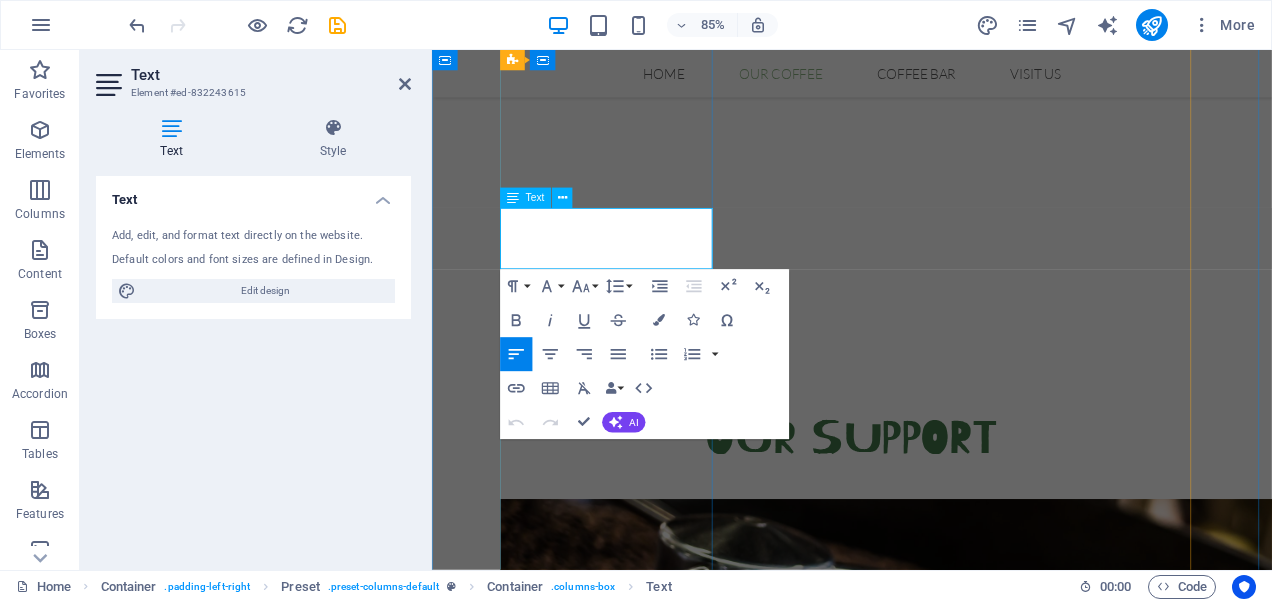 click on "Supporting children with anxiety, low mood, soical worrkis and life transtisions." at bounding box center [926, 1208] 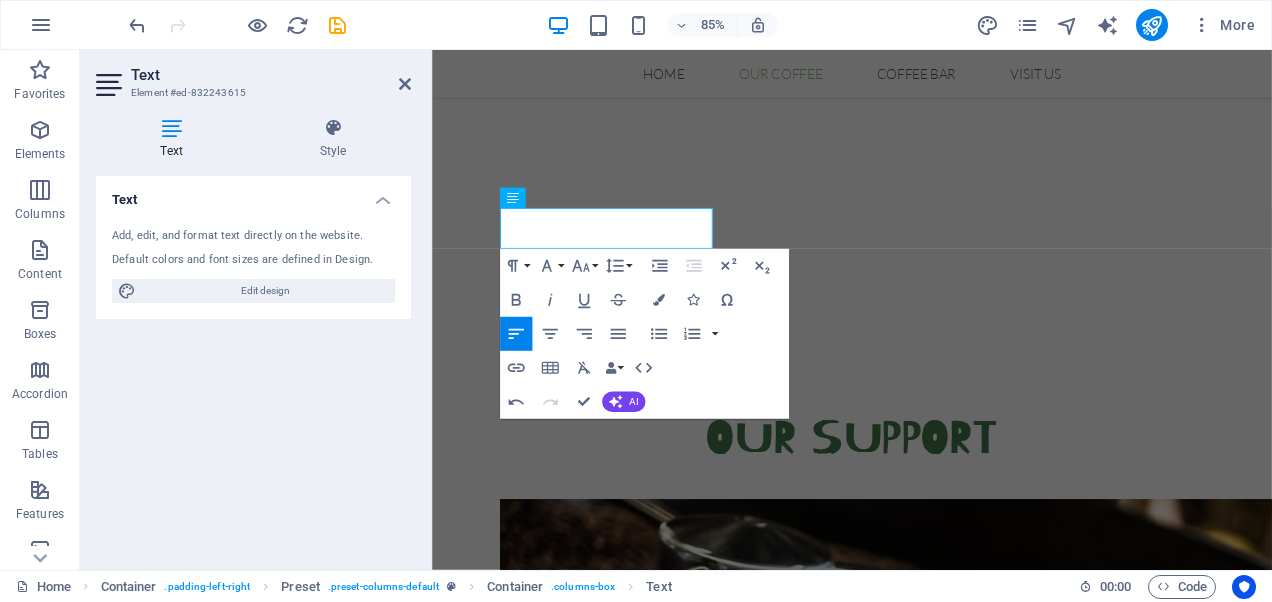 type 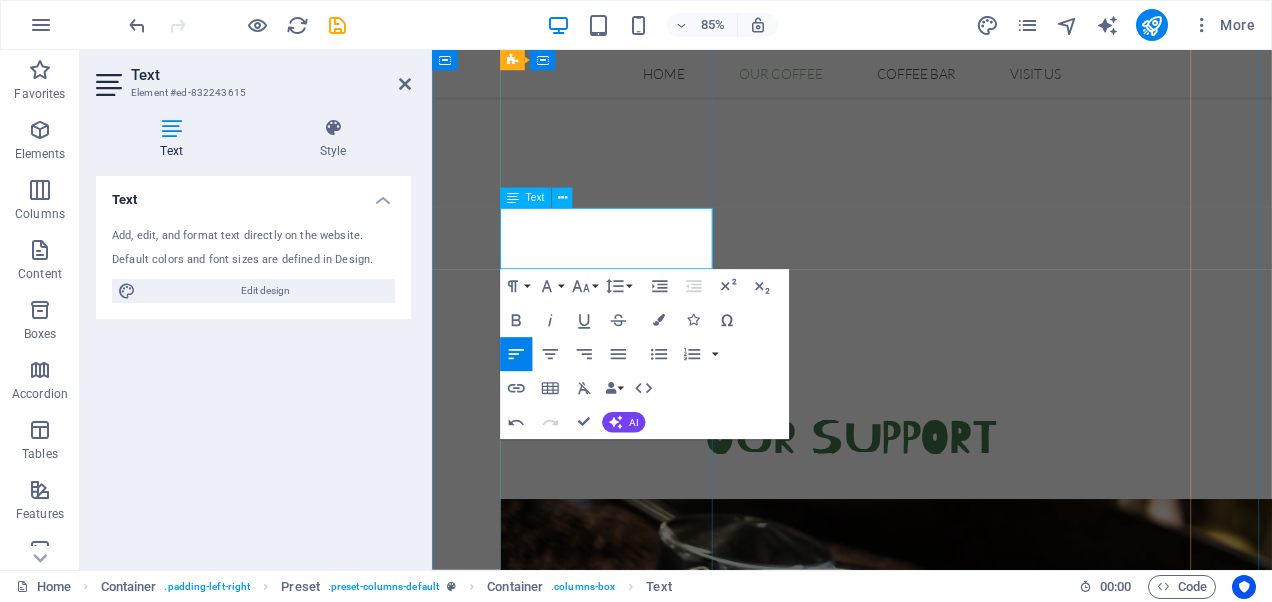 click on "Supporting children with anxiety, low mood, social worries  and life transtisions." at bounding box center (926, 1208) 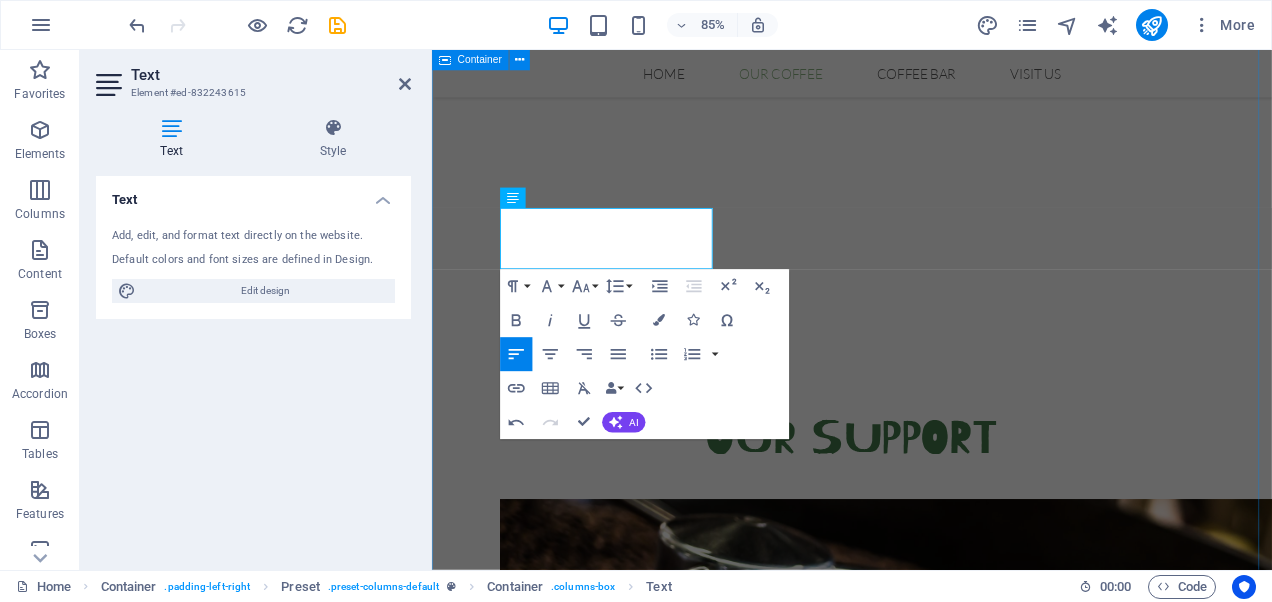 drag, startPoint x: 506, startPoint y: 298, endPoint x: 455, endPoint y: 301, distance: 51.088158 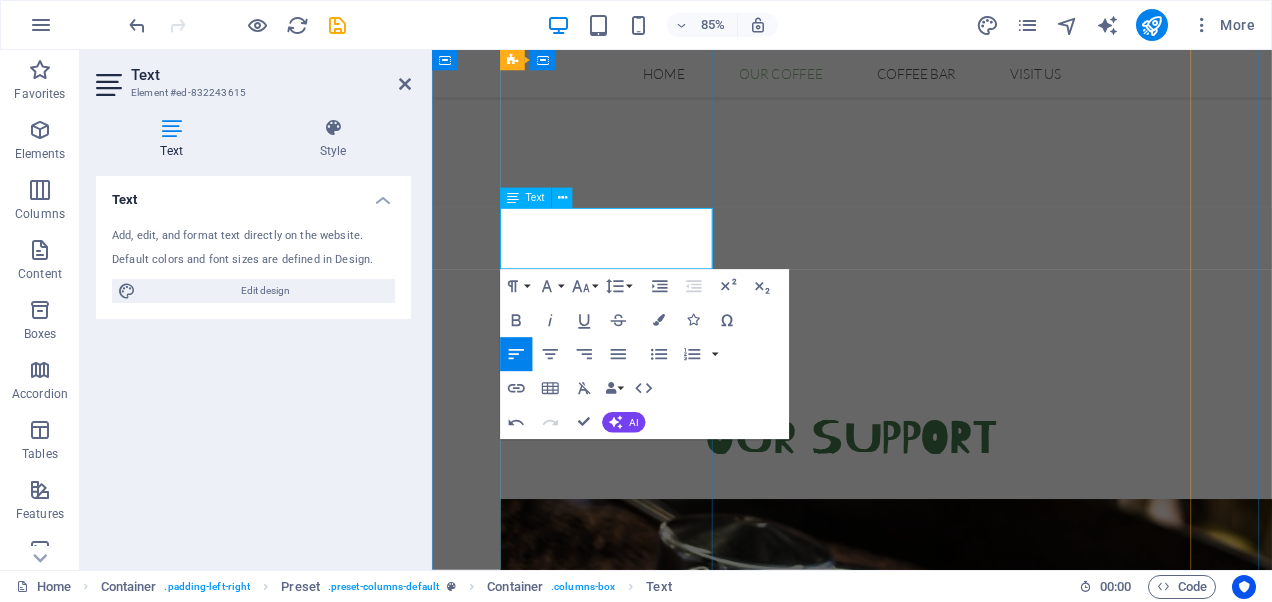 click on "Supporting children with anxiety, low mood, social worries and life tranisistions." at bounding box center [926, 1208] 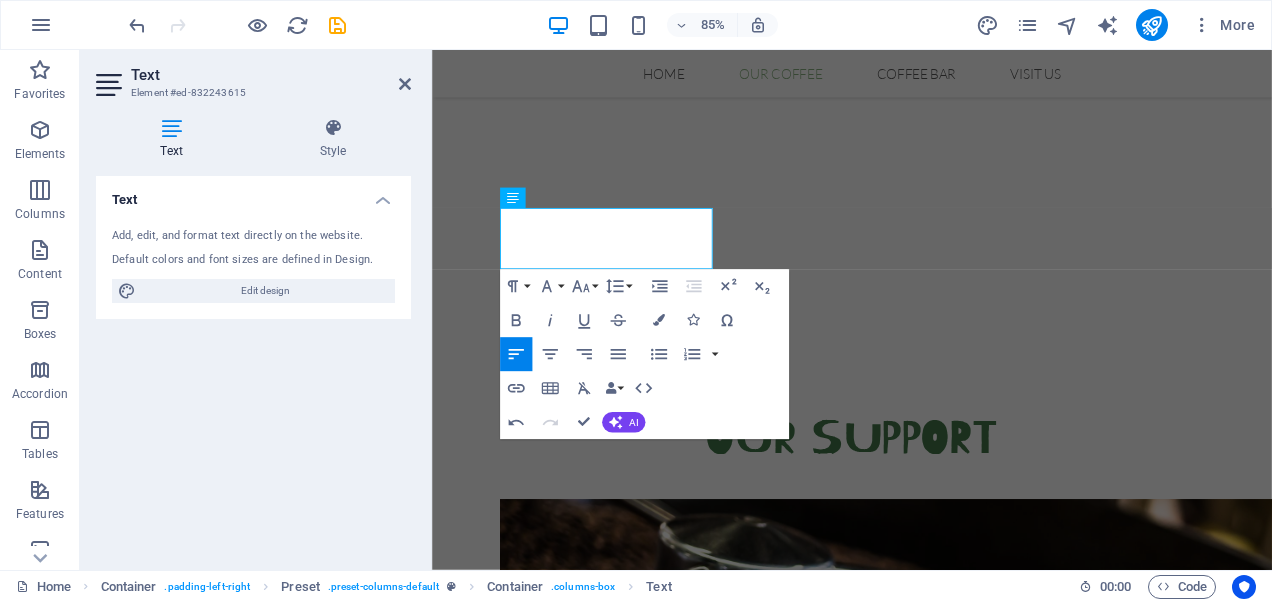 click on "Add a comma" 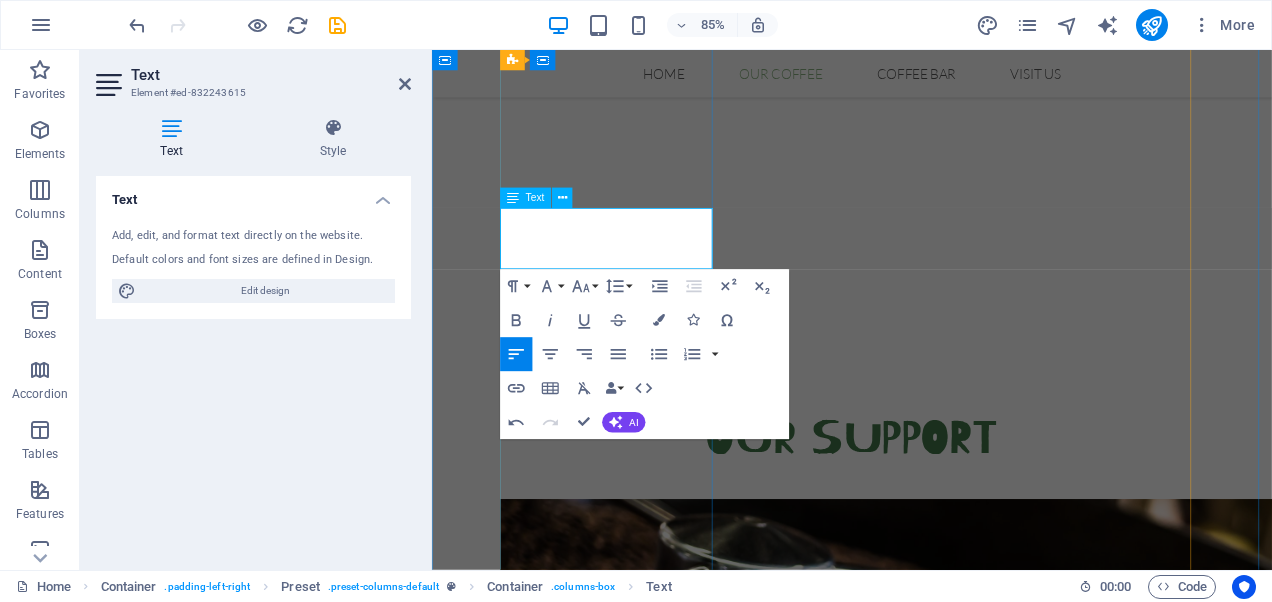 click on "Supporting children with anxiety, low mood, social worries, and life tranisistions." at bounding box center [926, 1208] 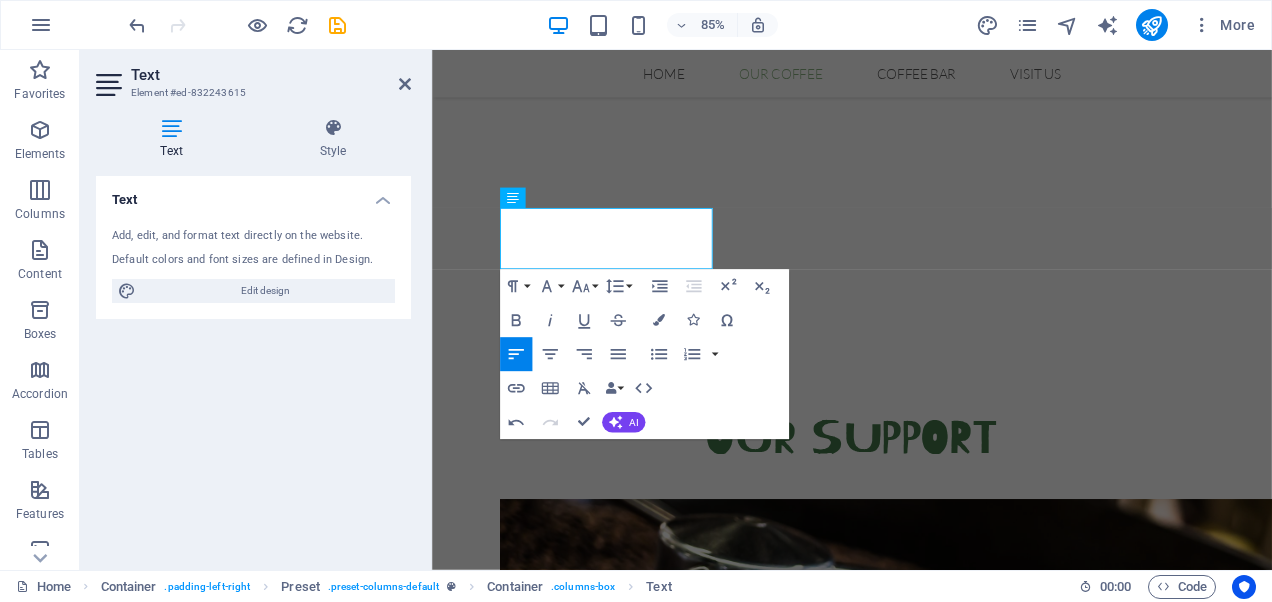 click on "Rewrite sentence" 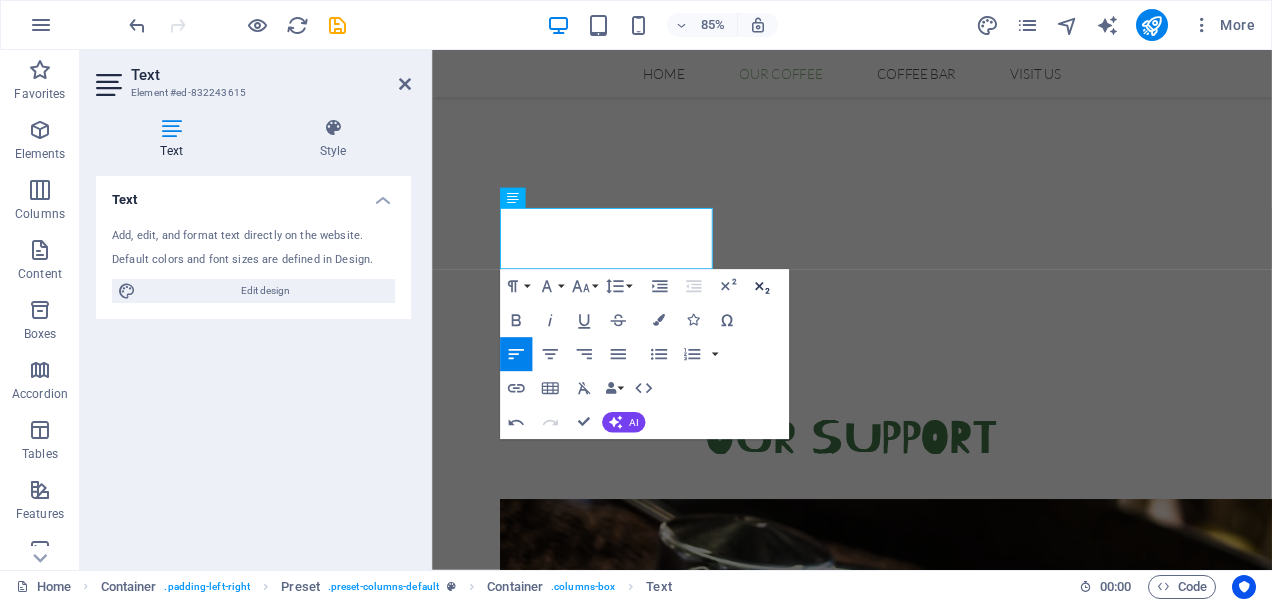 click 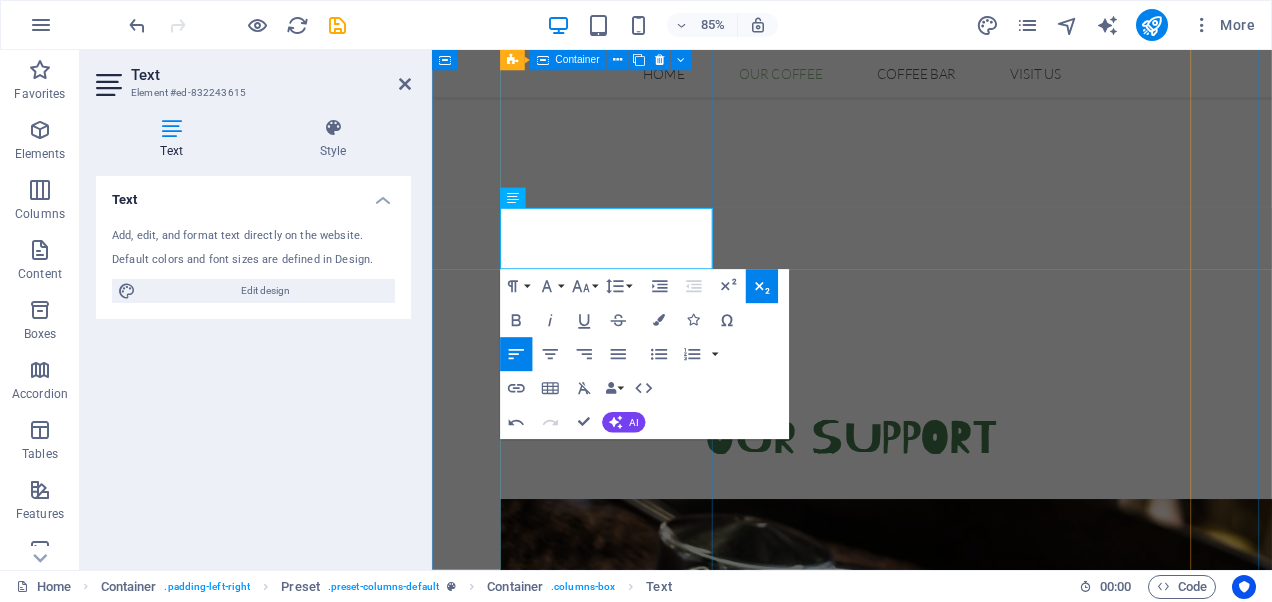 click on "CHildren's Counselling  ​ Supporting children with anxiety, low mood, social worries, and life tranisistions.  Learn More" at bounding box center (926, 937) 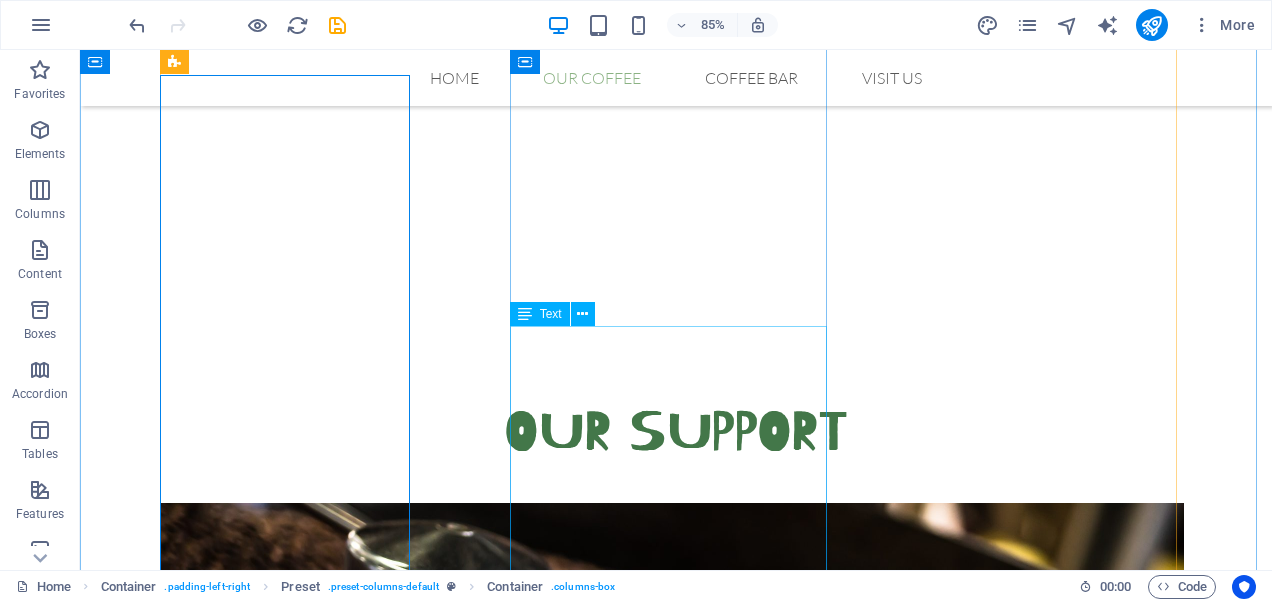 scroll, scrollTop: 775, scrollLeft: 0, axis: vertical 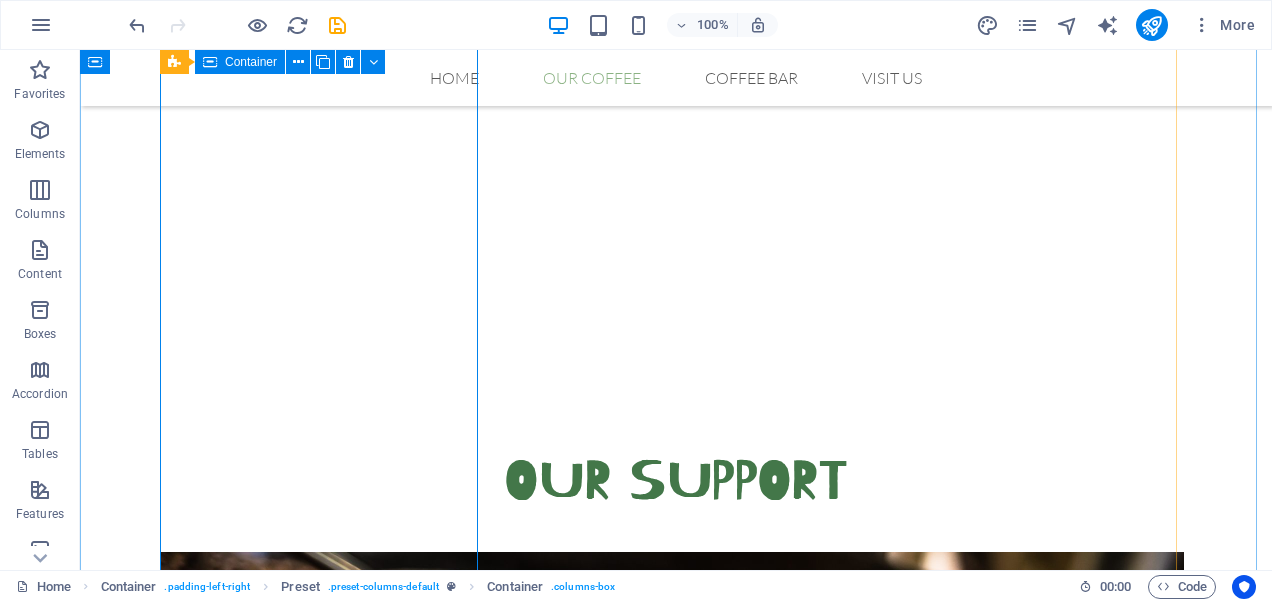 click on "CHildren's Counselling  Supporting children with anxiety, low mood, social worries, and life tranisistions.  Learn More" at bounding box center (676, 910) 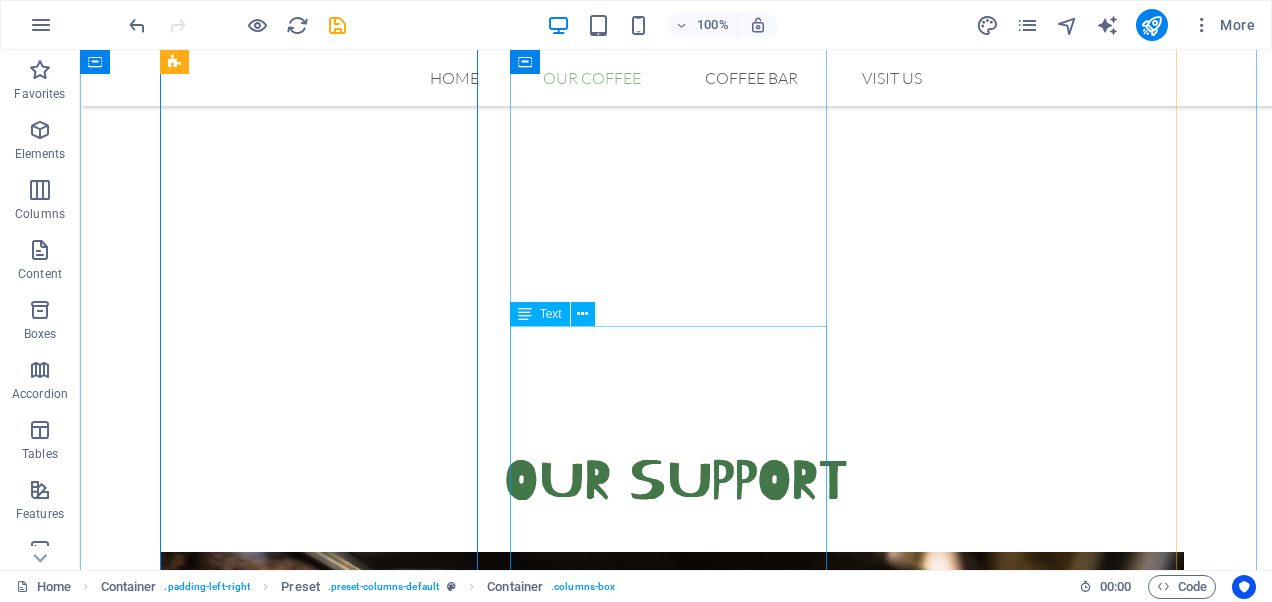 click on "Lorem ipsum dolor sit amet, consetetur sadipscing elitr, sed diam nonumy eirmod tempor invidunt ut labore et dolore magna aliquyam erat, sed diam voluptua. At vero eos et accusam et justo duo dolores et ea rebum.  Stet clita kasd gubergren, no sea takimata sanctus est Lorem ipsum dolor sit amet. Lorem ipsum dolor sit amet, consetetur sadipscing elitr, sed diam nonumy eirmod tempor invidunt ut labore et dolore magna aliquyam erat, sed diam voluptua. At vero eos et accusam et justo duo dolores et ea rebum." at bounding box center (676, 2118) 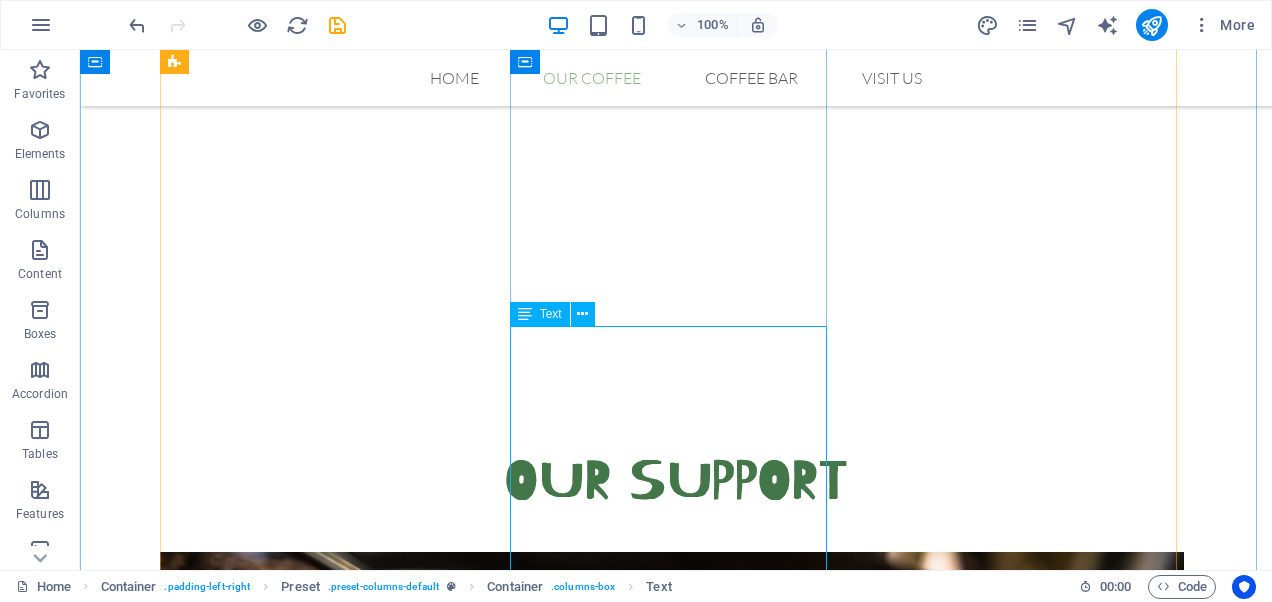 click on "Lorem ipsum dolor sit amet, consetetur sadipscing elitr, sed diam nonumy eirmod tempor invidunt ut labore et dolore magna aliquyam erat, sed diam voluptua. At vero eos et accusam et justo duo dolores et ea rebum.  Stet clita kasd gubergren, no sea takimata sanctus est Lorem ipsum dolor sit amet. Lorem ipsum dolor sit amet, consetetur sadipscing elitr, sed diam nonumy eirmod tempor invidunt ut labore et dolore magna aliquyam erat, sed diam voluptua. At vero eos et accusam et justo duo dolores et ea rebum." at bounding box center (676, 2118) 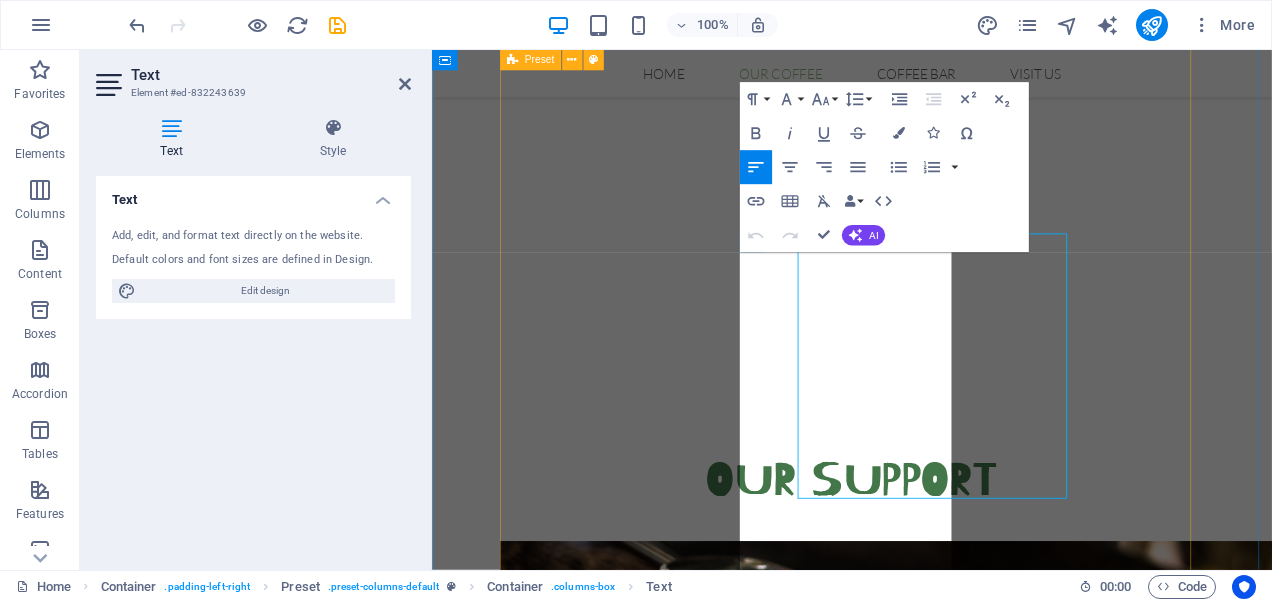scroll, scrollTop: 835, scrollLeft: 0, axis: vertical 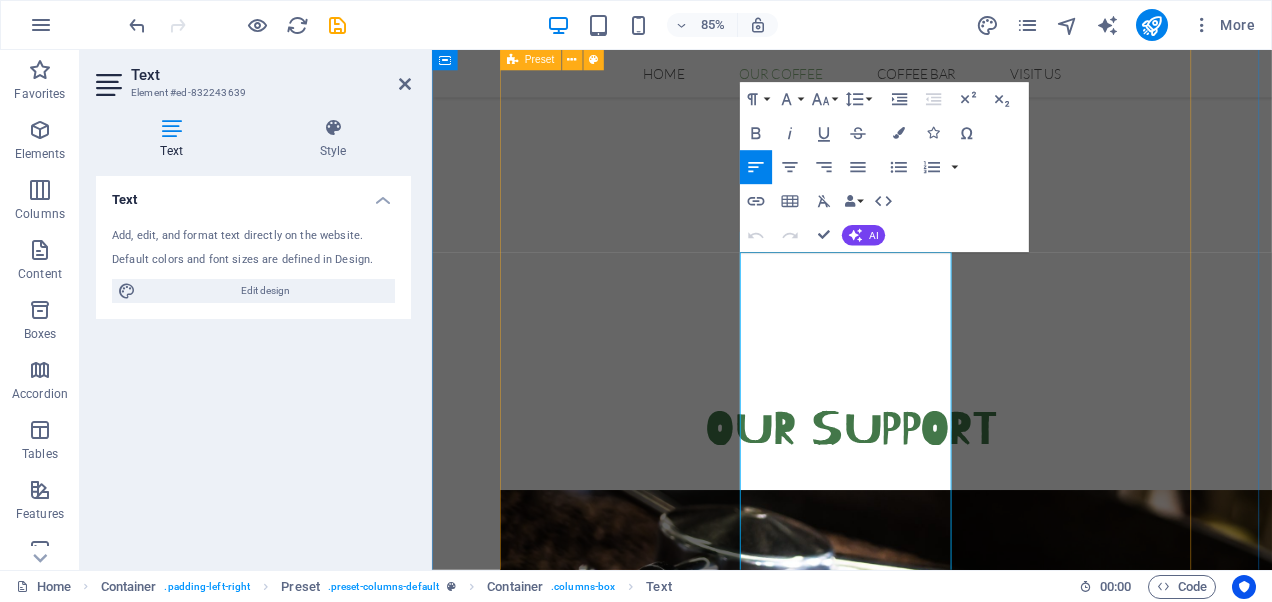 drag, startPoint x: 860, startPoint y: 449, endPoint x: 782, endPoint y: 293, distance: 174.4133 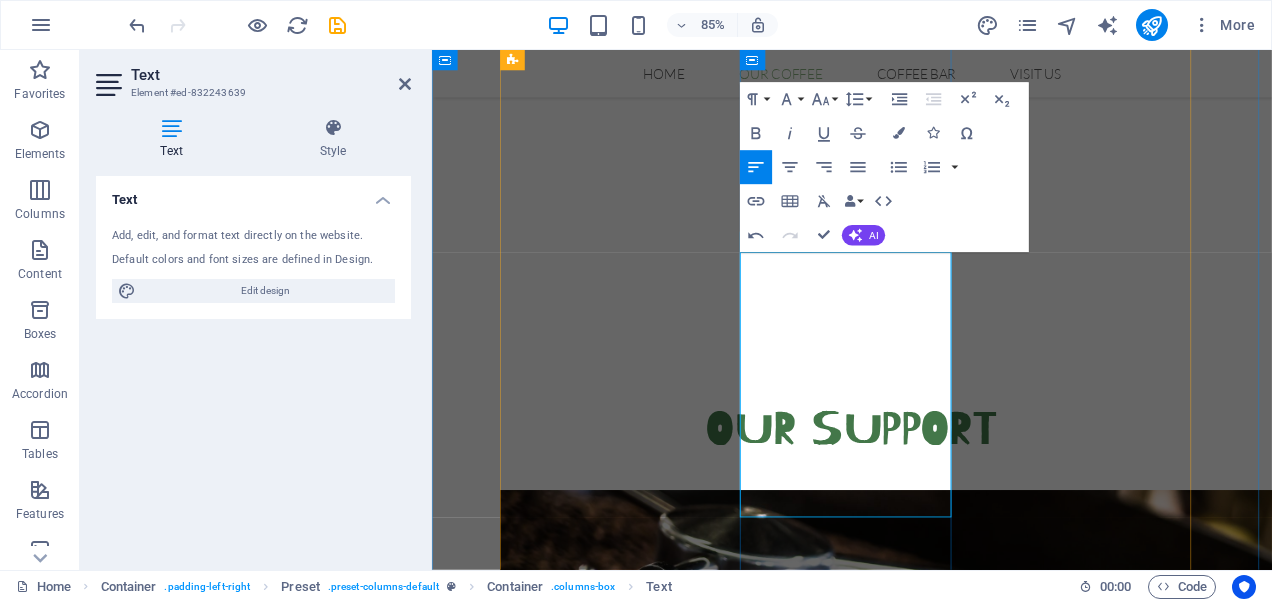 drag, startPoint x: 799, startPoint y: 396, endPoint x: 956, endPoint y: 582, distance: 243.40295 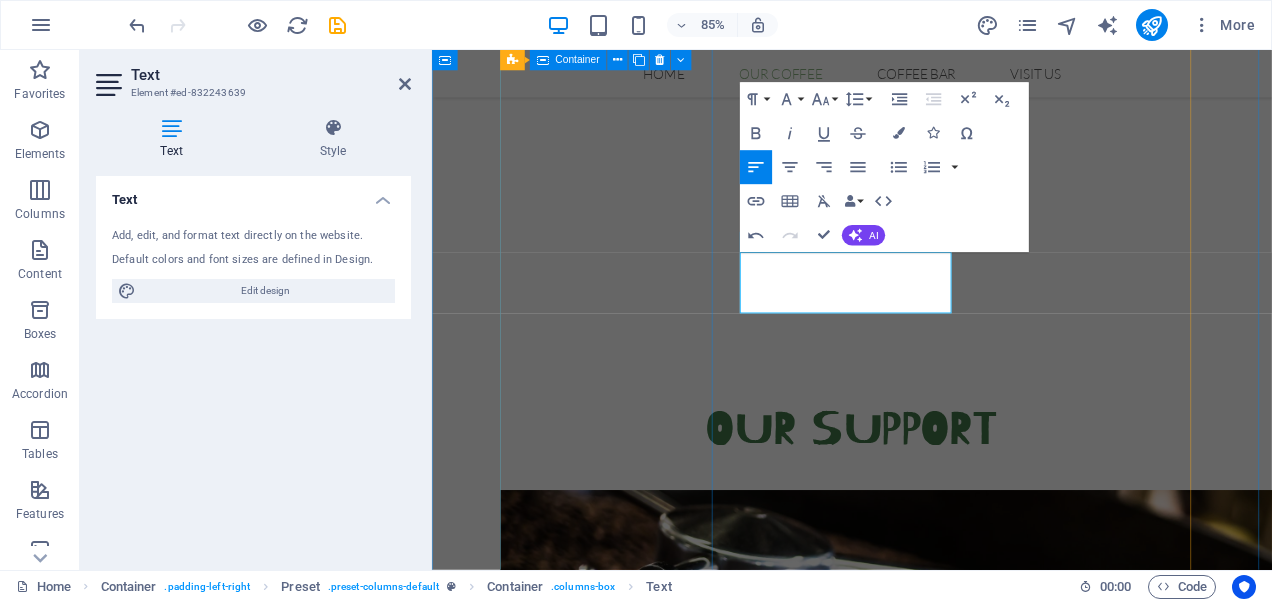 click on "CHildren's Counselling  Supporting children with anxiety, low mood, social worries, and life tranisistions.  Learn More" at bounding box center (926, 926) 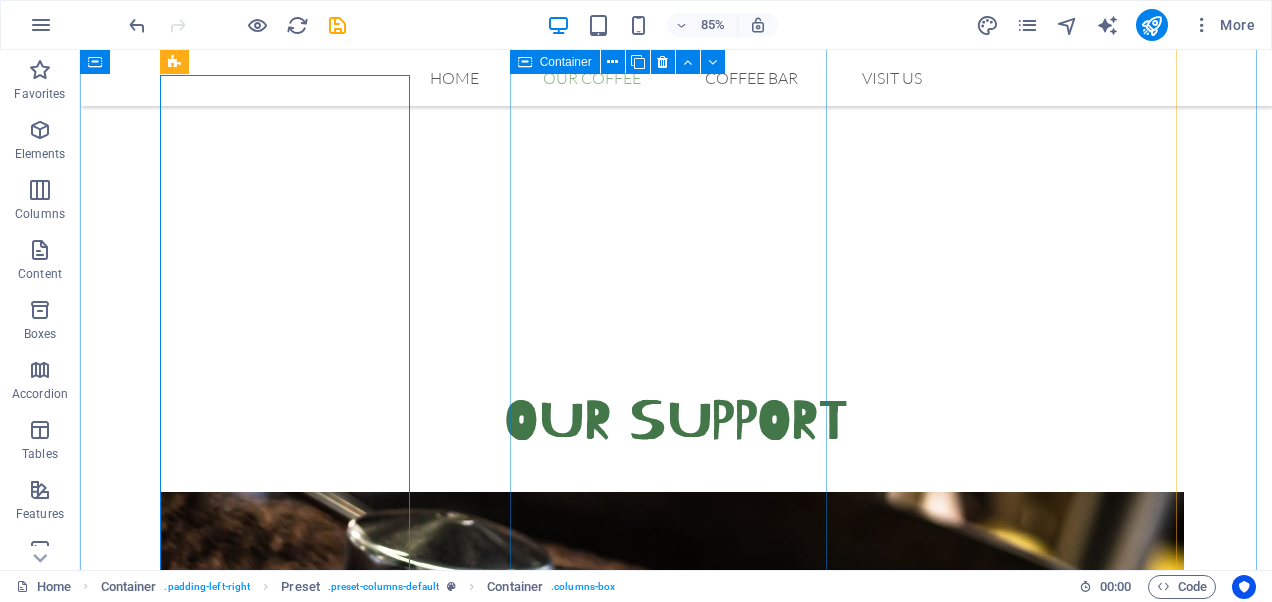 scroll, scrollTop: 775, scrollLeft: 0, axis: vertical 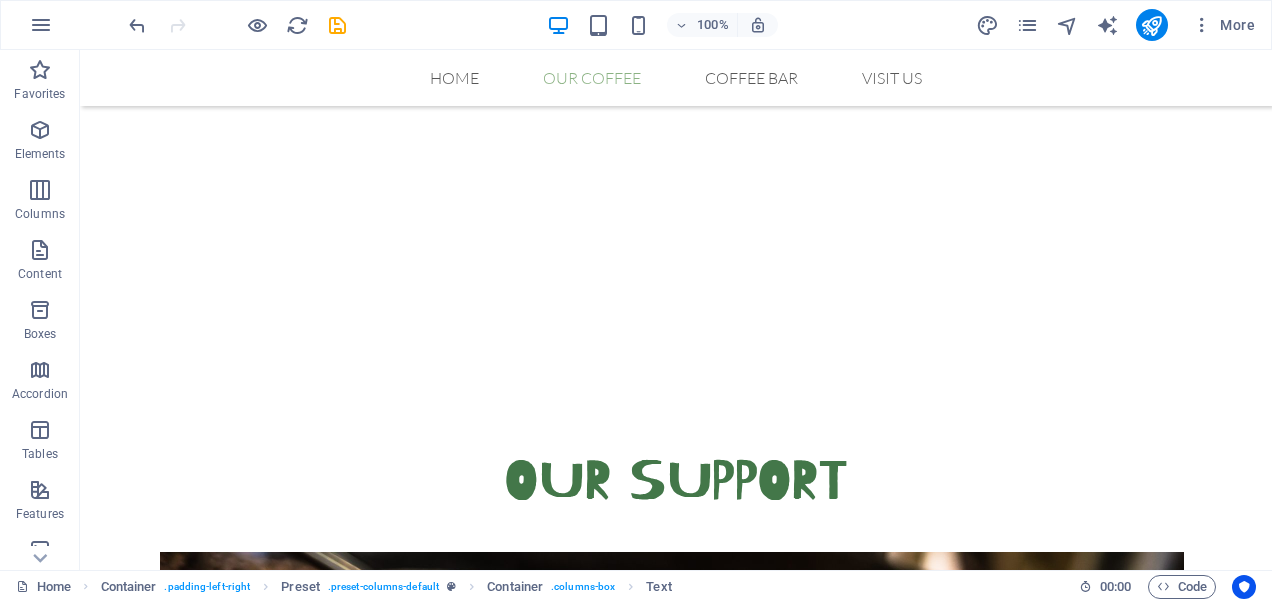 drag, startPoint x: 673, startPoint y: 360, endPoint x: 676, endPoint y: 296, distance: 64.070274 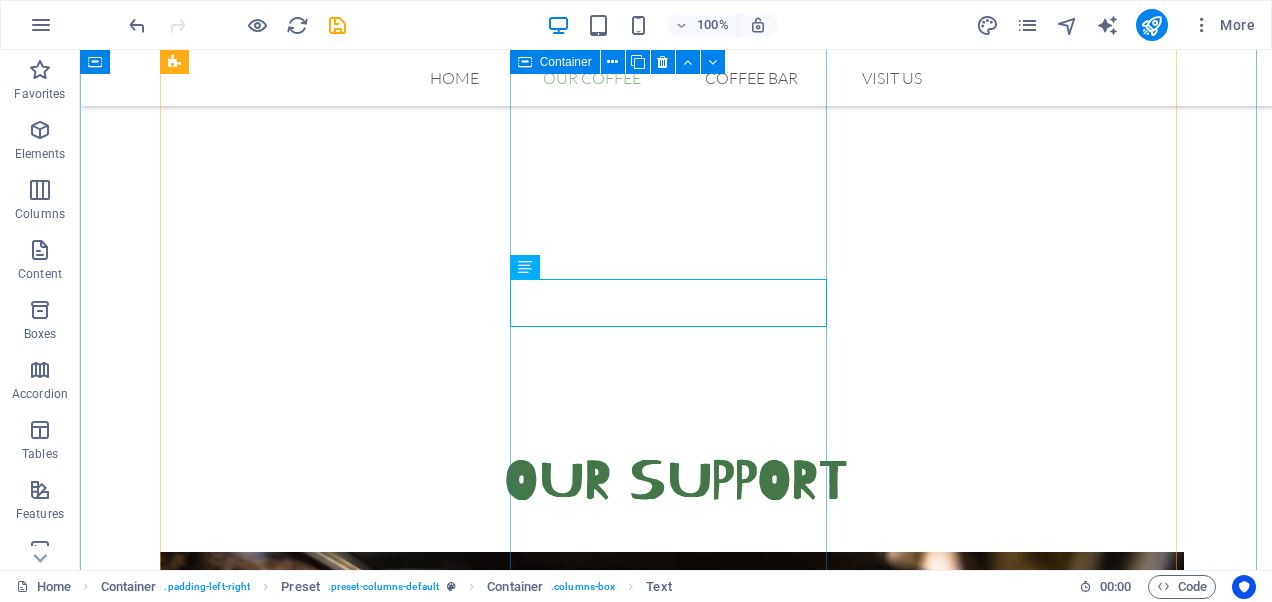 click on "Emotional Coaching & Regulation Skills Helping children recognise emotions, build calming strategies, and feel in control. Learn More" at bounding box center (676, 1719) 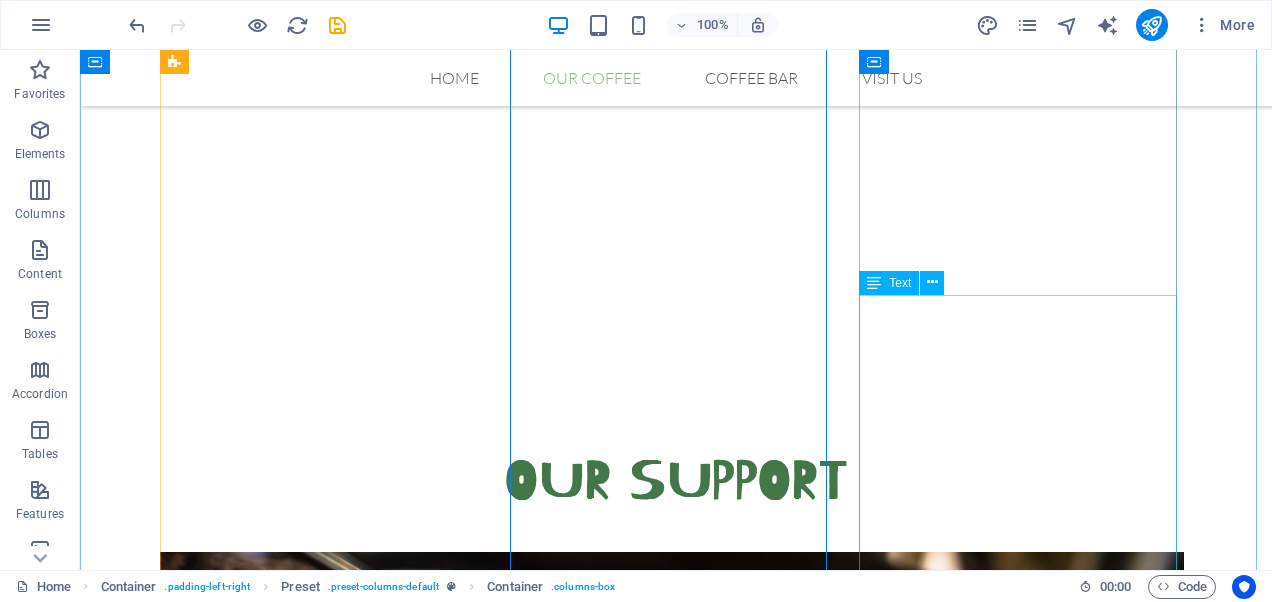 click on "Lorem ipsum dolor sit amet, consetetur sadipscing elitr, sed diam nonumy eirmod tempor invidunt ut labore et dolore magna aliquyam erat, sed diam voluptua. At vero eos et accusam et justo duo dolores et ea rebum.  Stet clita kasd gubergren, no sea takimata sanctus est Lorem ipsum dolor sit amet. Lorem ipsum dolor sit amet, consetetur sadipscing elitr, sed diam nonumy eirmod tempor invidunt ut labore et dolore magna aliquyam erat, sed diam voluptua. At vero eos et accusam et justo duo dolores et ea rebum." at bounding box center (676, 2975) 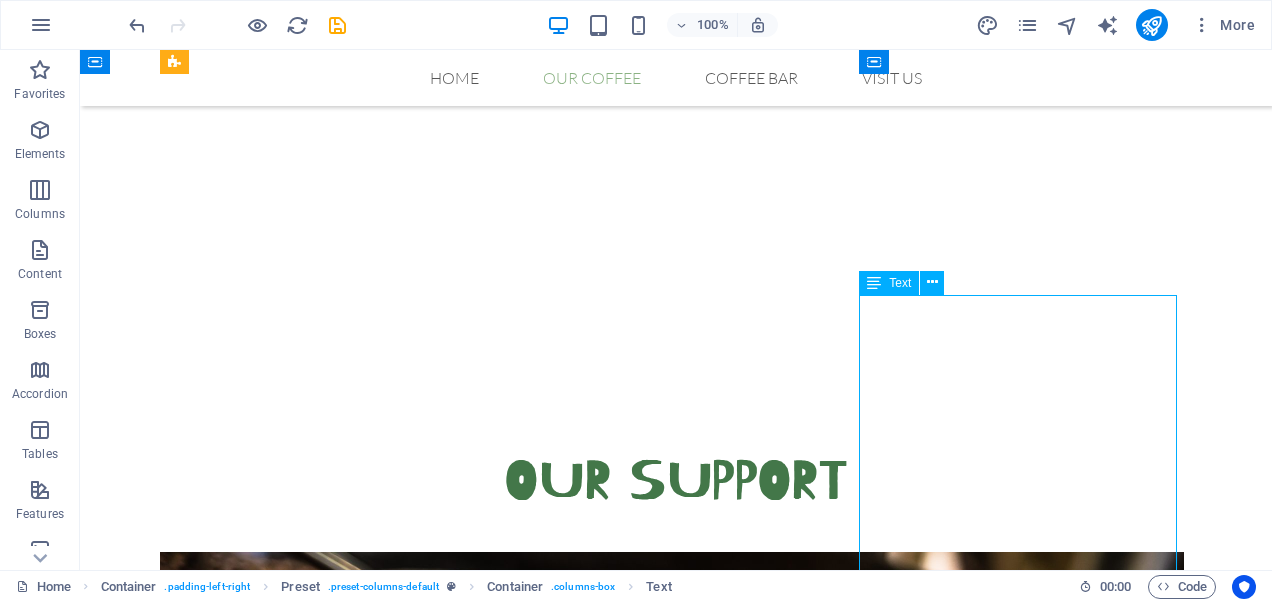 drag, startPoint x: 1044, startPoint y: 468, endPoint x: 802, endPoint y: 542, distance: 253.06126 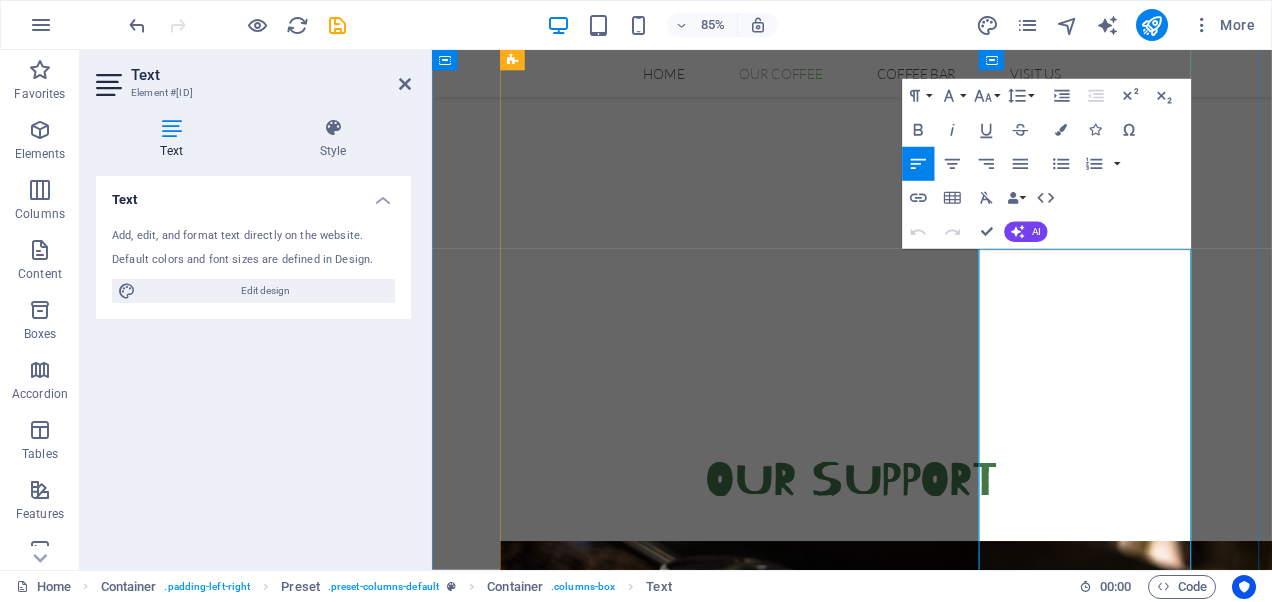 scroll, scrollTop: 835, scrollLeft: 0, axis: vertical 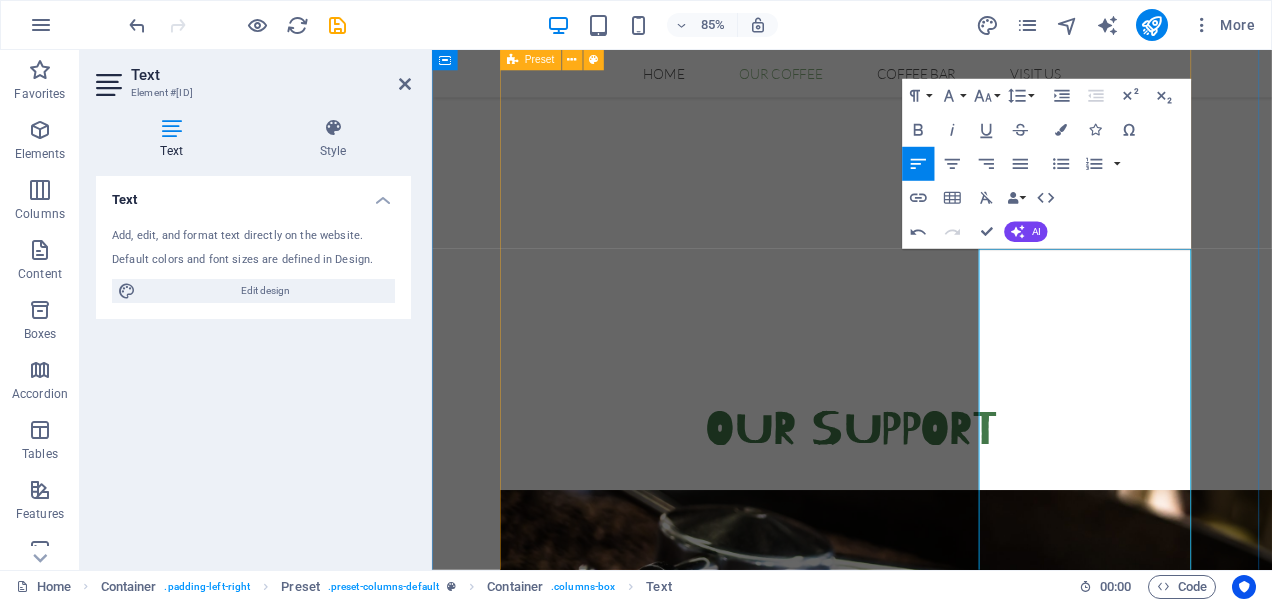 drag, startPoint x: 1283, startPoint y: 496, endPoint x: 1073, endPoint y: 275, distance: 304.86227 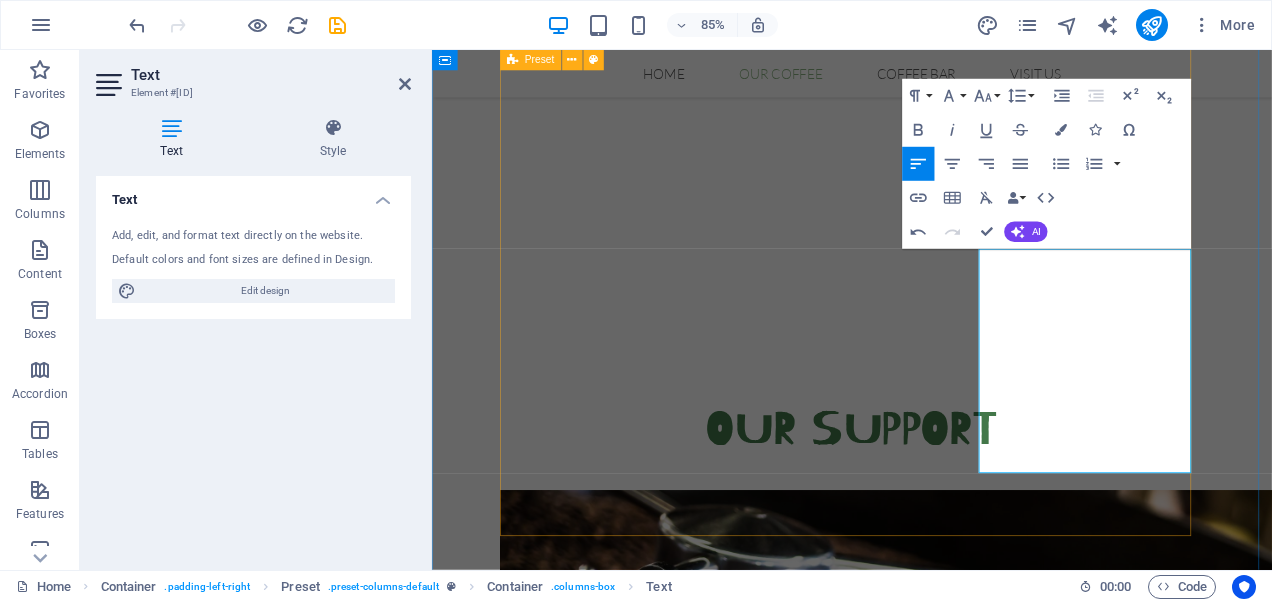drag, startPoint x: 1191, startPoint y: 518, endPoint x: 1062, endPoint y: 318, distance: 237.9937 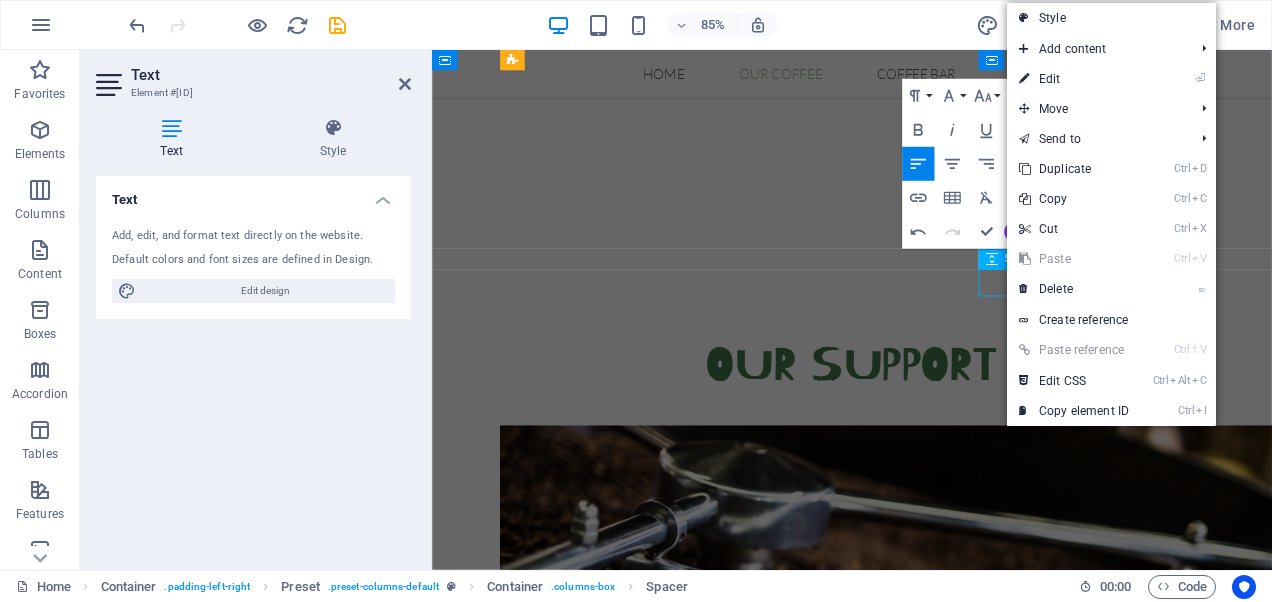 scroll, scrollTop: 775, scrollLeft: 0, axis: vertical 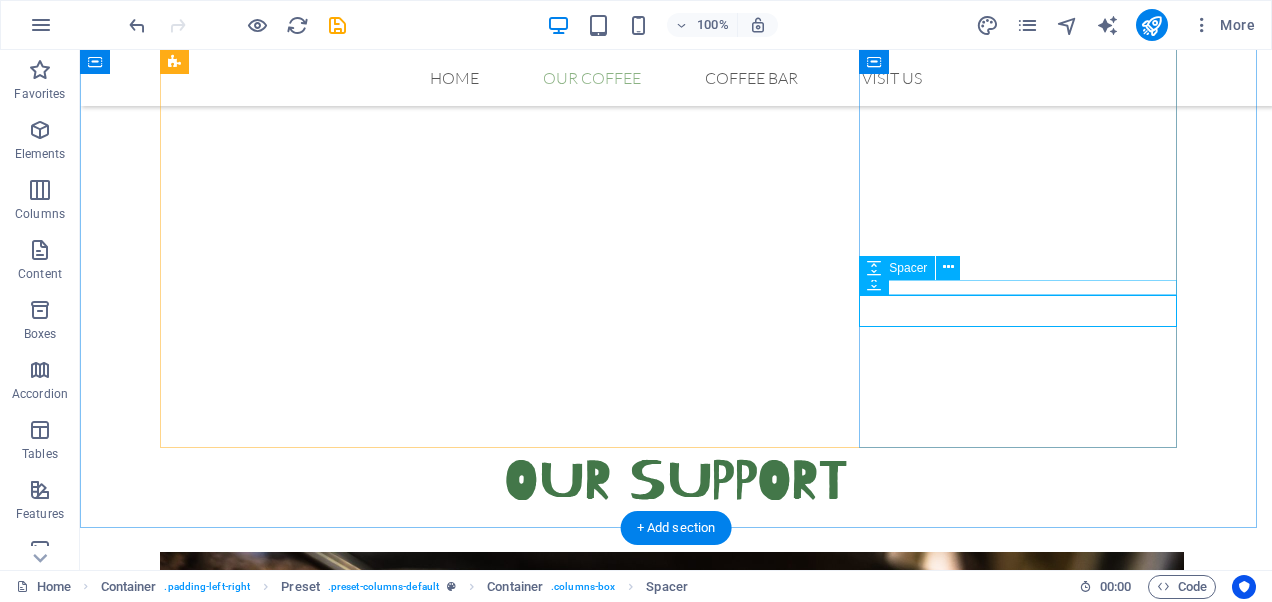 click at bounding box center (676, 2907) 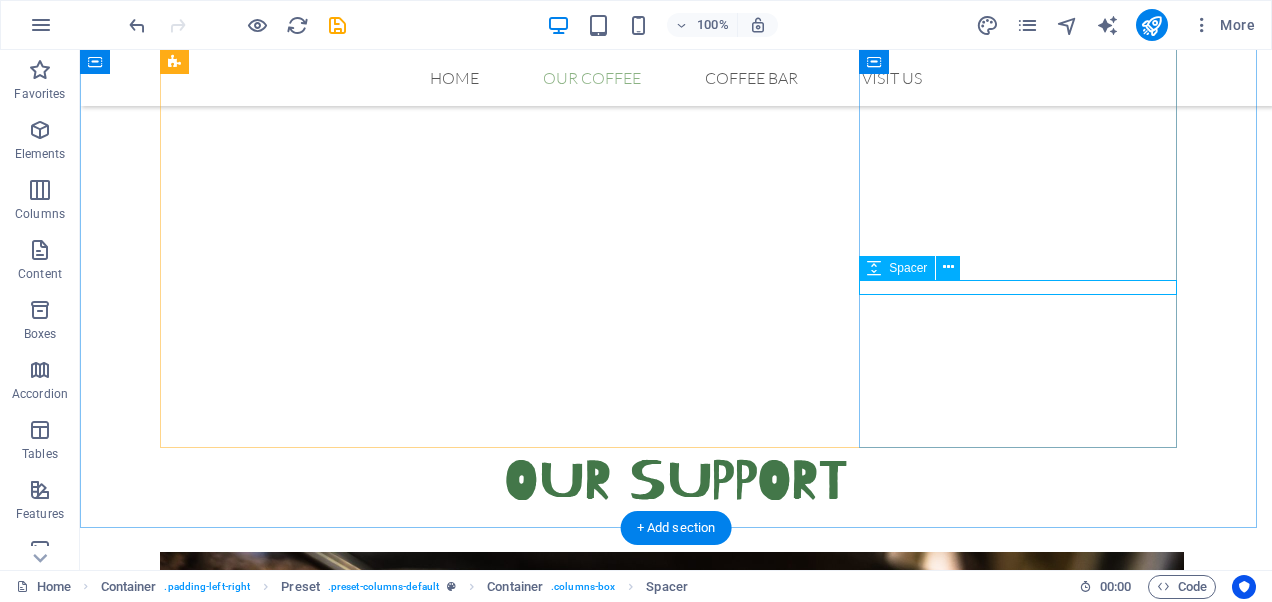 click at bounding box center (676, 2907) 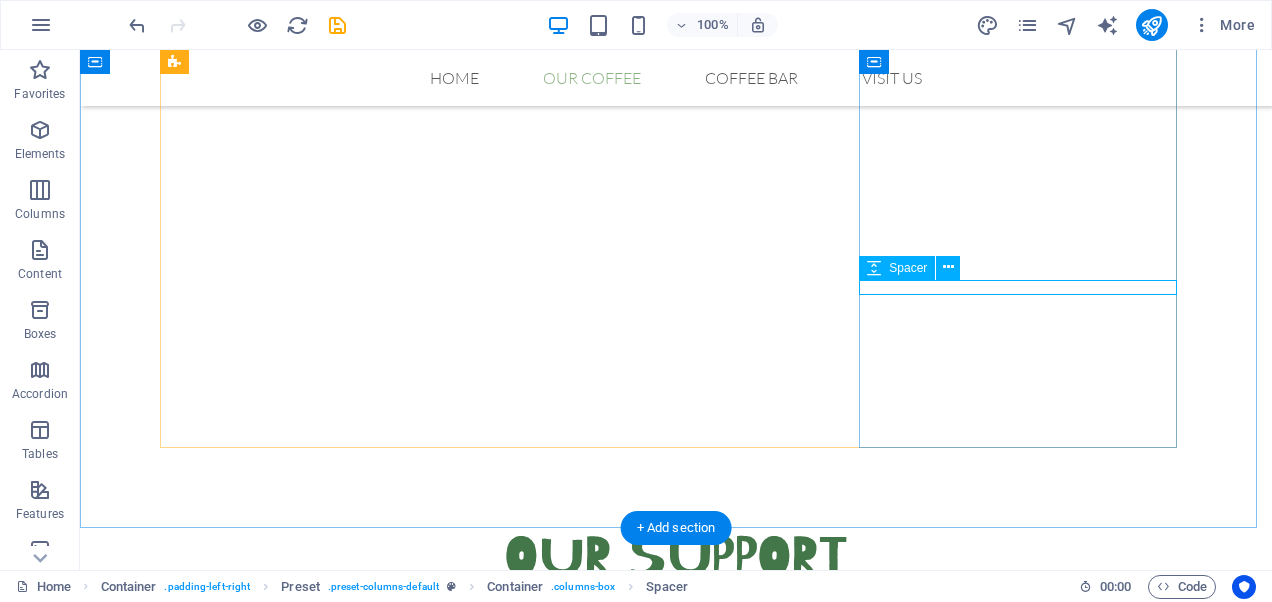 select on "px" 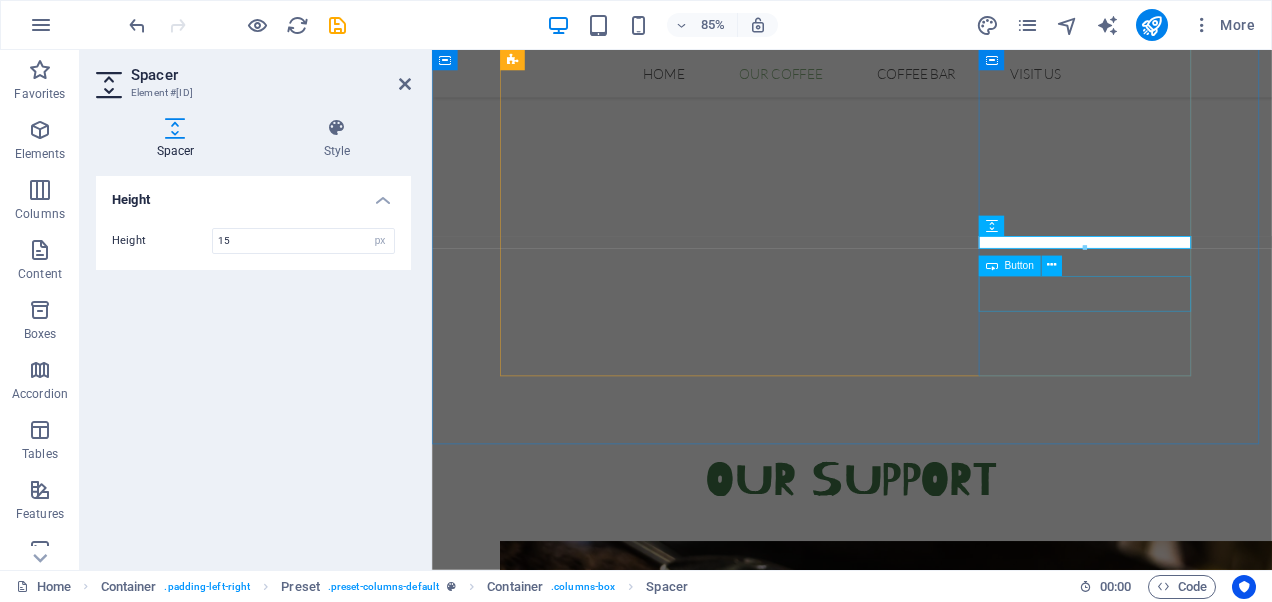 scroll, scrollTop: 835, scrollLeft: 0, axis: vertical 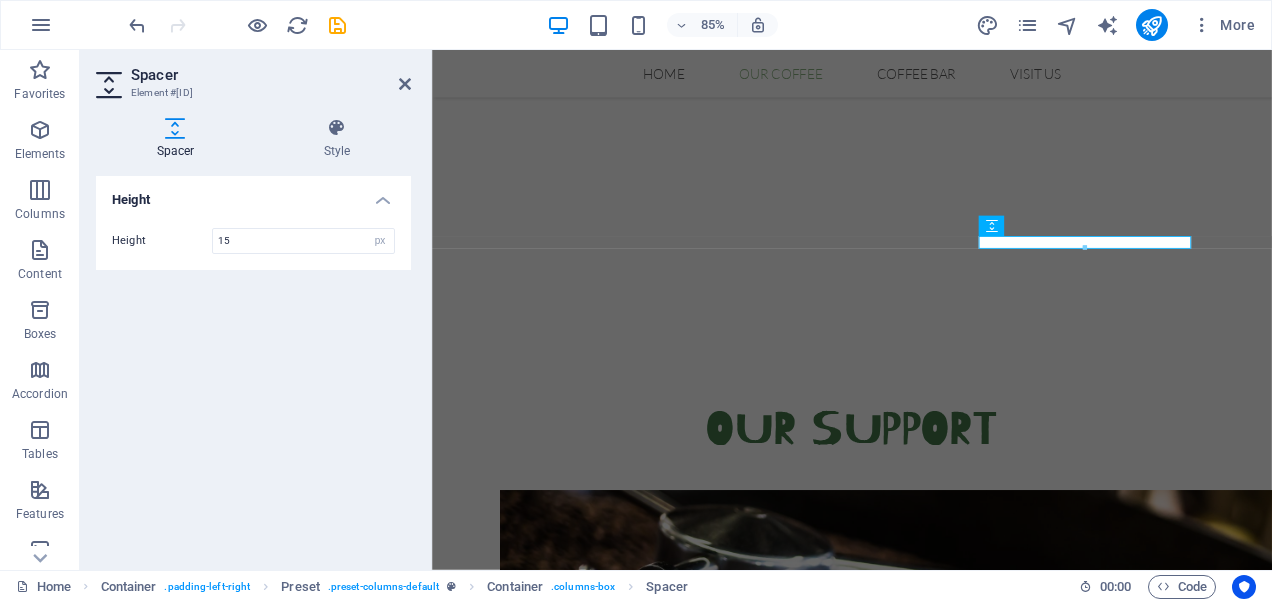 drag, startPoint x: 1534, startPoint y: 297, endPoint x: 734, endPoint y: 362, distance: 802.6363 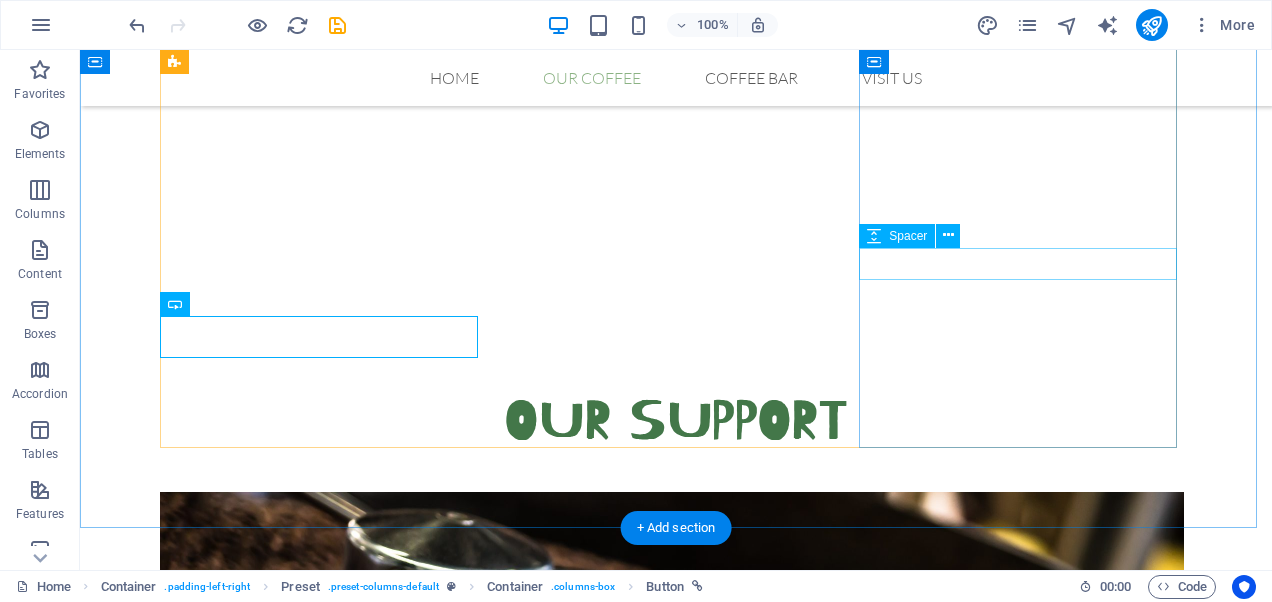 scroll, scrollTop: 775, scrollLeft: 0, axis: vertical 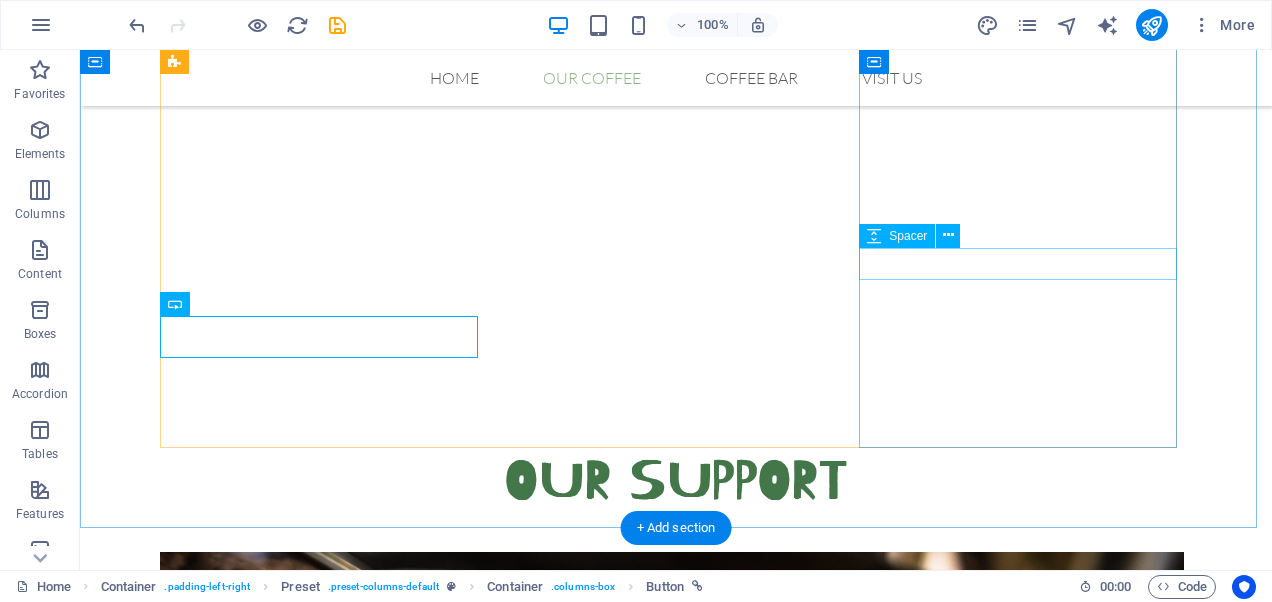 click at bounding box center [676, 2884] 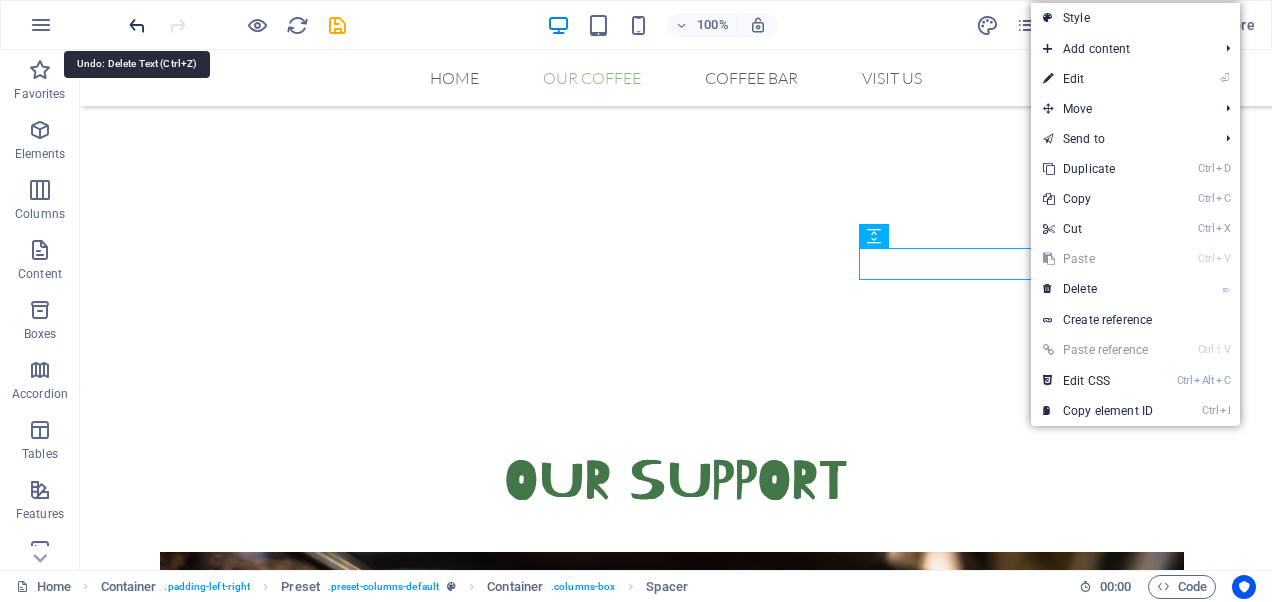 click at bounding box center [137, 25] 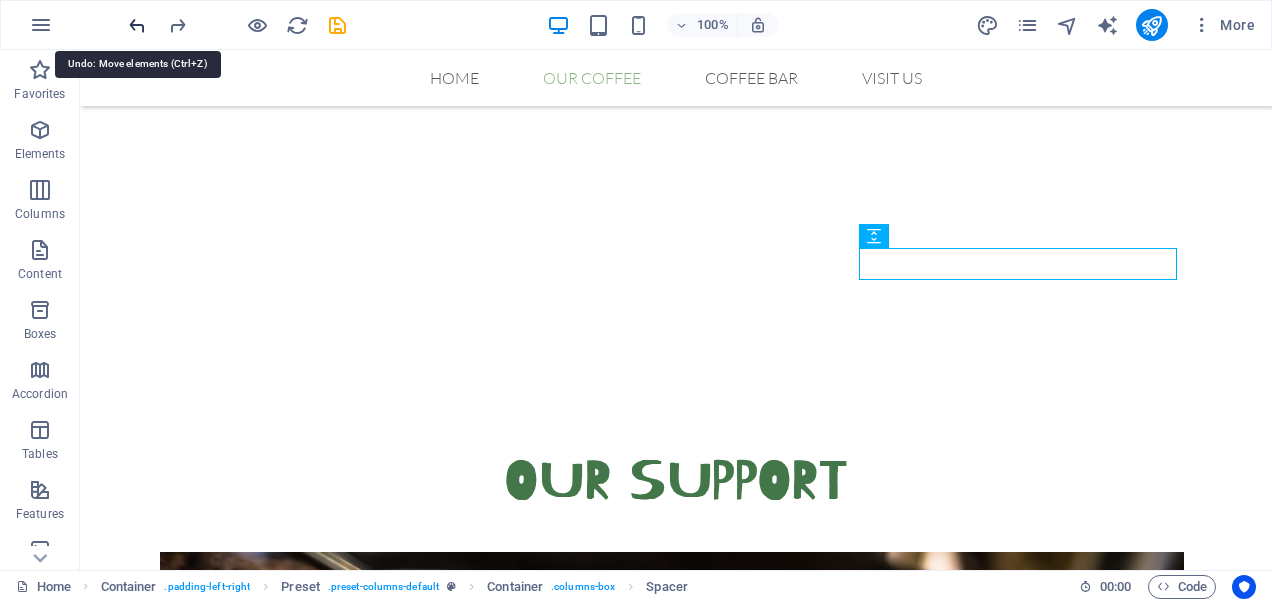 click at bounding box center [137, 25] 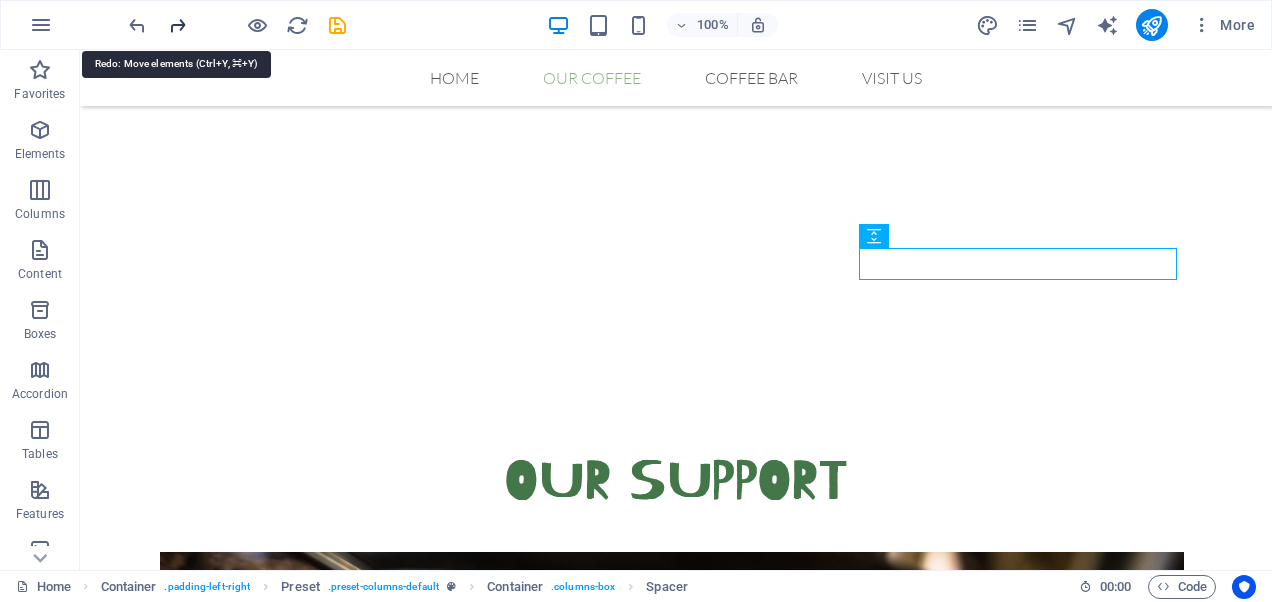click at bounding box center [177, 25] 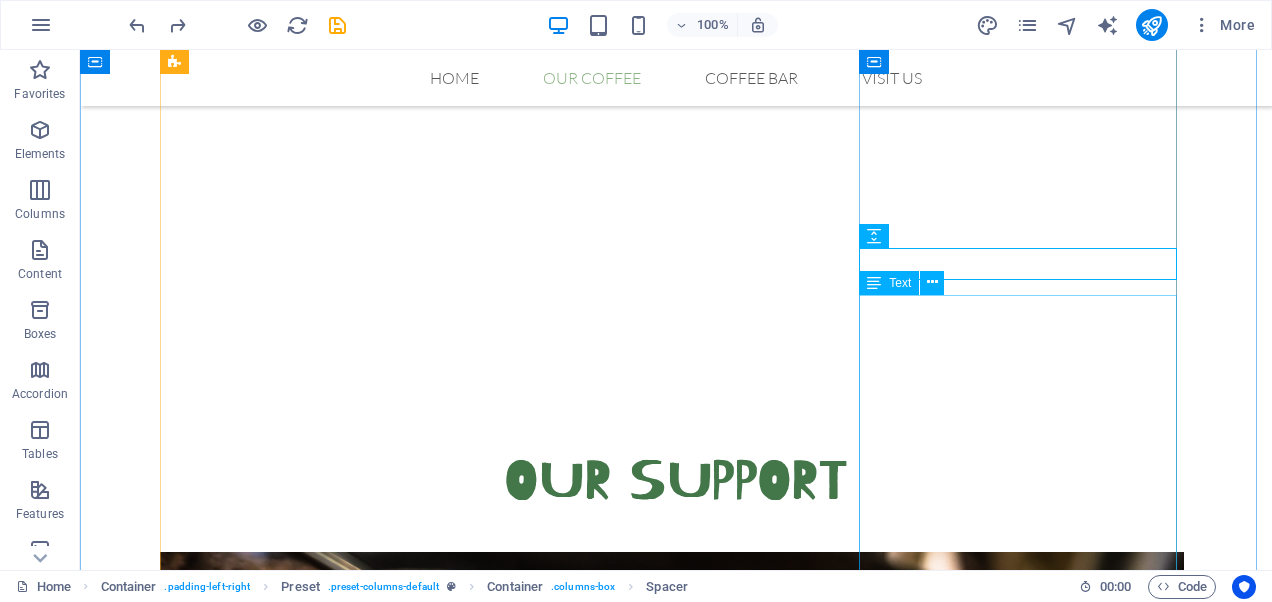 click on "Lorem ipsum dolor sit amet, consetetur sadipscing elitr, sed diam nonumy eirmod tempor invidunt ut labore et dolore magna aliquyam erat, sed diam voluptua. At vero eos et accusam et justo duo dolores et ea rebum.  Stet clita kasd gubergren, no sea takimata sanctus est Lorem ipsum dolor sit amet. Lorem ipsum dolor sit amet, consetetur sadipscing elitr, sed diam nonumy eirmod tempor invidunt ut labore et dolore magna aliquyam erat, sed diam voluptua. At vero eos et accusam et justo duo dolores et ea rebum." at bounding box center [676, 2975] 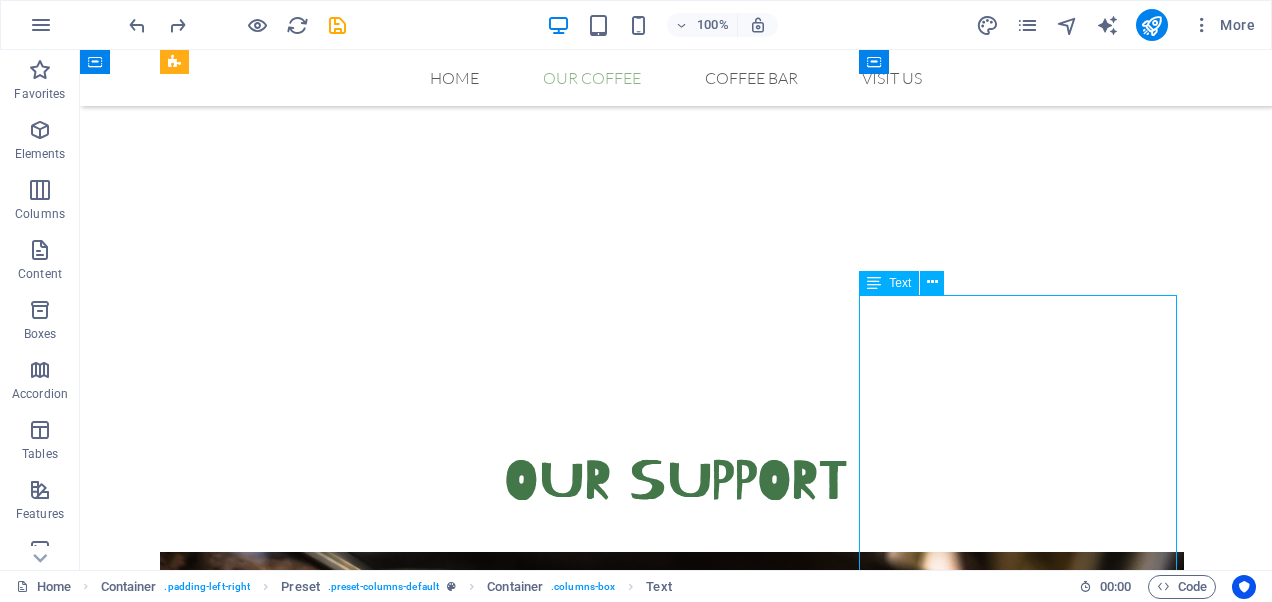 drag, startPoint x: 960, startPoint y: 345, endPoint x: 704, endPoint y: 395, distance: 260.83713 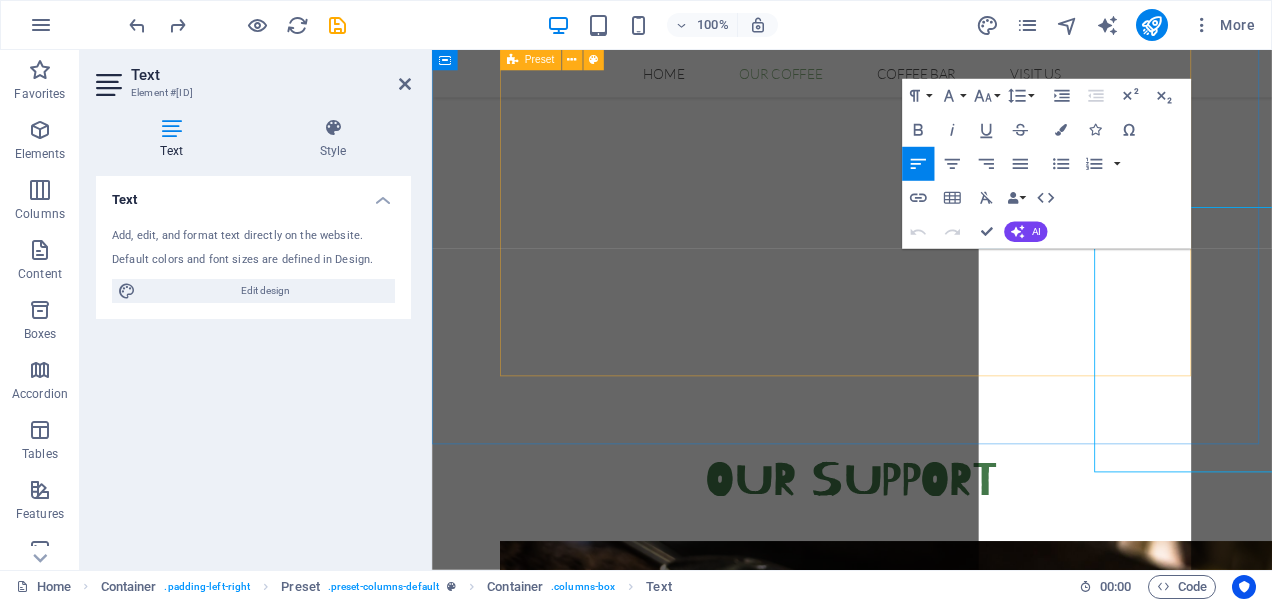 scroll, scrollTop: 835, scrollLeft: 0, axis: vertical 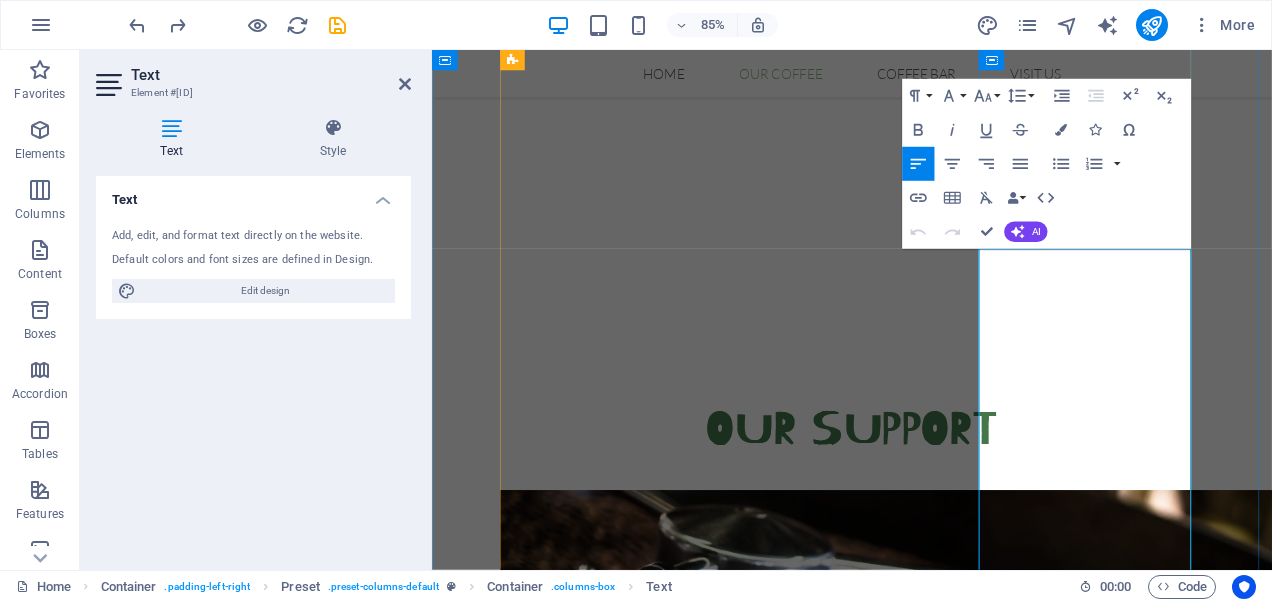 drag, startPoint x: 1128, startPoint y: 391, endPoint x: 1134, endPoint y: 443, distance: 52.34501 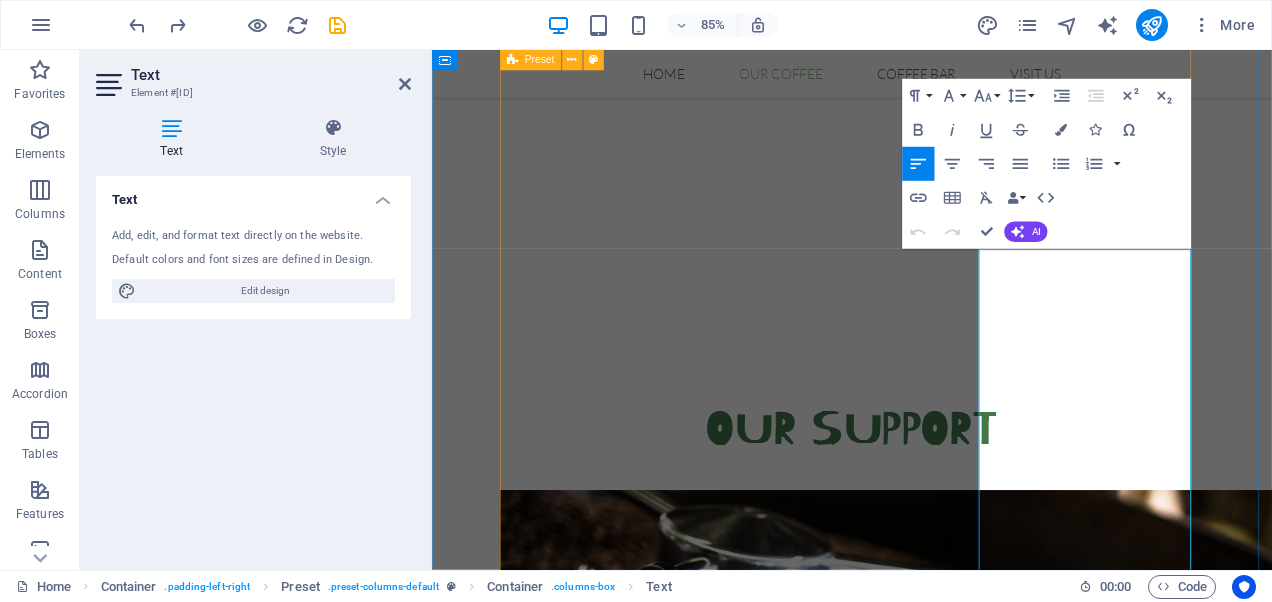 drag, startPoint x: 1124, startPoint y: 445, endPoint x: 1051, endPoint y: 291, distance: 170.42593 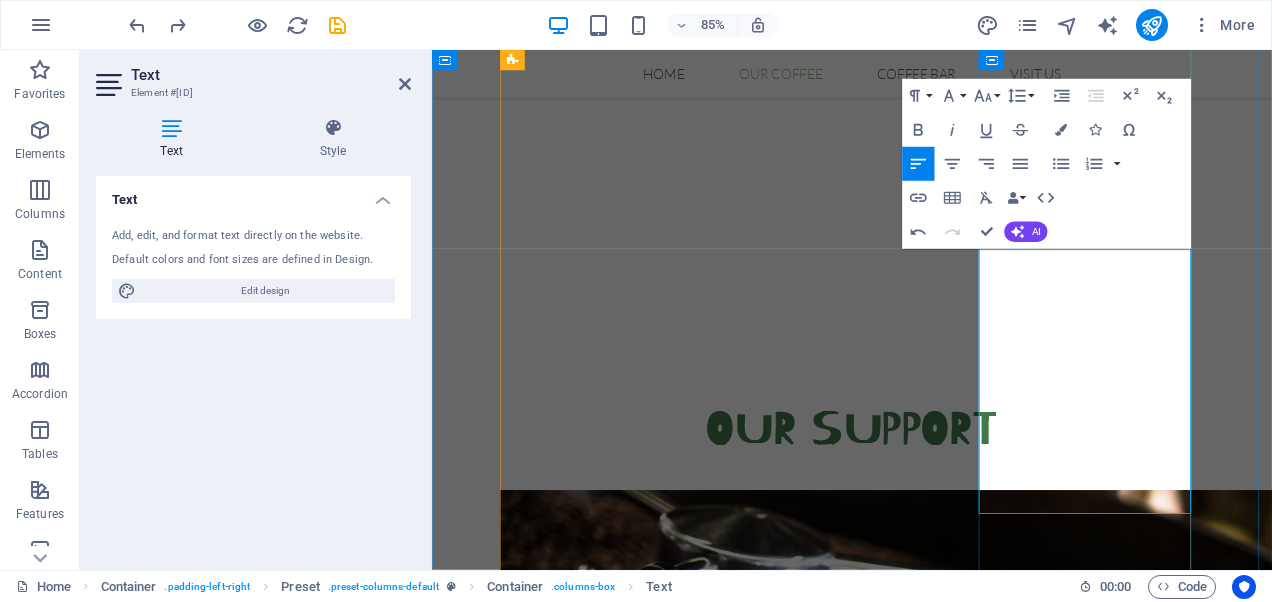 drag, startPoint x: 1077, startPoint y: 394, endPoint x: 1277, endPoint y: 577, distance: 271.08853 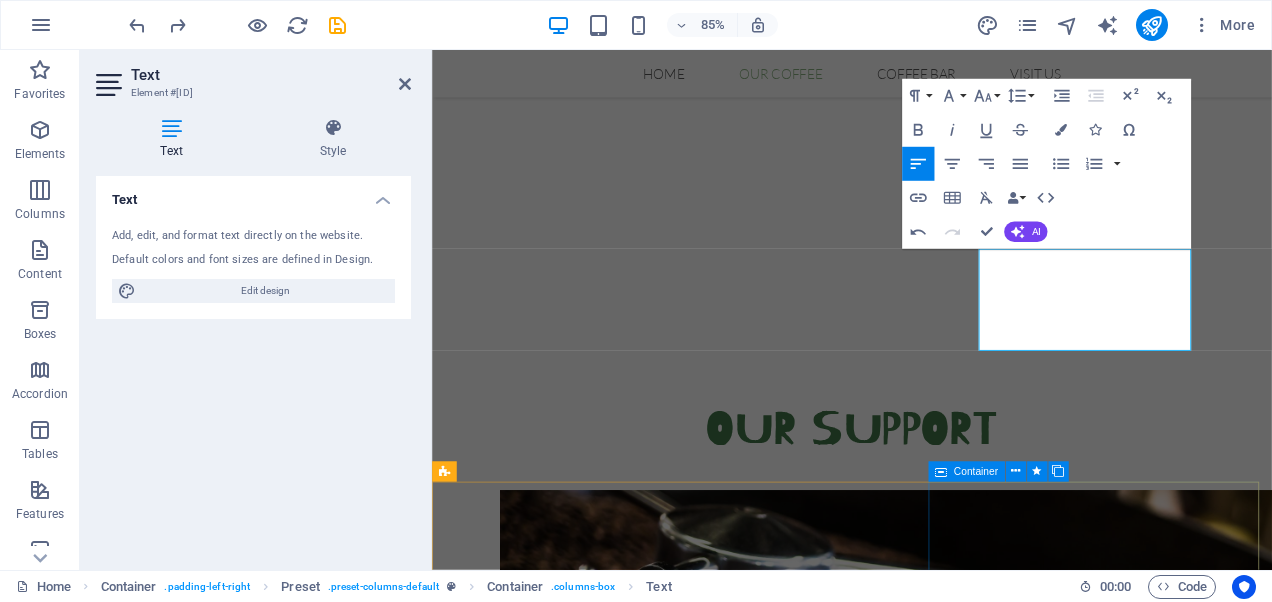 click at bounding box center (941, 471) 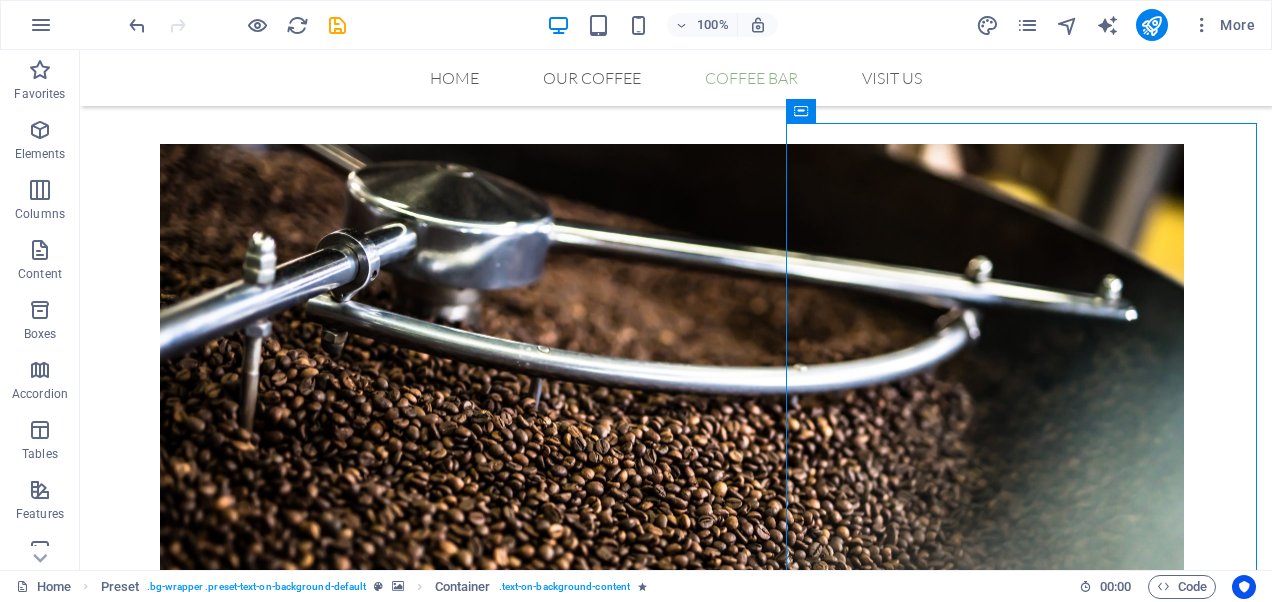 scroll, scrollTop: 1197, scrollLeft: 0, axis: vertical 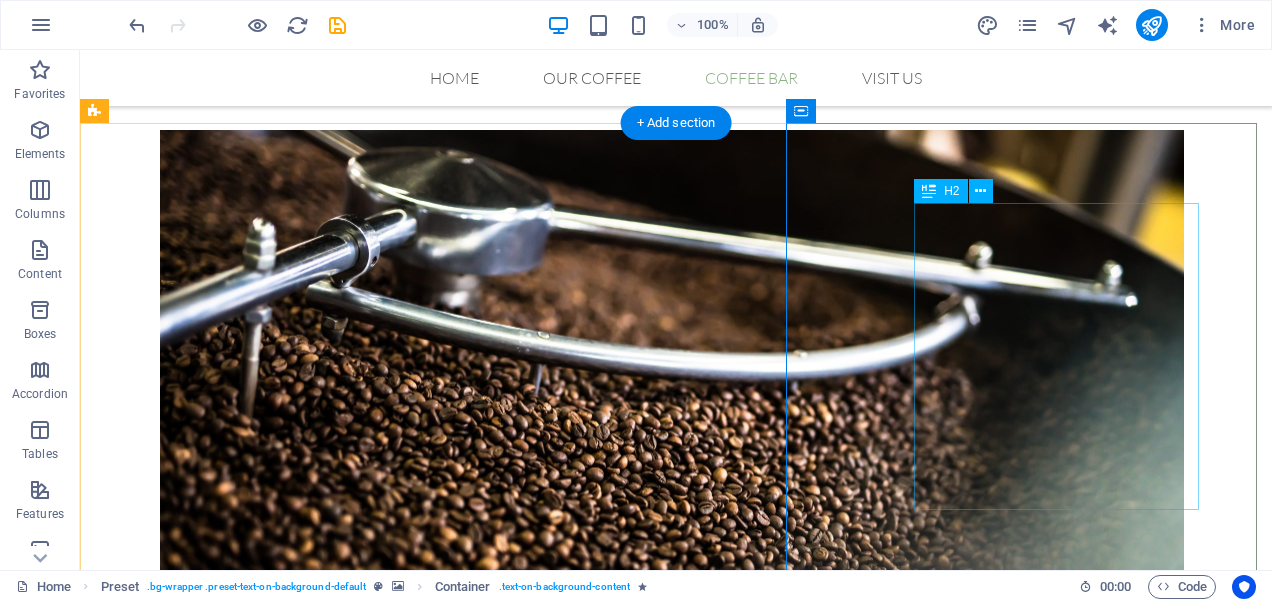 click on "Our beautiful Coffee Bar" at bounding box center [676, 3662] 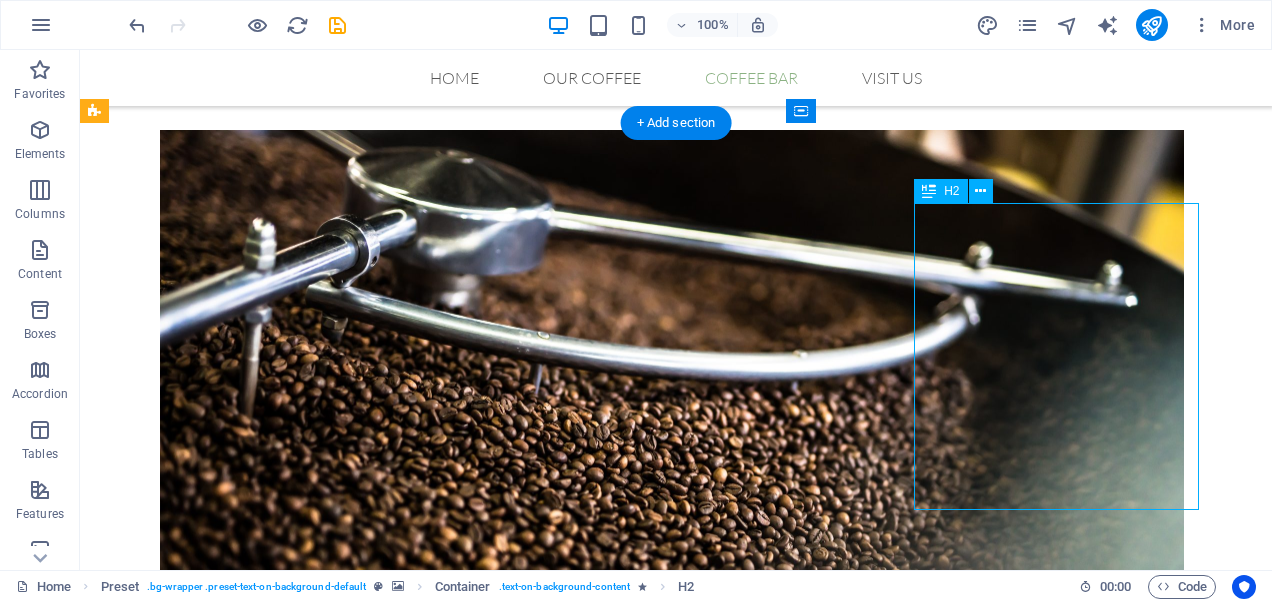 click on "Our beautiful Coffee Bar" at bounding box center [676, 3662] 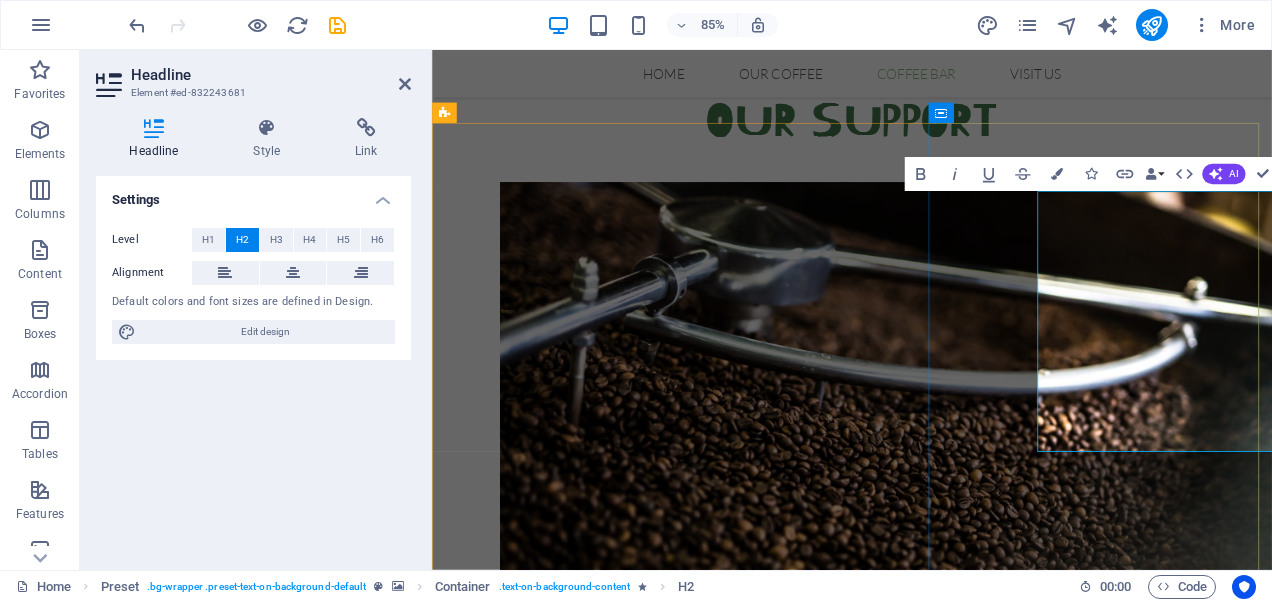 scroll, scrollTop: 1257, scrollLeft: 0, axis: vertical 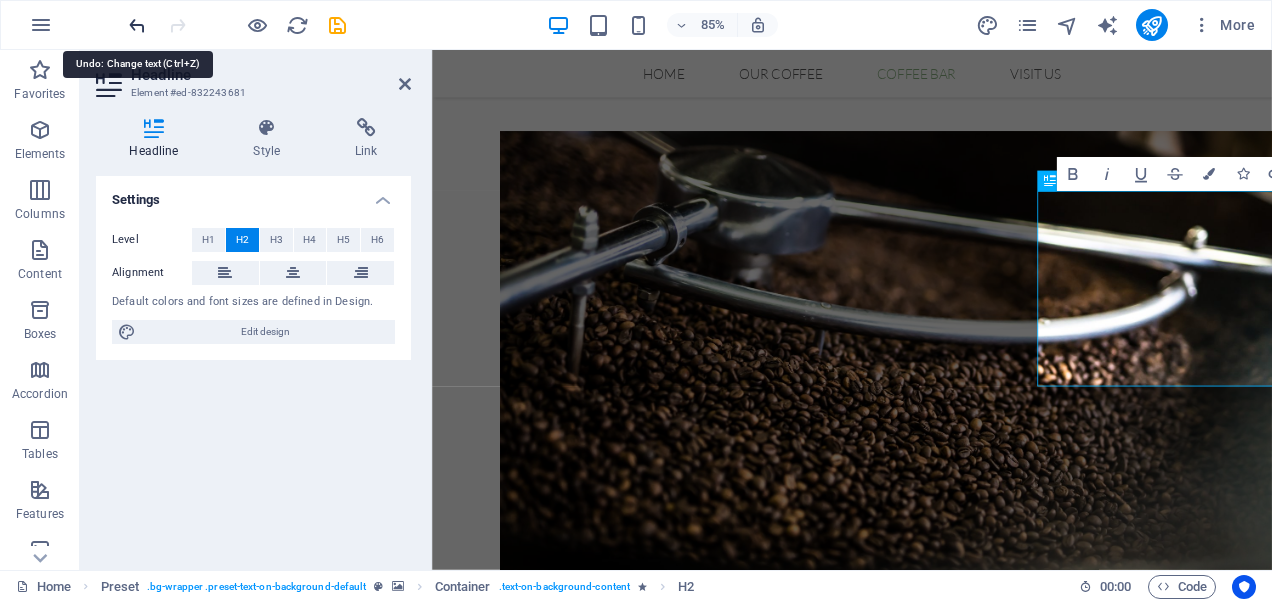 click at bounding box center [137, 25] 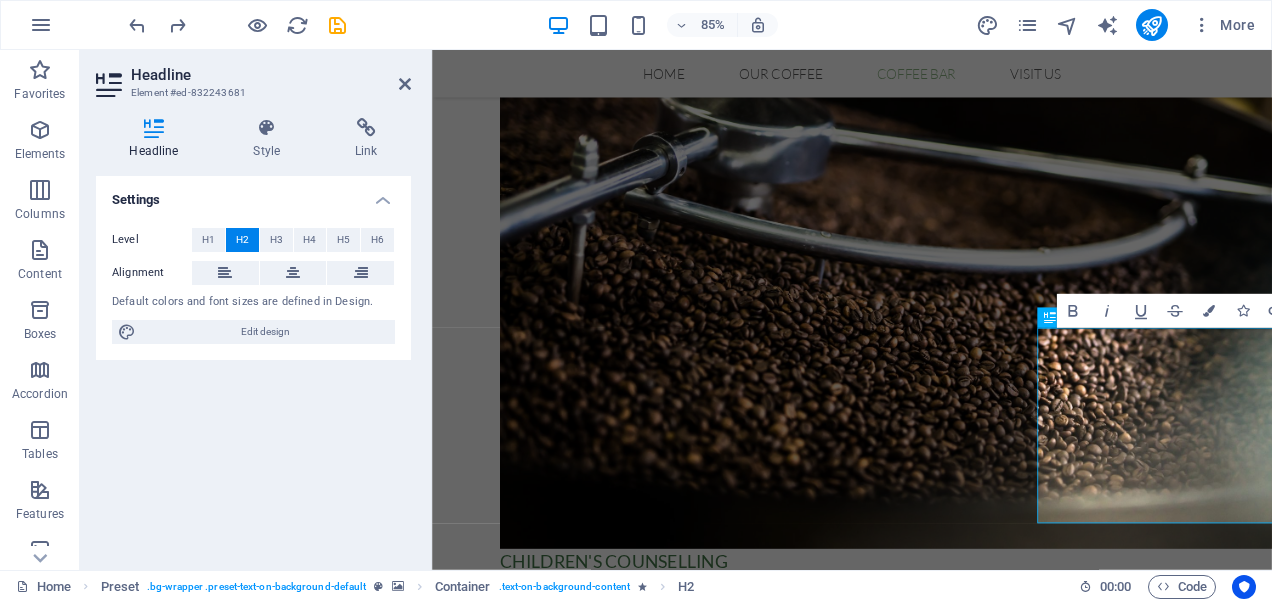 scroll, scrollTop: 1396, scrollLeft: 0, axis: vertical 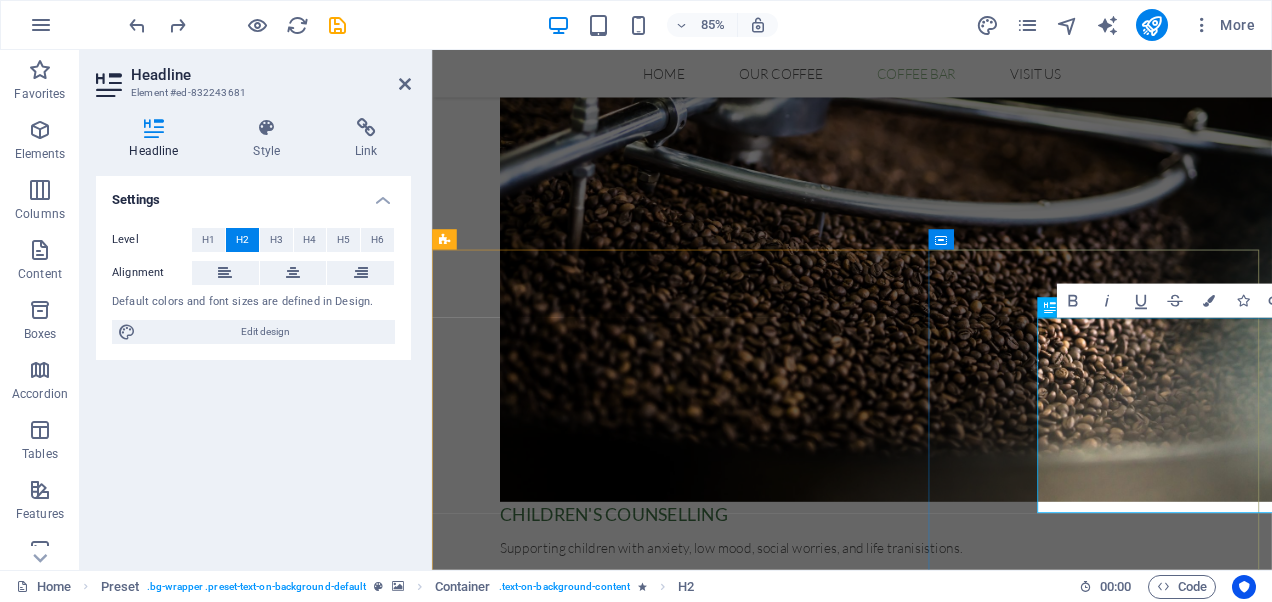 type 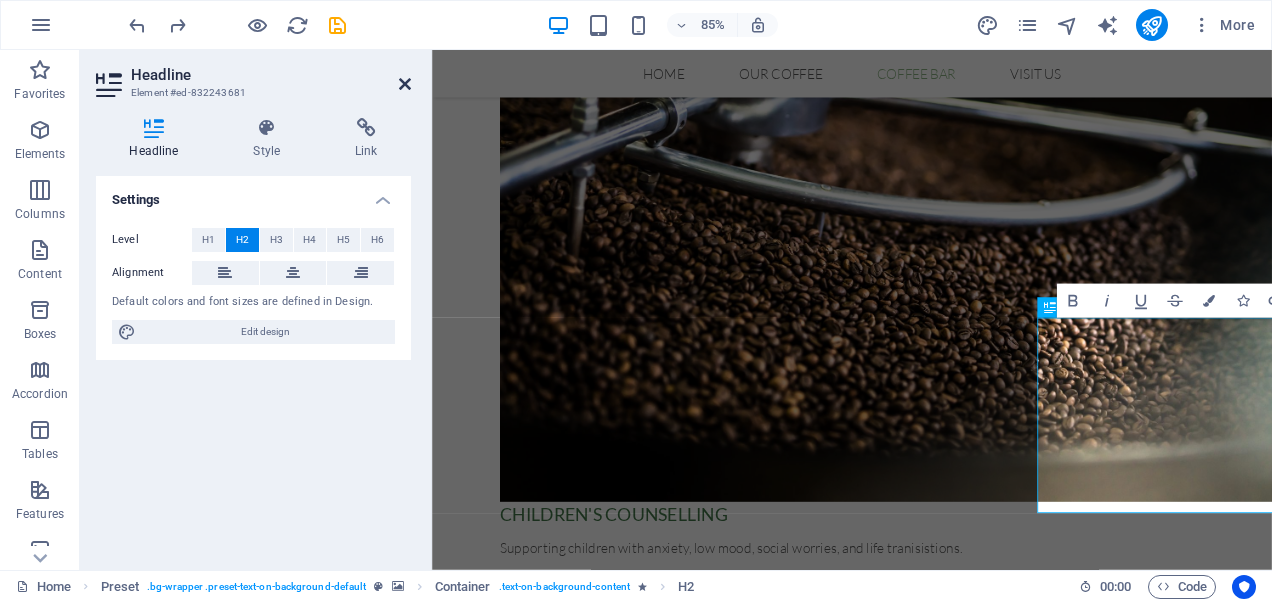 click on "Headline Element #ed-832243681" at bounding box center (253, 76) 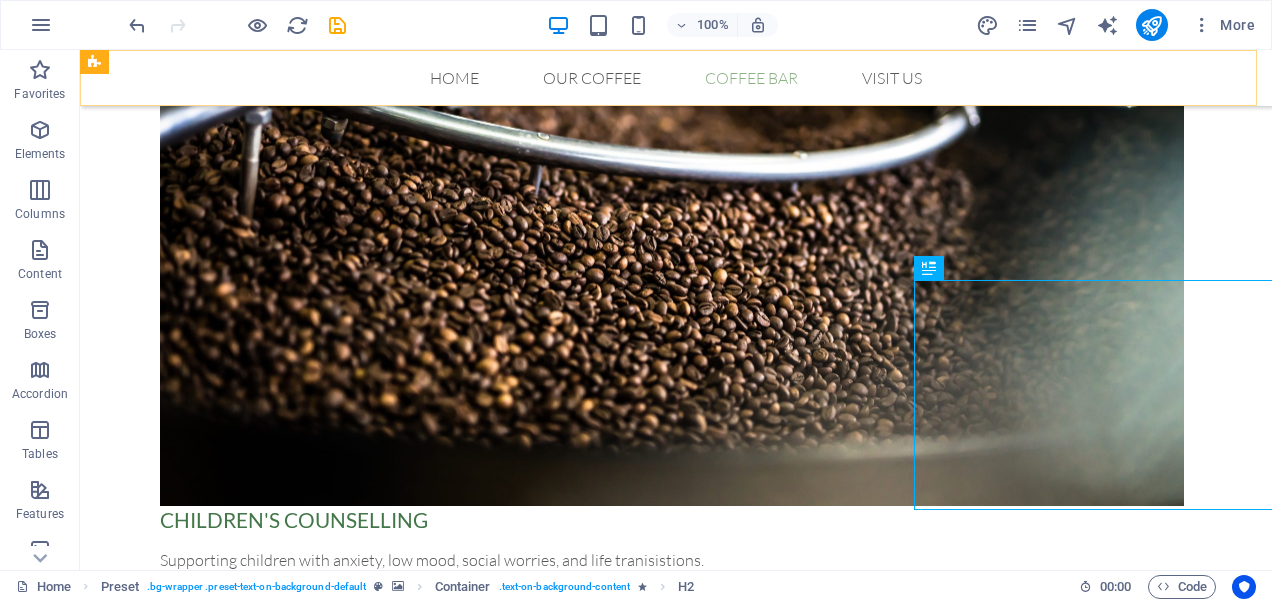 scroll, scrollTop: 1336, scrollLeft: 0, axis: vertical 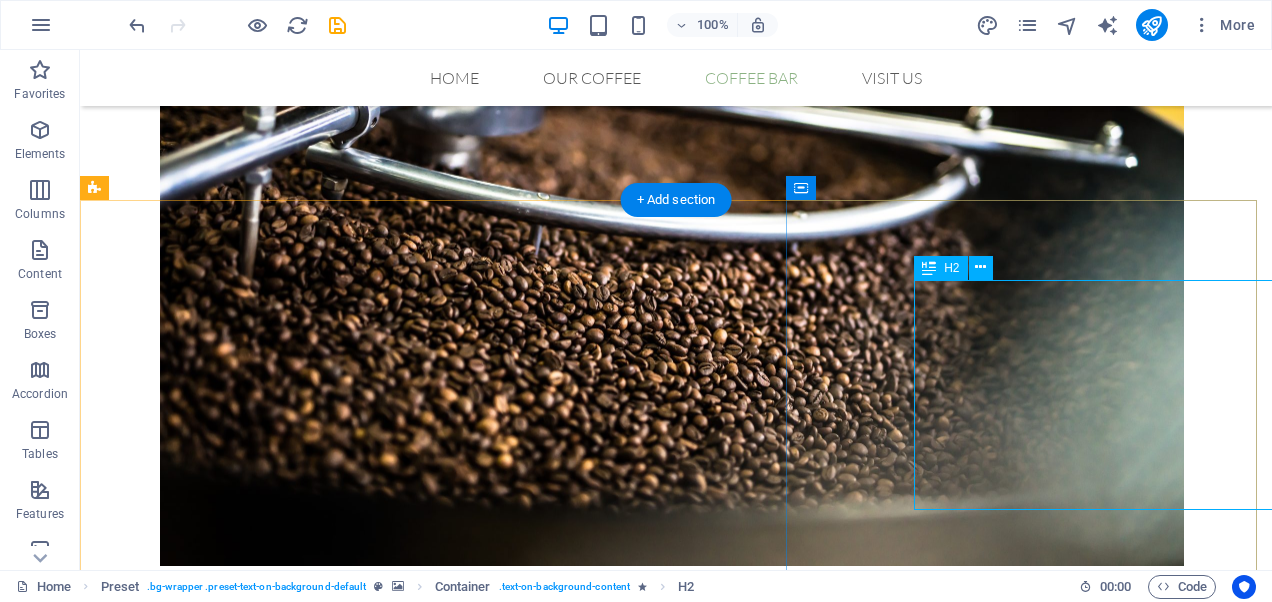 click on "Our beautifulCoffee Bar" at bounding box center (676, 3493) 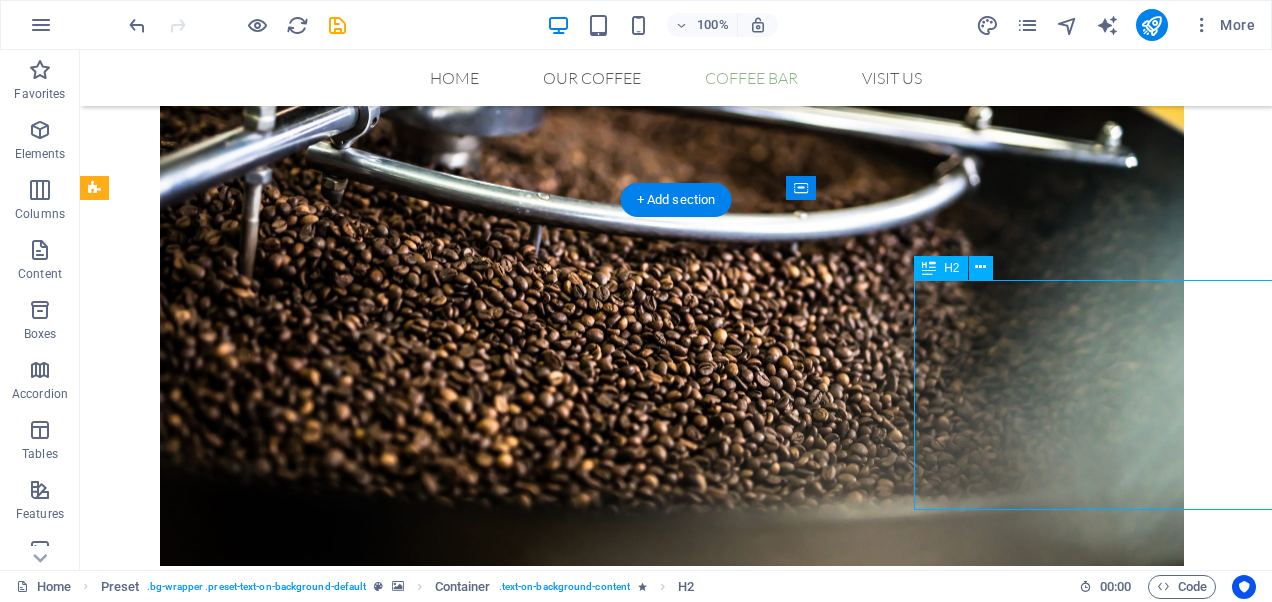 click on "Our beautifulCoffee Bar" at bounding box center (676, 3493) 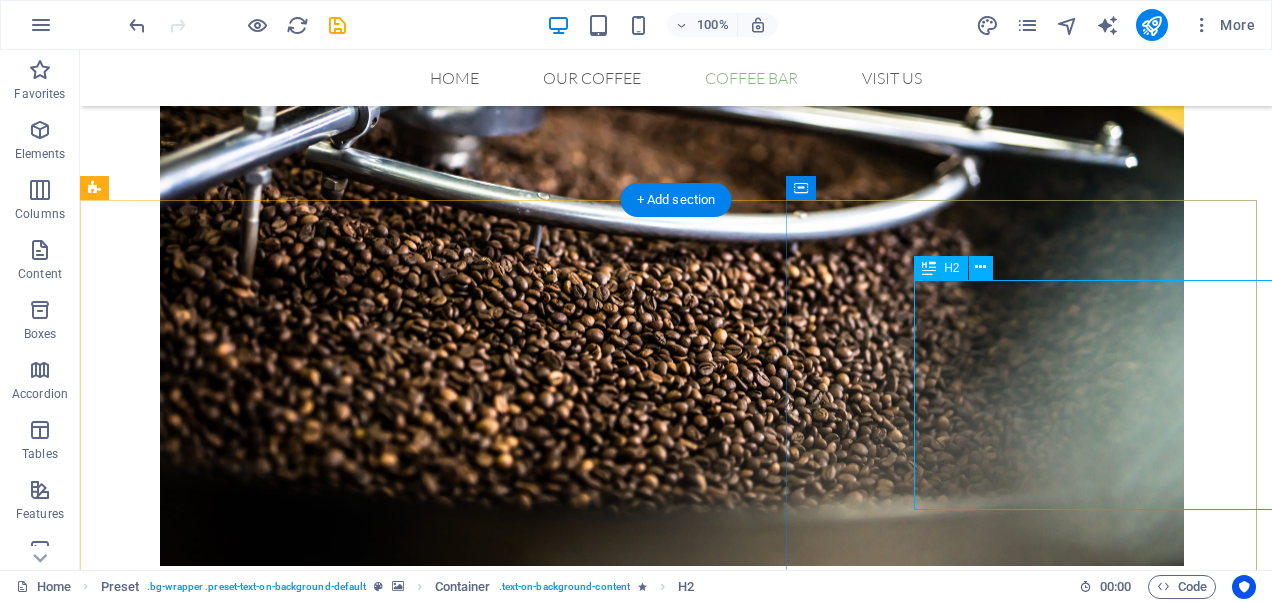 click on "Our beautifulCoffee Bar" at bounding box center [676, 3493] 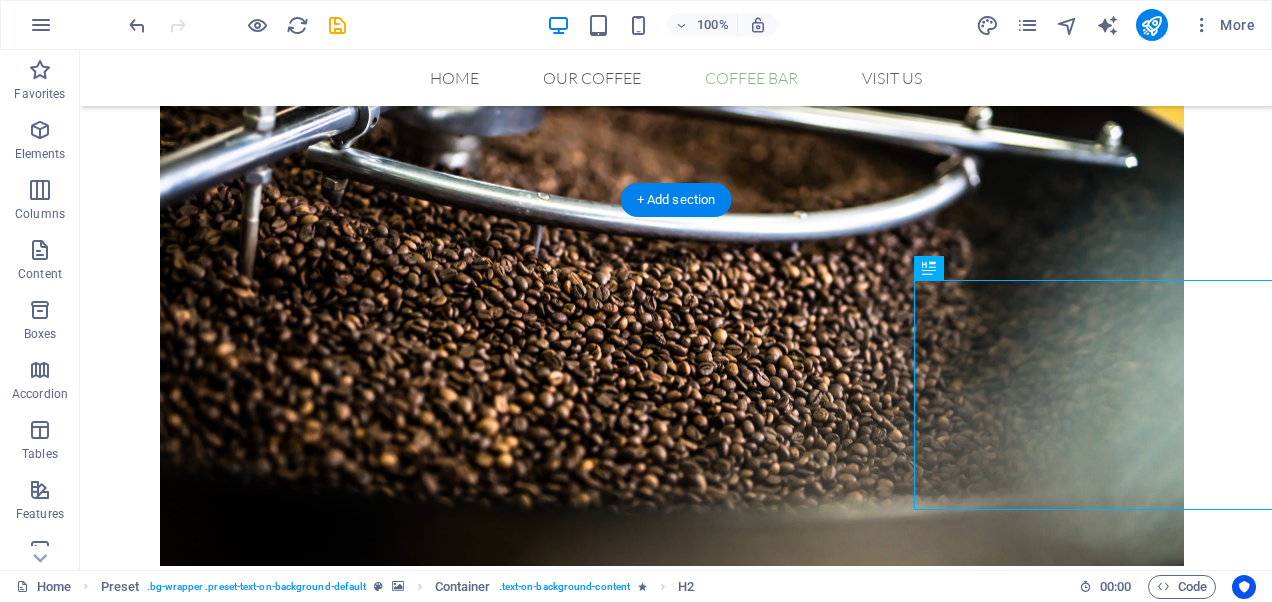 scroll, scrollTop: 1870, scrollLeft: 0, axis: vertical 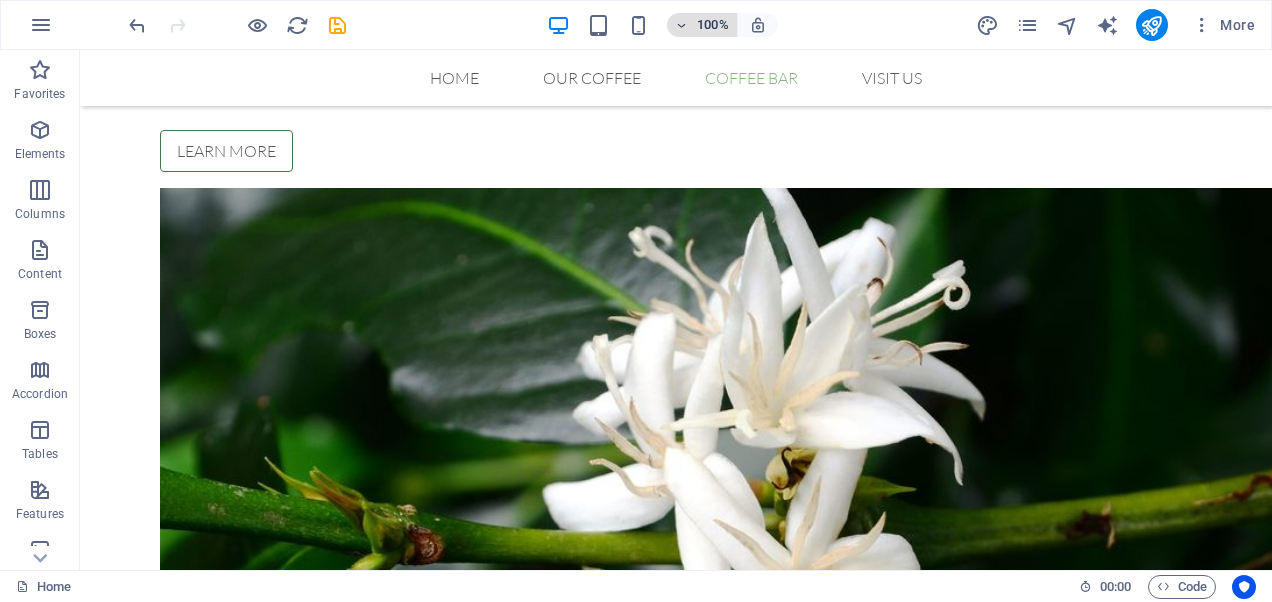 click at bounding box center [682, 25] 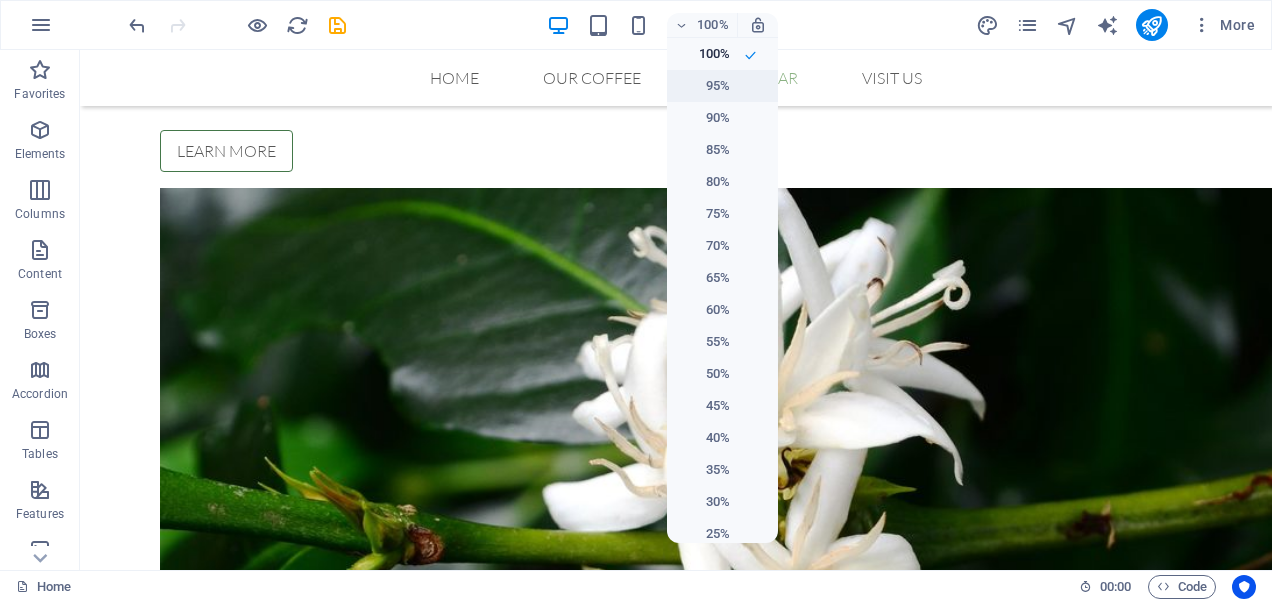 click on "95%" at bounding box center (704, 86) 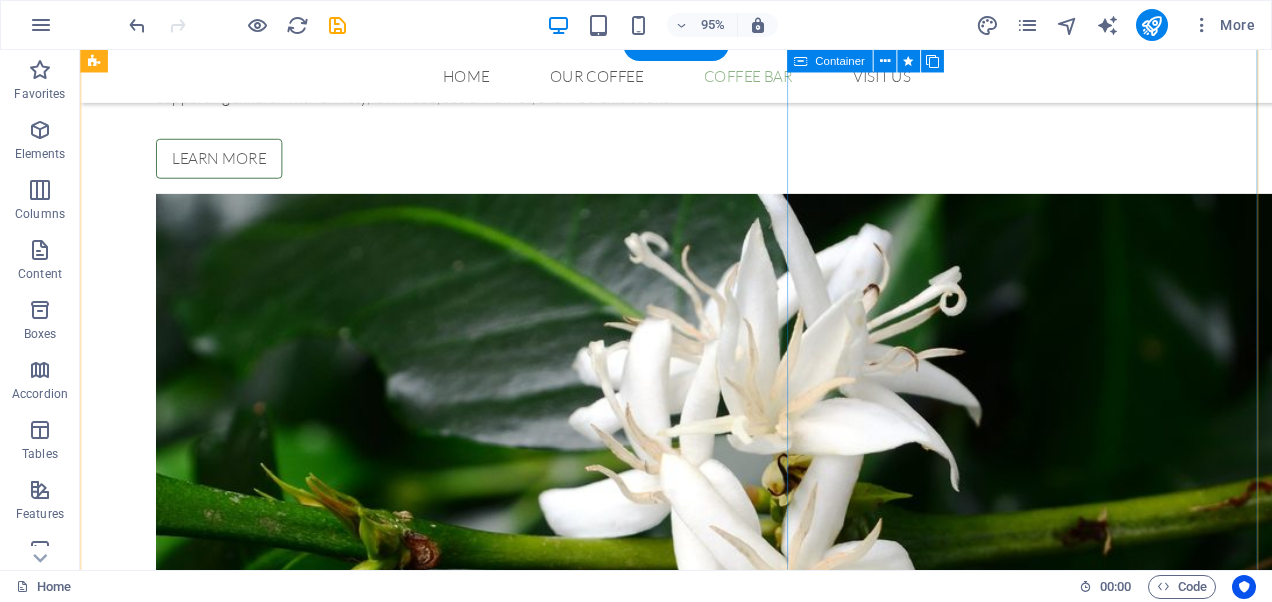 scroll, scrollTop: 1336, scrollLeft: 0, axis: vertical 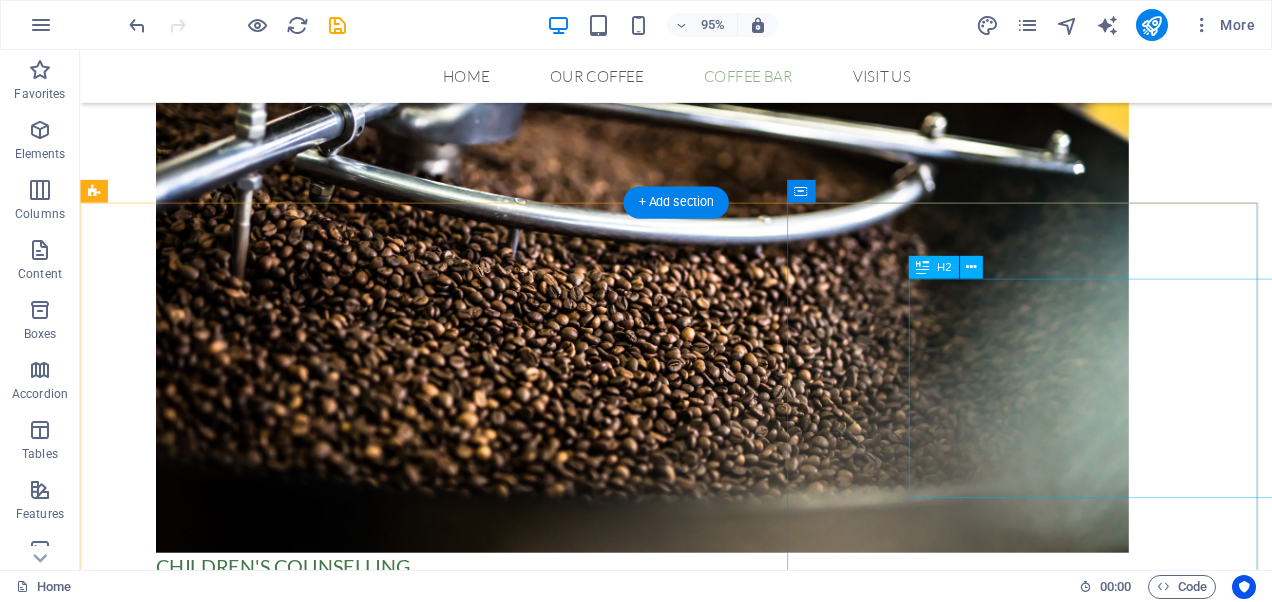 click on "Our beautifulCoffee Bar" at bounding box center (707, 3544) 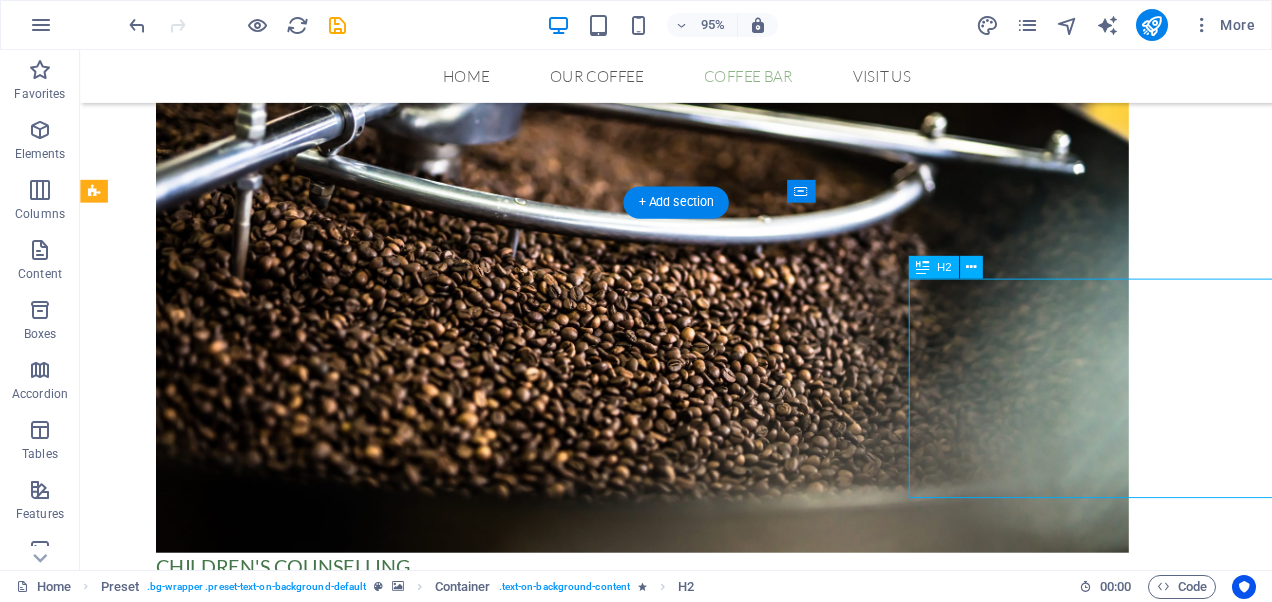 click on "Our beautifulCoffee Bar" at bounding box center (707, 3544) 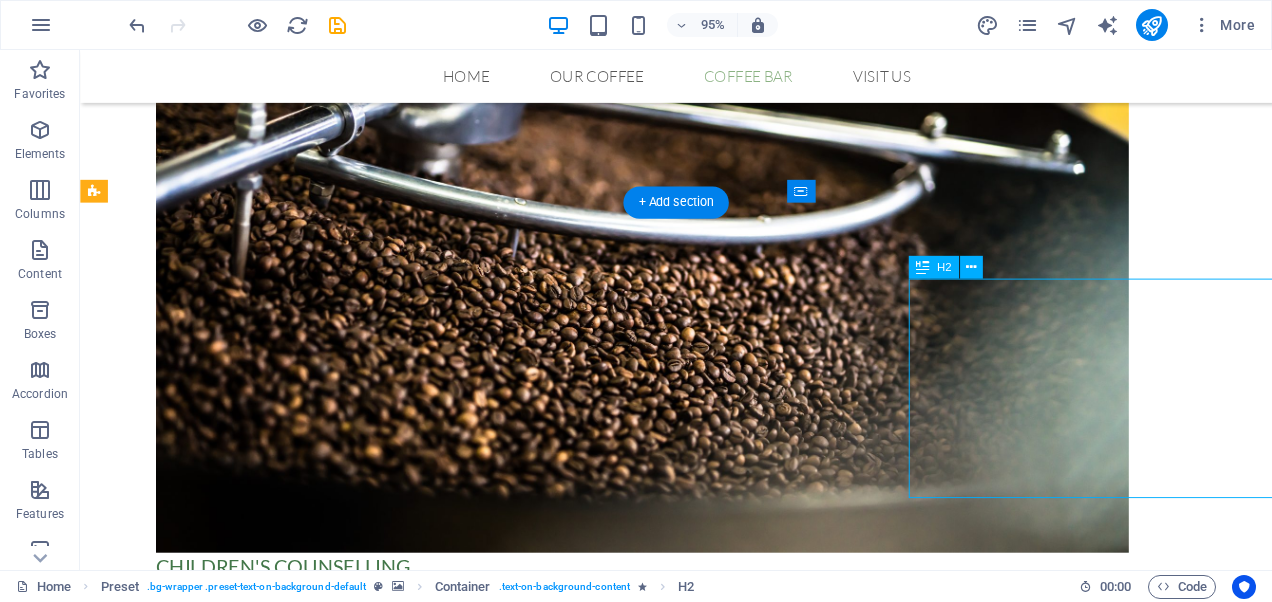 drag, startPoint x: 1034, startPoint y: 398, endPoint x: 665, endPoint y: 398, distance: 369 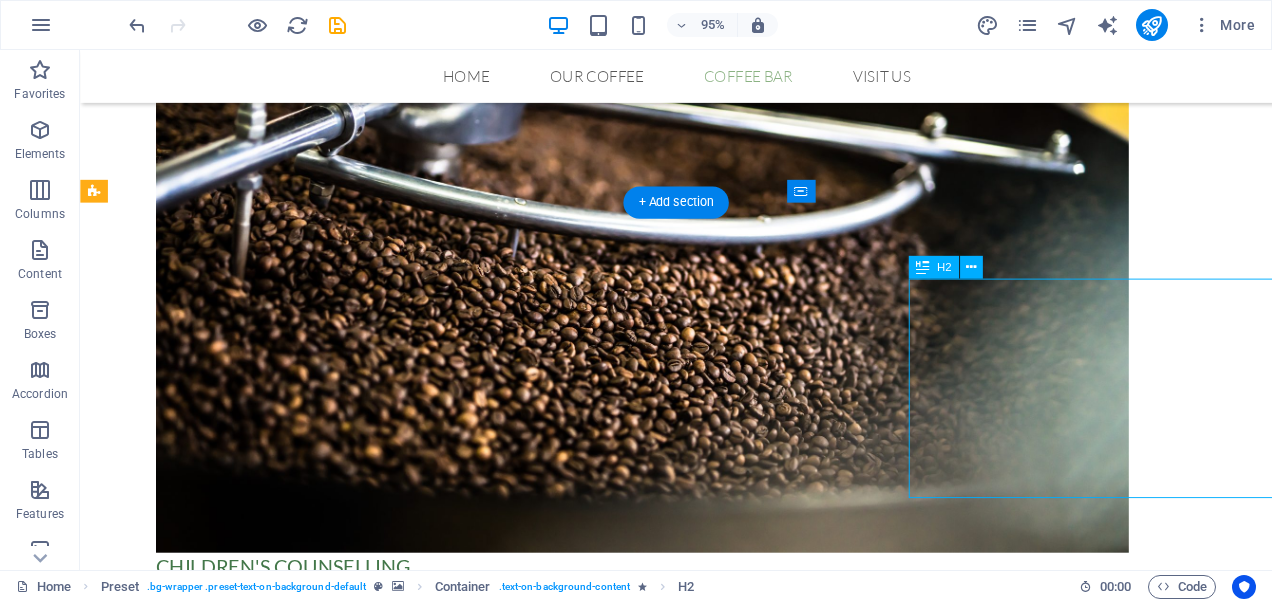 click on "Our beautifulCoffee Bar" at bounding box center (707, 3544) 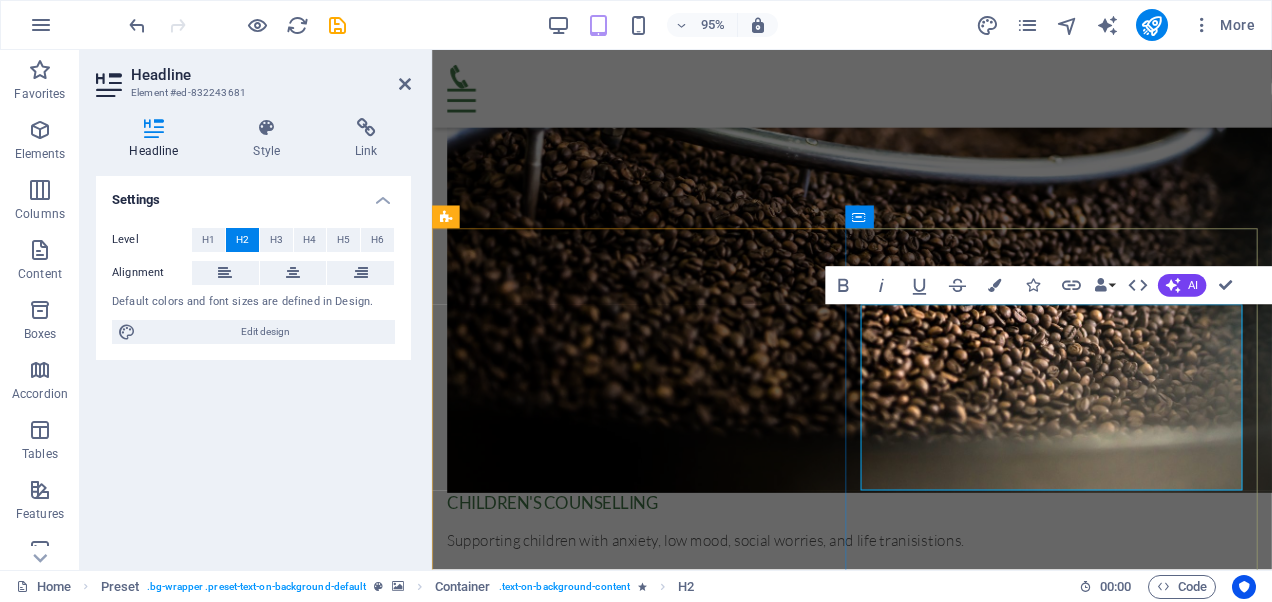 type 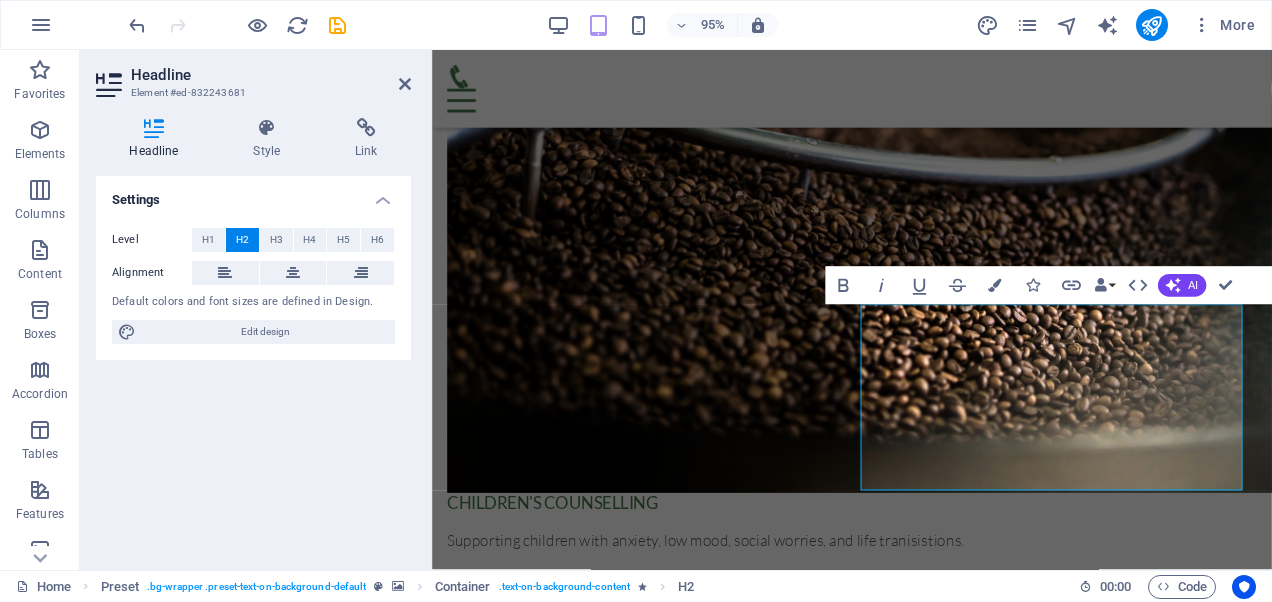 click at bounding box center [874, 2463] 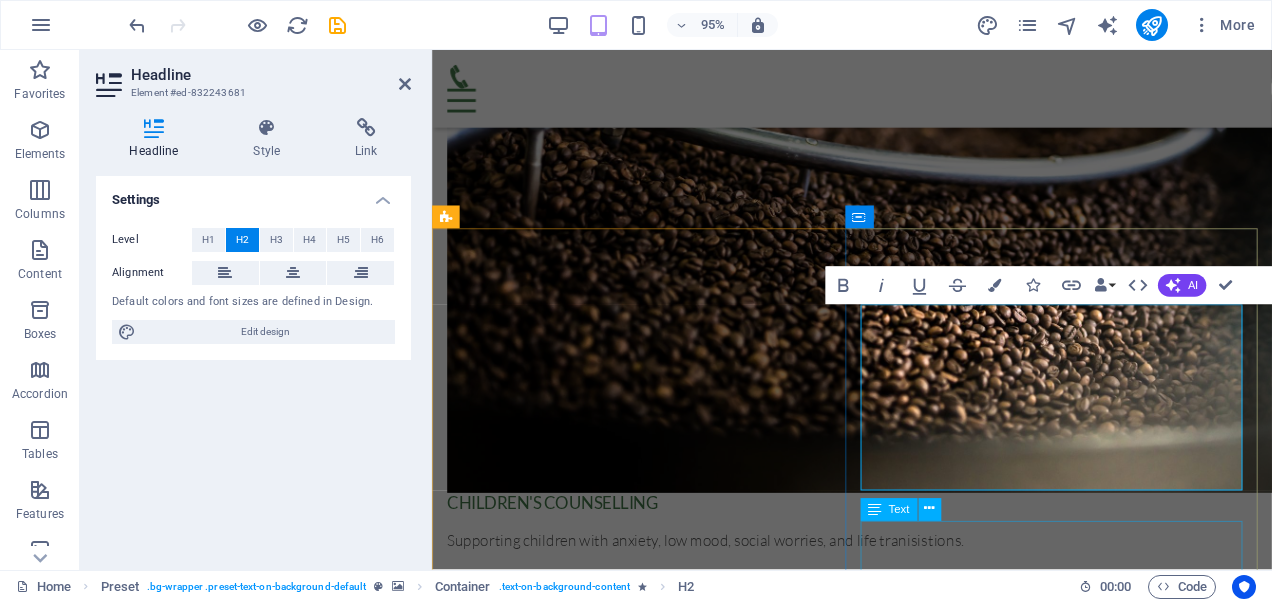 click on "Lorem ipsum dolor sit amet, consetetur sadipscing elitr, sed diam nonumy eirmod tempor invidunt ut labore et dolore magna aliquyam erat, sed diam voluptua. At vero eos et accusam et justo duo dolores et ea rebum. Stet clita kasd gubergren, no sea takimata sanctus est Lorem ipsum dolor sit amet.  Lorem ipsum dolor sit amet, consetetur sadipscing elitr, sed diam nonumy eirmod tempor invidunt ut labore et dolore magna aliquyam erat, sed diam voluptua. At vero eos et accusam et justo duo dolores et ea rebum. Stet clita kasd gubergren, no sea takimata sanctus est Lorem ipsum dolor sit amet." at bounding box center (874, 3196) 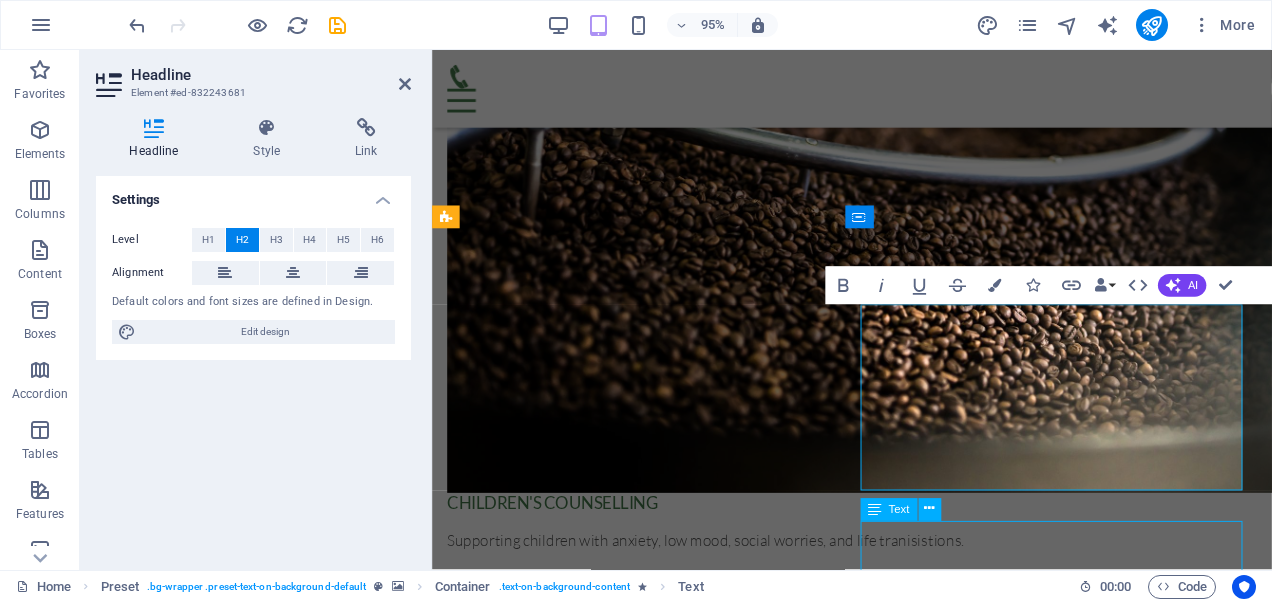scroll, scrollTop: 2026, scrollLeft: 0, axis: vertical 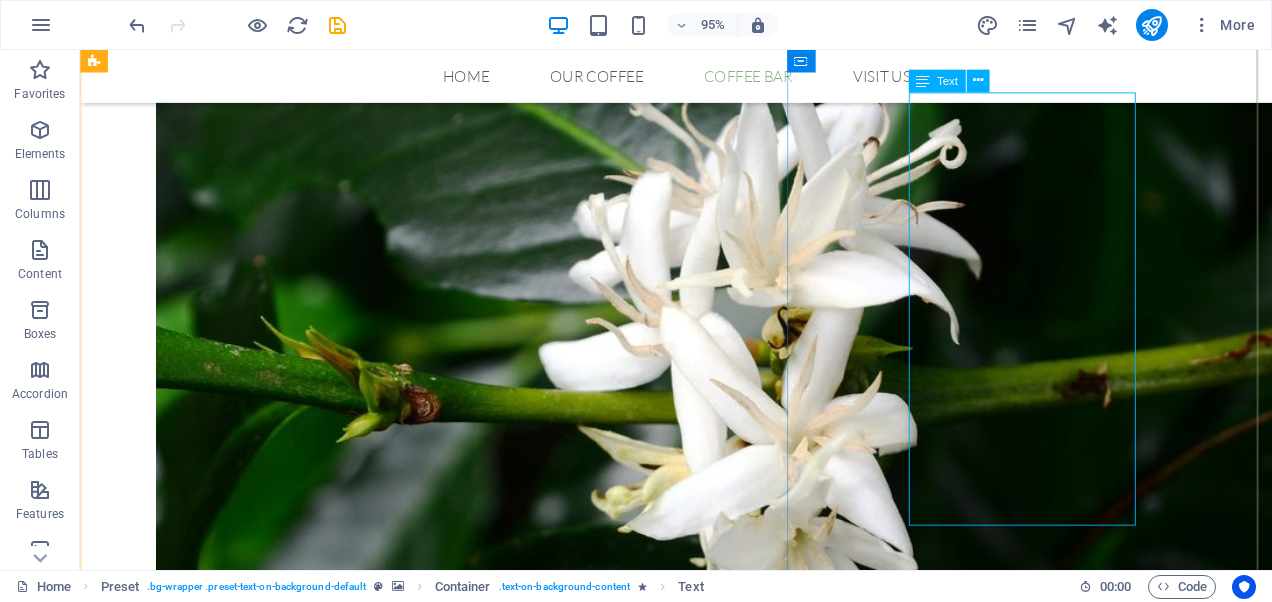 click on "Lorem ipsum dolor sit amet, consetetur sadipscing elitr, sed diam nonumy eirmod tempor invidunt ut labore et dolore magna aliquyam erat, sed diam voluptua. At vero eos et accusam et justo duo dolores et ea rebum. Stet clita kasd gubergren, no sea takimata sanctus est Lorem ipsum dolor sit amet.  Lorem ipsum dolor sit amet, consetetur sadipscing elitr, sed diam nonumy eirmod tempor invidunt ut labore et dolore magna aliquyam erat, sed diam voluptua. At vero eos et accusam et justo duo dolores et ea rebum. Stet clita kasd gubergren, no sea takimata sanctus est Lorem ipsum dolor sit amet." at bounding box center (707, 3201) 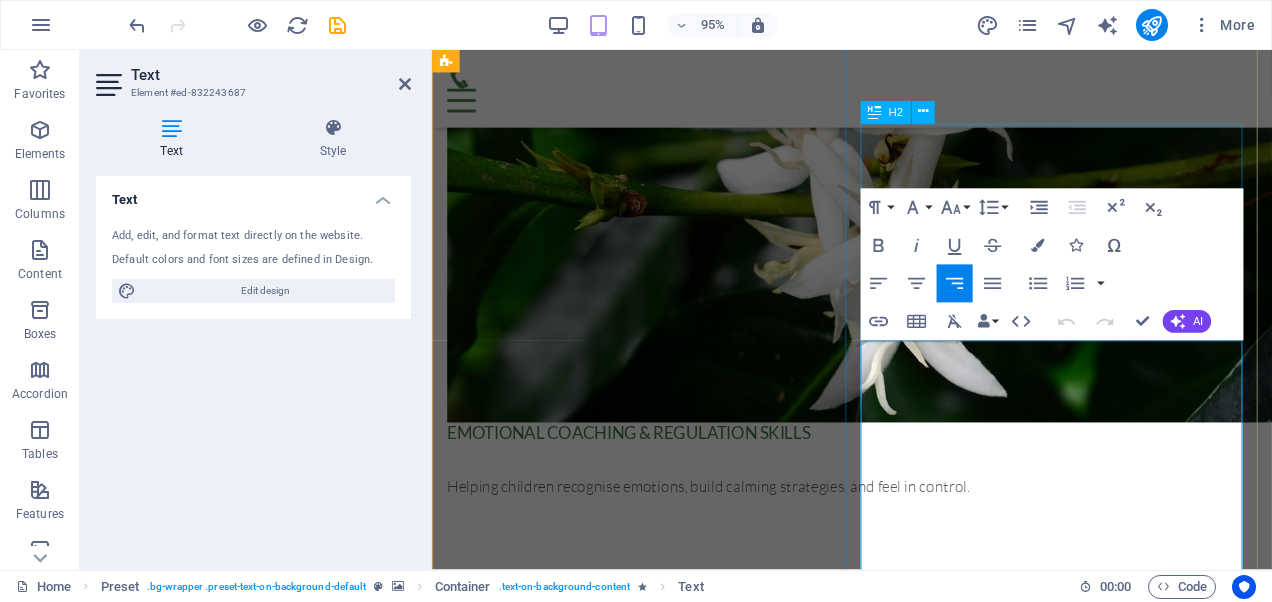 scroll, scrollTop: 1526, scrollLeft: 0, axis: vertical 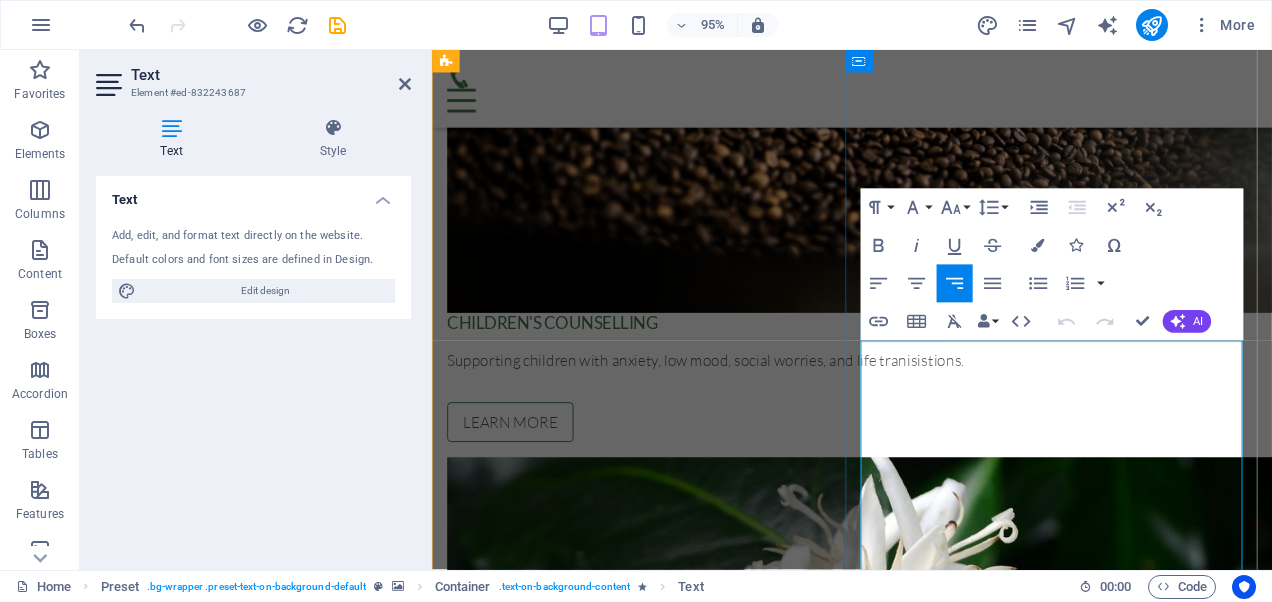 drag, startPoint x: 889, startPoint y: 343, endPoint x: 1208, endPoint y: 522, distance: 365.78955 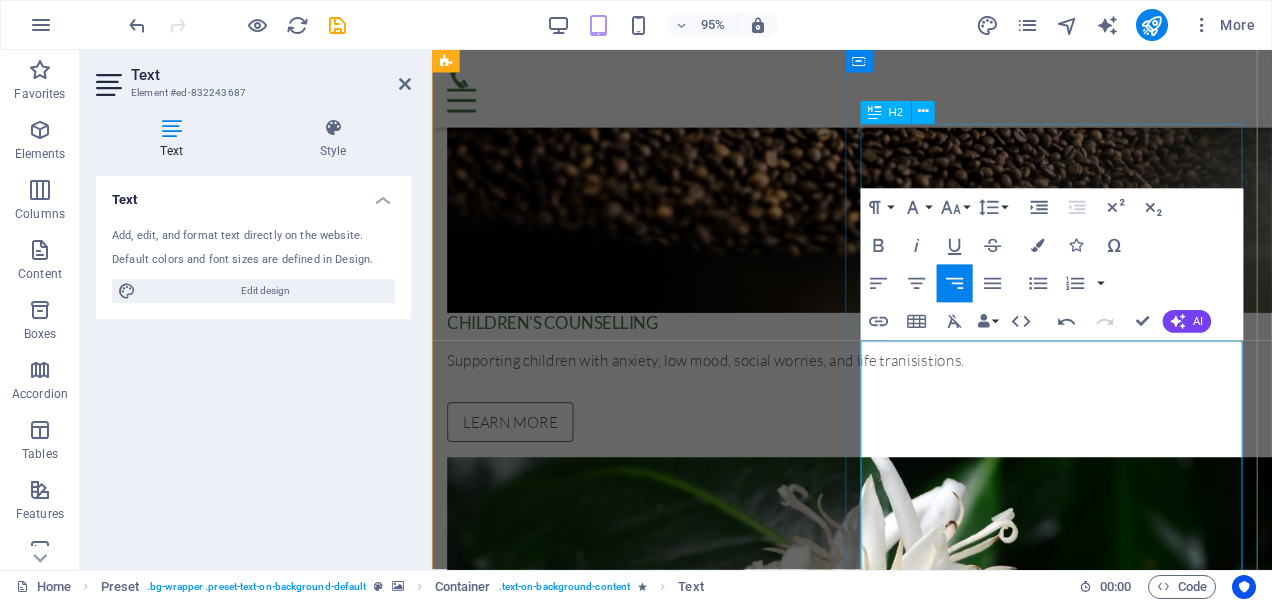 drag, startPoint x: 1279, startPoint y: 494, endPoint x: 1360, endPoint y: 365, distance: 152.32202 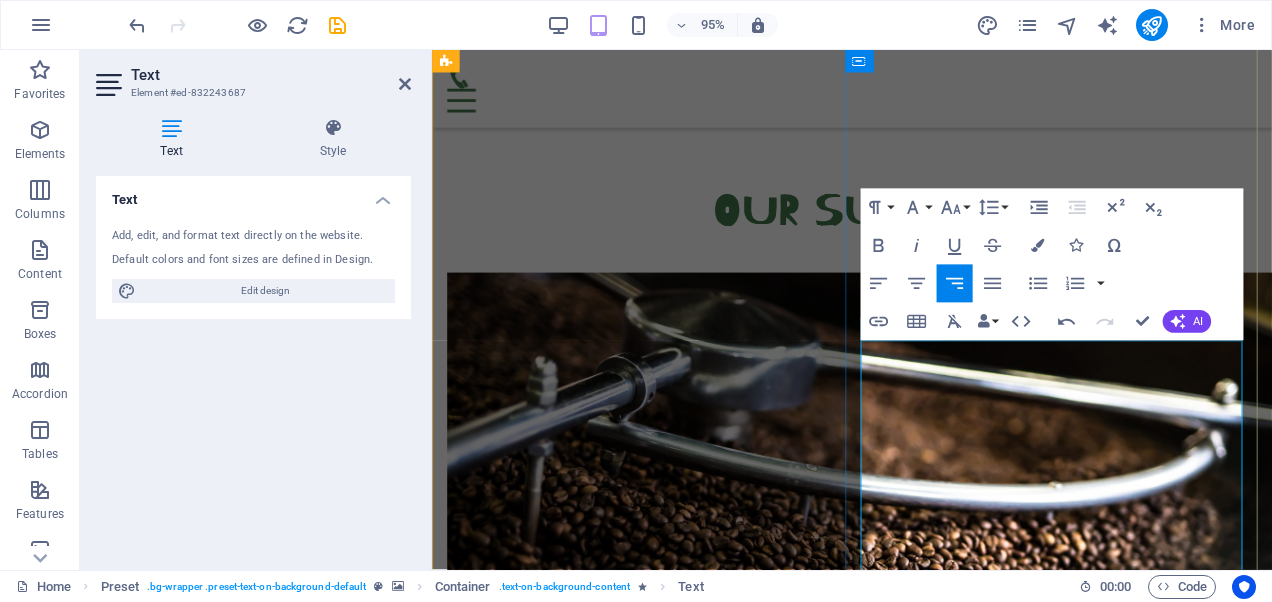 scroll, scrollTop: 1526, scrollLeft: 0, axis: vertical 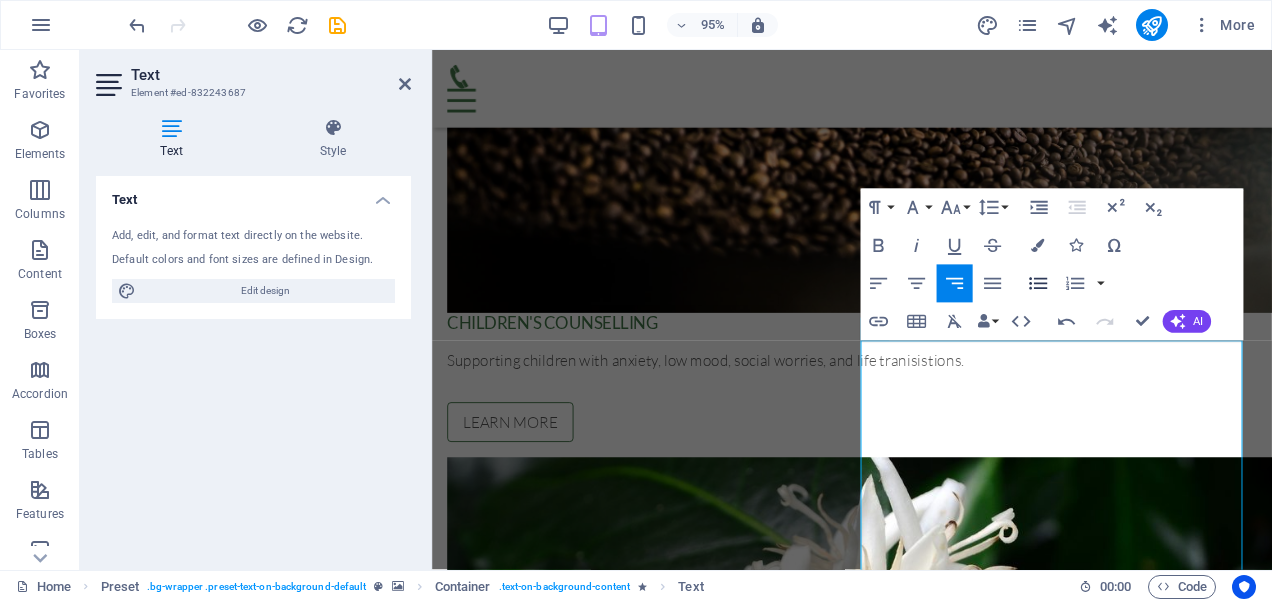 click 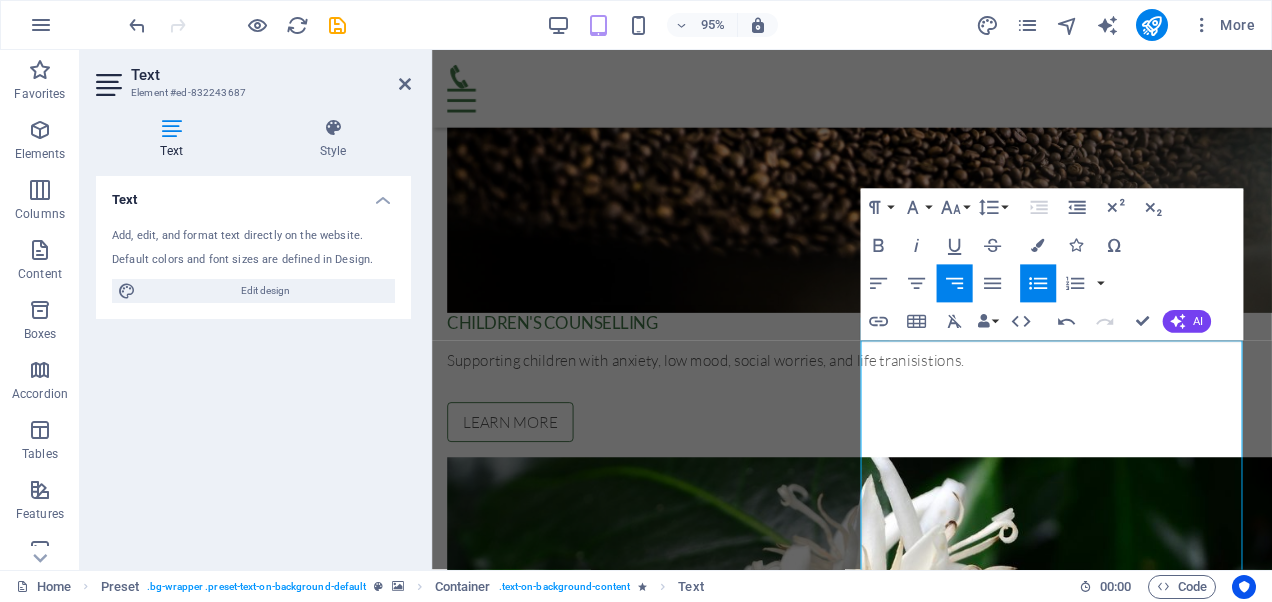 click 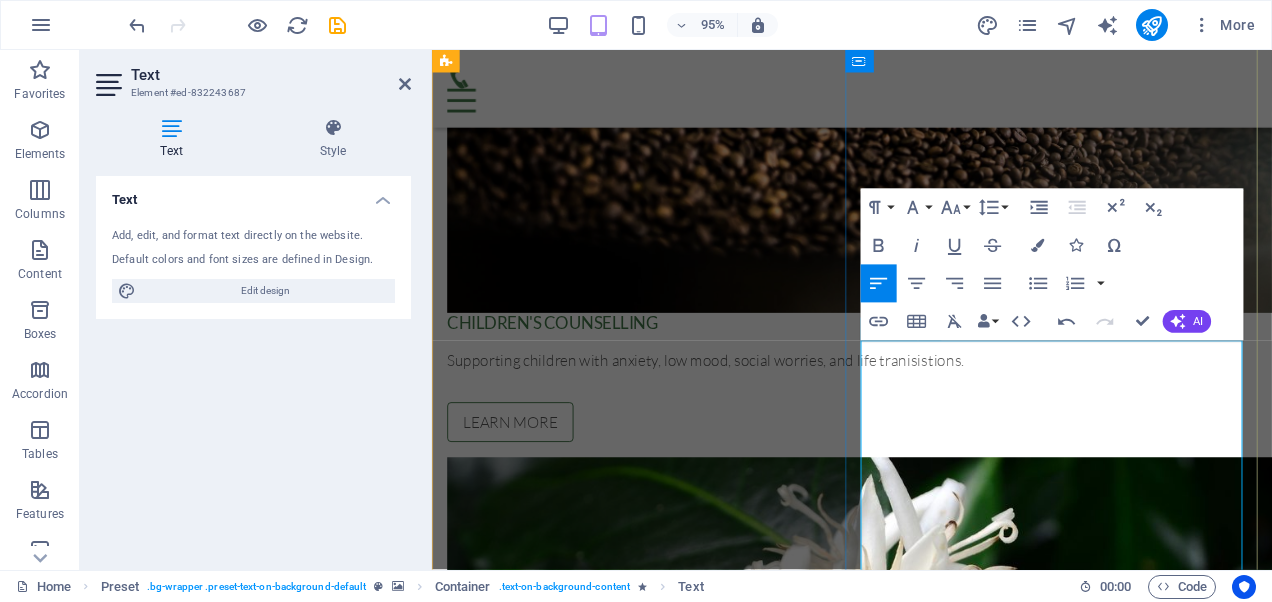 click at bounding box center [874, 3054] 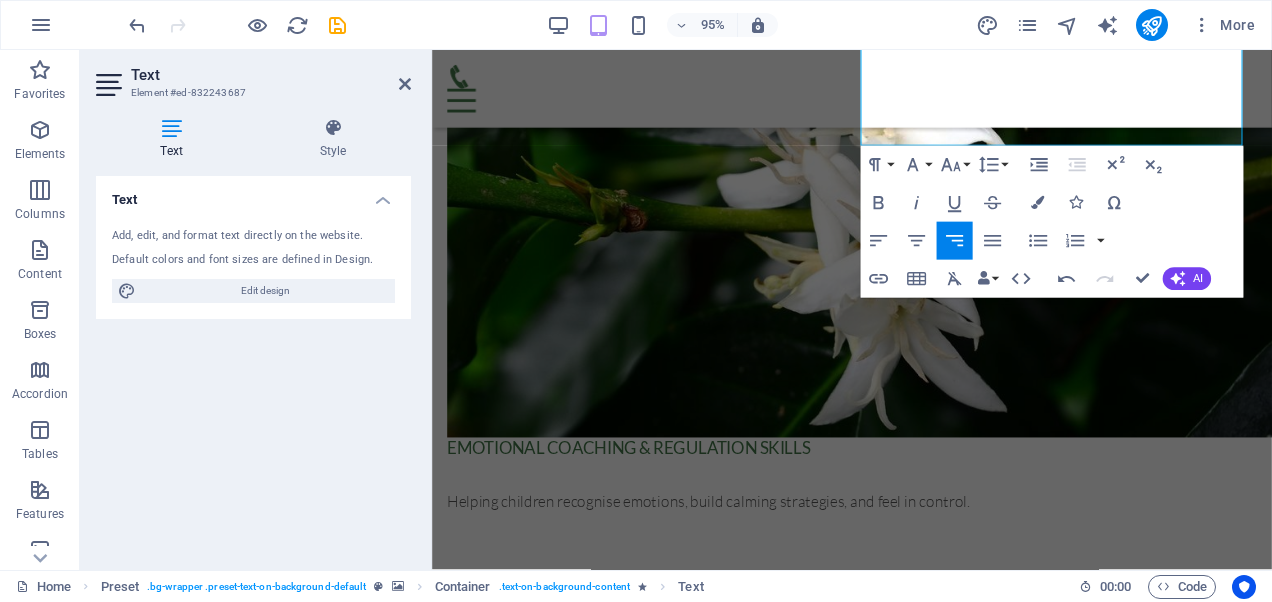 drag, startPoint x: 889, startPoint y: 532, endPoint x: 1166, endPoint y: 606, distance: 286.71414 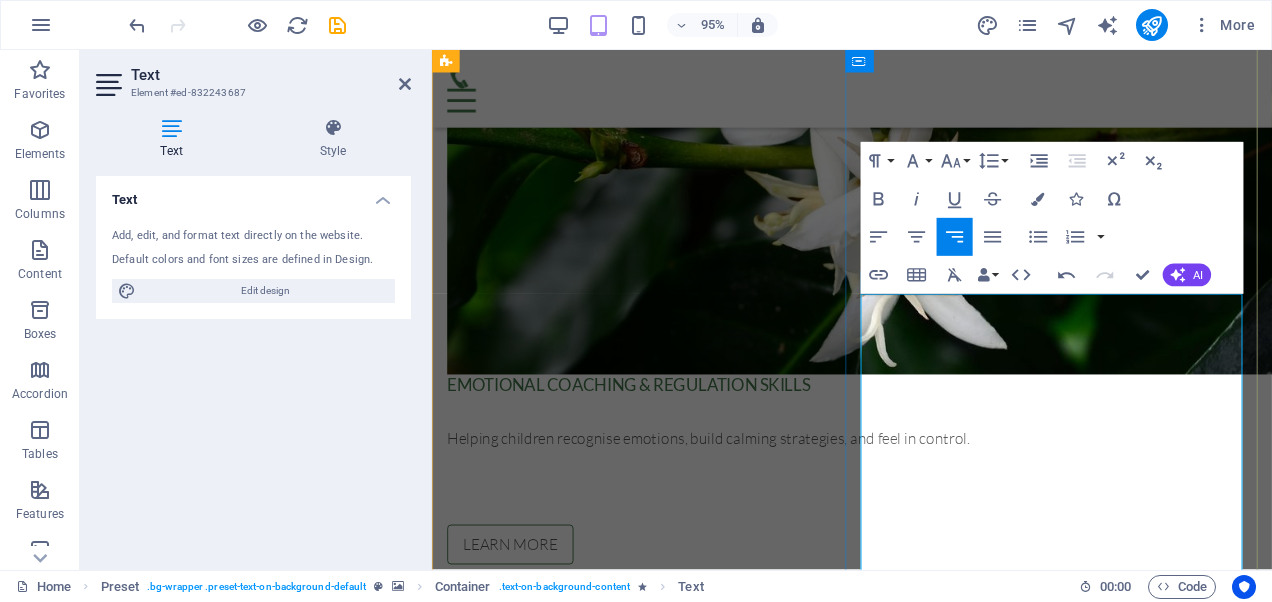 scroll, scrollTop: 1575, scrollLeft: 0, axis: vertical 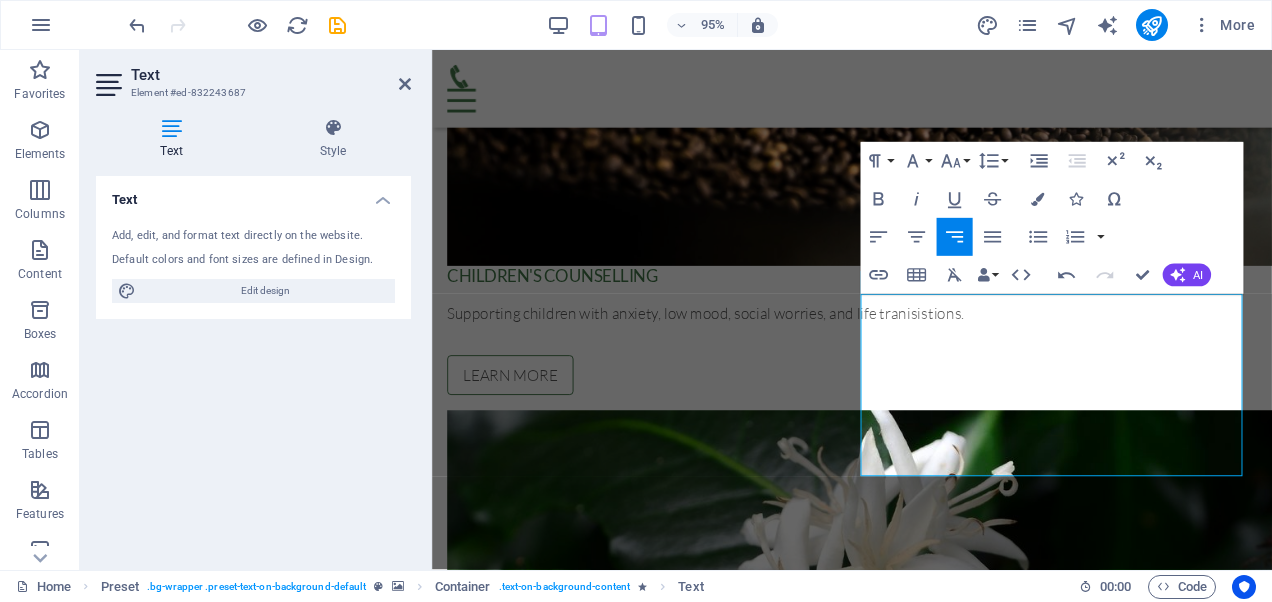 click at bounding box center [874, 2314] 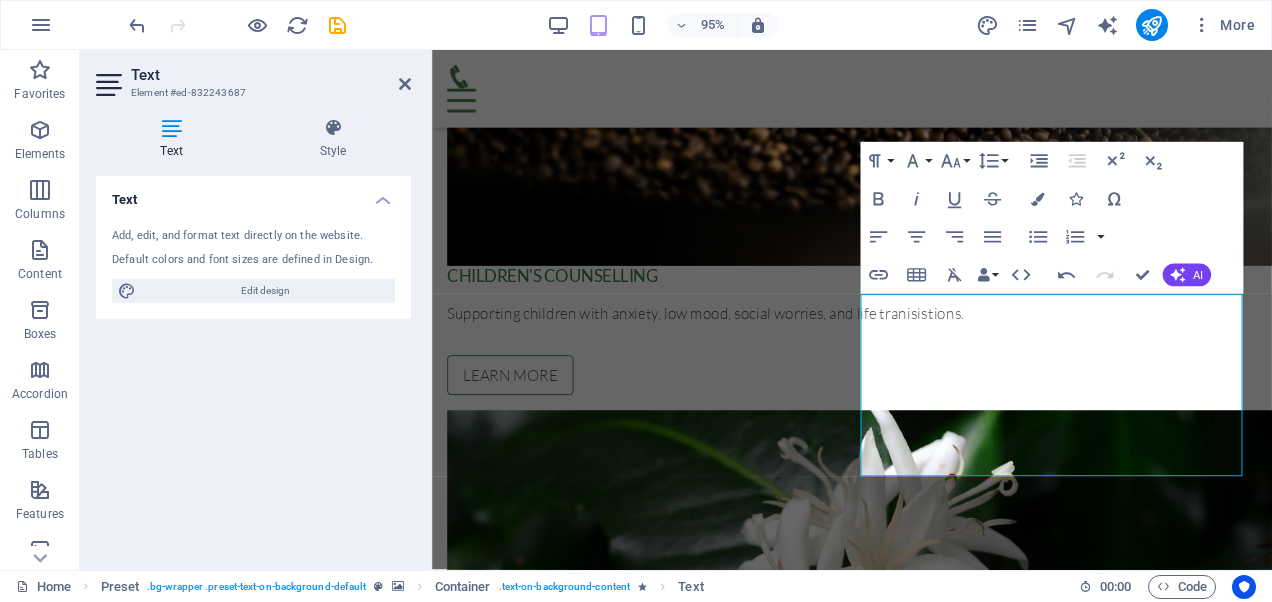 click at bounding box center [874, 2314] 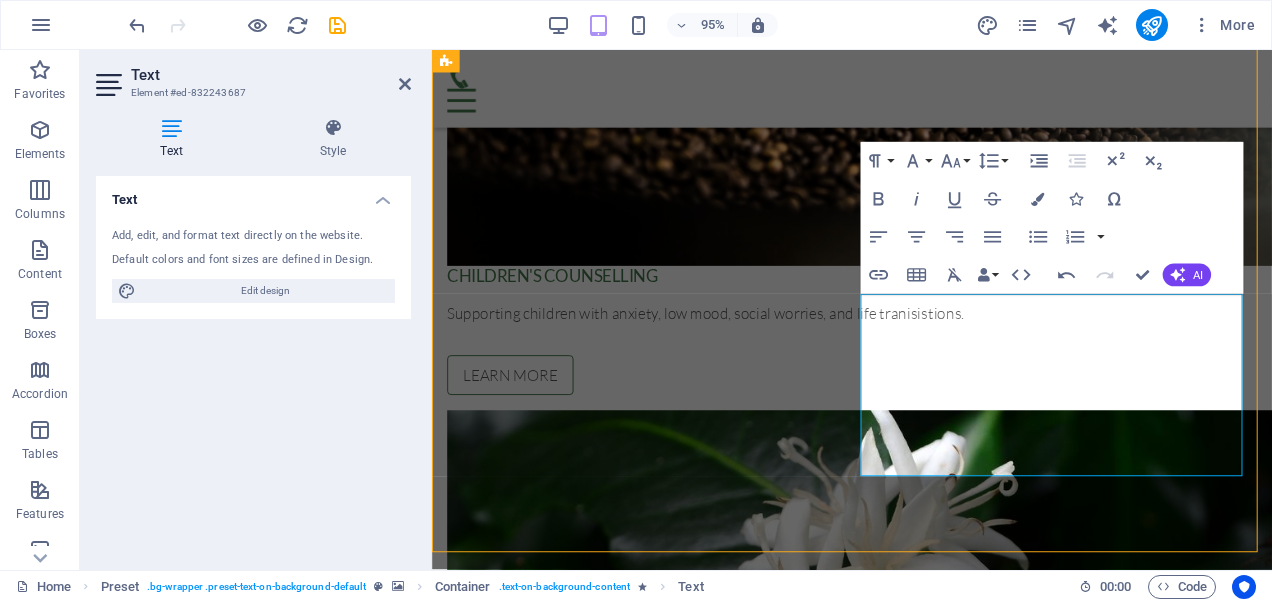 click at bounding box center [874, 2314] 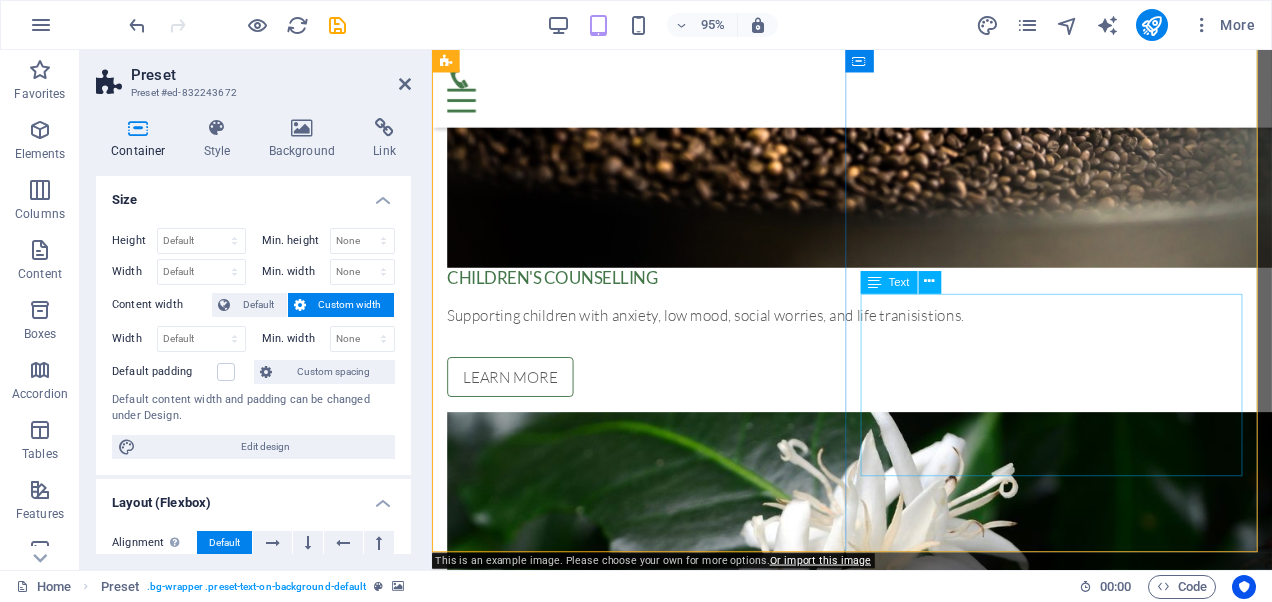 click on "Gentle, child-led counselling ✅ Evidence-based strategies (CBT, mindfulness, emotional literacy) ✅ ACA Registered Counsellor (Level 2) ✅ Trauma-informed, neuro-affirming, strengths-focused ✅ Inclusive, culturally sensitive support sit amet." at bounding box center (874, 3079) 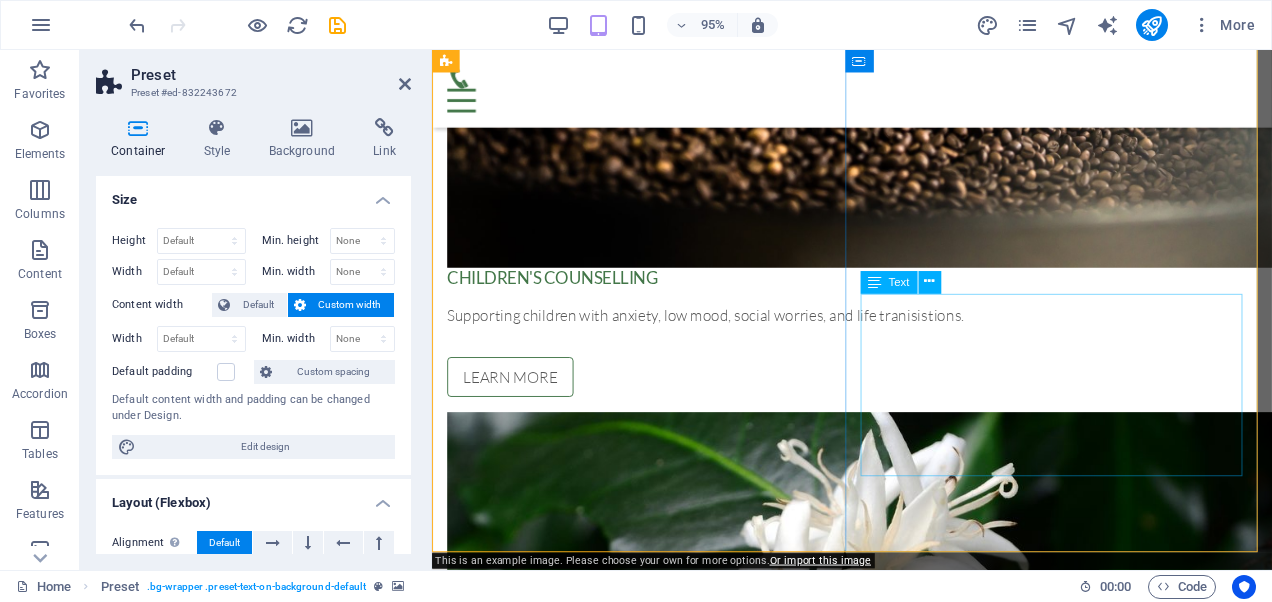 click on "Gentle, child-led counselling ✅ Evidence-based strategies (CBT, mindfulness, emotional literacy) ✅ ACA Registered Counsellor (Level 2) ✅ Trauma-informed, neuro-affirming, strengths-focused ✅ Inclusive, culturally sensitive support sit amet." at bounding box center (874, 3079) 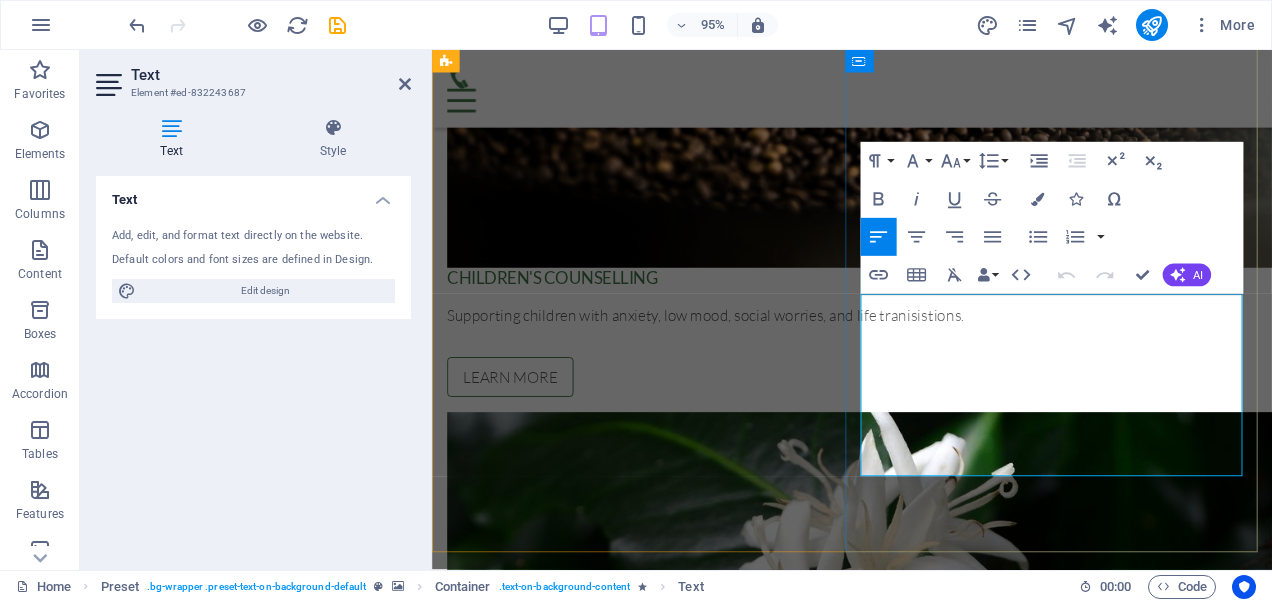 drag, startPoint x: 1220, startPoint y: 492, endPoint x: 1284, endPoint y: 487, distance: 64.195015 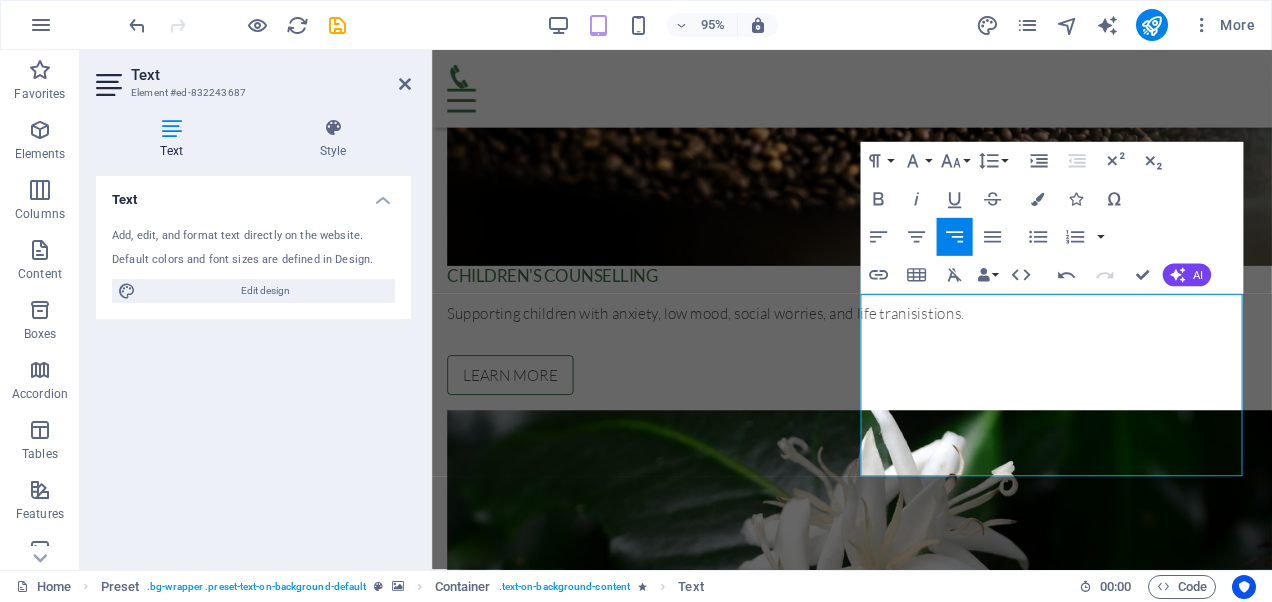 click at bounding box center [874, 2314] 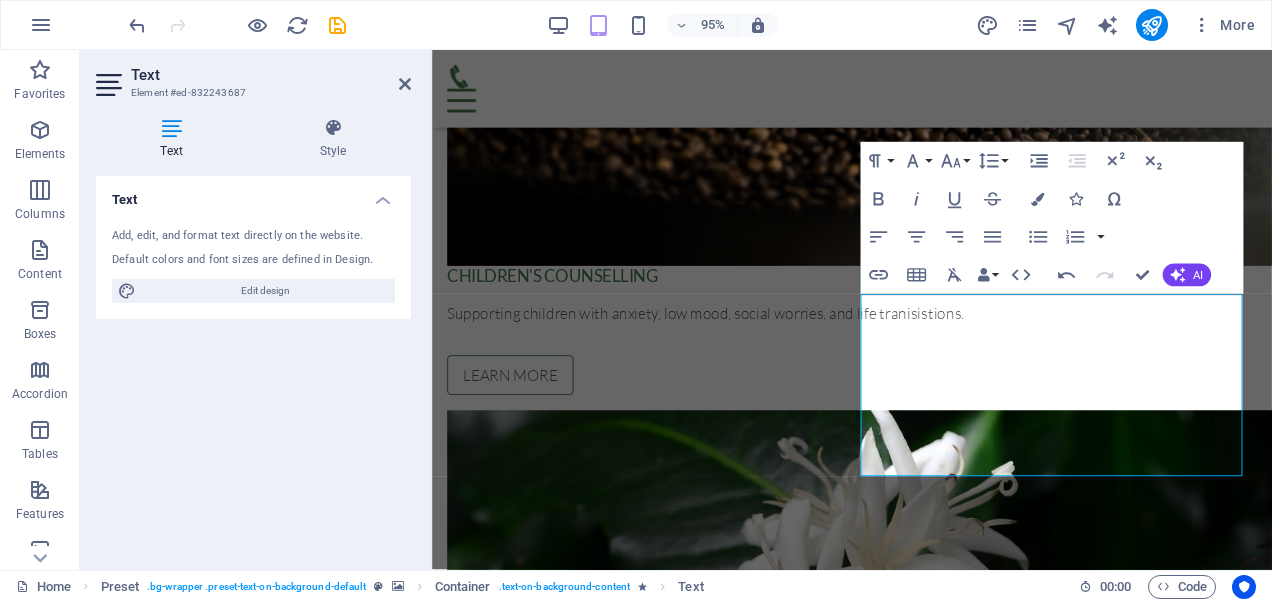 click at bounding box center [874, 2314] 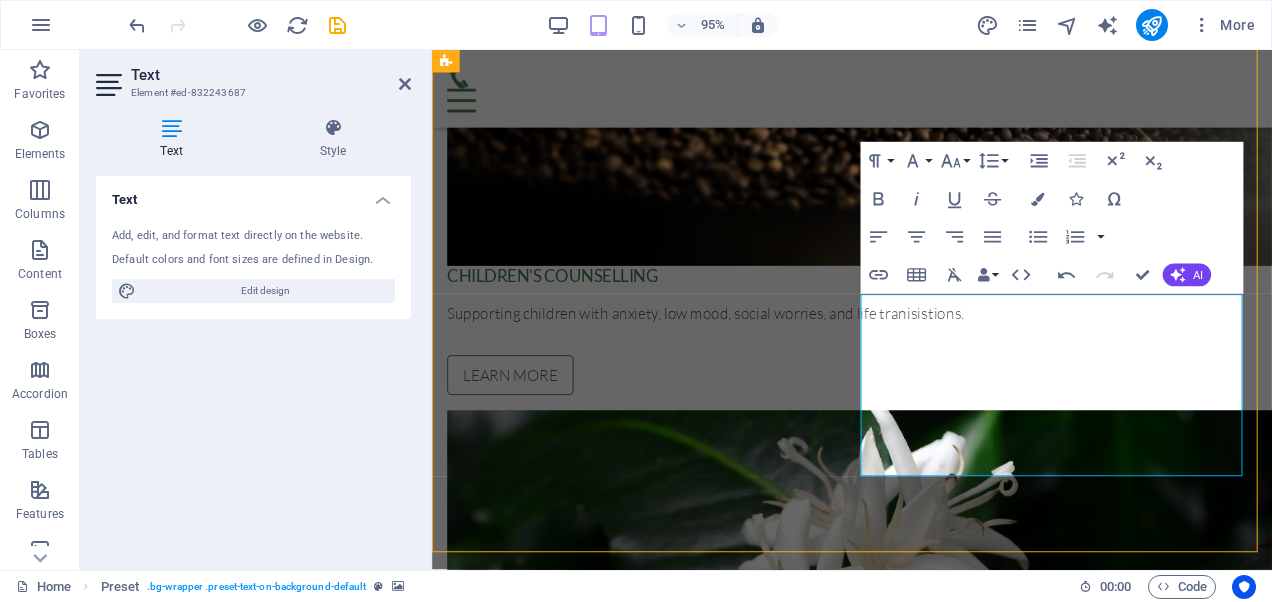 click at bounding box center [874, 2314] 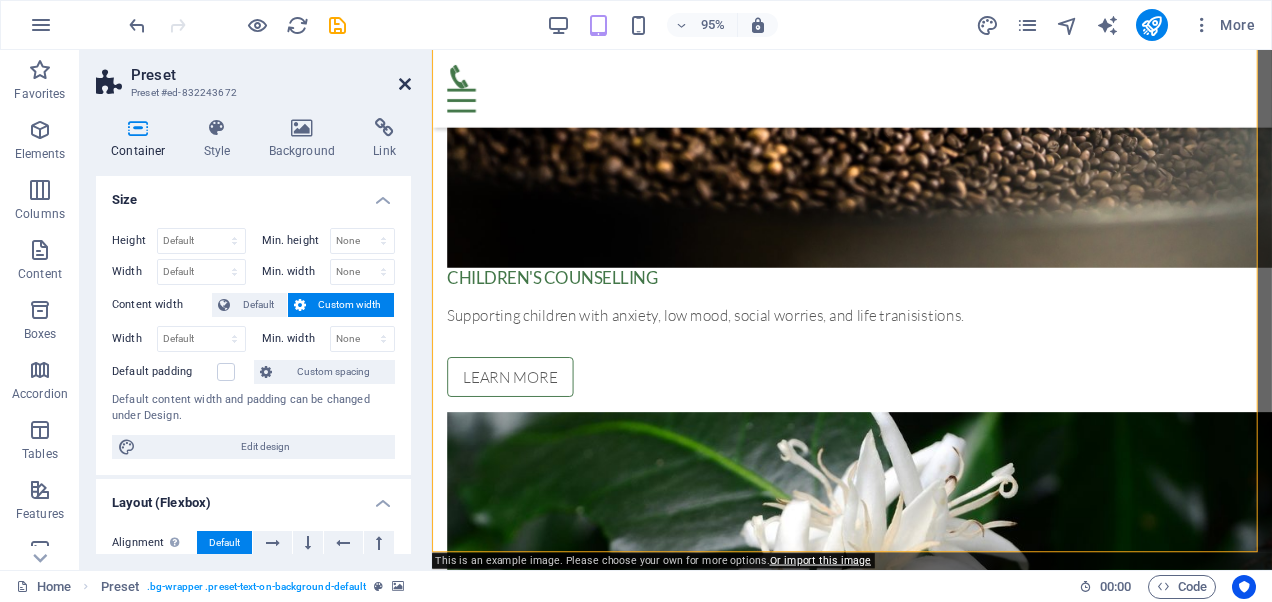 click at bounding box center [405, 84] 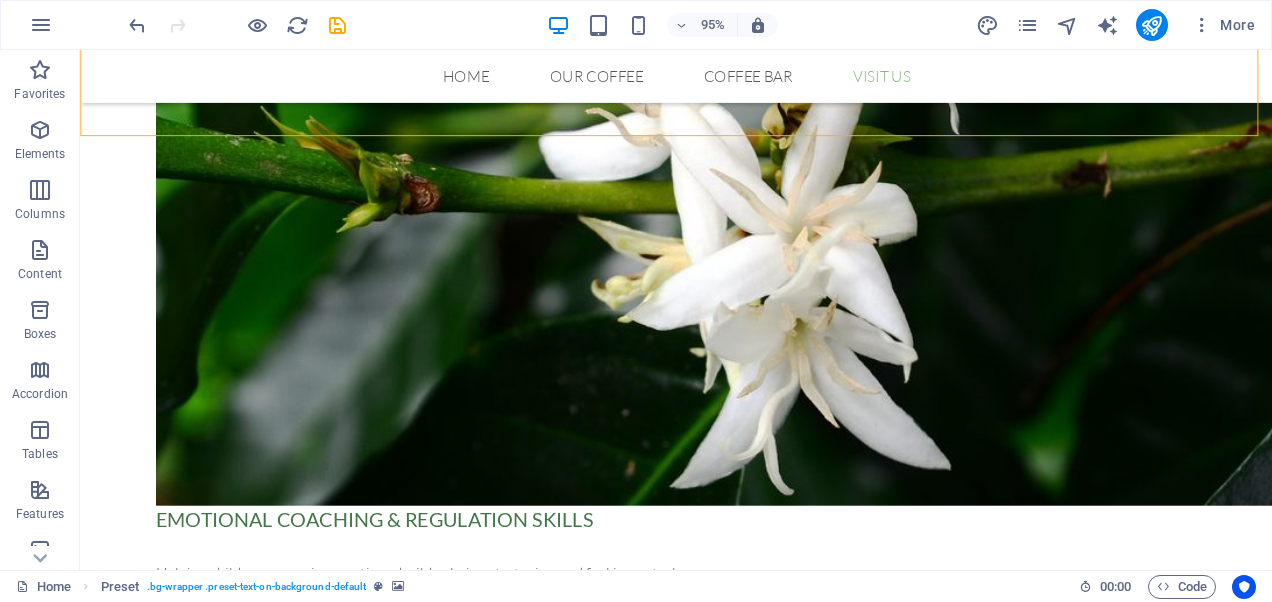 scroll, scrollTop: 2406, scrollLeft: 0, axis: vertical 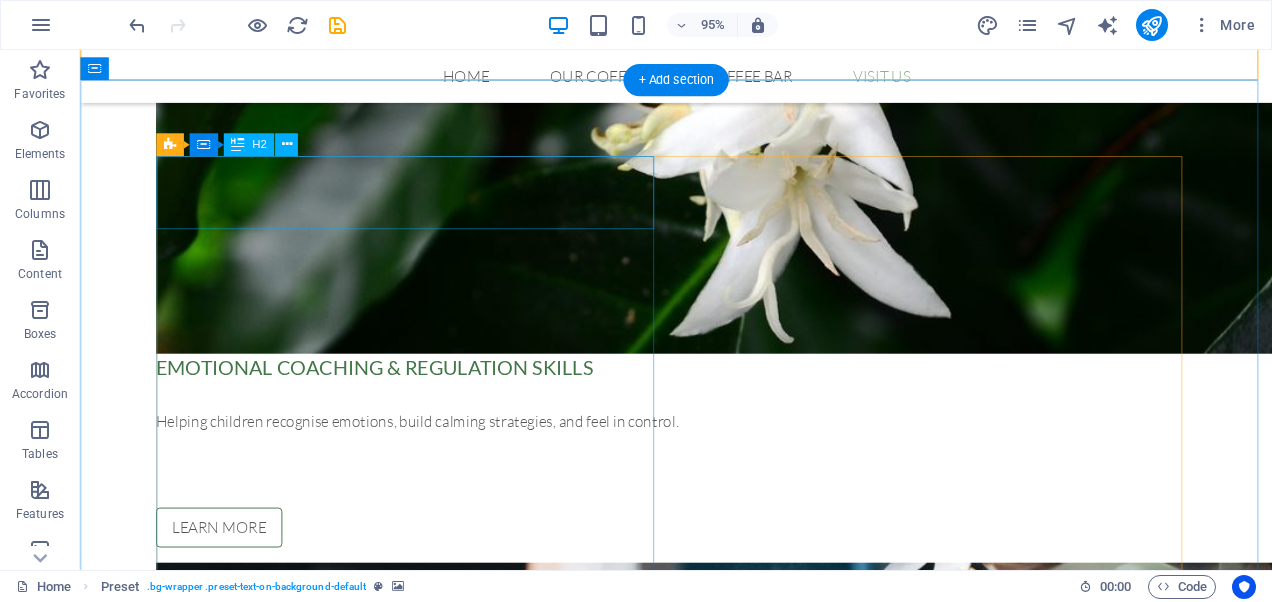 click on "Visit us!" at bounding box center (707, 3018) 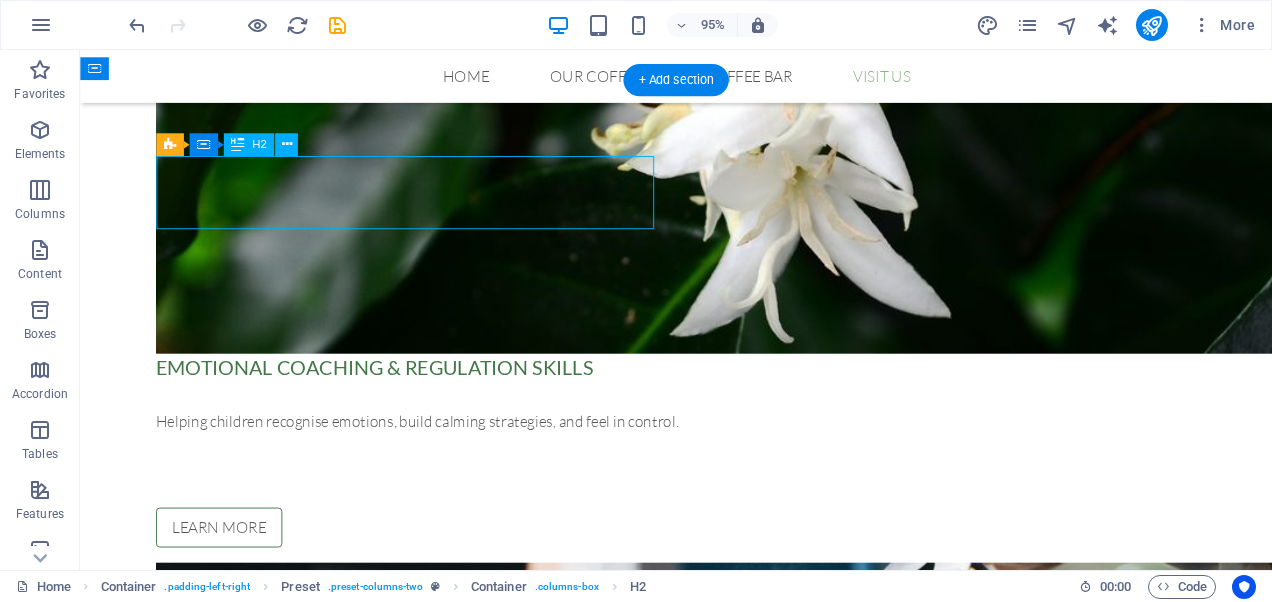 click on "Visit us!" at bounding box center [707, 3018] 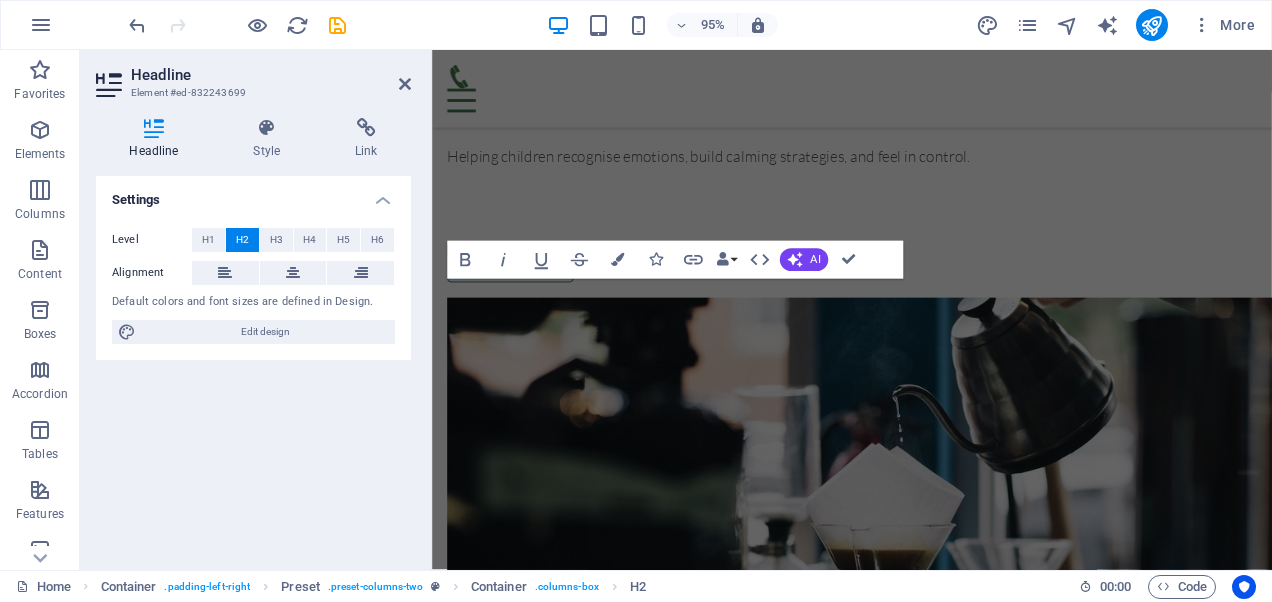 scroll, scrollTop: 1943, scrollLeft: 0, axis: vertical 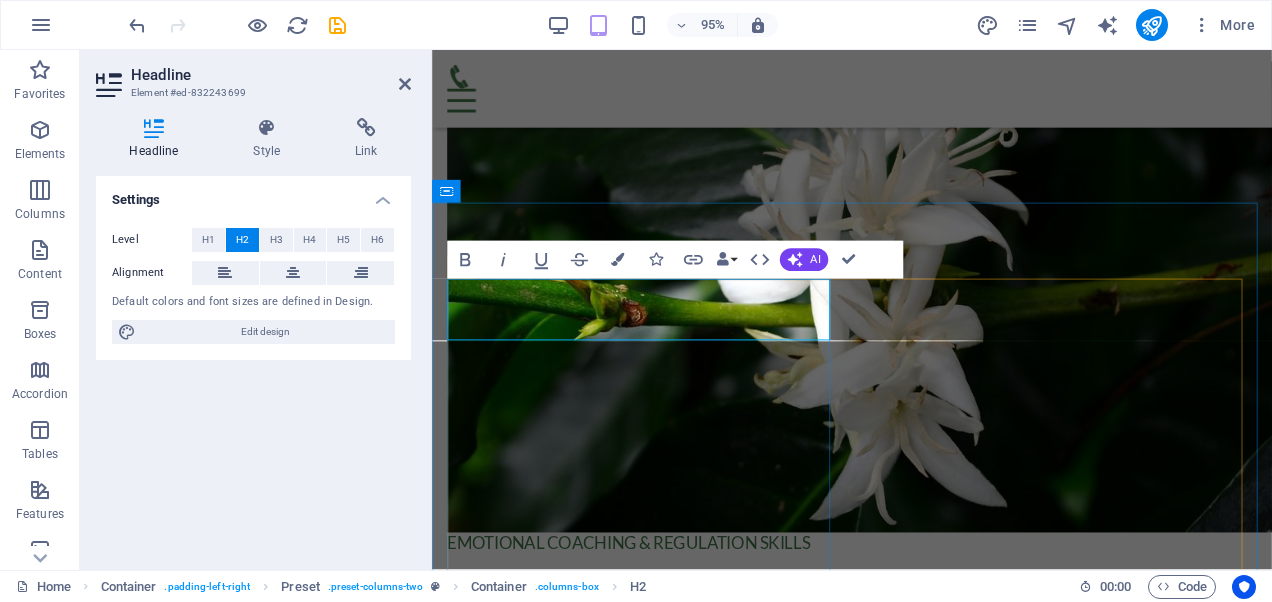type 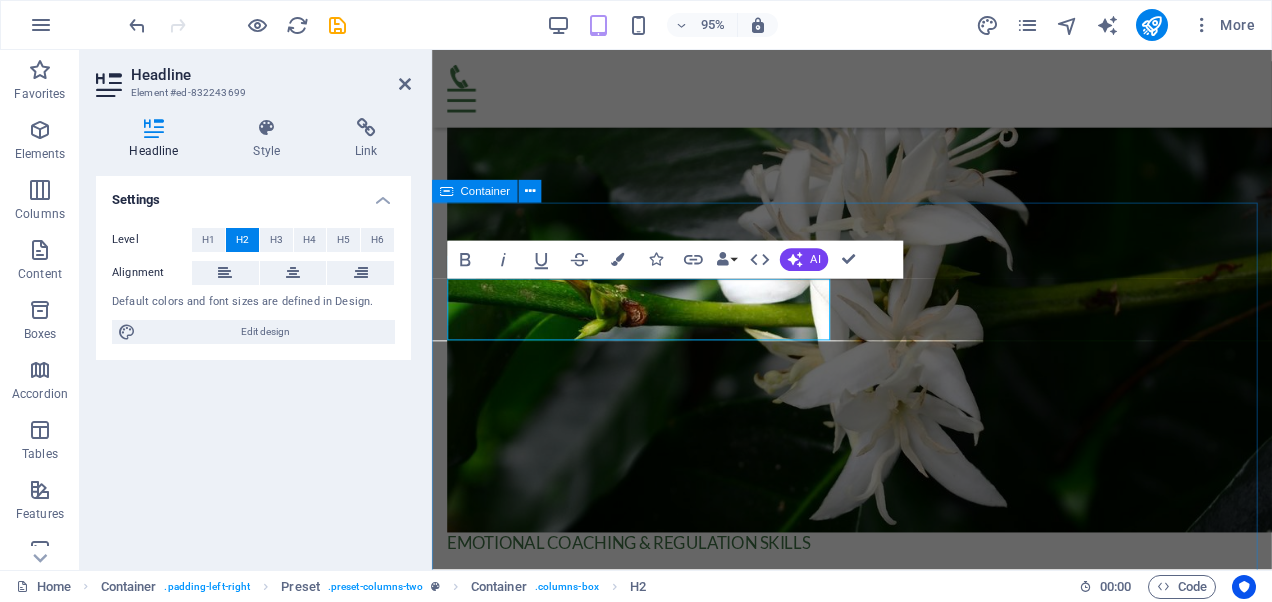 click on "Contact us! We're open from 8am to 6pm. [NUMBER] [STREET], [STATE] [POSTAL_CODE] Phone: [PHONE] E-mail: [EMAIL] Legal Notice | Privacy Lorem ipsum dolor sit amet, consetetur sadipscing elitr! Sed diam nonumy eirmod tempor invidunt ut labore et dolore magna. Directions ← Move left → Move right ↑ Move up ↓ Move down + Zoom in - Zoom out Home Jump left by 75% End Jump right by 75% Page Up Jump up by 75% Page Down Jump down by 75% Map Terrain Satellite Labels Map Data Map data ©[YEAR] Google Map data ©[YEAR] Google 1 km Click to toggle between metric and imperial units Terms Report a map error" at bounding box center [874, 3235] 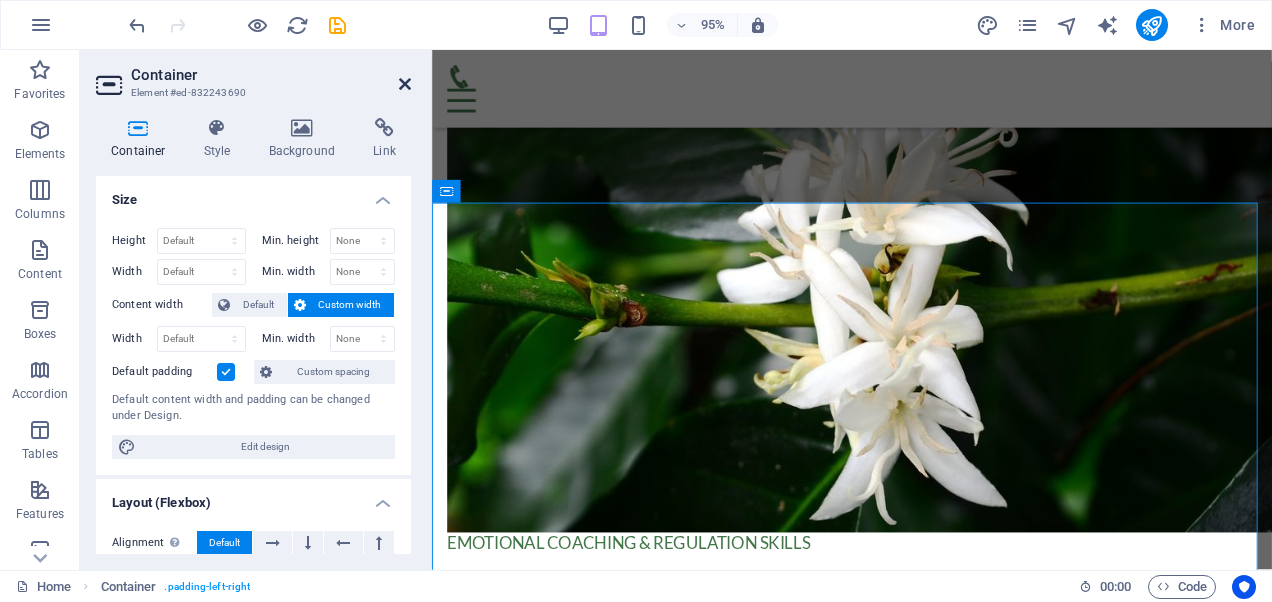 click at bounding box center [405, 84] 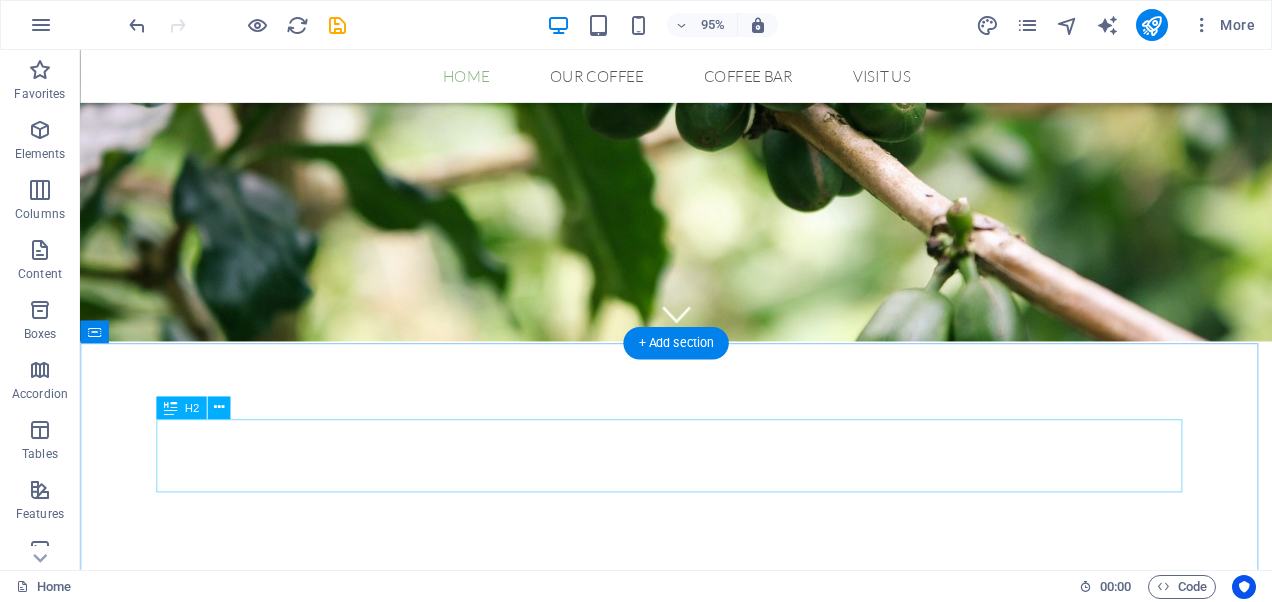 scroll, scrollTop: 0, scrollLeft: 0, axis: both 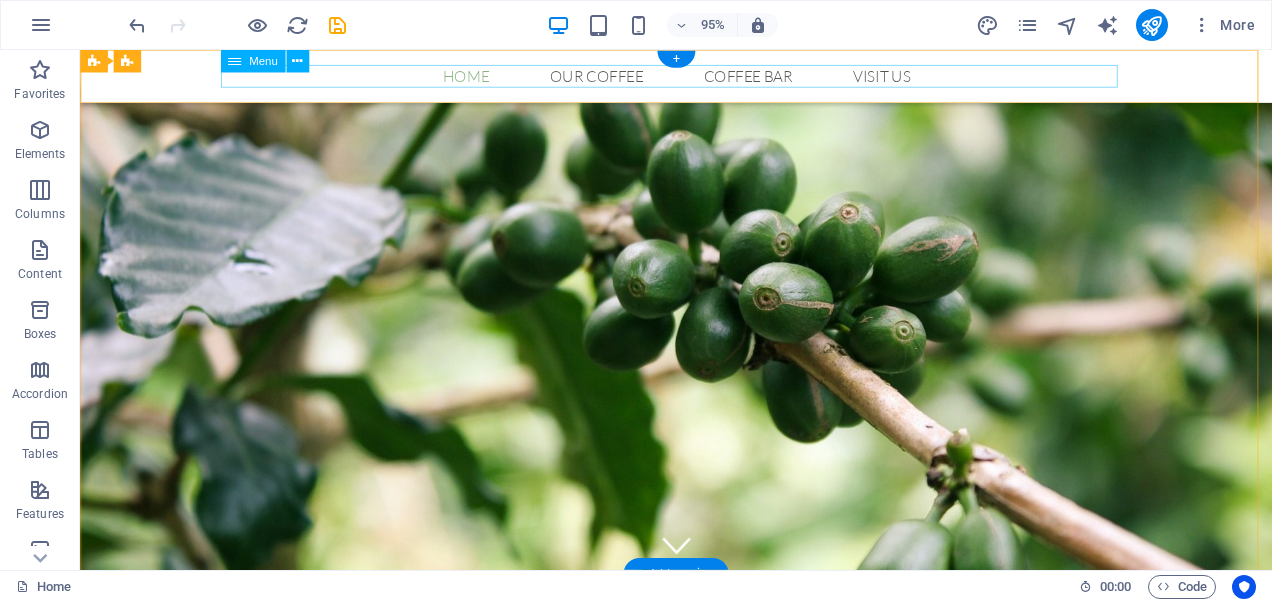 click on "Home Our Coffee Roastery Origin Tasting Coffee Bar Visit us" at bounding box center (708, 78) 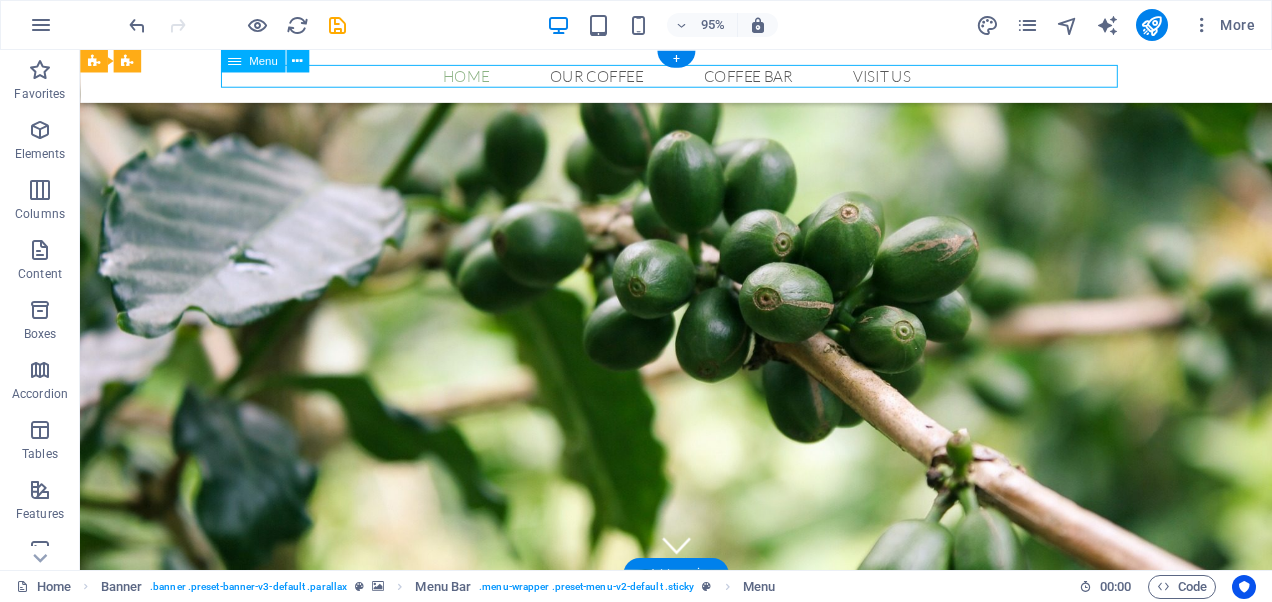click on "Home Our Coffee Roastery Origin Tasting Coffee Bar Visit us" at bounding box center (708, 78) 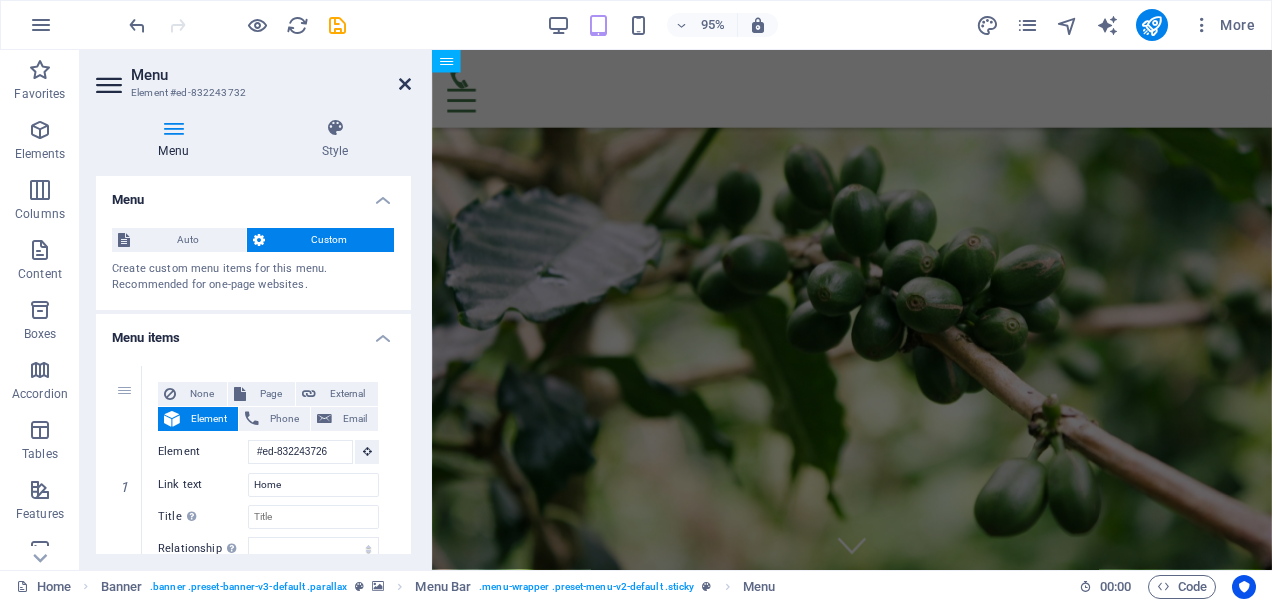 click at bounding box center [405, 84] 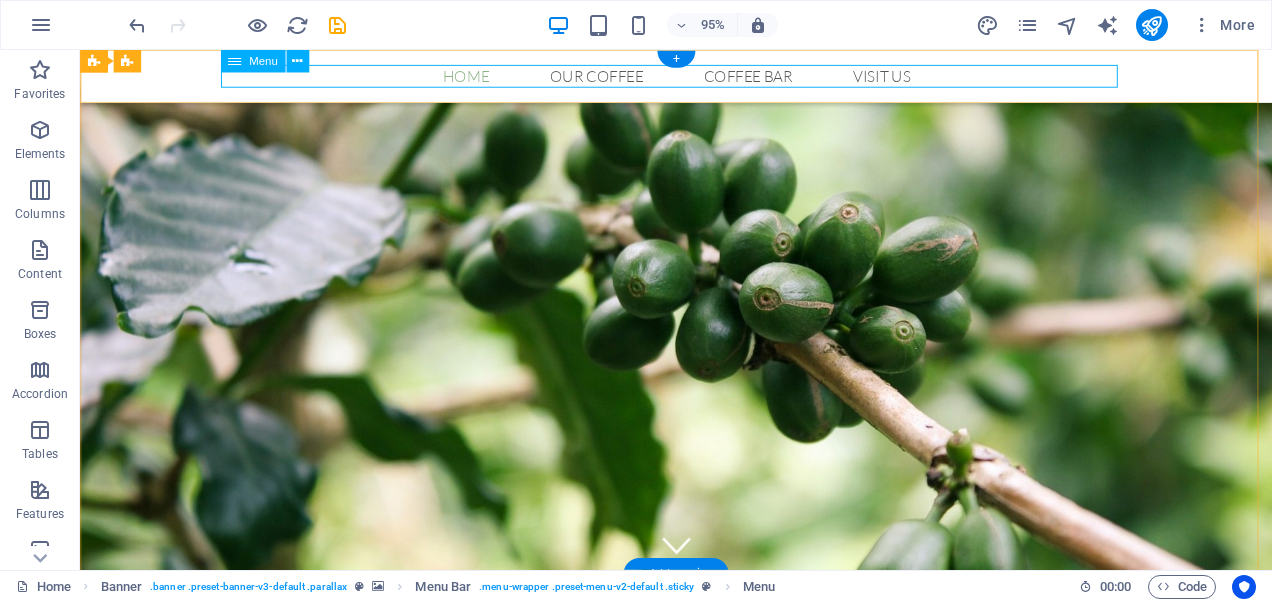 click on "Home Our Coffee Roastery Origin Tasting Coffee Bar Visit us" at bounding box center (708, 78) 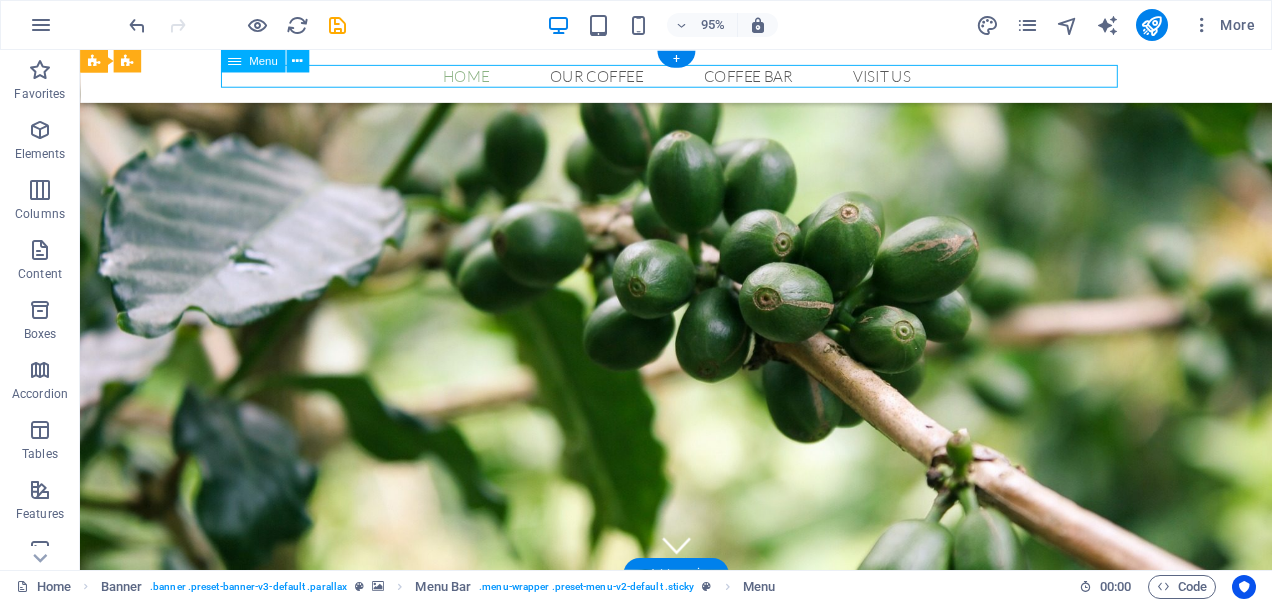 click on "Home Our Coffee Roastery Origin Tasting Coffee Bar Visit us" at bounding box center [708, 78] 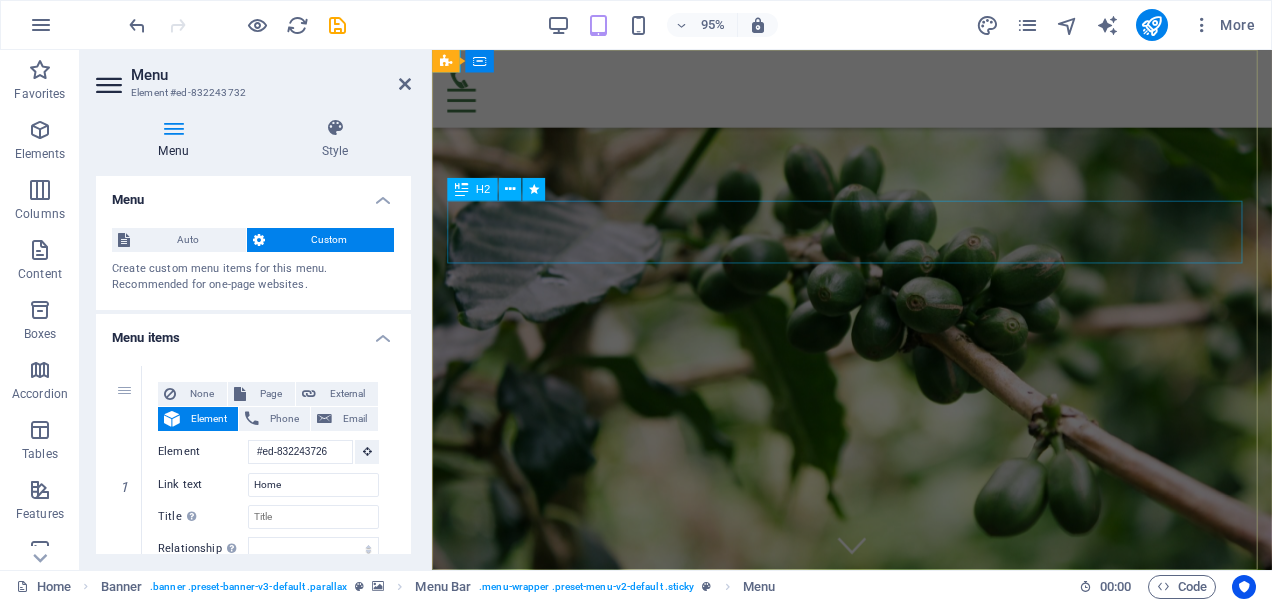 click on "Helping" at bounding box center (874, 769) 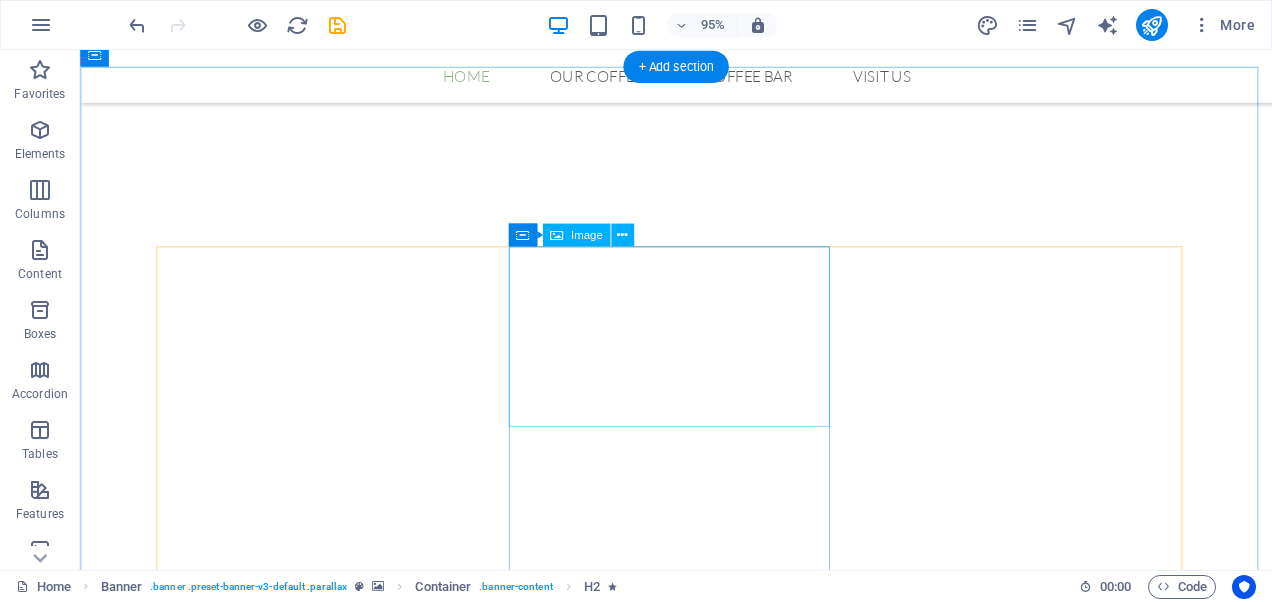 scroll, scrollTop: 0, scrollLeft: 0, axis: both 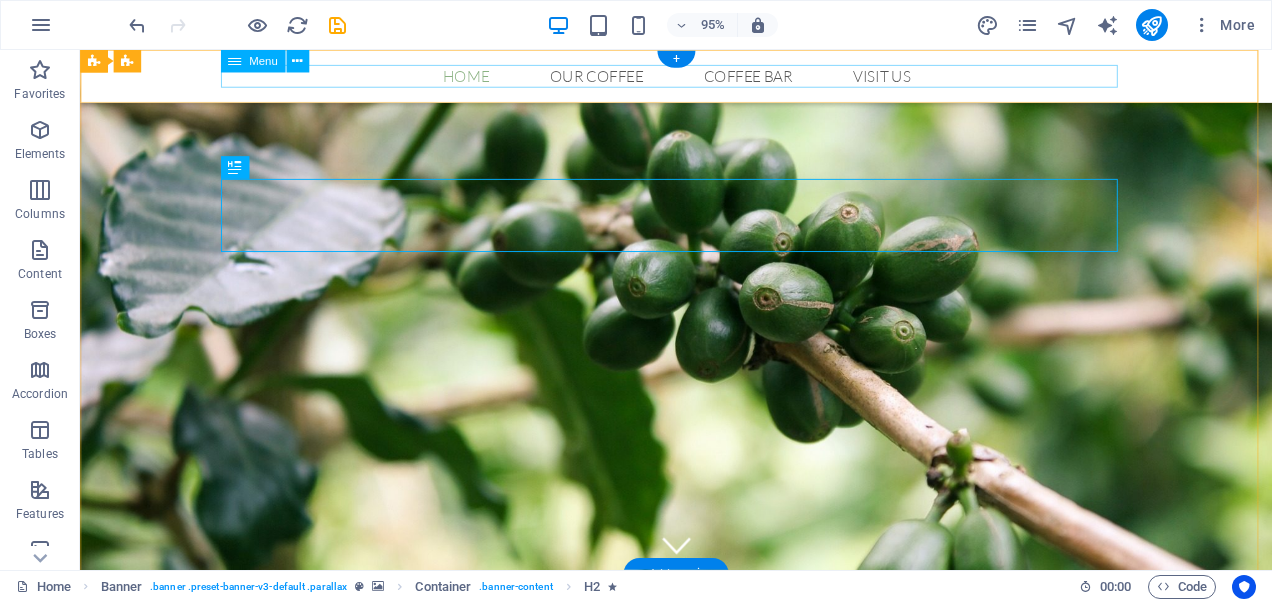 click on "Home Our Coffee Roastery Origin Tasting Coffee Bar Visit us" at bounding box center [708, 78] 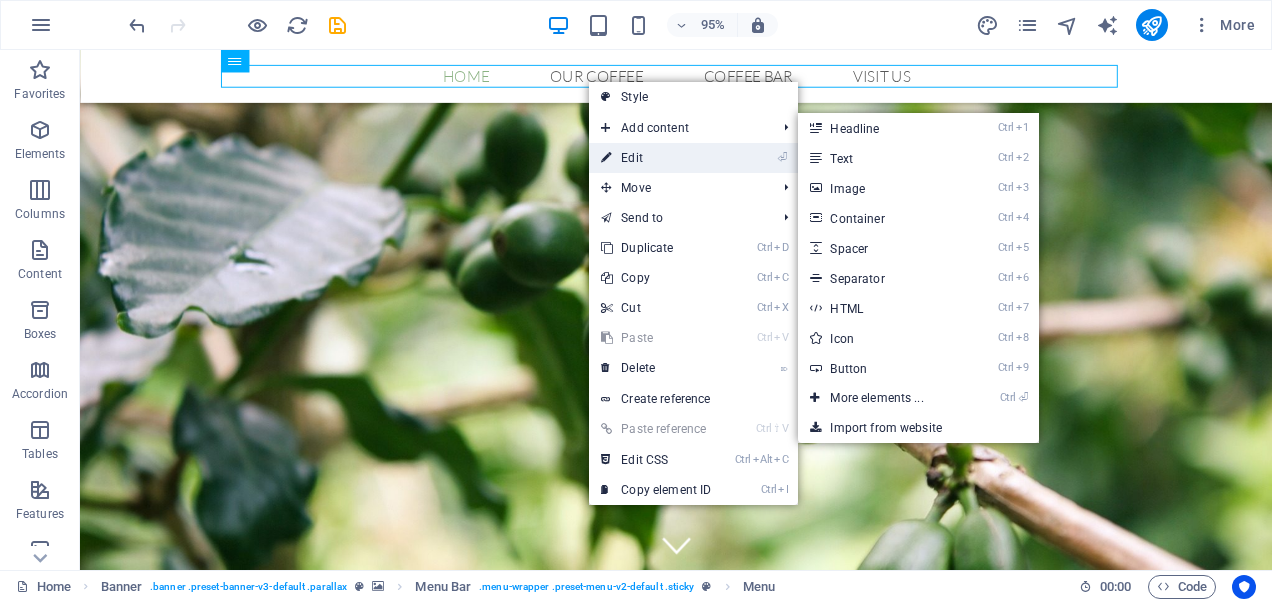 click on "⏎  Edit" at bounding box center (656, 158) 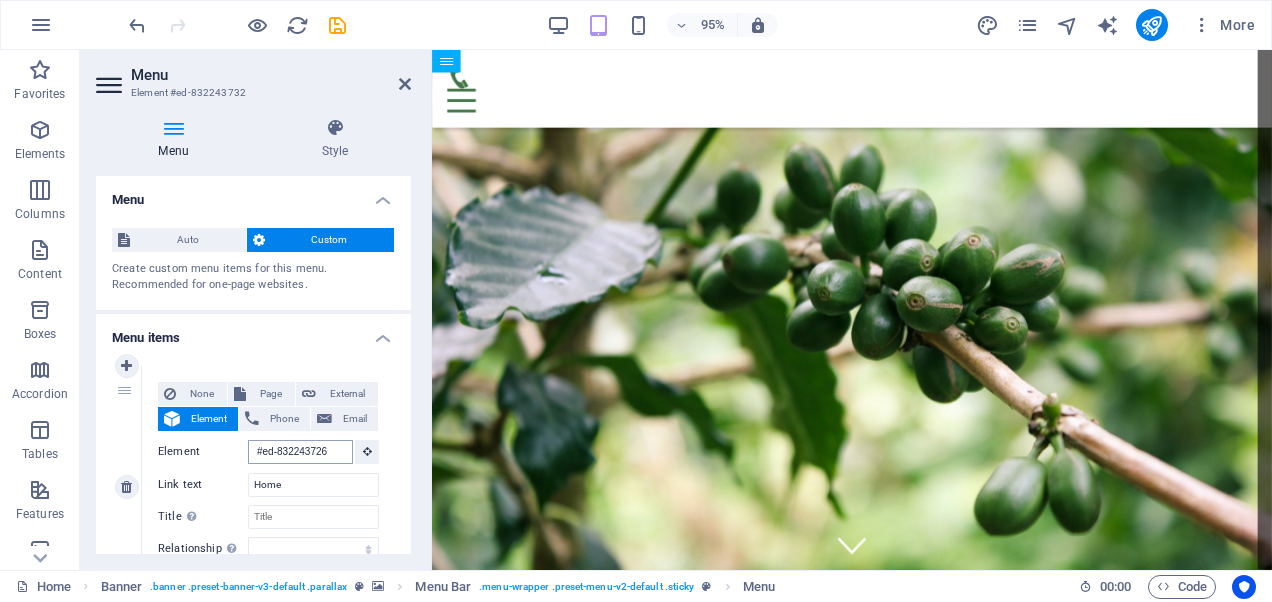 scroll, scrollTop: 0, scrollLeft: 0, axis: both 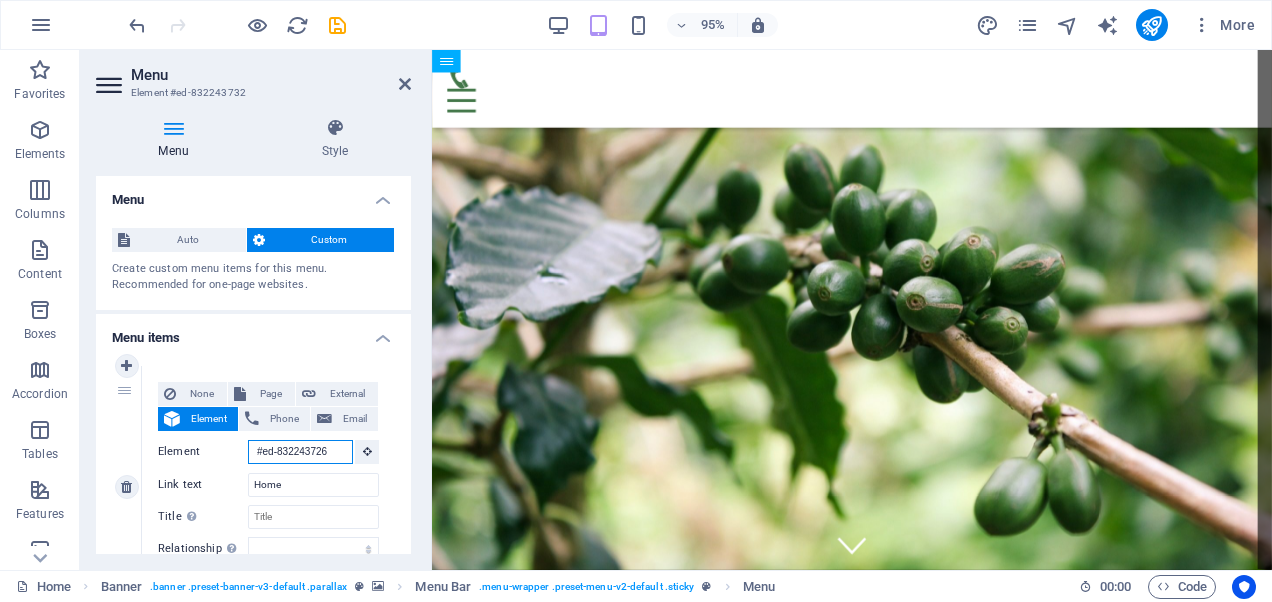 drag, startPoint x: 257, startPoint y: 451, endPoint x: 348, endPoint y: 448, distance: 91.04944 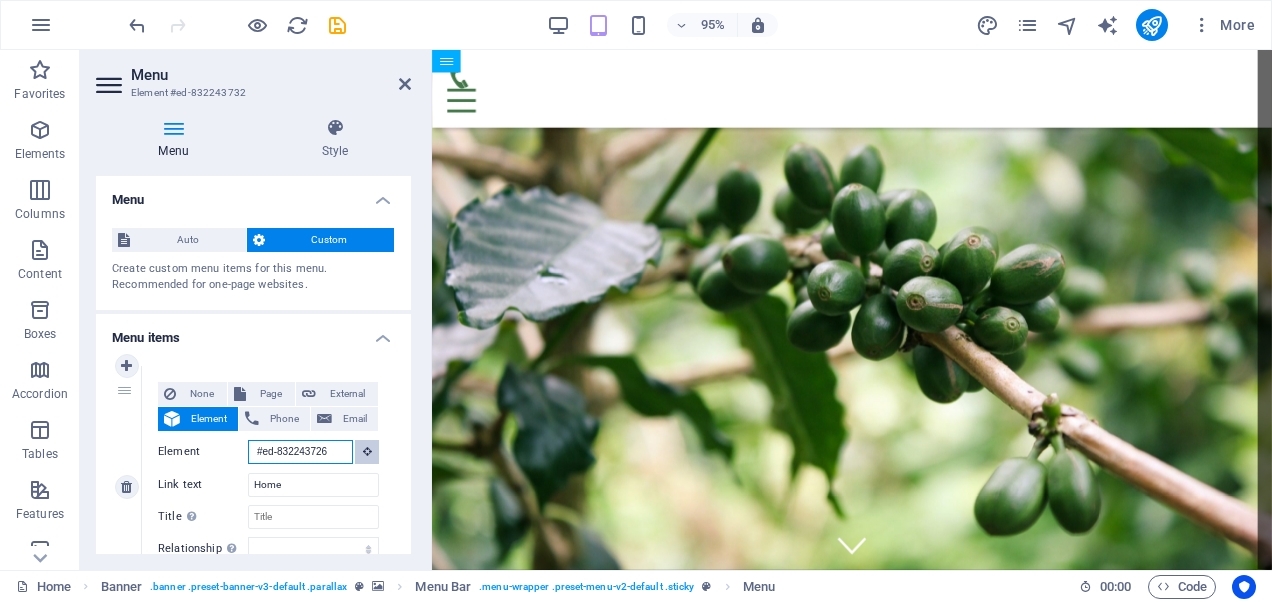 scroll, scrollTop: 0, scrollLeft: 0, axis: both 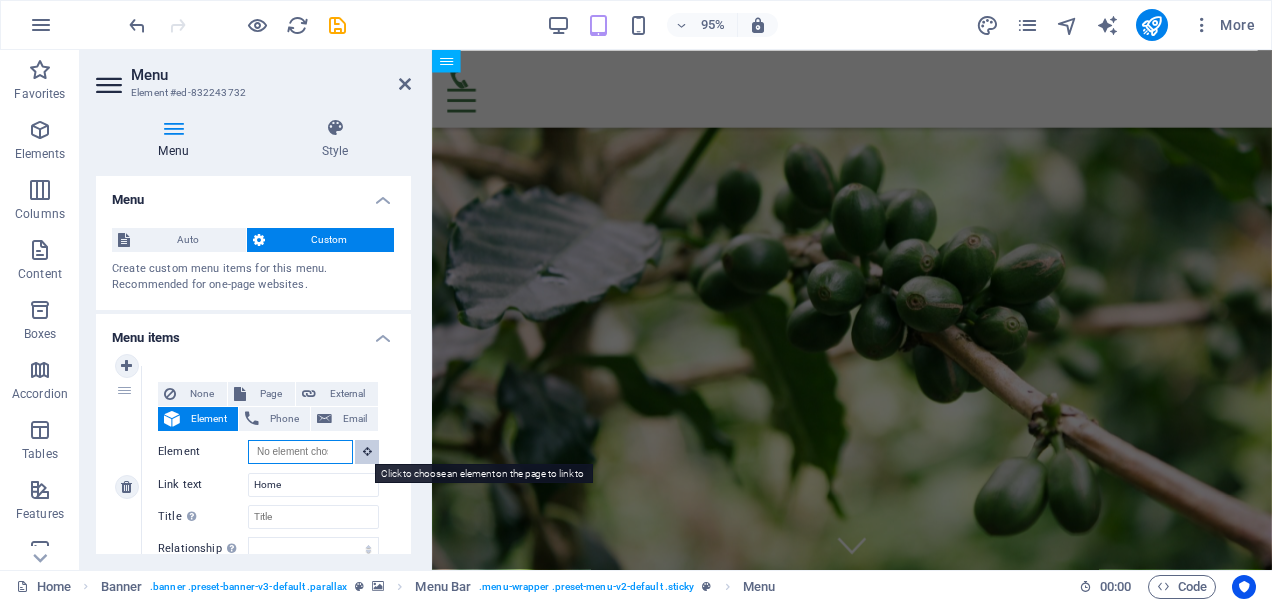 type 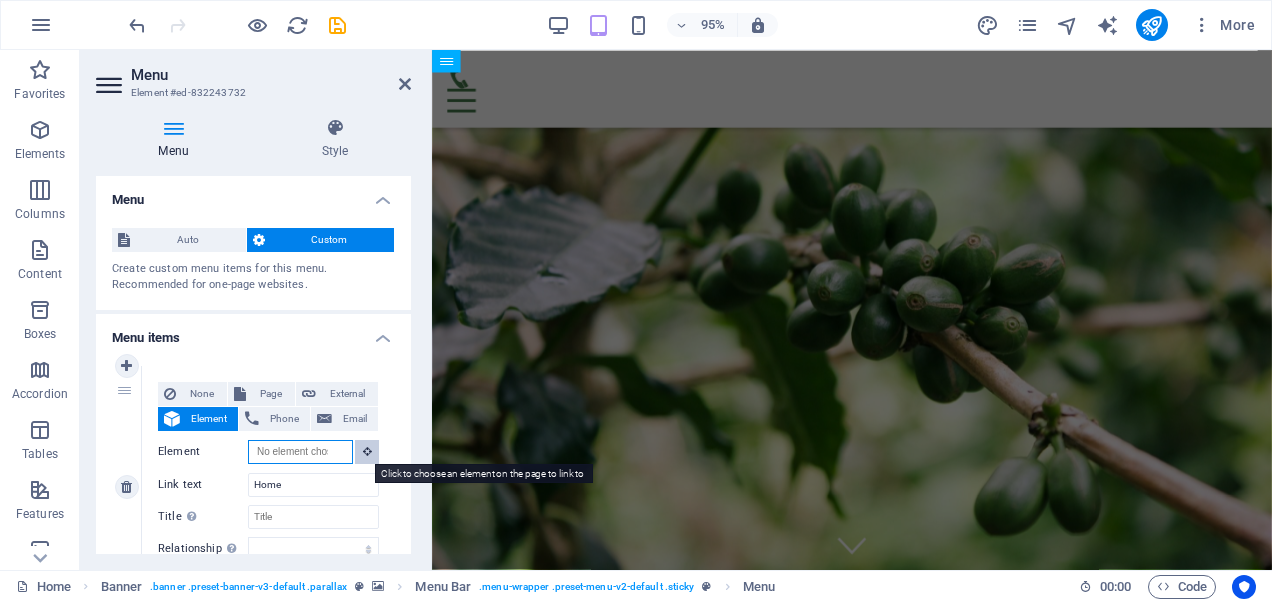 scroll, scrollTop: 0, scrollLeft: 0, axis: both 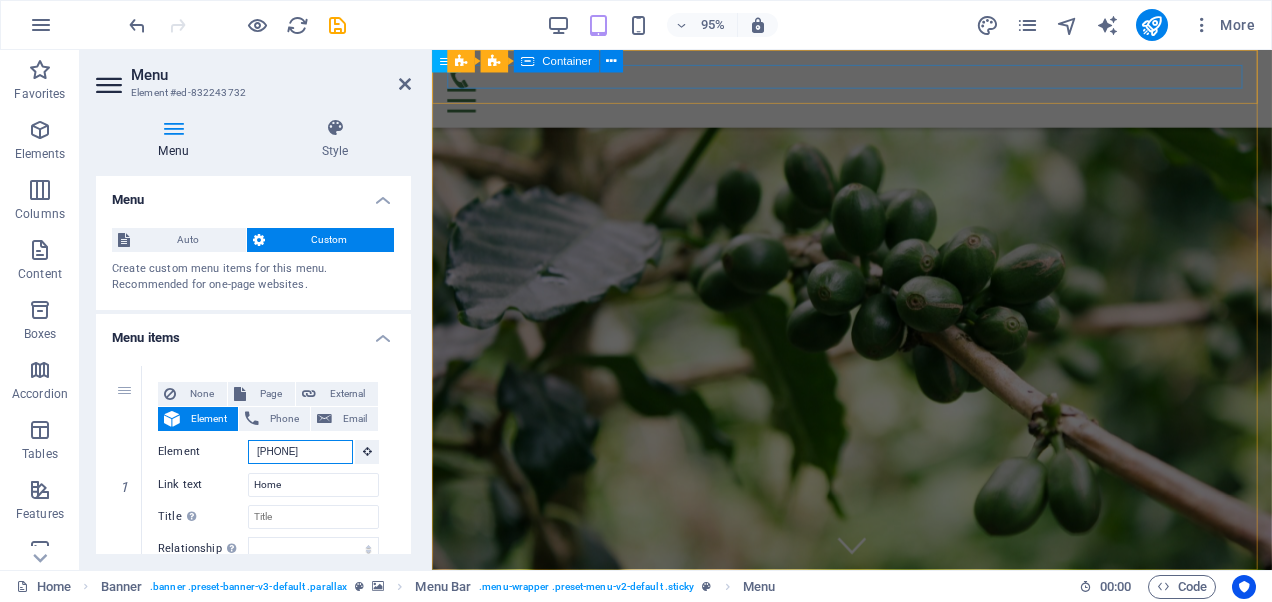 type on "[PHONE]" 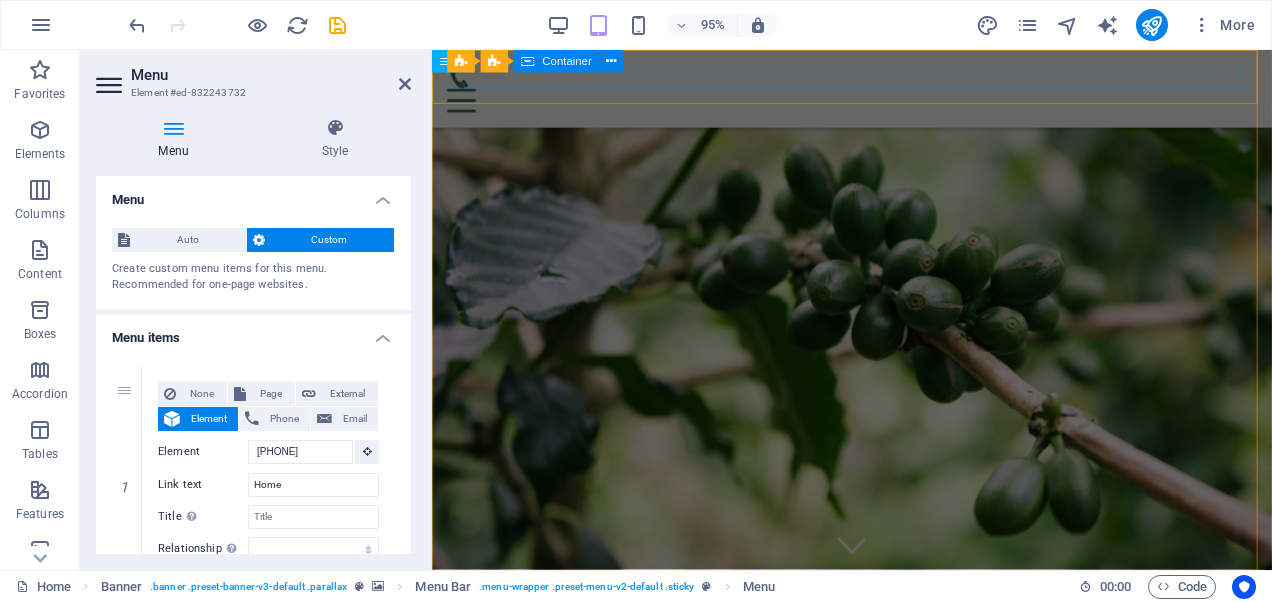type 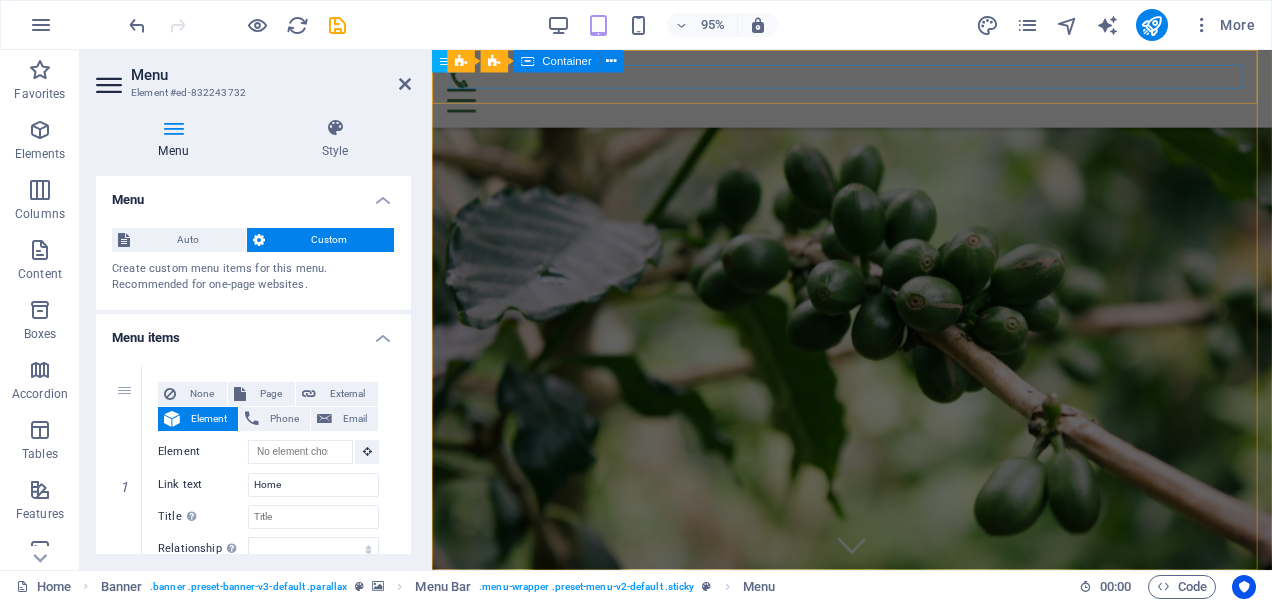 click at bounding box center [874, 91] 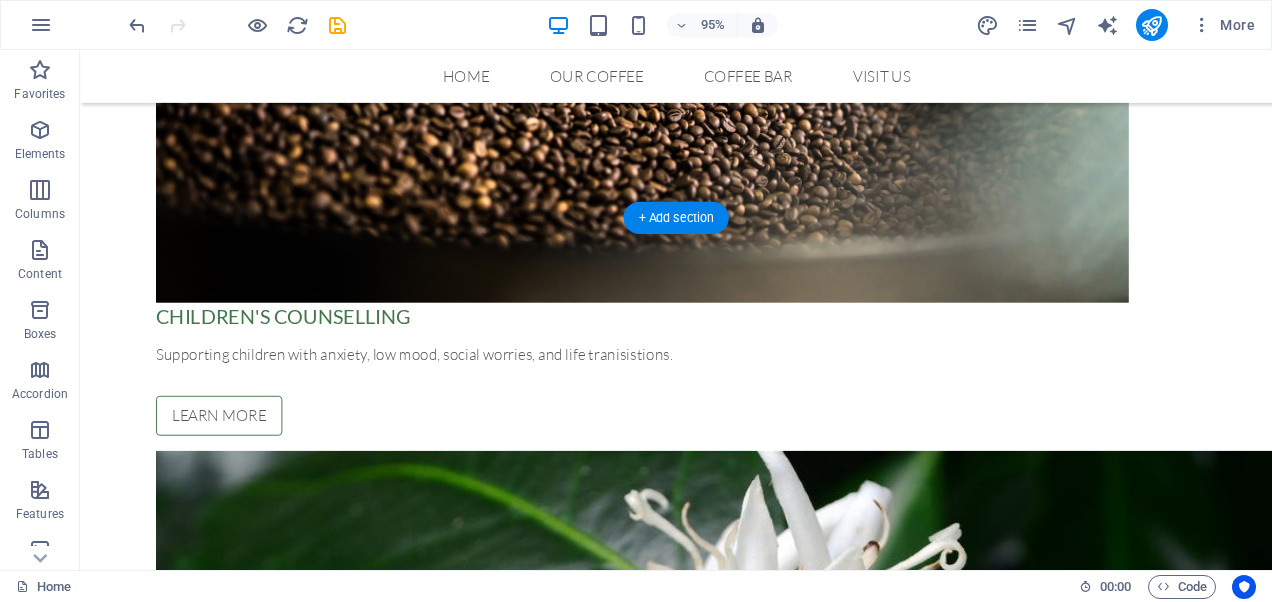 scroll, scrollTop: 0, scrollLeft: 0, axis: both 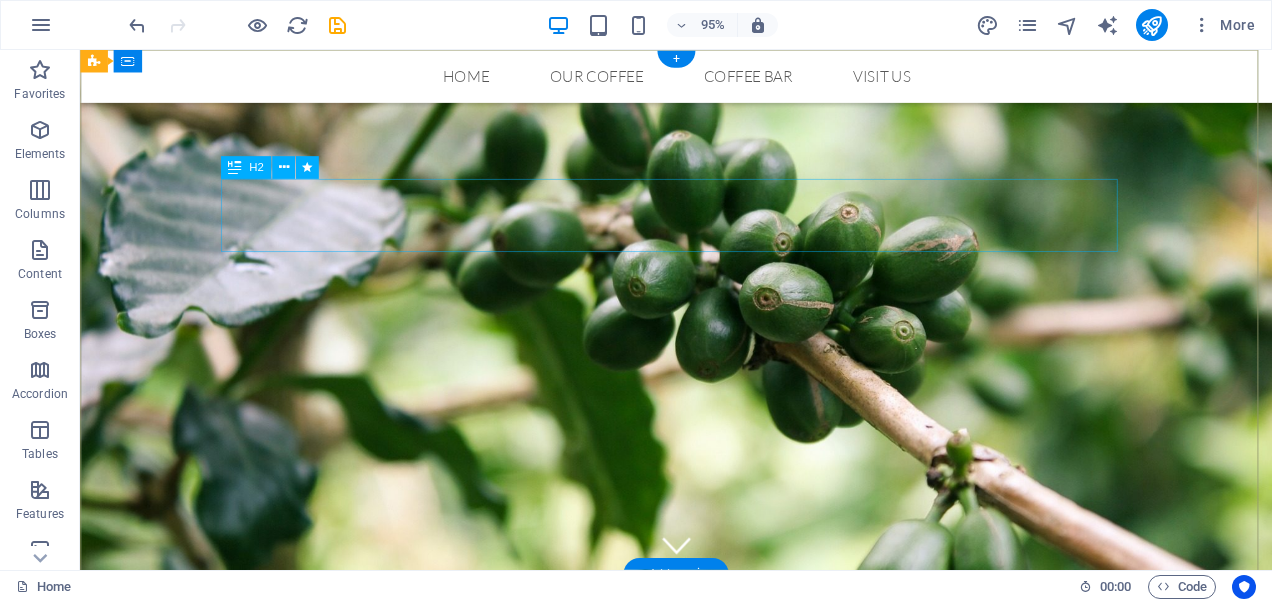 click on "Helping" at bounding box center [708, 774] 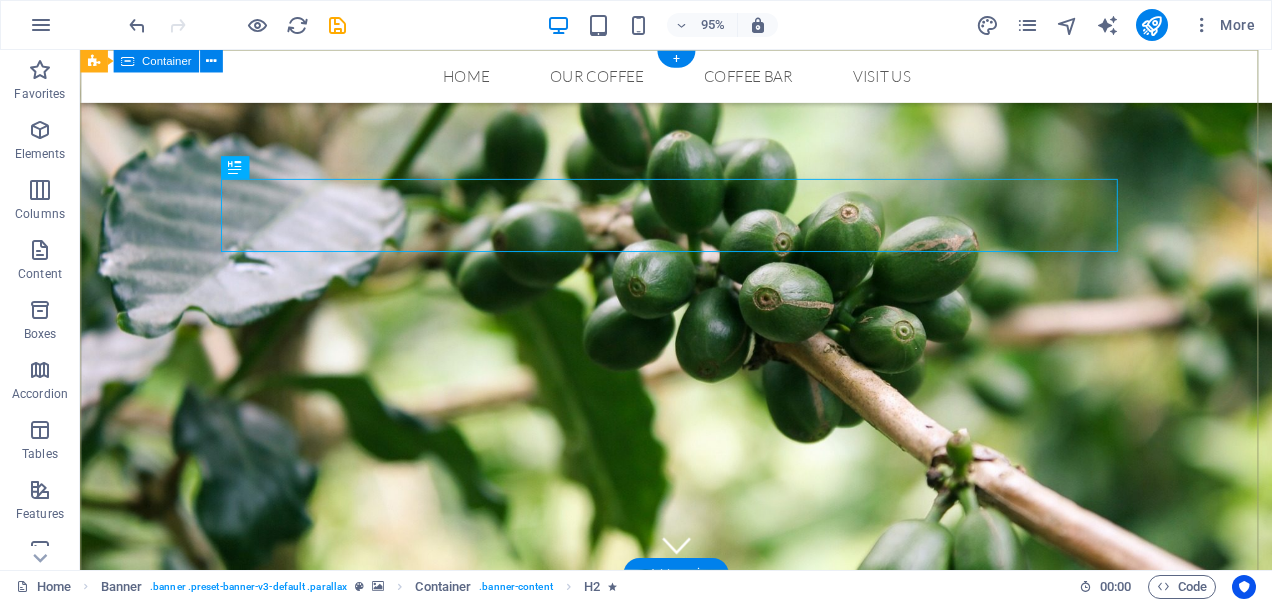 click on "Helping children feel calmer, stronger, and more conneted" at bounding box center (707, 876) 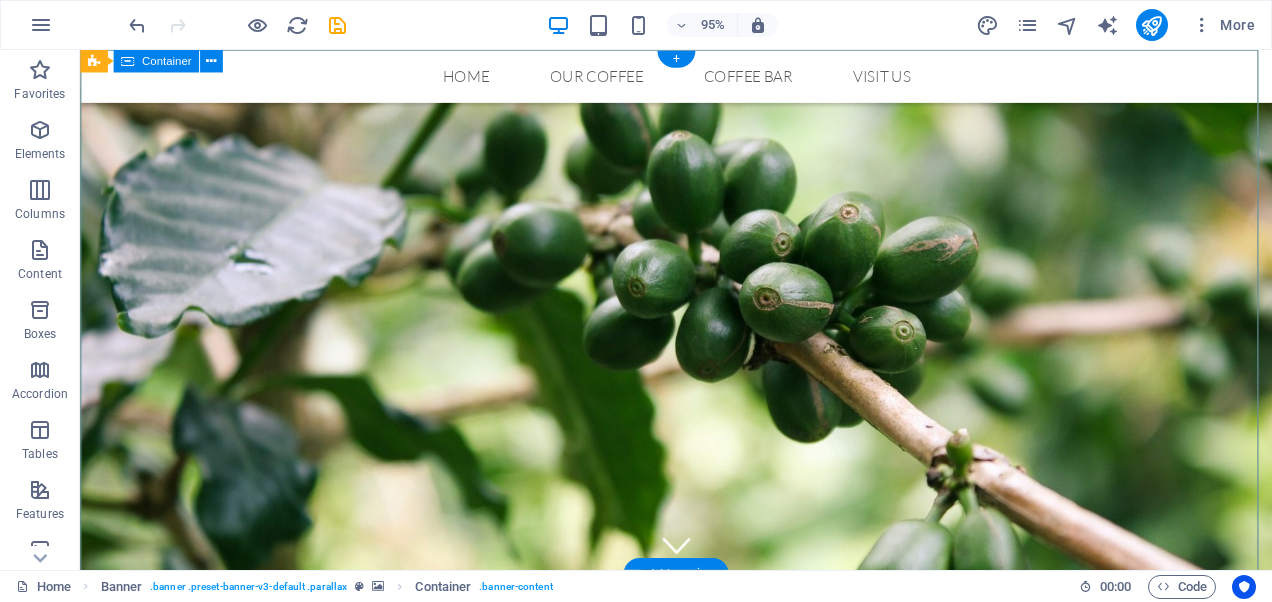 click on "Helping children feel calmer, stronger, and more conneted" at bounding box center (707, 876) 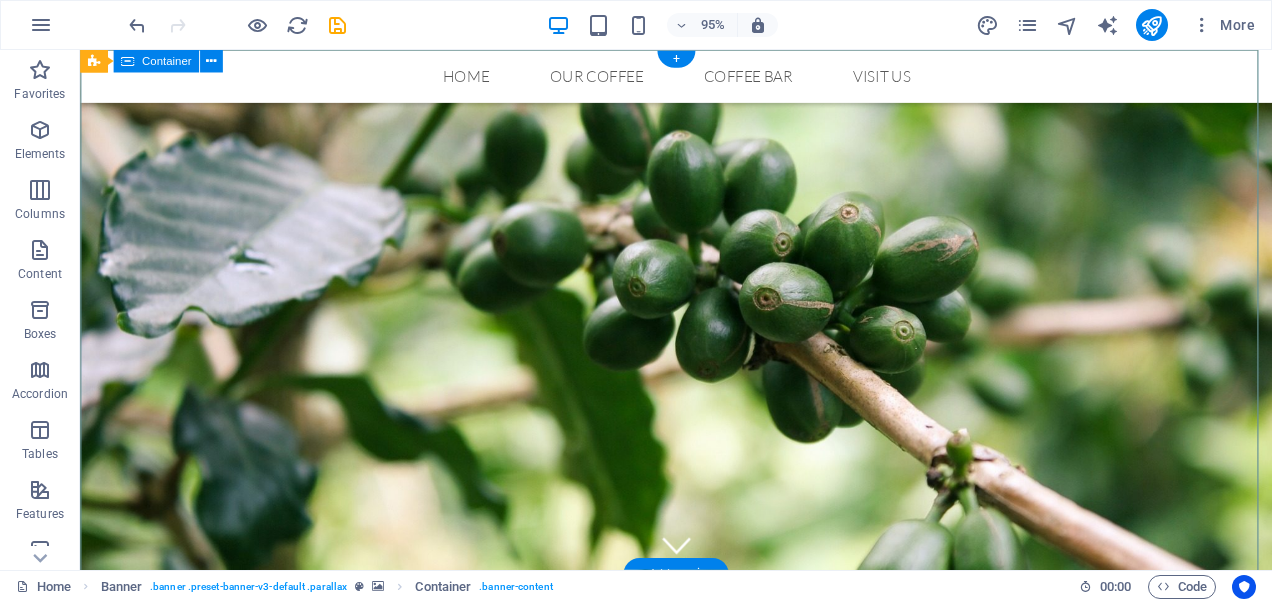 click on "Helping children feel calmer, stronger, and more conneted" at bounding box center [707, 876] 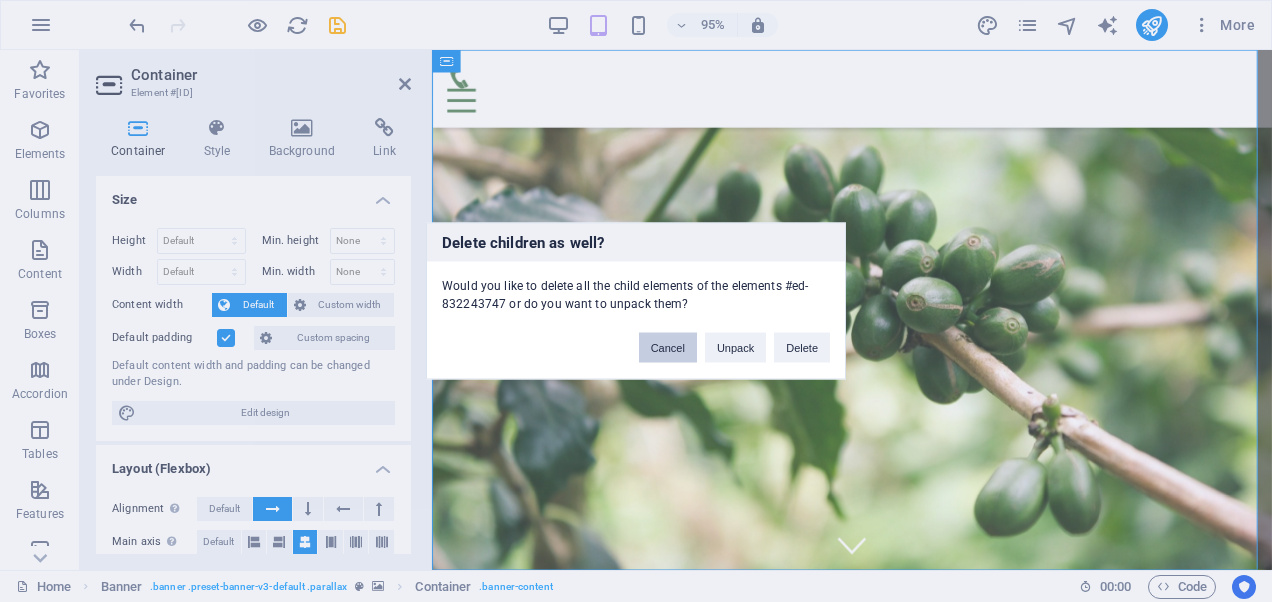 drag, startPoint x: 672, startPoint y: 348, endPoint x: 252, endPoint y: 313, distance: 421.4558 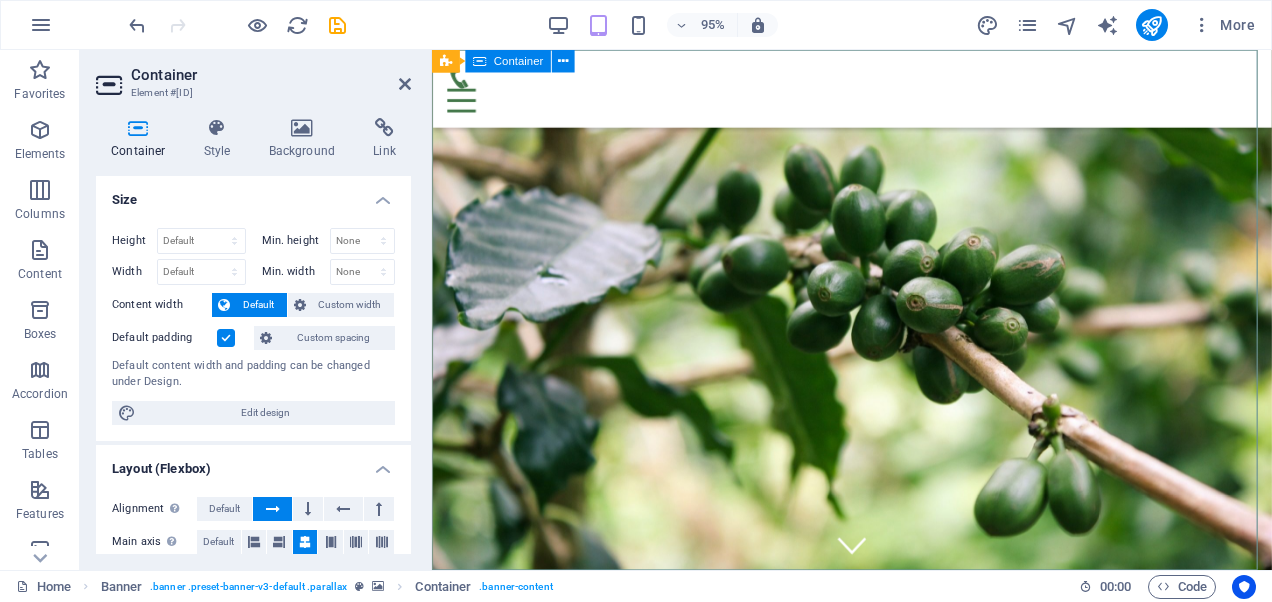 click on "Helping children feel calmer, stronger, and more conneted" at bounding box center (874, 851) 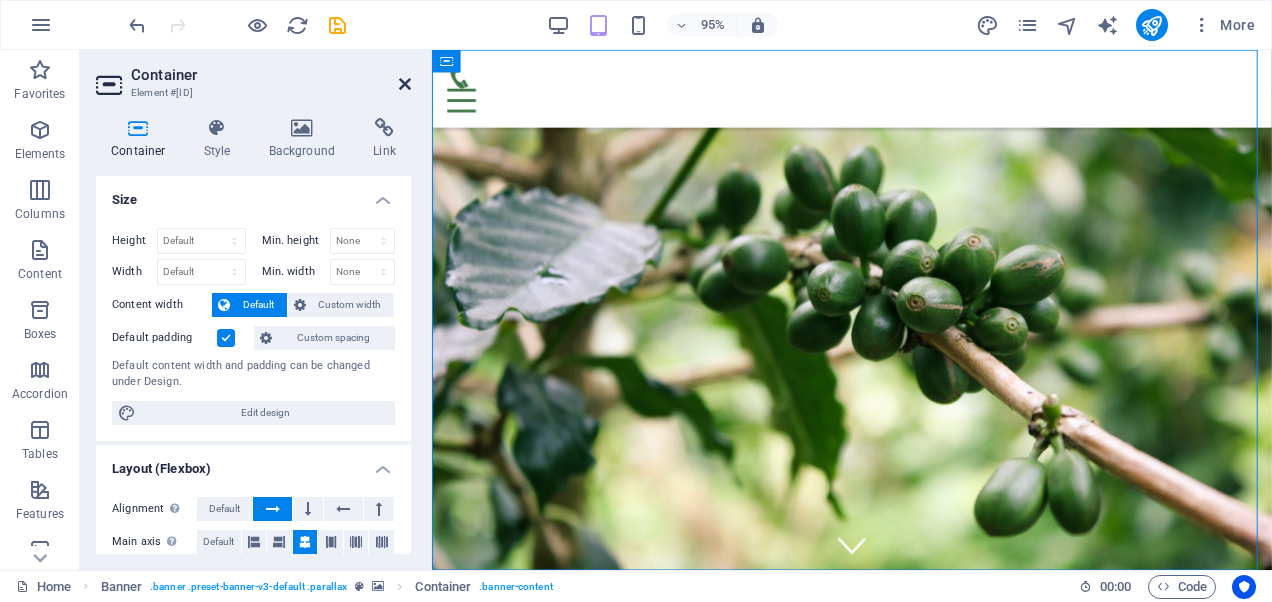click at bounding box center (405, 84) 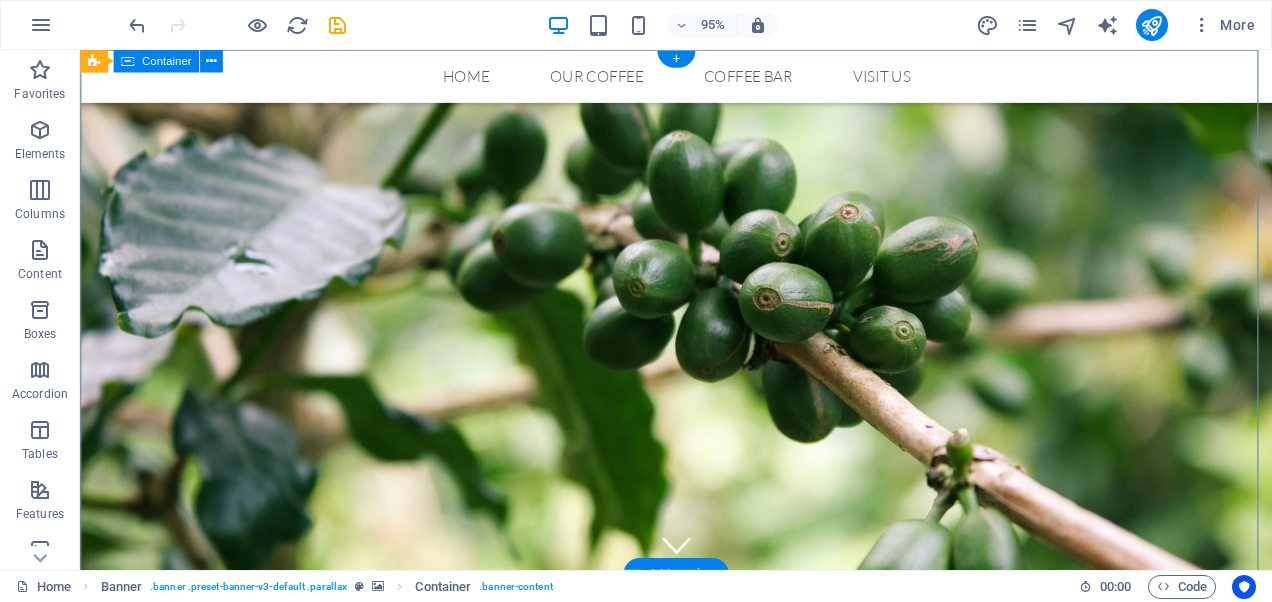 click on "Helping children feel calmer, stronger, and more conneted" at bounding box center (707, 876) 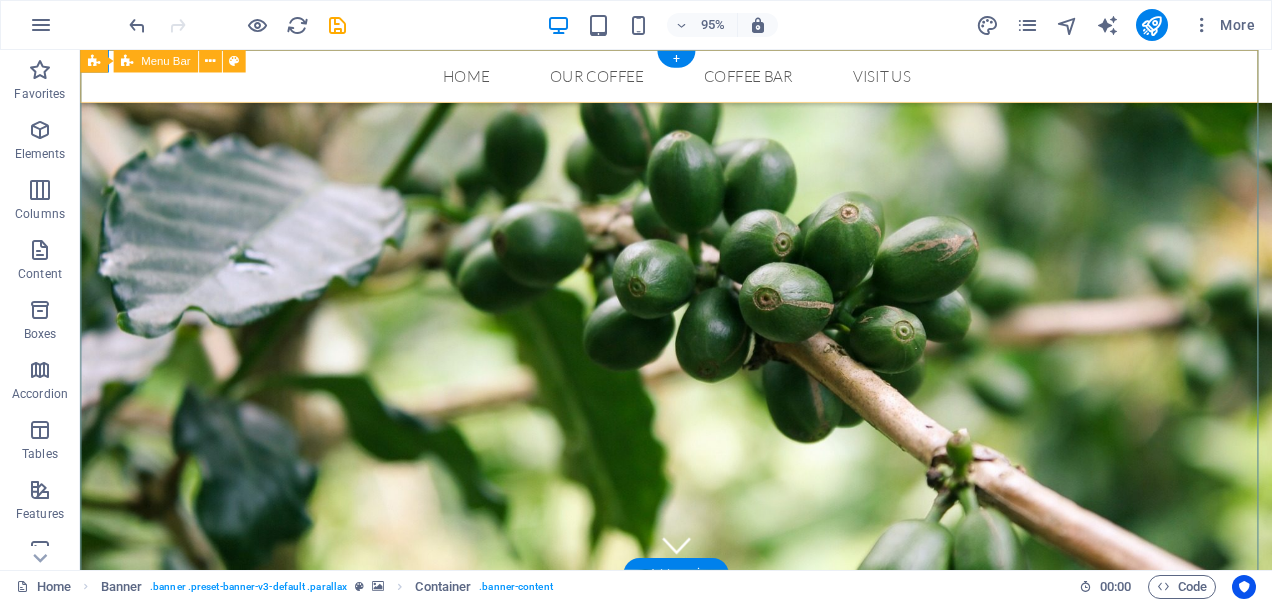 click on "Home Our Coffee Roastery Origin Tasting Coffee Bar Visit us" at bounding box center (707, 78) 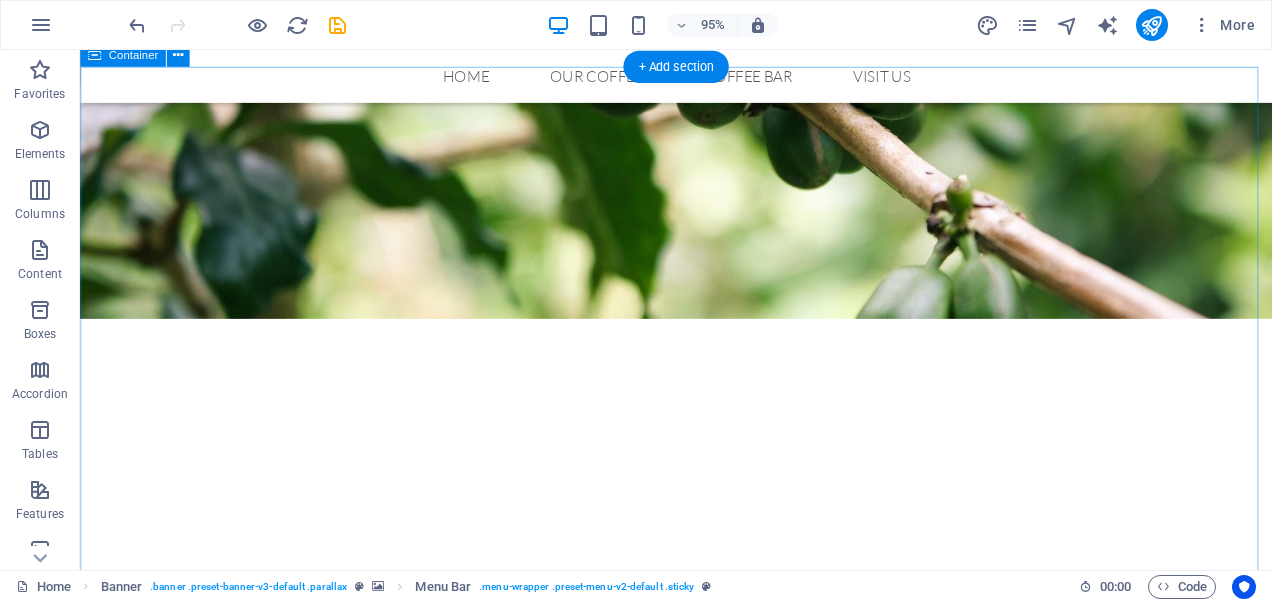 scroll, scrollTop: 0, scrollLeft: 0, axis: both 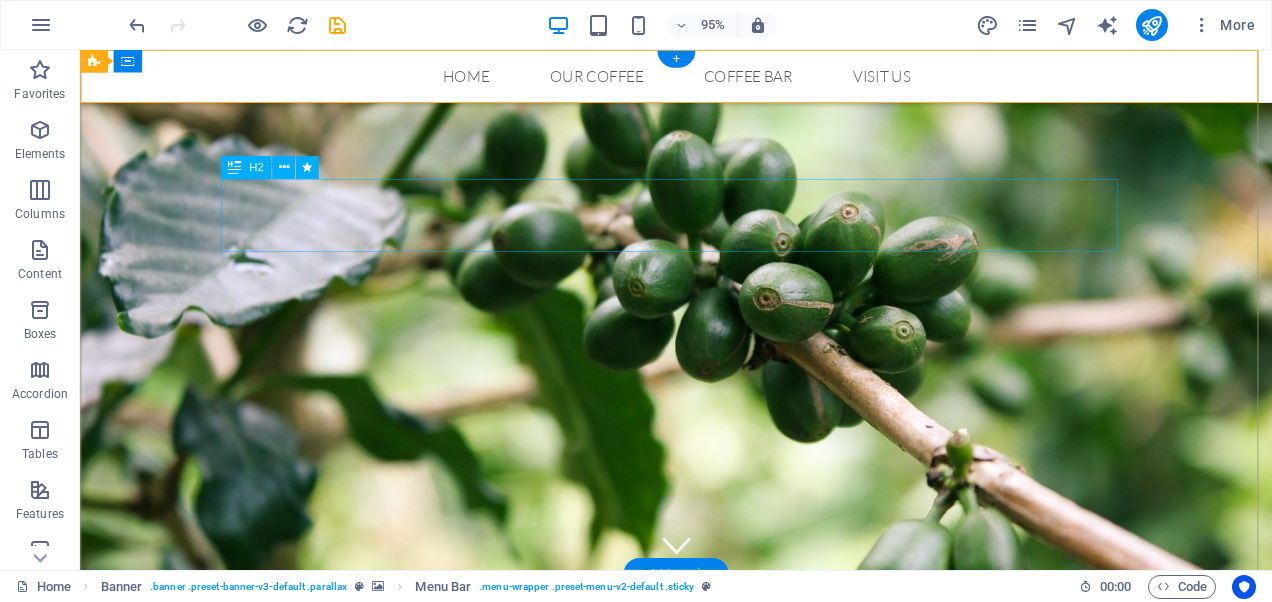 click on "Helping" at bounding box center [708, 774] 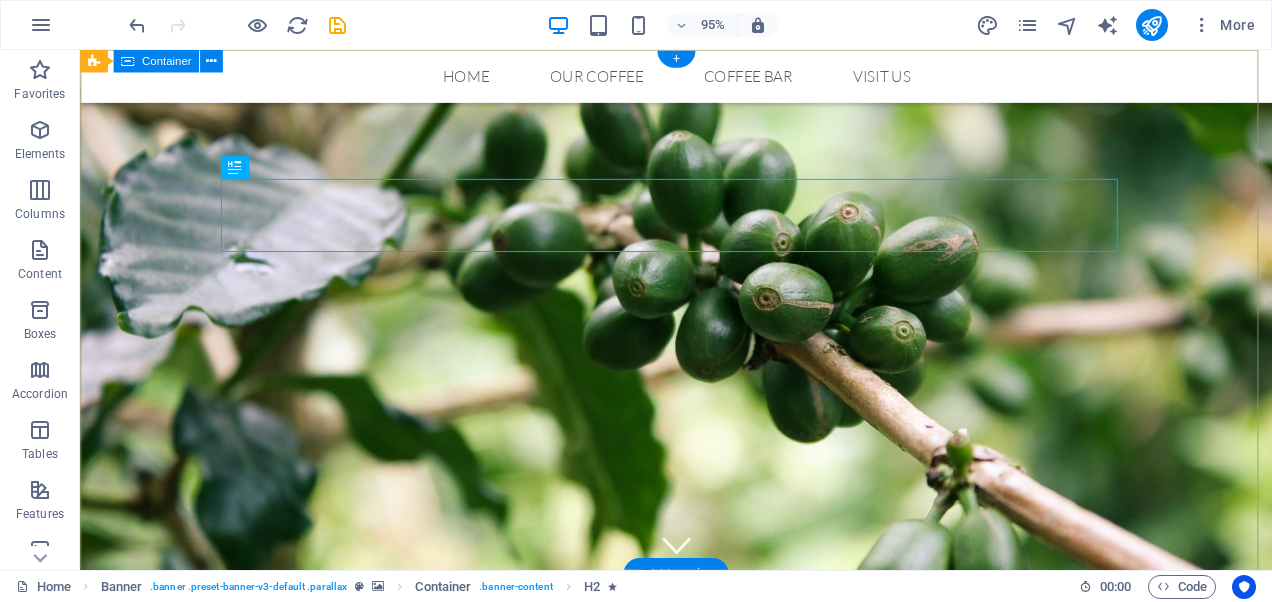 click on "Helping children feel calmer, stronger, and more conneted" at bounding box center (707, 876) 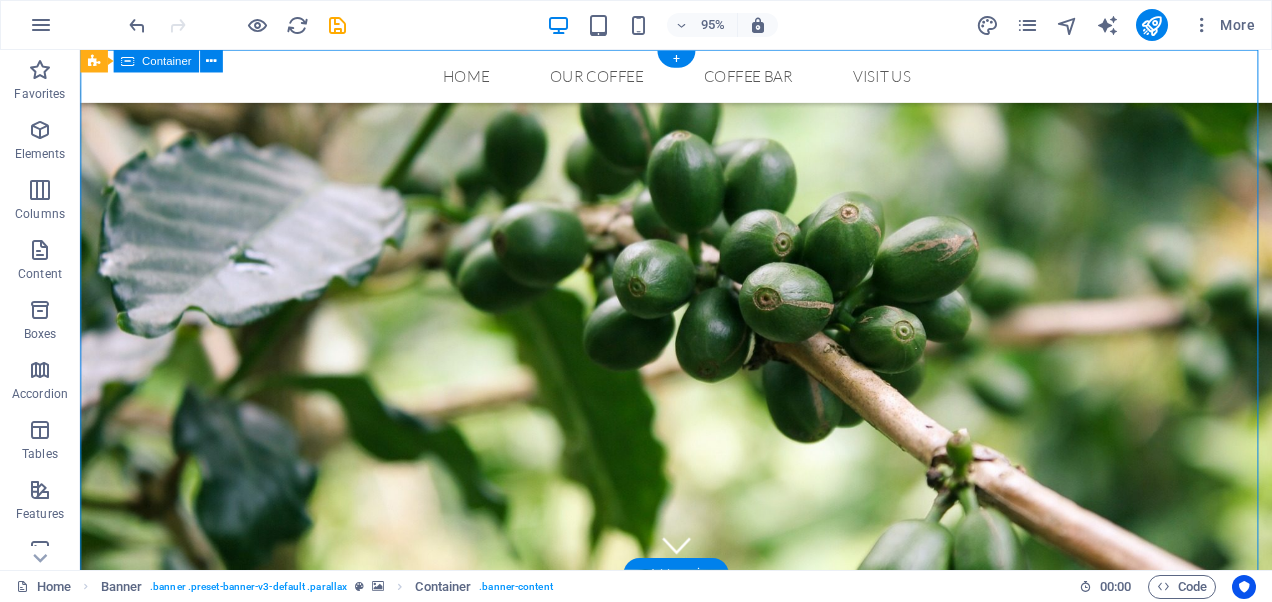 click on "Helping children feel calmer, stronger, and more conneted" at bounding box center (707, 876) 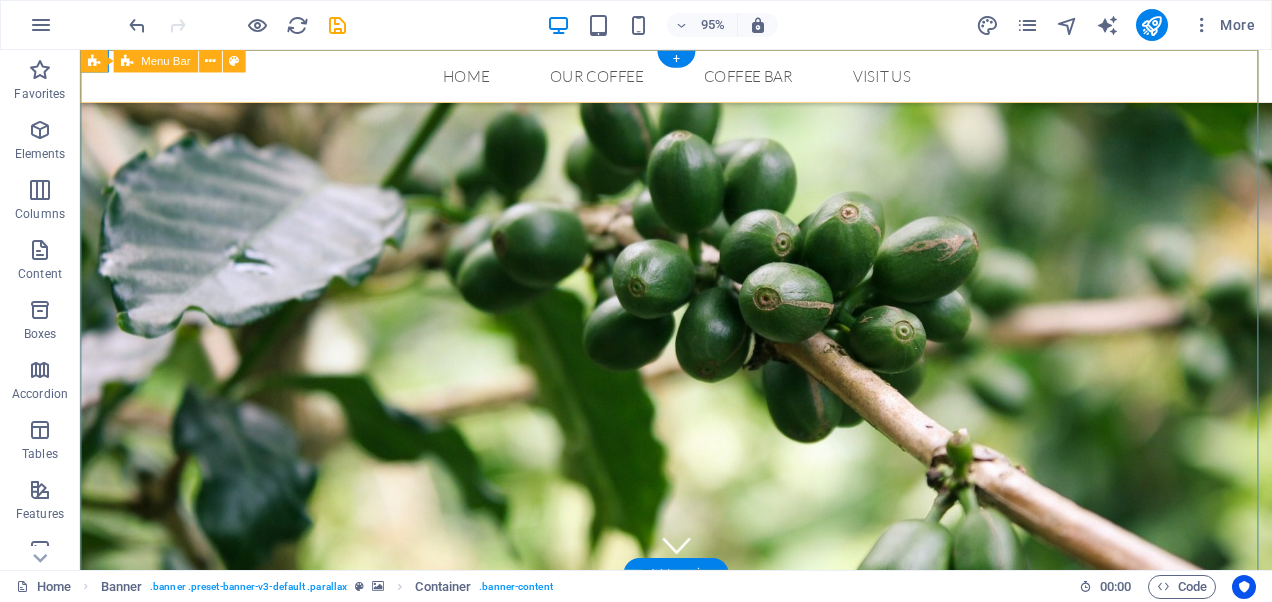 drag, startPoint x: 1218, startPoint y: 98, endPoint x: 1228, endPoint y: 118, distance: 22.36068 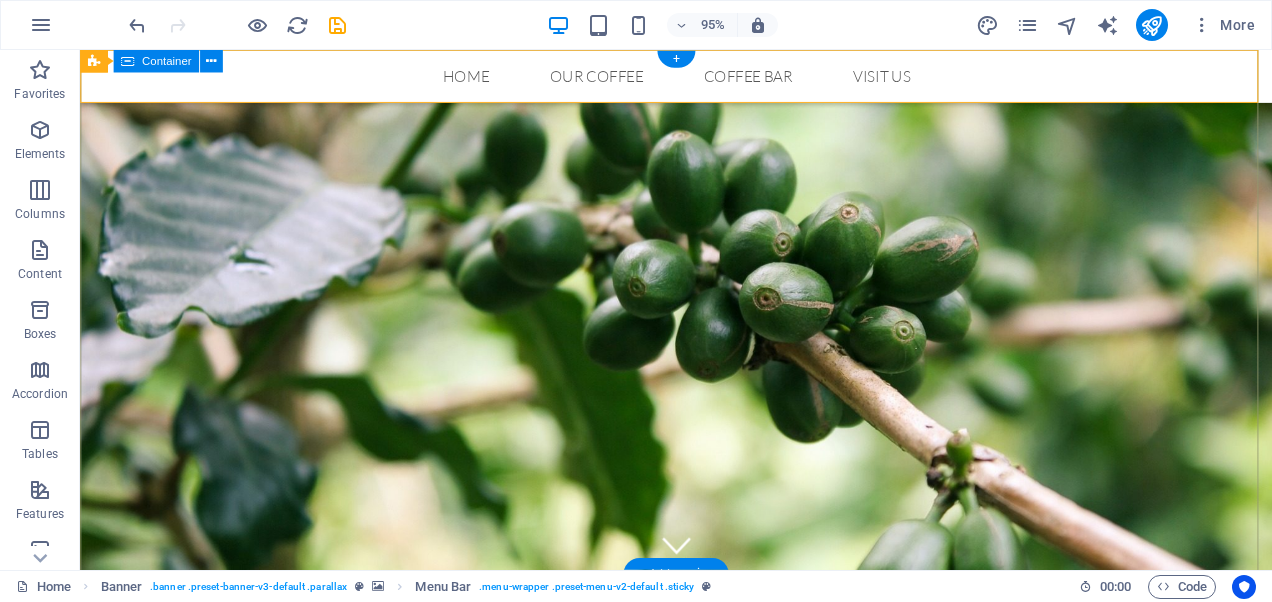 click on "Helping children feel calmer, stronger, and more conneted" at bounding box center [707, 876] 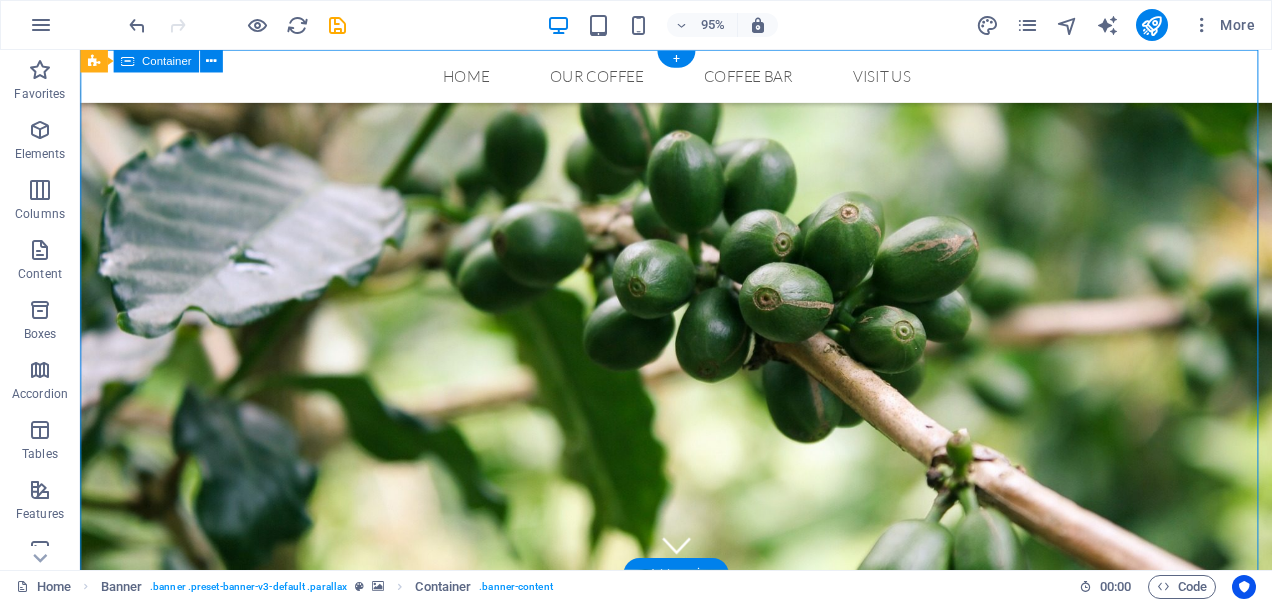 click on "Helping children feel calmer, stronger, and more conneted" at bounding box center [707, 876] 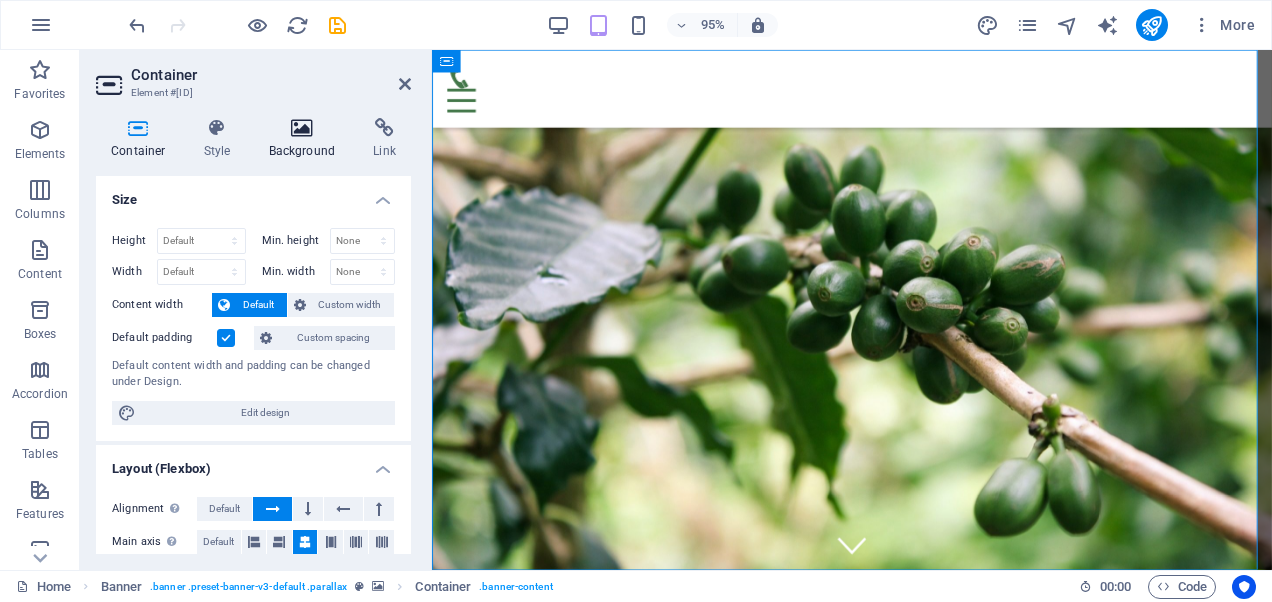 click at bounding box center (302, 128) 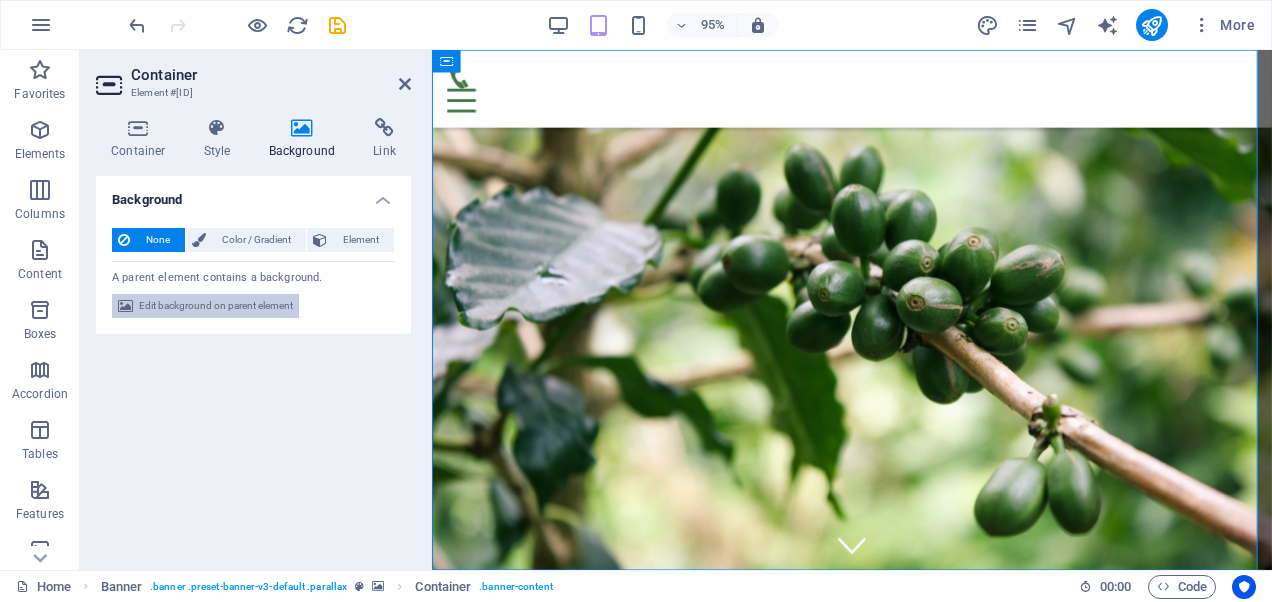click on "Edit background on parent element" at bounding box center (216, 306) 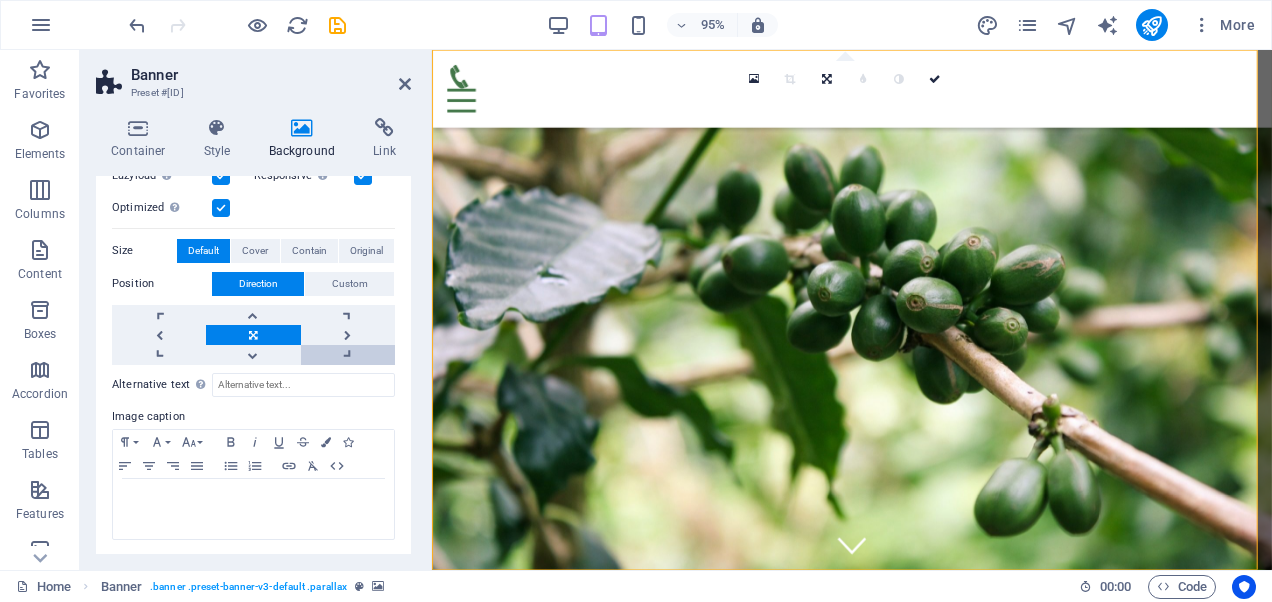 scroll, scrollTop: 0, scrollLeft: 0, axis: both 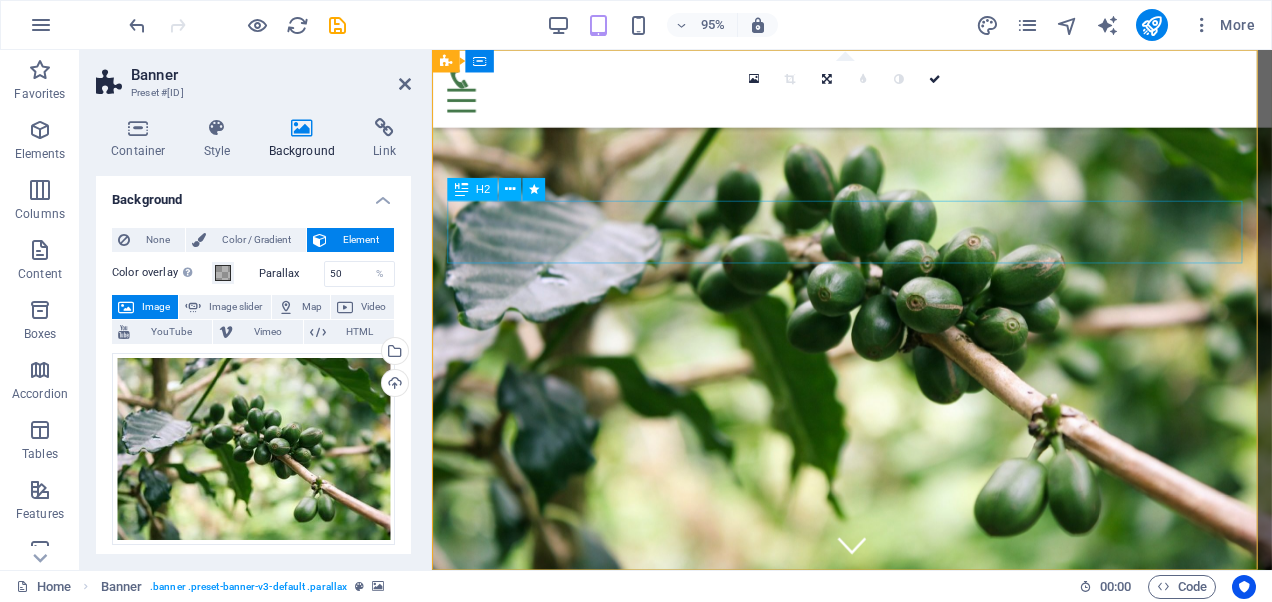 click on "Helping" at bounding box center [874, 769] 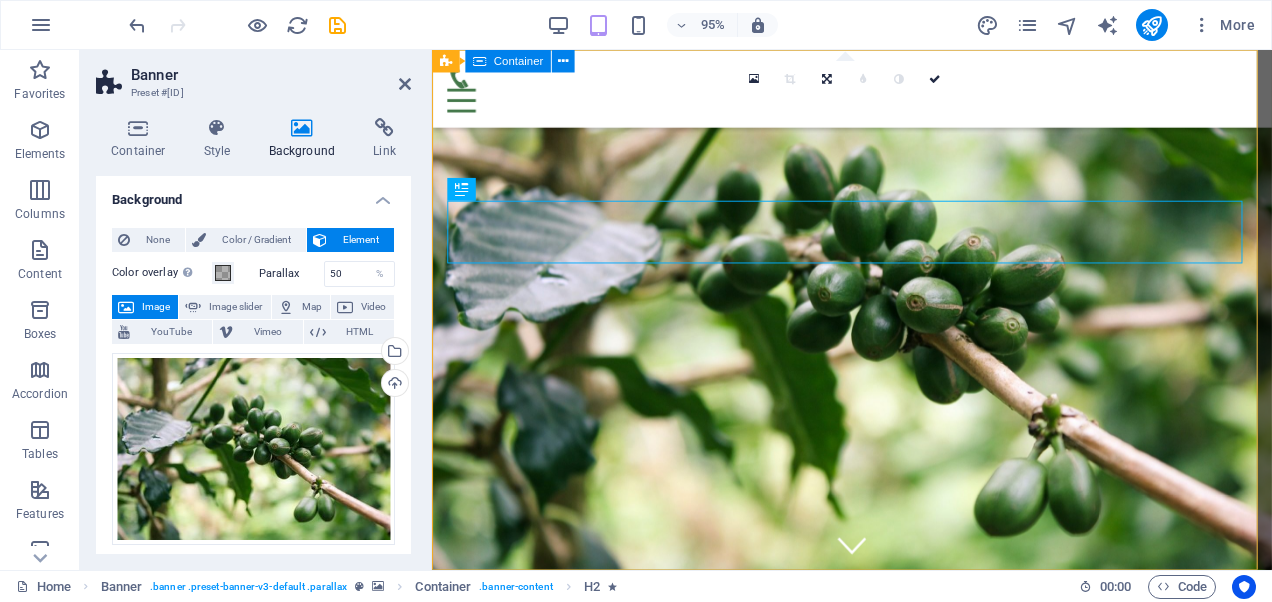 click on "Helping children feel calmer, stronger, and more conneted" at bounding box center (874, 851) 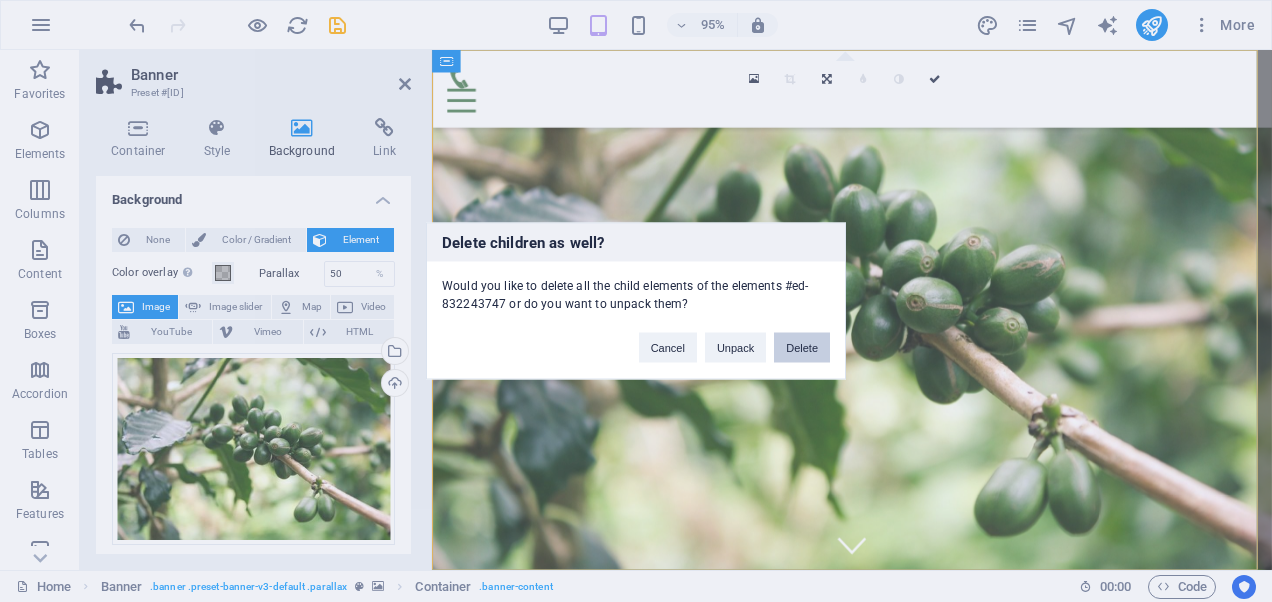 click on "Delete" at bounding box center (802, 348) 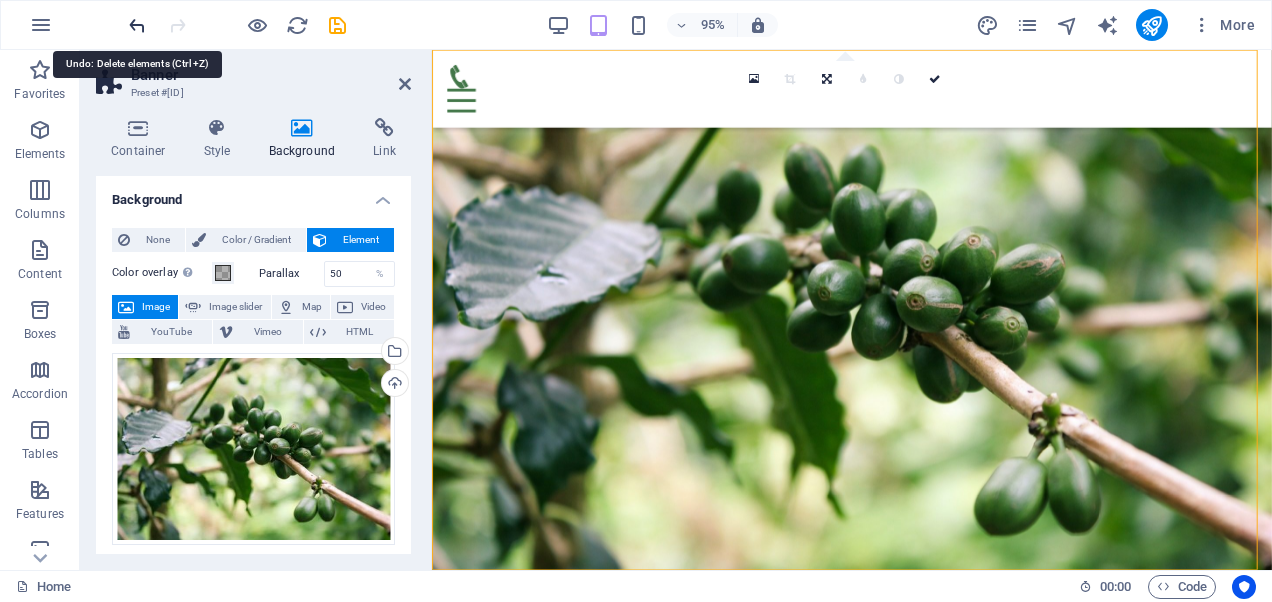 click at bounding box center (137, 25) 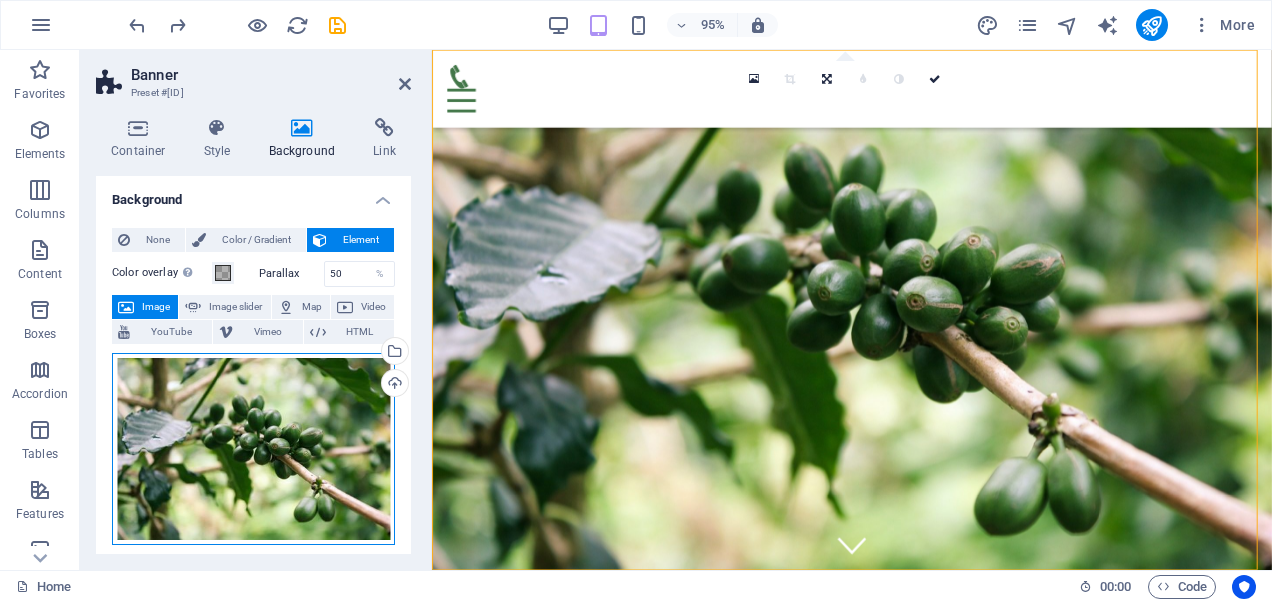 click on "Drag files here, click to choose files or select files from Files or our free stock photos & videos" at bounding box center (253, 449) 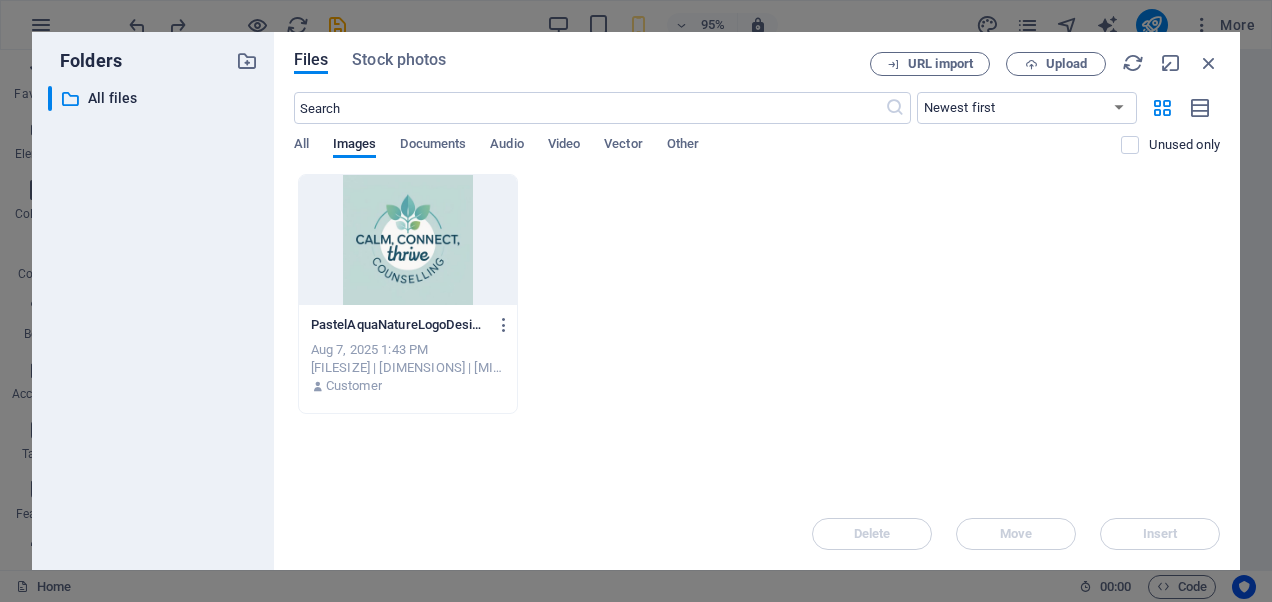 drag, startPoint x: 680, startPoint y: 279, endPoint x: 621, endPoint y: 310, distance: 66.64833 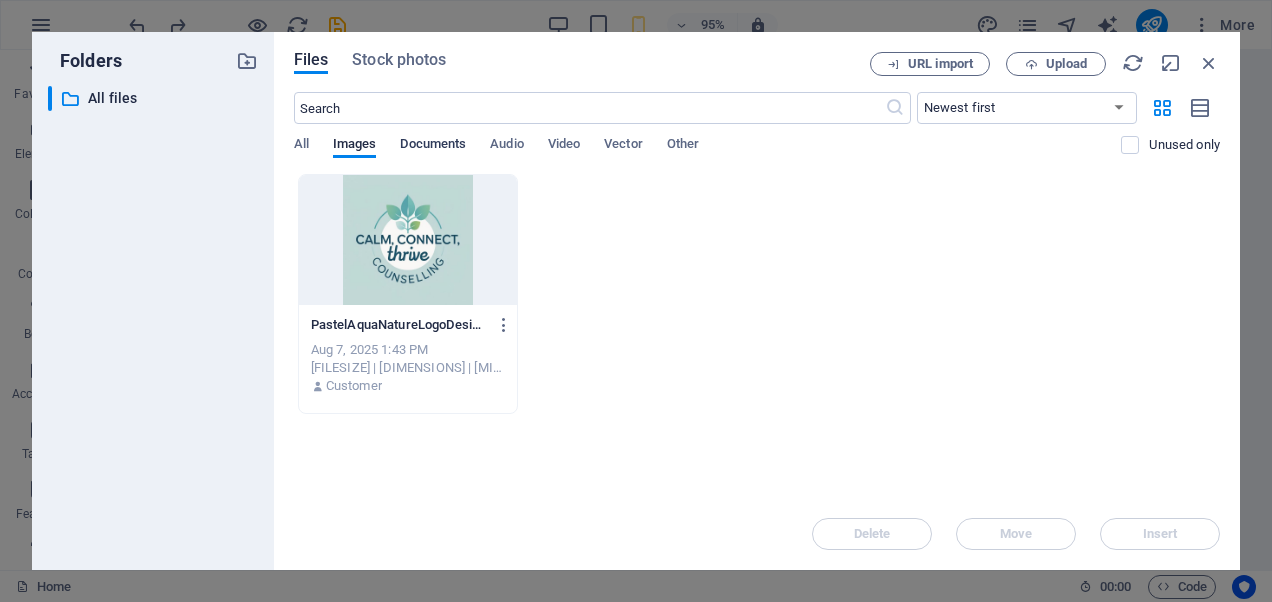 click on "Documents" at bounding box center (433, 146) 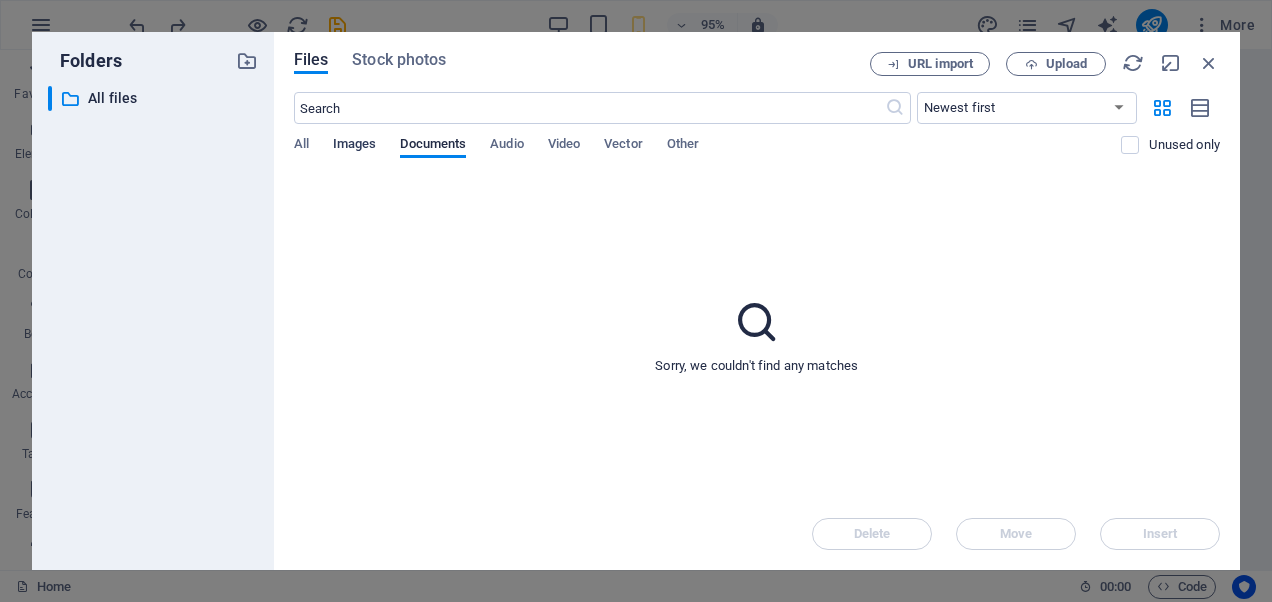 click on "Images" at bounding box center (355, 146) 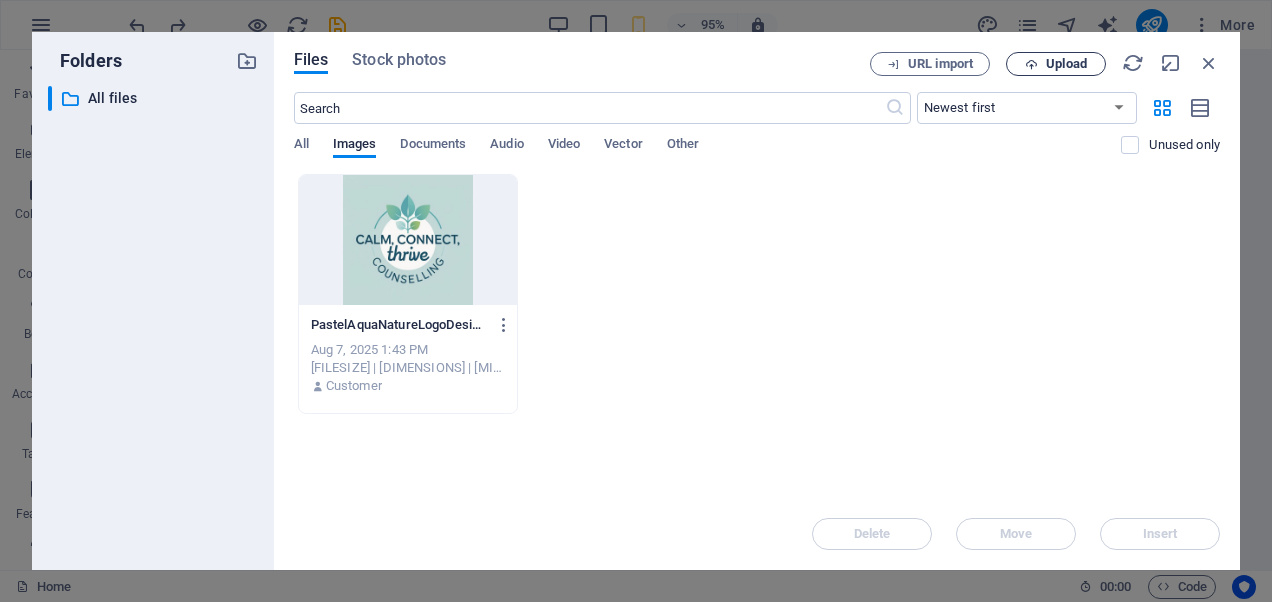click on "Upload" at bounding box center [1066, 64] 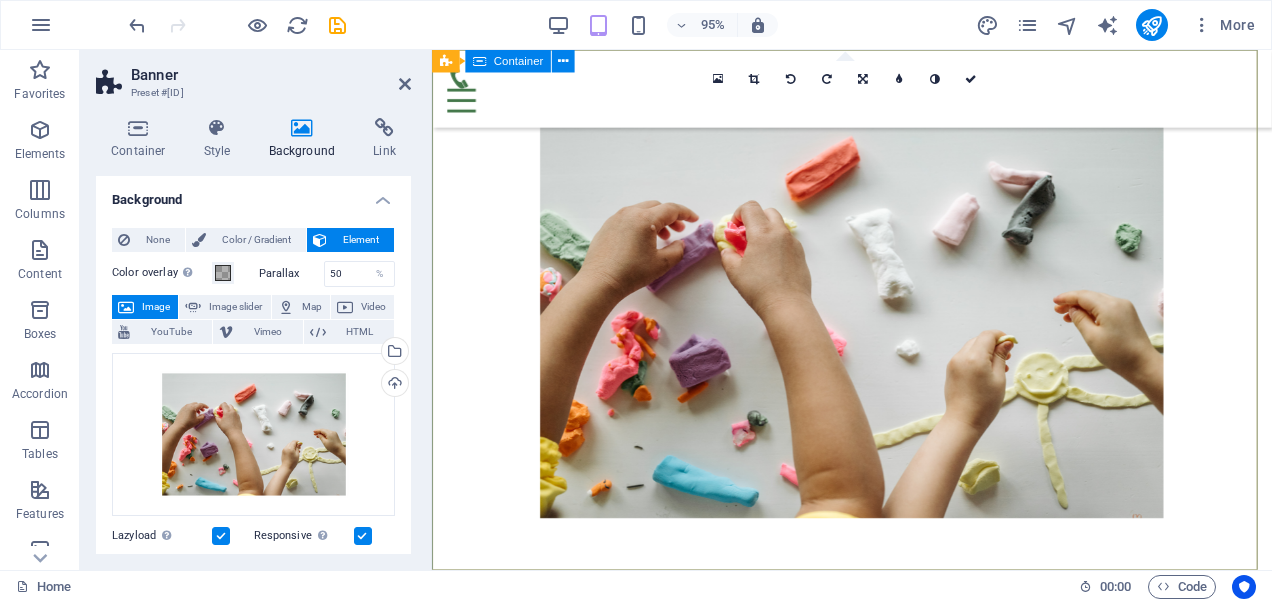 click on "Helping children feel calmer, stronger, and more conneted" at bounding box center [874, 849] 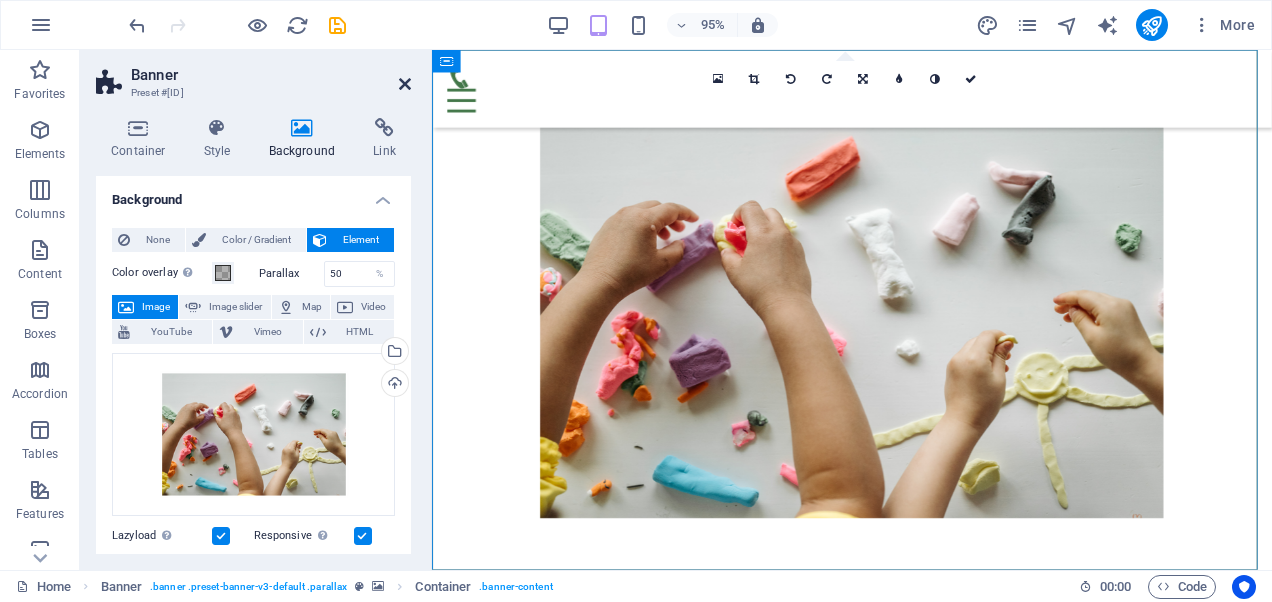 click at bounding box center (405, 84) 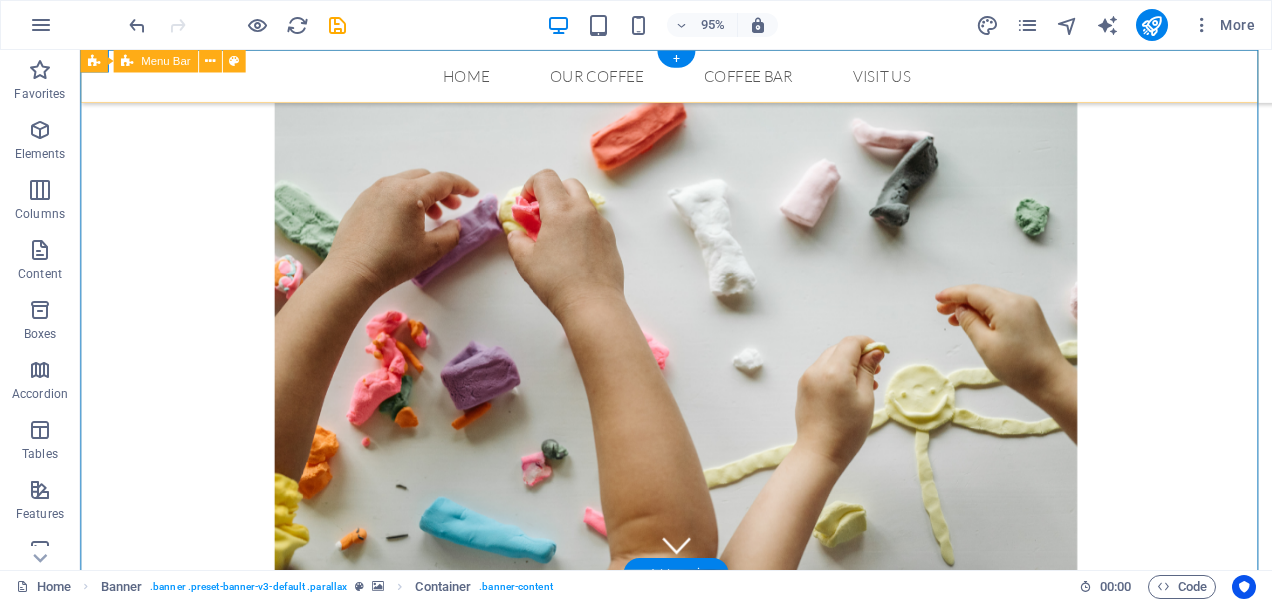 click on "Home Our Coffee Roastery Origin Tasting Coffee Bar Visit us" at bounding box center (707, 78) 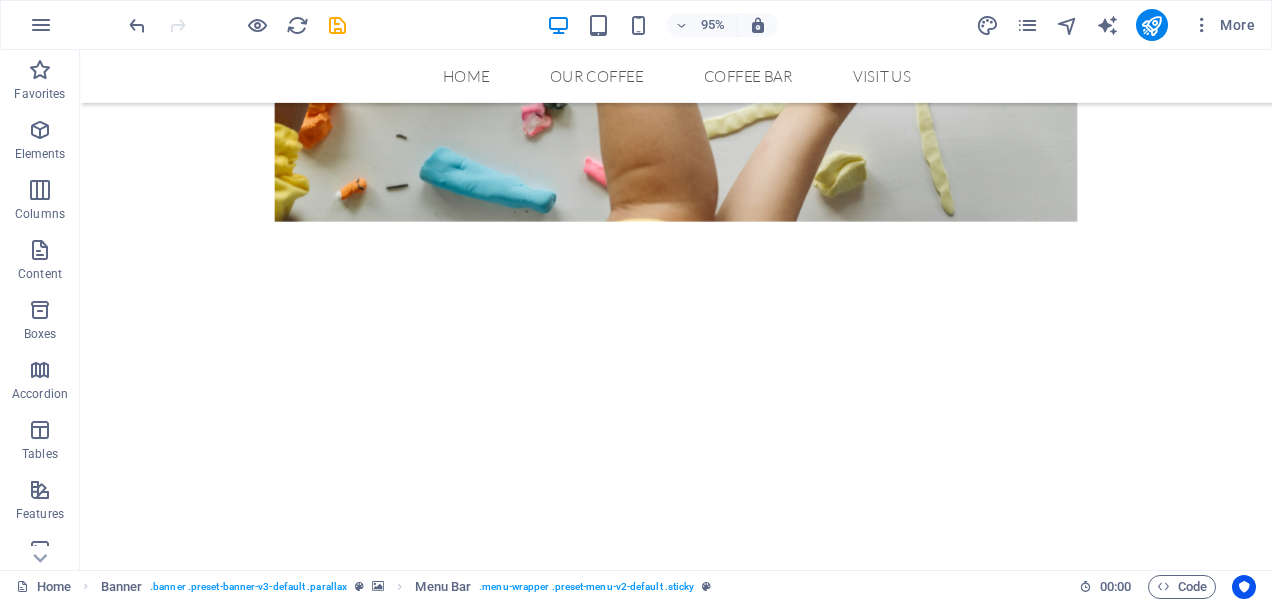 scroll, scrollTop: 651, scrollLeft: 0, axis: vertical 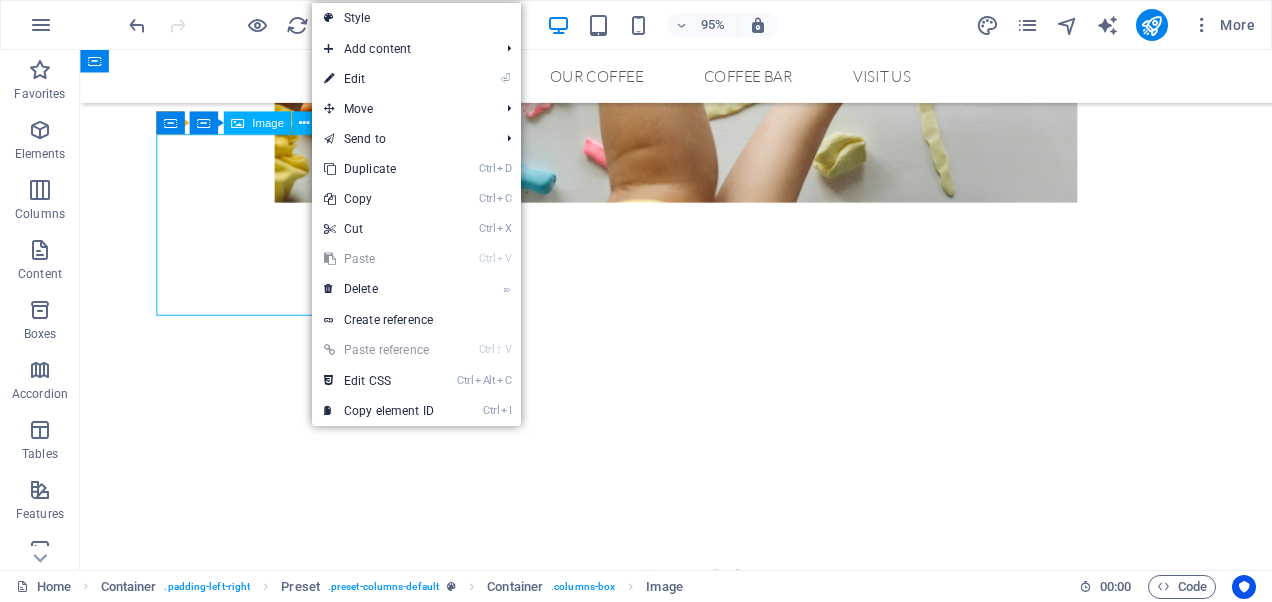 click at bounding box center (510, 978) 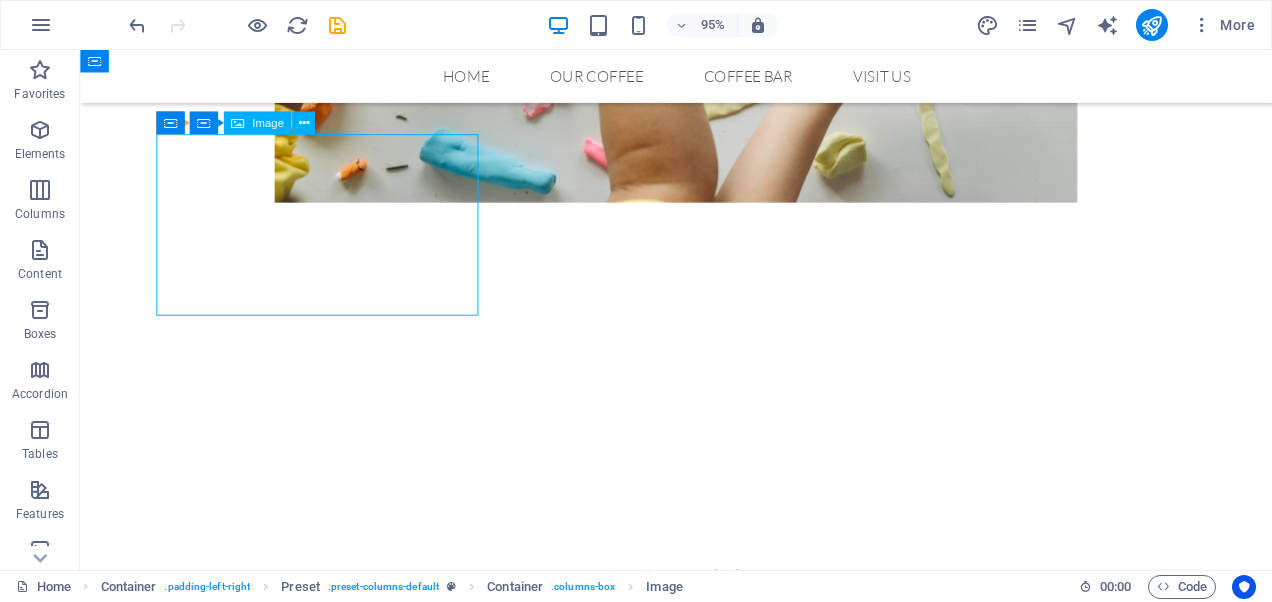 click at bounding box center (510, 978) 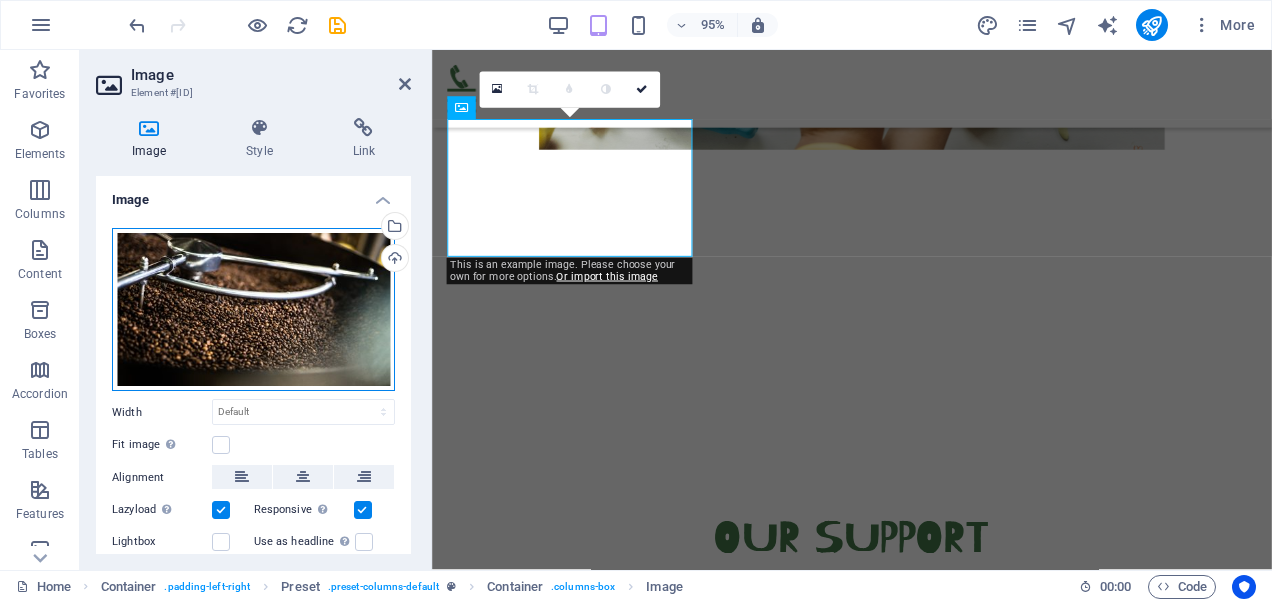 click on "Drag files here, click to choose files or select files from Files or our free stock photos & videos" at bounding box center [253, 310] 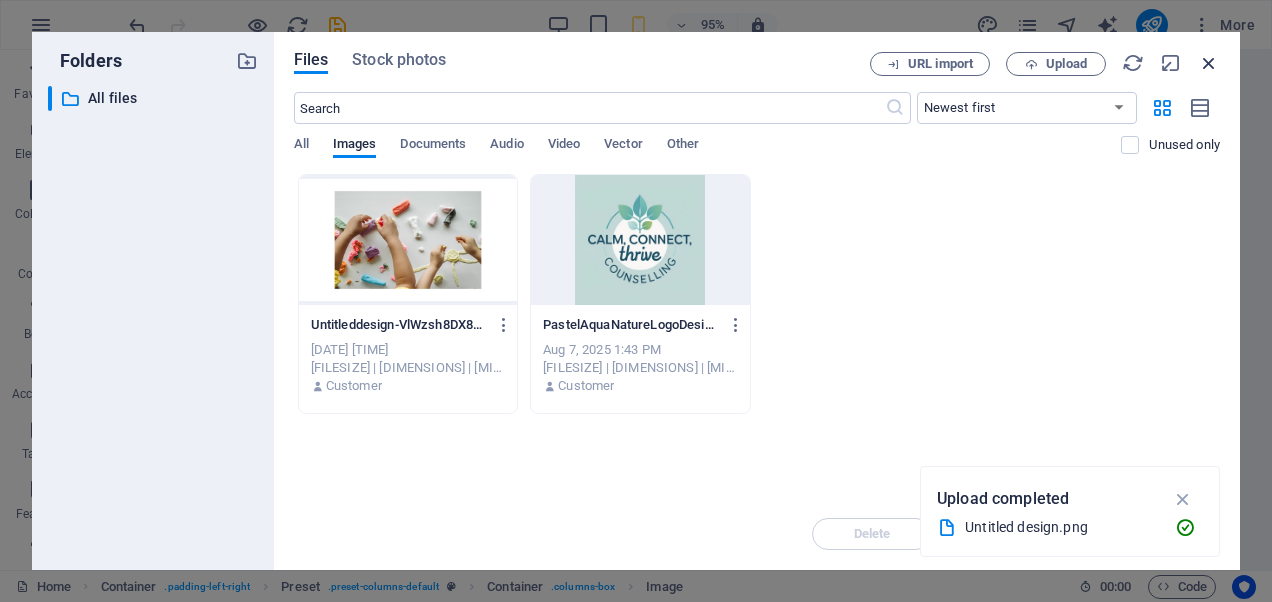 drag, startPoint x: 265, startPoint y: 52, endPoint x: 1213, endPoint y: 63, distance: 948.06384 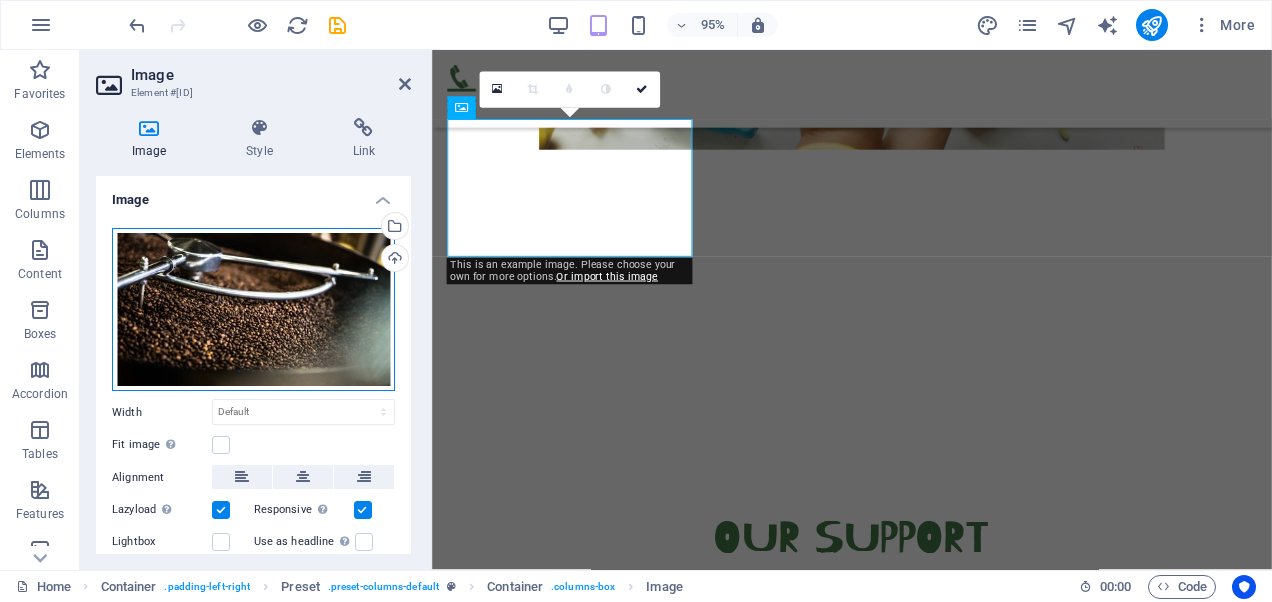 drag, startPoint x: 246, startPoint y: 253, endPoint x: 153, endPoint y: 298, distance: 103.315056 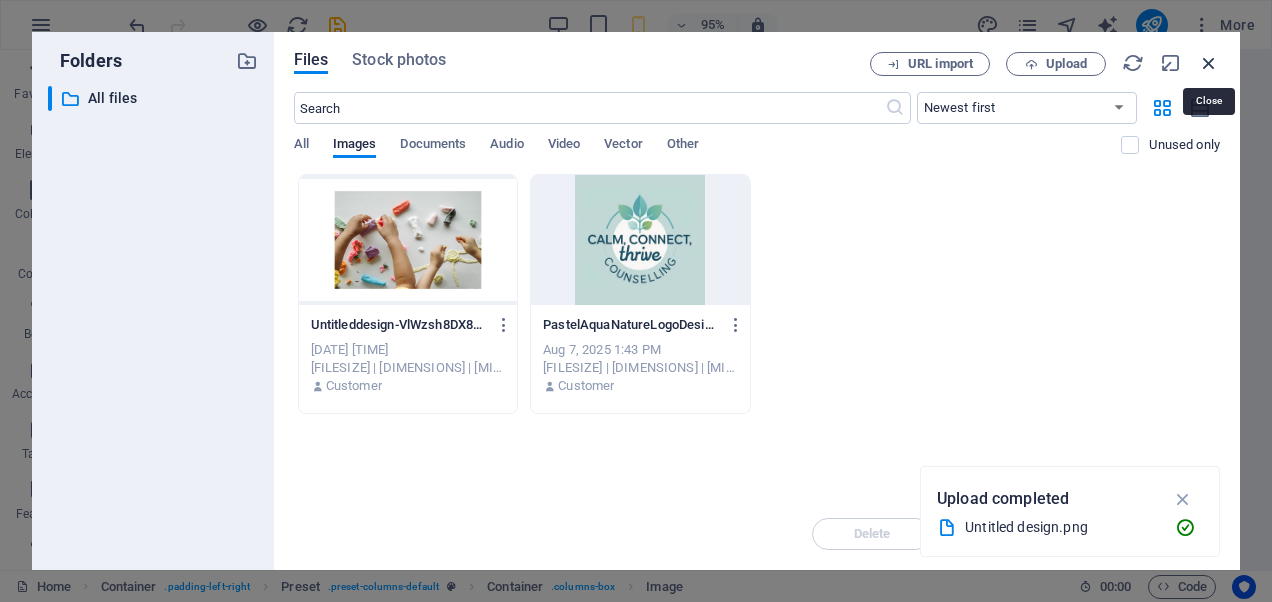 click at bounding box center (1209, 63) 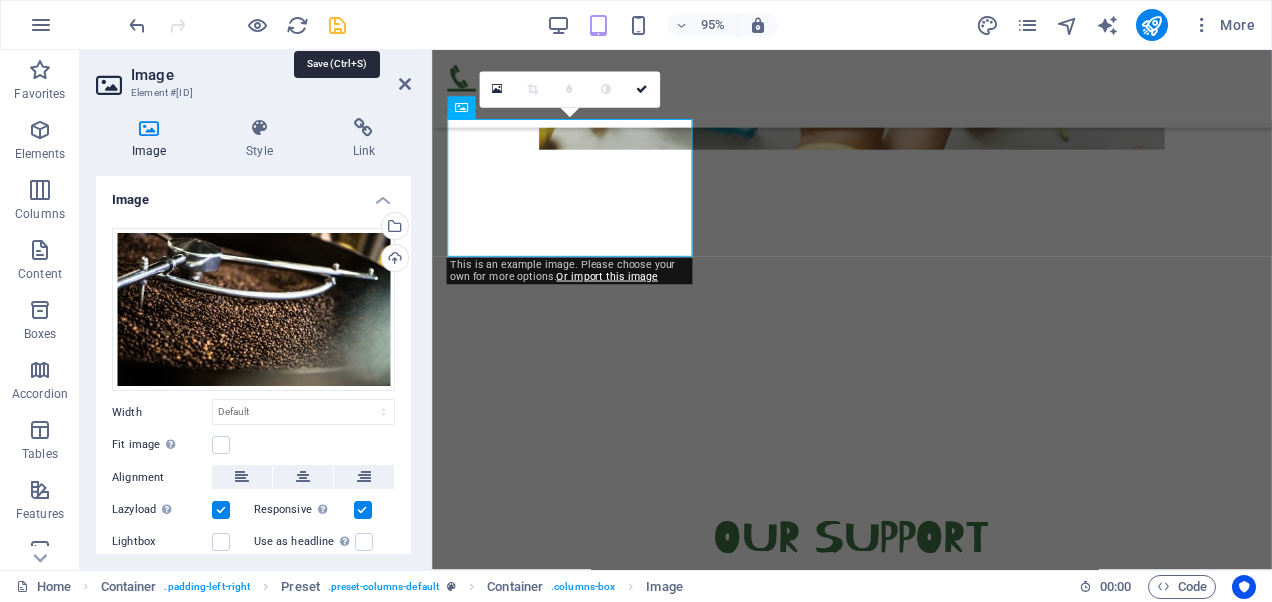 click at bounding box center (337, 25) 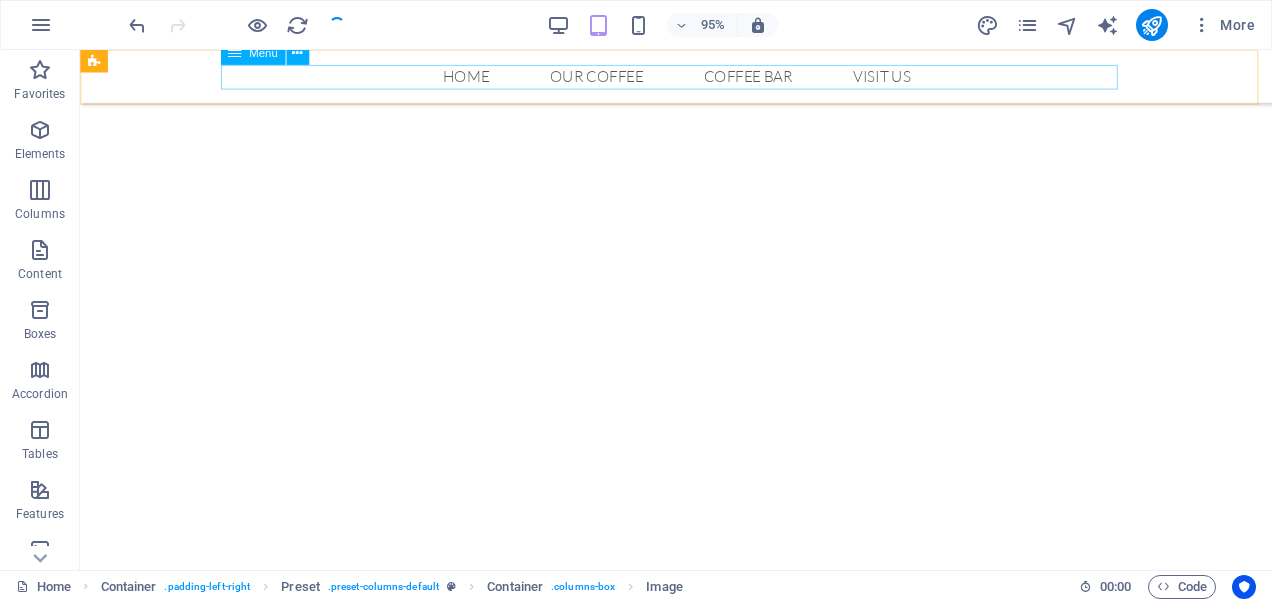 scroll, scrollTop: 650, scrollLeft: 0, axis: vertical 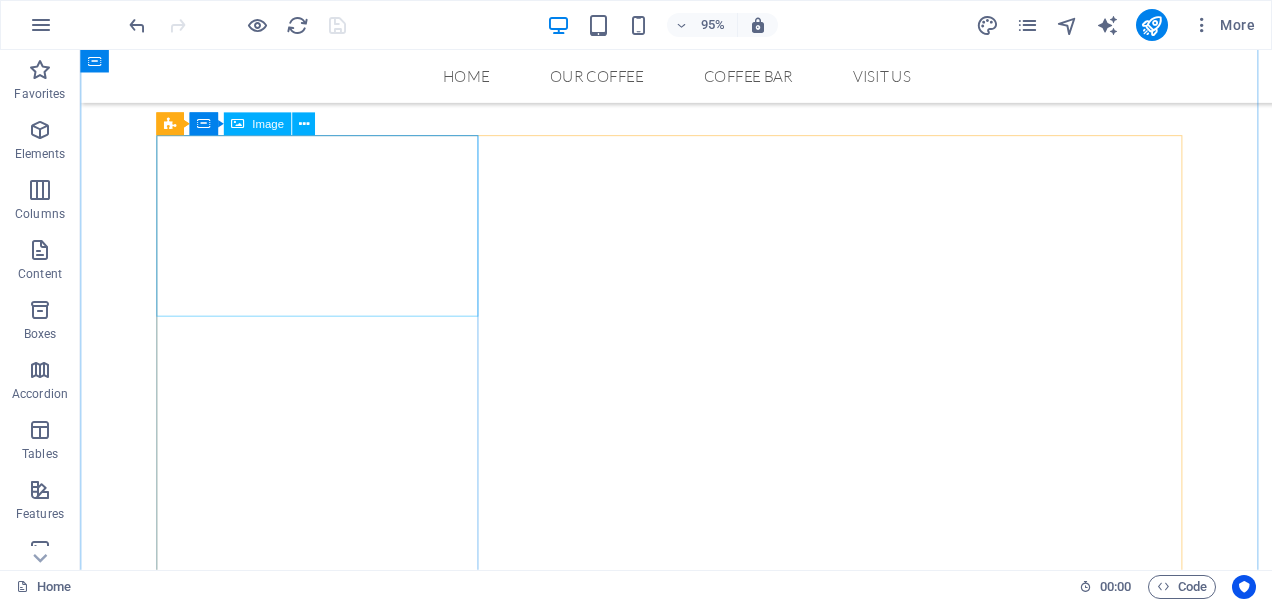 click at bounding box center (510, 1231) 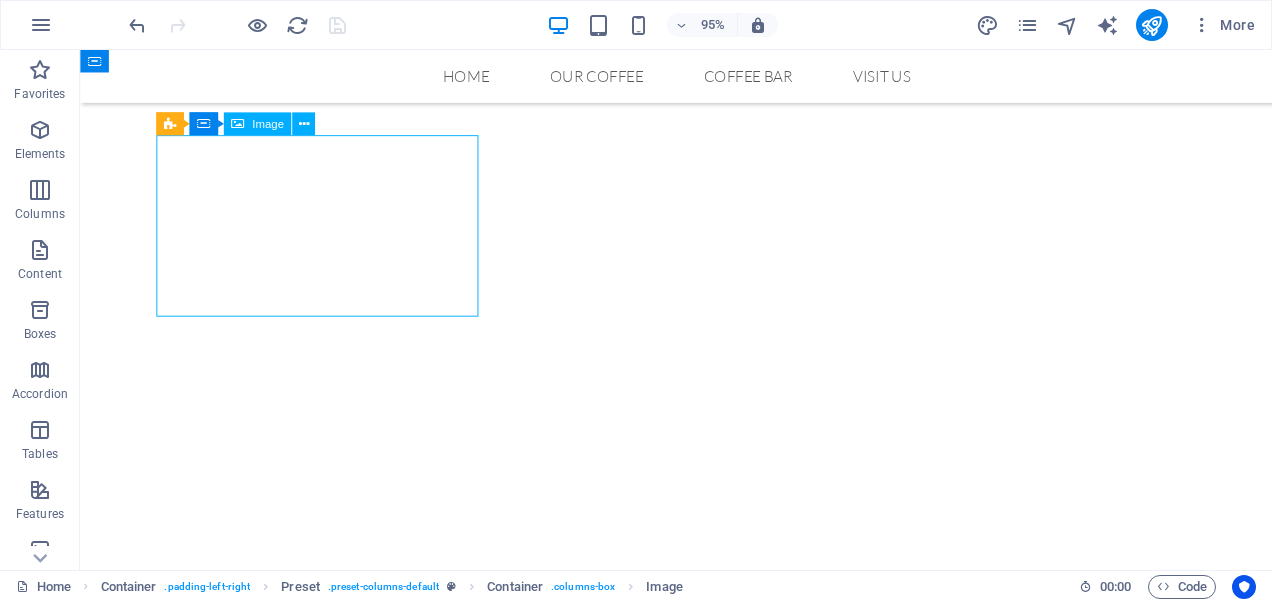 click at bounding box center (510, 1231) 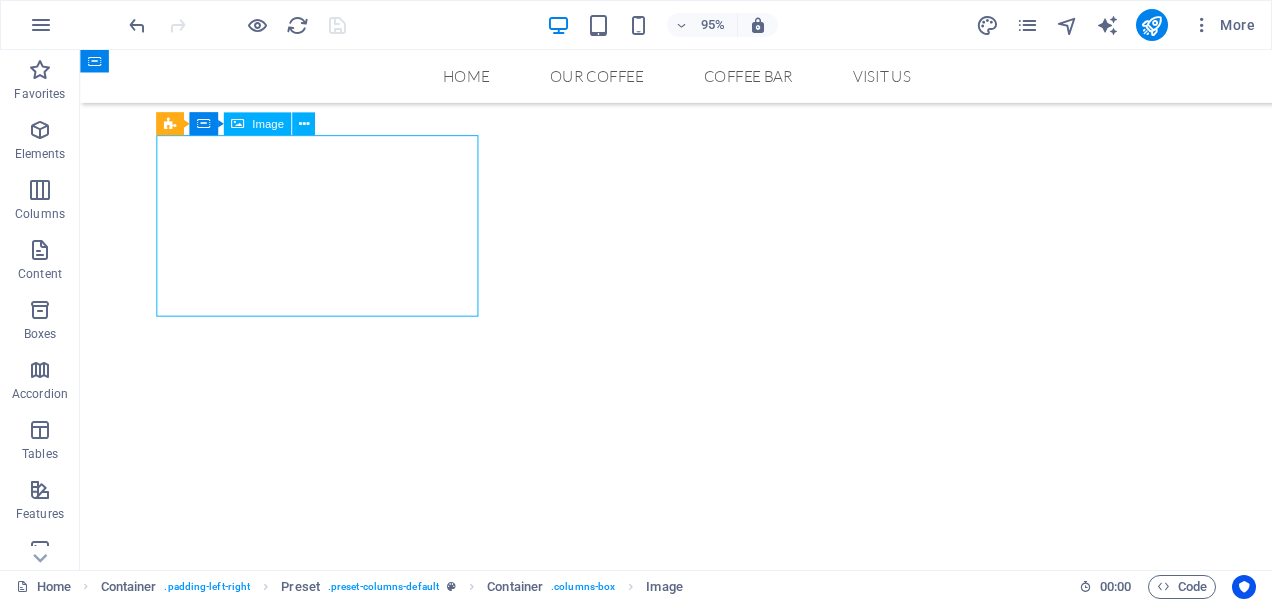 click at bounding box center [510, 1231] 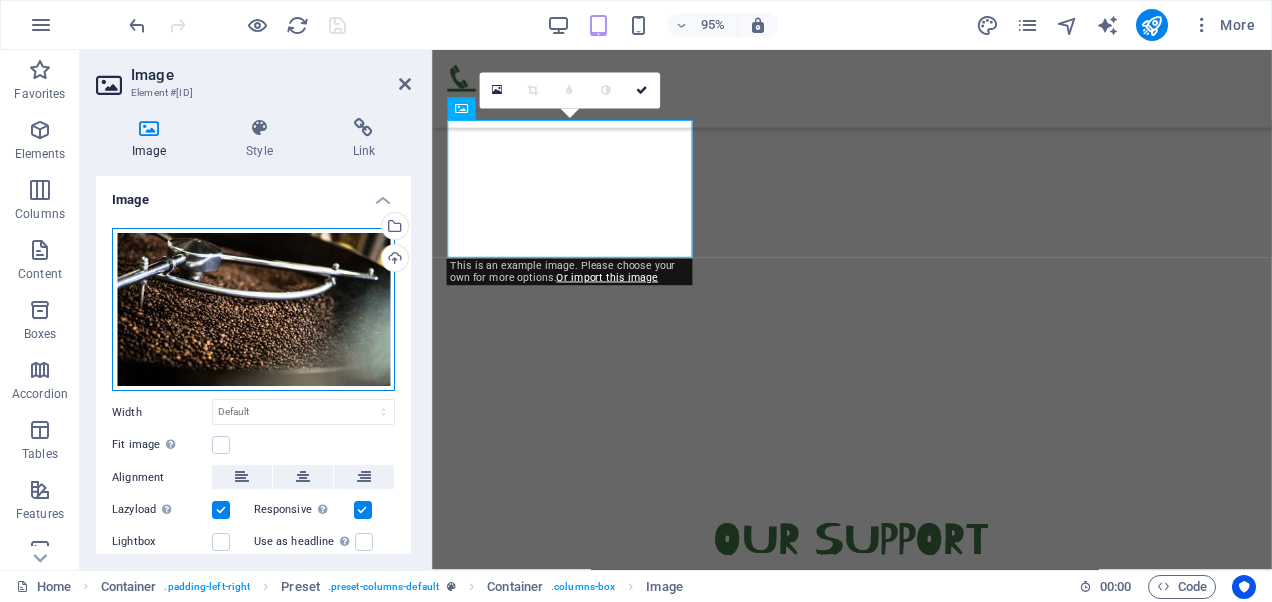 click on "Drag files here, click to choose files or select files from Files or our free stock photos & videos" at bounding box center [253, 310] 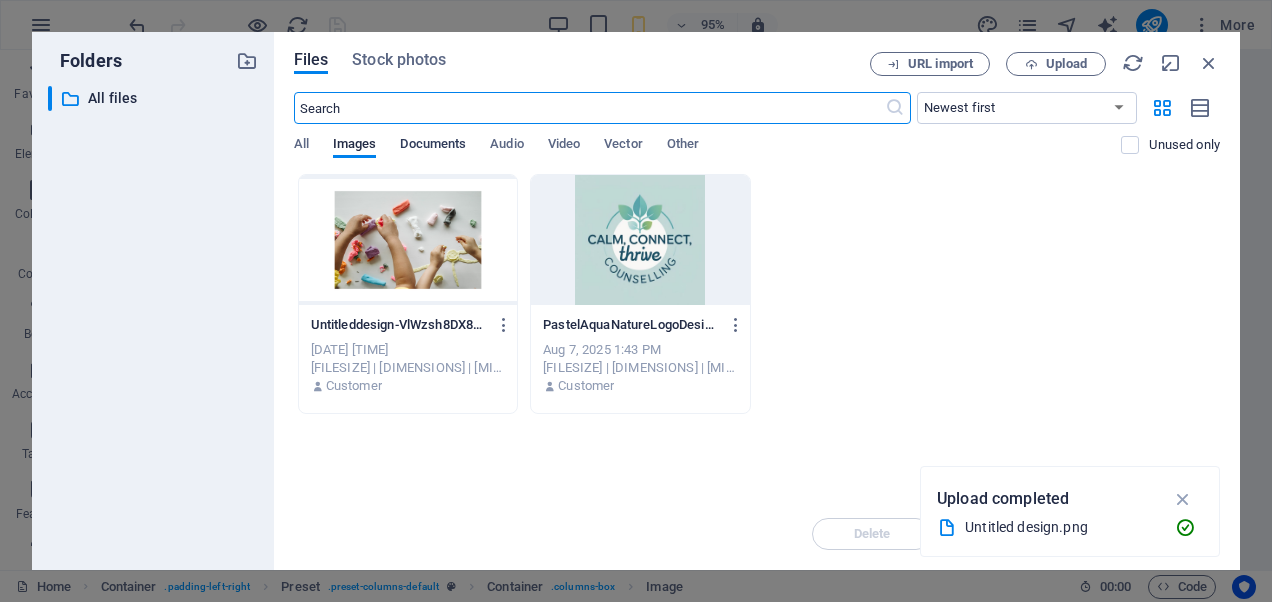 click on "Documents" at bounding box center [433, 146] 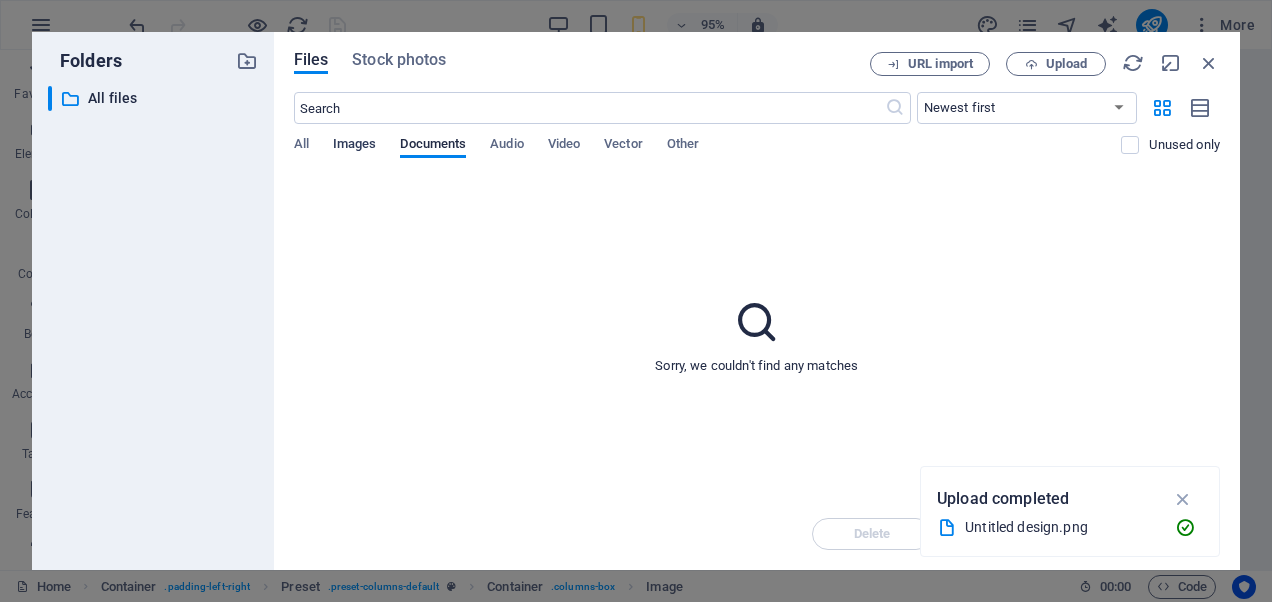 click on "Images" at bounding box center (355, 146) 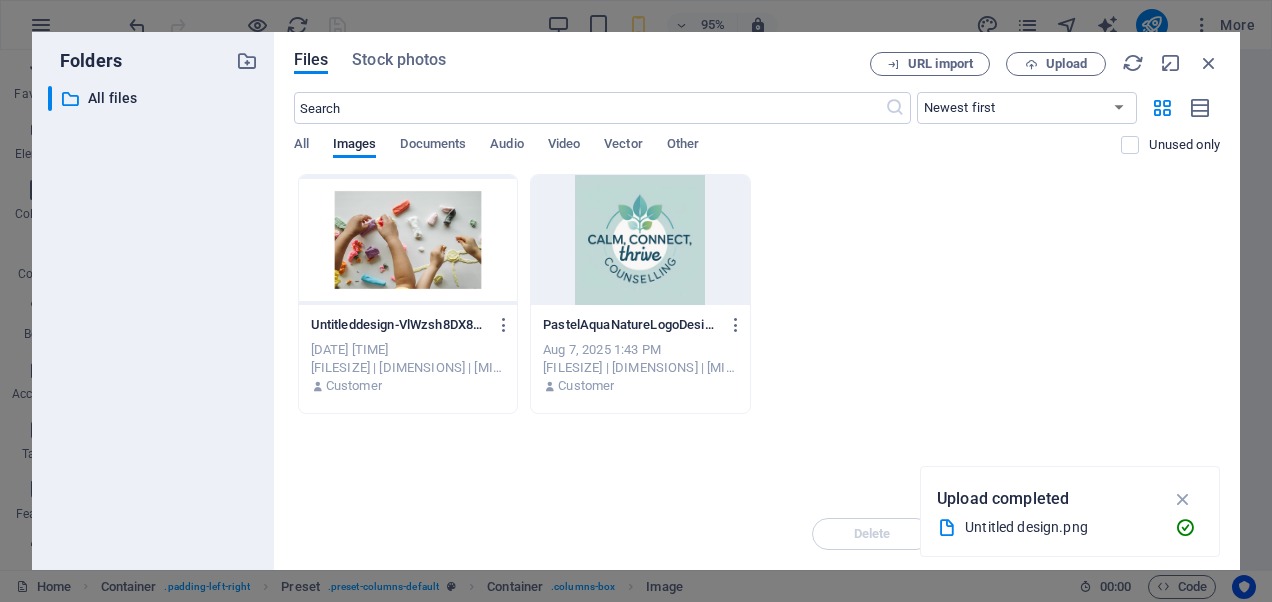 click on "All Images Documents Audio Video Vector Other" at bounding box center [708, 155] 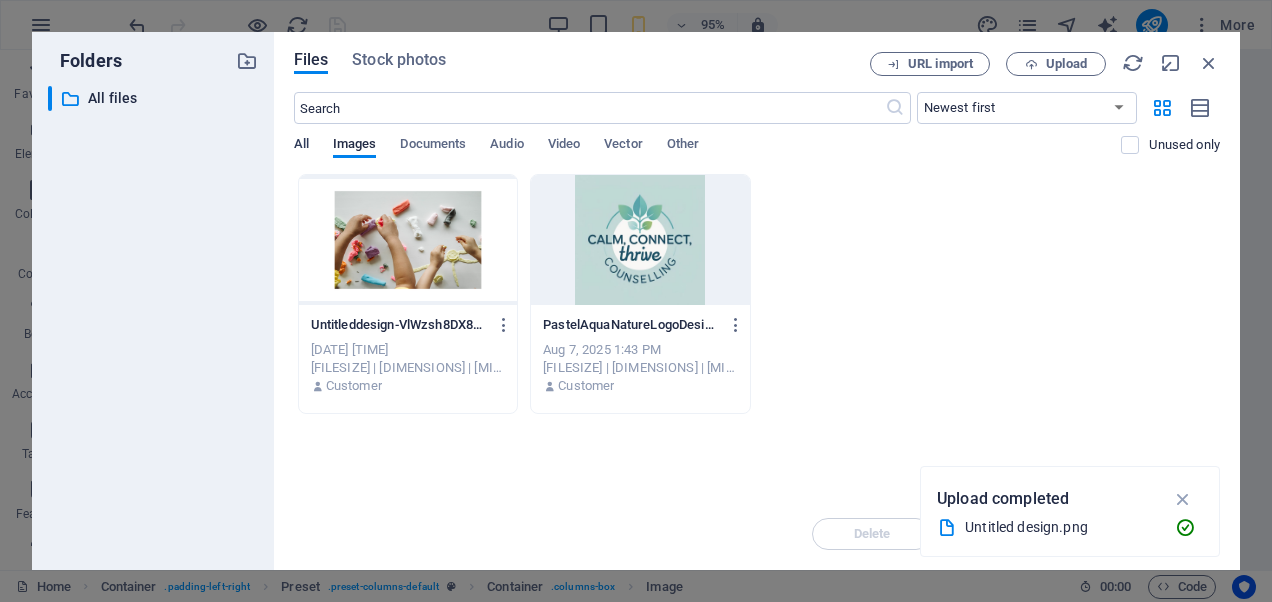 click on "All" at bounding box center (301, 146) 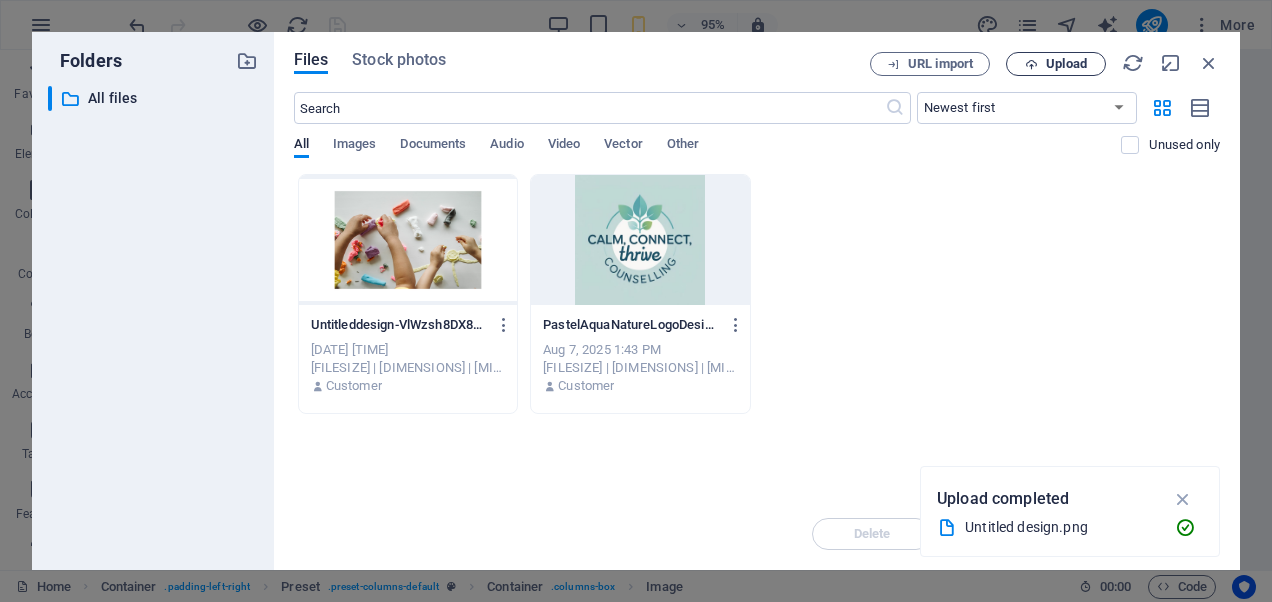 click at bounding box center [1031, 64] 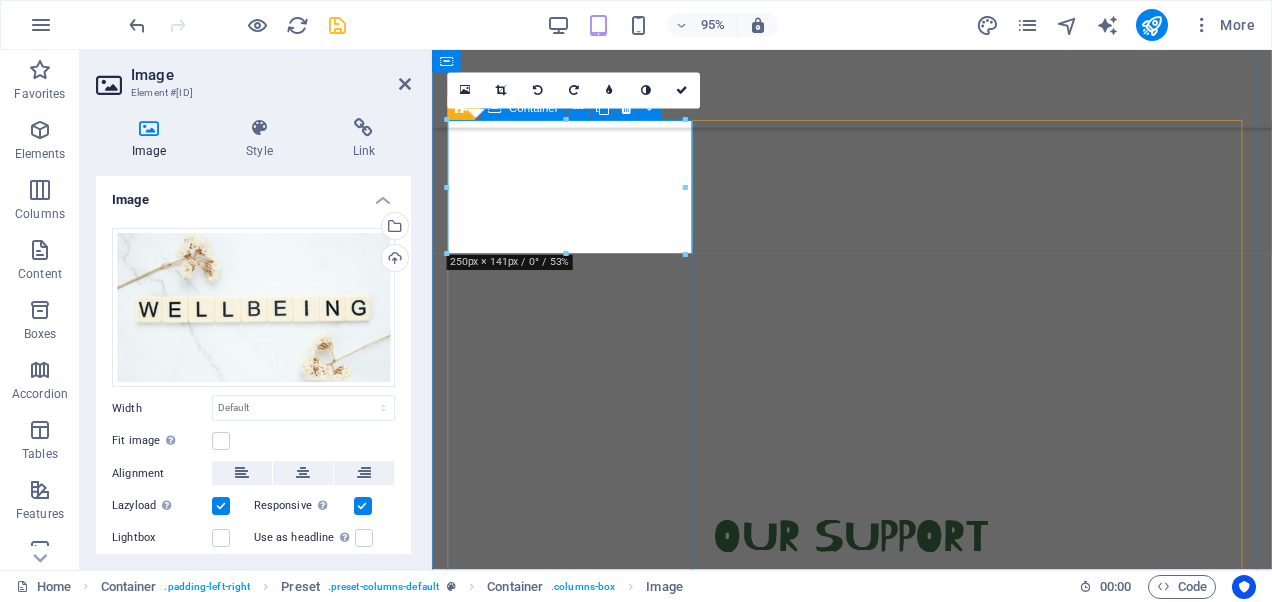 click on "CHildren's Counselling  Supporting children with anxiety, low mood, social worries, and life tranisistions.  Learn More" at bounding box center [874, 836] 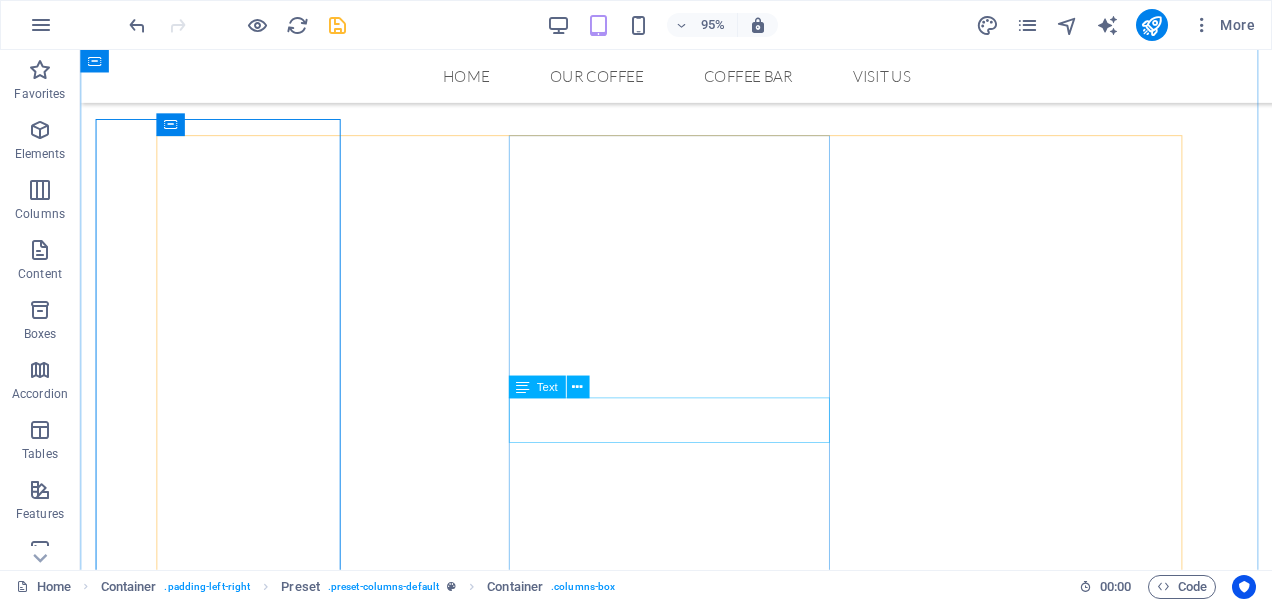 scroll, scrollTop: 649, scrollLeft: 0, axis: vertical 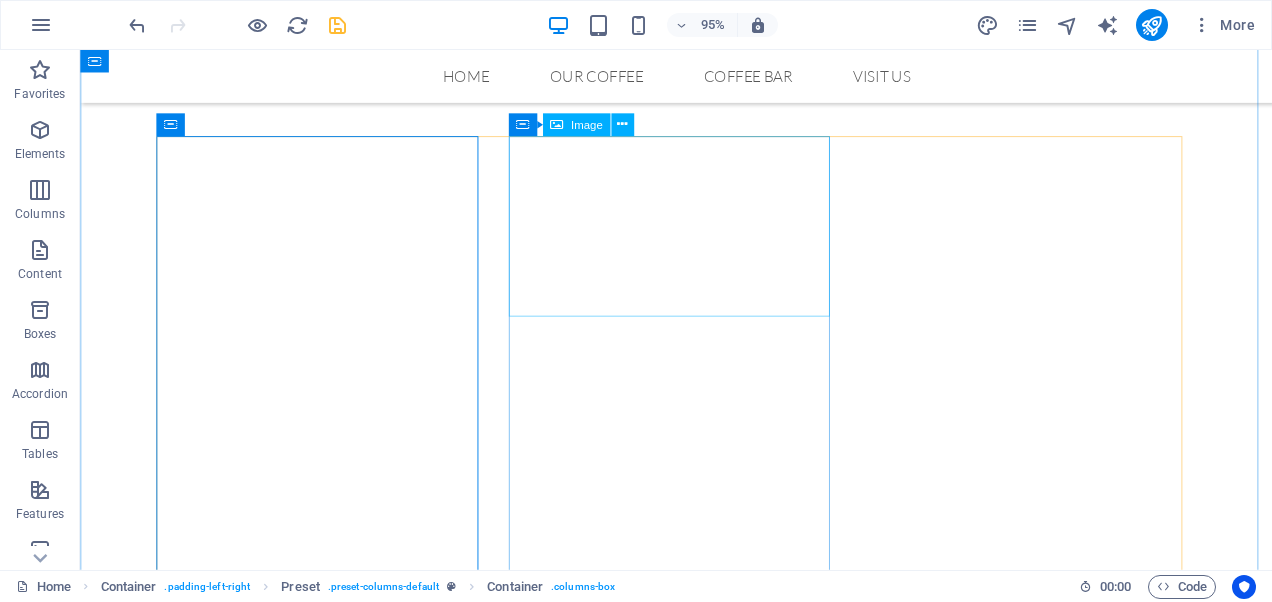 click at bounding box center (510, 1481) 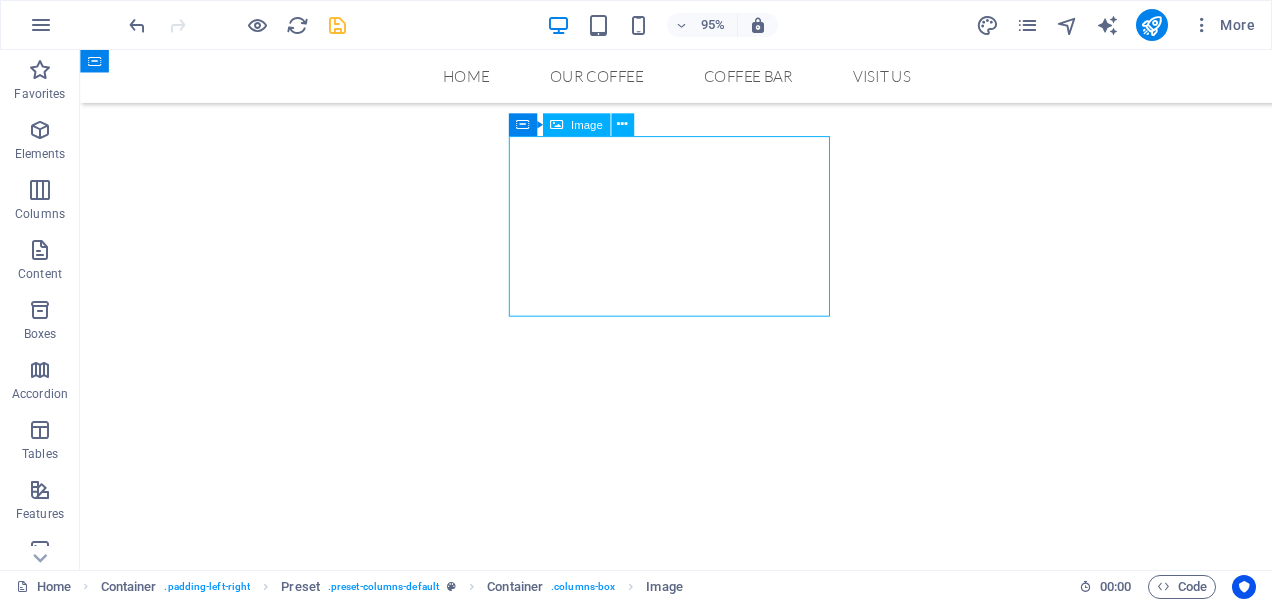 click at bounding box center [510, 1481] 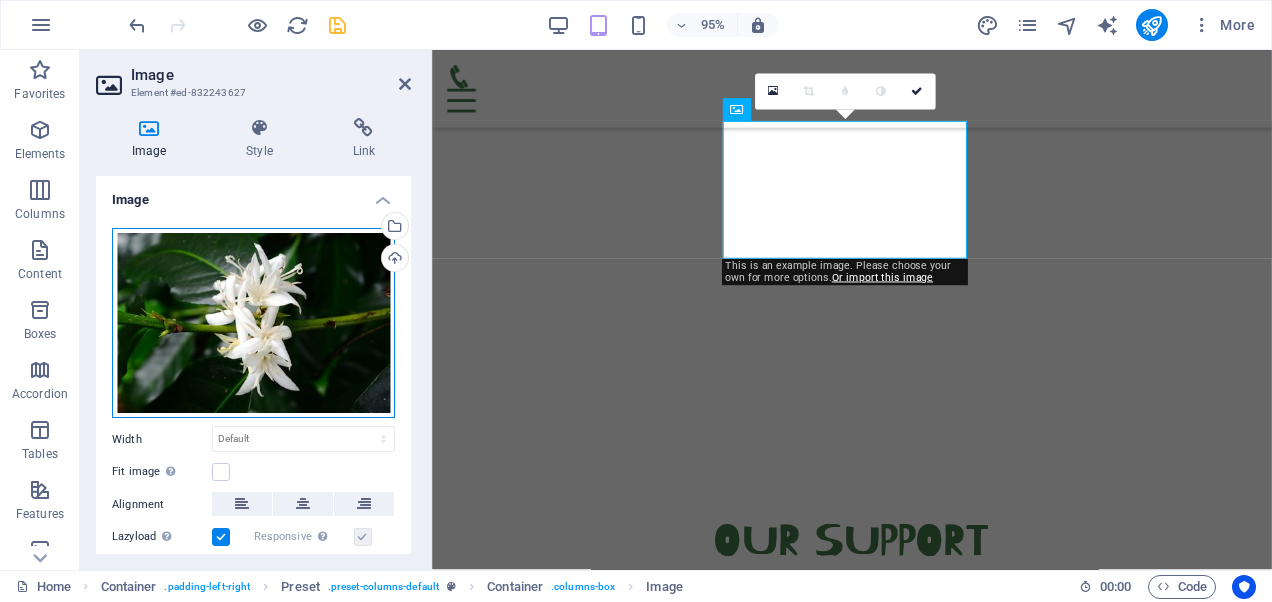 click on "Drag files here, click to choose files or select files from Files or our free stock photos & videos" at bounding box center [253, 323] 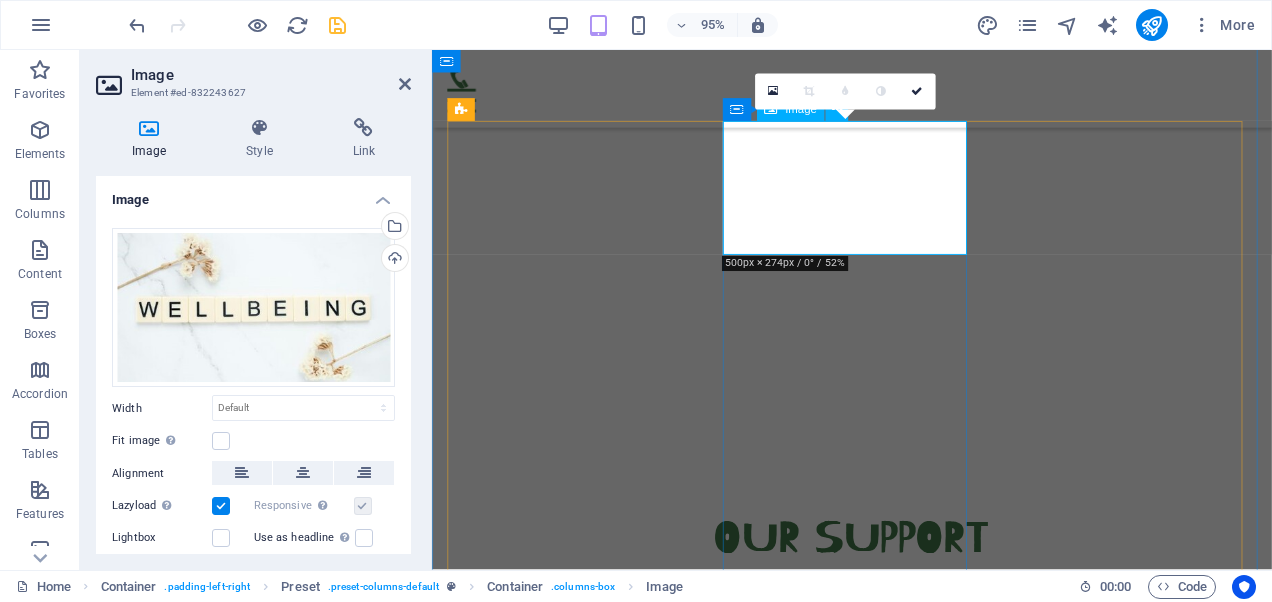 click at bounding box center (798, 1230) 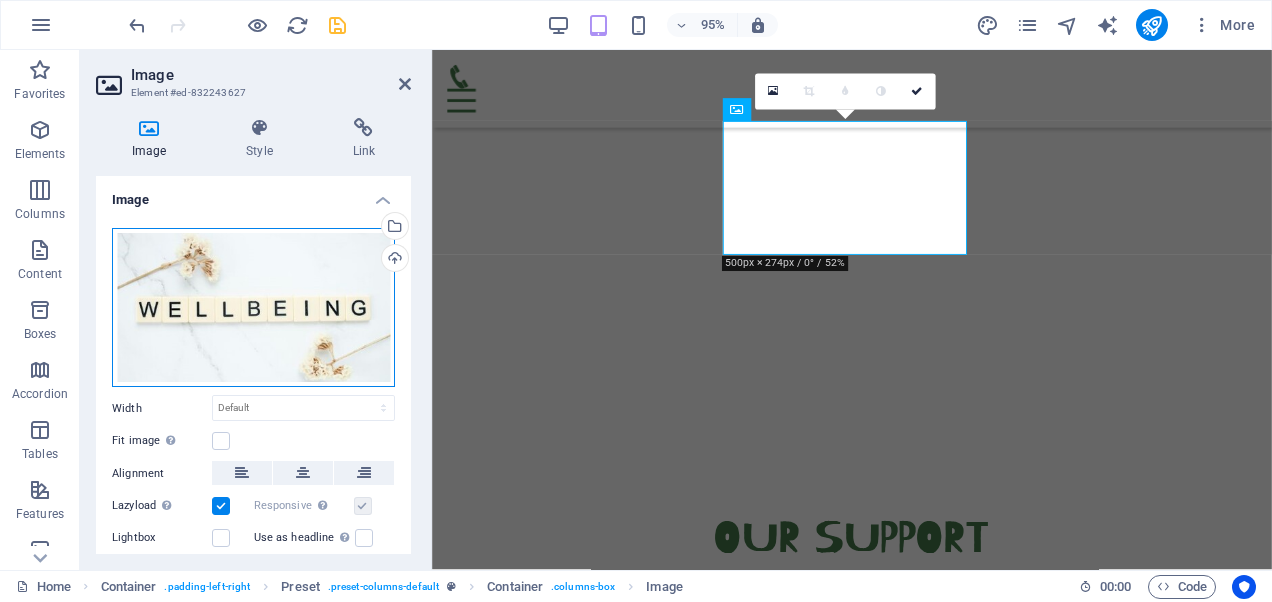 click on "Drag files here, click to choose files or select files from Files or our free stock photos & videos" at bounding box center [253, 307] 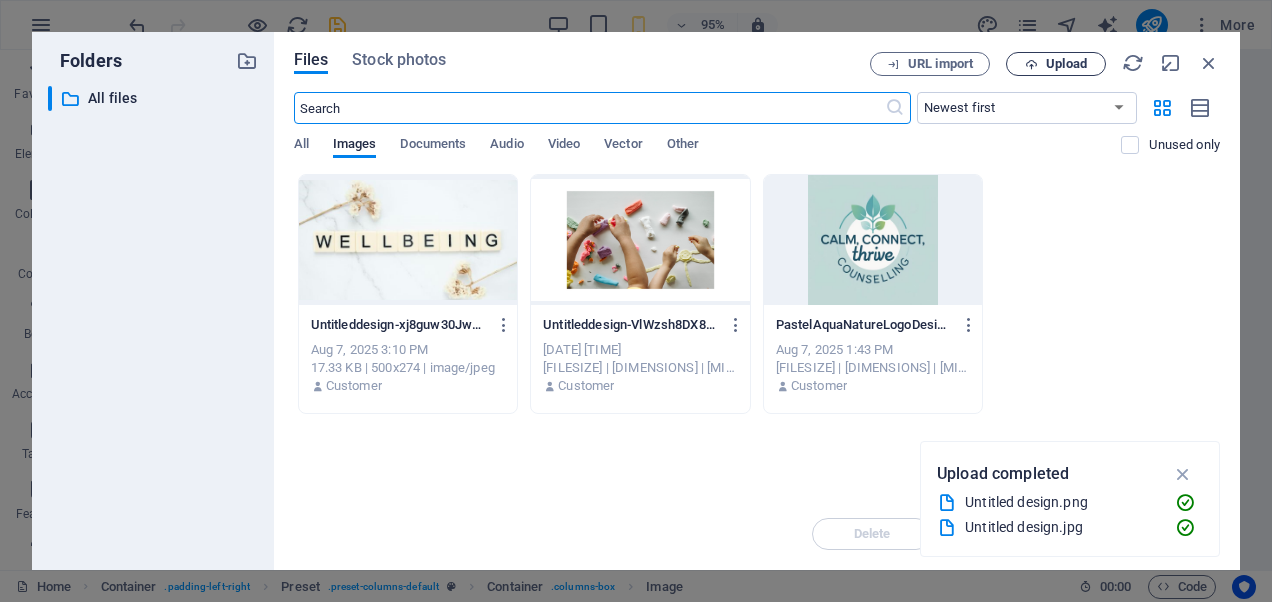 click on "Upload" at bounding box center (1056, 64) 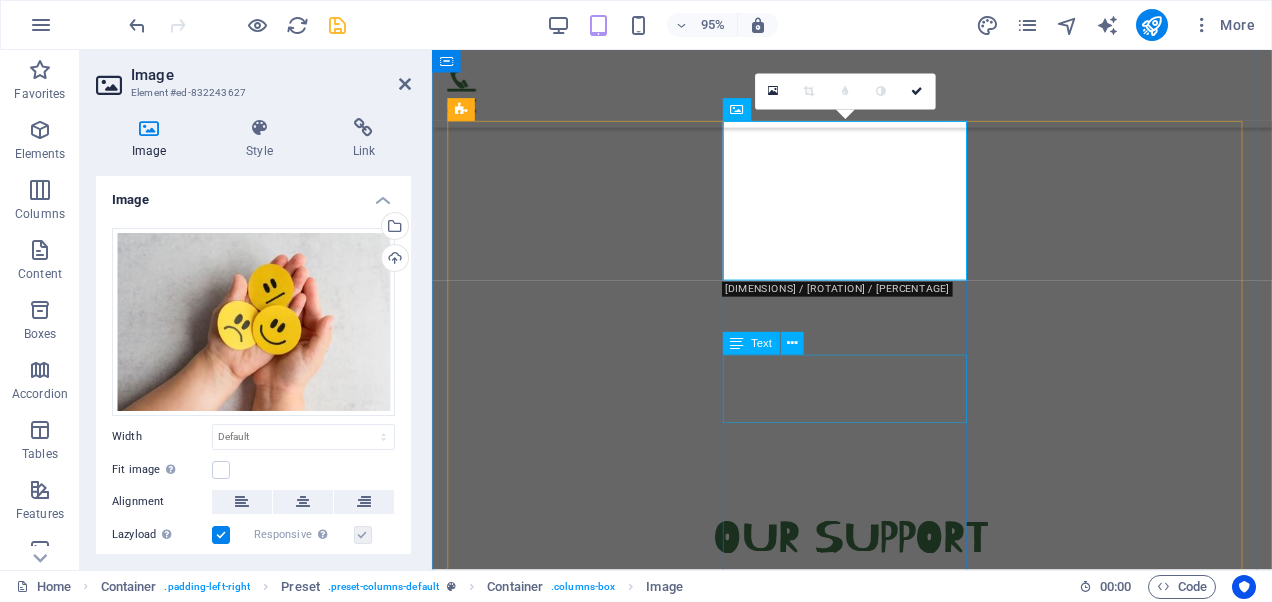 click on "Helping children recognise emotions, build calming strategies, and feel in control." at bounding box center [874, 1649] 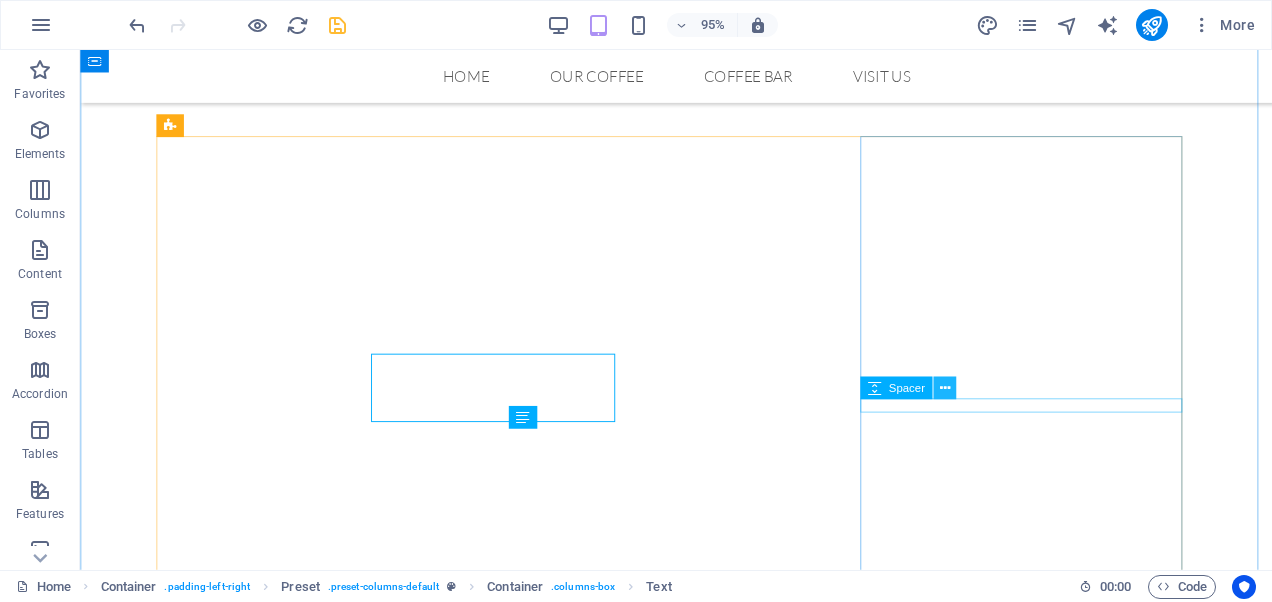 scroll, scrollTop: 648, scrollLeft: 0, axis: vertical 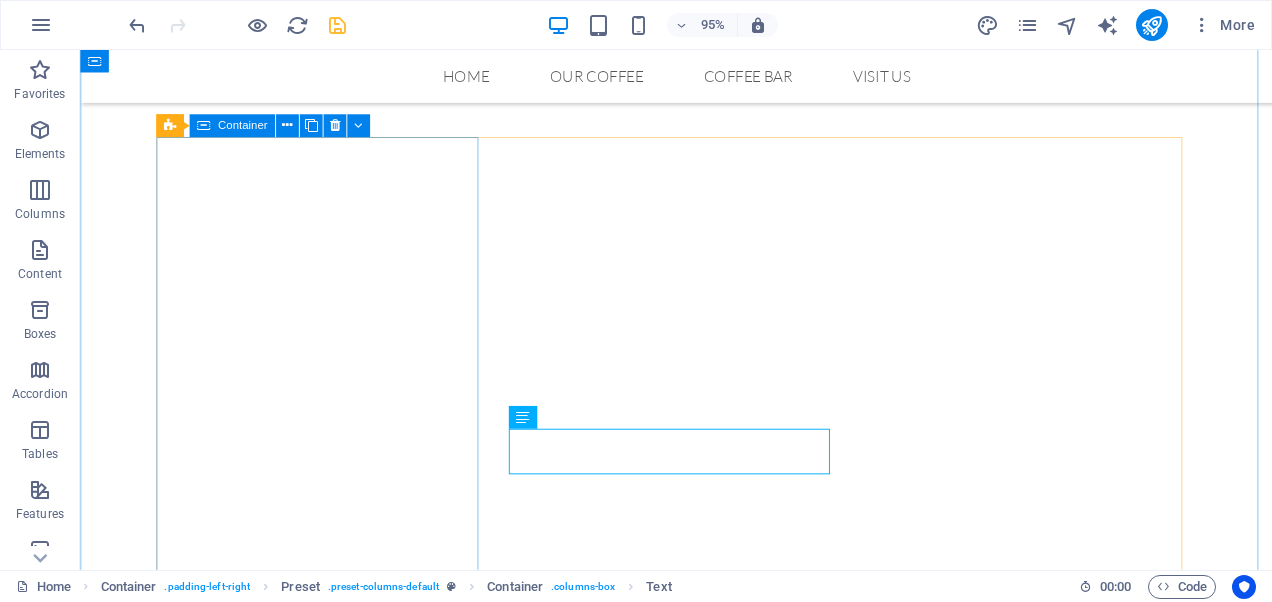 click on "CHildren's Counselling  Supporting children with anxiety, low mood, social worries, and life tranisistions.  Learn More" at bounding box center [707, 904] 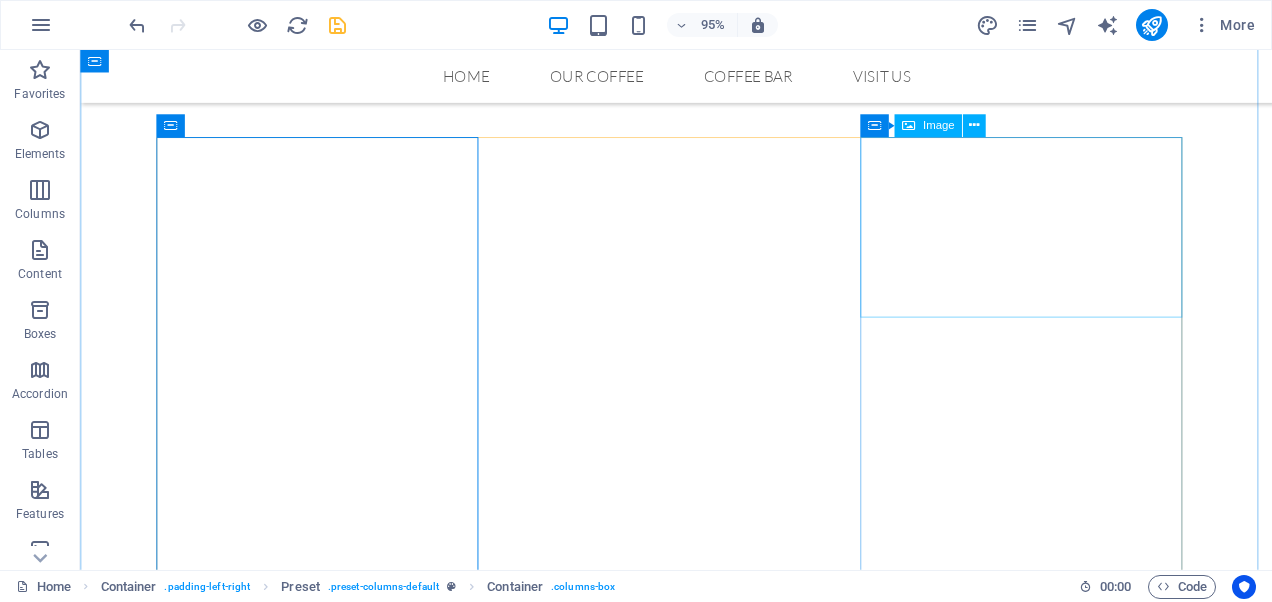 click at bounding box center (510, 2222) 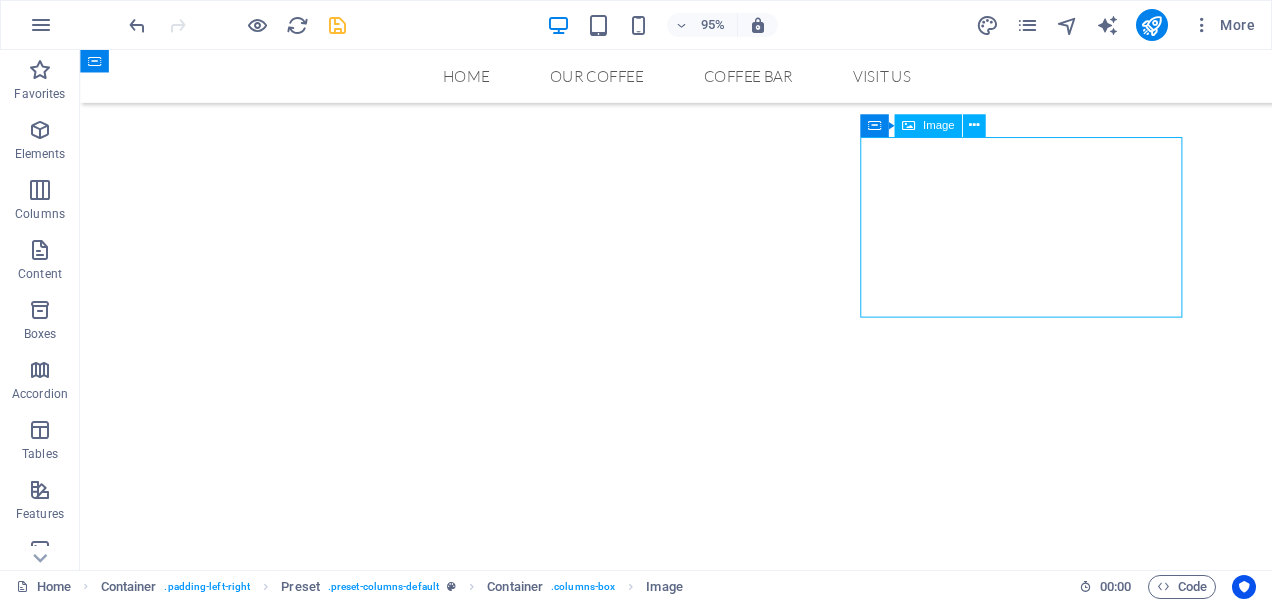 click at bounding box center [510, 2222] 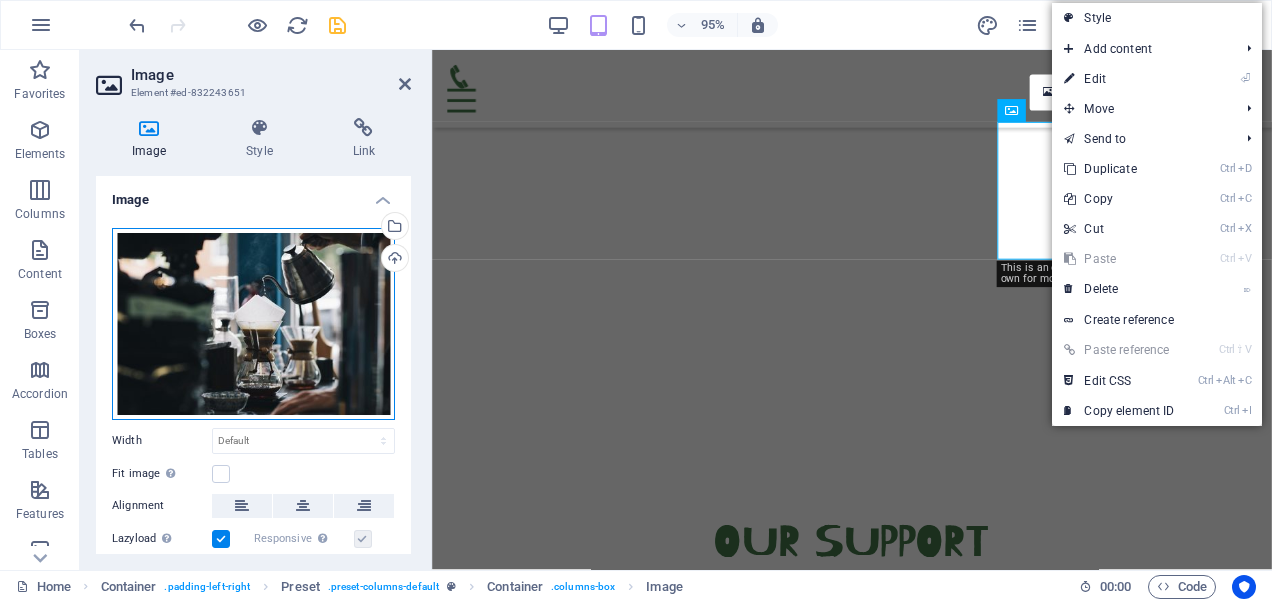 click on "Drag files here, click to choose files or select files from Files or our free stock photos & videos" at bounding box center [253, 324] 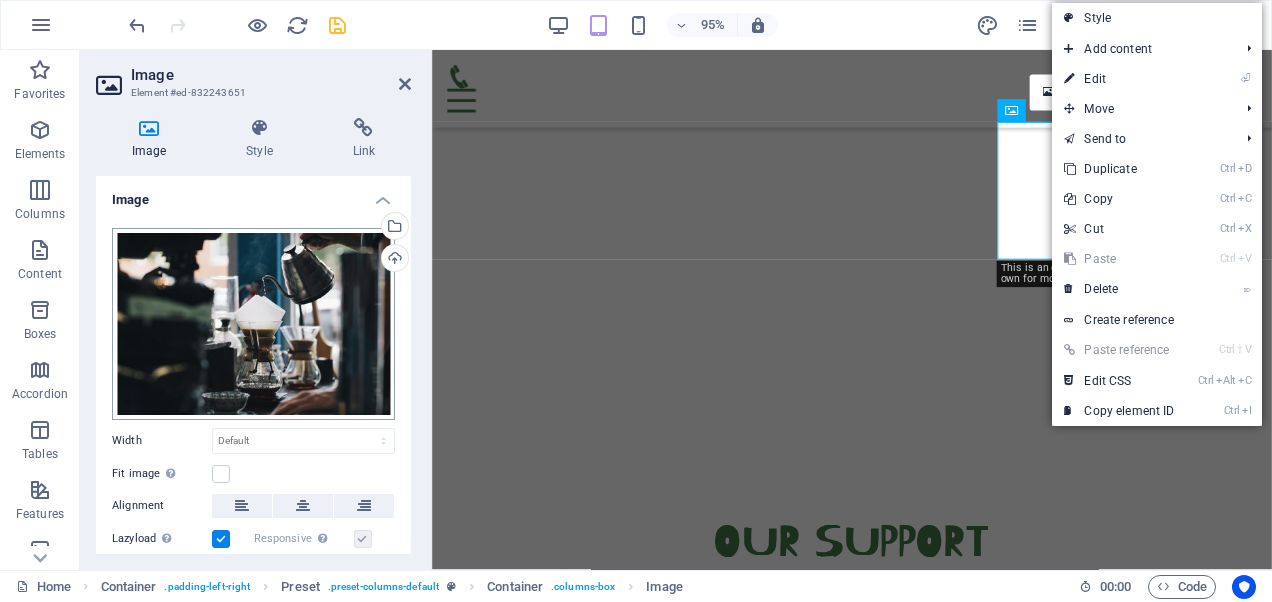 click on "calmconnectthrive.com.au Home Favorites Elements Columns Content Boxes Accordion Tables Features Images Slider Header Footer Forms Marketing Collections Image Element #[ID] Image Style Link Image Drag files here, click to choose files or select files from Files or our free stock photos videos Select files from the file manager, stock photos, or upload file(s) Upload Width Default auto px rem % em vh vw Fit image Automatically fit image to a fixed width and height Height Default auto px Alignment Lazyload Loading images after the page loads improves page speed. Responsive Automatically load retina image and smartphone optimized sizes. Lightbox Use as headline The image will be wrapped in an H1 headline tag. Useful for giving alternative text the weight of an H1 headline, e.g. for the logo. Leave unchecked if uncertain. Optimized Images are compressed to improve page speed. Position Direction Custom X offset 50 px rem % vh" at bounding box center [636, 301] 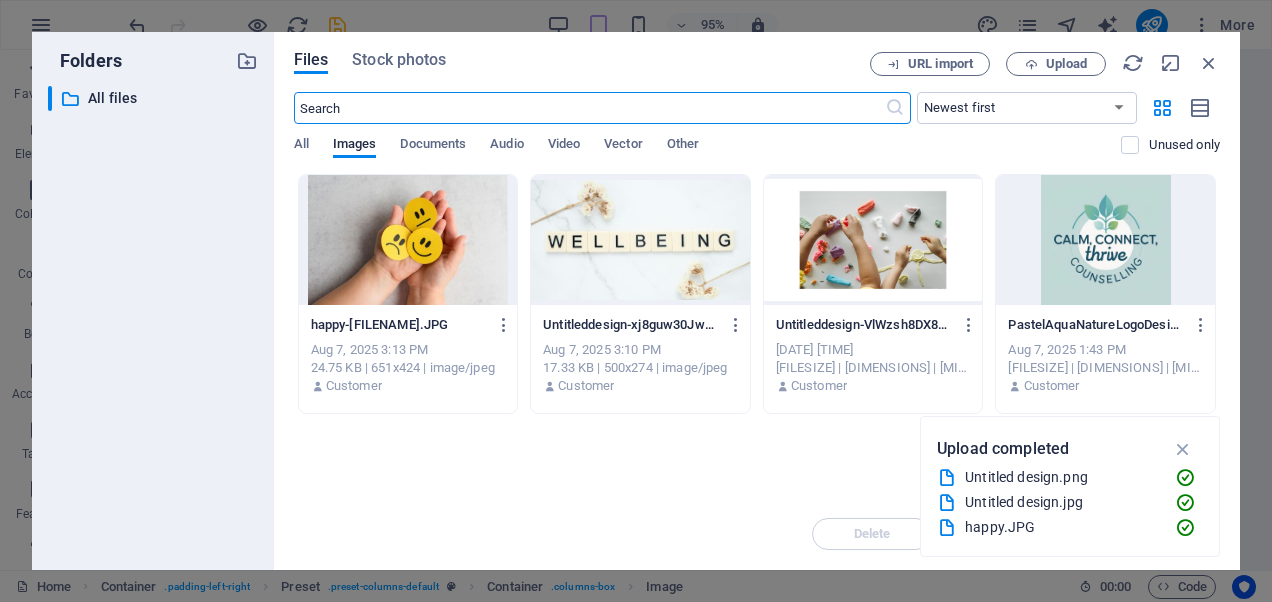 scroll, scrollTop: 1358, scrollLeft: 0, axis: vertical 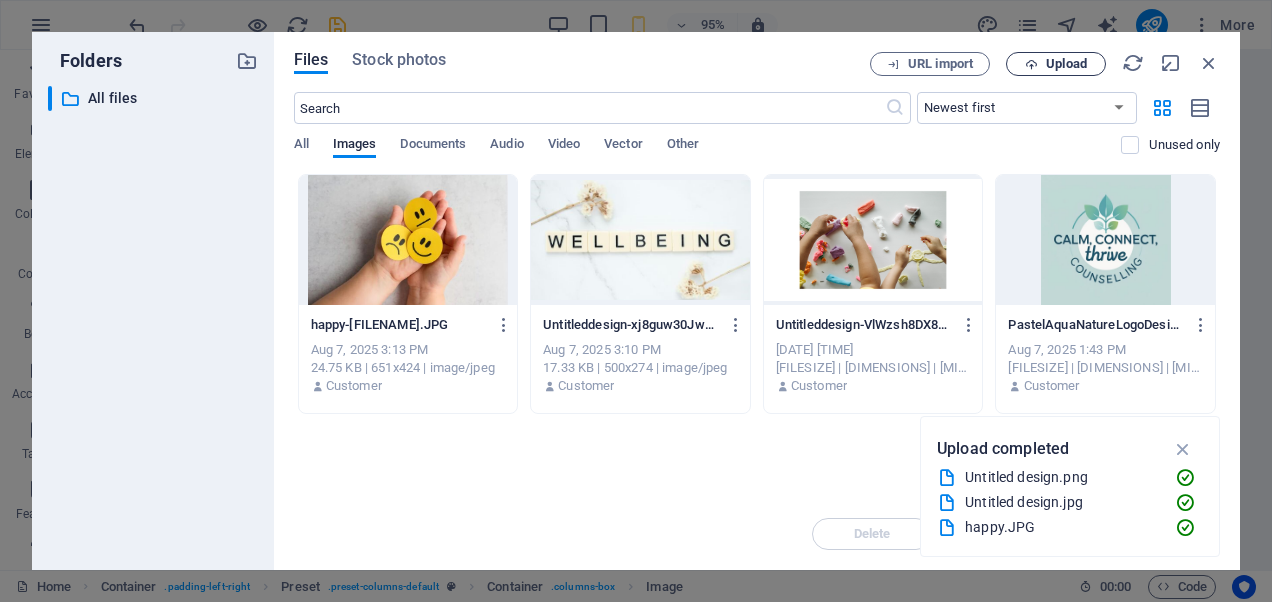 click on "Upload" at bounding box center (1066, 64) 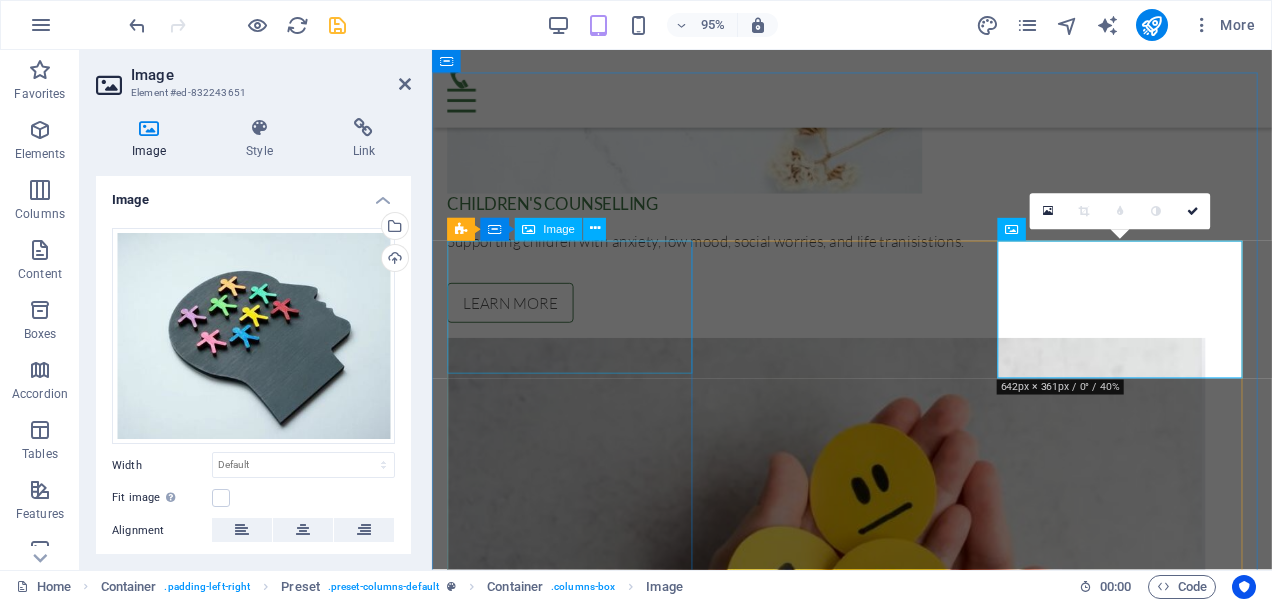scroll, scrollTop: 524, scrollLeft: 0, axis: vertical 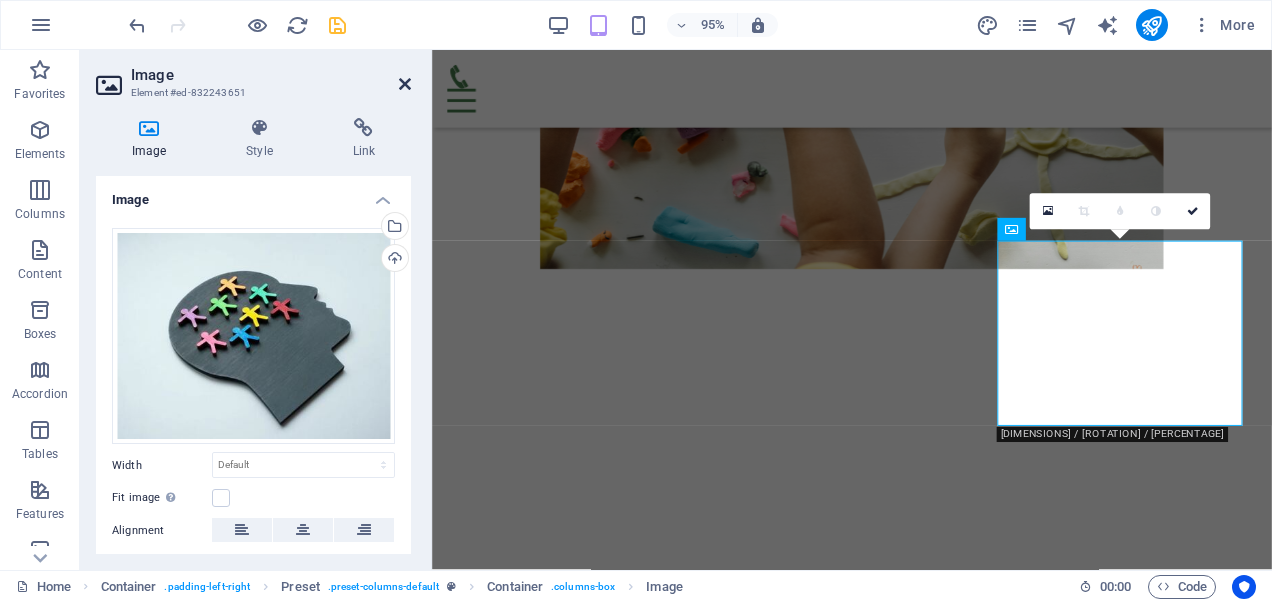 click at bounding box center (405, 84) 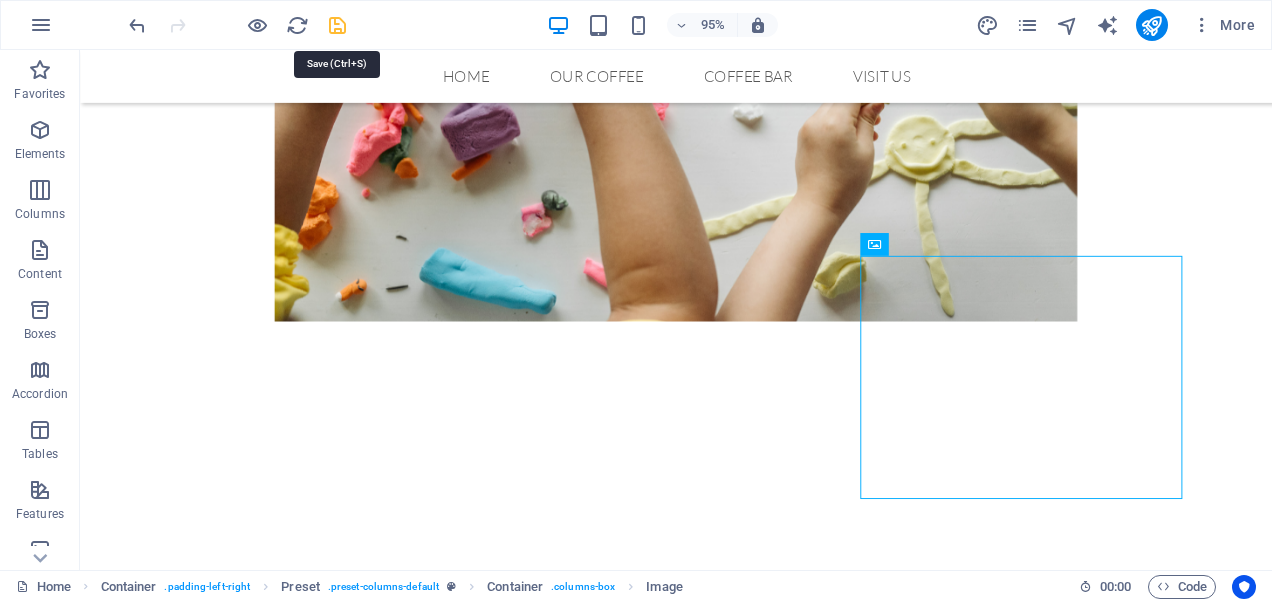 click at bounding box center (337, 25) 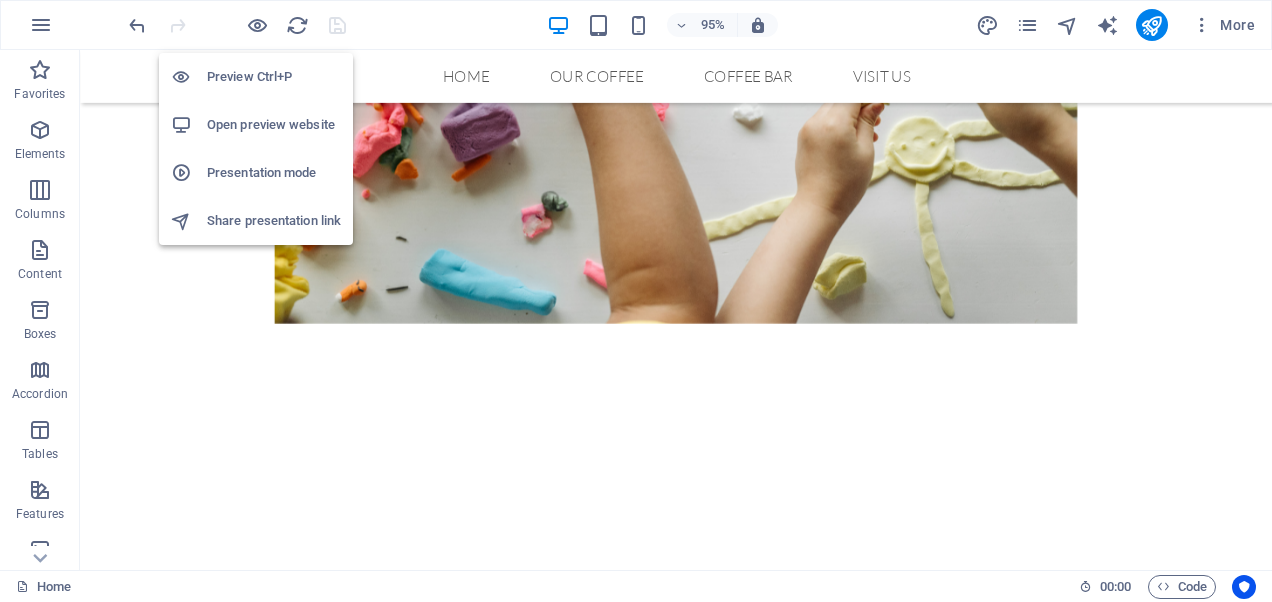 click on "Preview Ctrl+P" at bounding box center [274, 77] 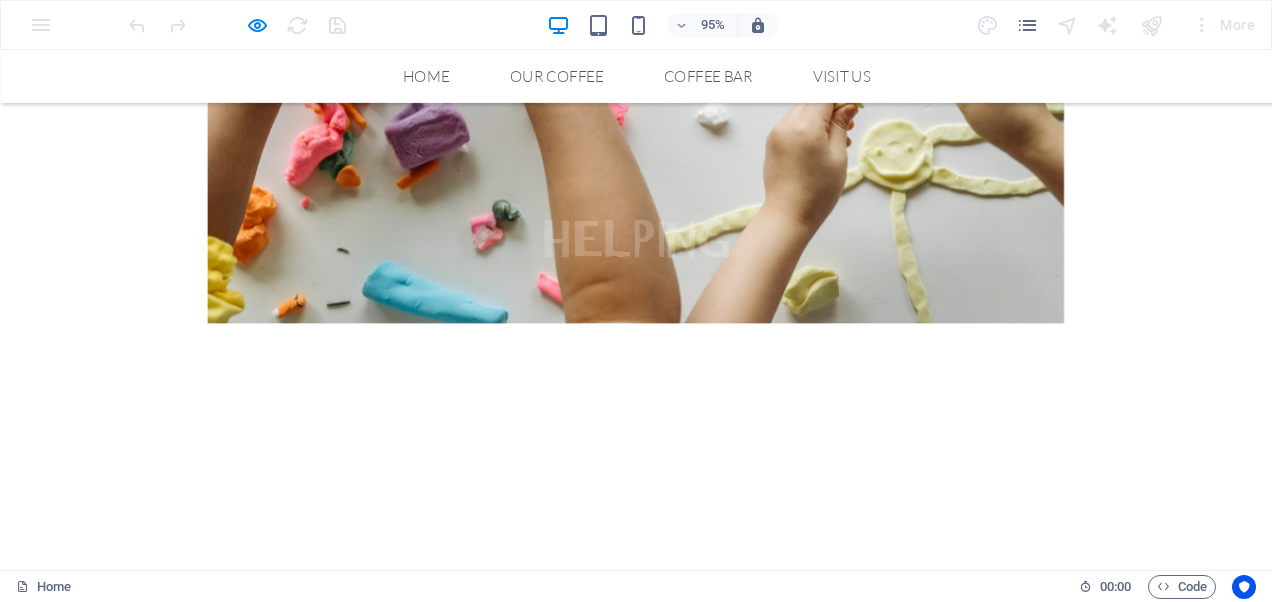 click on "Our Support CHildren's Counselling  Supporting children with anxiety, low mood, social worries, and life tranisistions.  Learn More Emotional Coaching & Regulation Skills Helping children recognise emotions, build calming strategies, and feel in control. Learn More Support for Neurodiverse Children  Lorem ipsum dolor sit amet, consetetur sadipscing elitr, sed diam nonumy eirmod tempor invidunt ut labore et dolore magna aliquyam erat, sed diam voluptua. At vero eos et accusam et justo duo dolores et ea rebum.  Stet clita kasd gubergren, no sea takimata sanctus est Lorem ipsum dolor sit amet. Lorem ipsum dolor sit amet, consetetur sadipscing elitr, sed diam nonumy eirmod tempor invidunt ut labore et dolore magna aliquyam erat, sed diam voluptua. At vero eos et accusam et justo duo dolores et ea rebum. Learn More" at bounding box center (669, 1782) 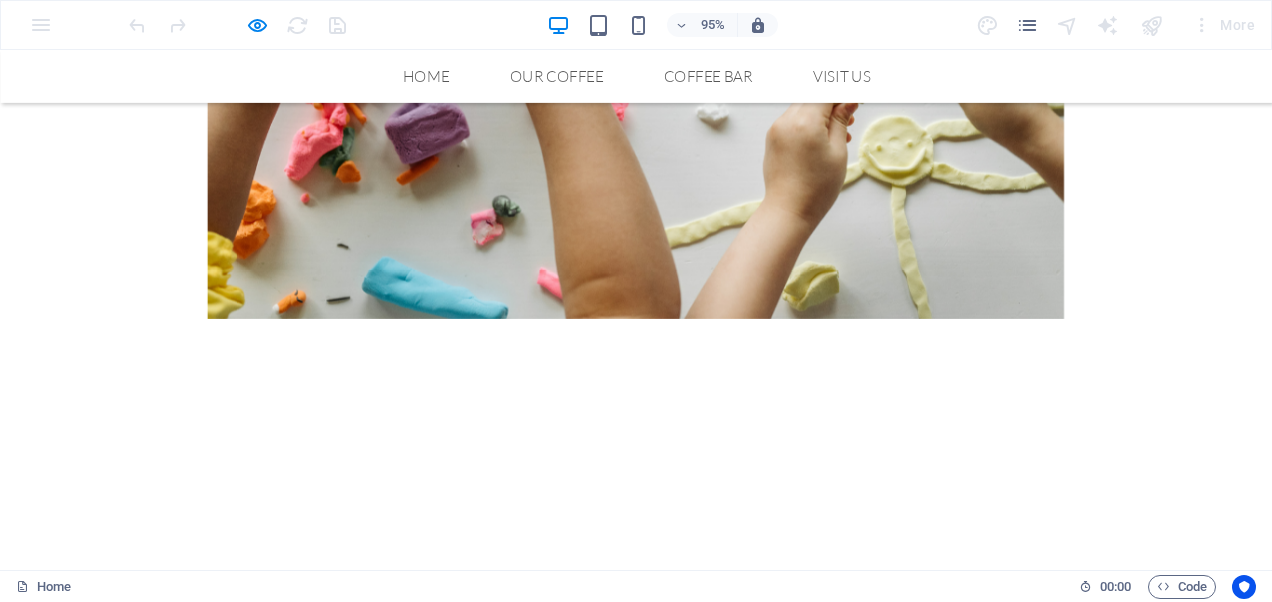 scroll, scrollTop: 0, scrollLeft: 0, axis: both 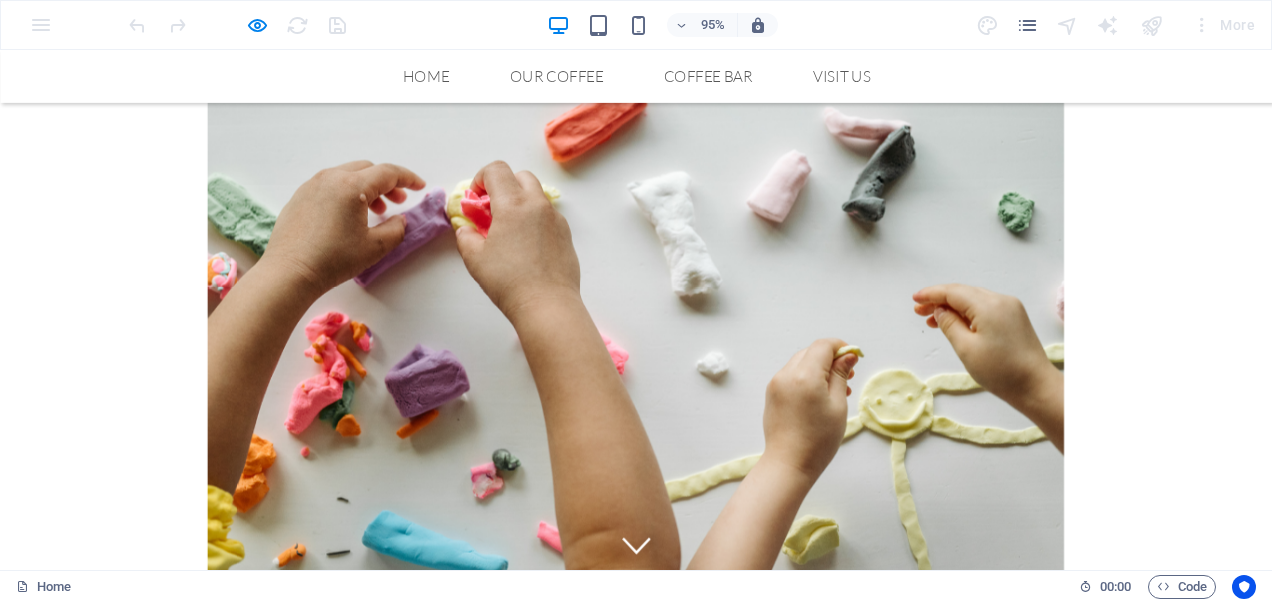 click on "children feel calmer, stronger, and more conneted" at bounding box center (670, 985) 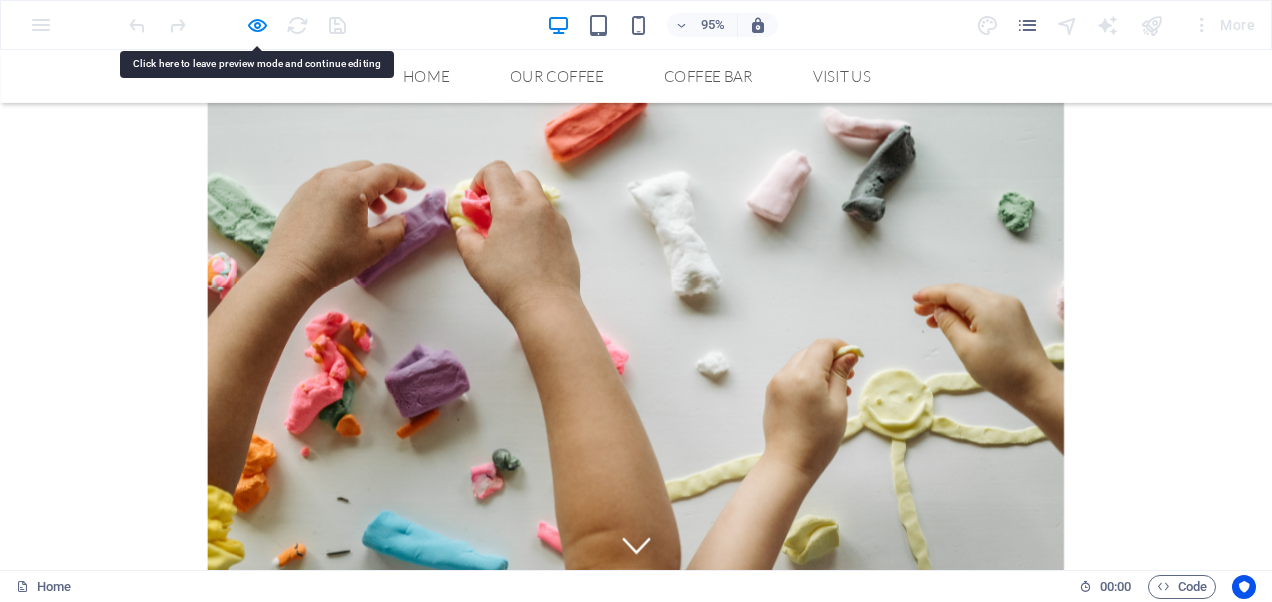 click on "children feel calmer, stronger, and more conneted" at bounding box center [670, 985] 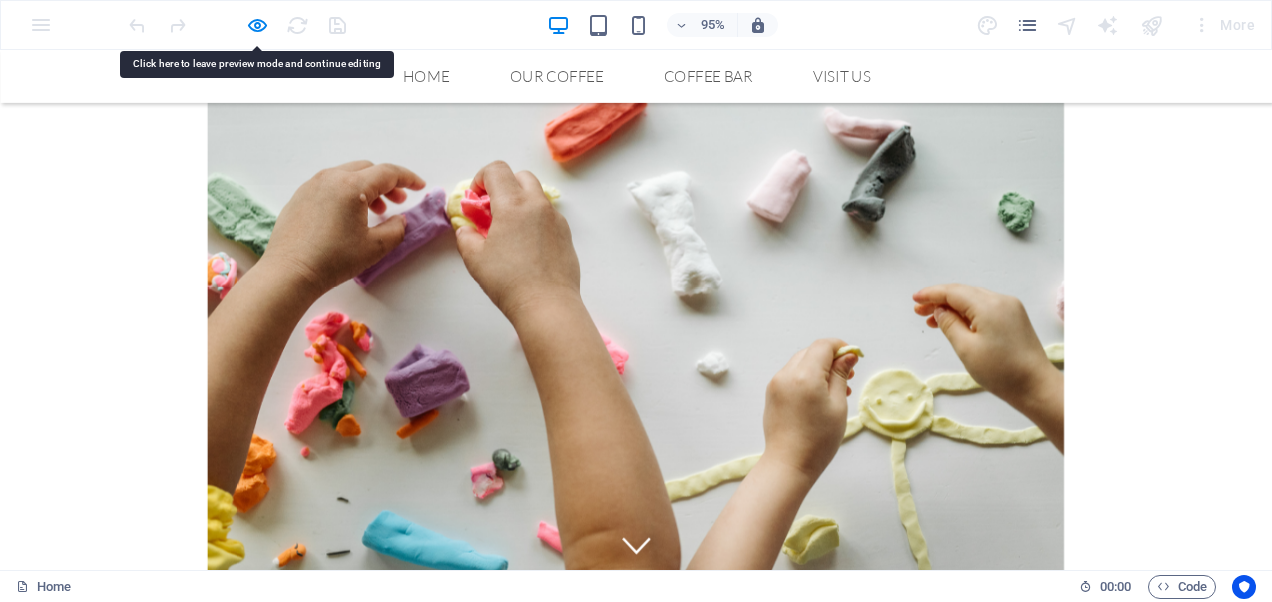 drag, startPoint x: 1031, startPoint y: 488, endPoint x: 1012, endPoint y: 469, distance: 26.870058 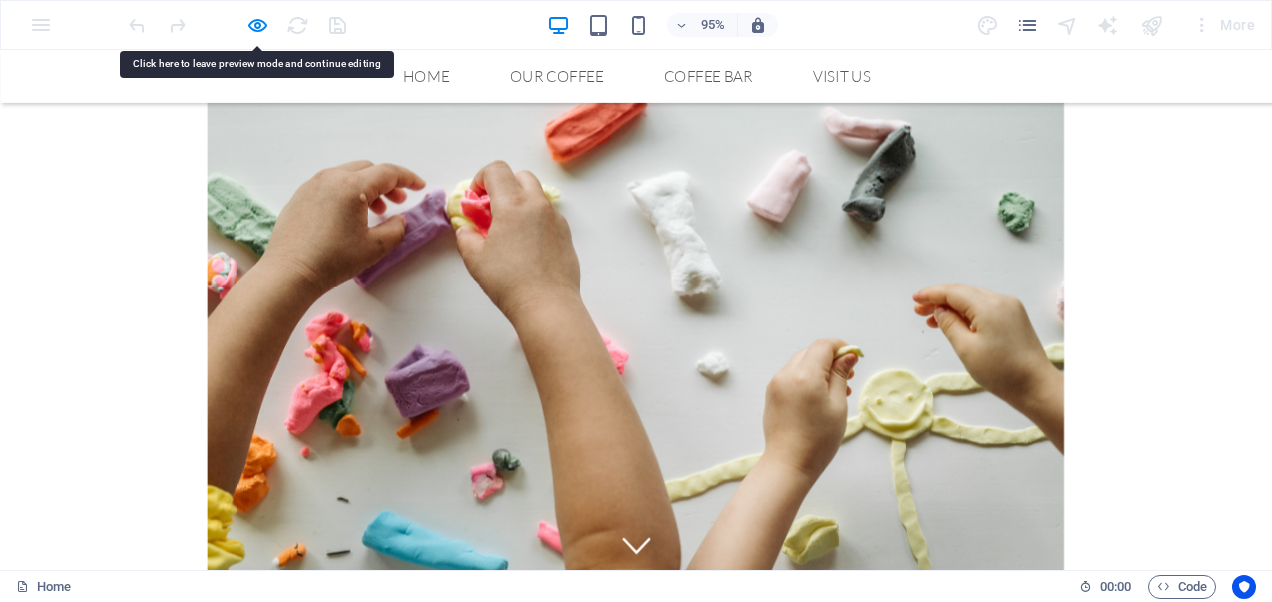 click on "children feel calmer, stronger, and more conneted" at bounding box center [670, 985] 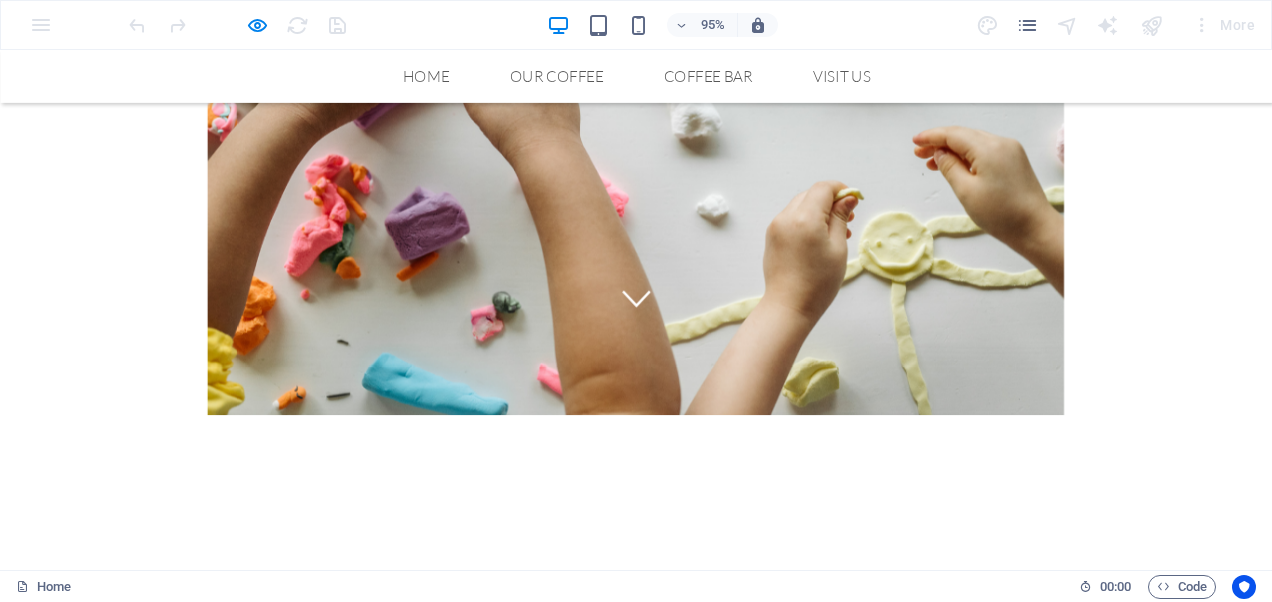scroll, scrollTop: 0, scrollLeft: 0, axis: both 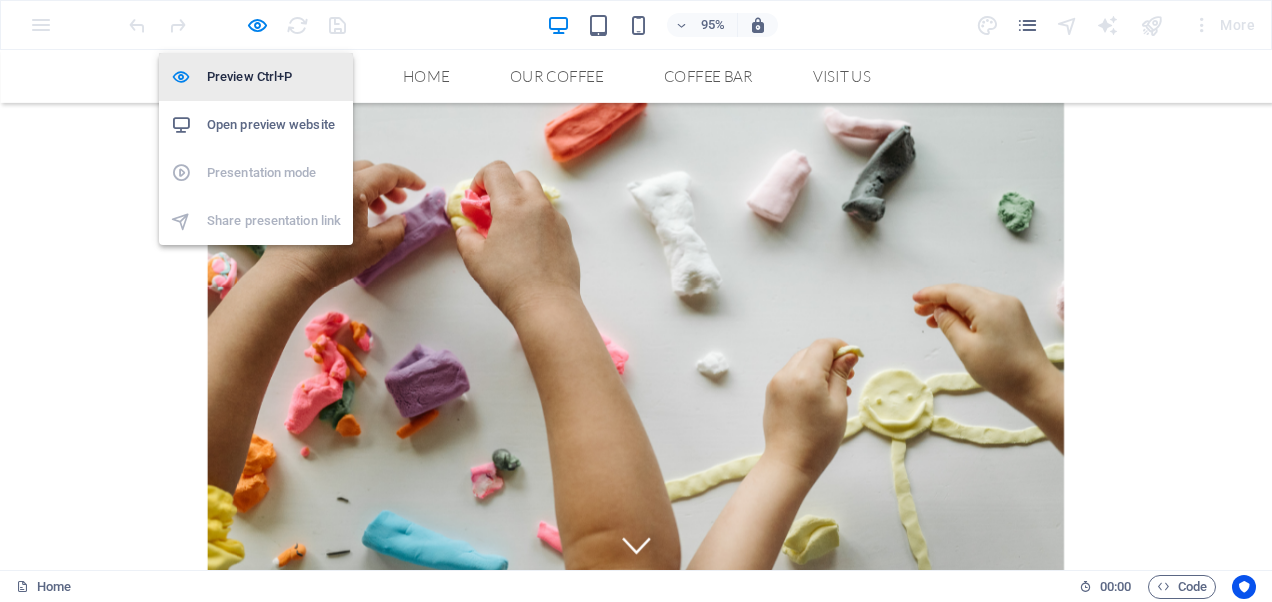 click on "Preview Ctrl+P" at bounding box center [274, 77] 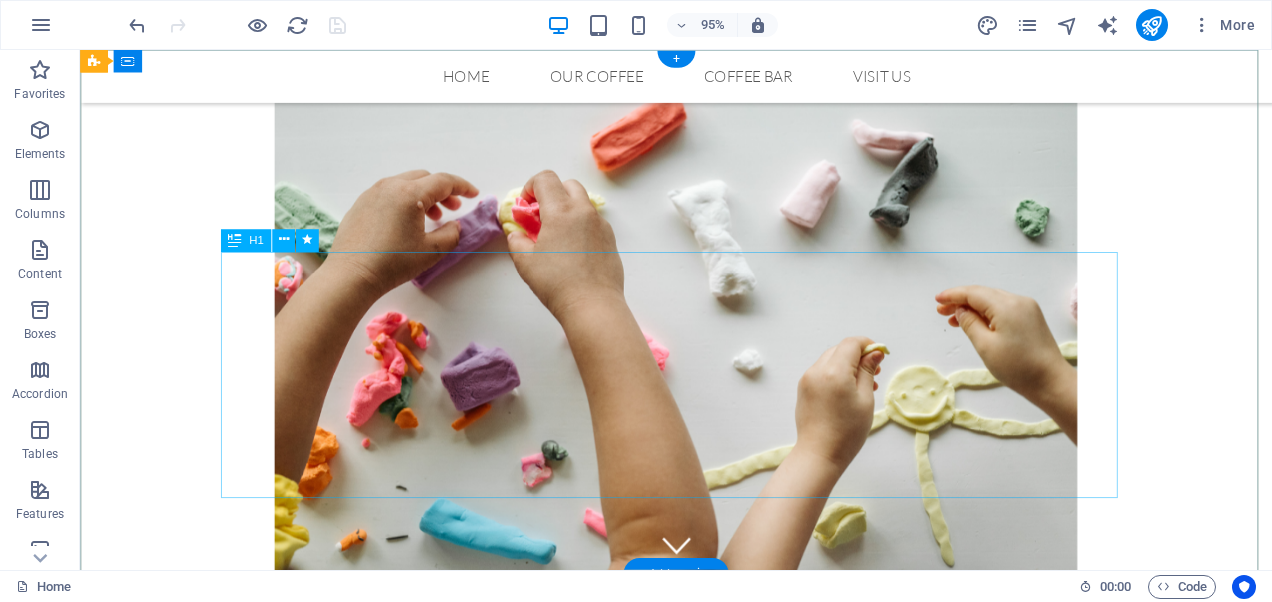 click on "children feel calmer, stronger, and more conneted" at bounding box center (708, 942) 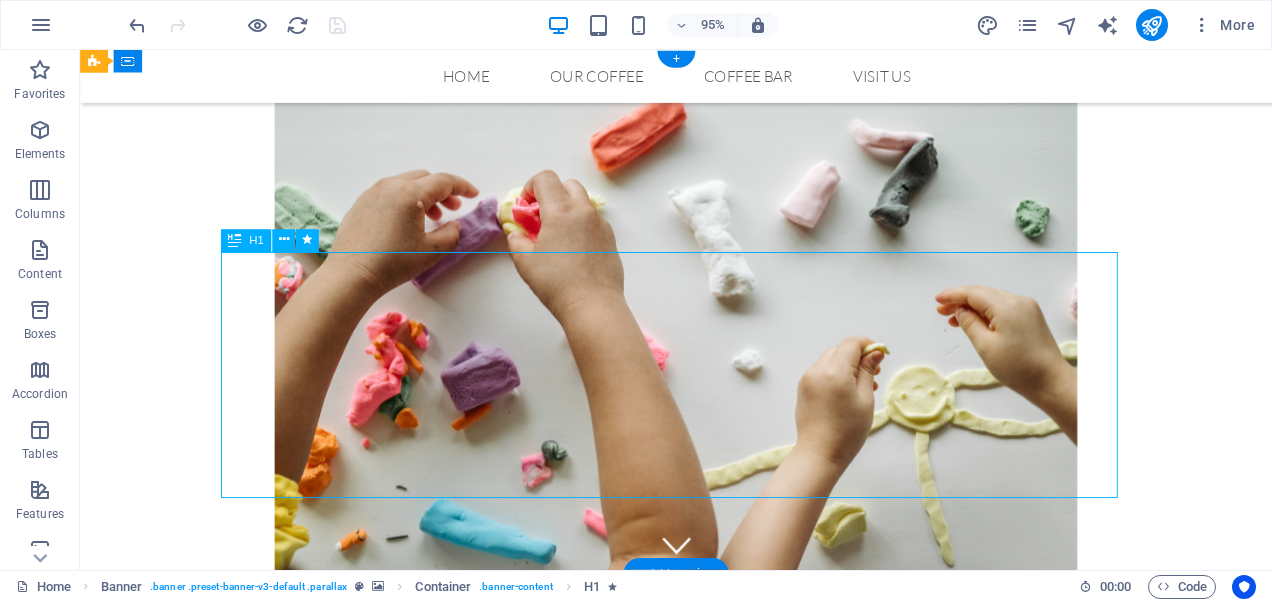 click on "children feel calmer, stronger, and more conneted" at bounding box center (708, 942) 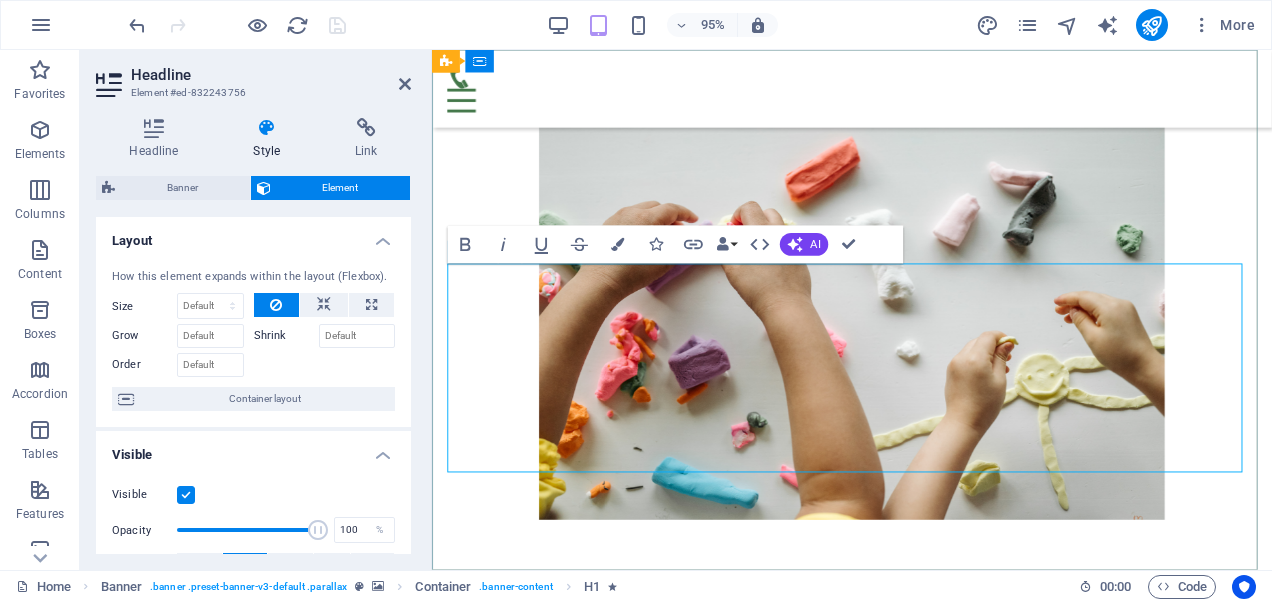 click on "children feel calmer, stronger, and more conneted" at bounding box center [874, 949] 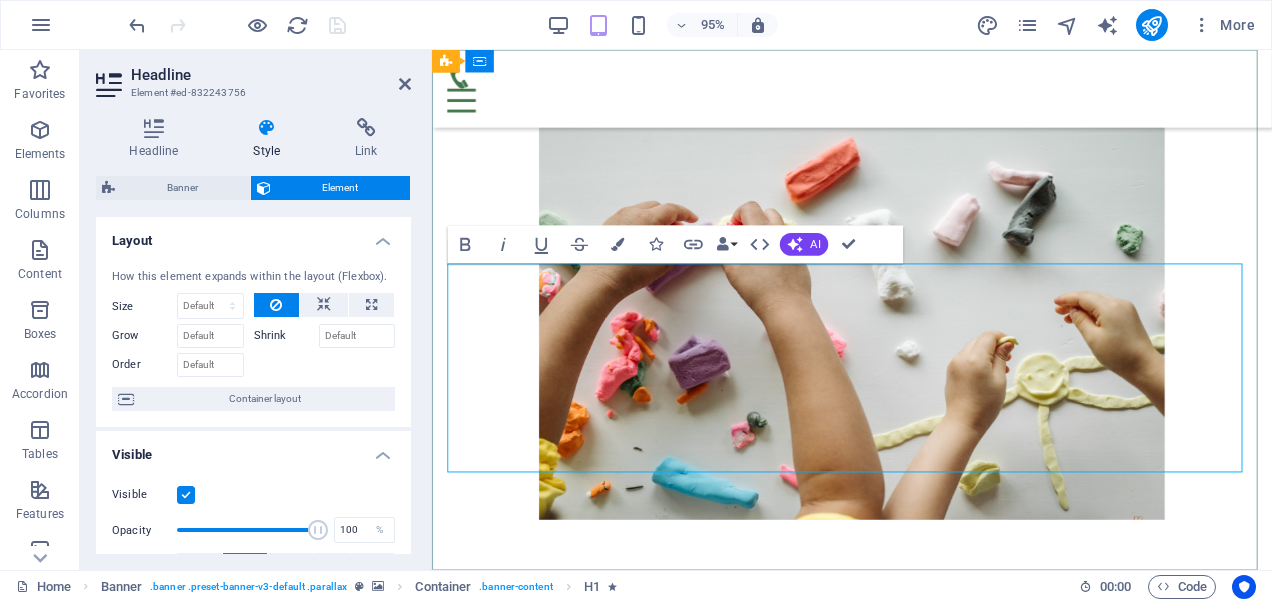 click on "children feel calmer, stronger, and more conneted" at bounding box center (874, 949) 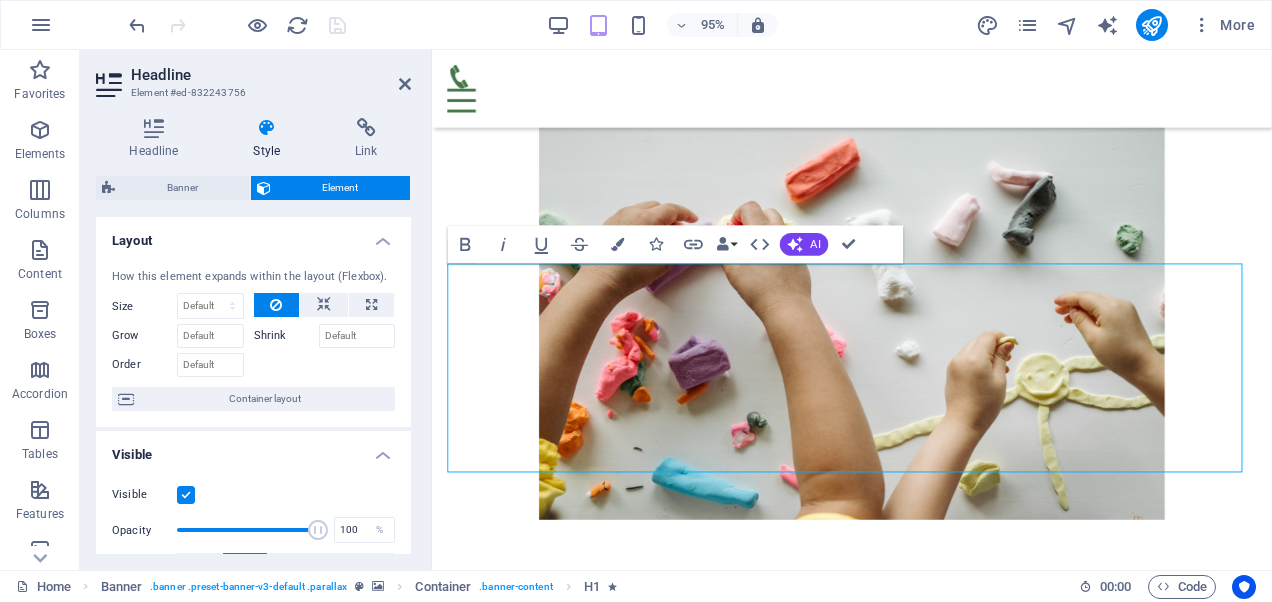 click on "connected." 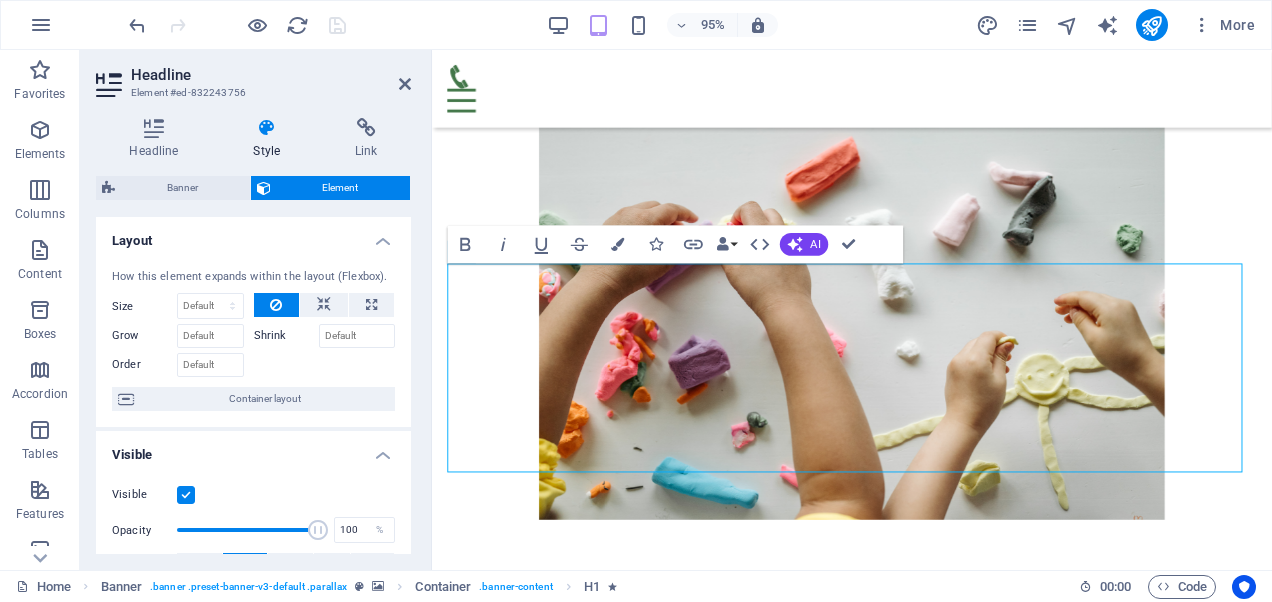 type 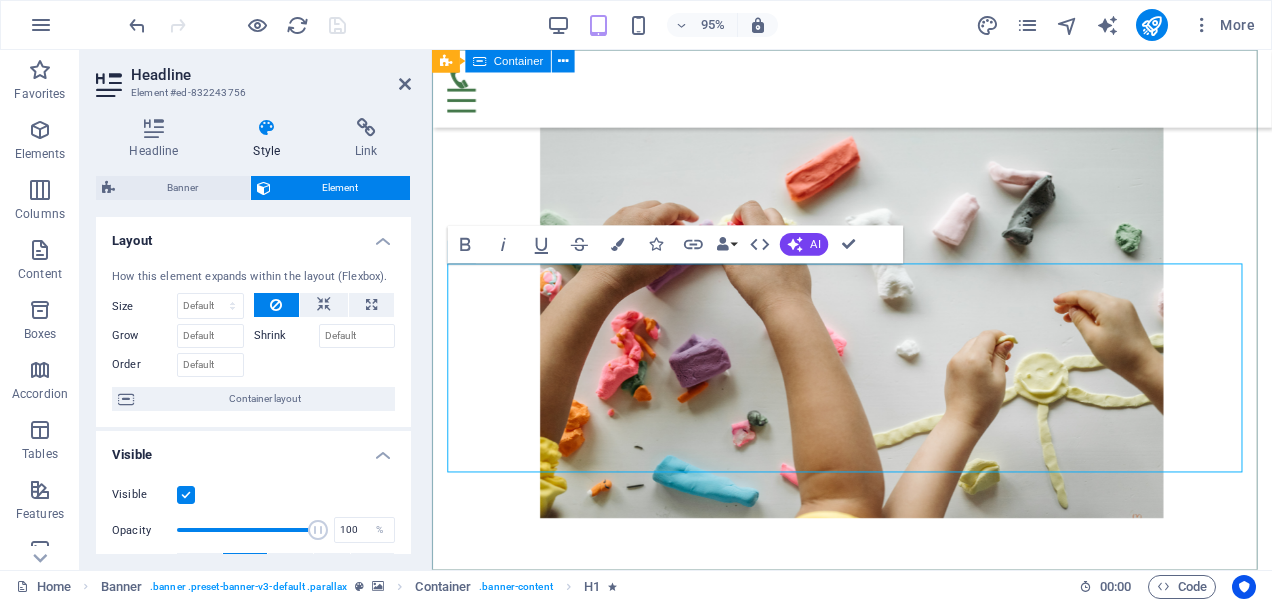 click on "Helping children feel calmer, stronger, and more connected." at bounding box center [874, 849] 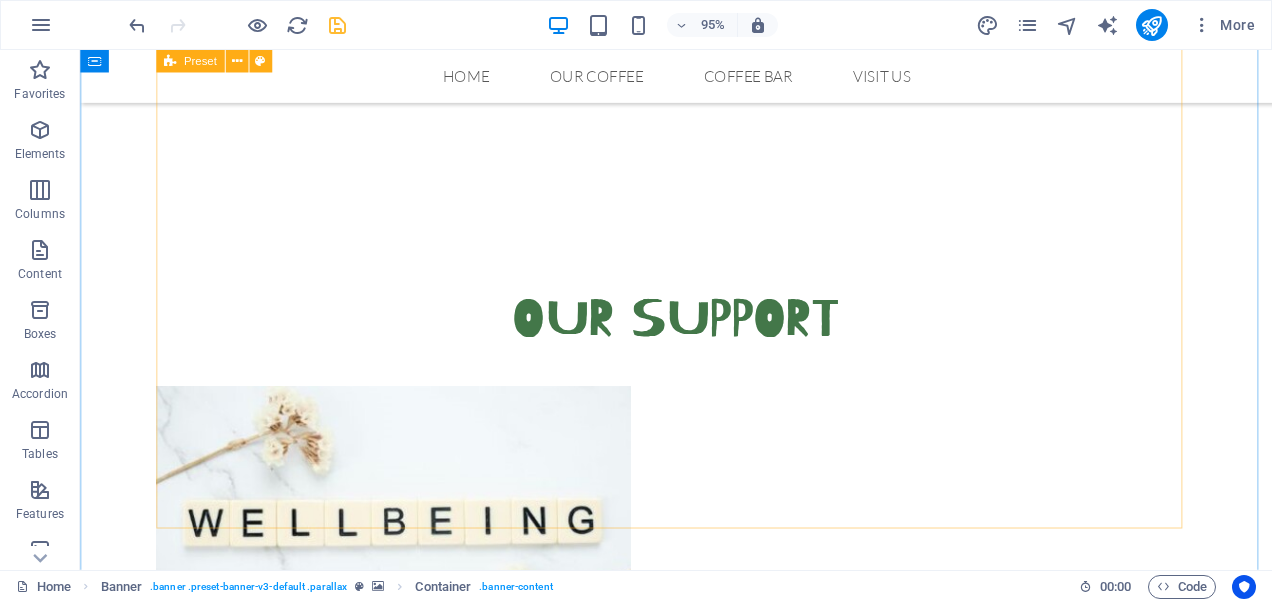 scroll, scrollTop: 533, scrollLeft: 0, axis: vertical 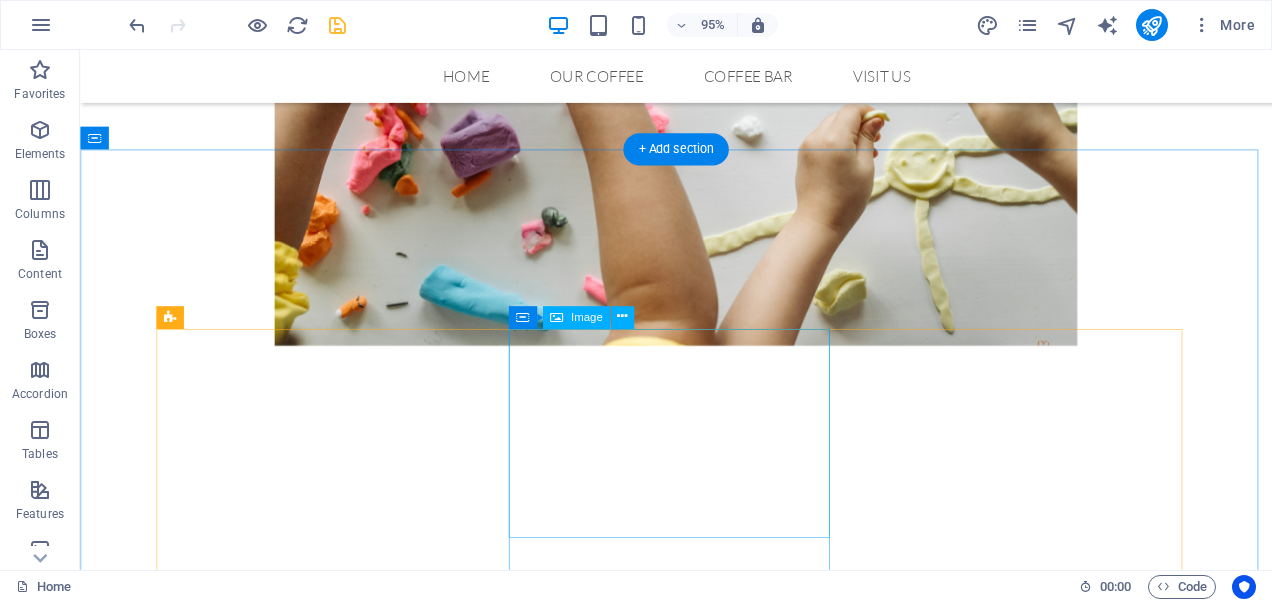 click at bounding box center [510, 1634] 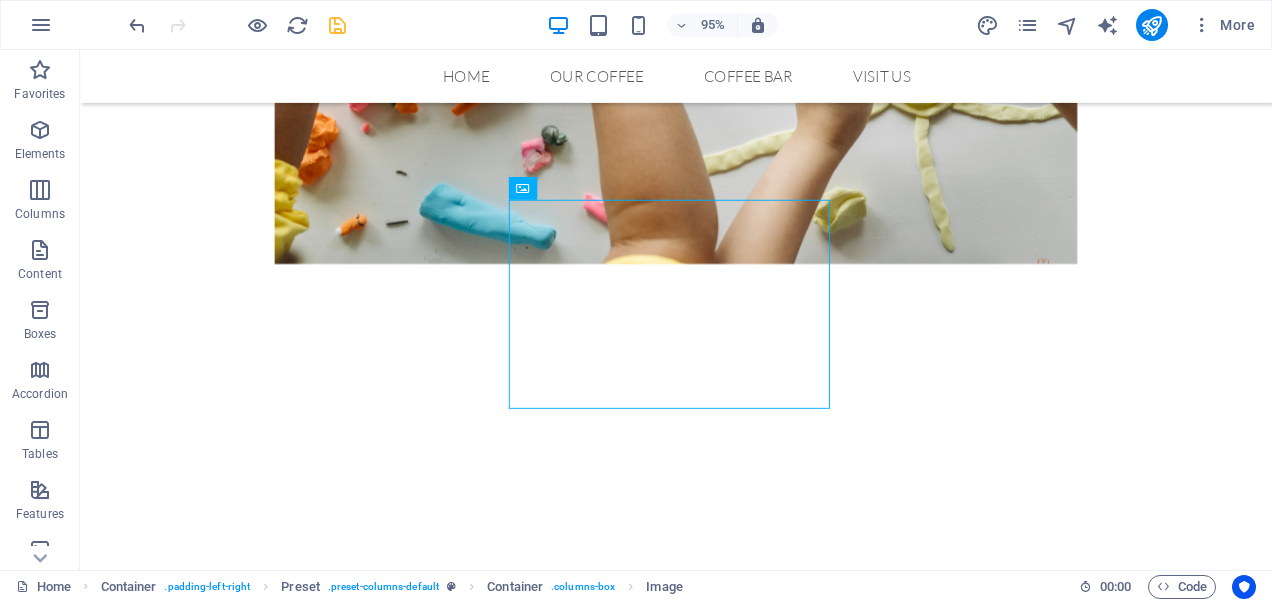 scroll, scrollTop: 676, scrollLeft: 0, axis: vertical 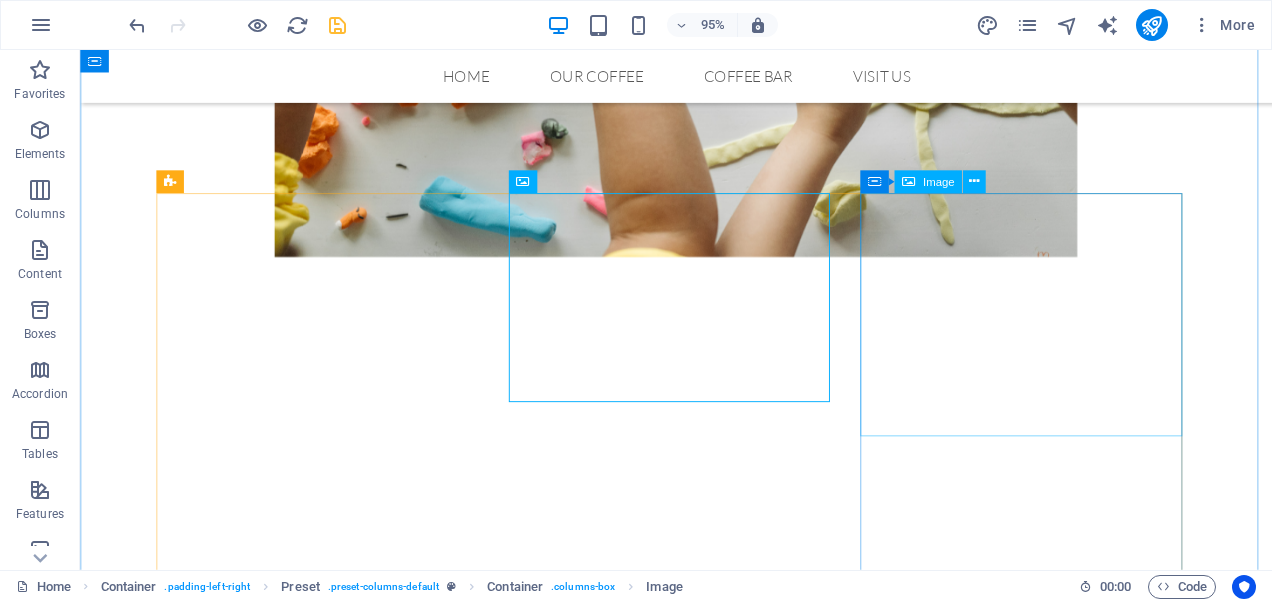 click at bounding box center [510, 2269] 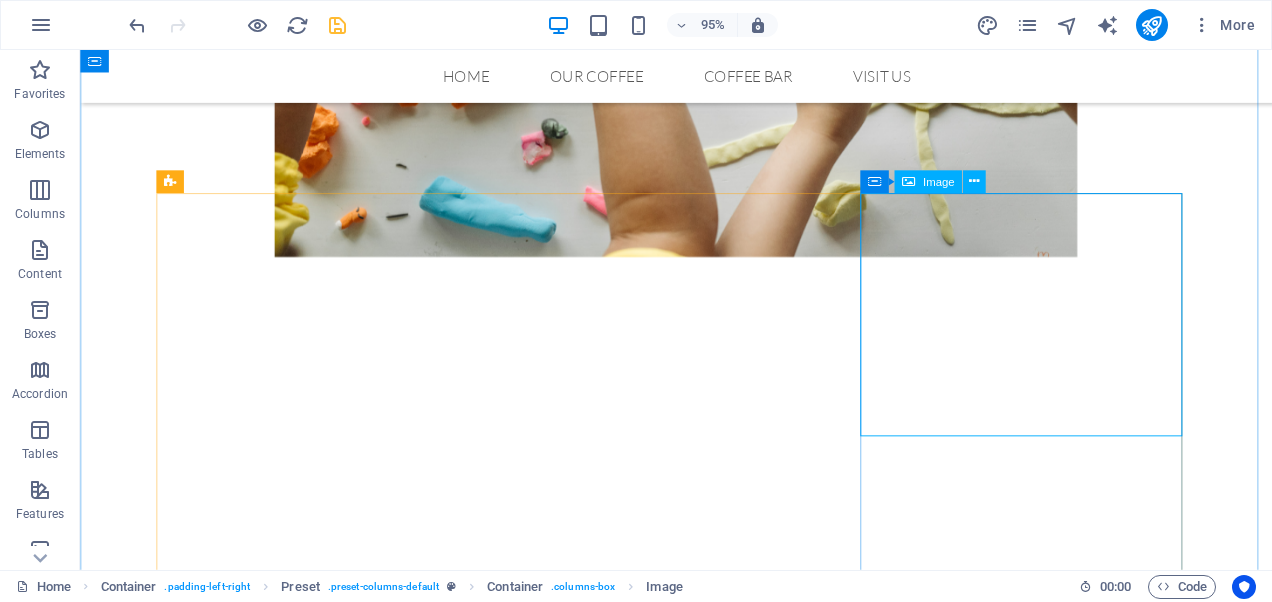 click at bounding box center (510, 2269) 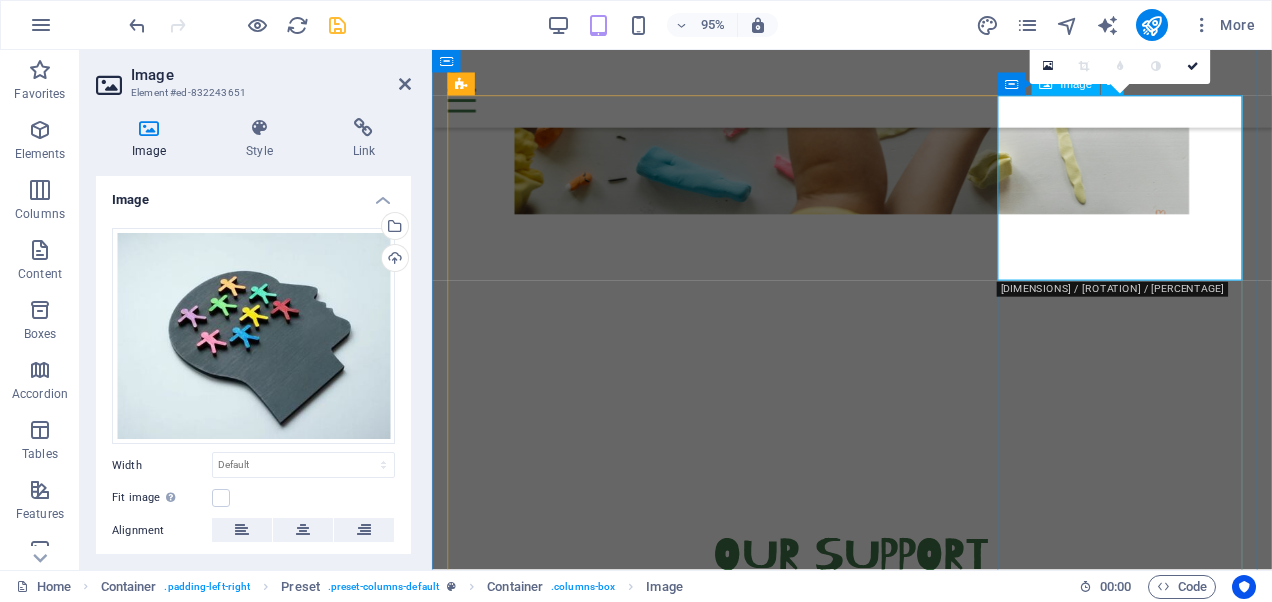 click at bounding box center [798, 2114] 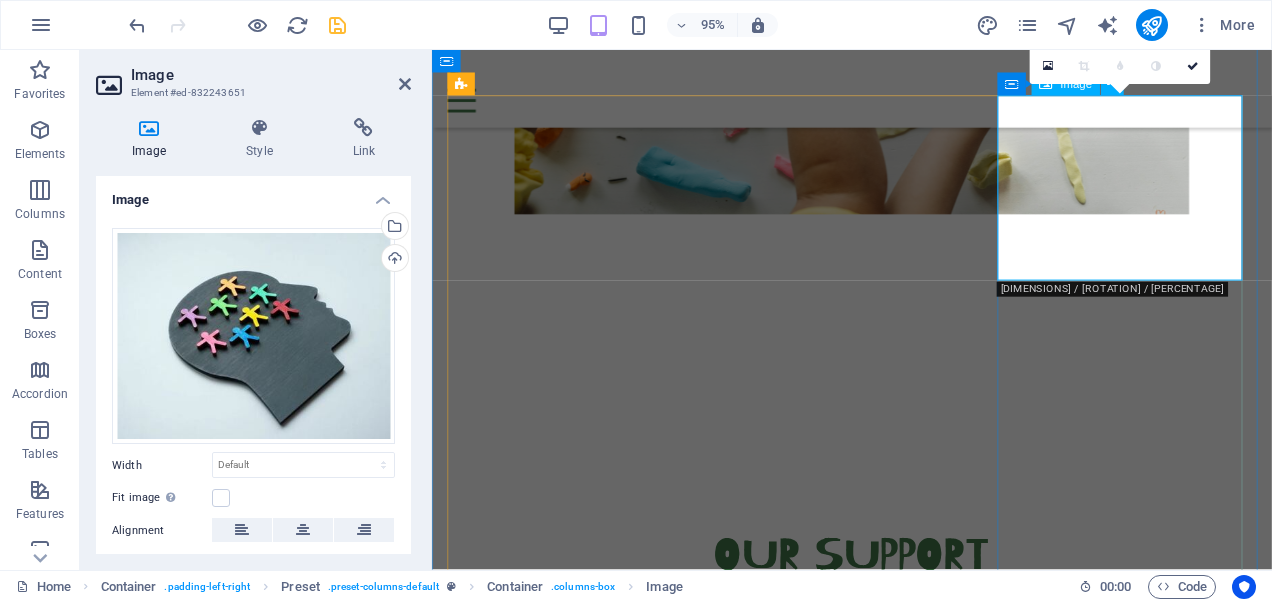 click at bounding box center [798, 2114] 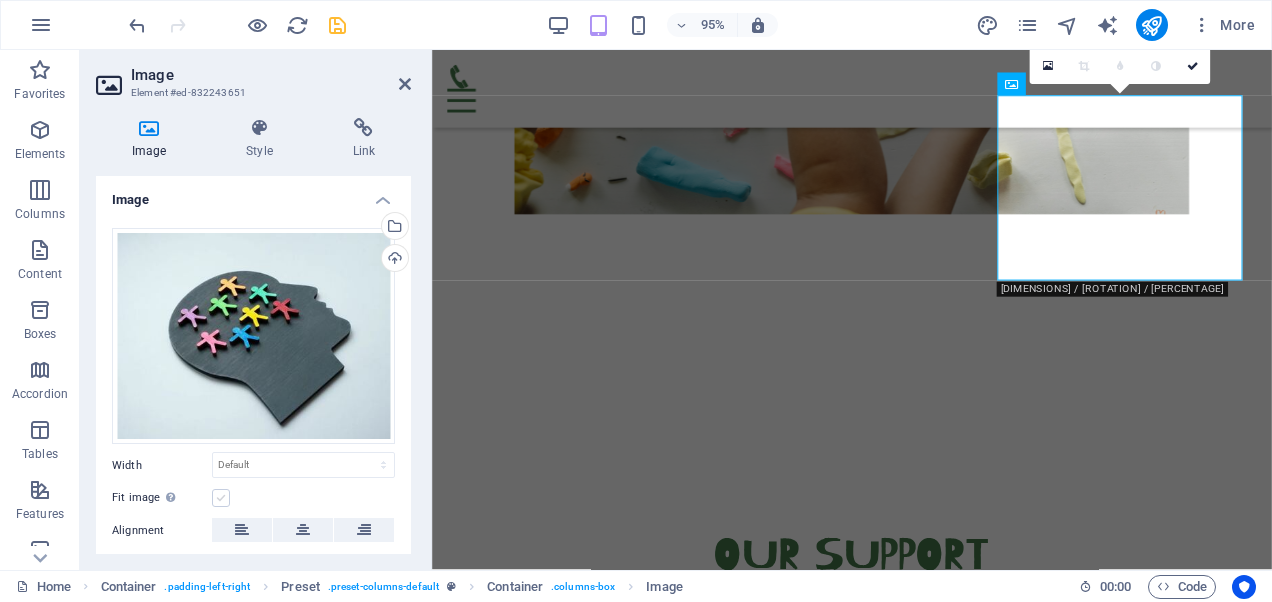 click at bounding box center (221, 498) 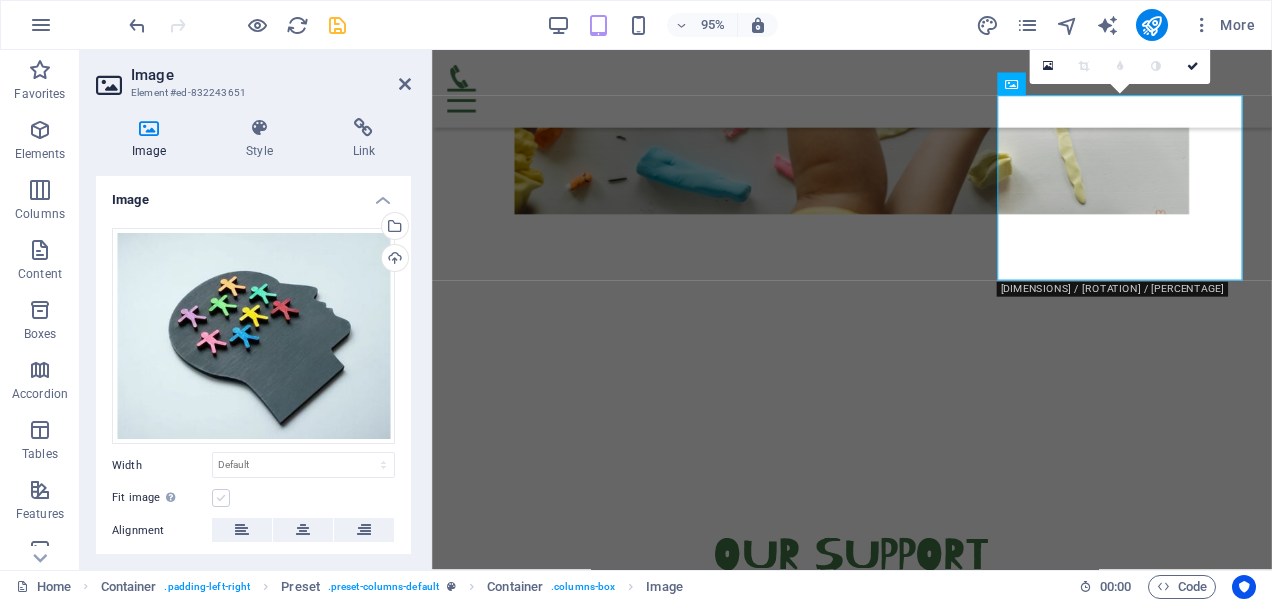 click on "Fit image Automatically fit image to a fixed width and height" at bounding box center [0, 0] 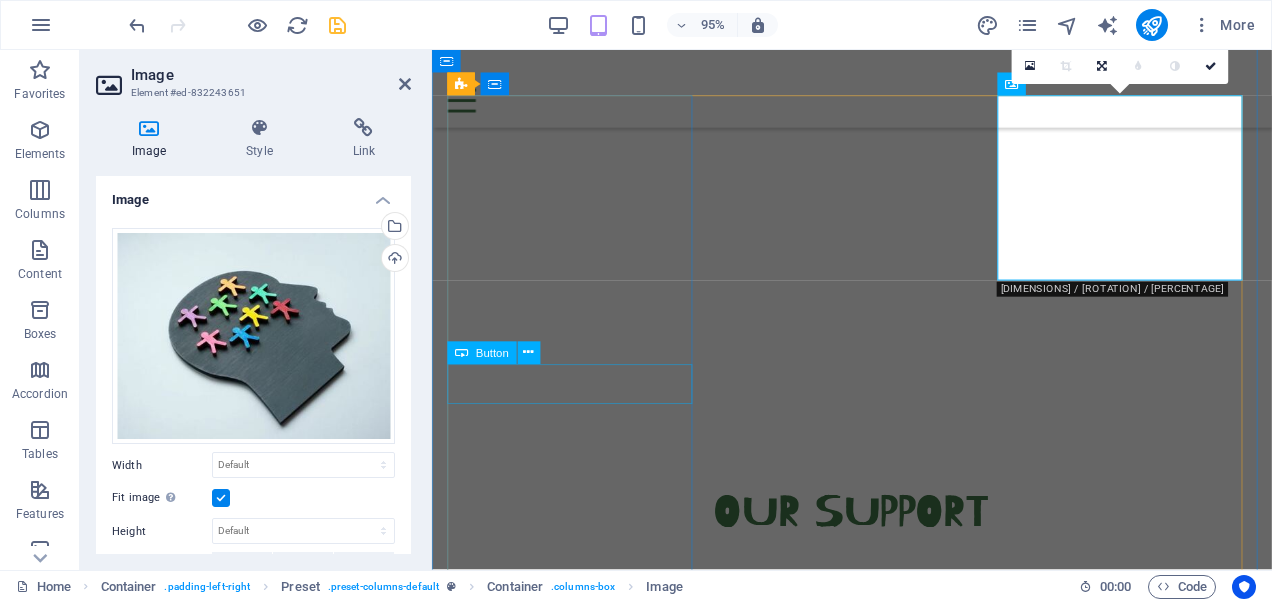 click on "CHildren's Counselling  Supporting children with anxiety, low mood, social worries, and life tranisistions.  Learn More" at bounding box center [874, 810] 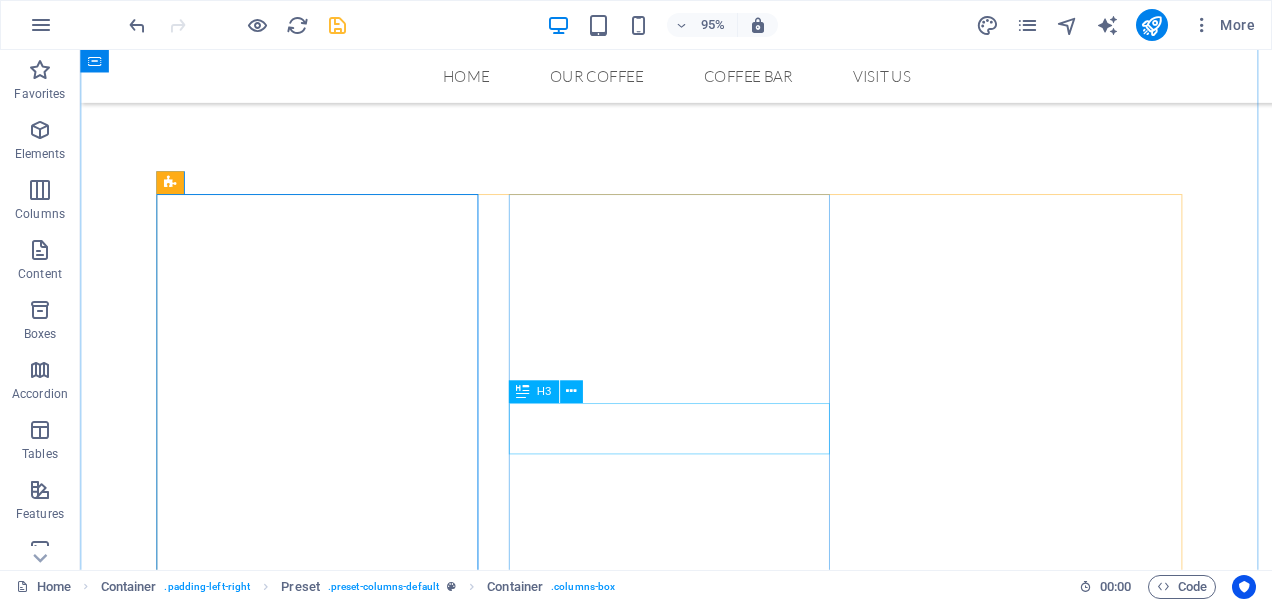 scroll, scrollTop: 675, scrollLeft: 0, axis: vertical 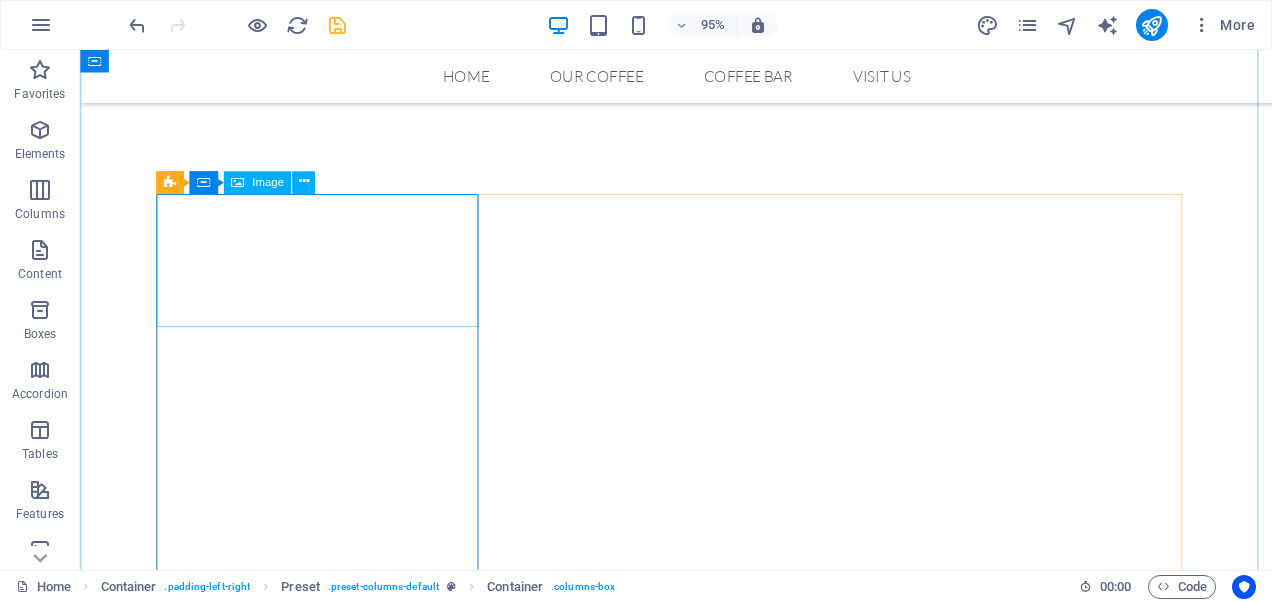 click at bounding box center (510, 936) 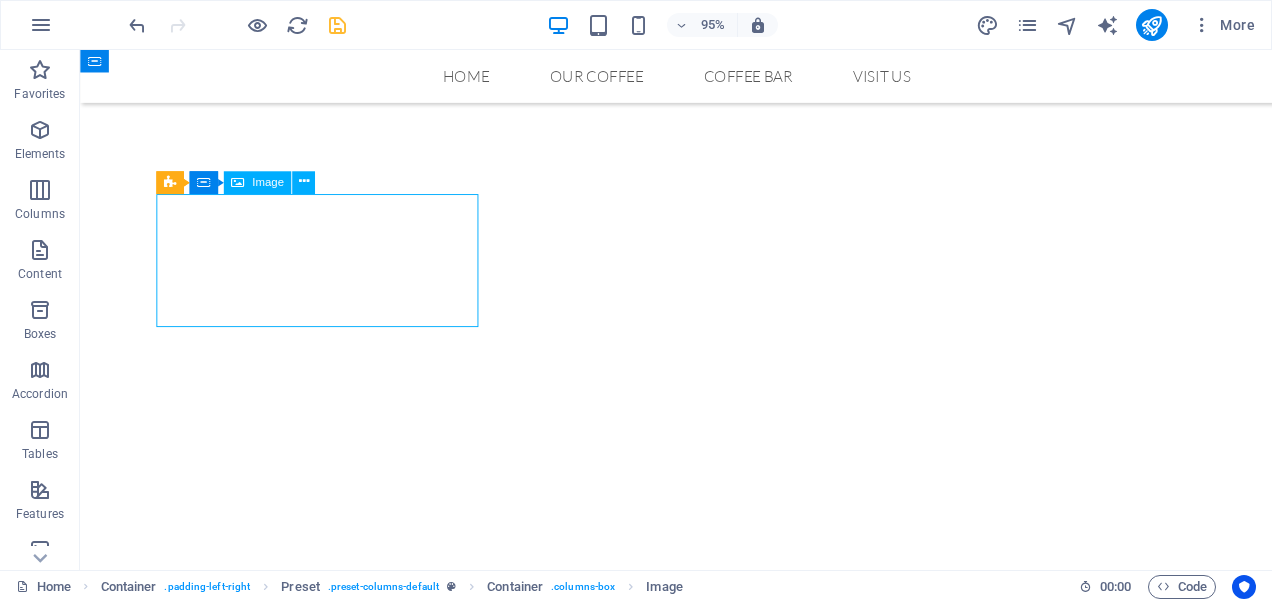 click at bounding box center [510, 936] 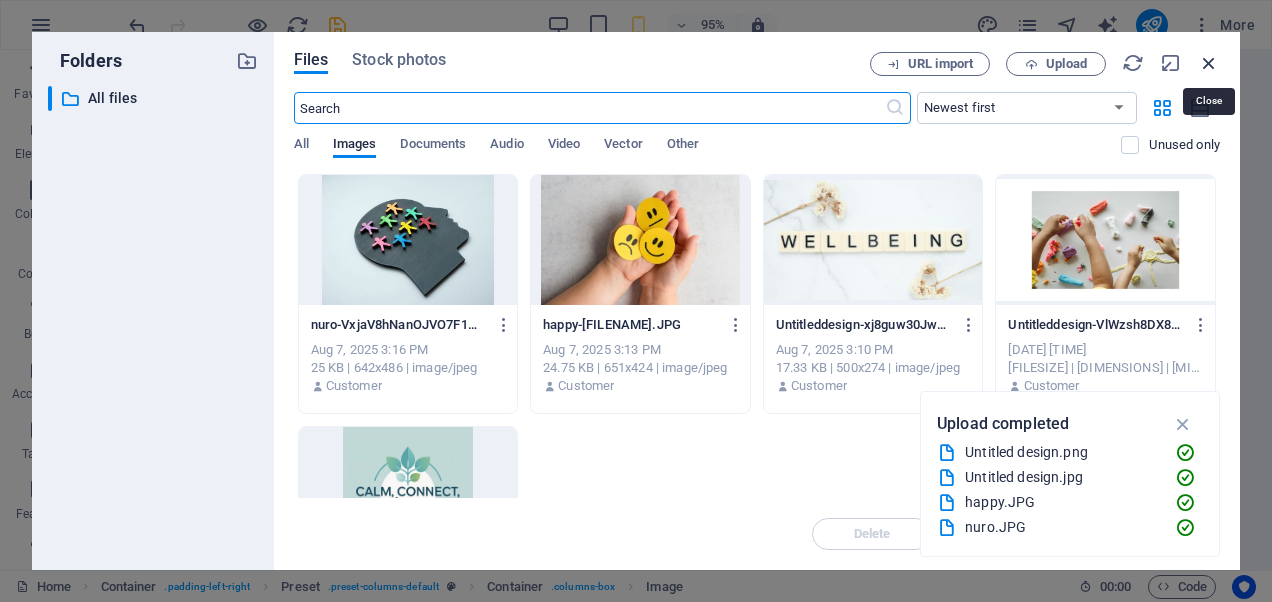 drag, startPoint x: 1213, startPoint y: 66, endPoint x: 765, endPoint y: 43, distance: 448.59003 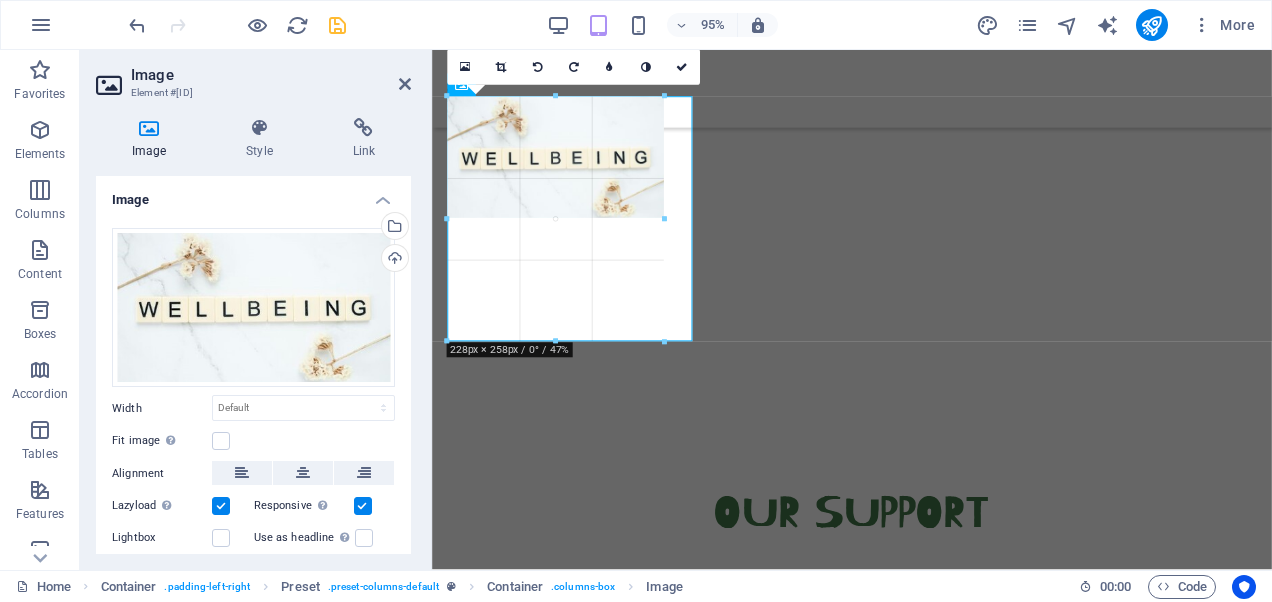 drag, startPoint x: 682, startPoint y: 233, endPoint x: 235, endPoint y: 123, distance: 460.33575 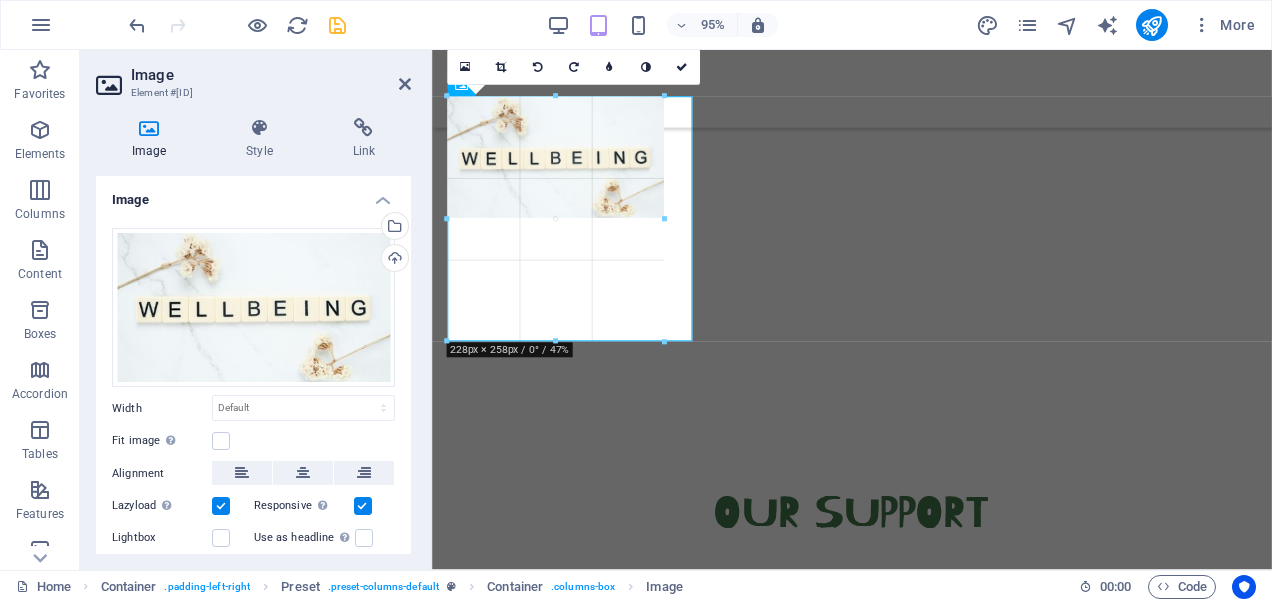 type on "231" 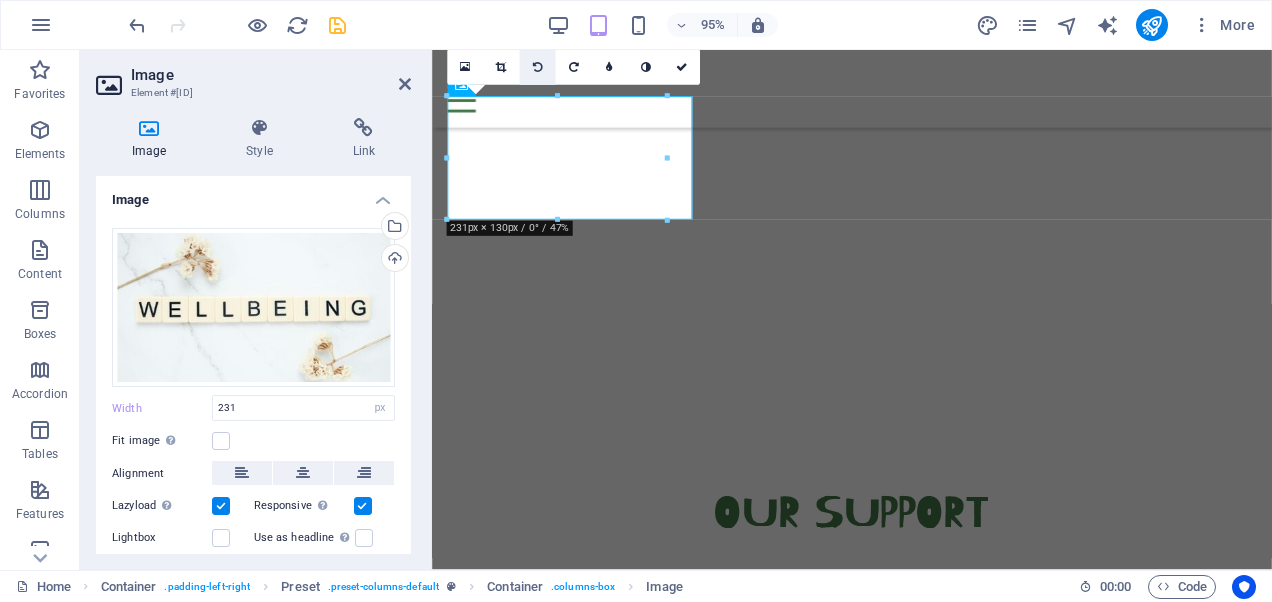click at bounding box center [538, 67] 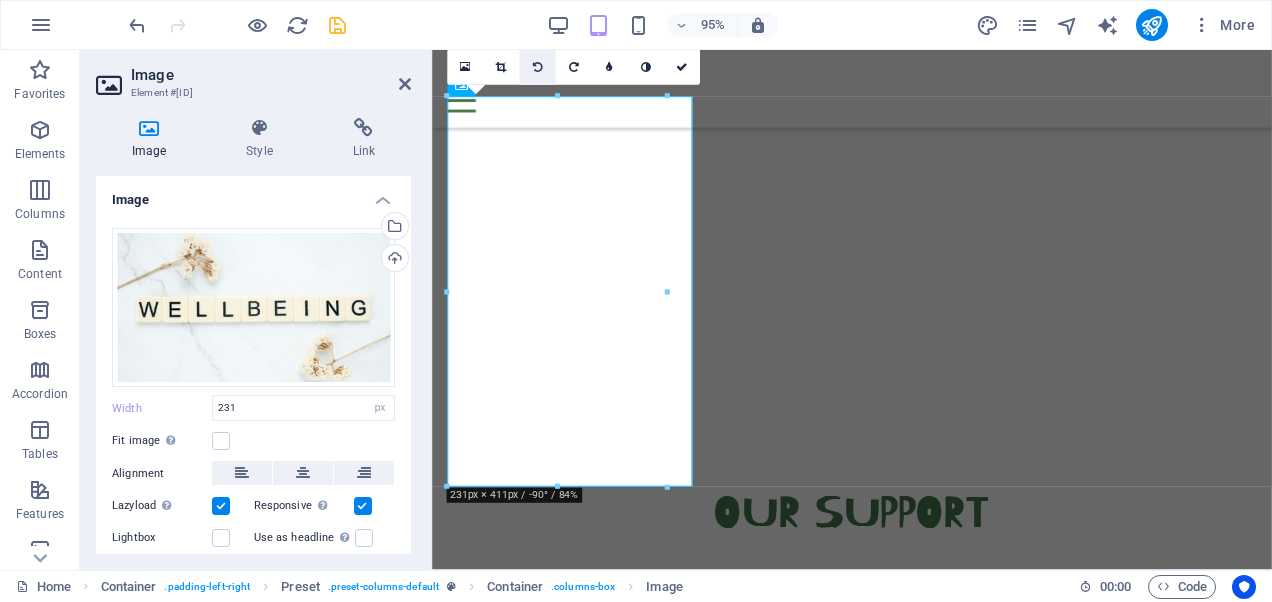 click at bounding box center (537, 67) 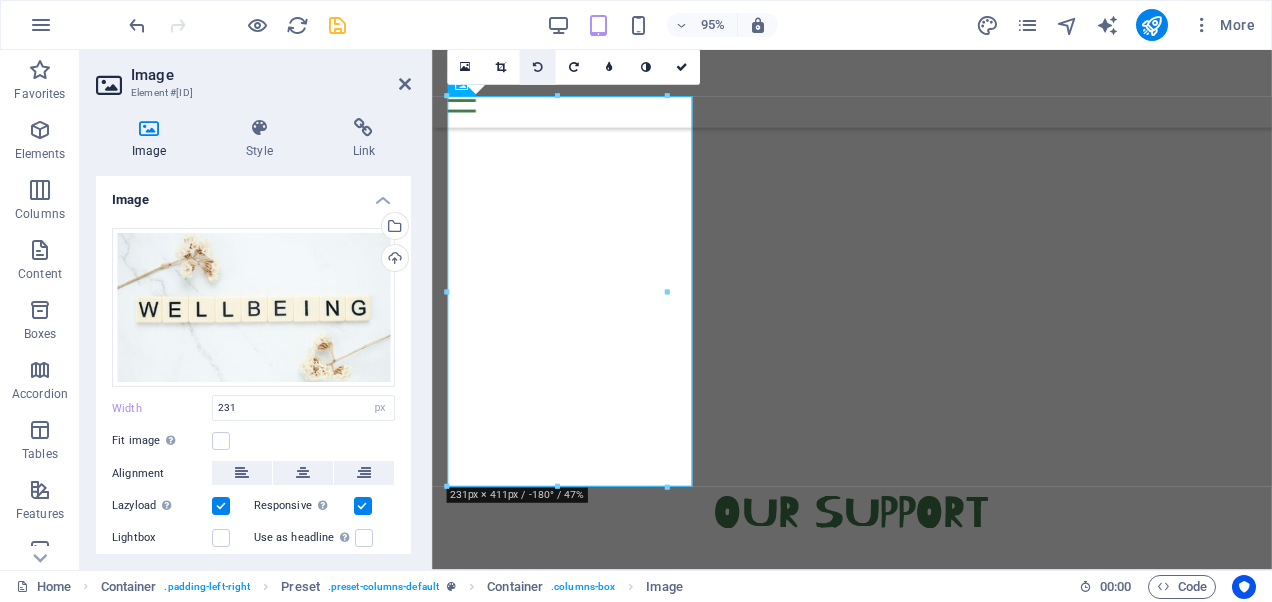 click at bounding box center (537, 67) 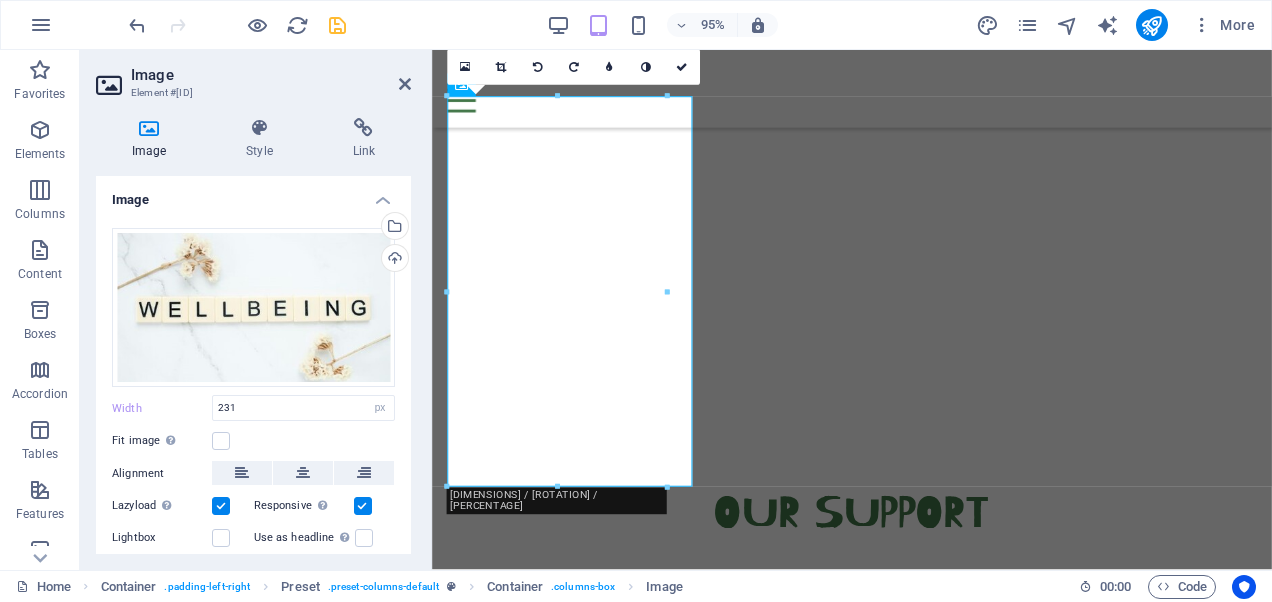 click at bounding box center [537, 67] 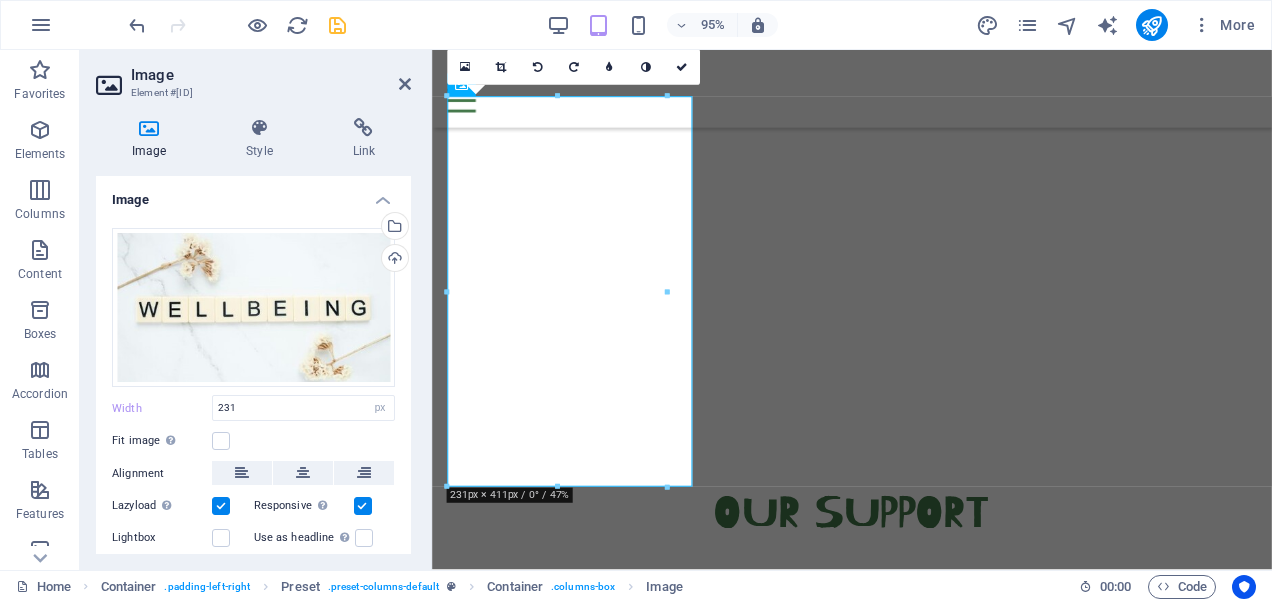 click at bounding box center (537, 67) 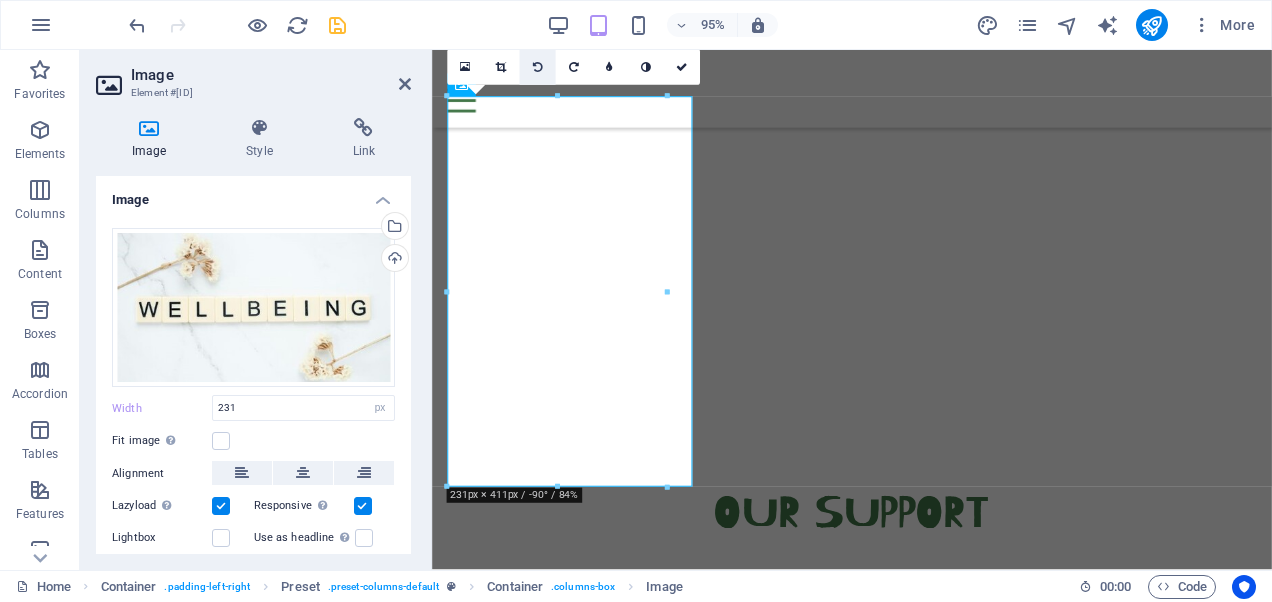 click at bounding box center [537, 67] 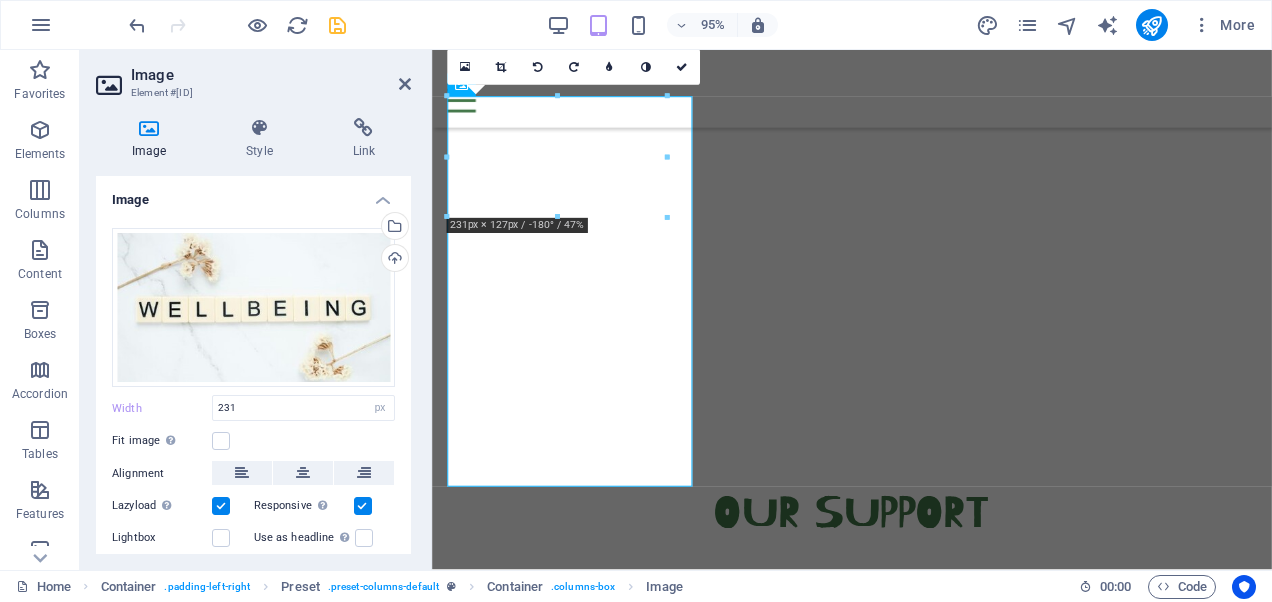 click at bounding box center [537, 67] 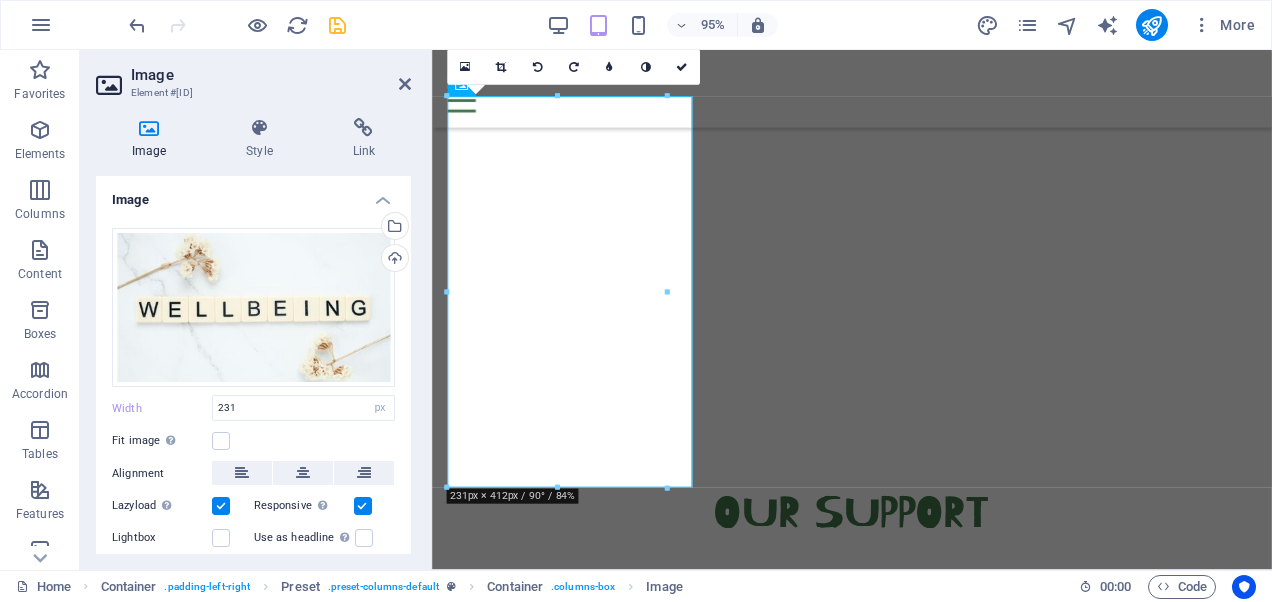click at bounding box center [537, 67] 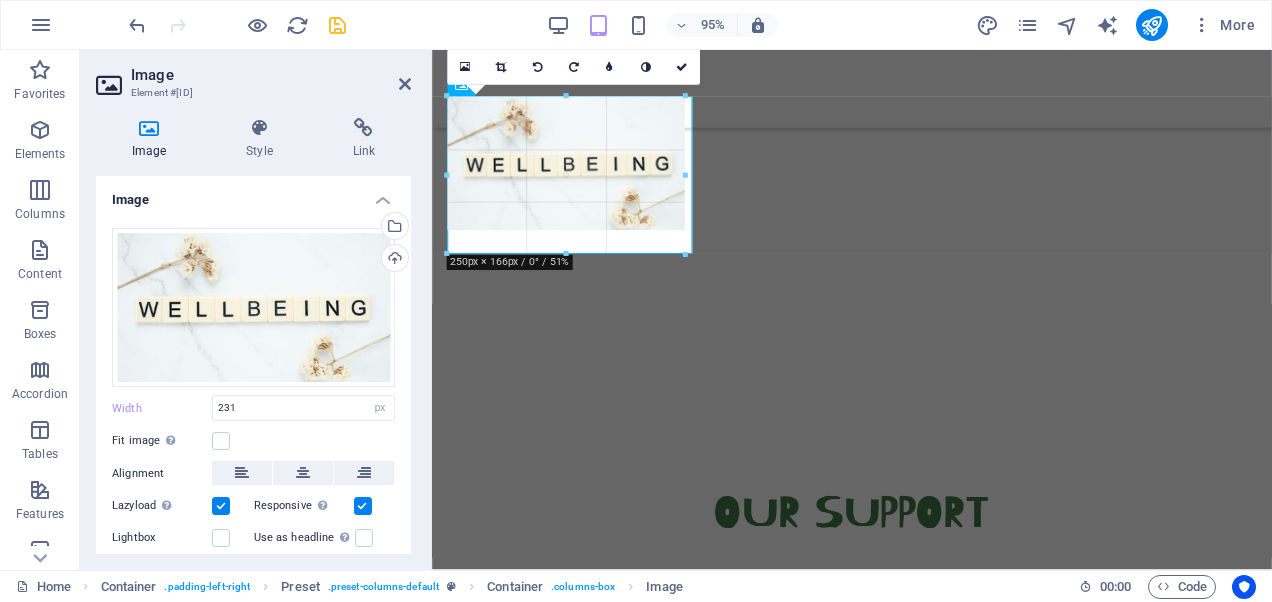 drag, startPoint x: 664, startPoint y: 216, endPoint x: 676, endPoint y: 255, distance: 40.804413 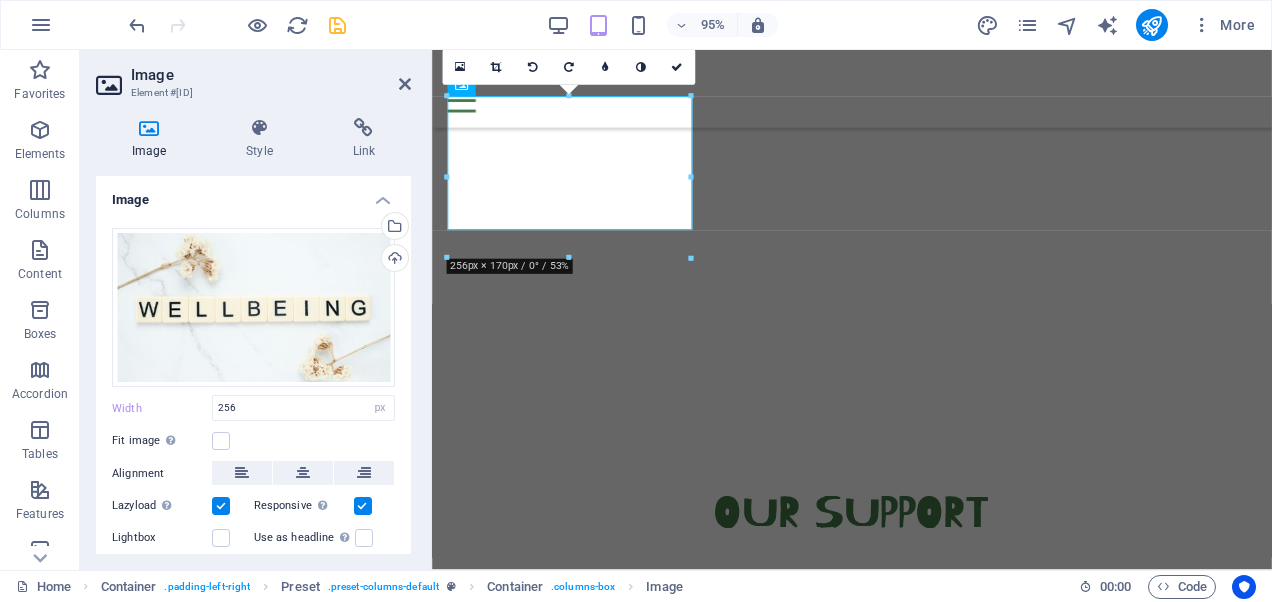 click on "Supporting children with anxiety, low mood, social worries, and life tranisistions." at bounding box center [874, 793] 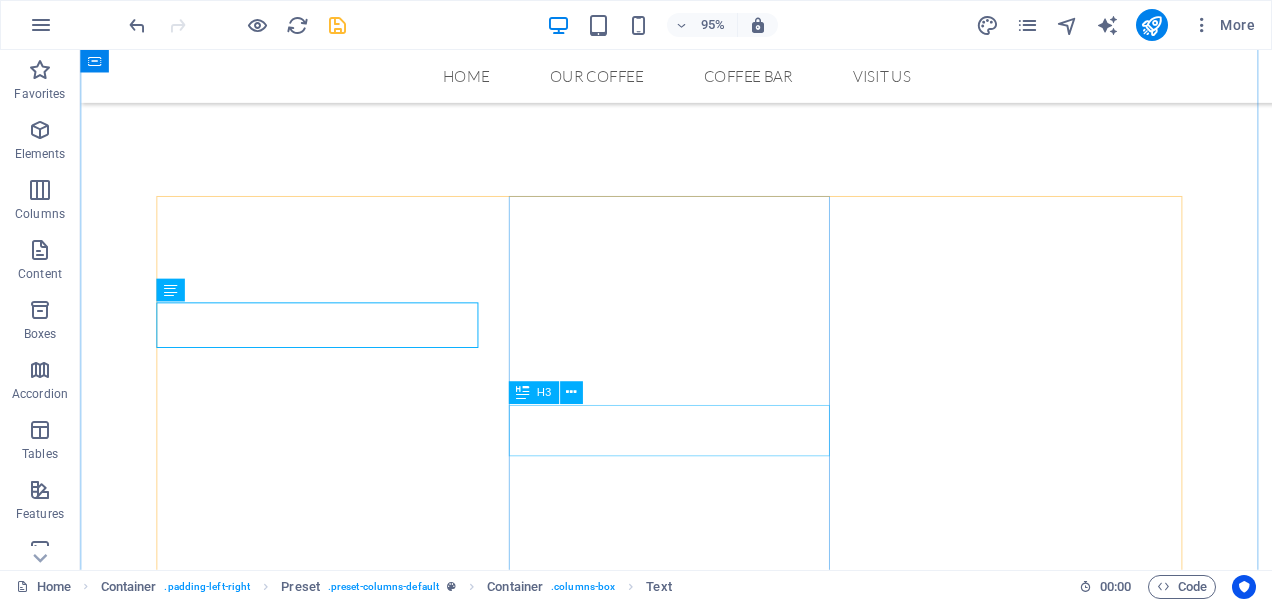 scroll, scrollTop: 674, scrollLeft: 0, axis: vertical 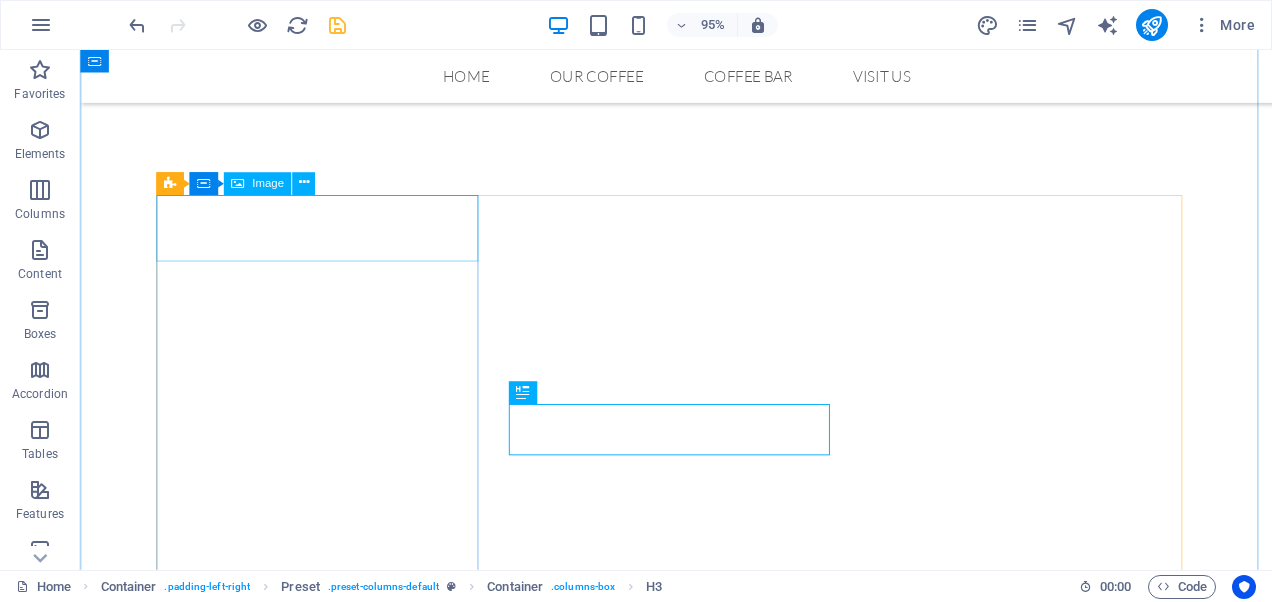 click at bounding box center (510, 866) 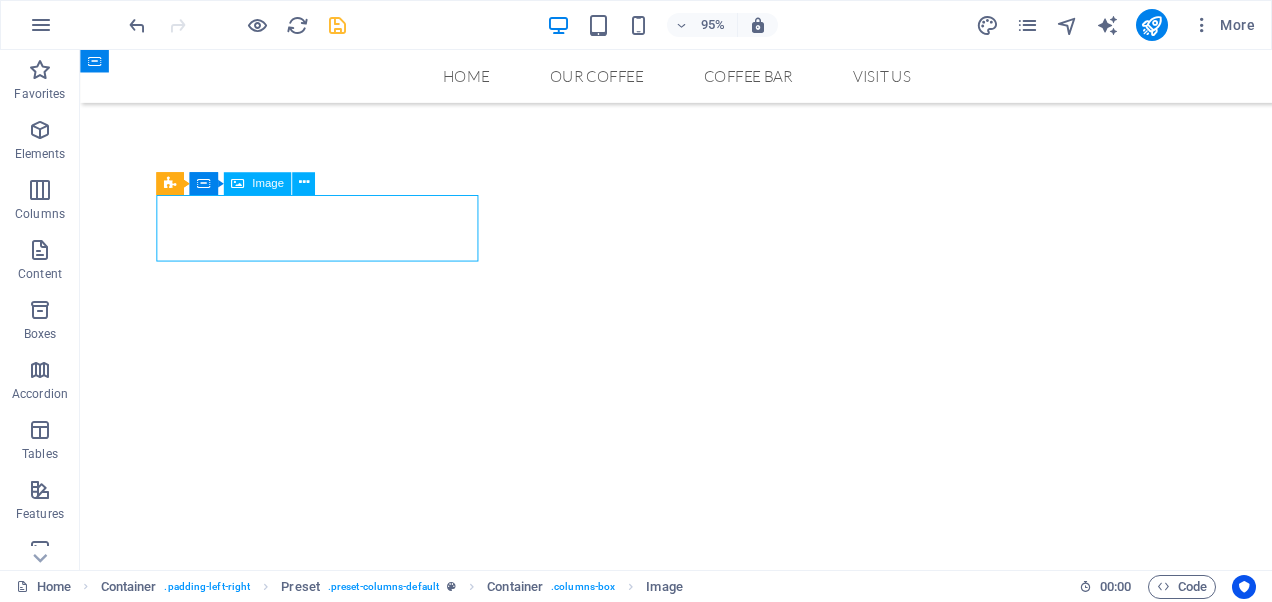 click at bounding box center (510, 866) 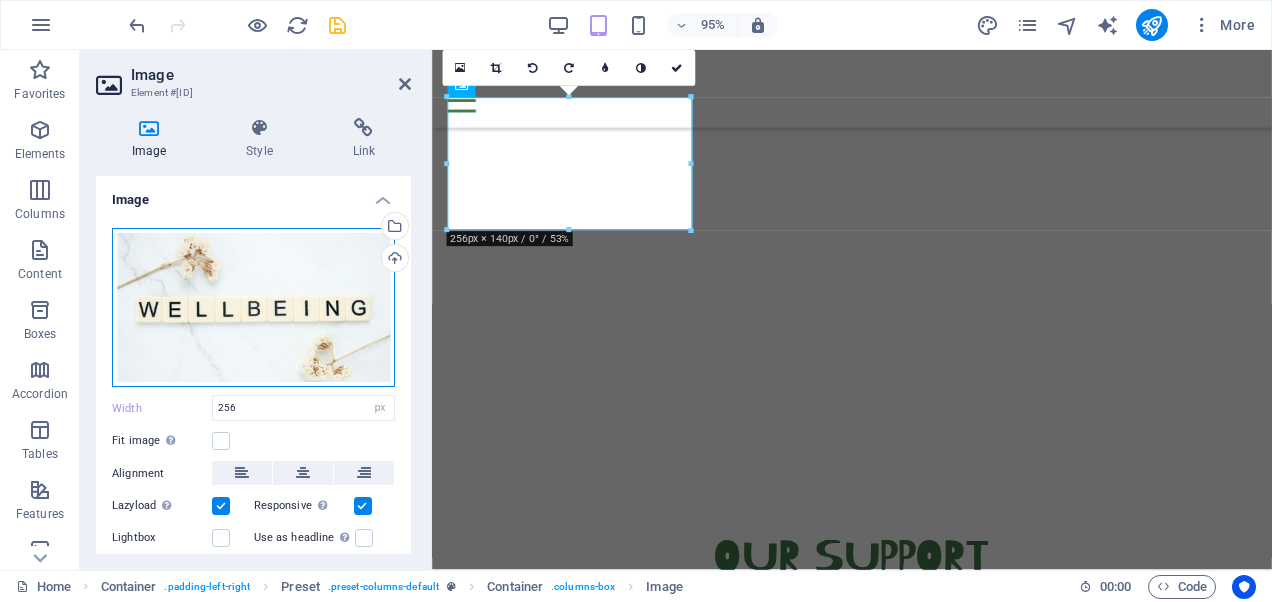 click on "Drag files here, click to choose files or select files from Files or our free stock photos & videos" at bounding box center [253, 307] 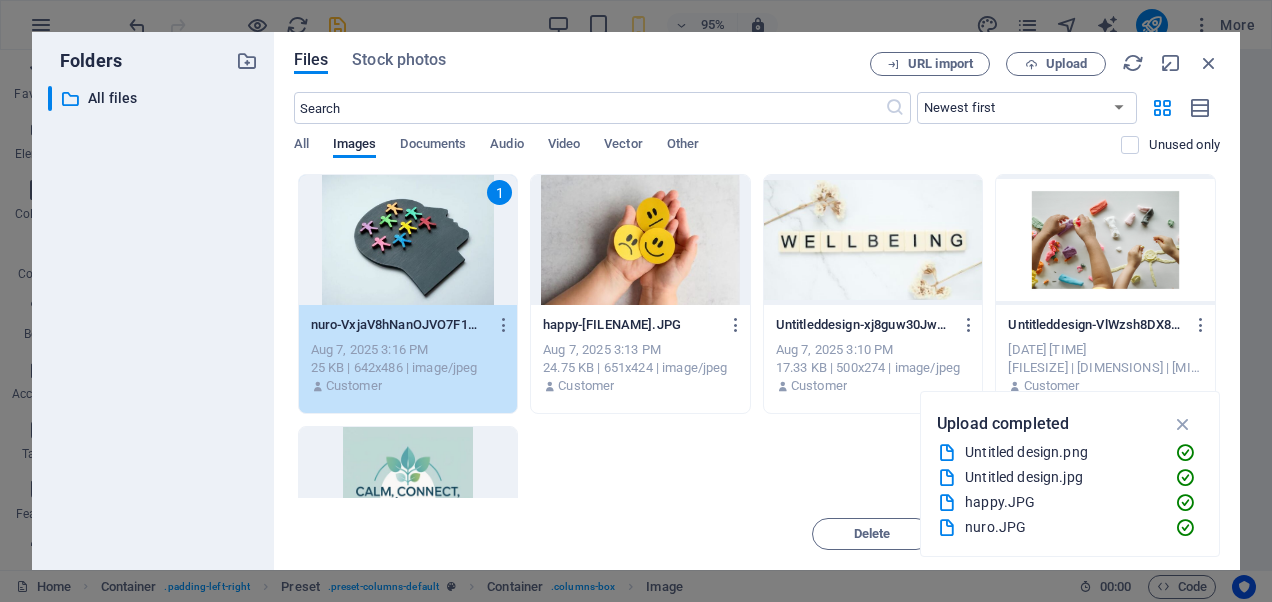 click at bounding box center [873, 240] 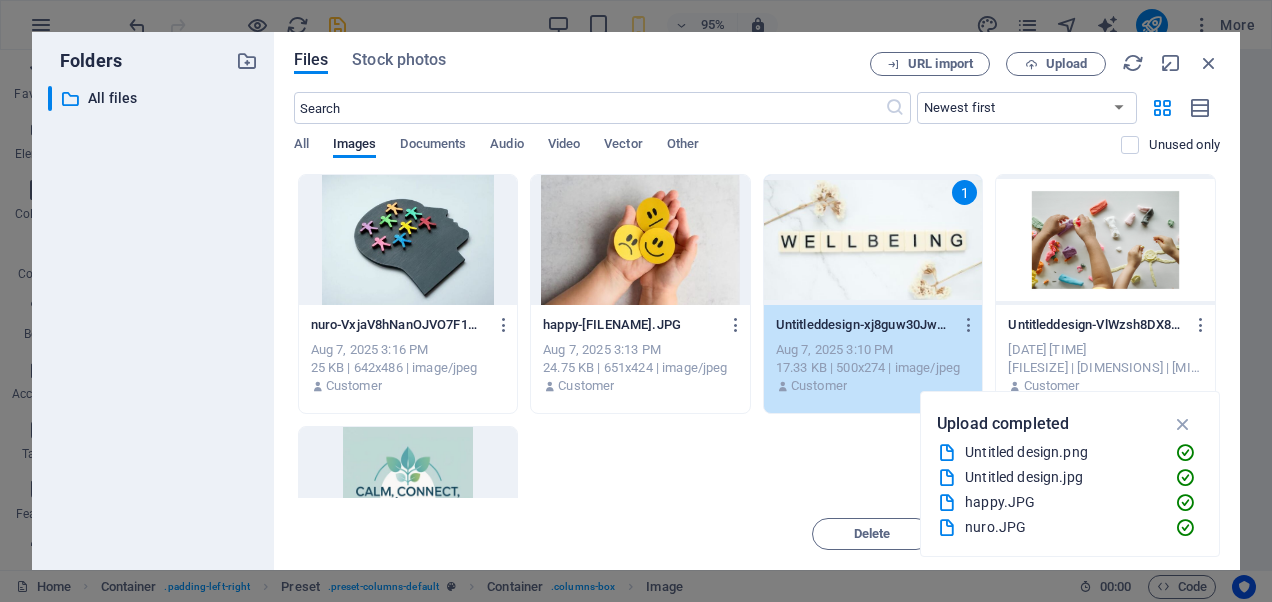 click on "1" at bounding box center [873, 240] 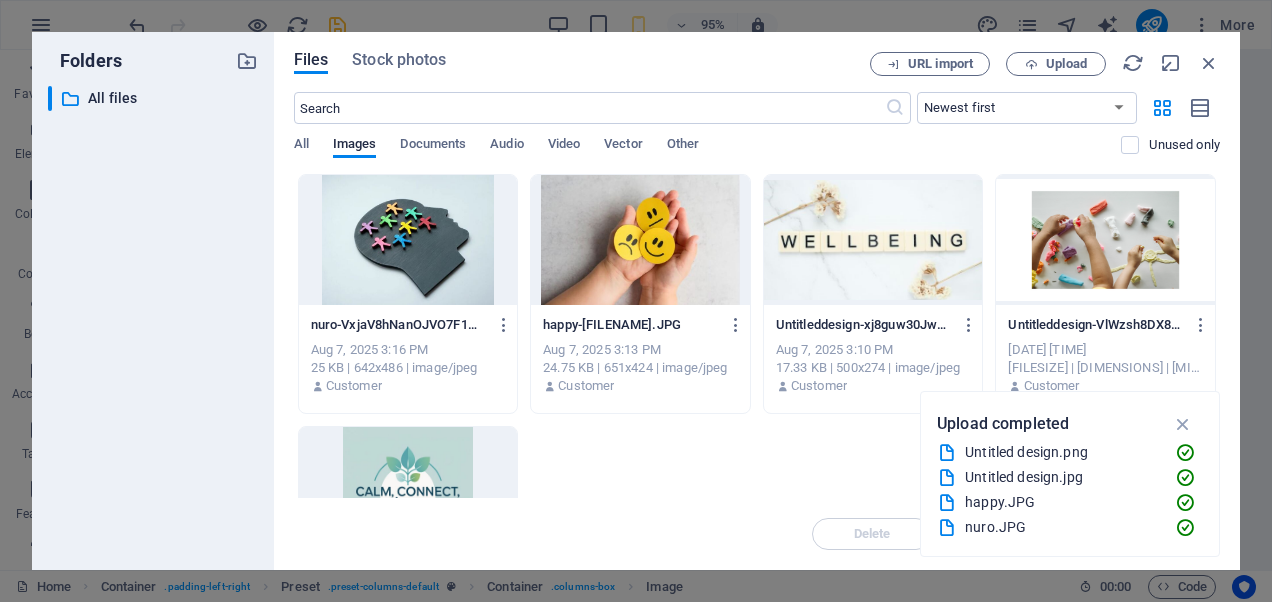 click at bounding box center [873, 240] 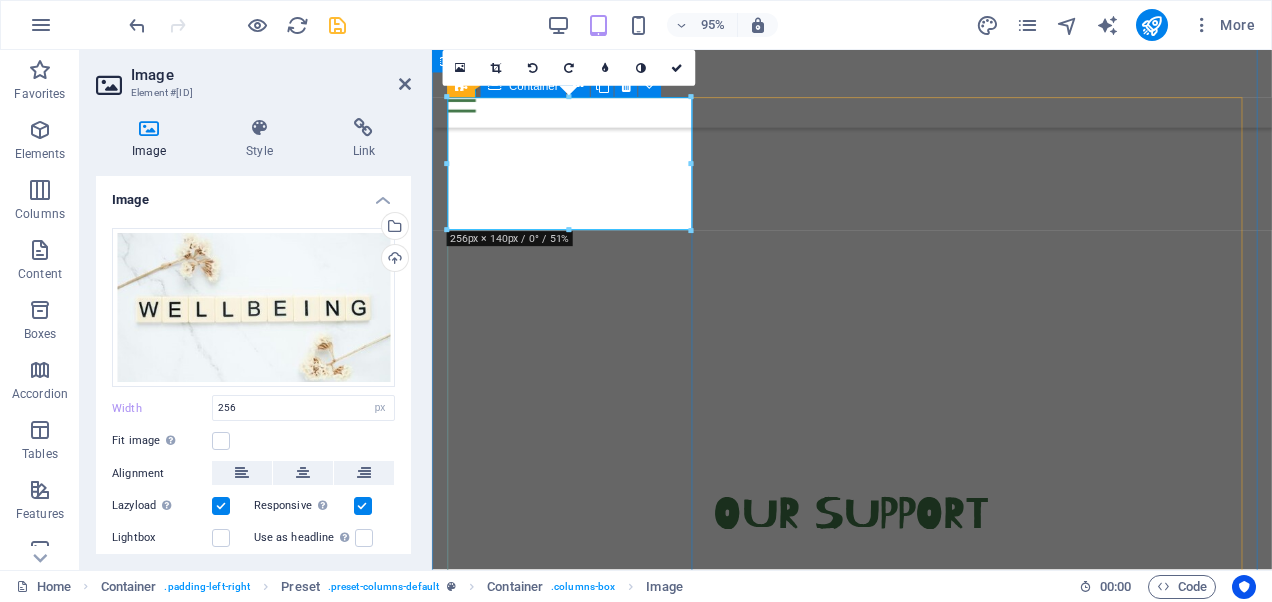 click on "CHildren's Counselling  Supporting children with anxiety, low mood, social worries, and life tranisistions.  Learn More" at bounding box center (874, 742) 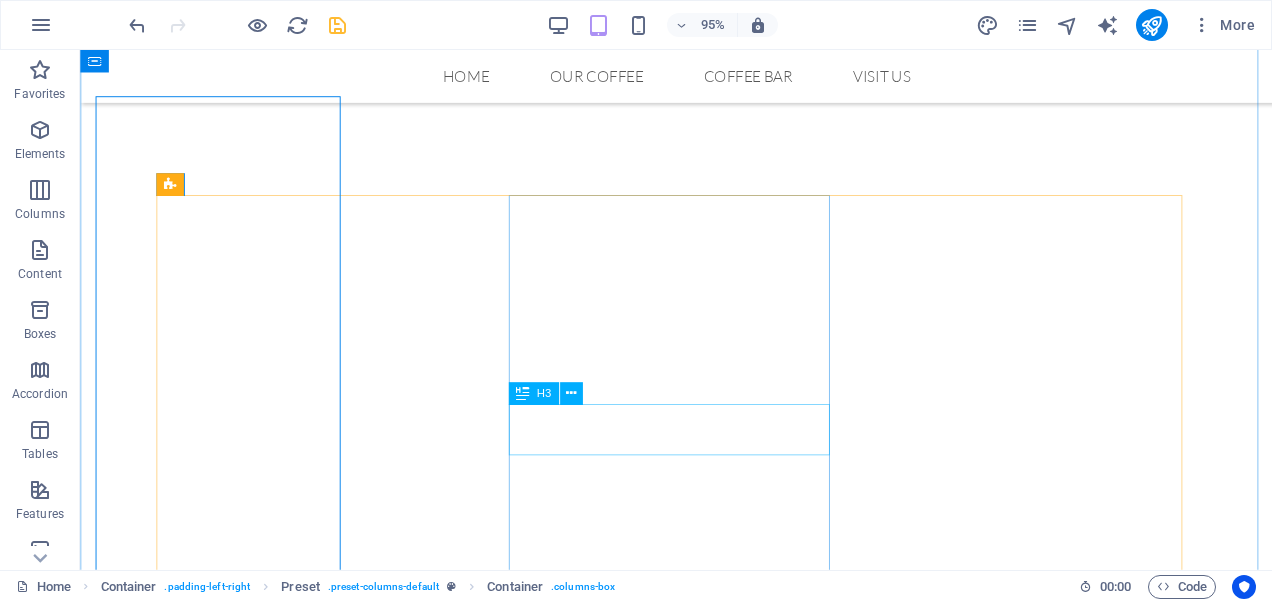 scroll, scrollTop: 673, scrollLeft: 0, axis: vertical 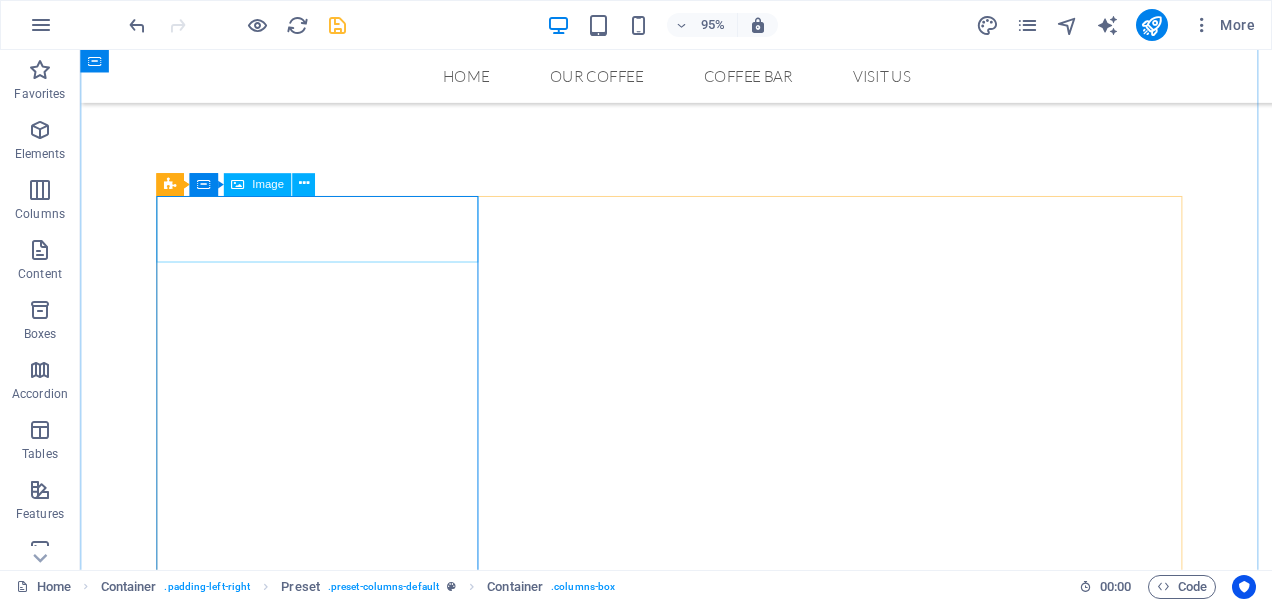 click at bounding box center (510, 868) 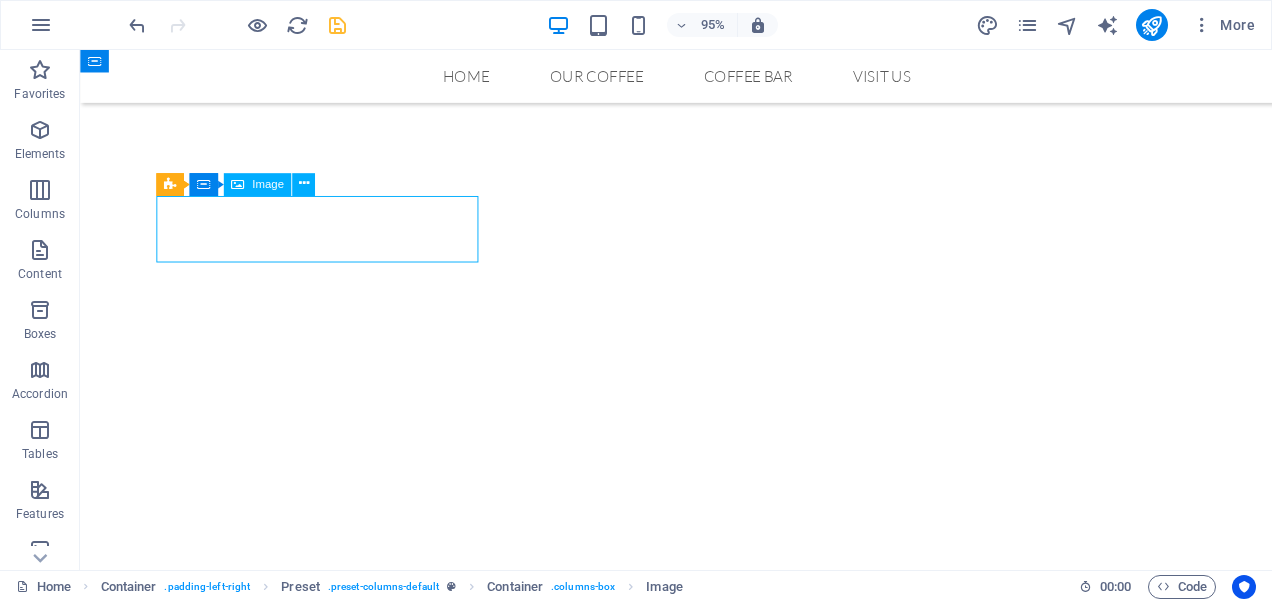 click at bounding box center [510, 868] 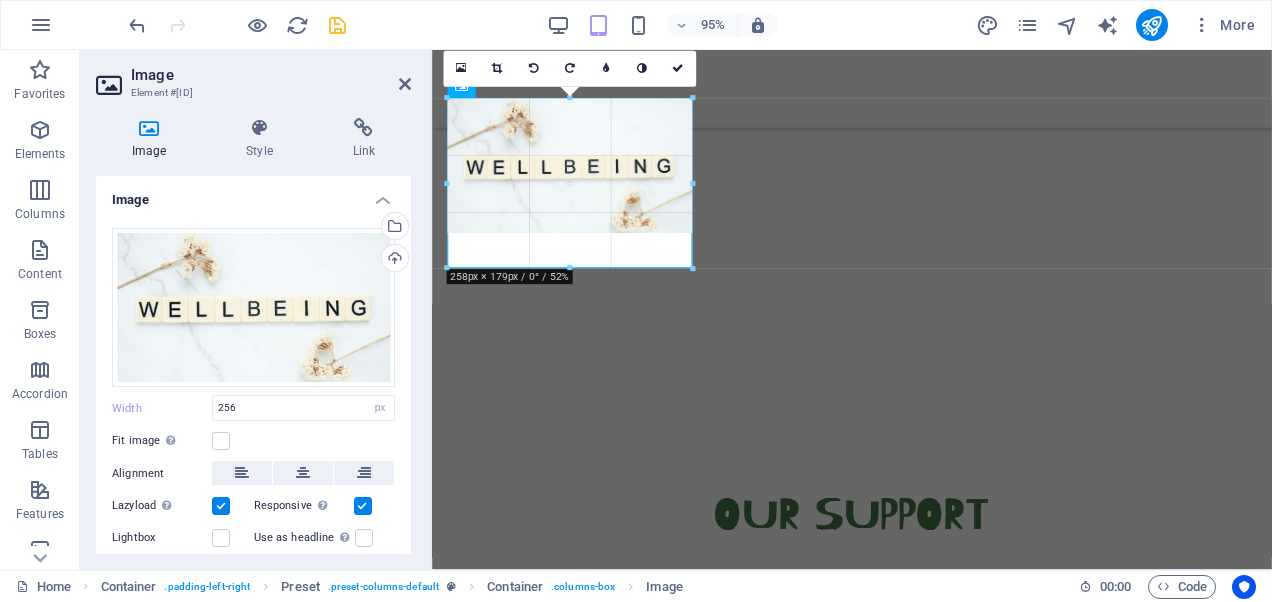 drag, startPoint x: 690, startPoint y: 231, endPoint x: 696, endPoint y: 270, distance: 39.45884 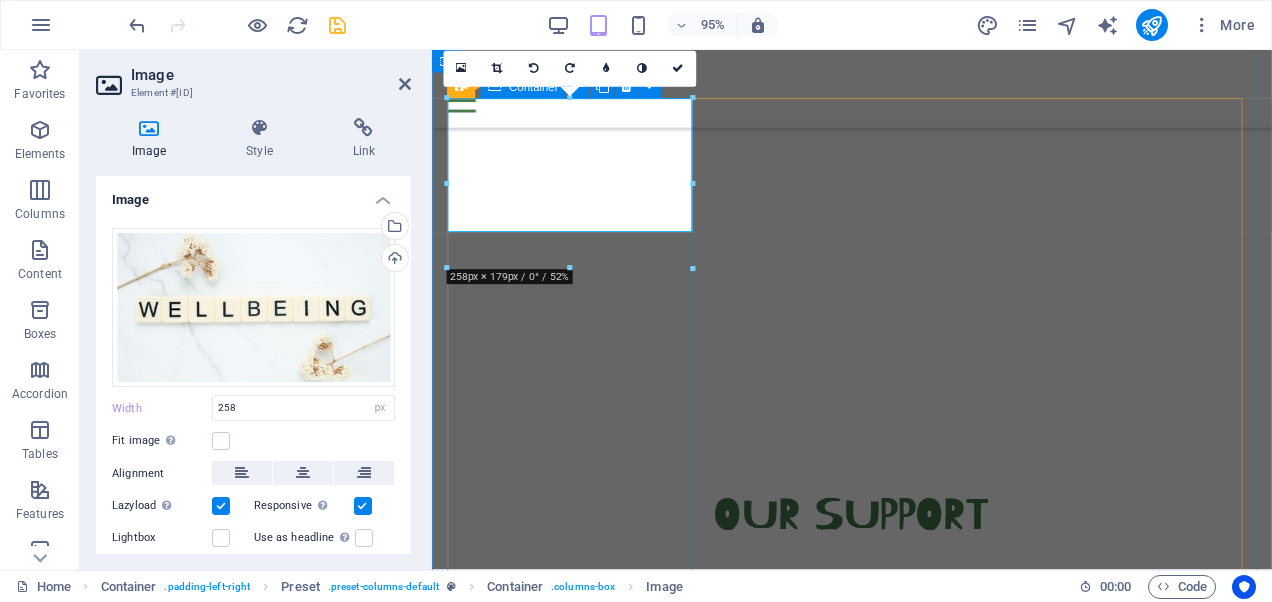 click on "CHildren's Counselling  Supporting children with anxiety, low mood, social worries, and life tranisistions.  Learn More" at bounding box center (874, 743) 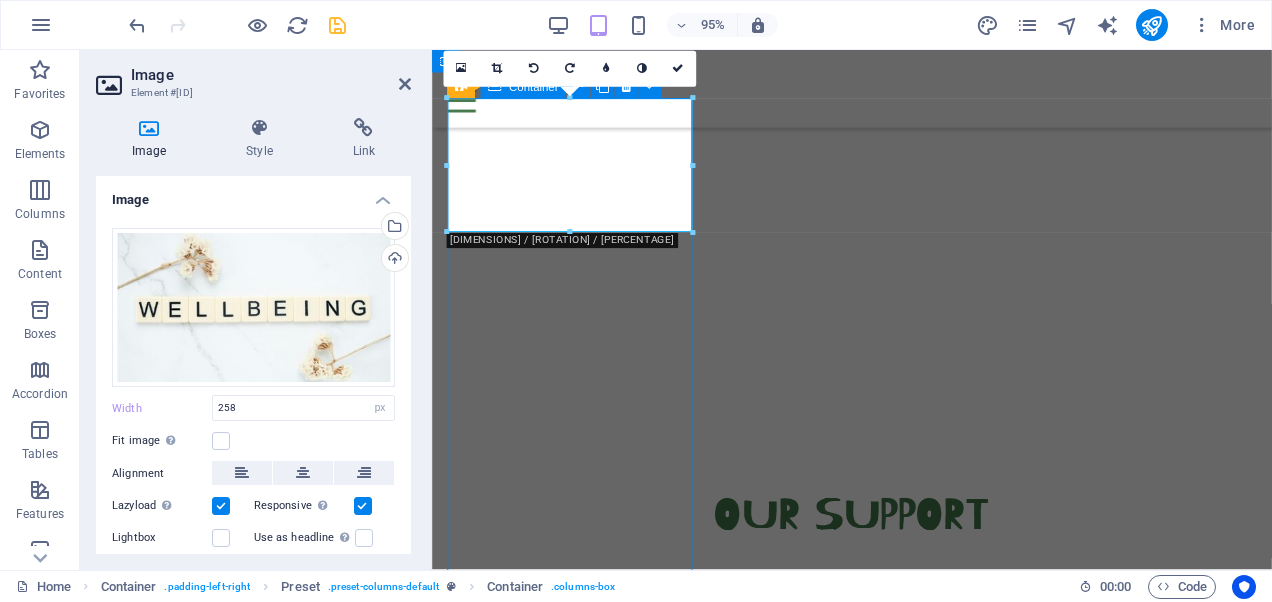 scroll, scrollTop: 672, scrollLeft: 0, axis: vertical 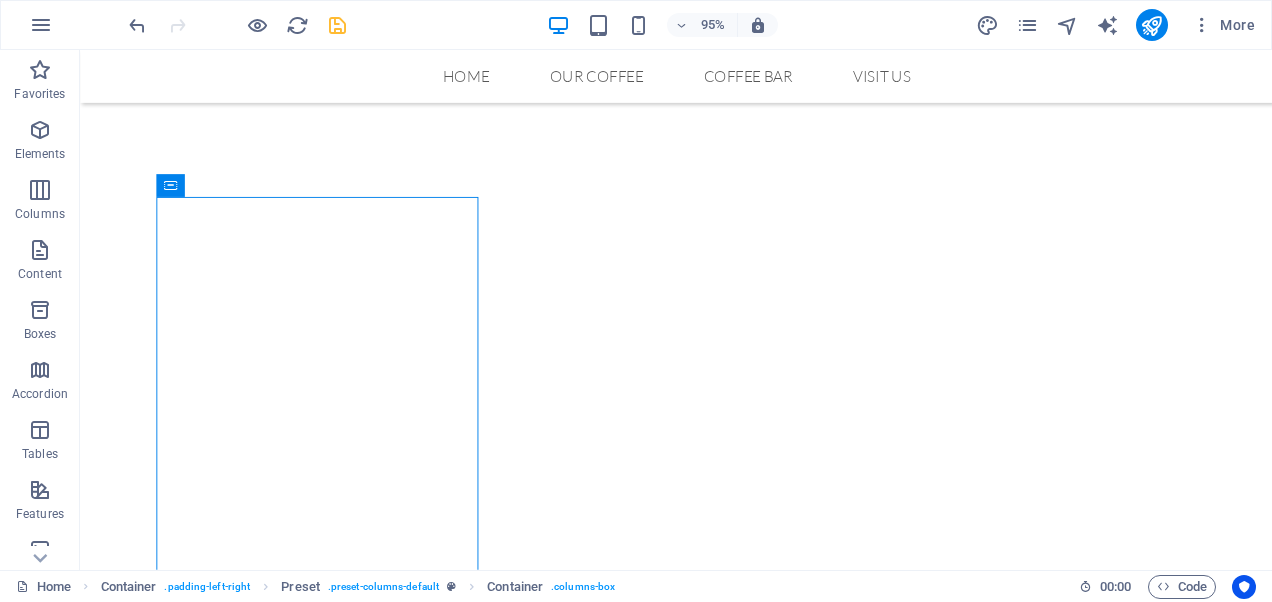 click at bounding box center (237, 25) 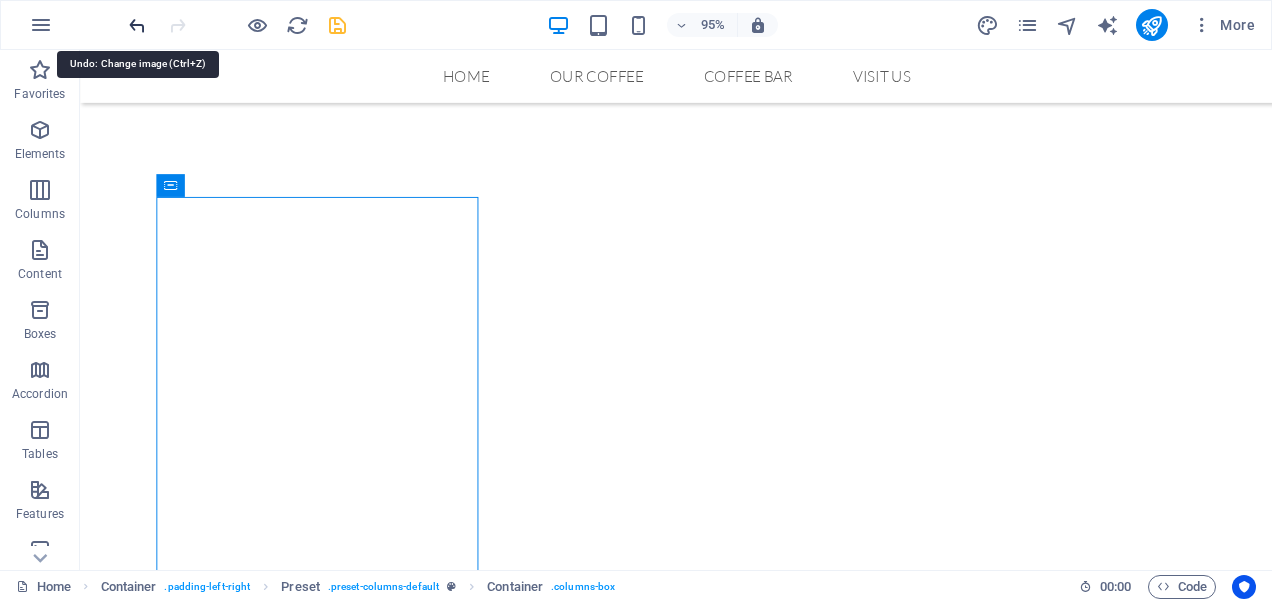 click at bounding box center [137, 25] 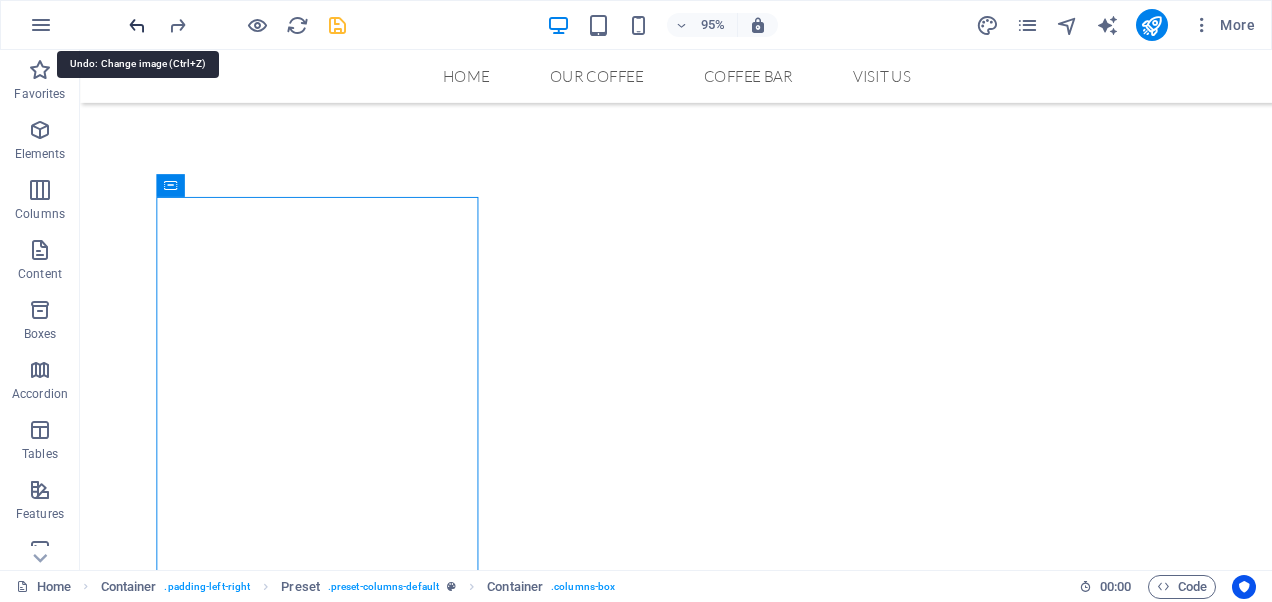 click at bounding box center [137, 25] 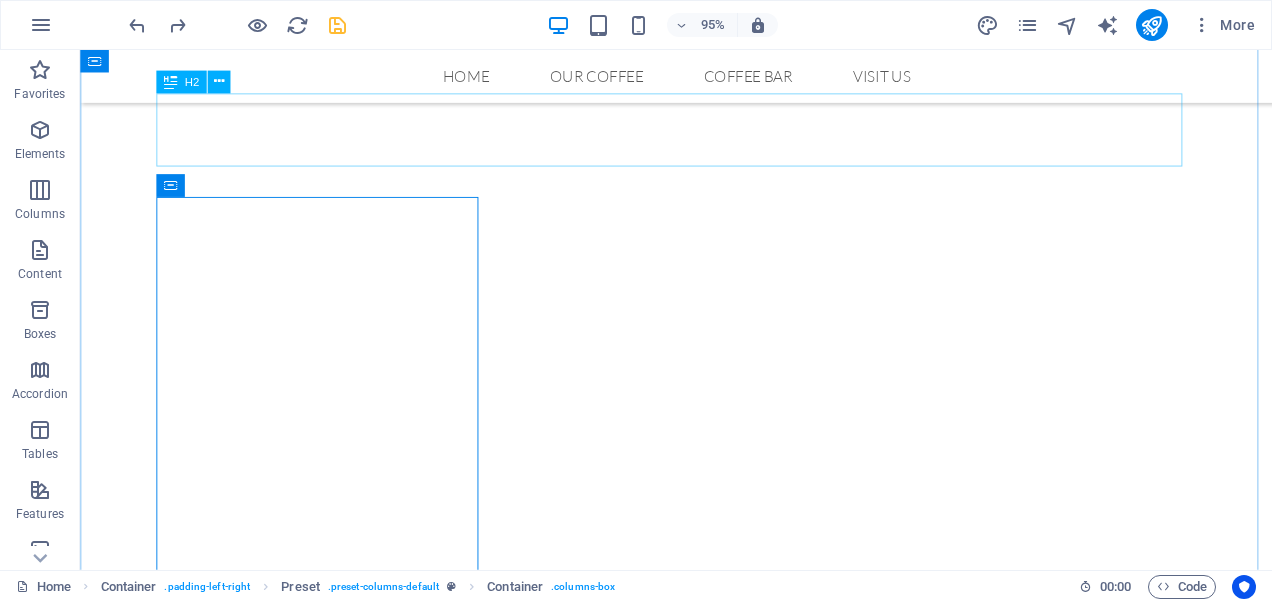 drag, startPoint x: 219, startPoint y: 78, endPoint x: 224, endPoint y: 138, distance: 60.207973 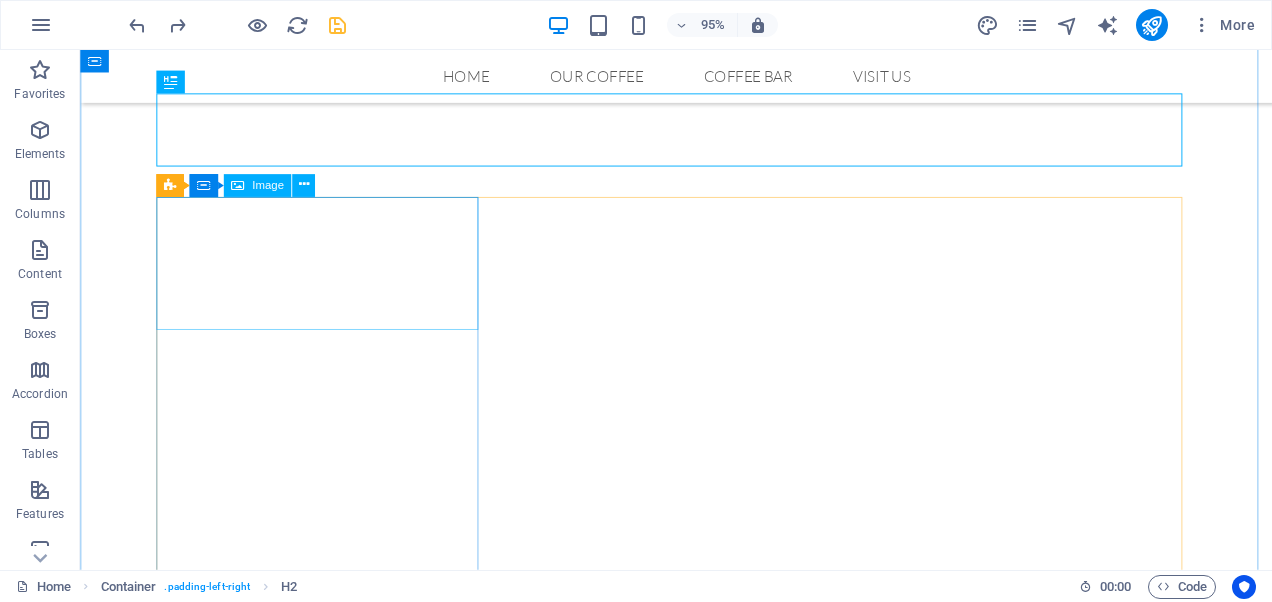 click at bounding box center (510, 868) 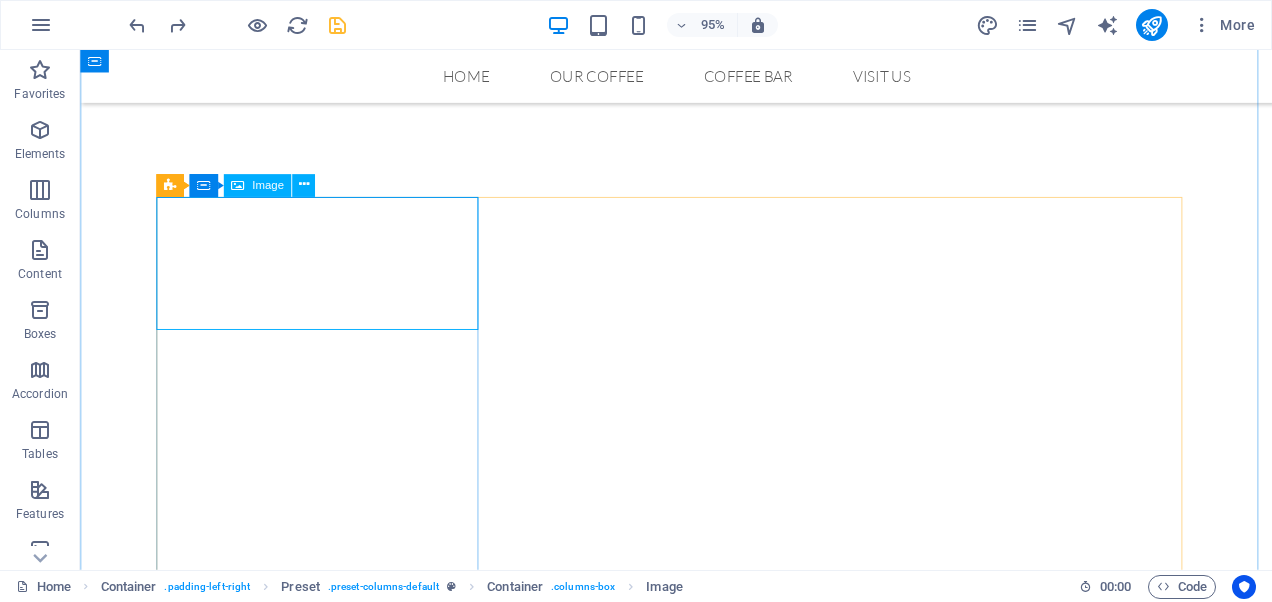 click at bounding box center (510, 868) 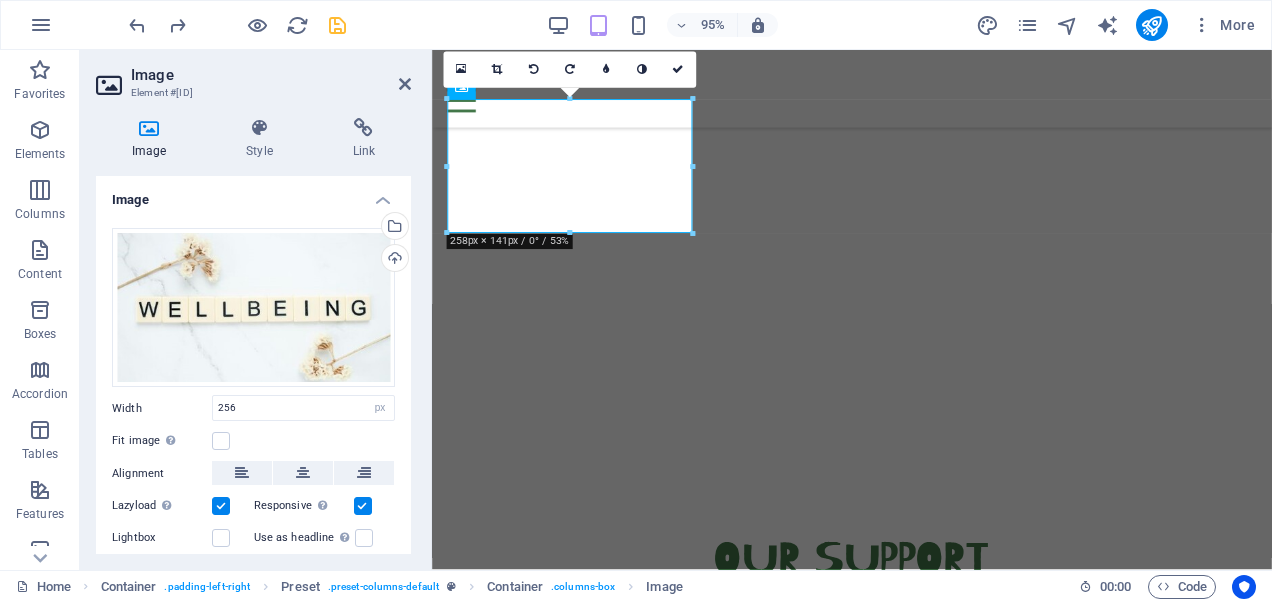 type on "258" 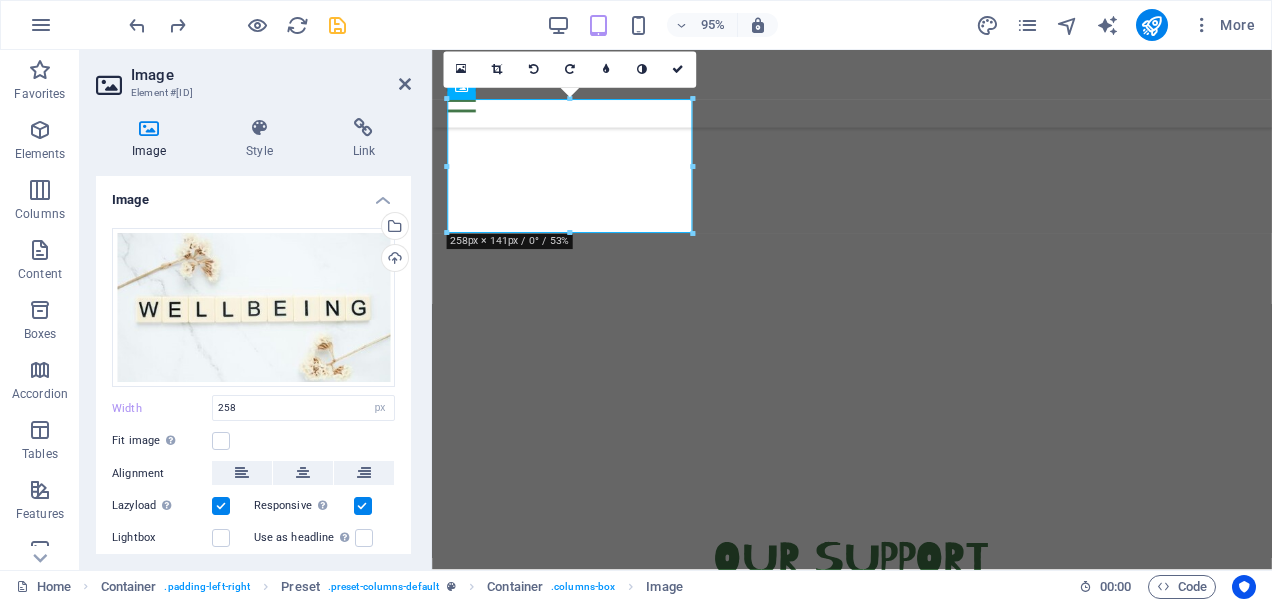 click on "Image" at bounding box center [153, 139] 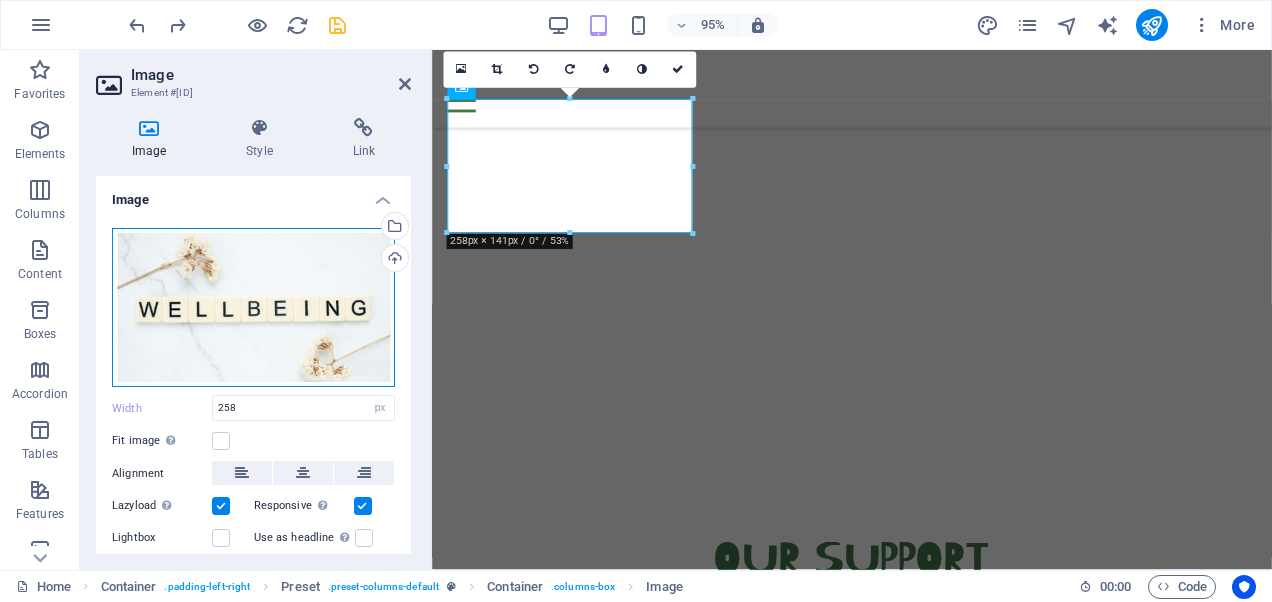 click on "Drag files here, click to choose files or select files from Files or our free stock photos & videos" at bounding box center (253, 307) 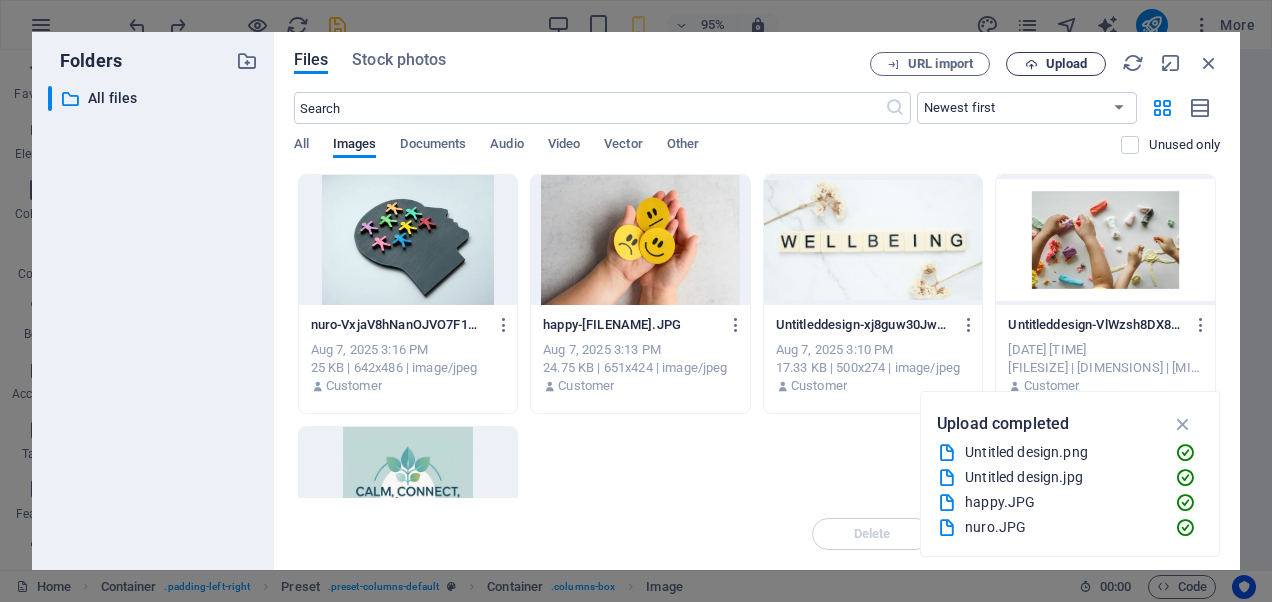 click on "Upload" at bounding box center (1066, 64) 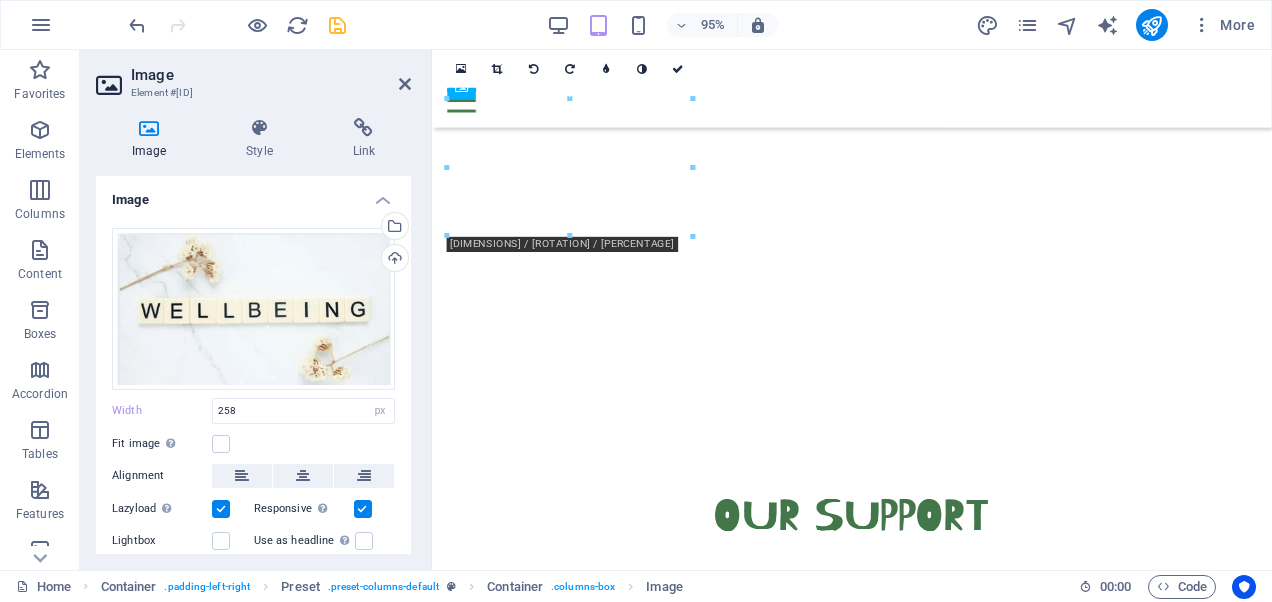 drag, startPoint x: 575, startPoint y: 240, endPoint x: 579, endPoint y: 278, distance: 38.209946 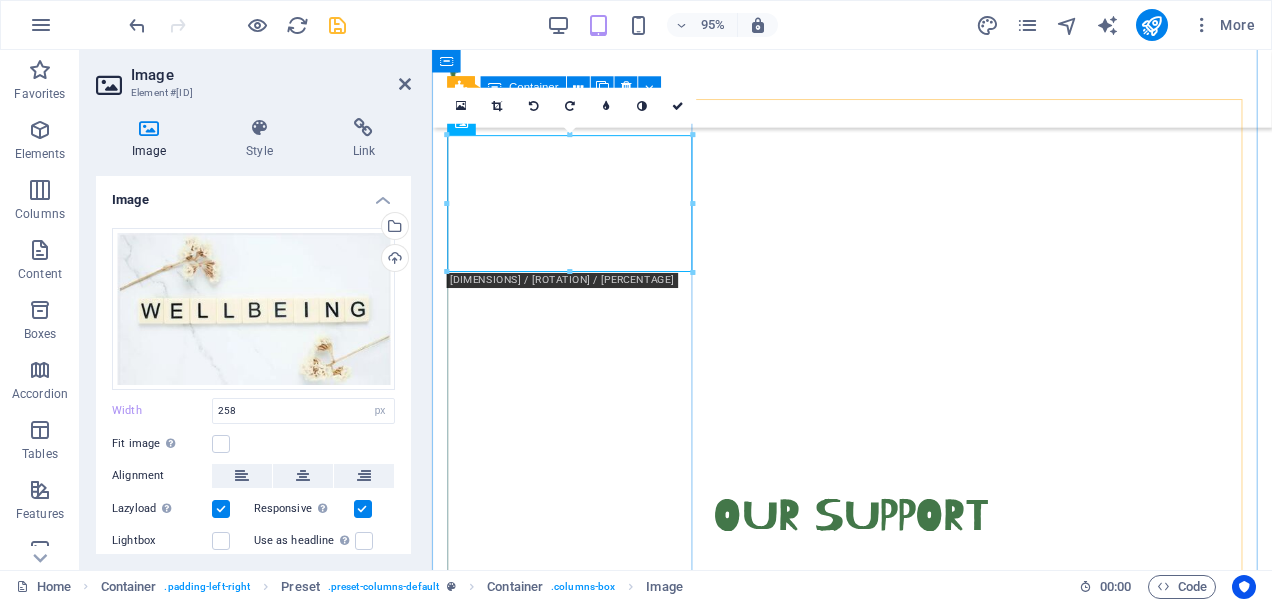 click on "CHildren's Counselling  Supporting children with anxiety, low mood, social worries, and life tranisistions.  Learn More" at bounding box center (874, 746) 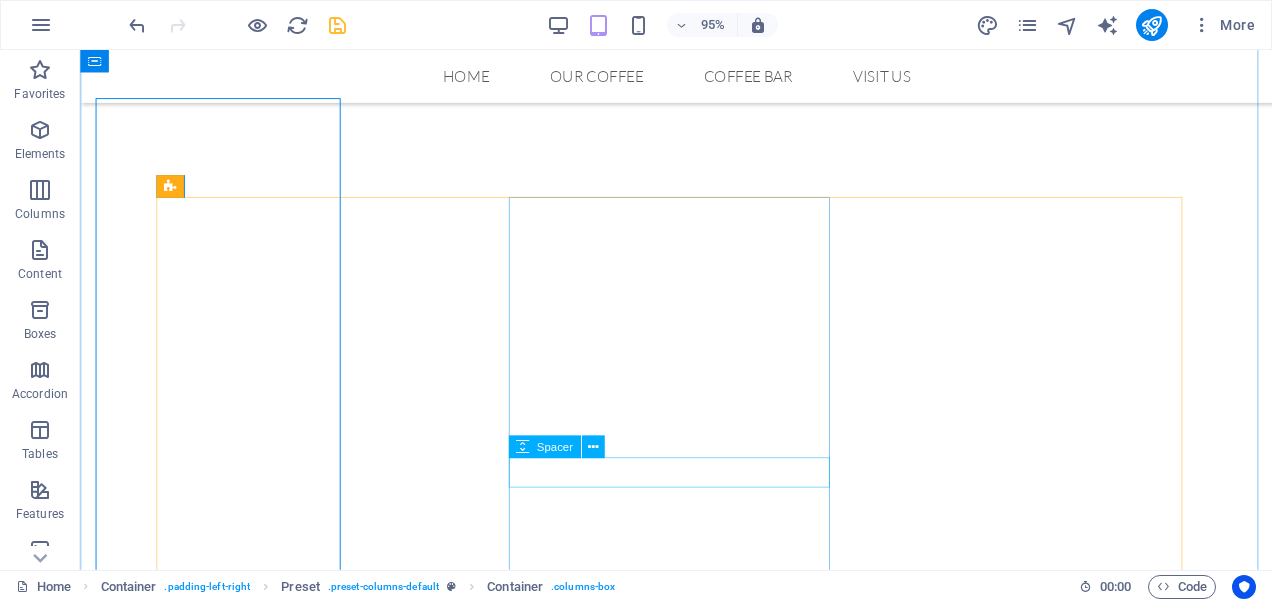 scroll, scrollTop: 671, scrollLeft: 0, axis: vertical 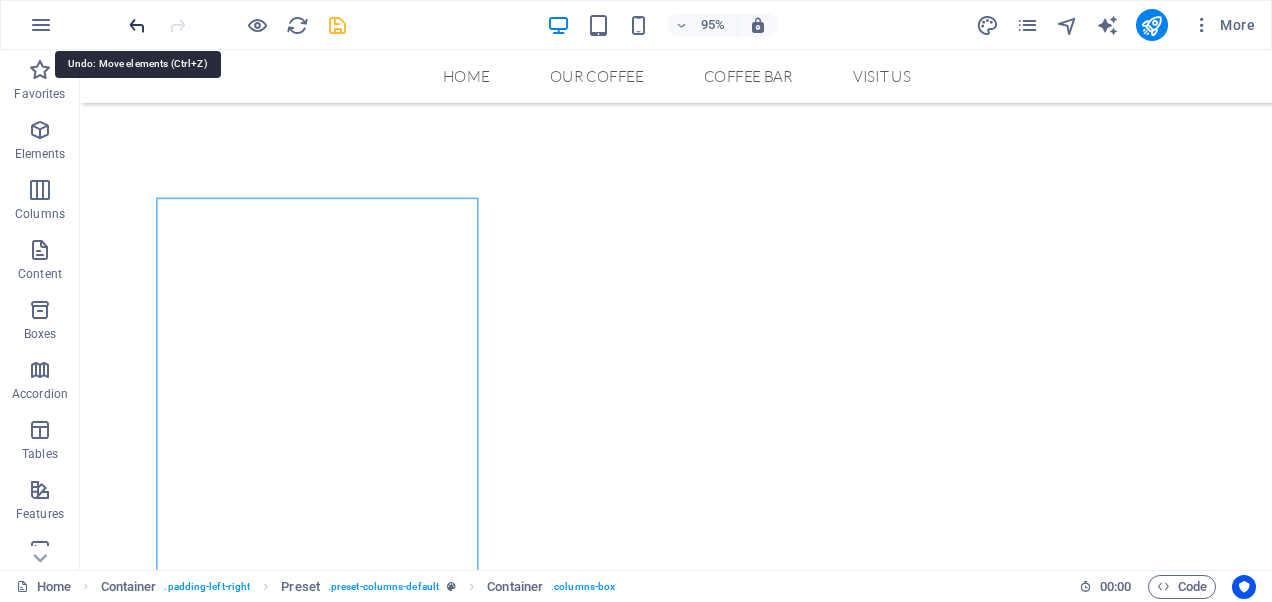 click at bounding box center [137, 25] 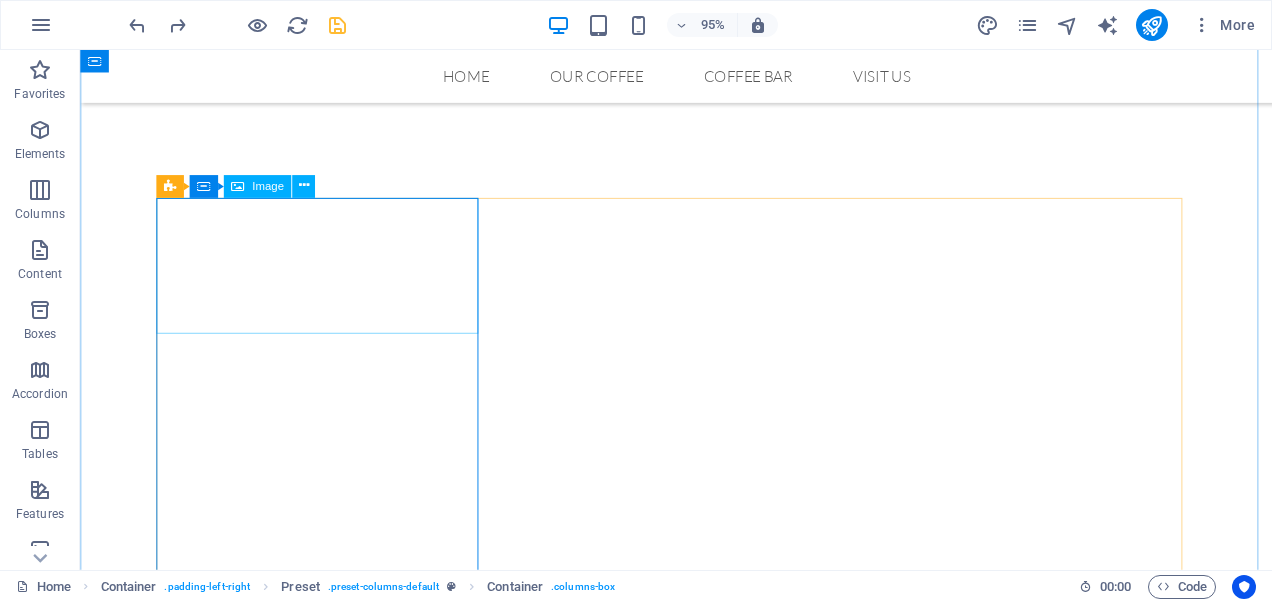 click at bounding box center [510, 870] 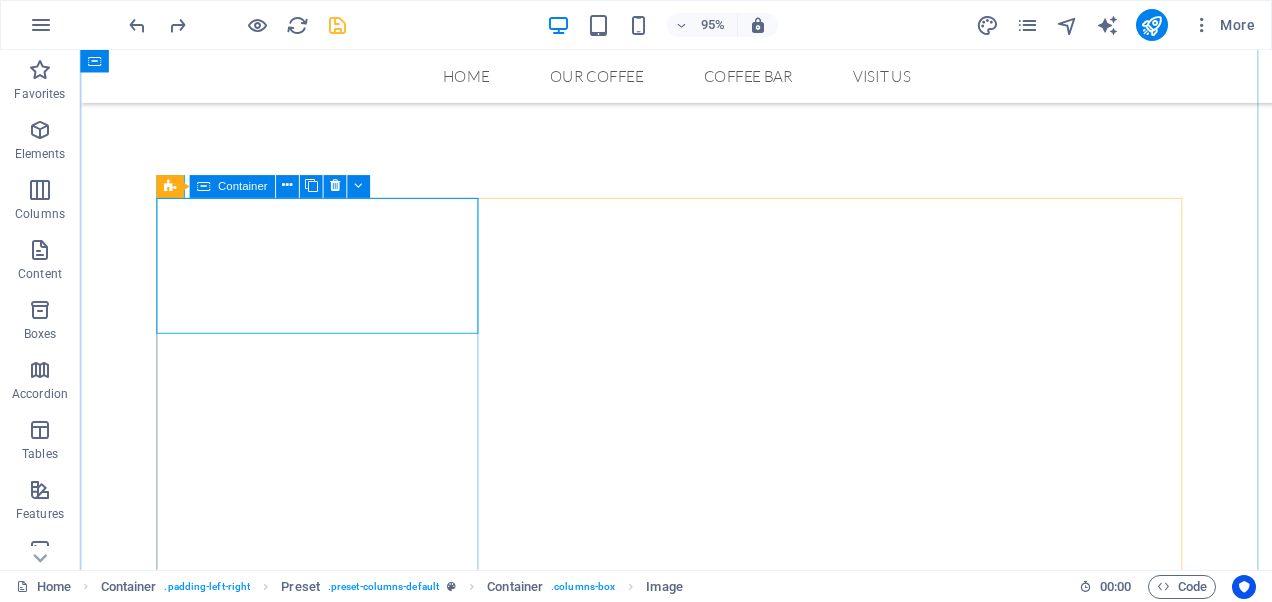 click on "CHildren's Counselling  Supporting children with anxiety, low mood, social worries, and life tranisistions.  Learn More" at bounding box center (707, 940) 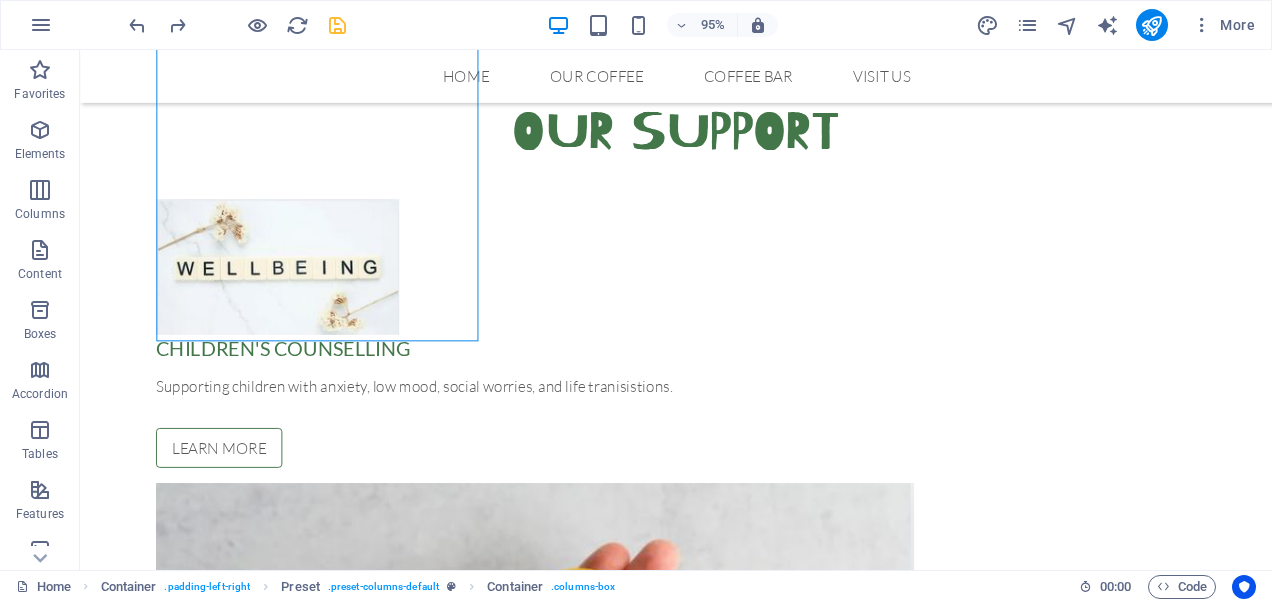 scroll, scrollTop: 1097, scrollLeft: 0, axis: vertical 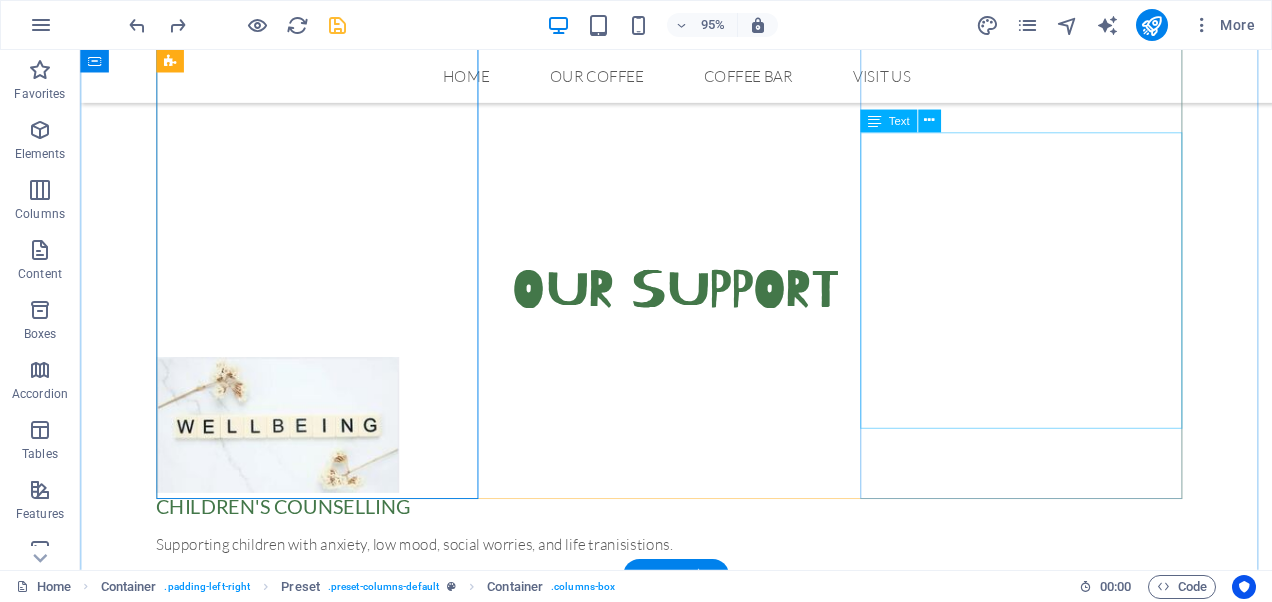 click on "Lorem ipsum dolor sit amet, consetetur sadipscing elitr, sed diam nonumy eirmod tempor invidunt ut labore et dolore magna aliquyam erat, sed diam voluptua. At vero eos et accusam et justo duo dolores et ea rebum.  Stet clita kasd gubergren, no sea takimata sanctus est Lorem ipsum dolor sit amet. Lorem ipsum dolor sit amet, consetetur sadipscing elitr, sed diam nonumy eirmod tempor invidunt ut labore et dolore magna aliquyam erat, sed diam voluptua. At vero eos et accusam et justo duo dolores et ea rebum." at bounding box center [707, 2141] 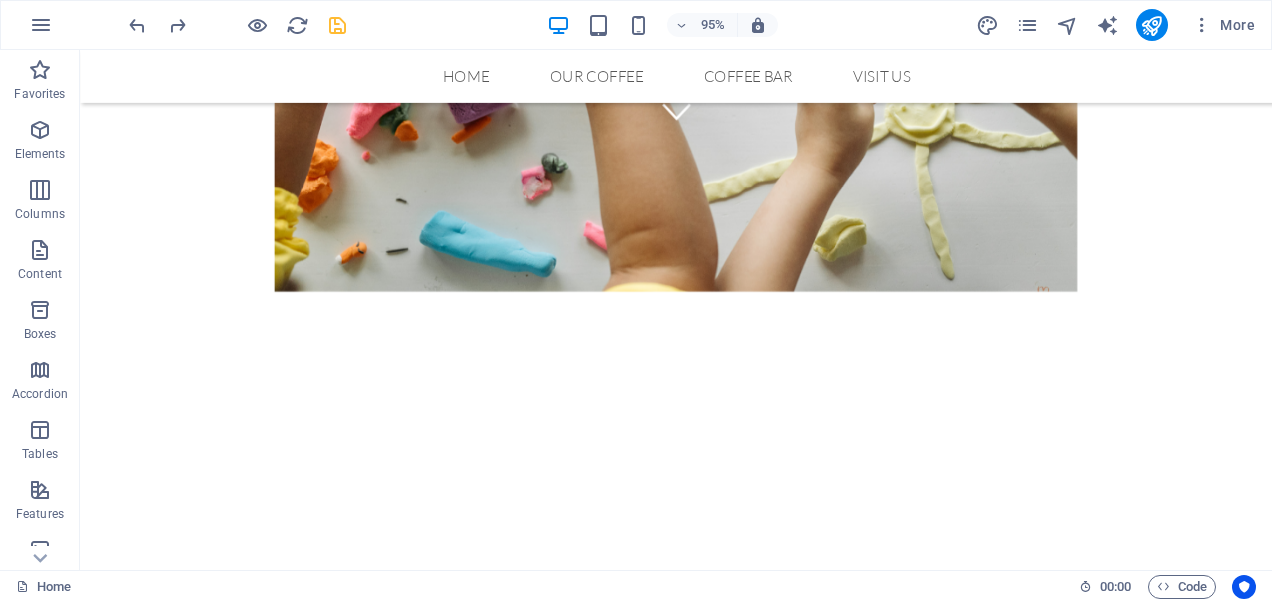 scroll, scrollTop: 0, scrollLeft: 0, axis: both 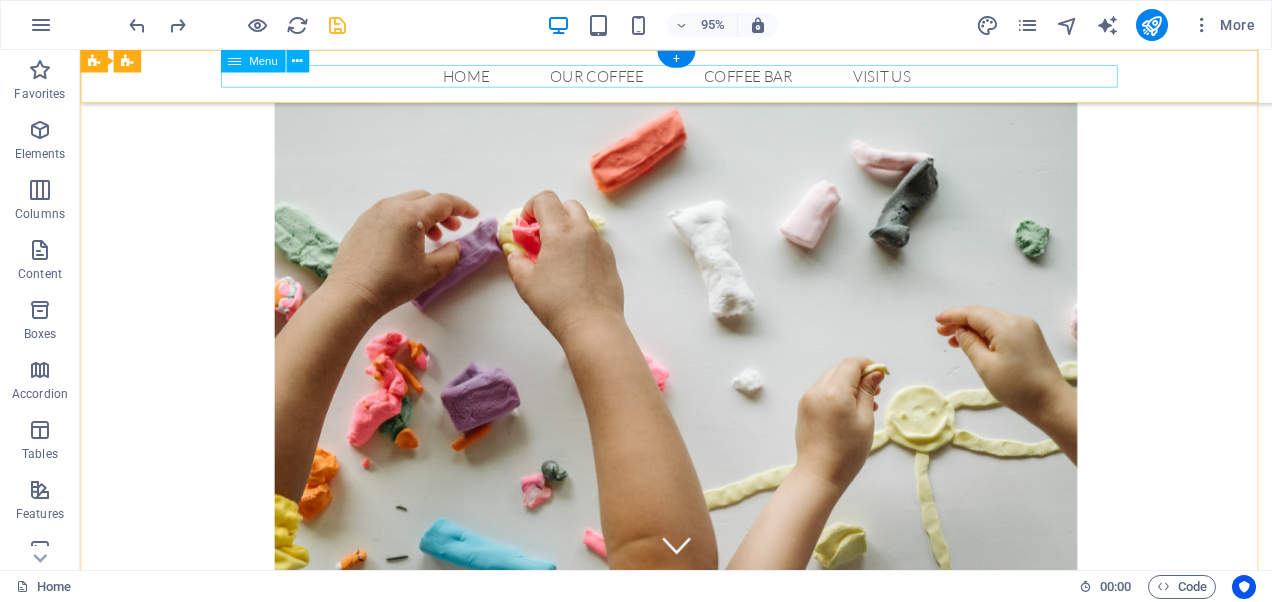 click on "Home Our Coffee Roastery Origin Tasting Coffee Bar Visit us" at bounding box center [708, 78] 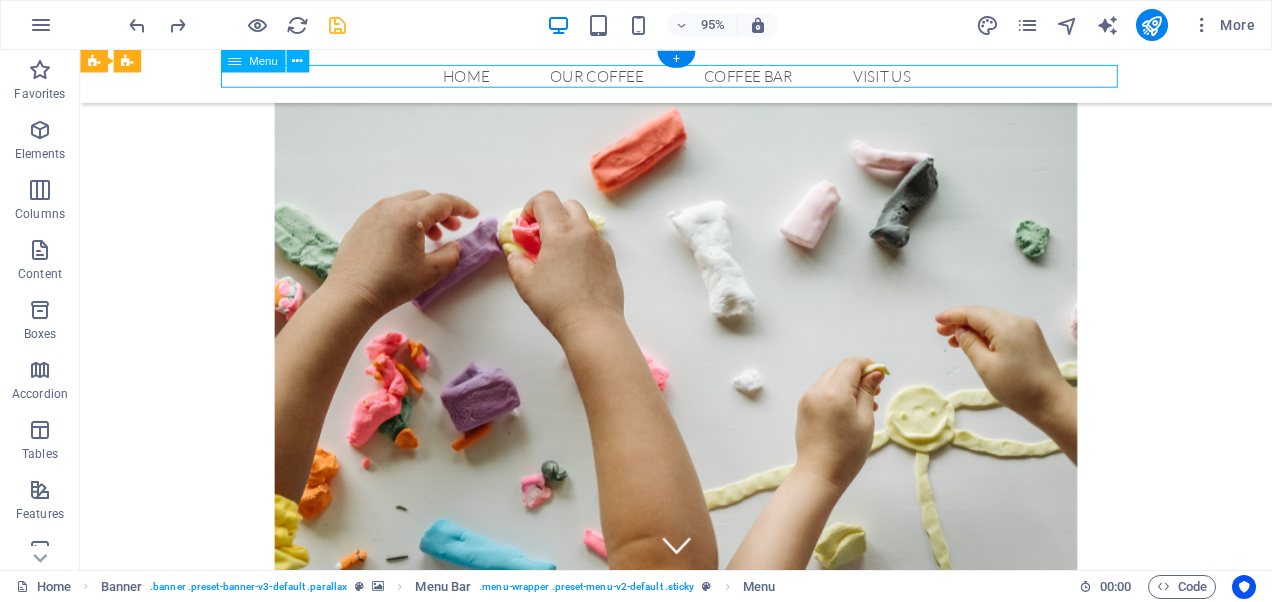 drag, startPoint x: 647, startPoint y: 83, endPoint x: 277, endPoint y: 83, distance: 370 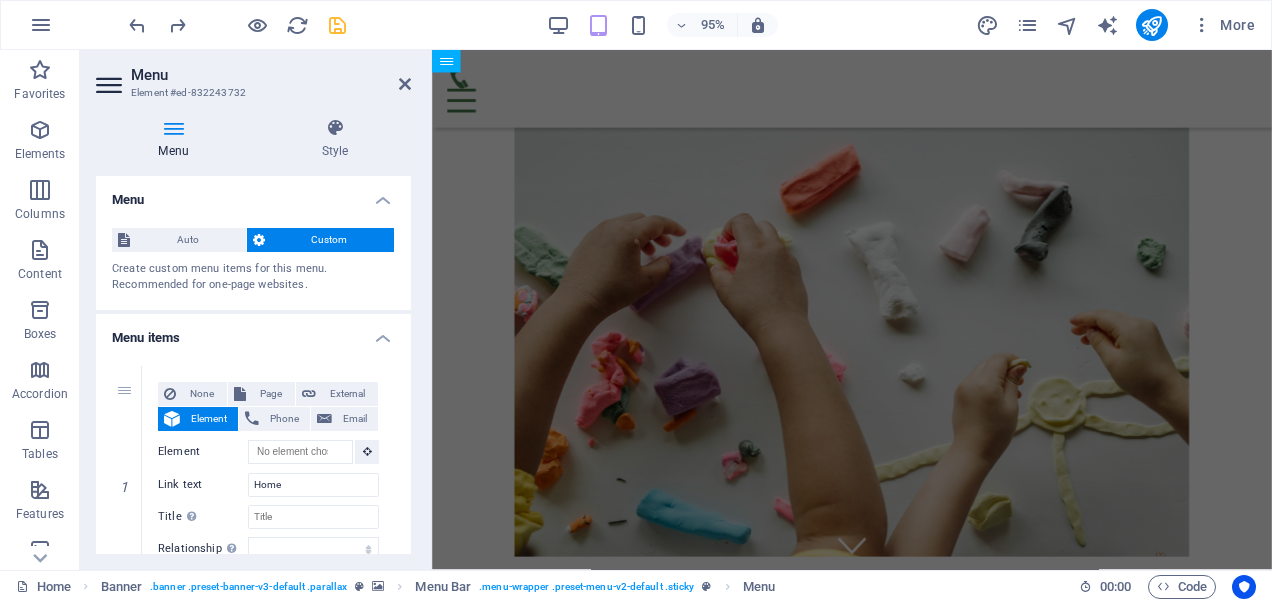 drag, startPoint x: 411, startPoint y: 240, endPoint x: 407, endPoint y: 287, distance: 47.169907 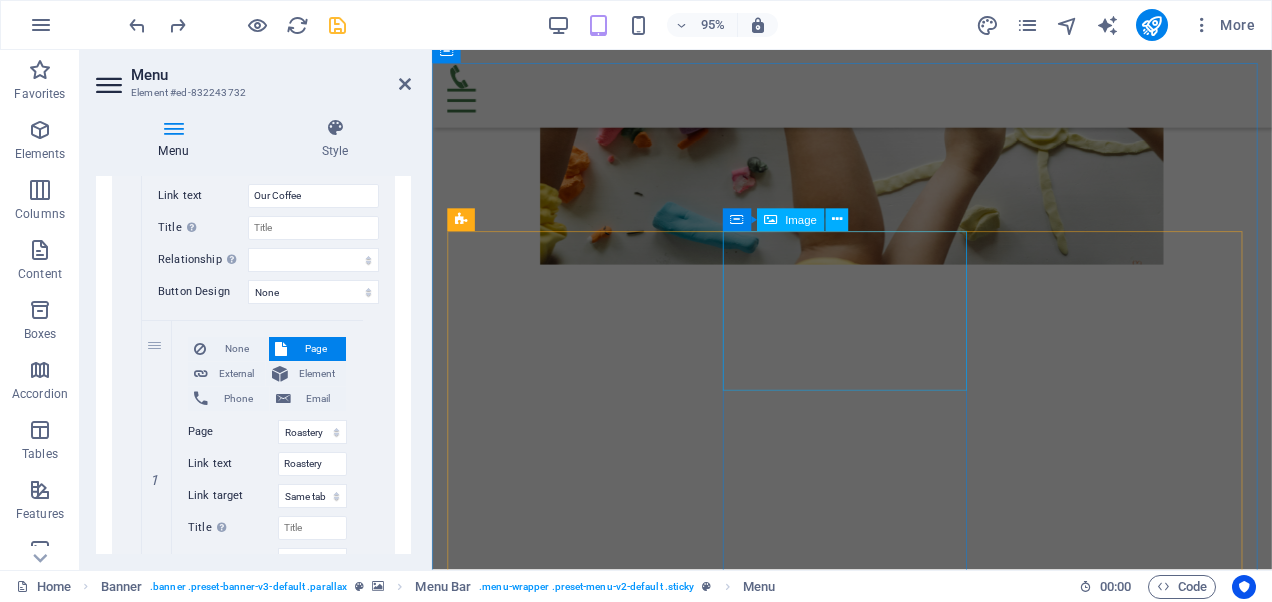 scroll, scrollTop: 0, scrollLeft: 0, axis: both 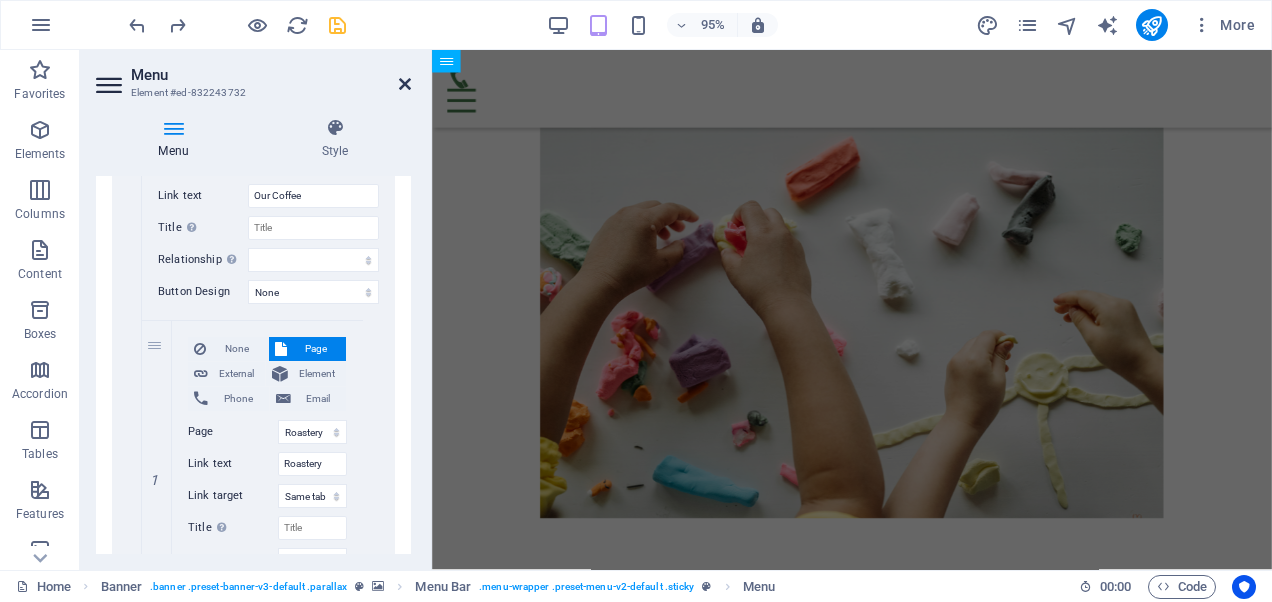 click at bounding box center (405, 84) 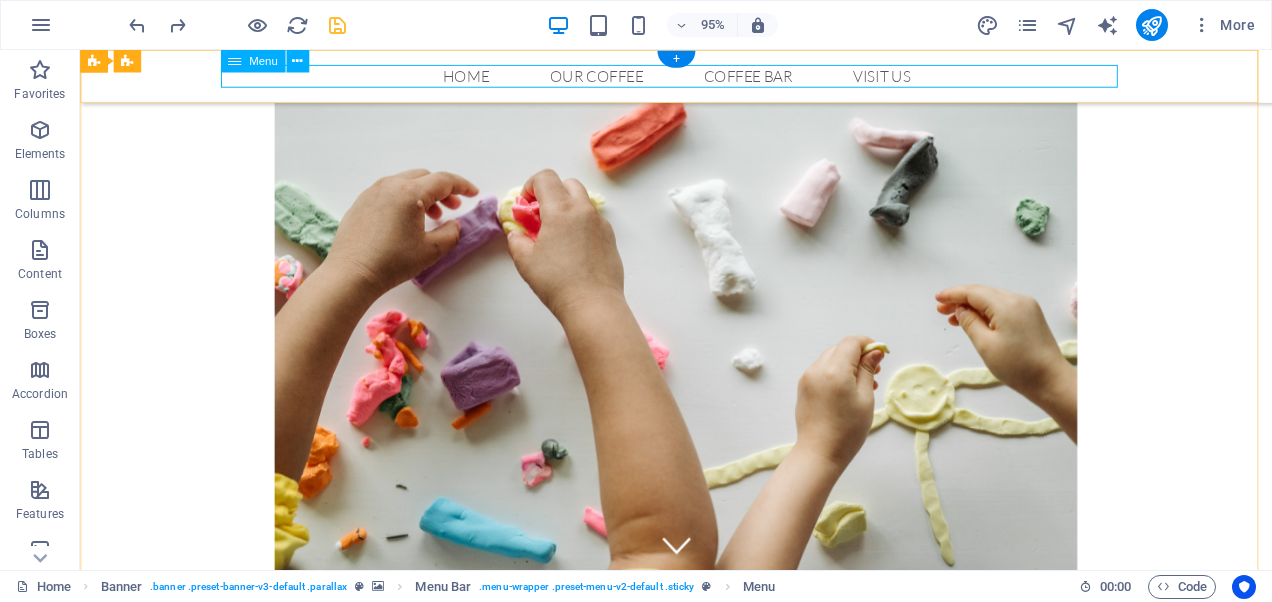 click on "Home Our Coffee Roastery Origin Tasting Coffee Bar Visit us" at bounding box center [708, 78] 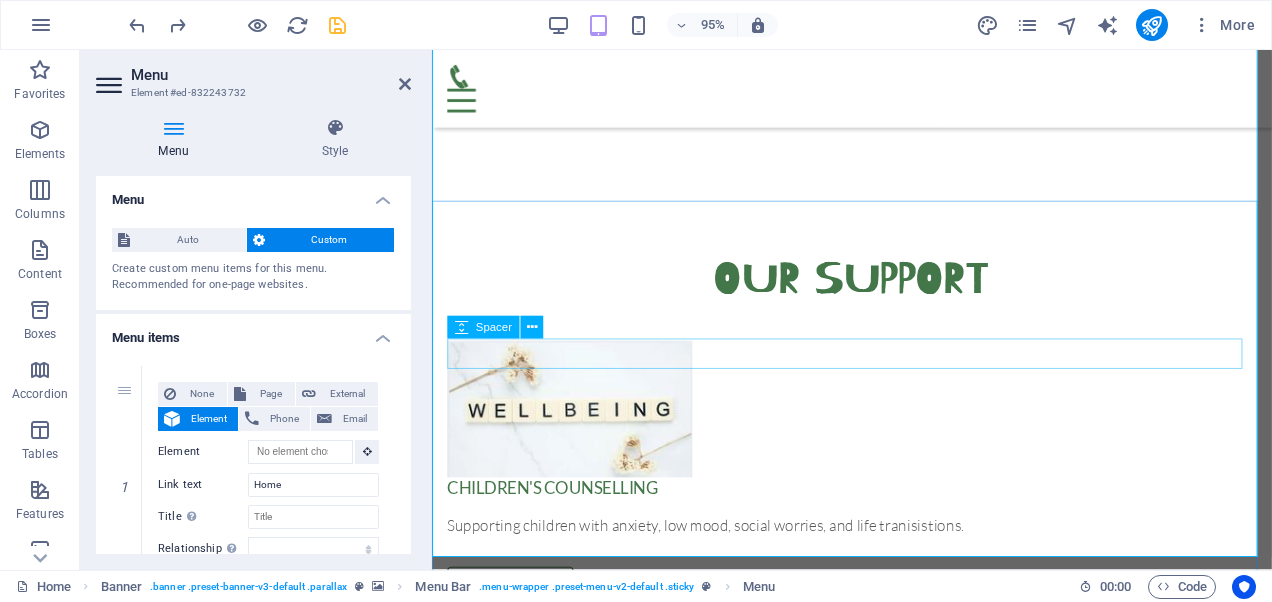 scroll, scrollTop: 388, scrollLeft: 0, axis: vertical 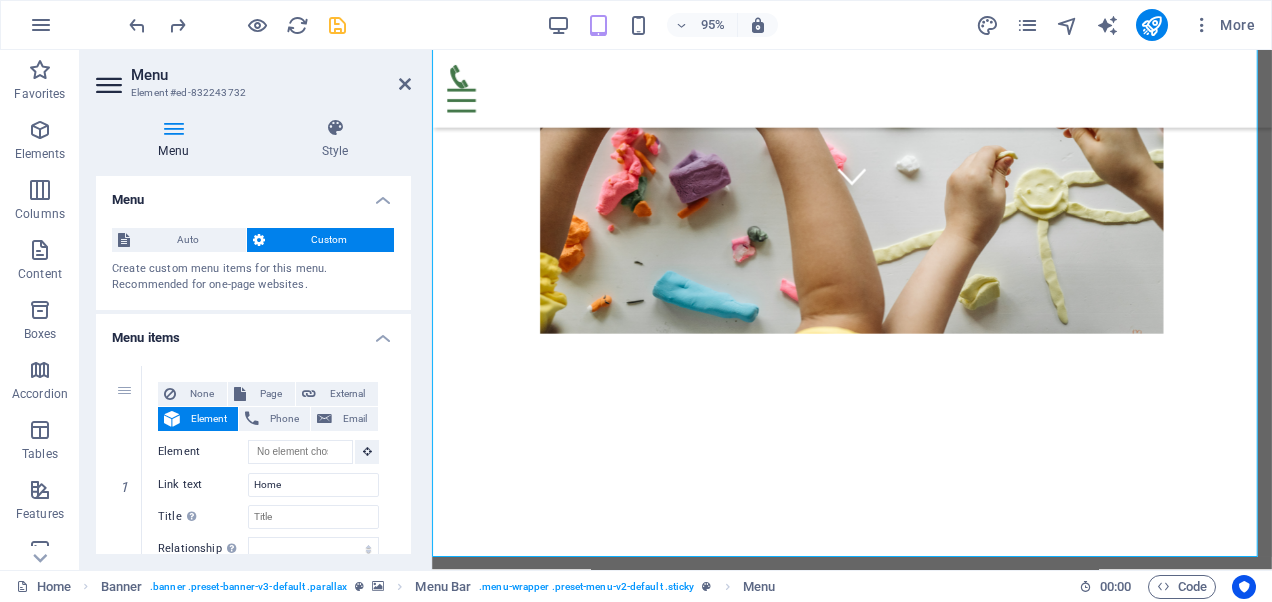 click on "Menu Element #[ID] Menu Style Menu Auto Custom Create custom menu items for this menu. Recommended for one-page websites. Manage pages Menu items 1 None Page External Element Phone Email Page Home Roastery Origin Tasting Legal Notice Privacy Element #[ID] URL Phone Email Link text Home Link target New tab Same tab Overlay Title Additional link description, should not be the same as the link text. The title is most often shown as a tooltip text when the mouse moves over the element. Leave empty if uncertain. Relationship Sets the relationship of this link to the link target . For example, the value "nofollow" instructs search engines not to follow the link. Can be left empty. alternate author bookmark external help license next nofollow noreferrer noopener prev search tag Button Design None Default Primary Secondary 2 None Page External Element Phone Email Page Home Roastery Origin Tasting Legal Notice Privacy Element #[ID] URL Phone Email Link text 1" at bounding box center [256, 310] 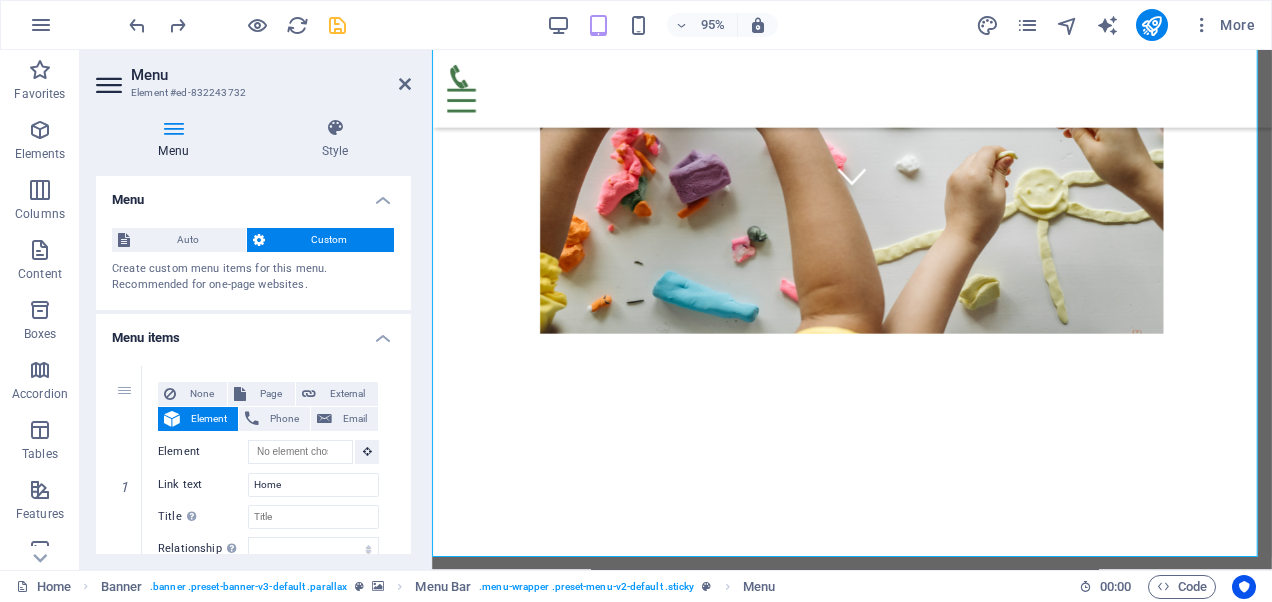 click on "Menu" at bounding box center [271, 75] 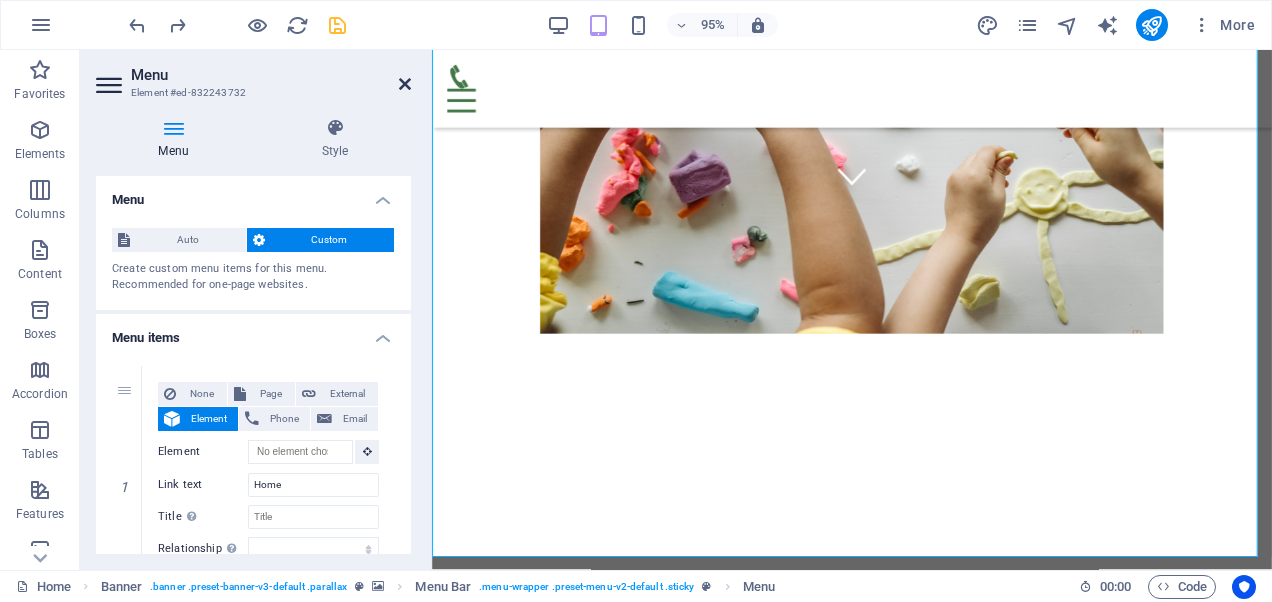click at bounding box center [405, 84] 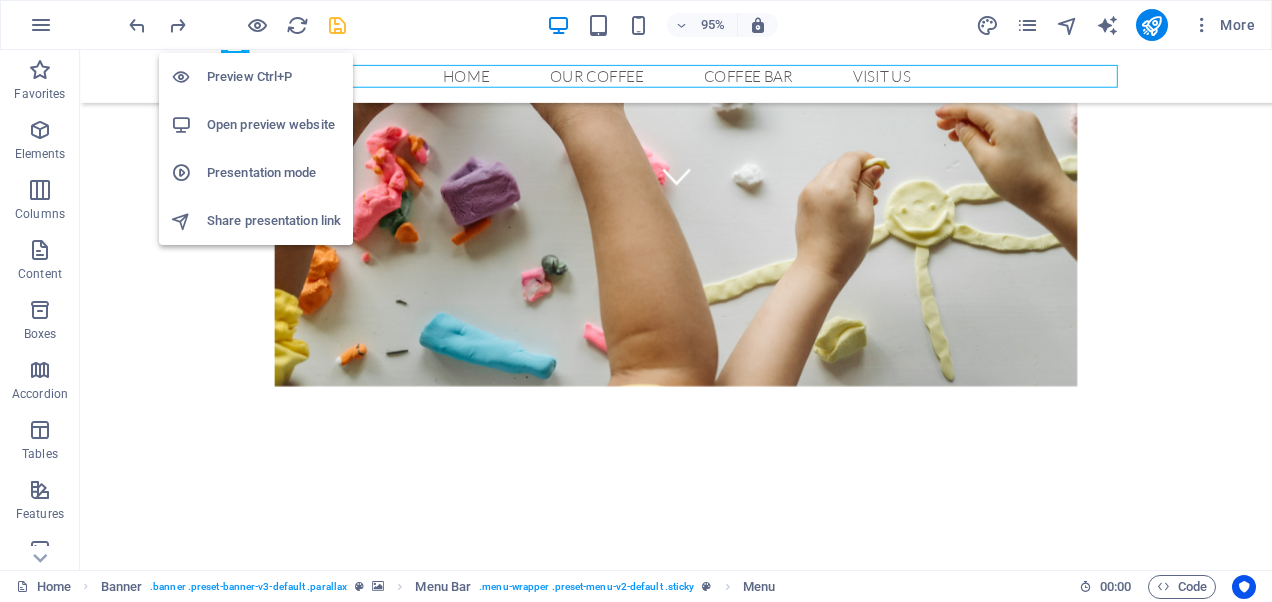 click on "Preview Ctrl+P" at bounding box center (274, 77) 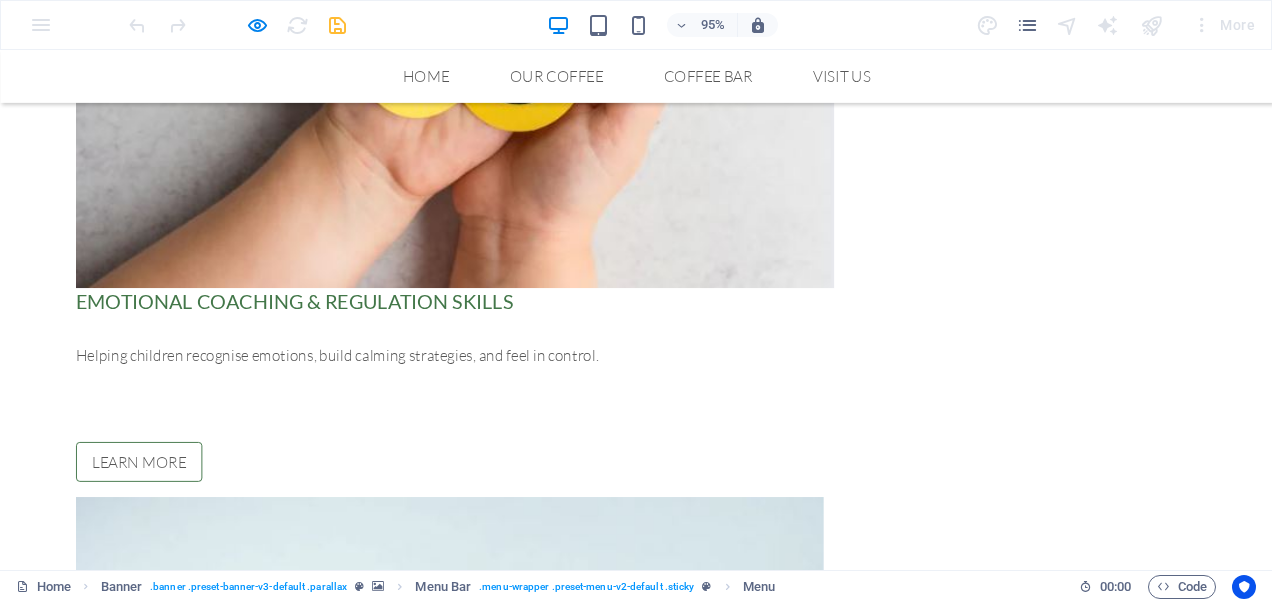scroll, scrollTop: 2522, scrollLeft: 0, axis: vertical 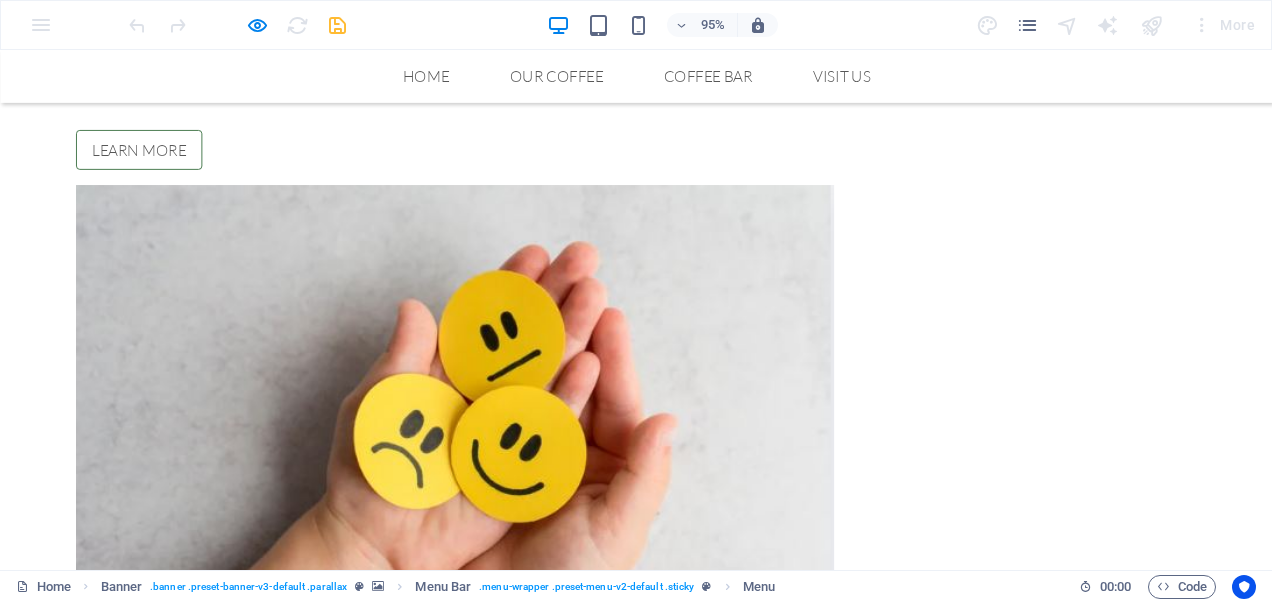 click on "Why Families choose calm connect Thrive Gentle, child-led counselling ✅ Evidence-based strategies (CBT, mindfulness, emotional literacy) ✅ ACA Registered Counsellor (Level 2) ✅ Trauma-informed, neuro-affirming, strengths-focused ✅ Inclusive, culturally sensitive support" at bounding box center [669, 2841] 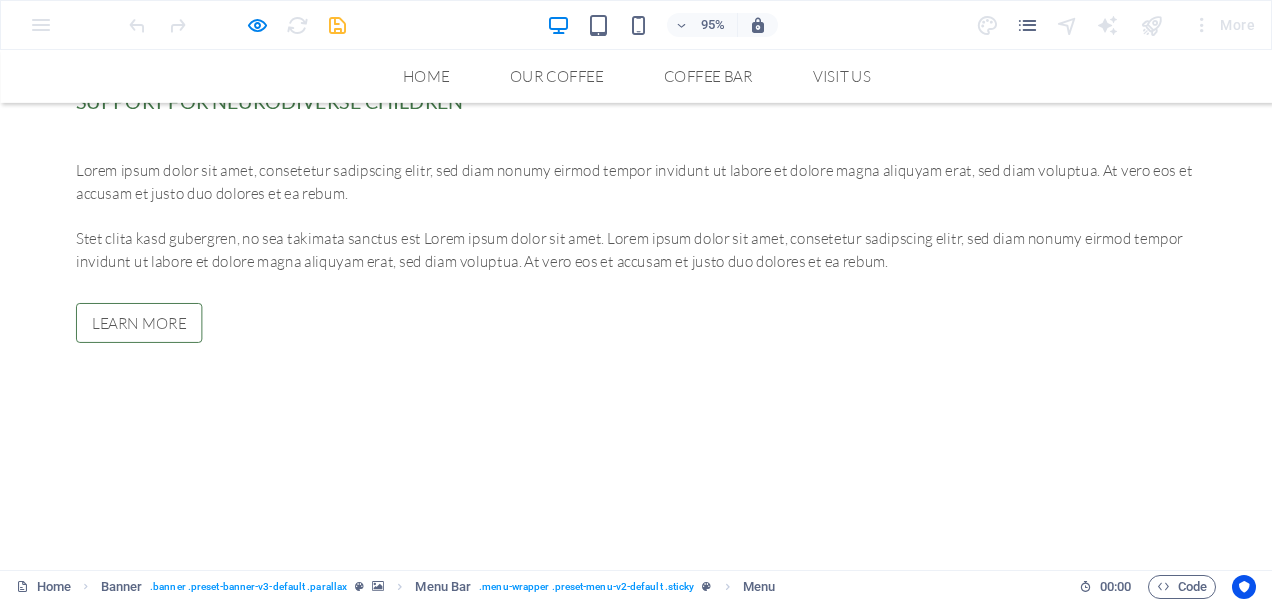 scroll, scrollTop: 2480, scrollLeft: 0, axis: vertical 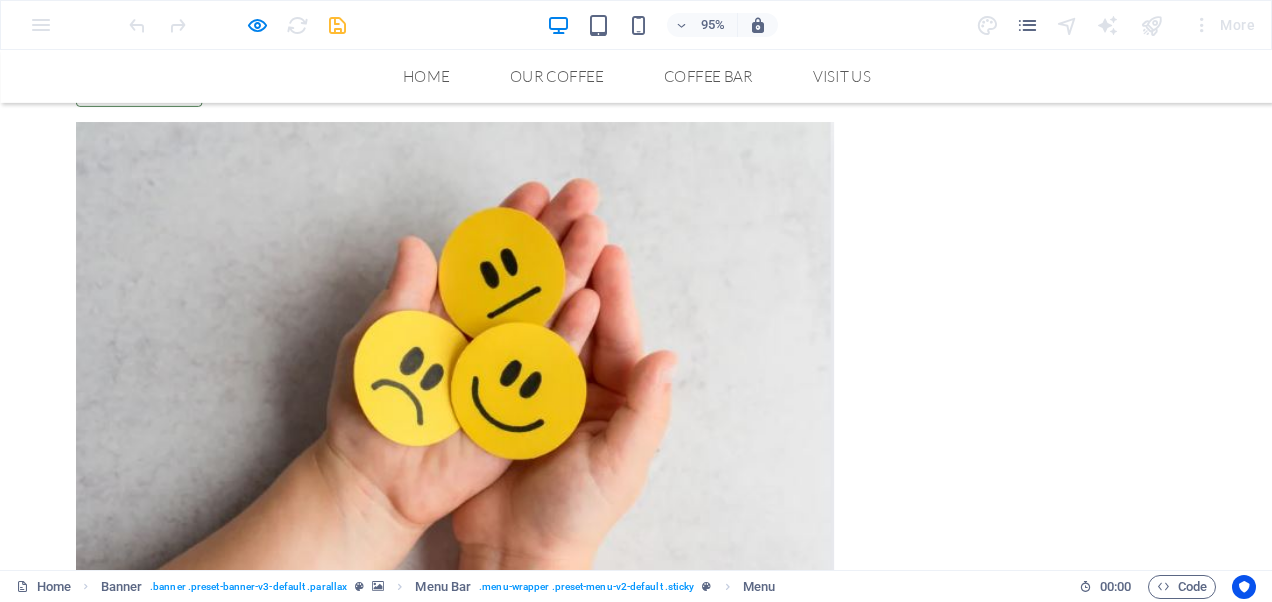 click at bounding box center (669, 2161) 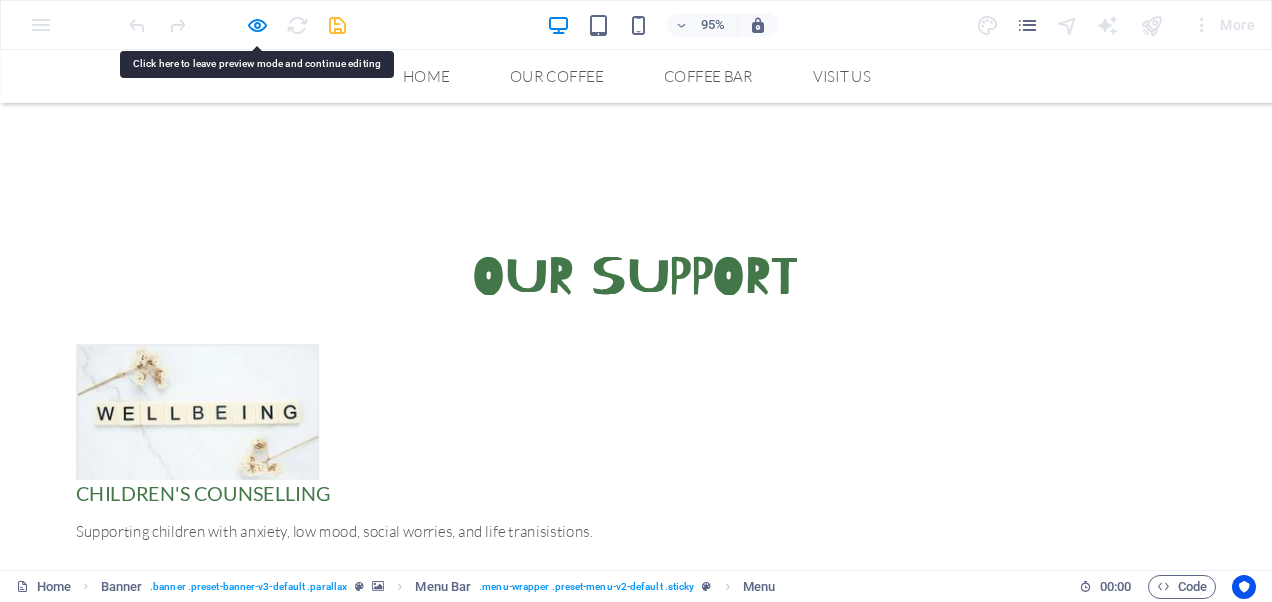 scroll, scrollTop: 1643, scrollLeft: 0, axis: vertical 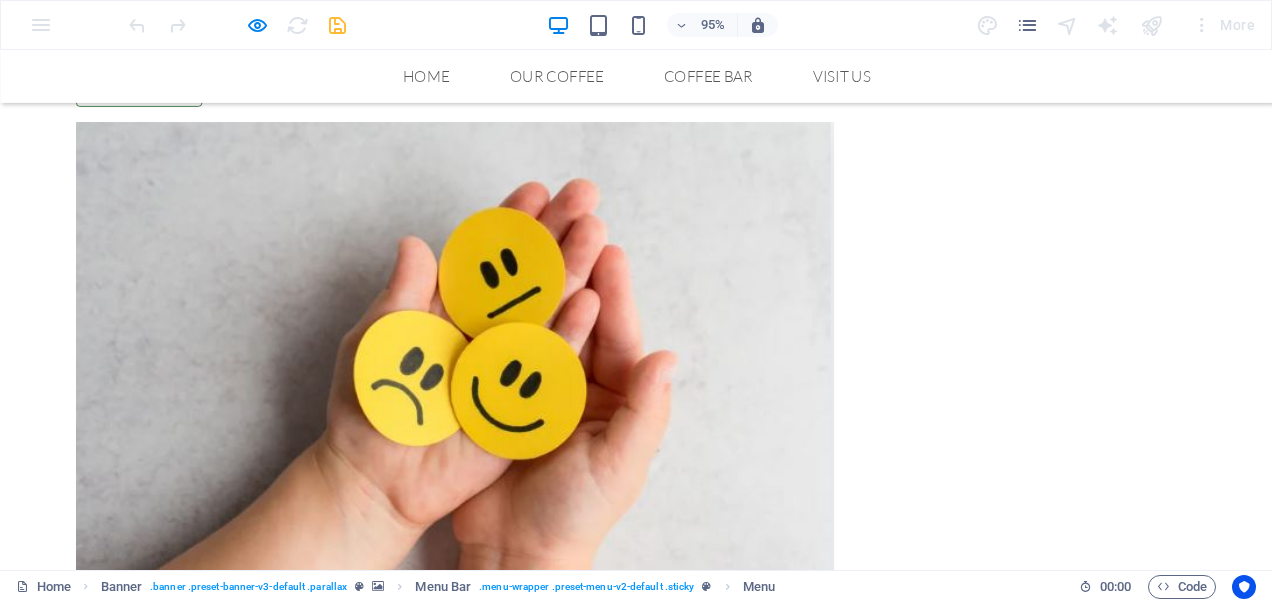 click at bounding box center (669, 2161) 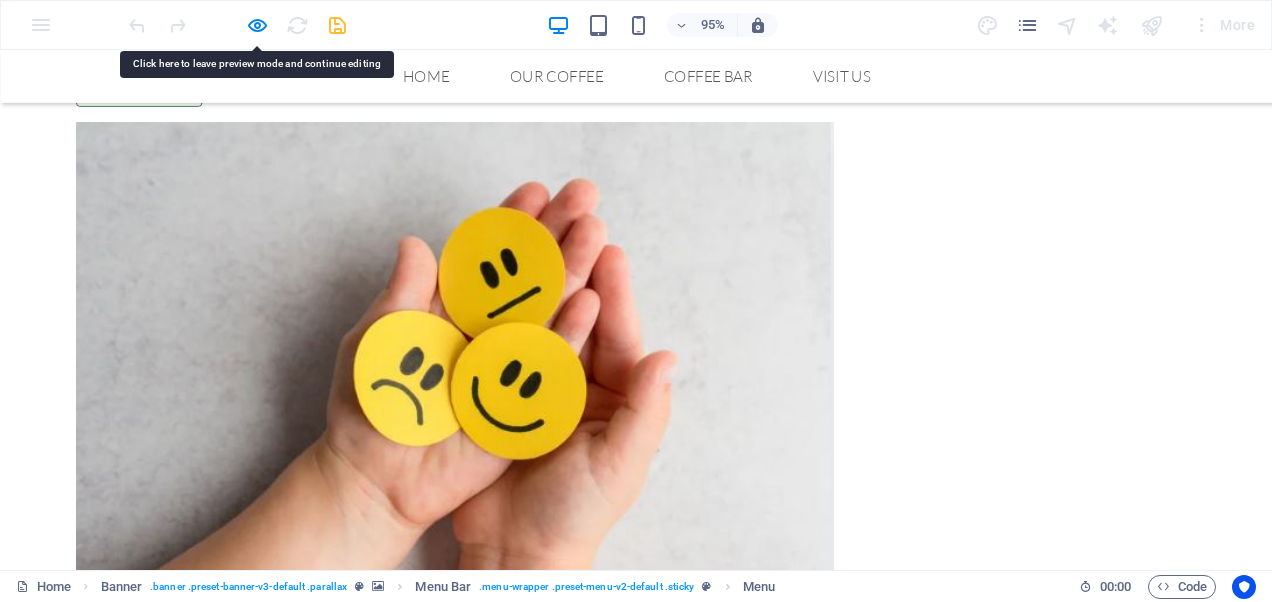click at bounding box center [669, 2161] 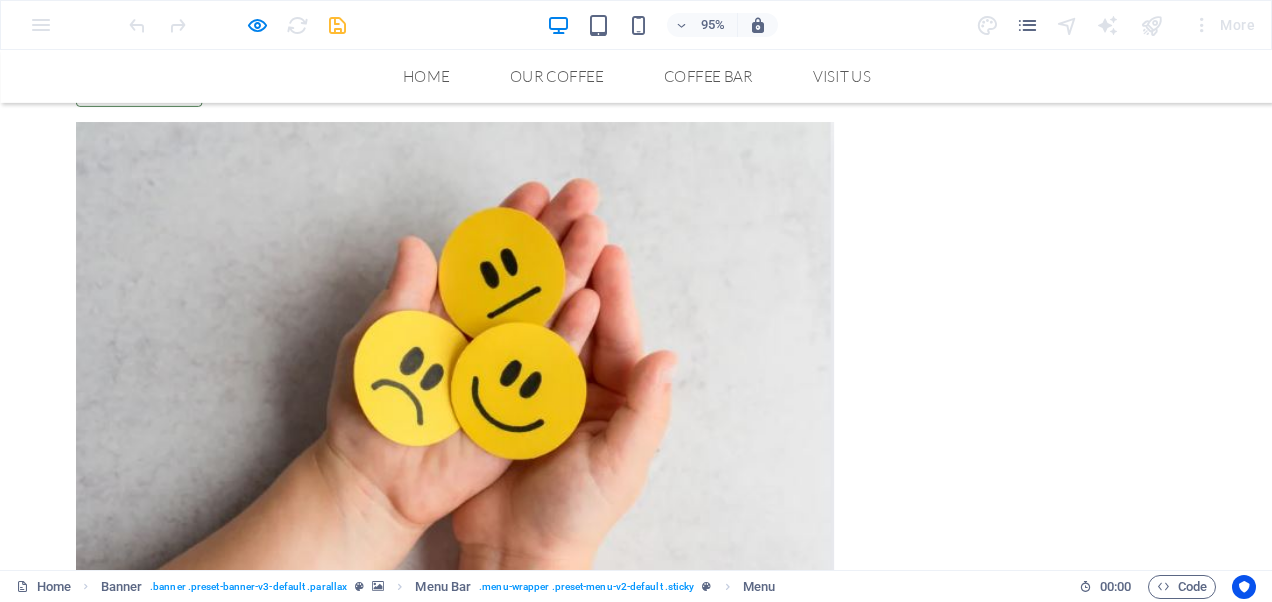 click on "95% More" at bounding box center (636, 25) 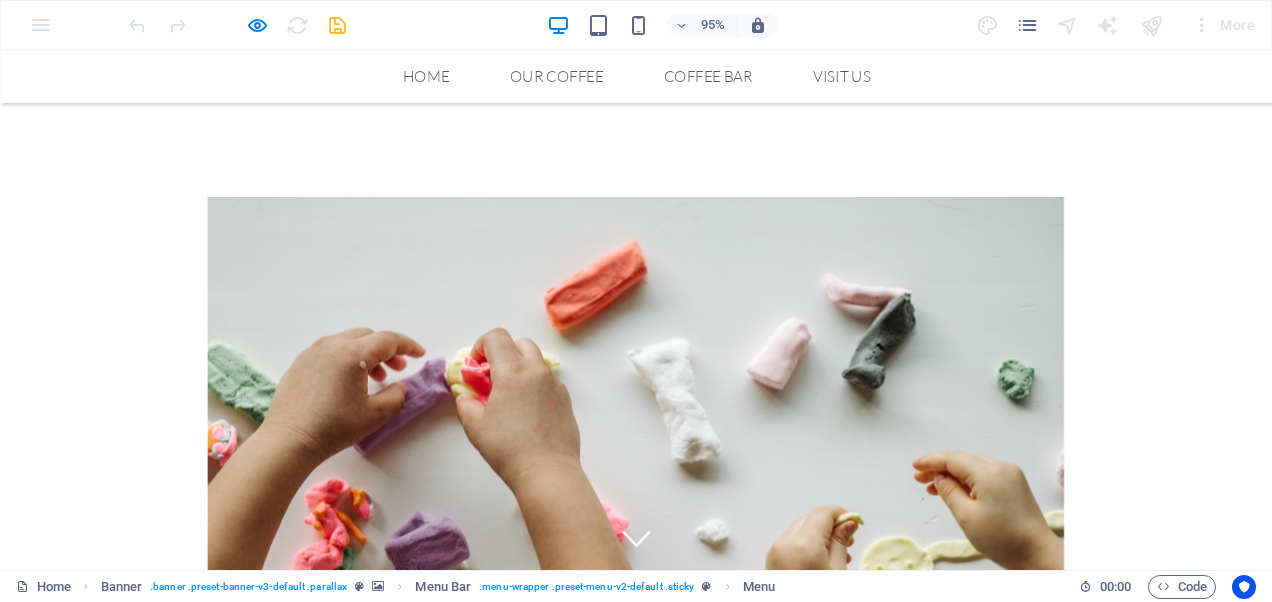 scroll, scrollTop: 0, scrollLeft: 0, axis: both 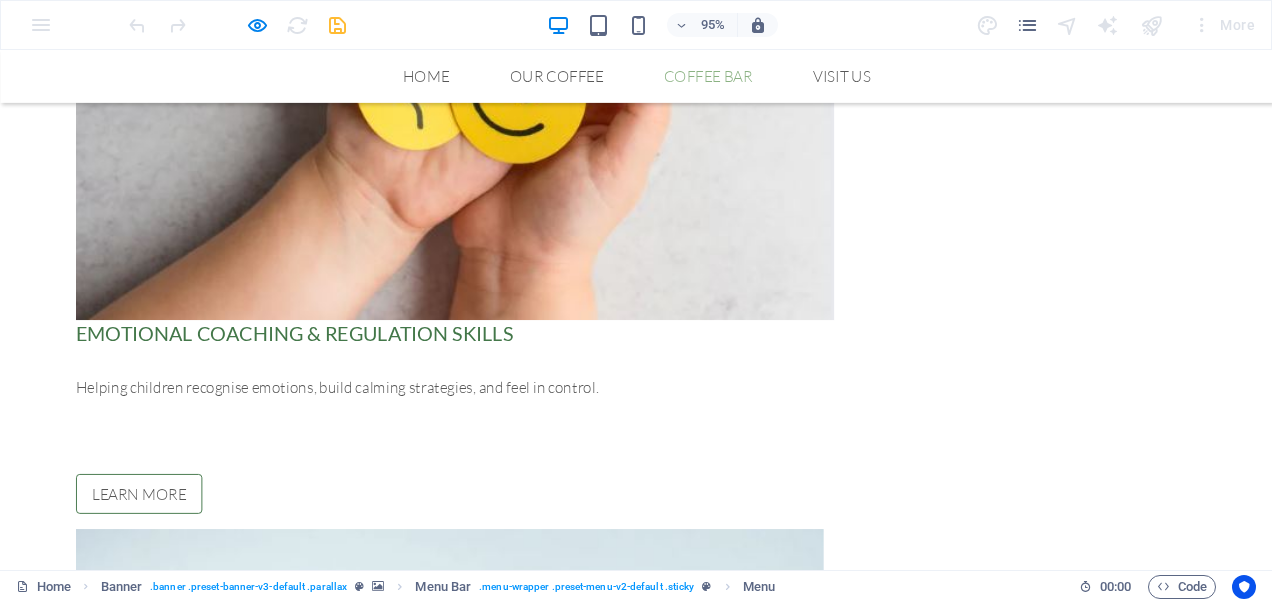 click on "Coffee Bar" at bounding box center [745, 78] 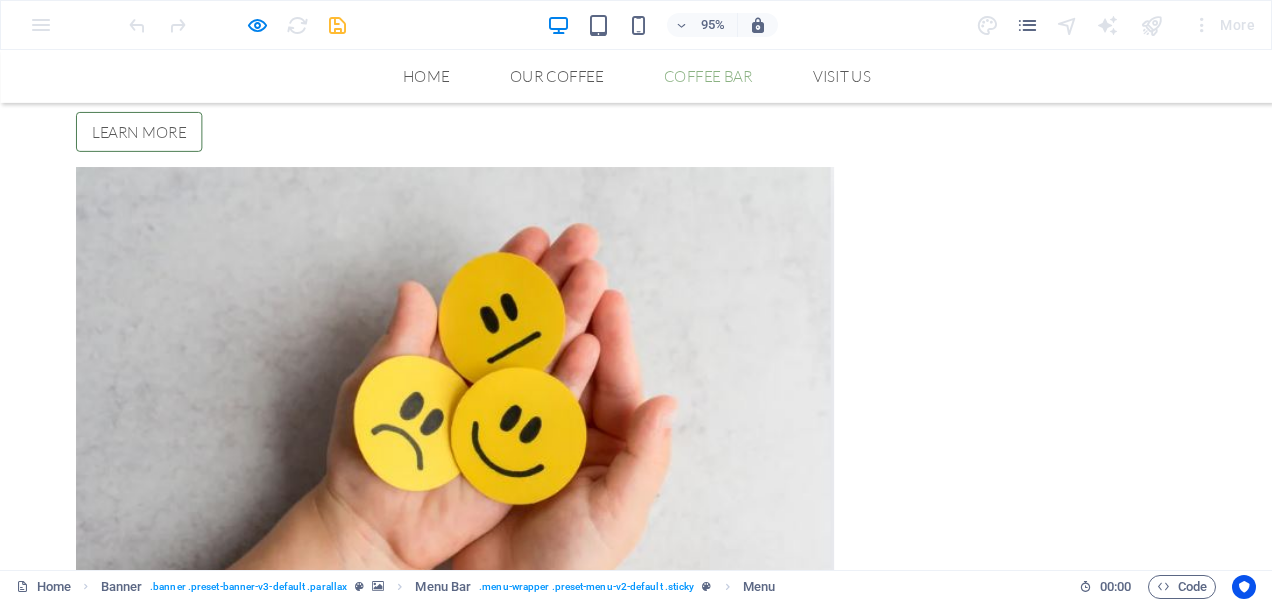 scroll, scrollTop: 1592, scrollLeft: 0, axis: vertical 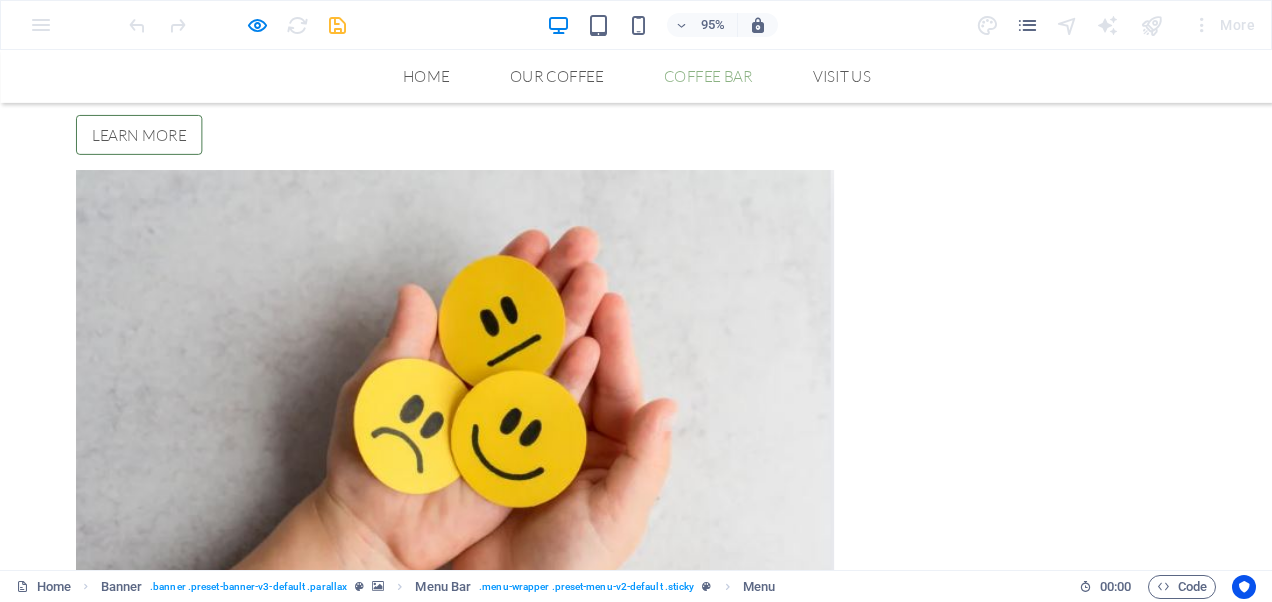 click on "Coffee Bar" at bounding box center (745, 78) 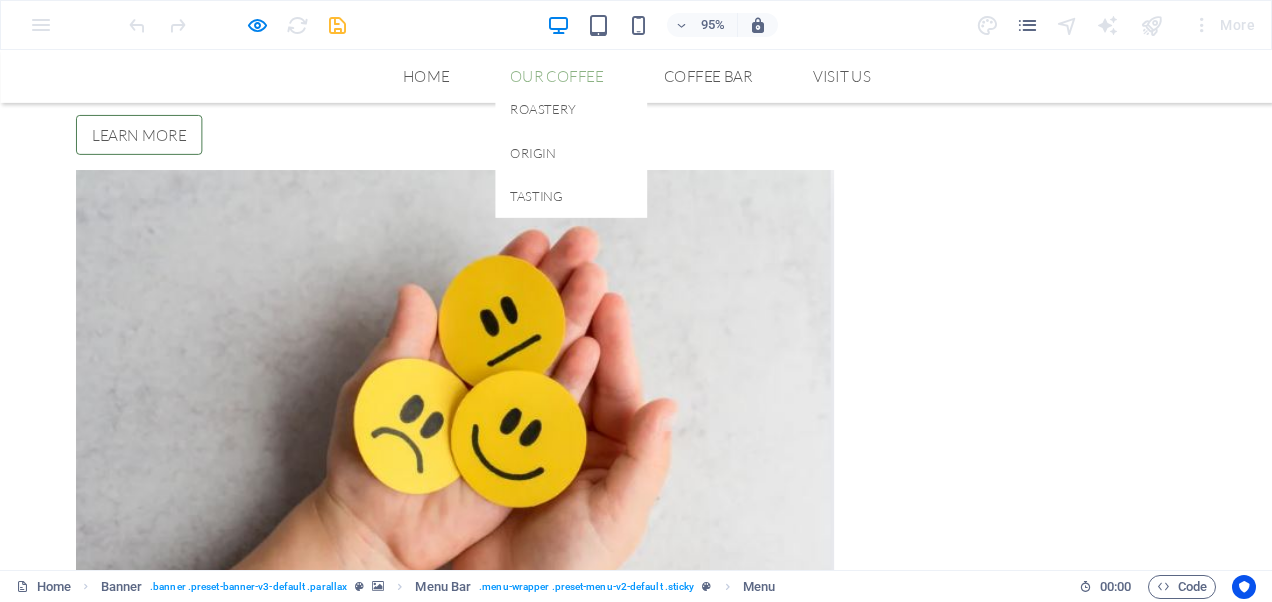 click on "Our Coffee" at bounding box center [586, 78] 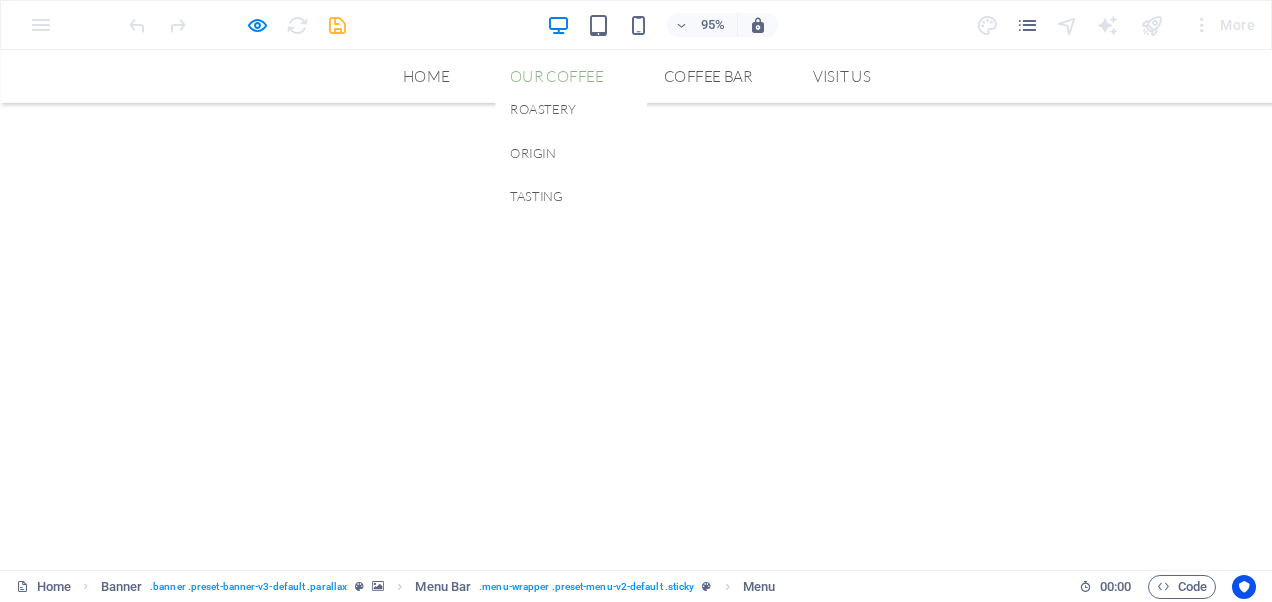 scroll, scrollTop: 582, scrollLeft: 0, axis: vertical 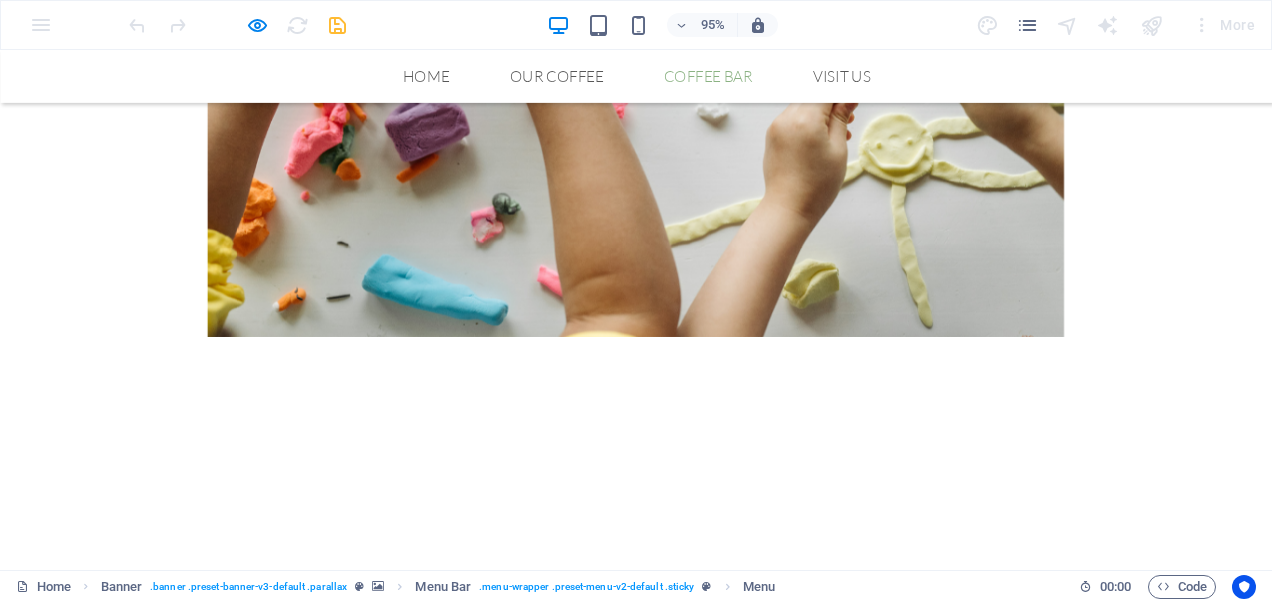 click on "Coffee Bar" at bounding box center (745, 78) 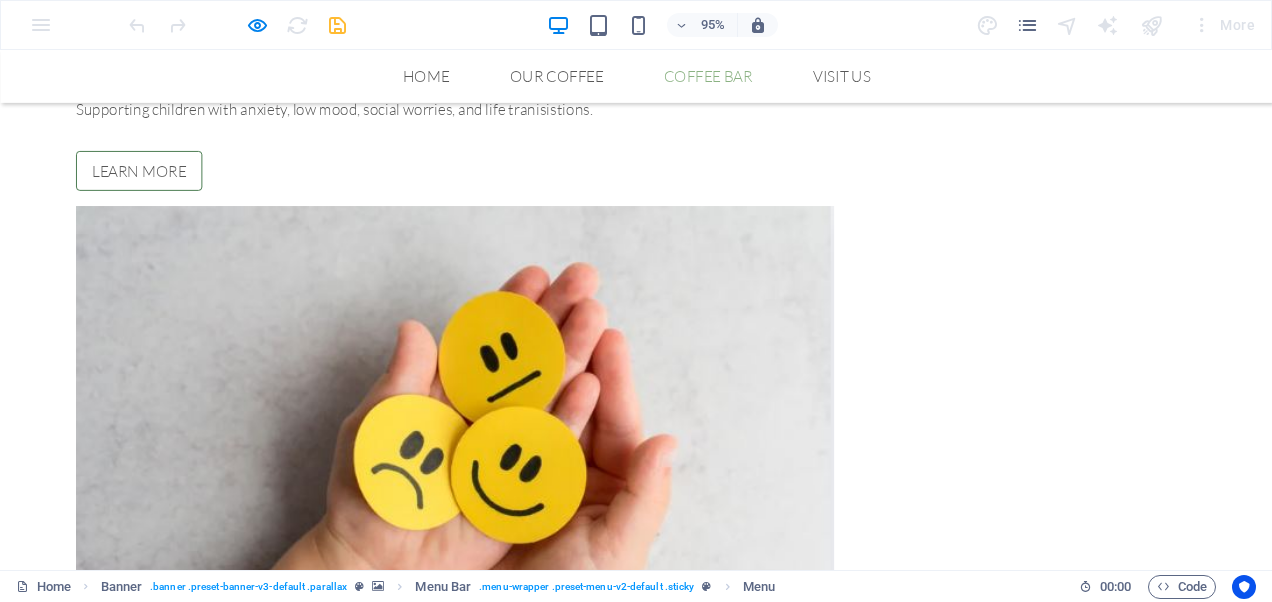 scroll, scrollTop: 1592, scrollLeft: 0, axis: vertical 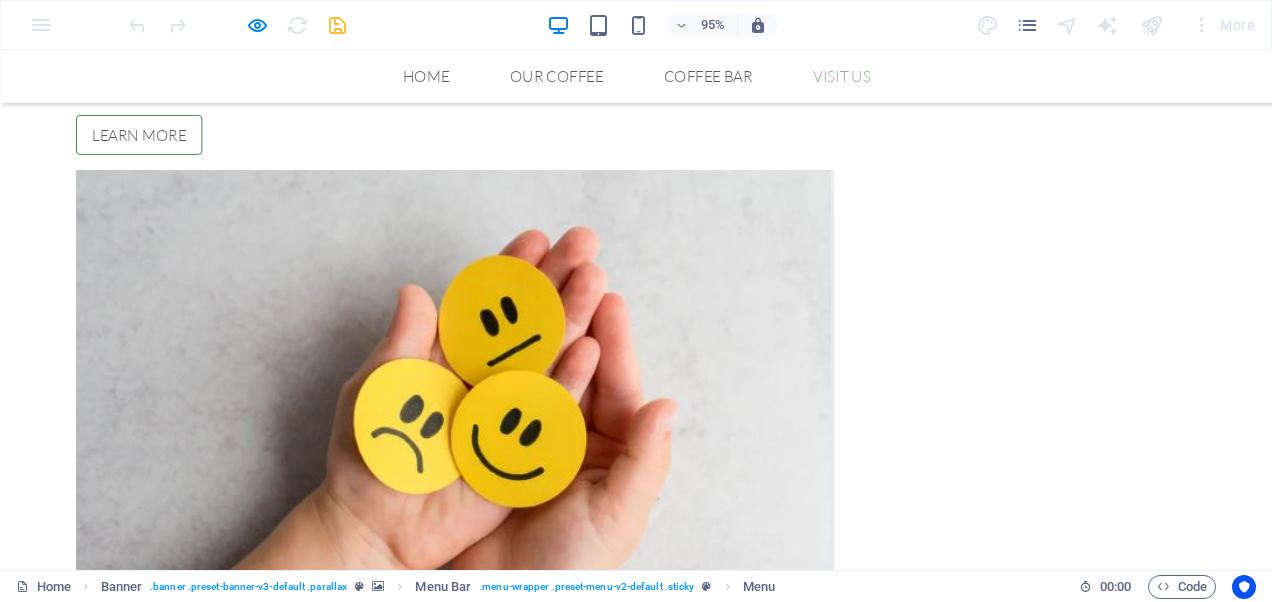 click on "Visit us" at bounding box center (886, 78) 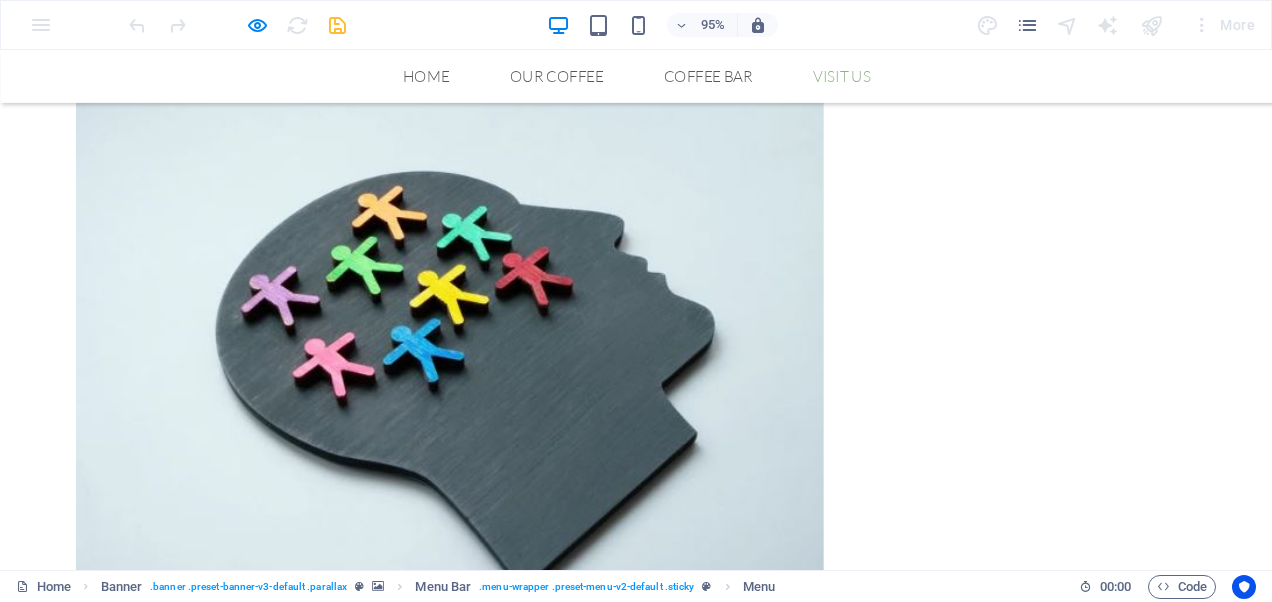 scroll, scrollTop: 2460, scrollLeft: 0, axis: vertical 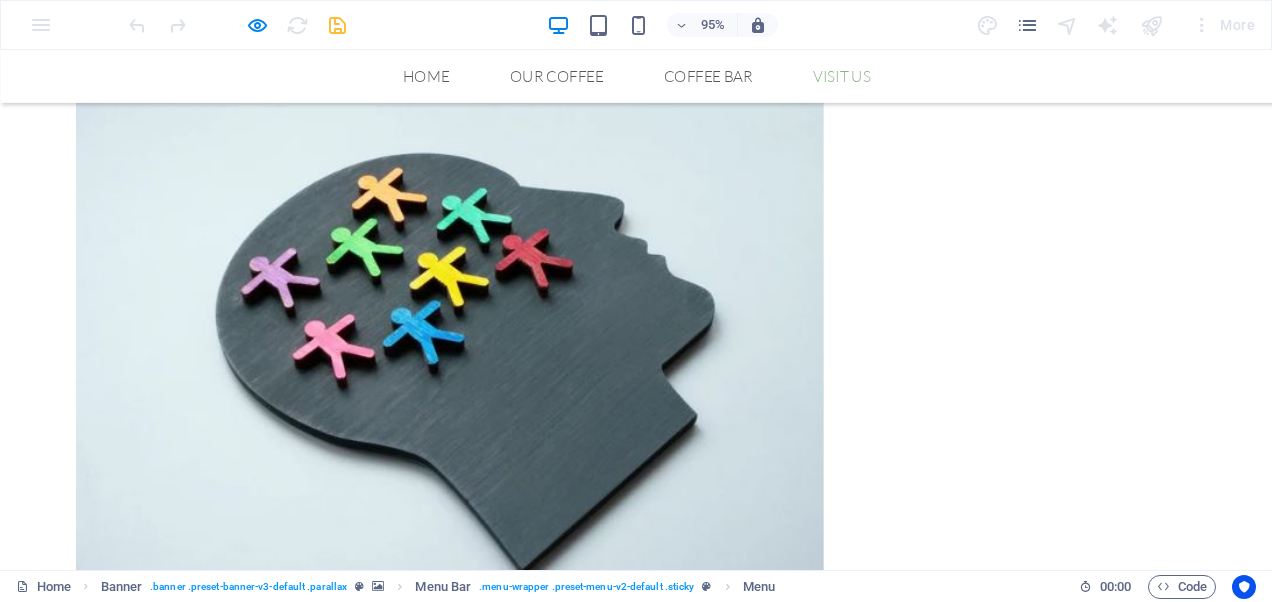 click on "Visit us" at bounding box center [886, 78] 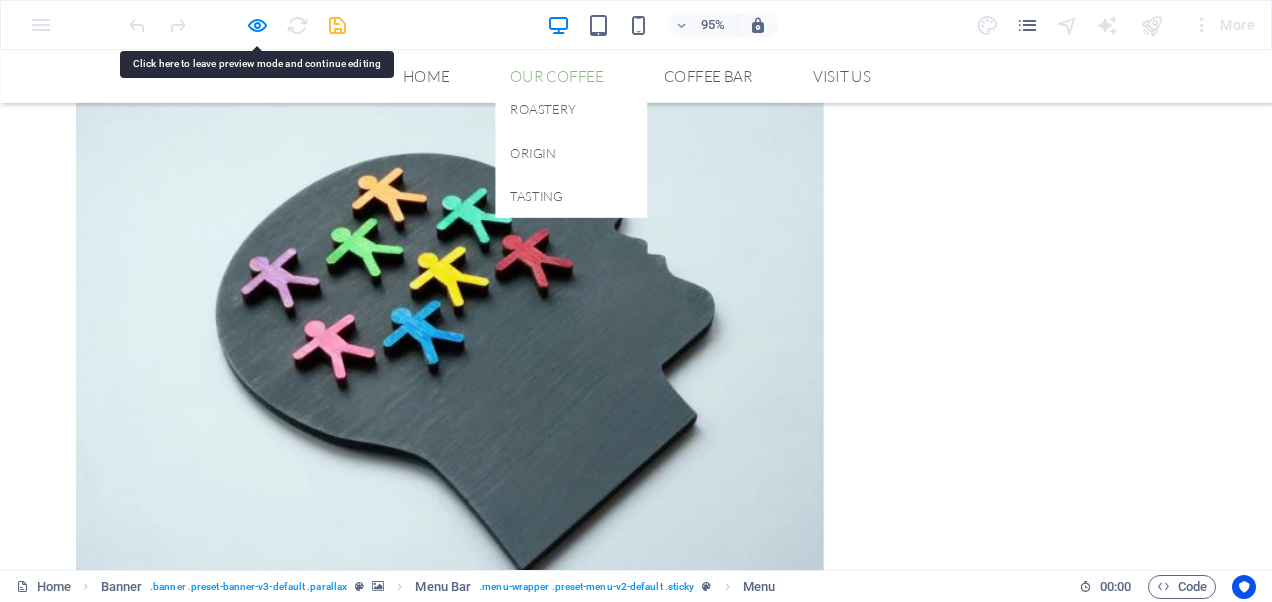 click on "Our Coffee" at bounding box center [586, 78] 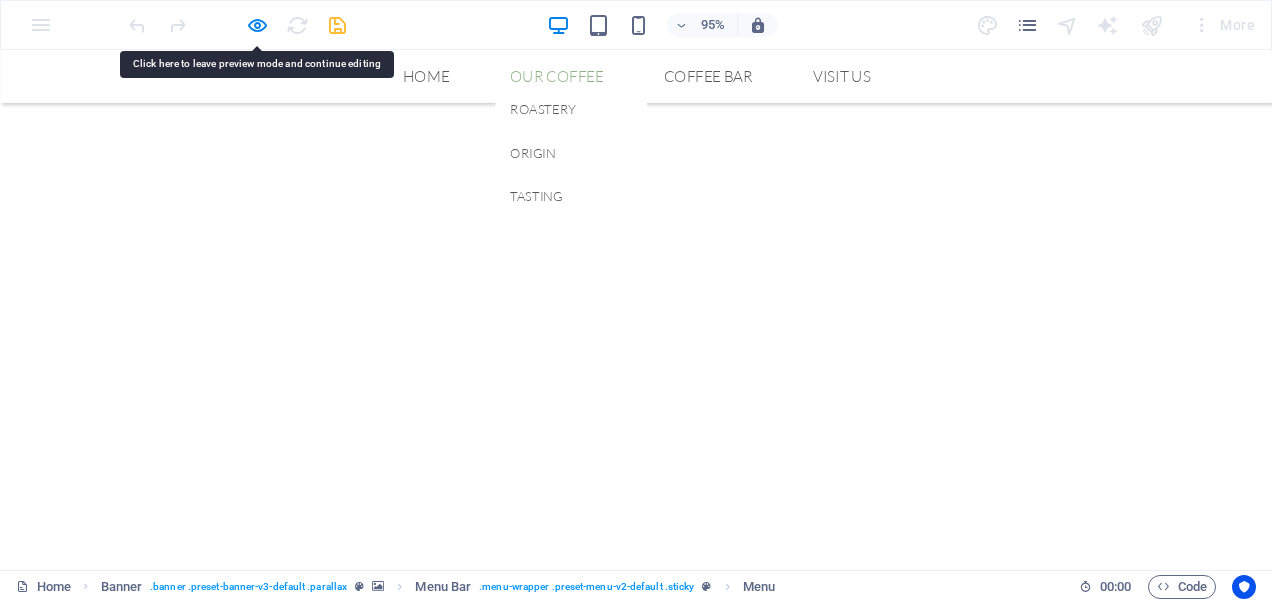 scroll, scrollTop: 582, scrollLeft: 0, axis: vertical 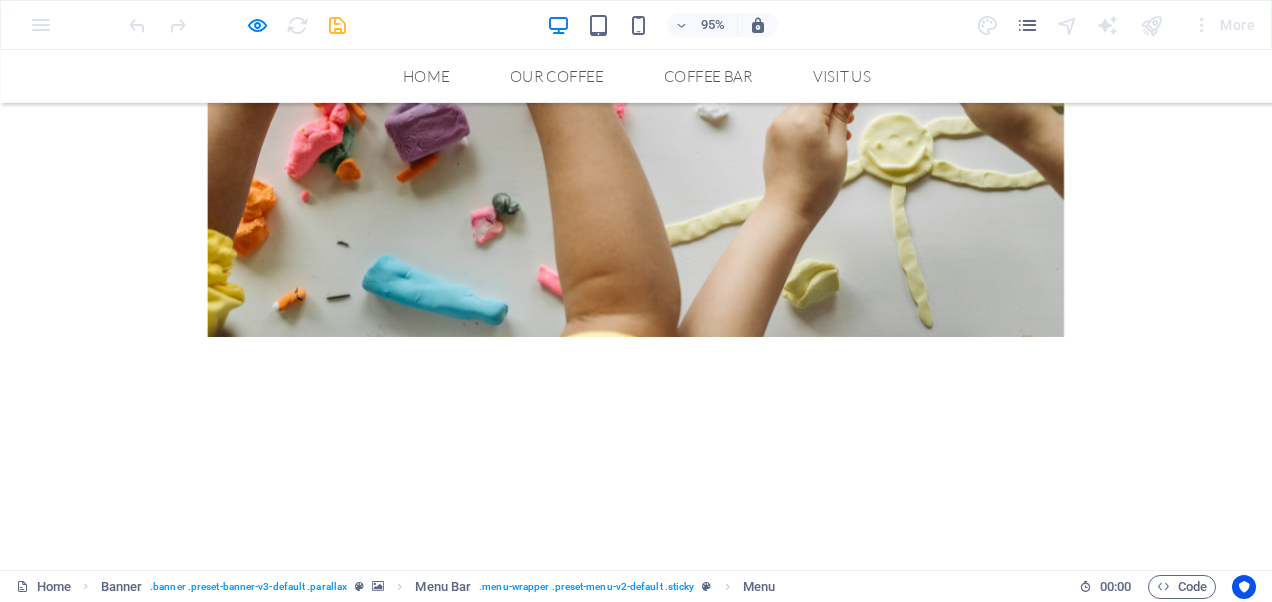 click on "Learn More" at bounding box center [146, 1150] 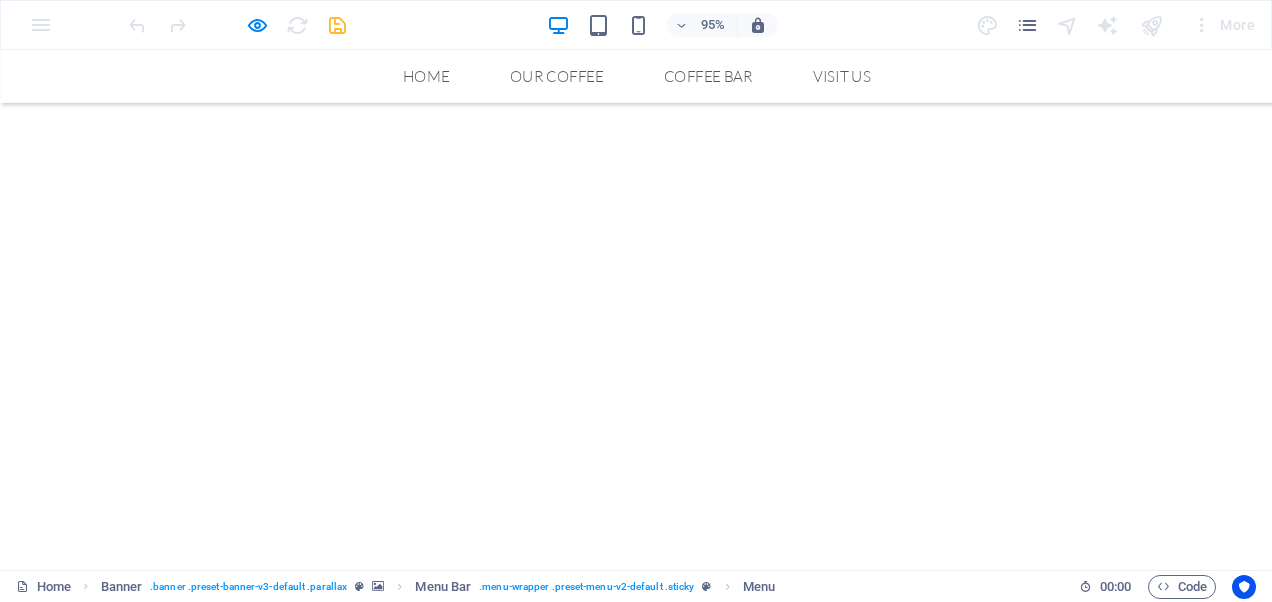 scroll, scrollTop: 0, scrollLeft: 0, axis: both 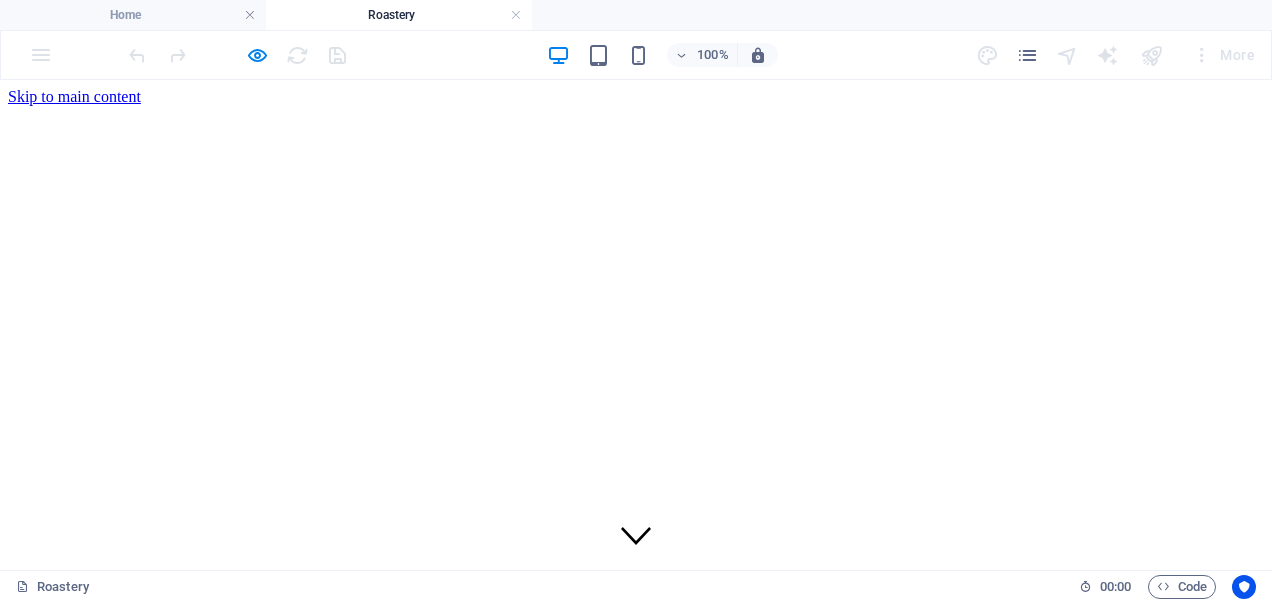 click on "Home Our Coffee Roastery Origin Tasting Coffee Bar Visit us" at bounding box center [636, 780] 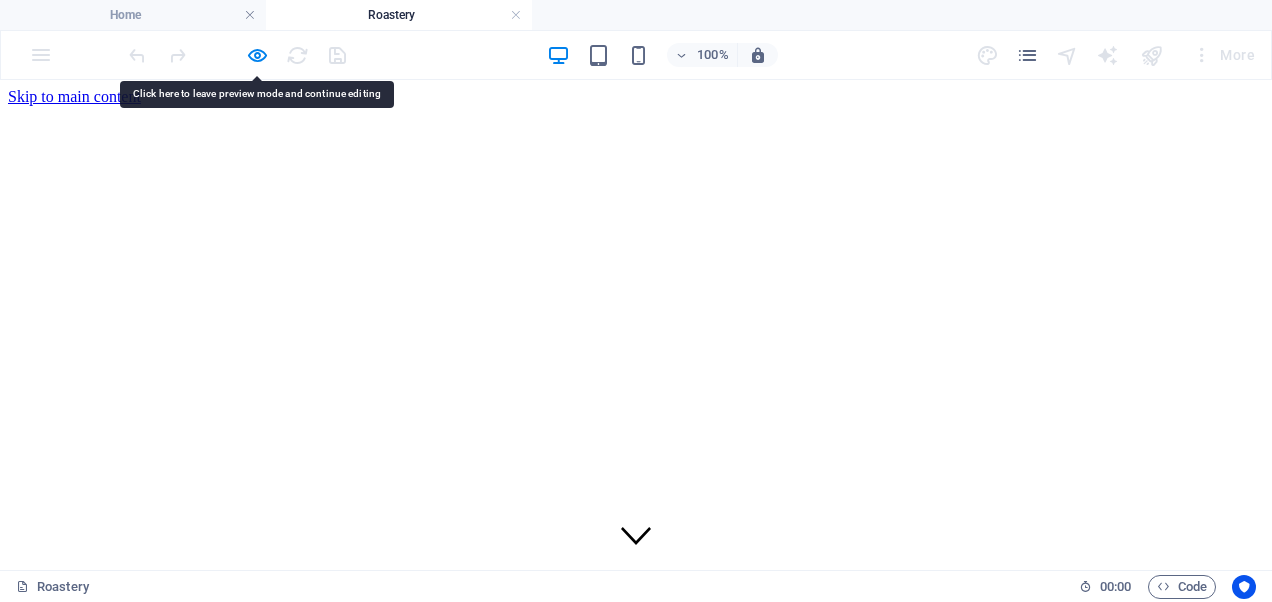 click on "Home Our Coffee Roastery Origin Tasting Coffee Bar Visit us" at bounding box center [636, 1622] 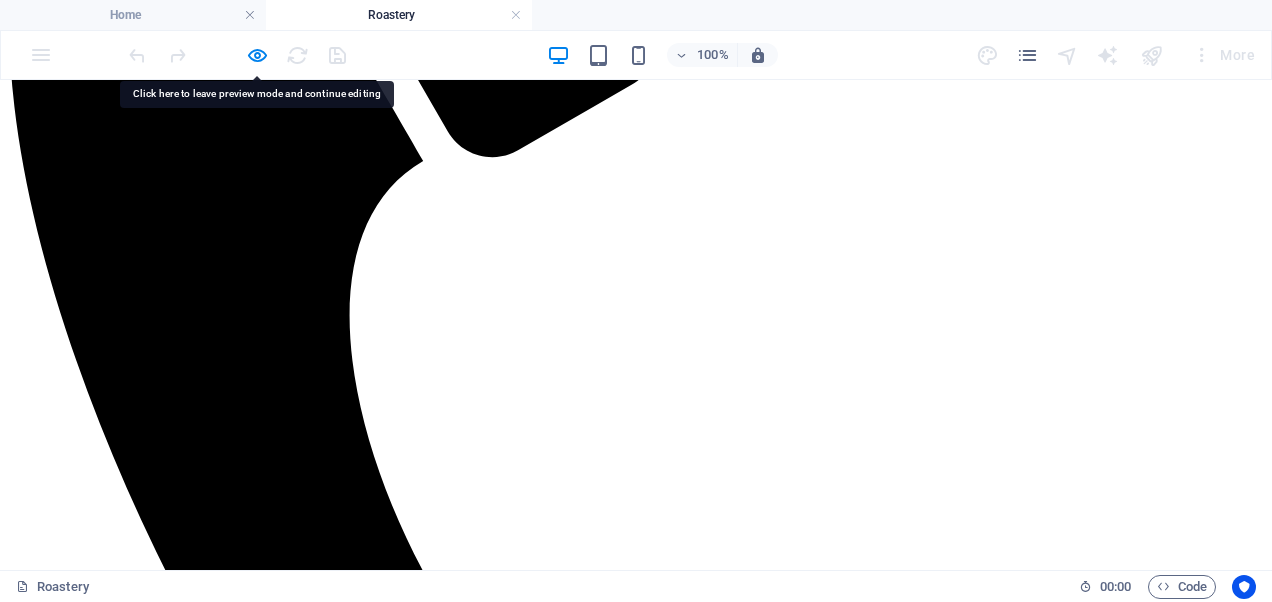 scroll, scrollTop: 0, scrollLeft: 0, axis: both 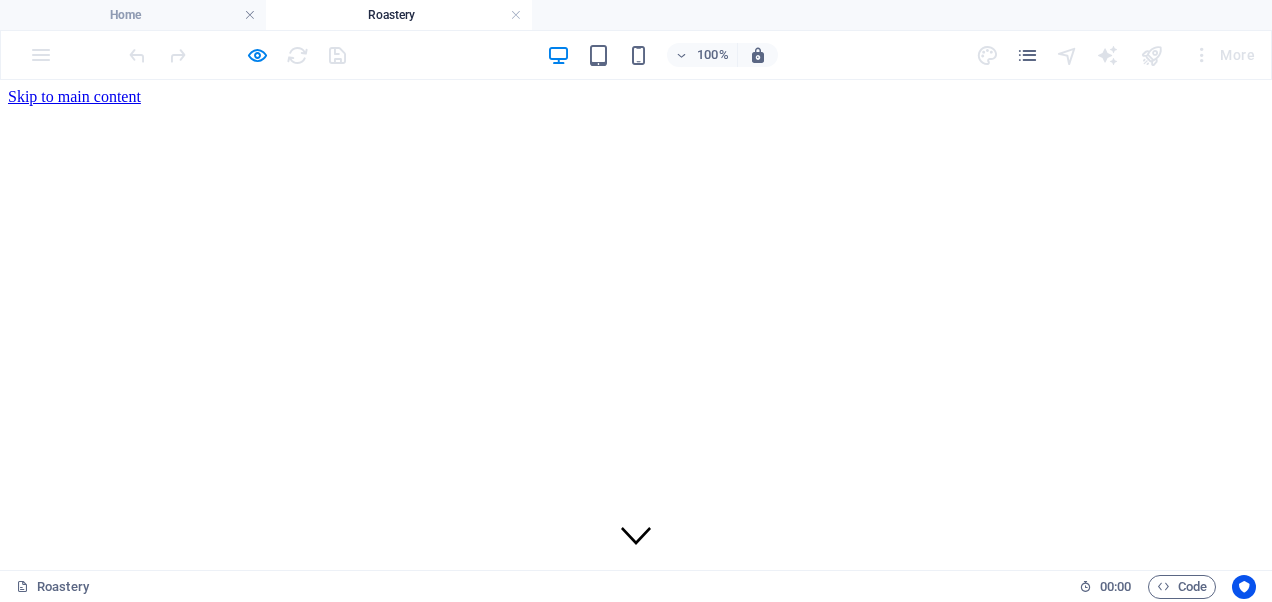click on "Home Our Coffee Roastery Origin Tasting Coffee Bar Visit us" at bounding box center (636, 780) 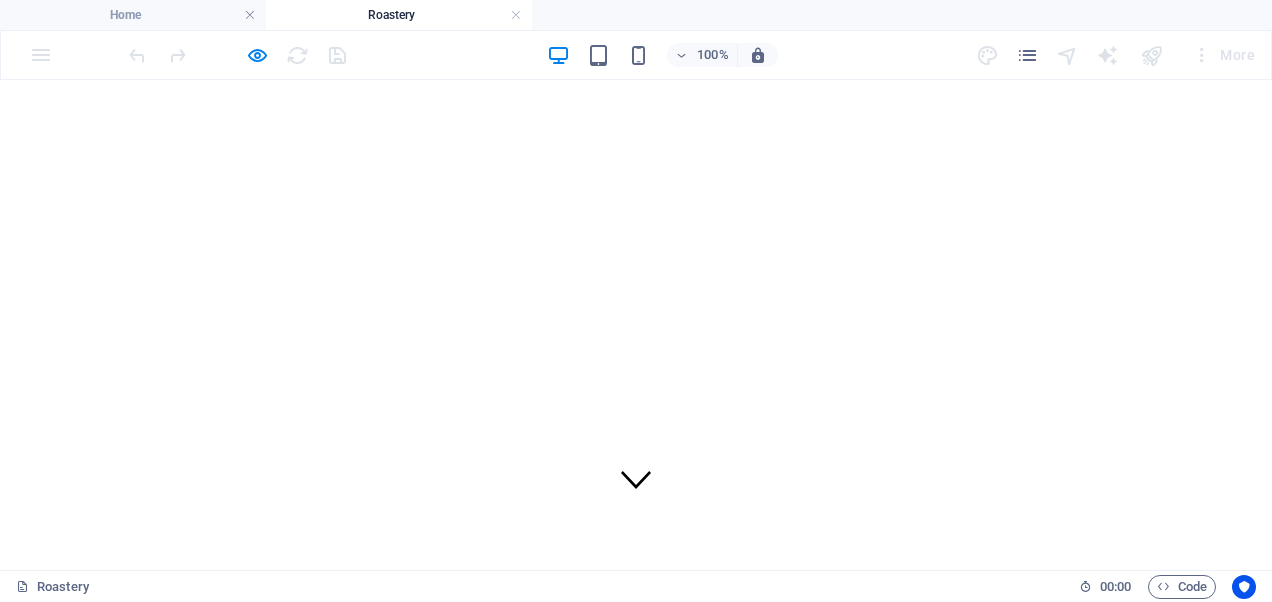 scroll, scrollTop: 0, scrollLeft: 0, axis: both 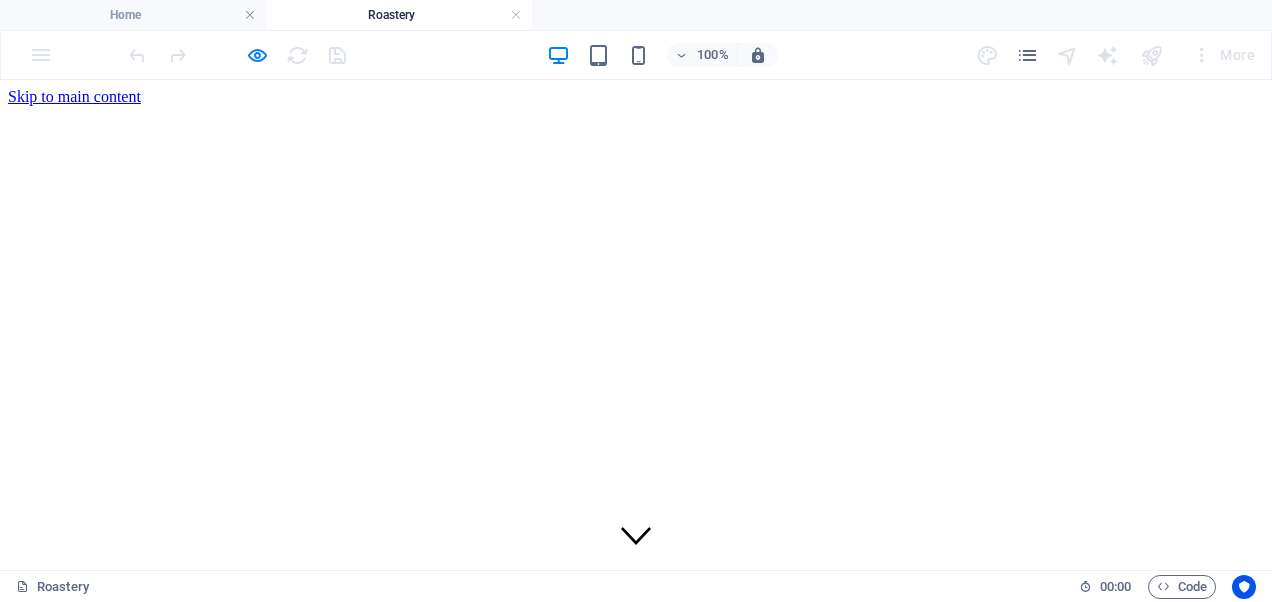 click on "Home Our Coffee Roastery Origin Tasting Coffee Bar Visit us" at bounding box center (636, 780) 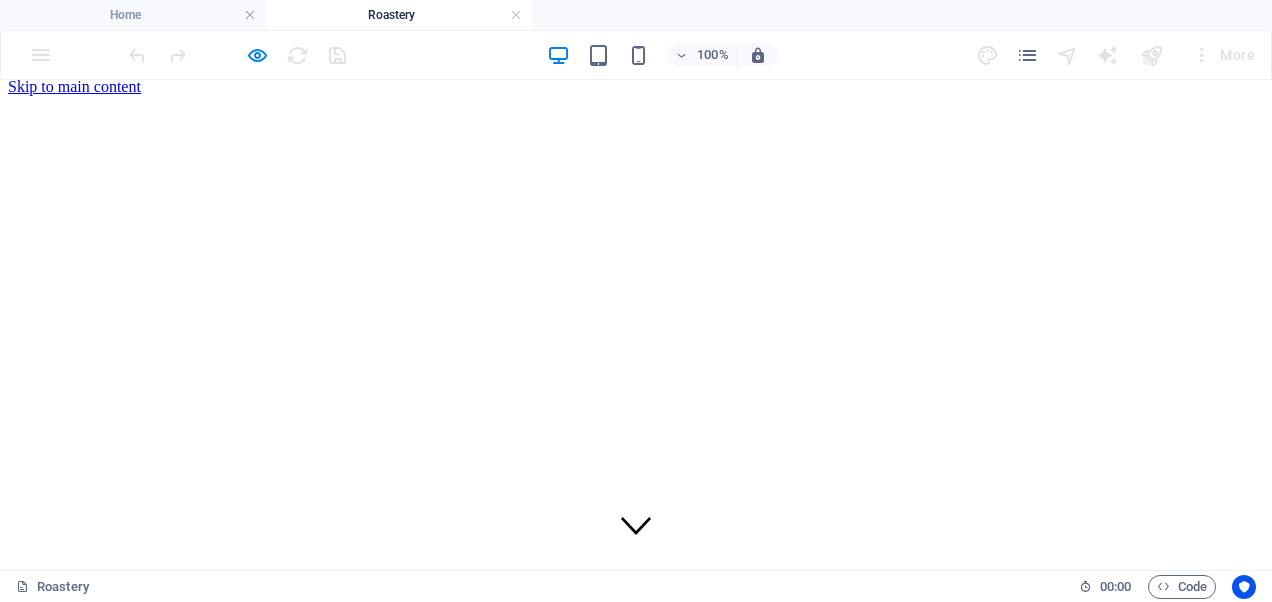 scroll, scrollTop: 0, scrollLeft: 0, axis: both 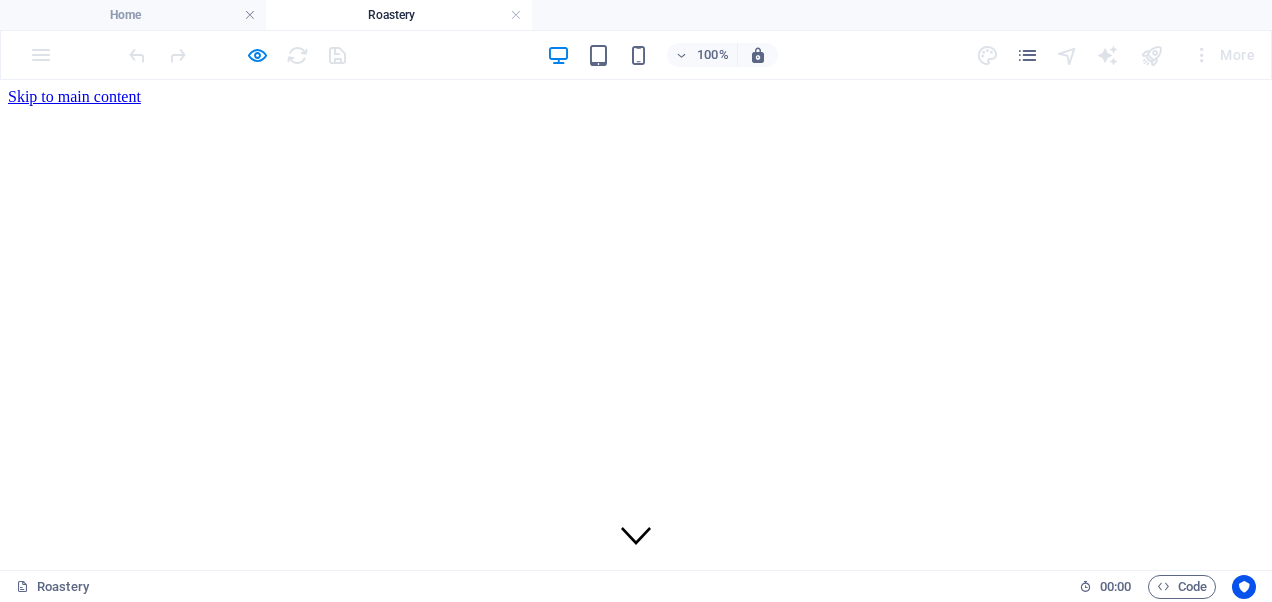 click at bounding box center (636, 2648) 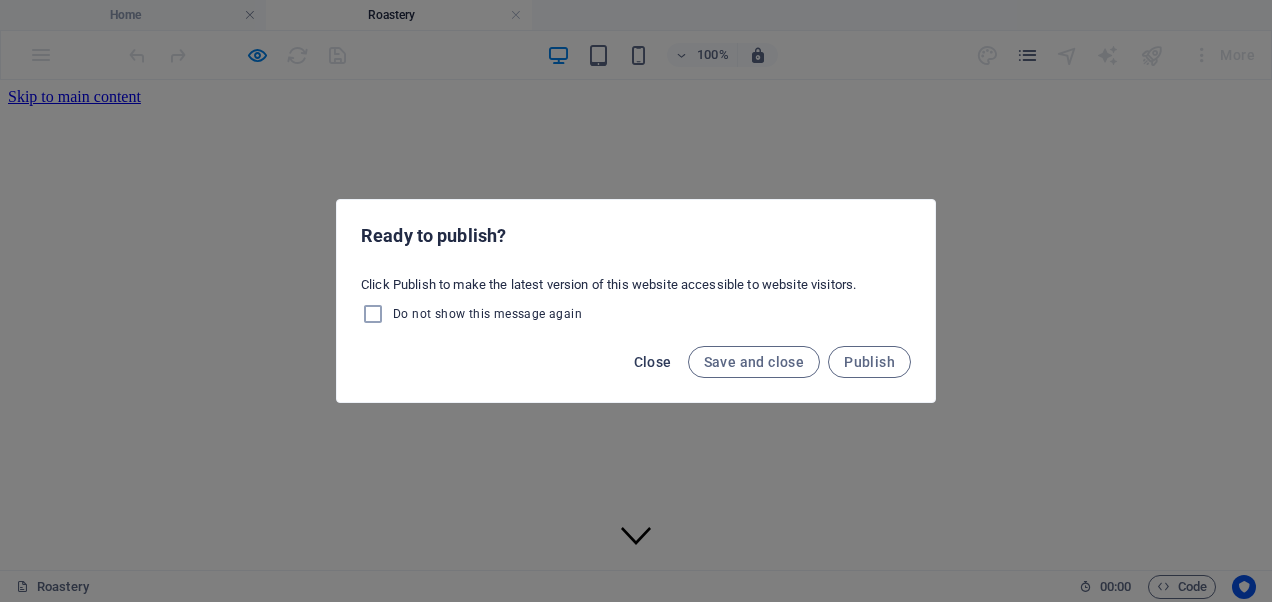 click on "Close" at bounding box center [653, 362] 